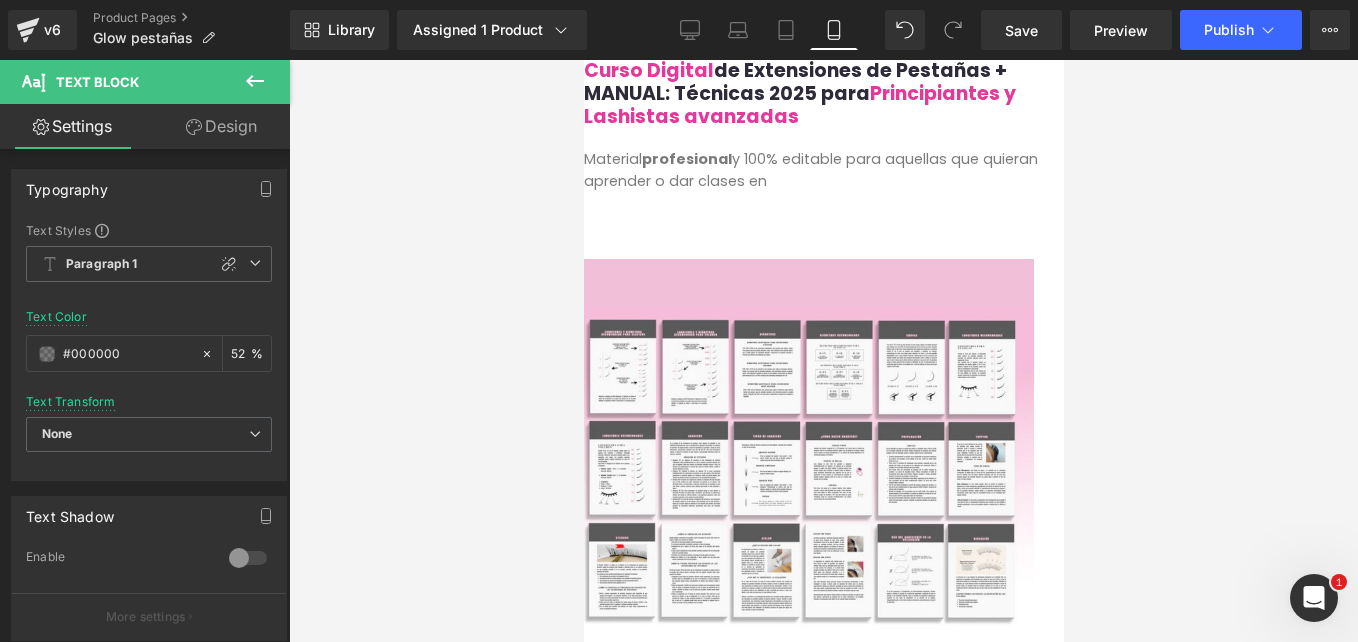 scroll, scrollTop: 1606, scrollLeft: 0, axis: vertical 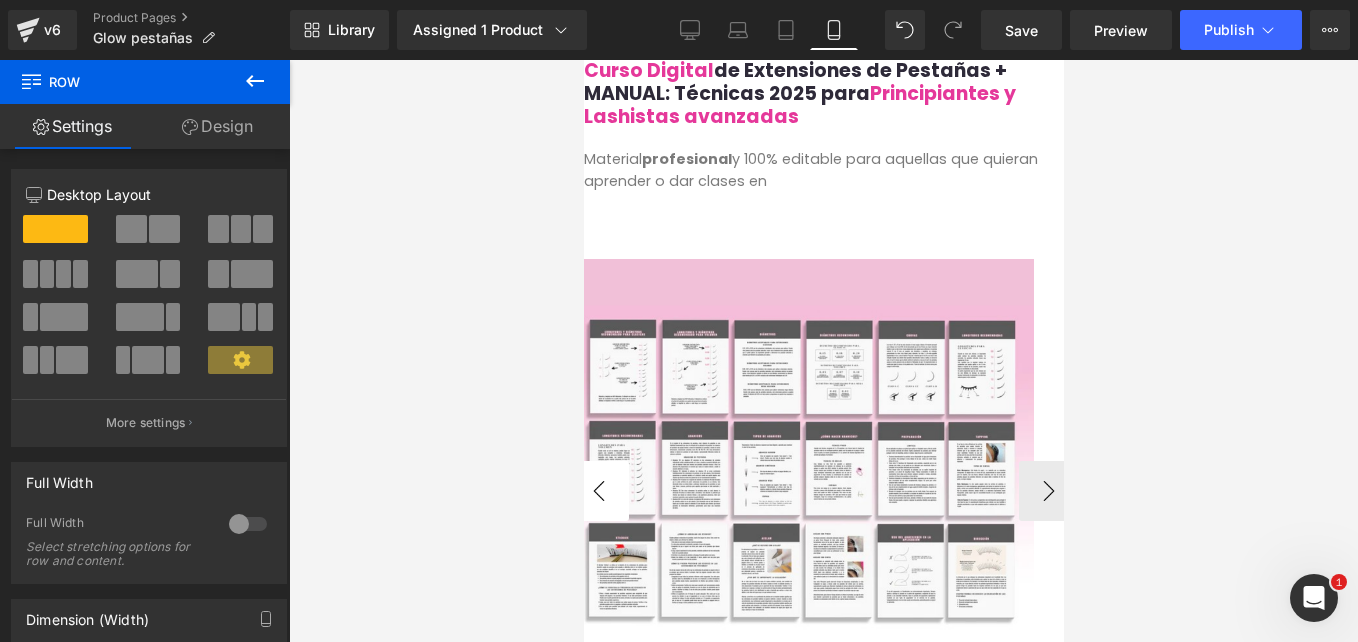 click on "‹" at bounding box center [598, 491] 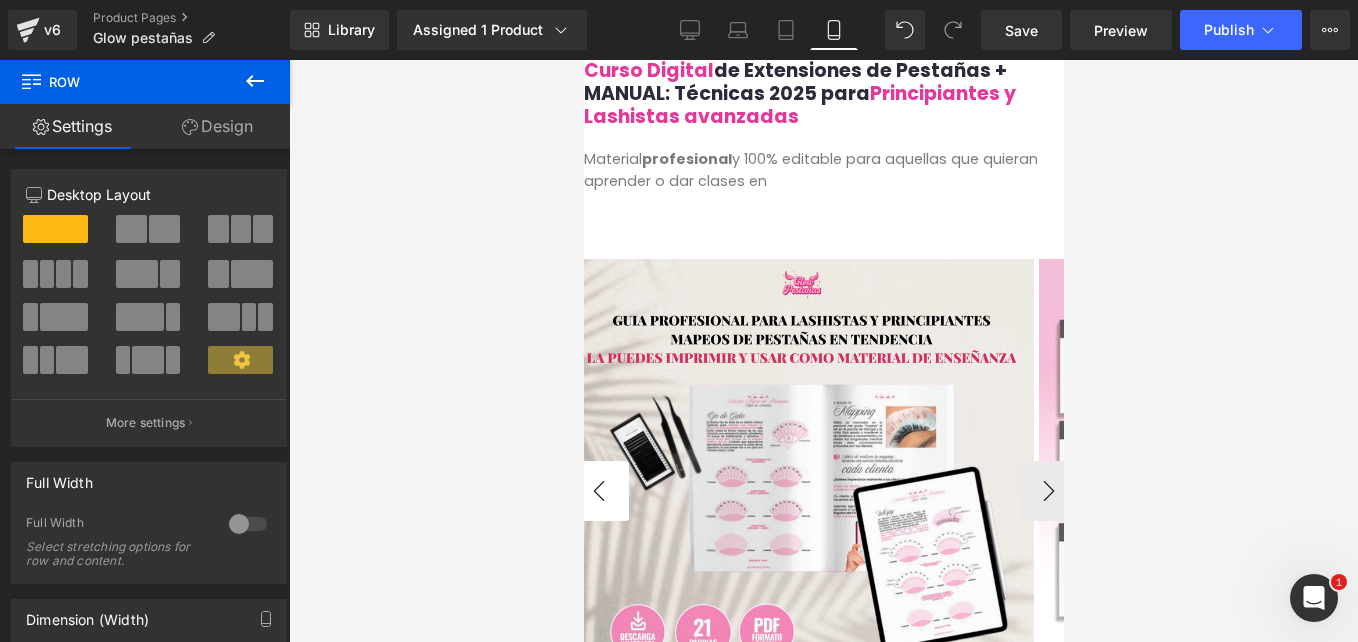 click on "‹" at bounding box center (598, 491) 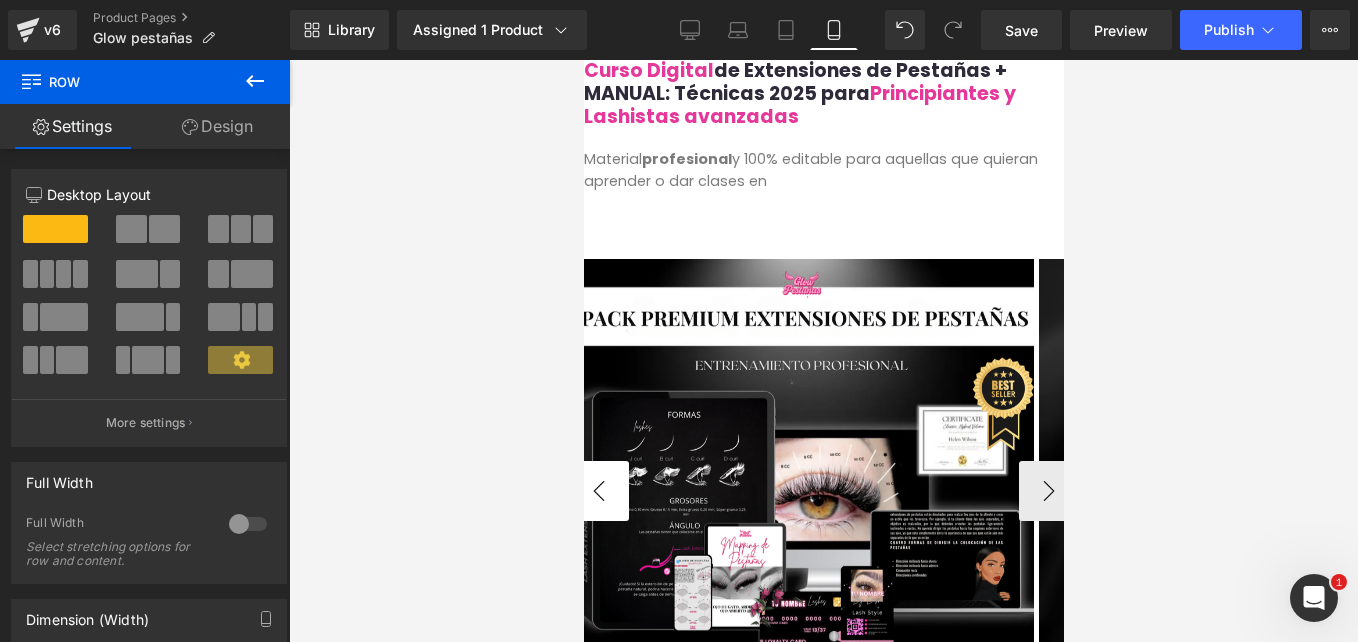 click on "‹" at bounding box center [598, 491] 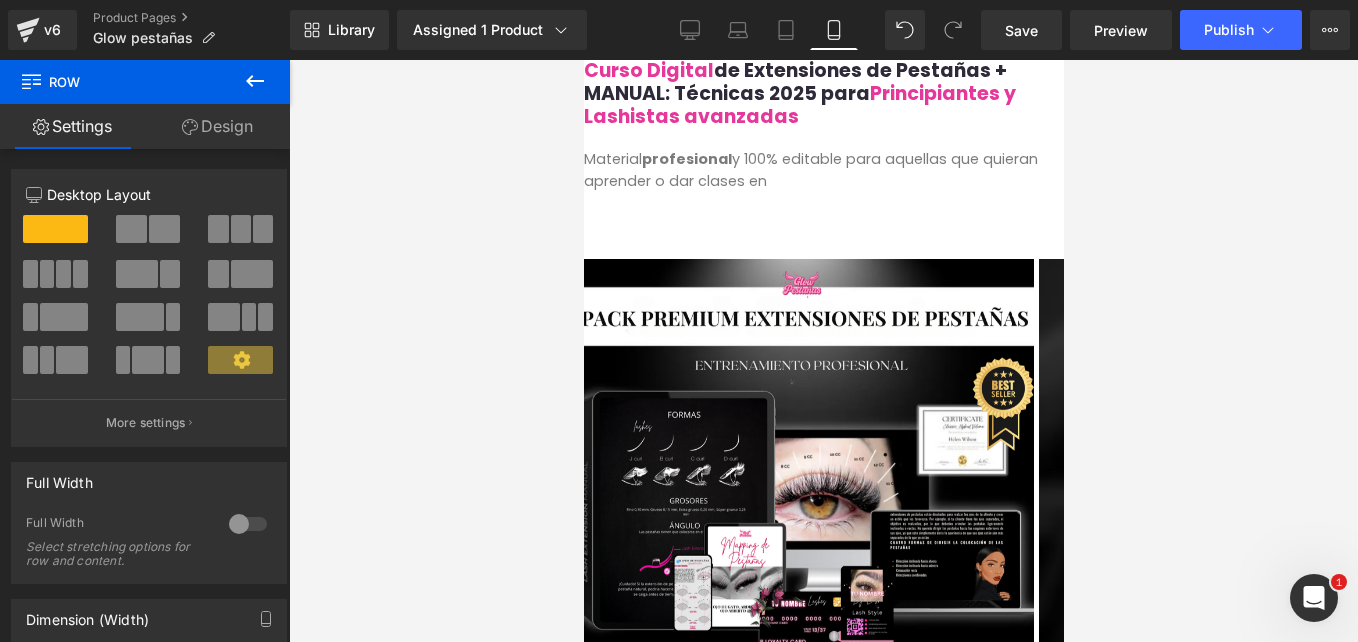 drag, startPoint x: 59, startPoint y: 234, endPoint x: 47, endPoint y: 217, distance: 20.808653 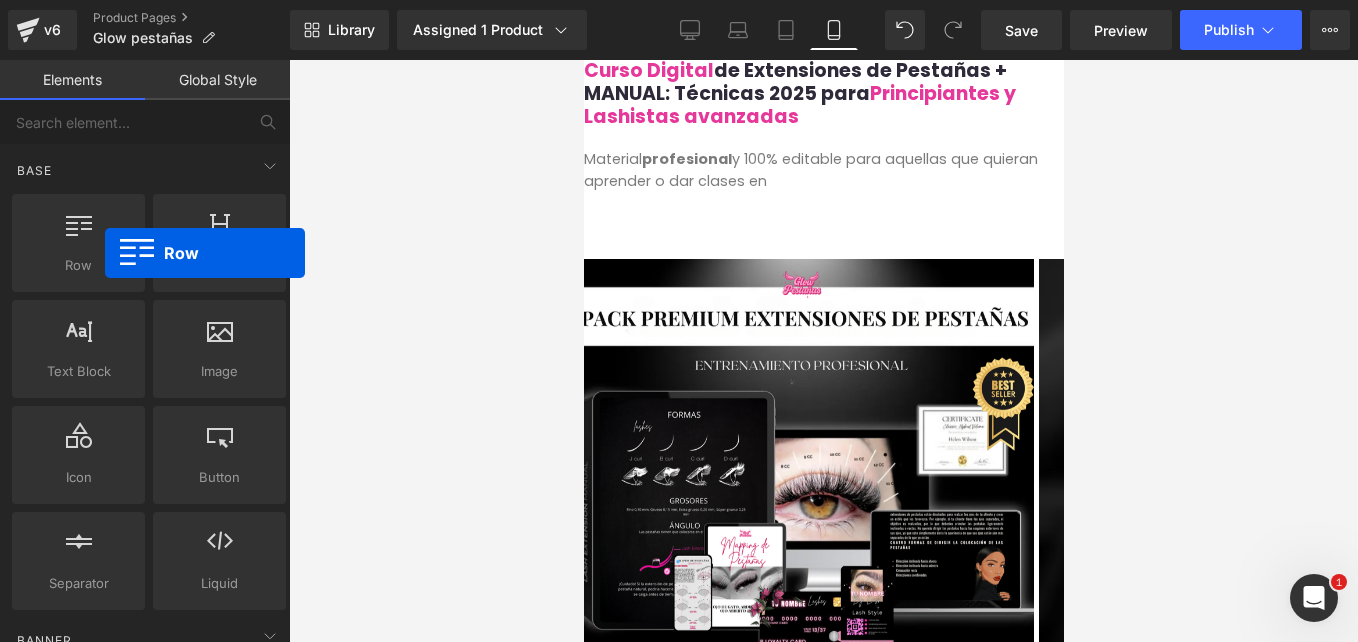 drag, startPoint x: 688, startPoint y: 313, endPoint x: 717, endPoint y: 372, distance: 65.74192 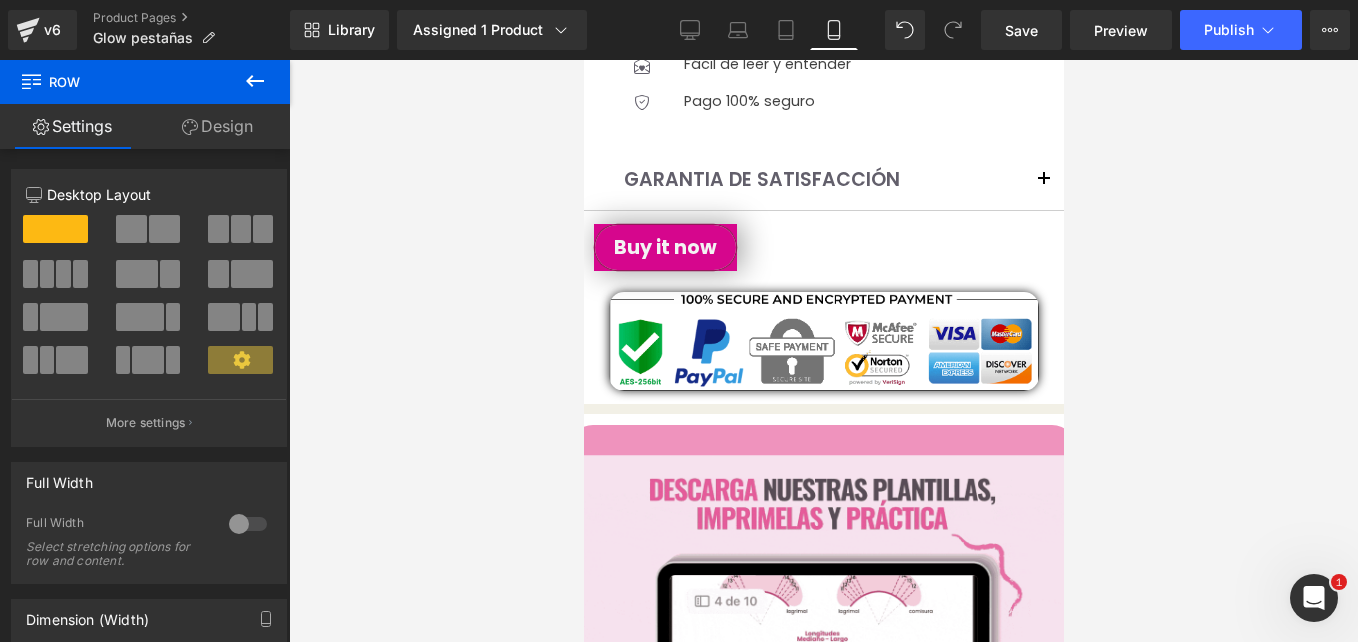 scroll, scrollTop: 1033, scrollLeft: 0, axis: vertical 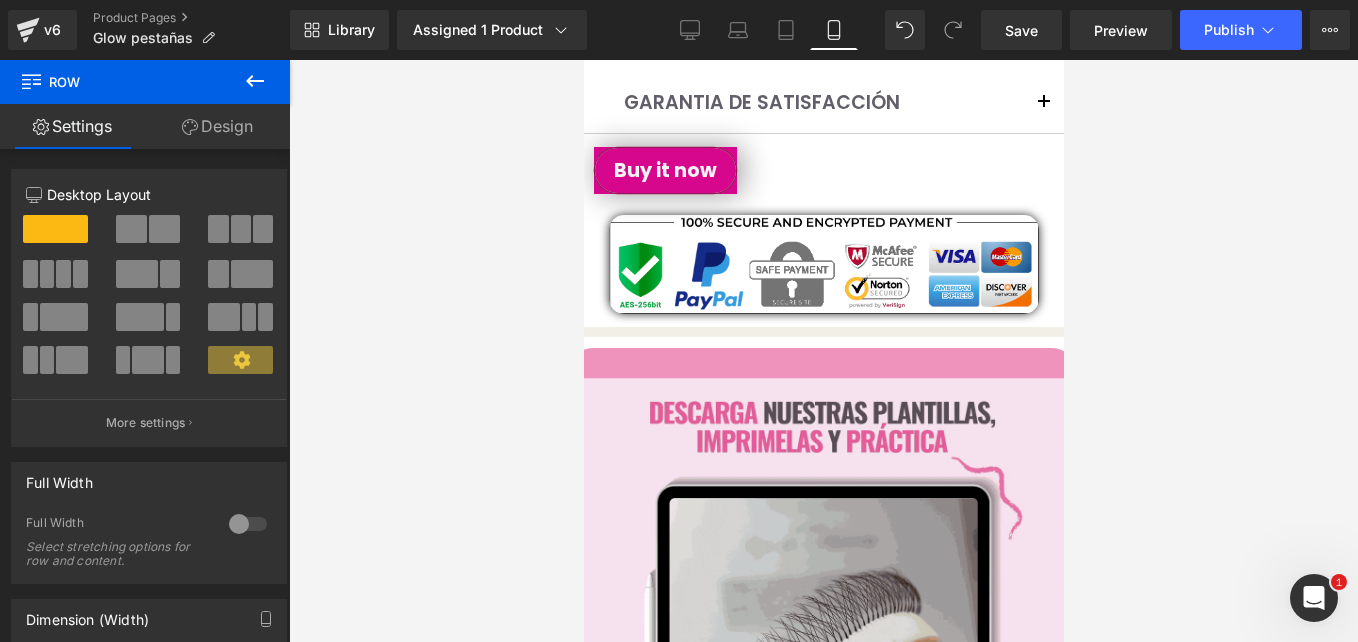 click 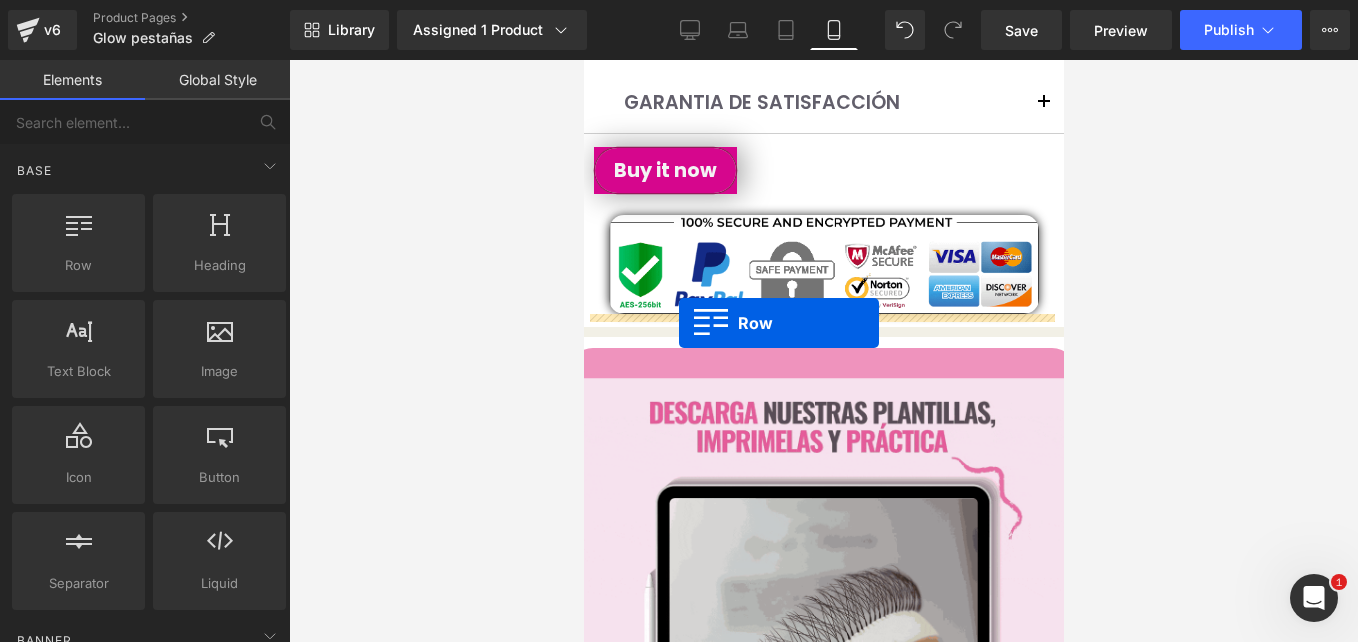 drag, startPoint x: 648, startPoint y: 292, endPoint x: 678, endPoint y: 323, distance: 43.13931 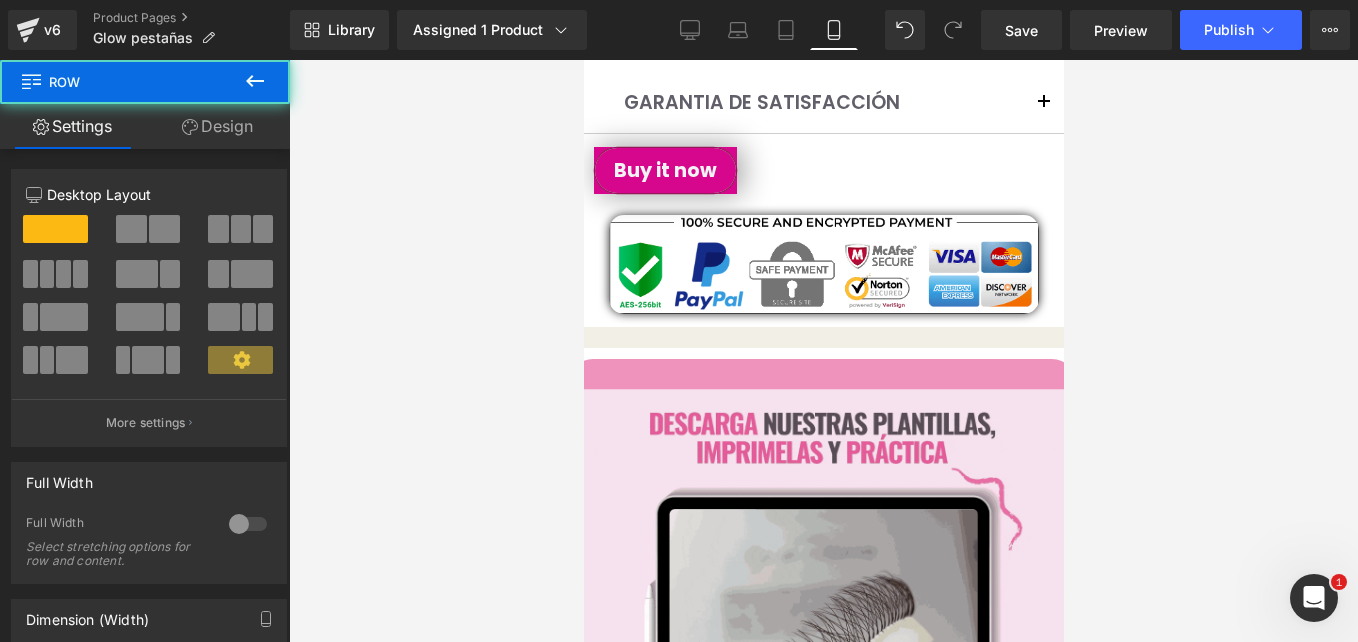 click on "Row" at bounding box center (823, 342) 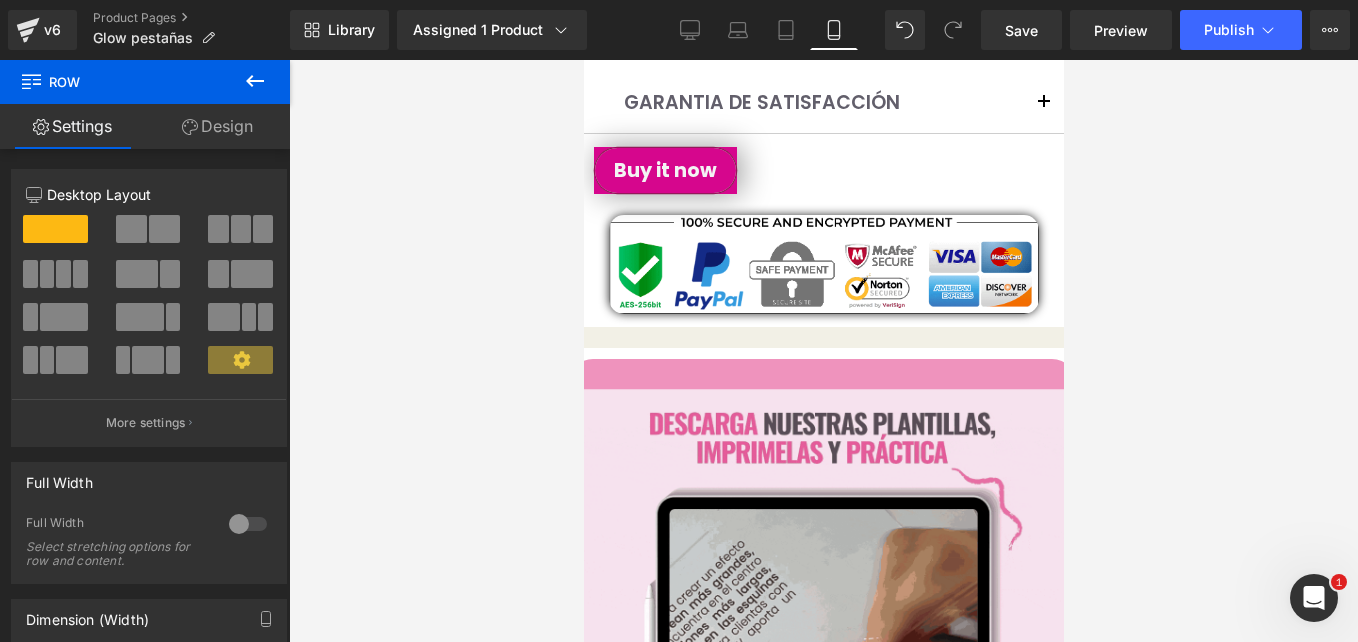 click on "Design" at bounding box center [217, 126] 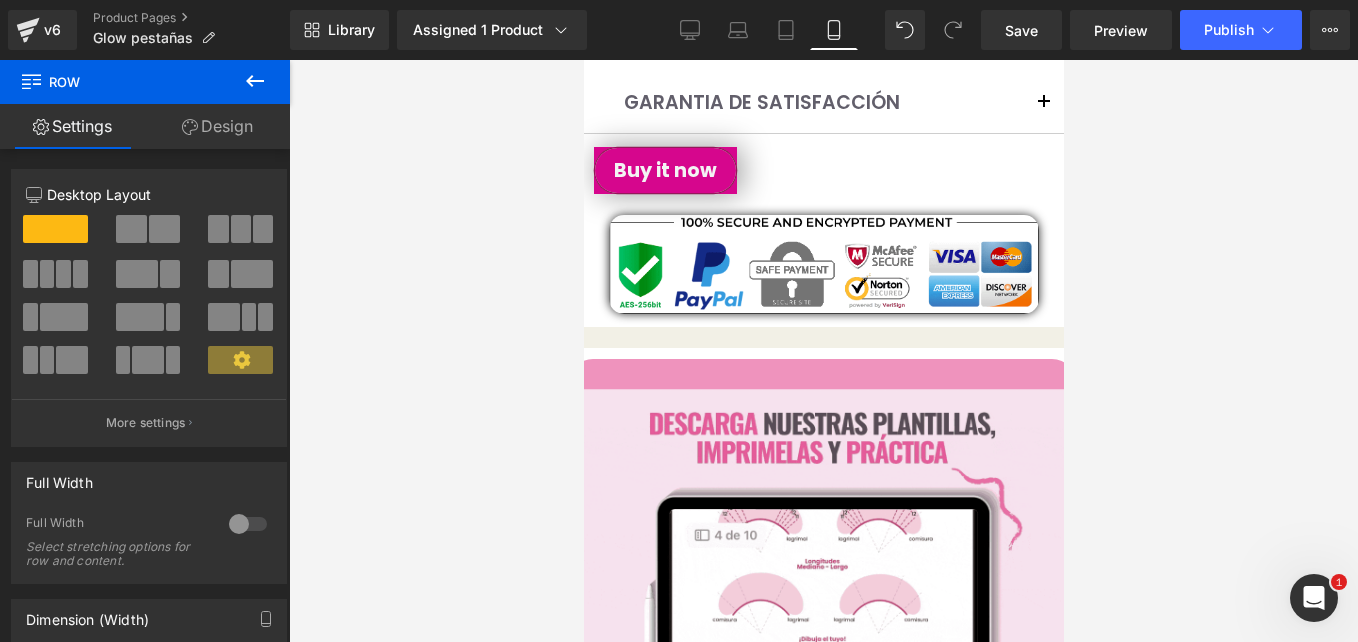 click on "Background" at bounding box center [0, 0] 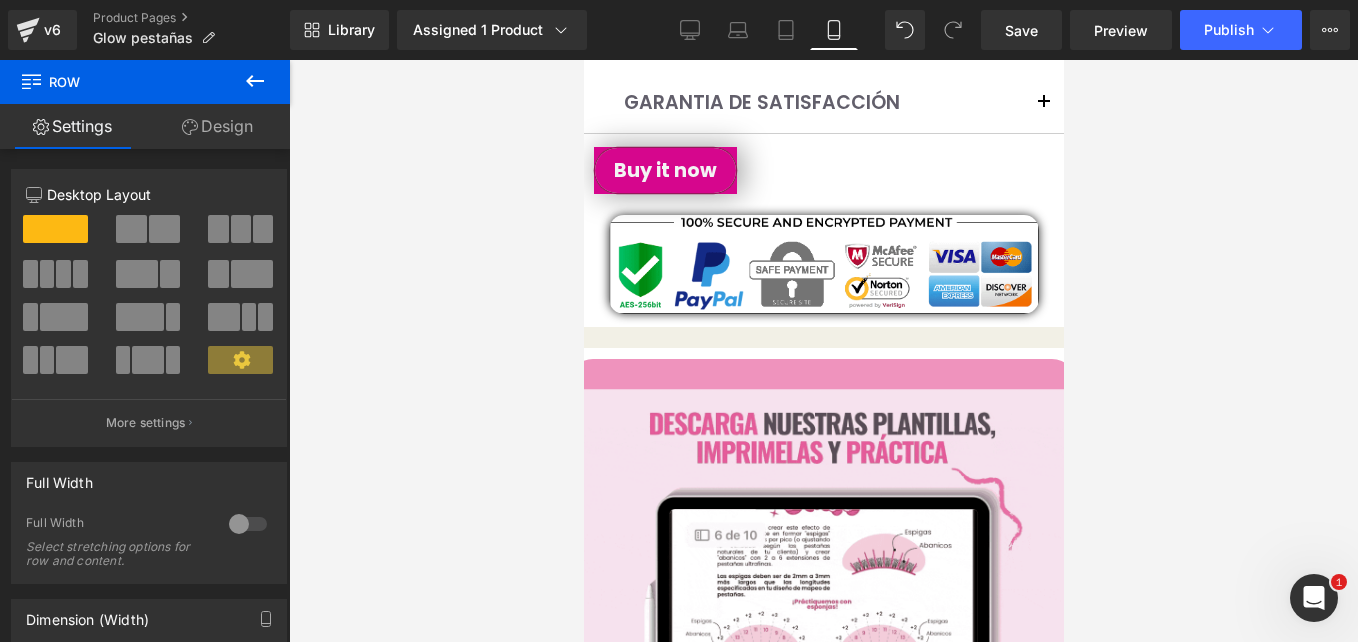 click on "Background" at bounding box center [0, 0] 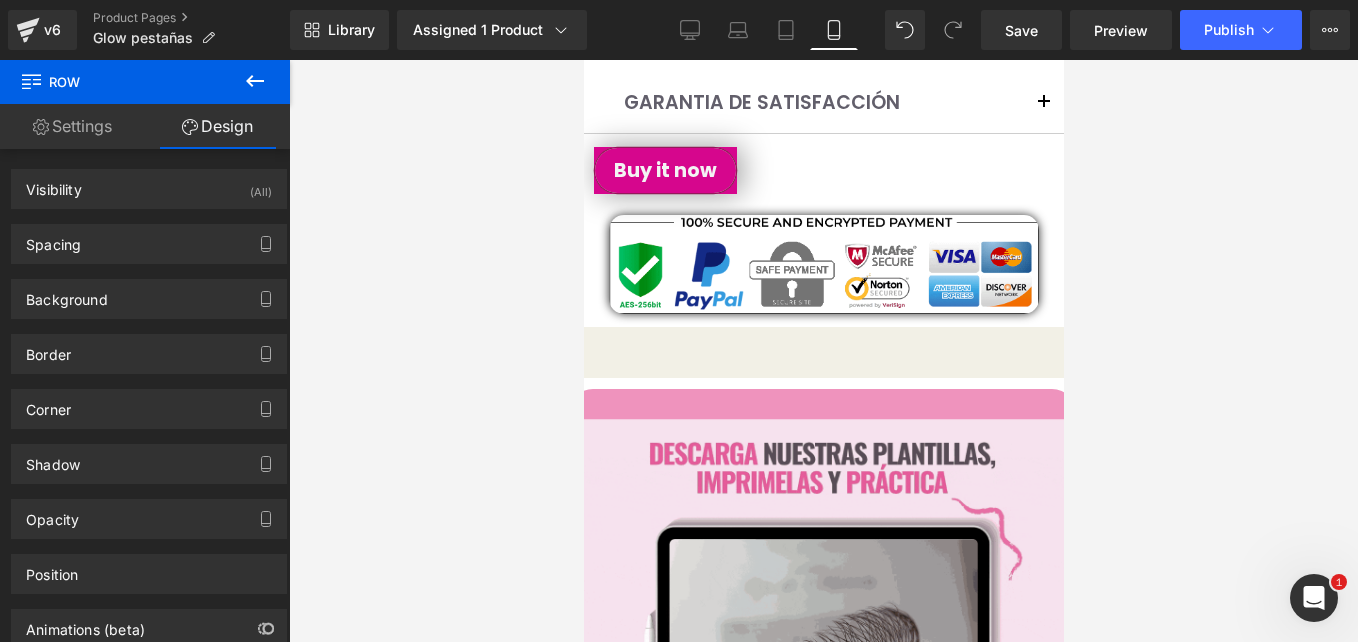 click at bounding box center (823, 264) 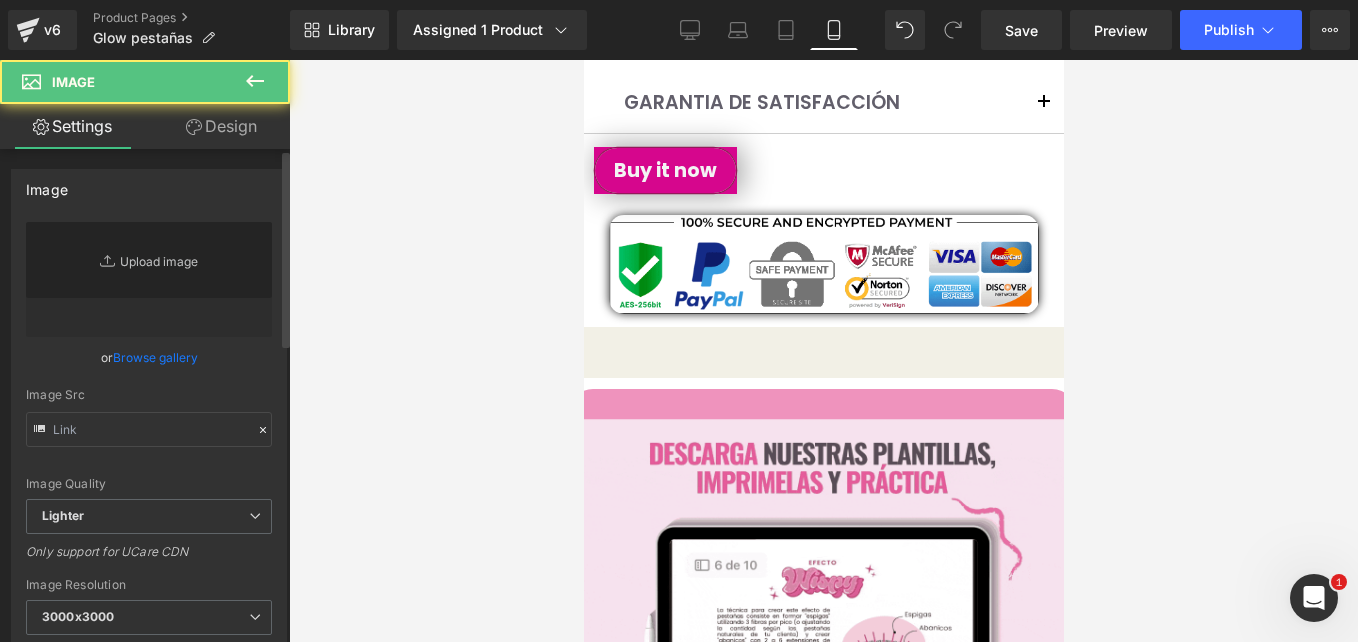 type on "[URL][DOMAIN_NAME]" 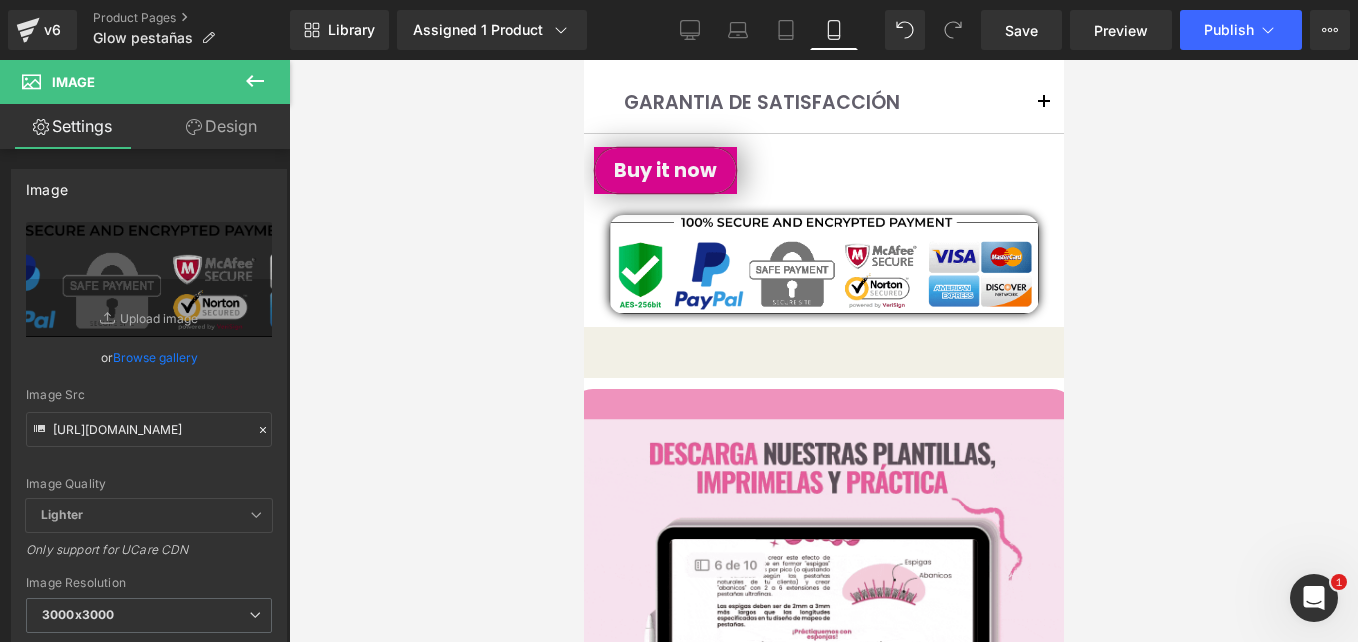 click on "Design" at bounding box center [221, 126] 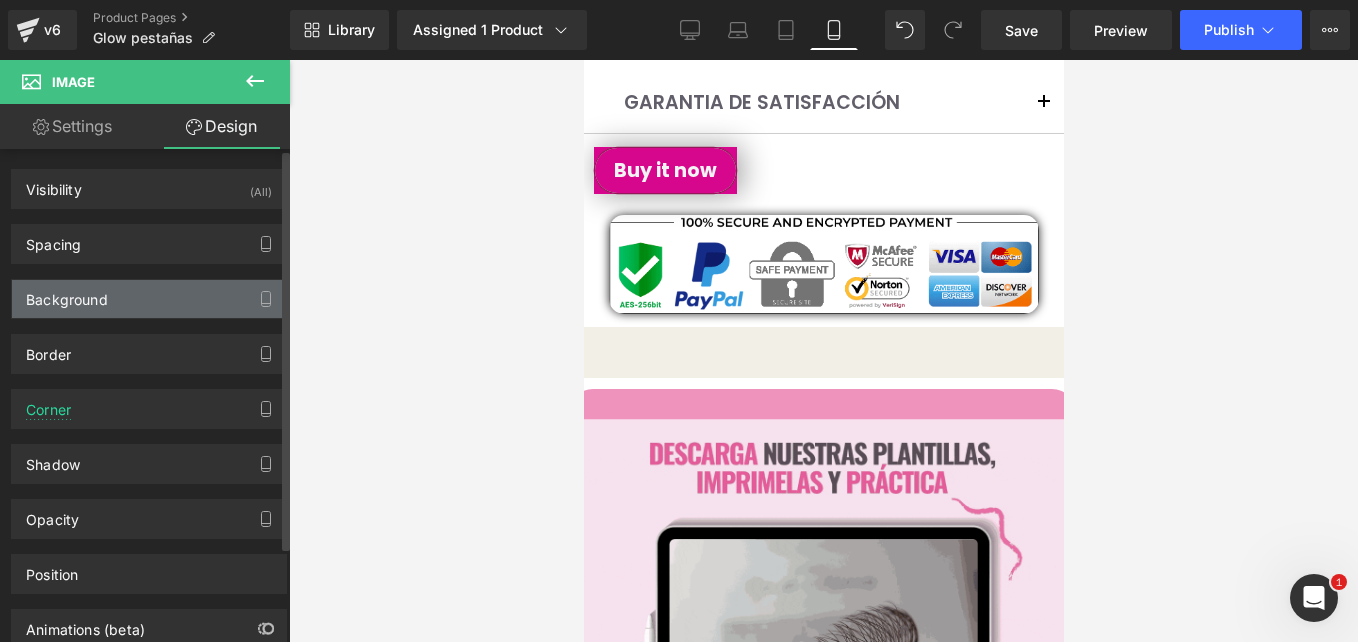 click on "Background" at bounding box center [67, 294] 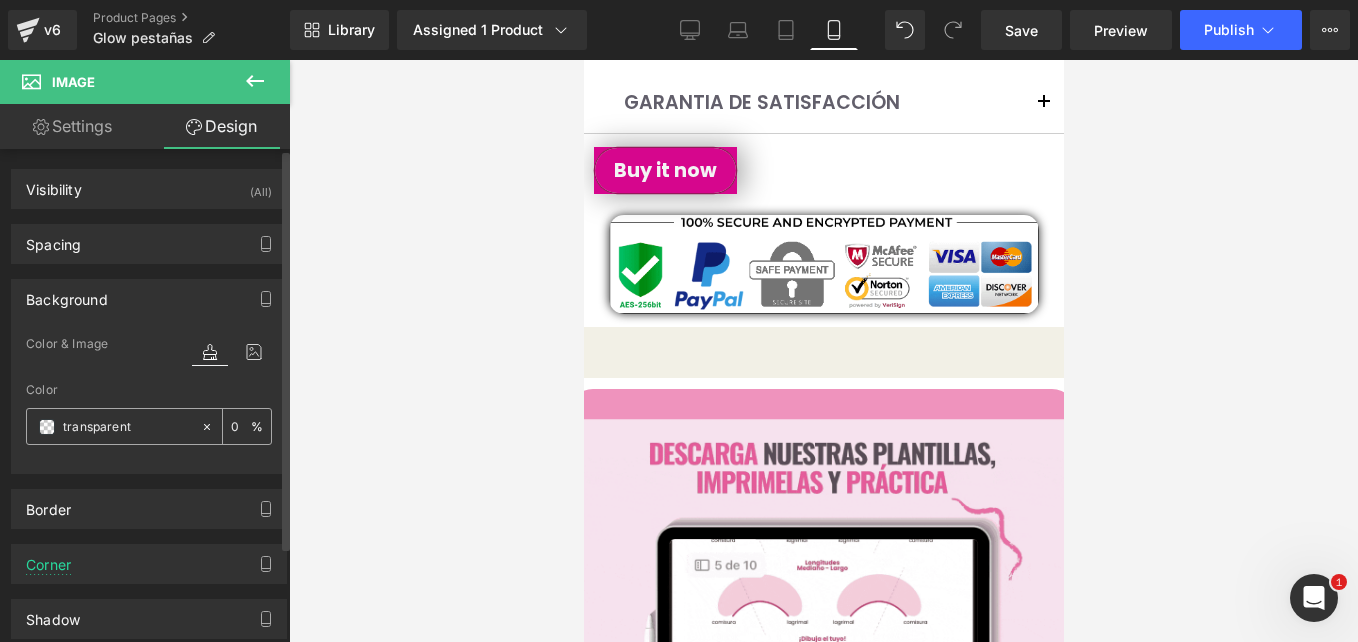click at bounding box center (47, 427) 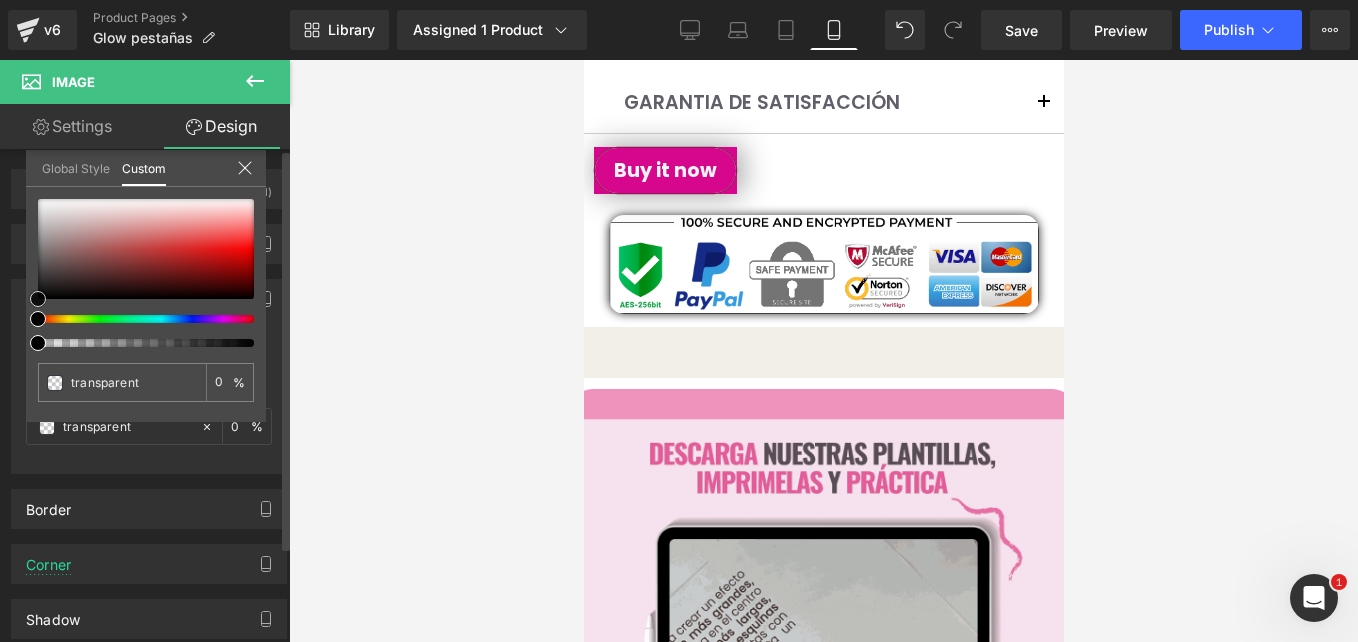 type on "#ffffff" 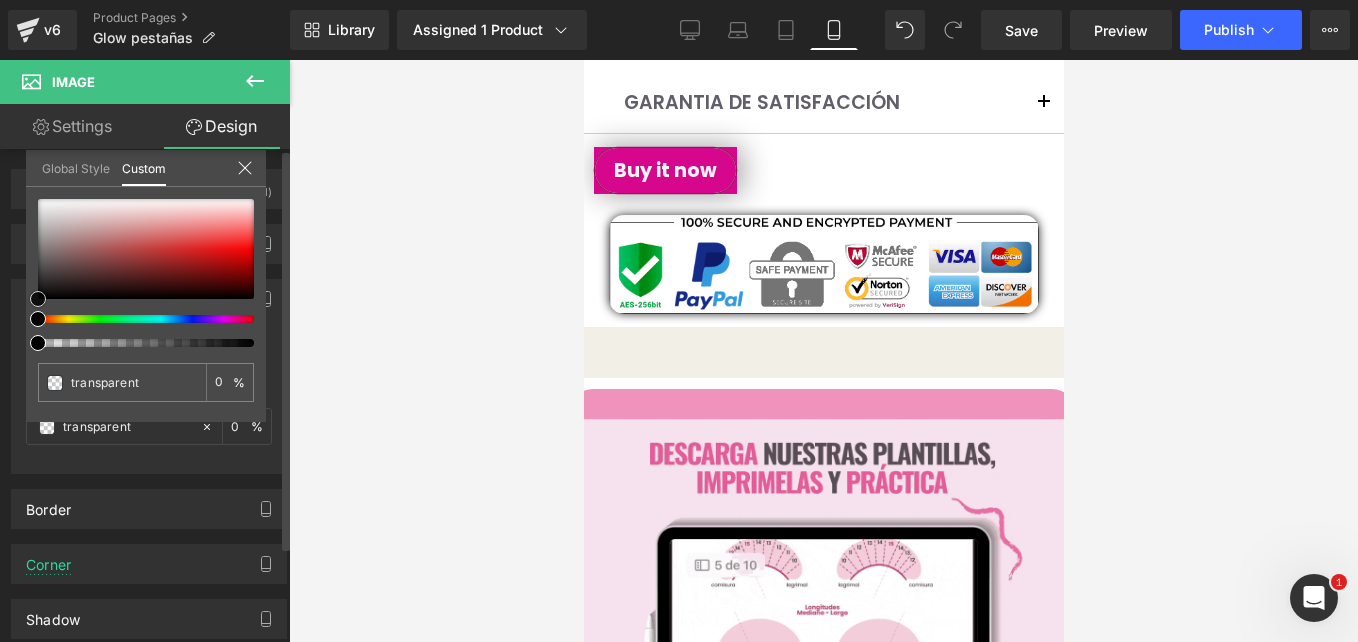 type on "100" 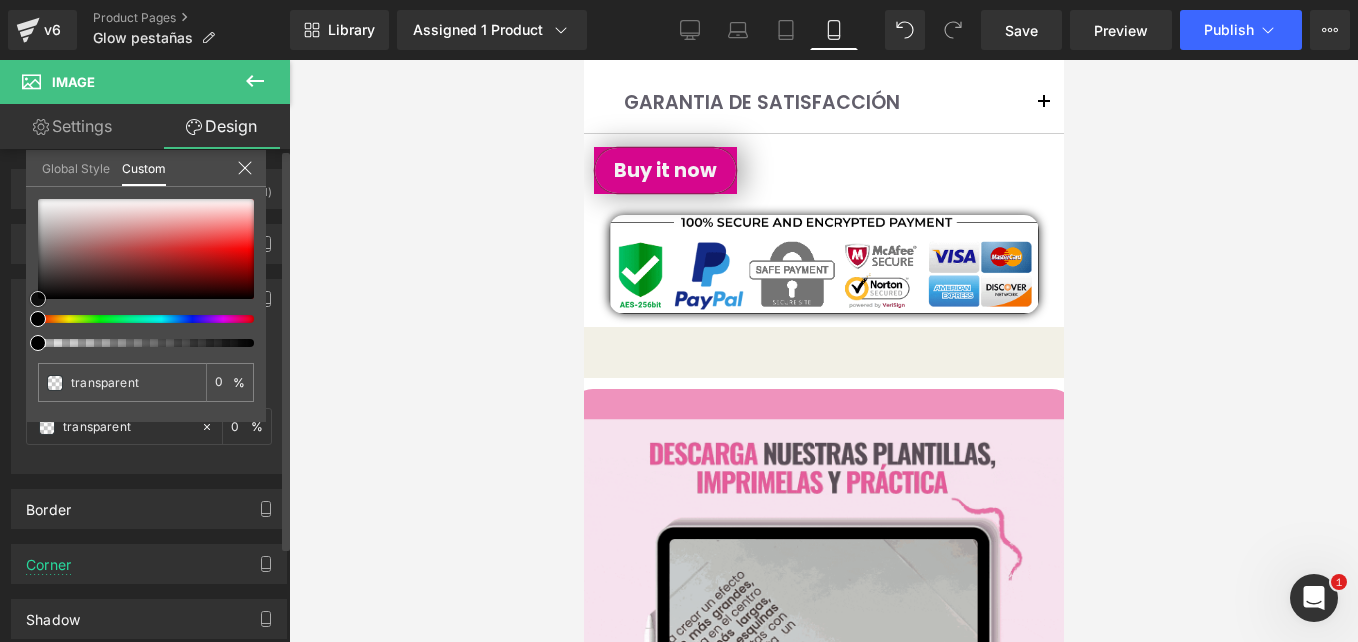type on "#ffffff" 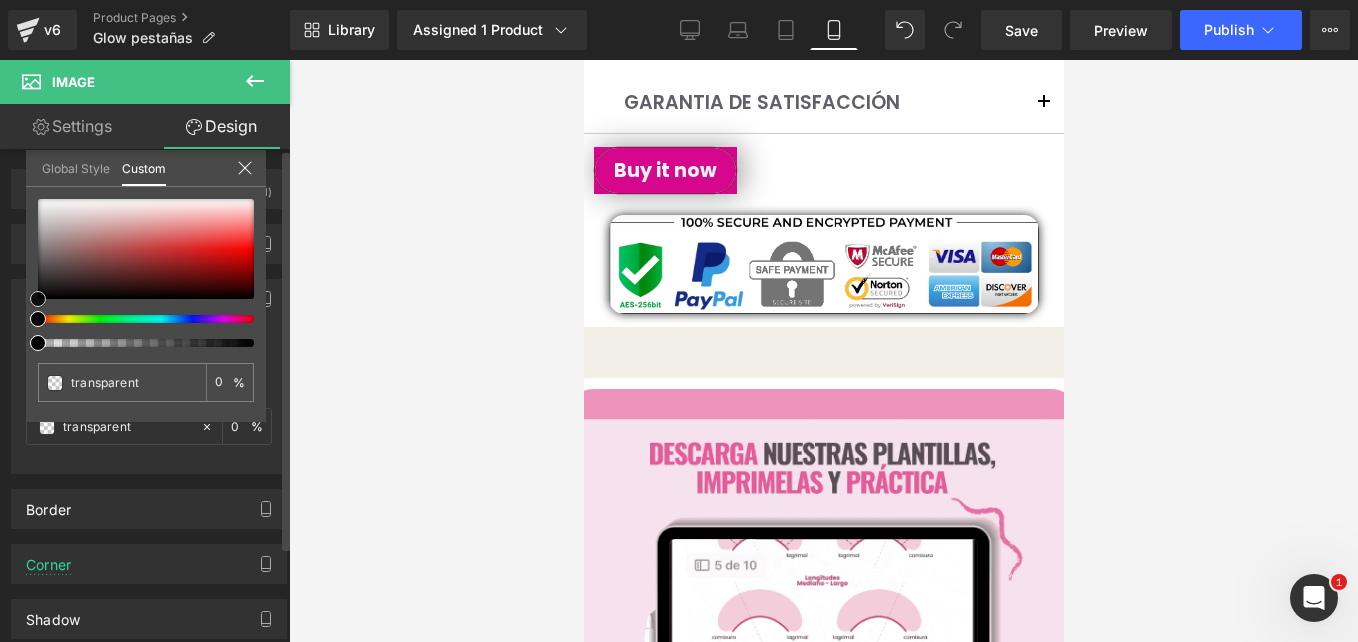 type on "100" 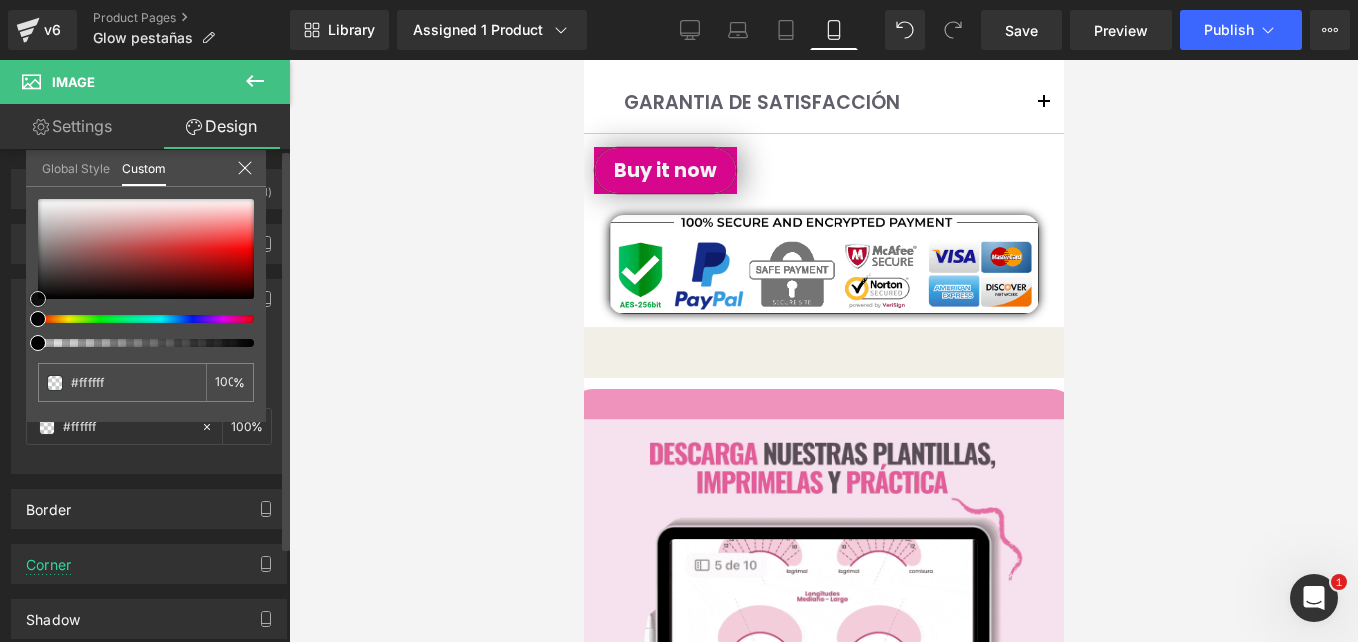 click at bounding box center (146, 249) 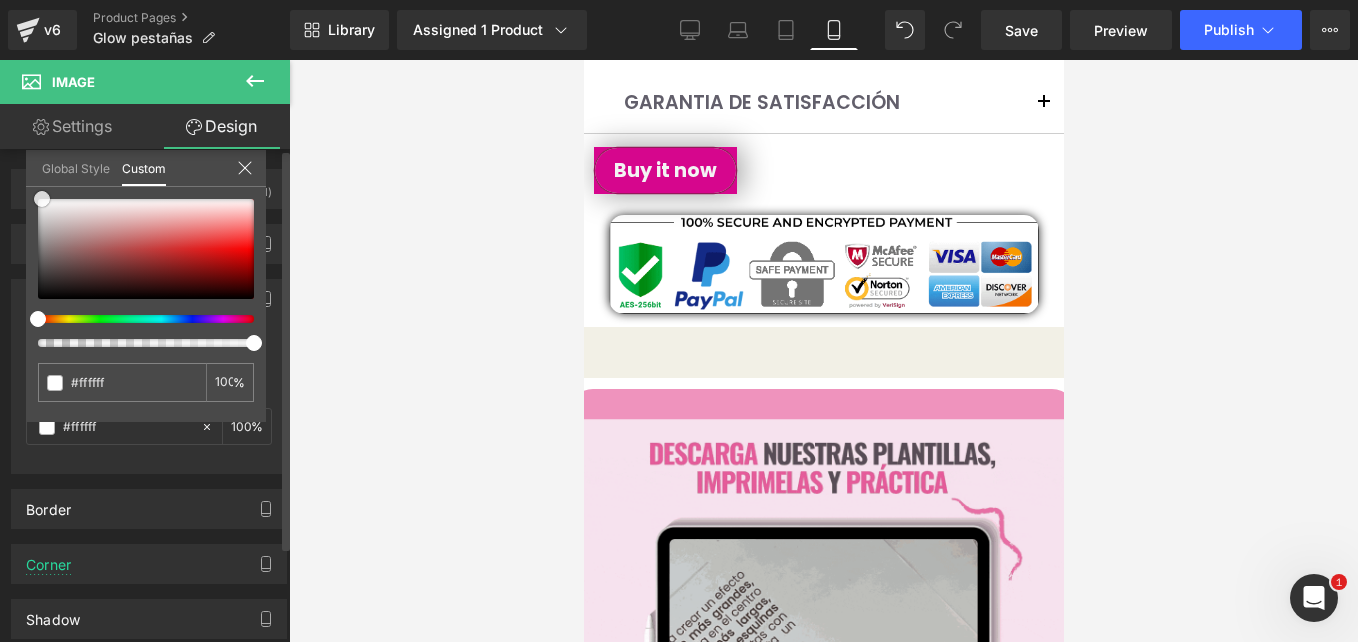 click at bounding box center [42, 199] 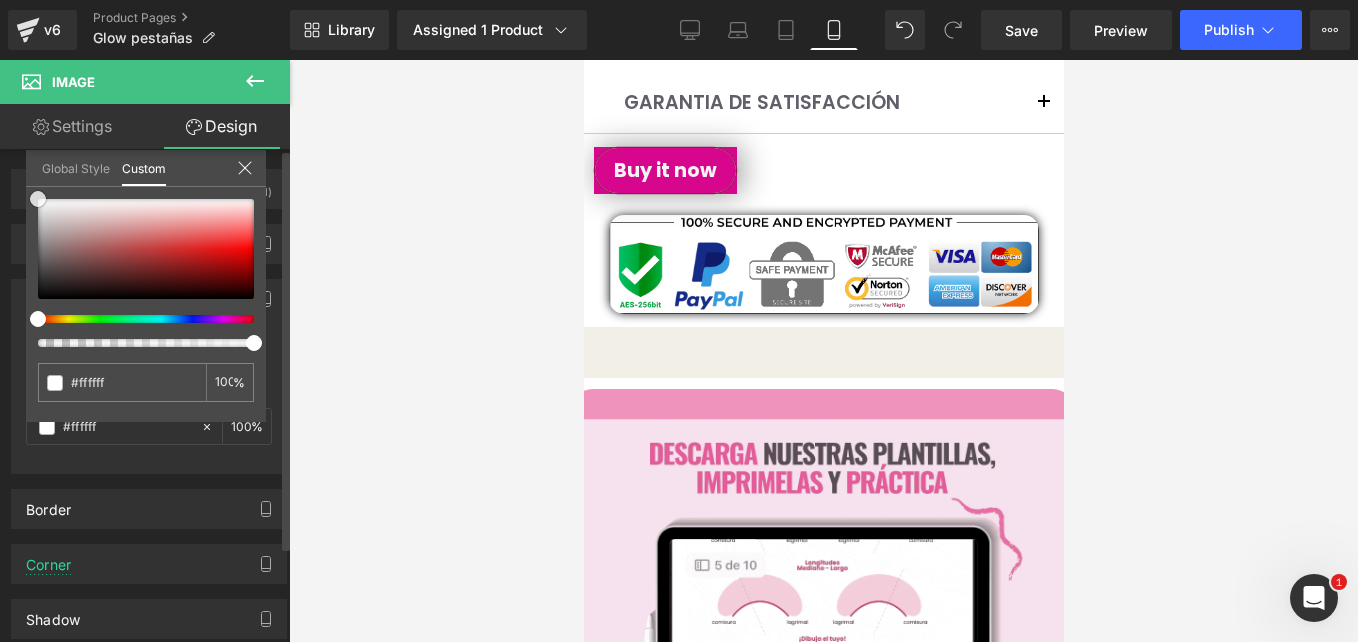 drag, startPoint x: 42, startPoint y: 205, endPoint x: 36, endPoint y: 191, distance: 15.231546 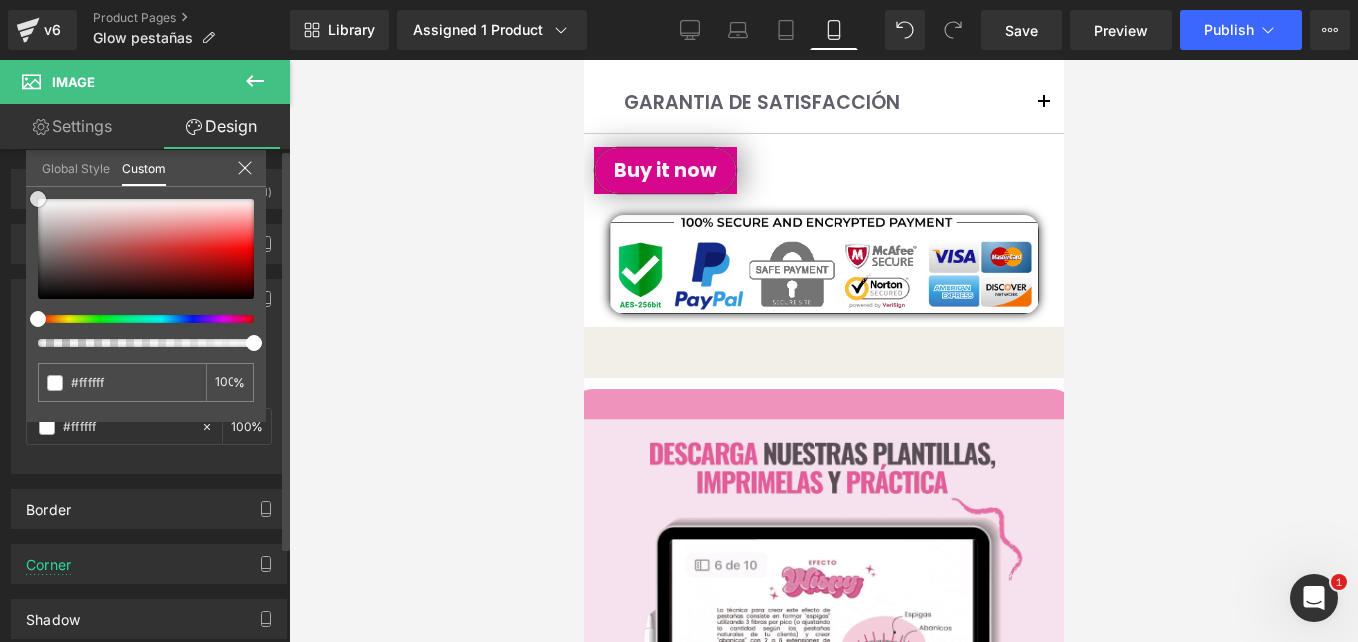 click at bounding box center [38, 199] 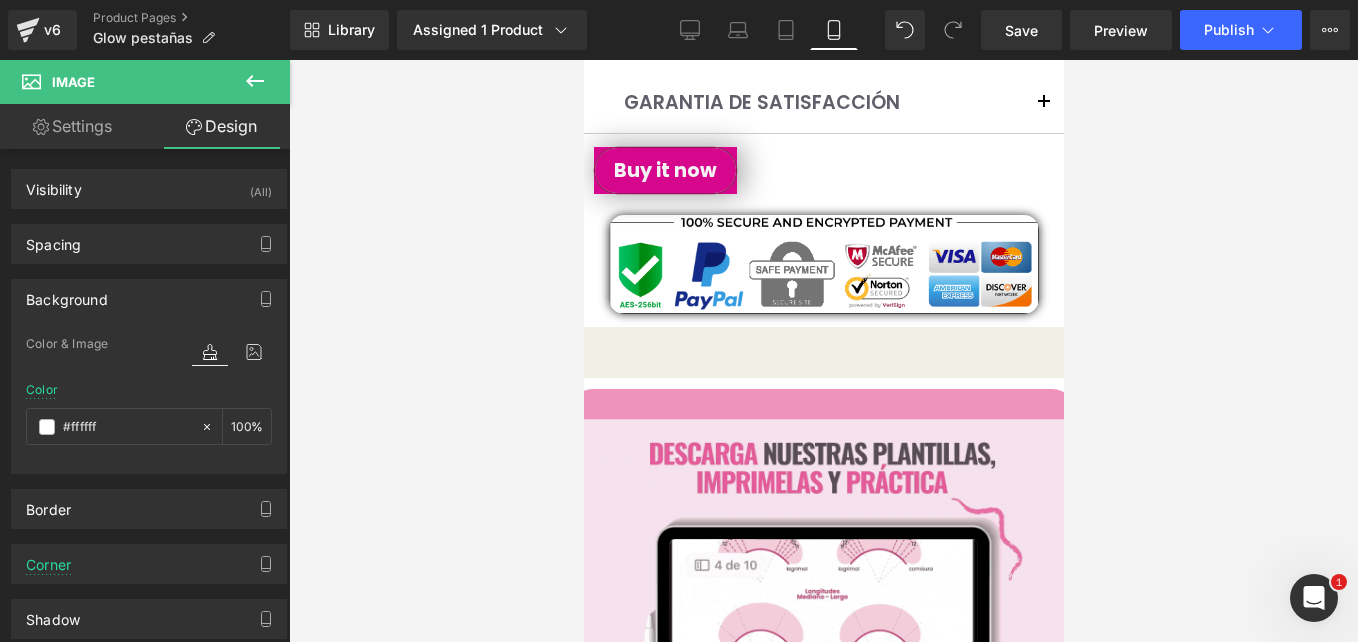 click on "Row         Curso Digital  de Extensiones de Pestañas + MANUAL: Técnicas 2025 para  Principiantes y Lashistas avanzadas Heading
Material  profesional  y 100% editable para aquellas que quieran aprender o dar clases en
Text Block         Row
Image
Image
Image
Image
Image
‹ ›" at bounding box center (823, 2875) 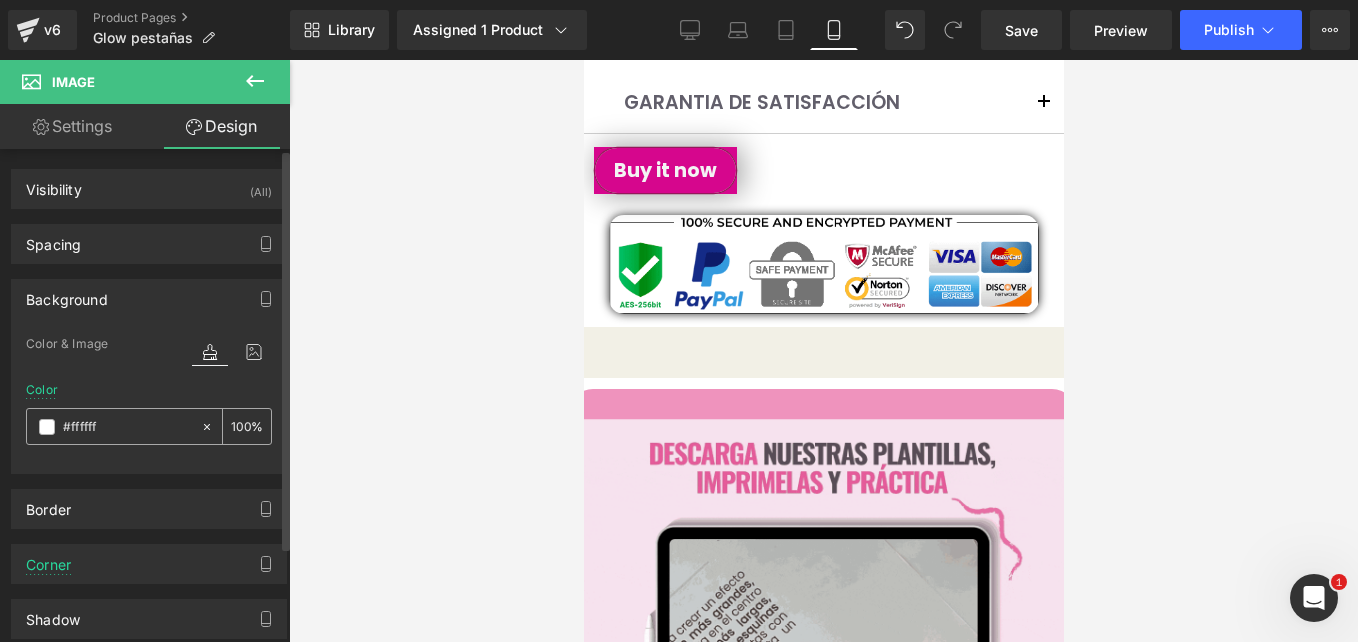 click at bounding box center (47, 427) 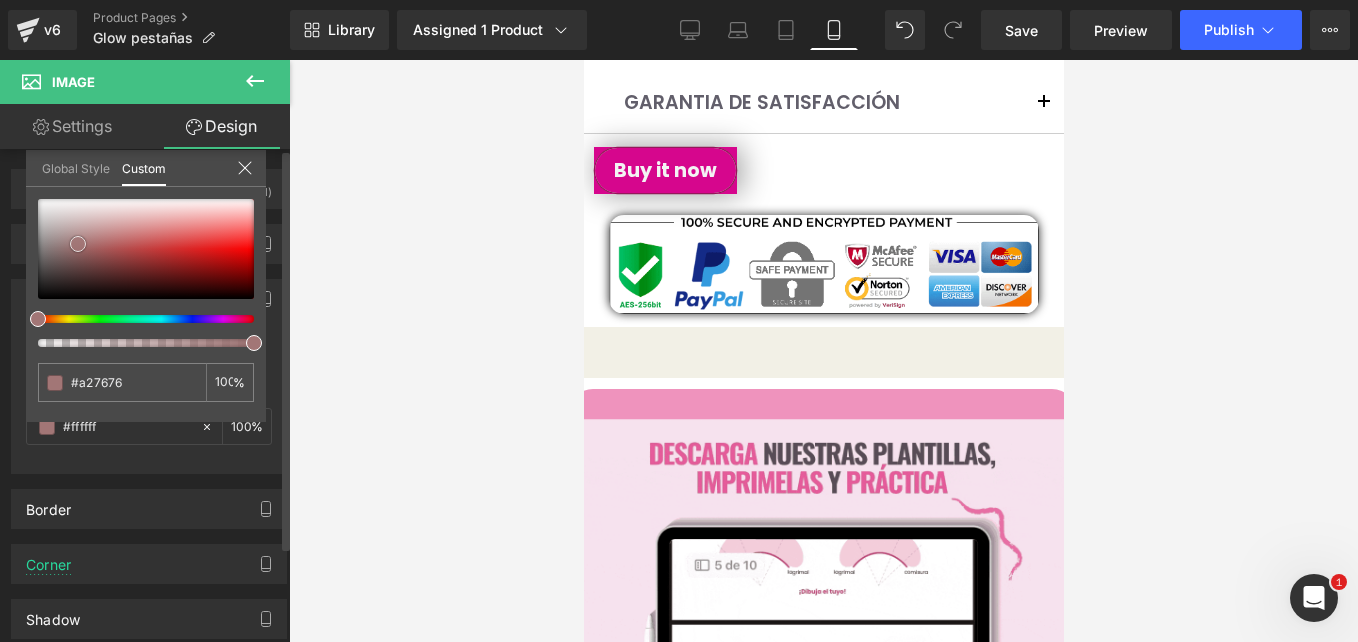 type on "#a27676" 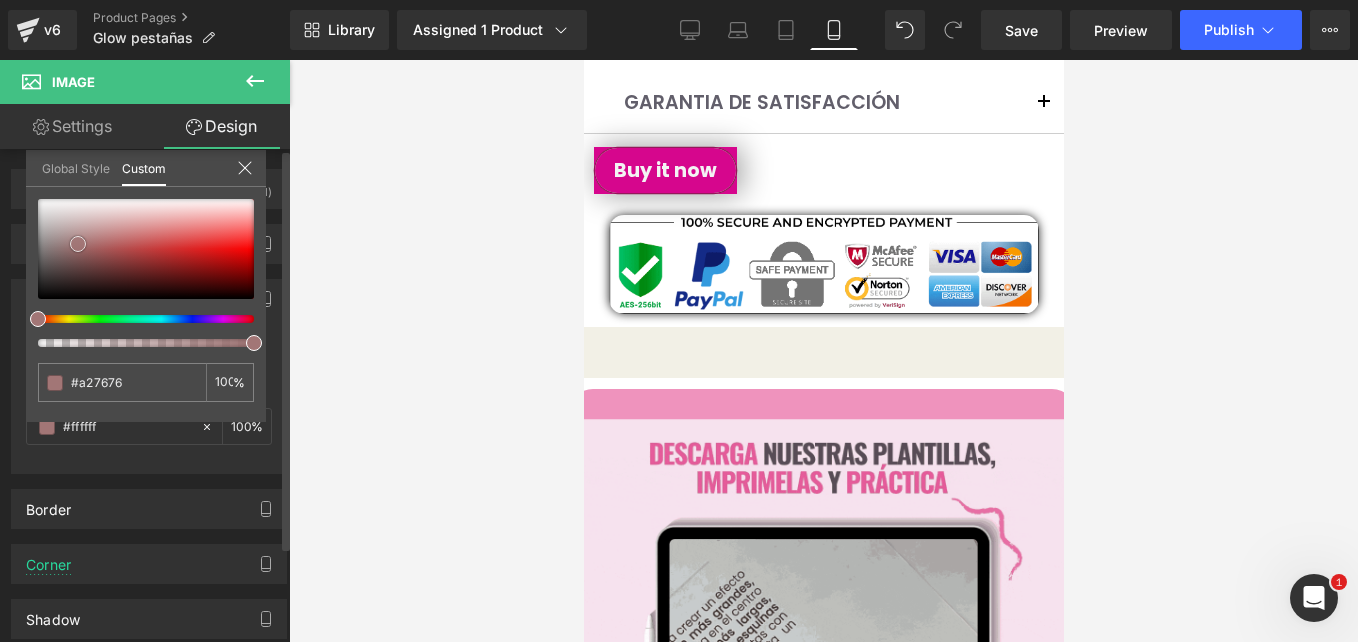 type on "#a27676" 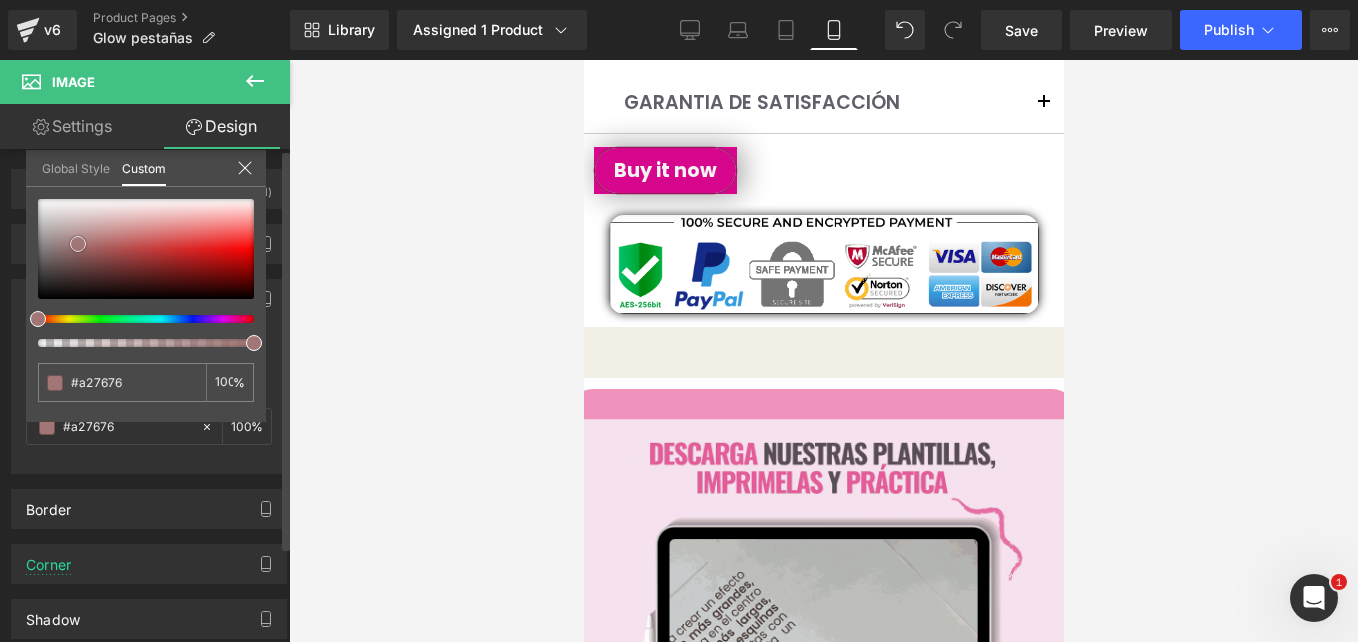 click at bounding box center [146, 249] 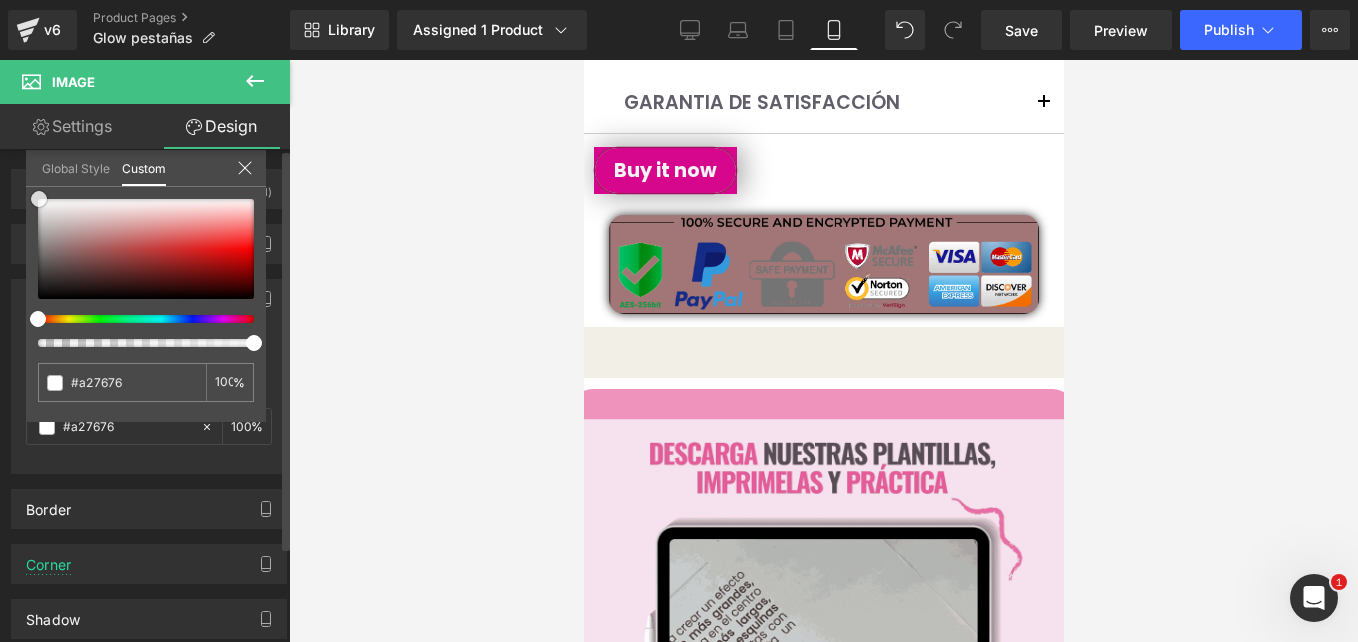 type on "#a57d7d" 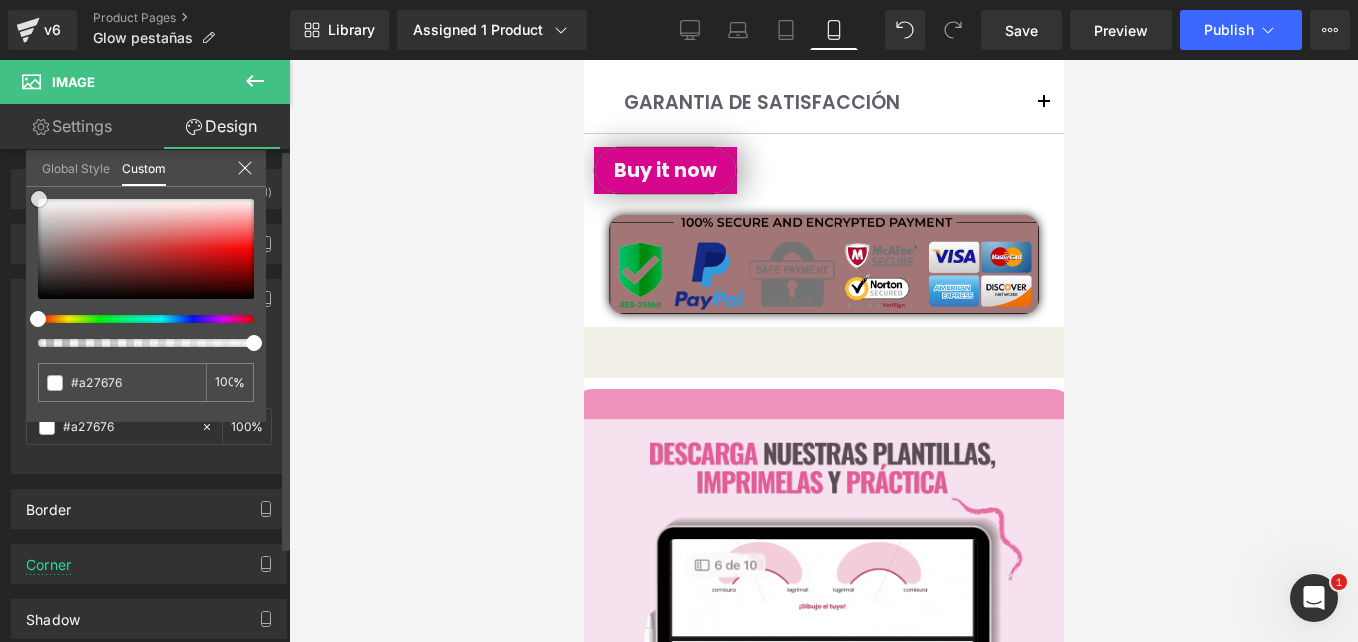 type on "#a57d7d" 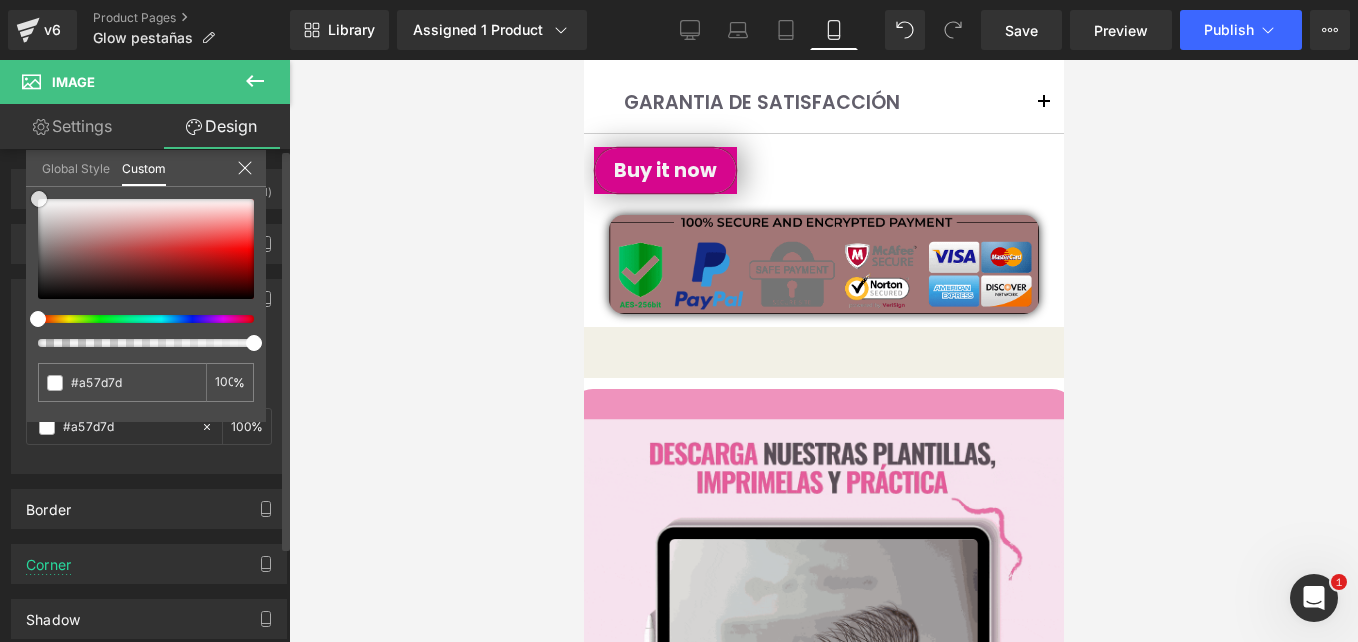 type on "#ffffff" 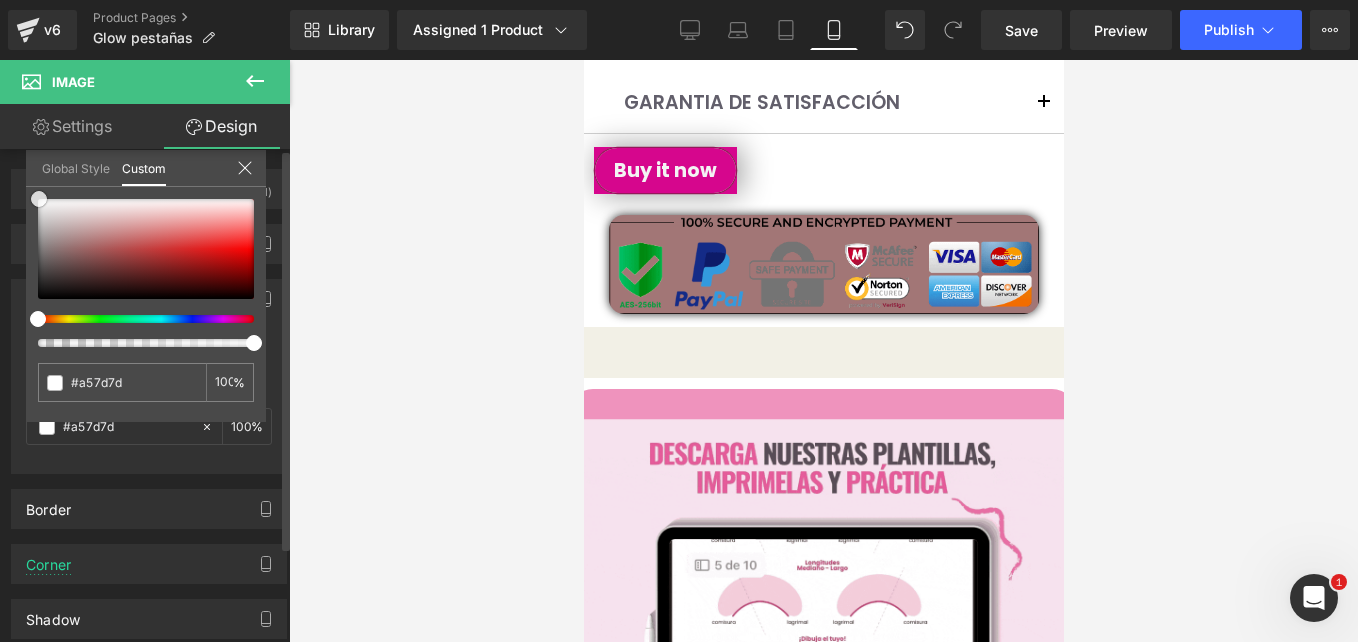 type on "#ffffff" 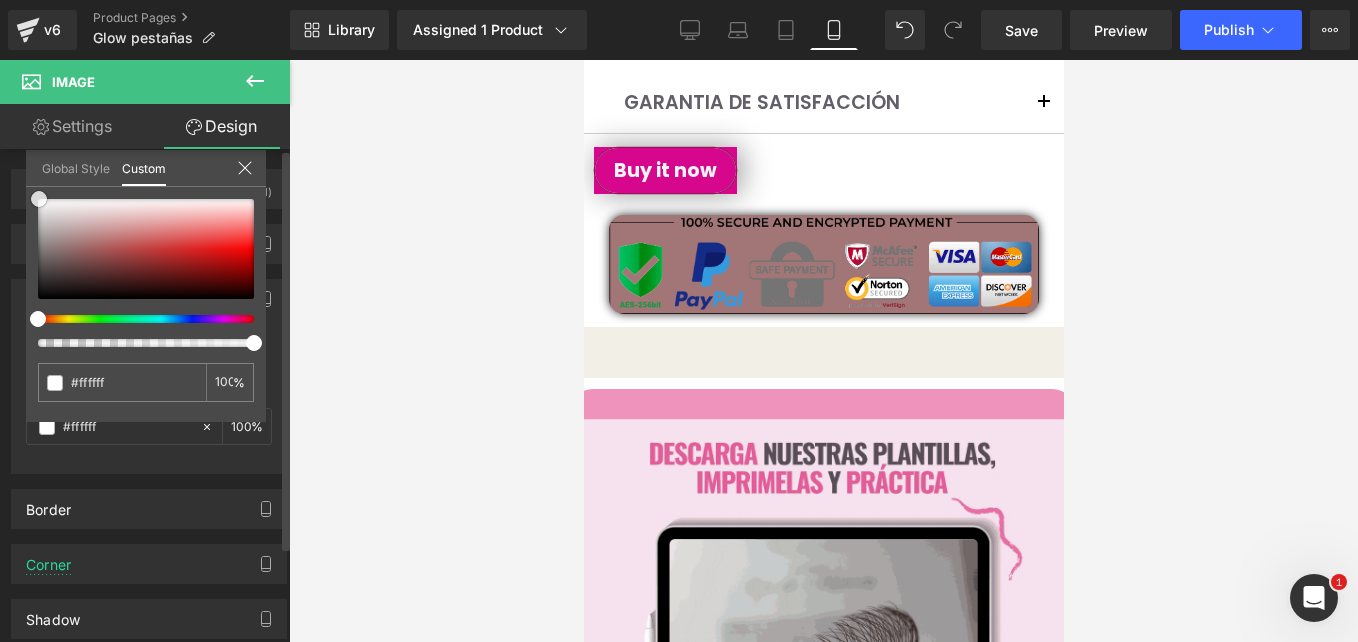 drag, startPoint x: 70, startPoint y: 242, endPoint x: 15, endPoint y: 168, distance: 92.20087 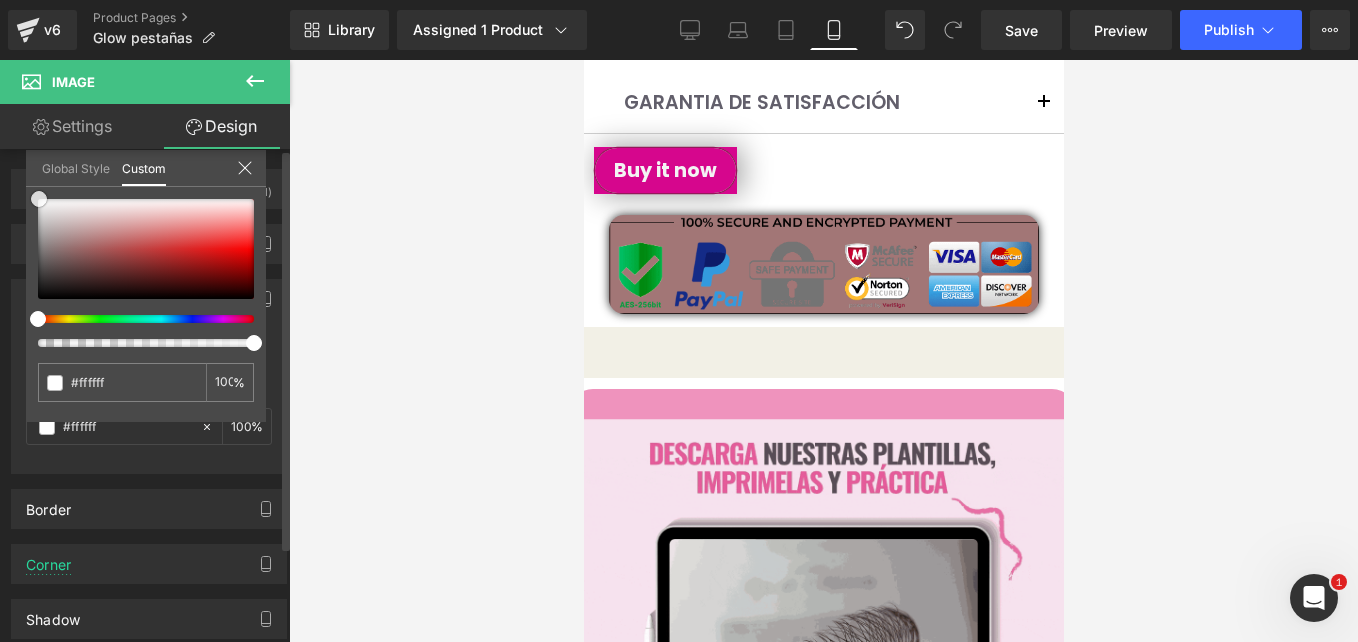 click on "Background
Color & Image color
rgba(255, 255, 255, 1) Color #ffffff 100 %
Image  Replace Image  Upload image or  Browse gallery Image Src Image Quality Lighter Lightest
Lighter
Lighter Lightest Only support for UCare CDN
More settings
Global Style Custom Edit styles #ffffff 100 %" at bounding box center [149, 369] 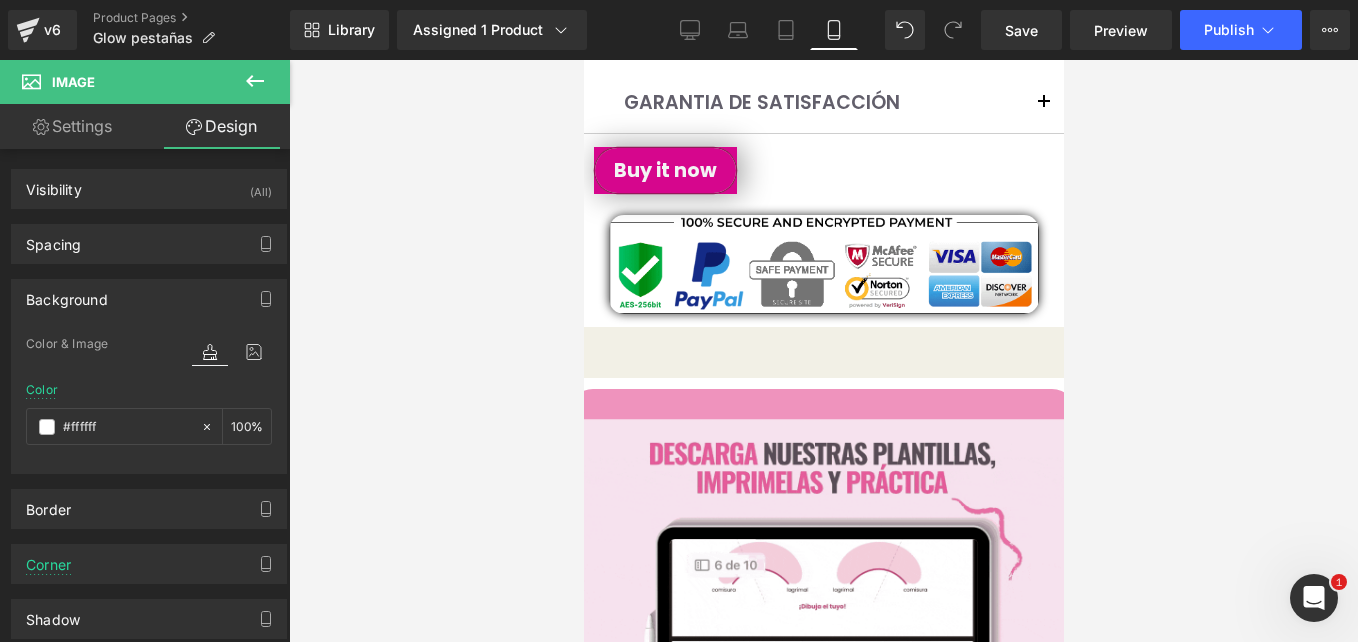 click on "Row         Curso Digital  de Extensiones de Pestañas + MANUAL: Técnicas 2025 para  Principiantes y Lashistas avanzadas Heading
Material  profesional  y 100% editable para aquellas que quieran aprender o dar clases en
Text Block         Row
Image
Image
Image
Image
Image
‹ ›" at bounding box center (823, 2875) 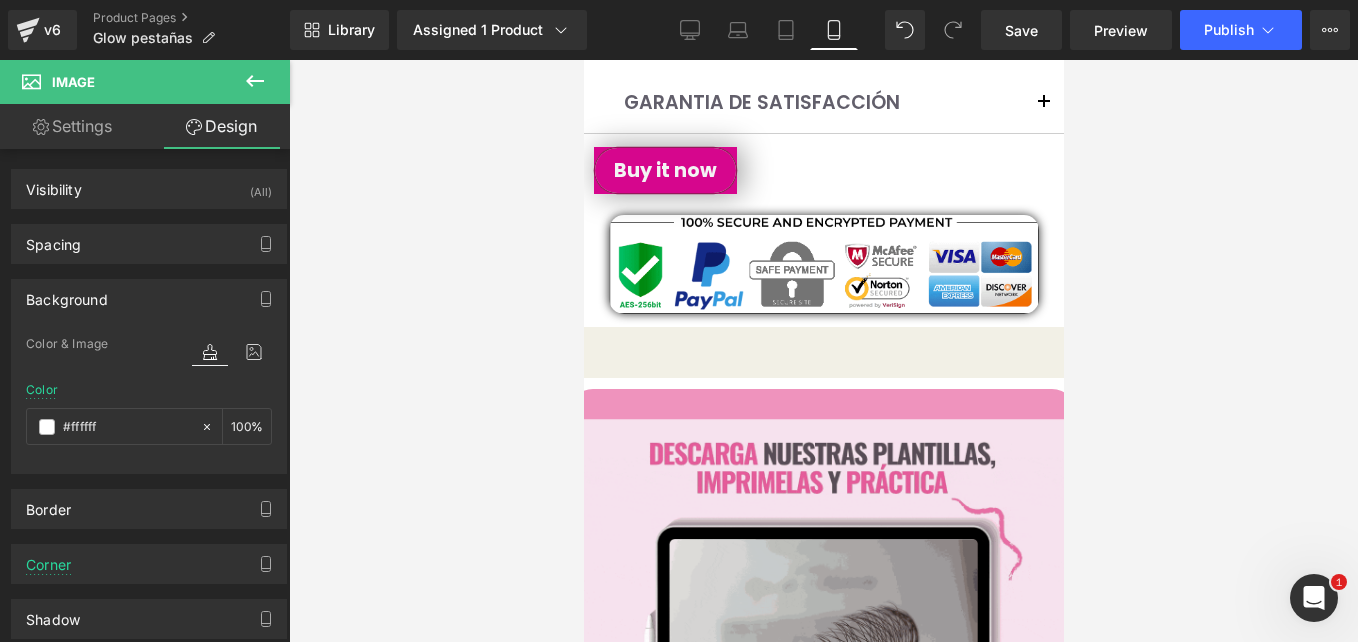 click on "Row" at bounding box center [583, 60] 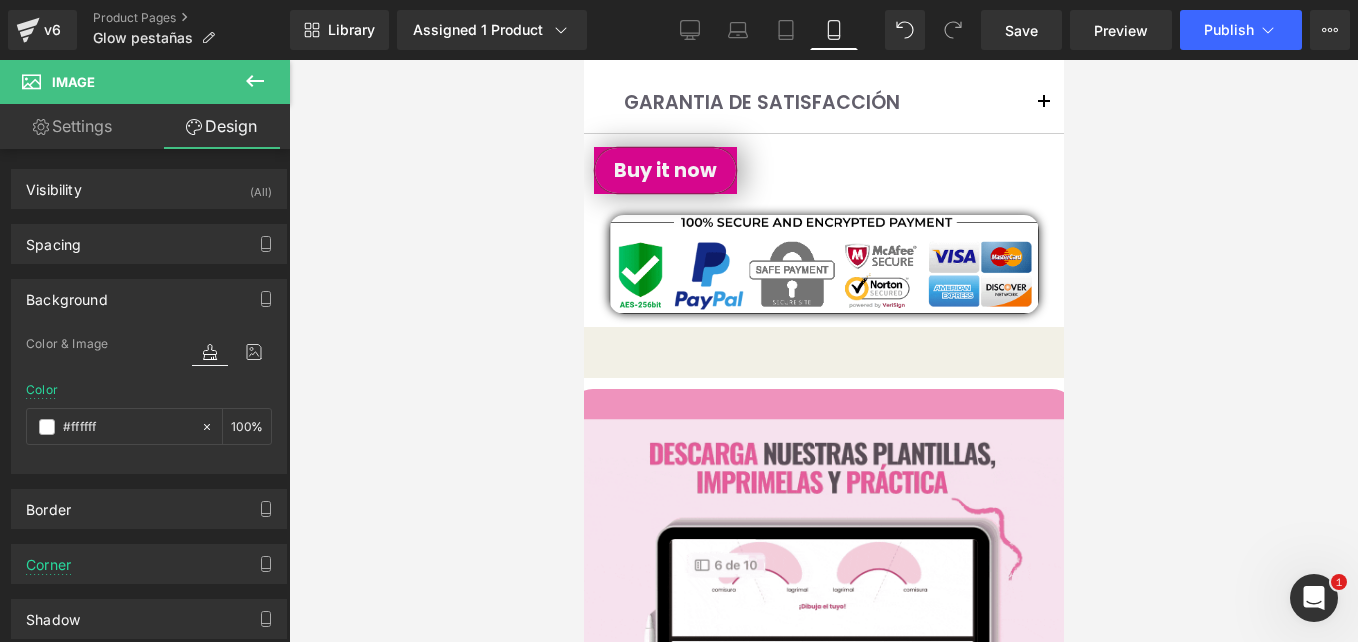 click on "Row" at bounding box center [583, 60] 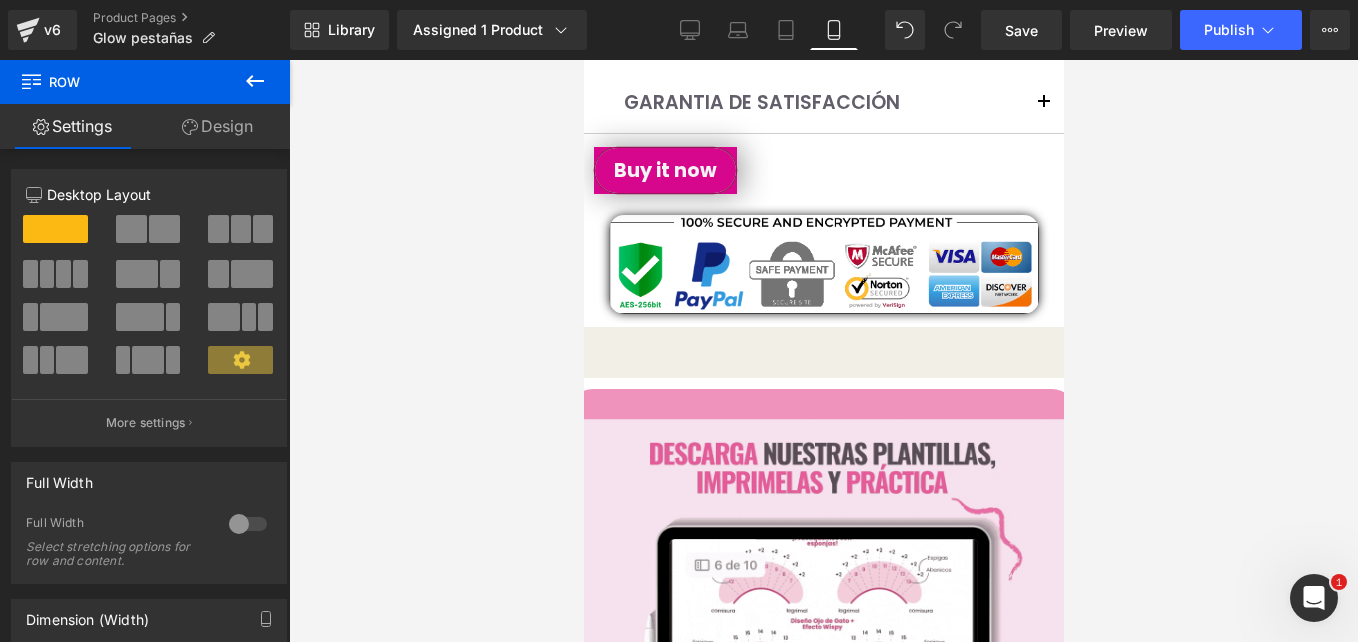 click on "Design" at bounding box center (217, 126) 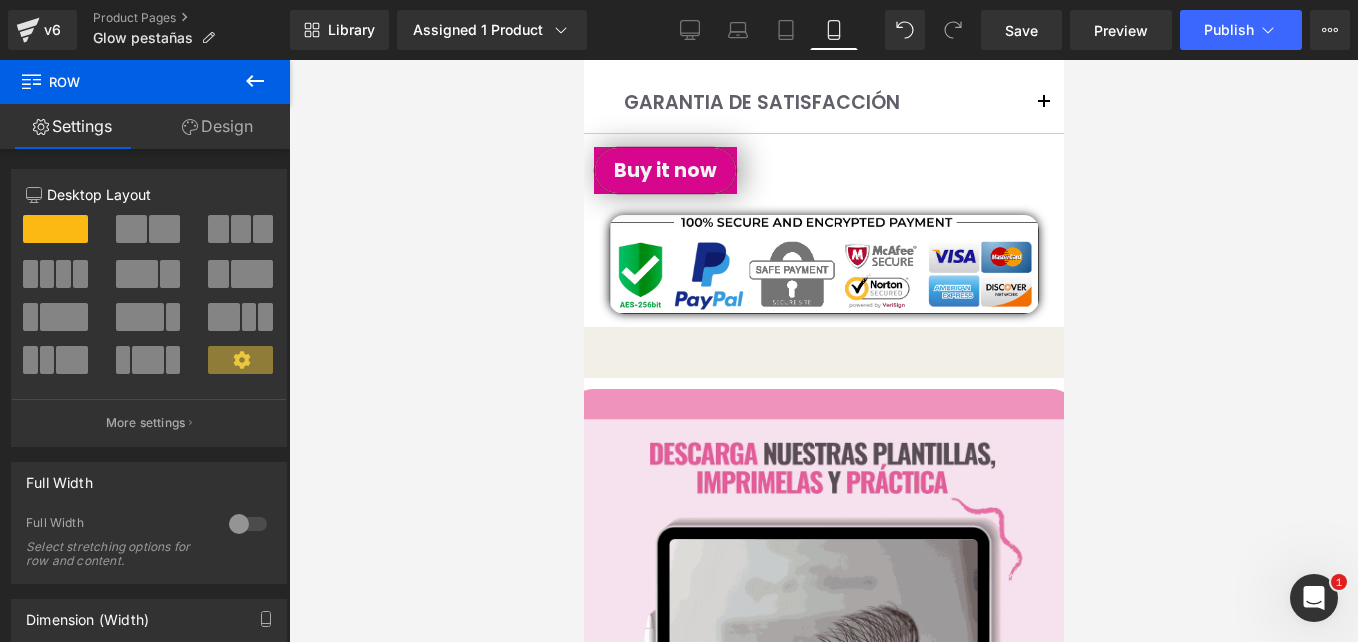 click on "Background" at bounding box center (0, 0) 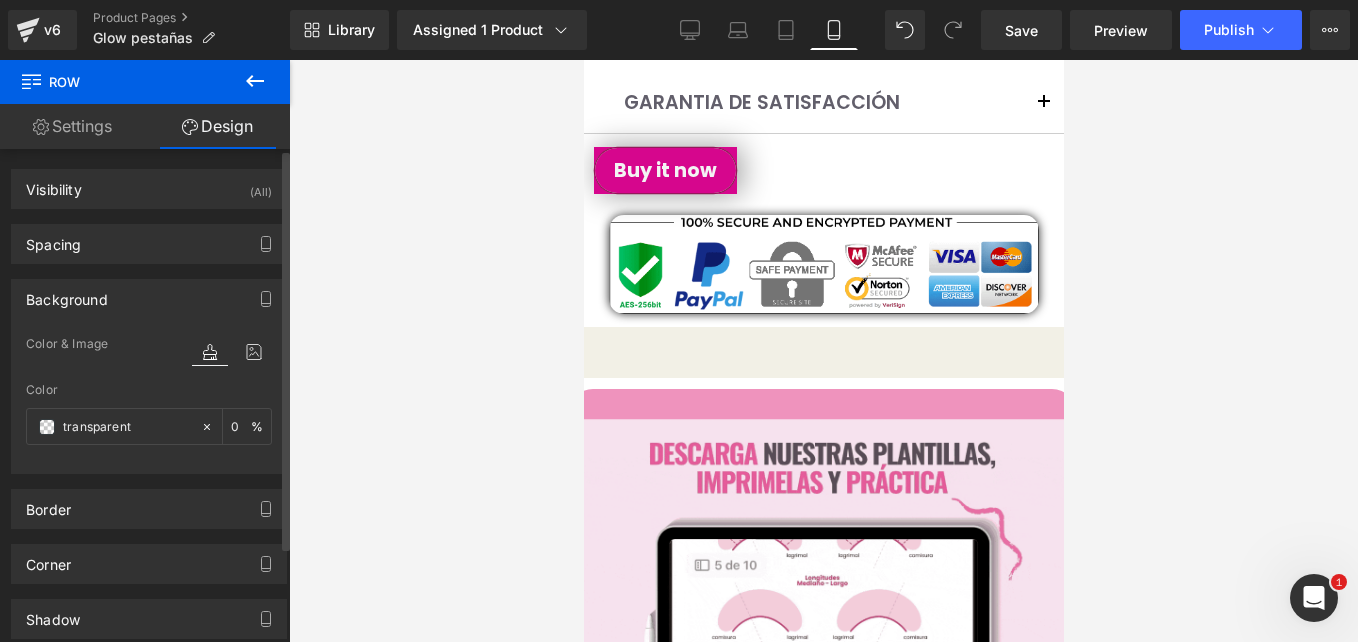 type on "transparent" 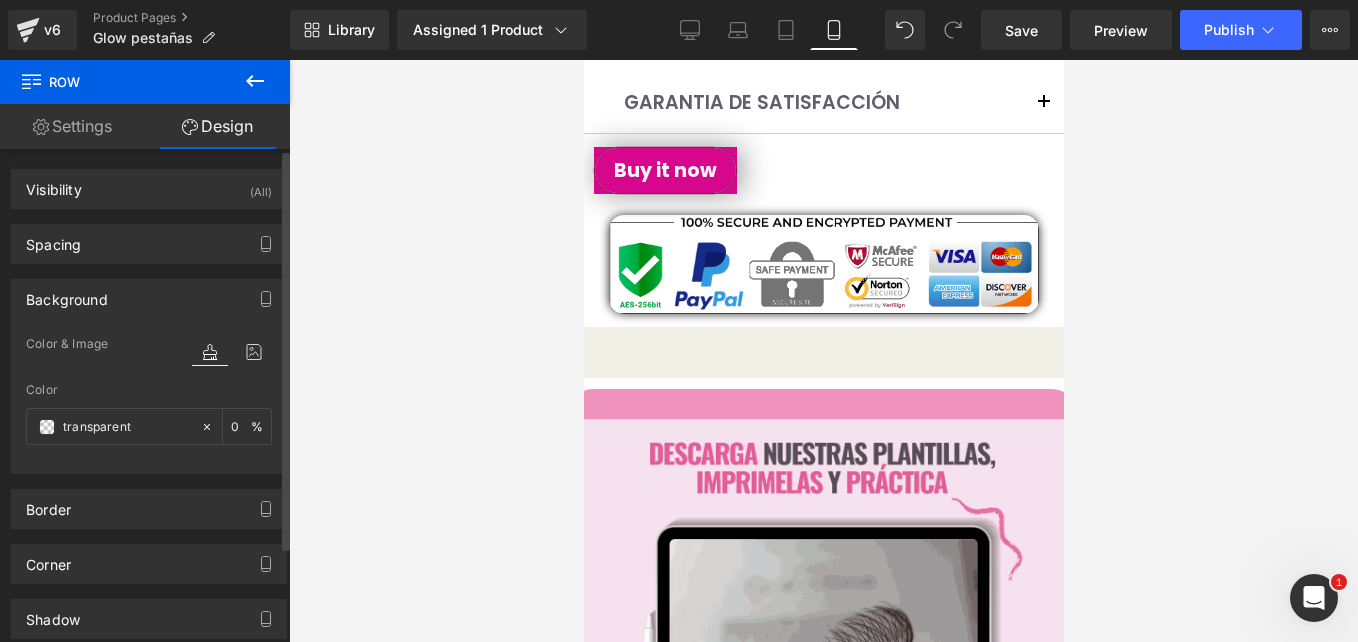 type on "0" 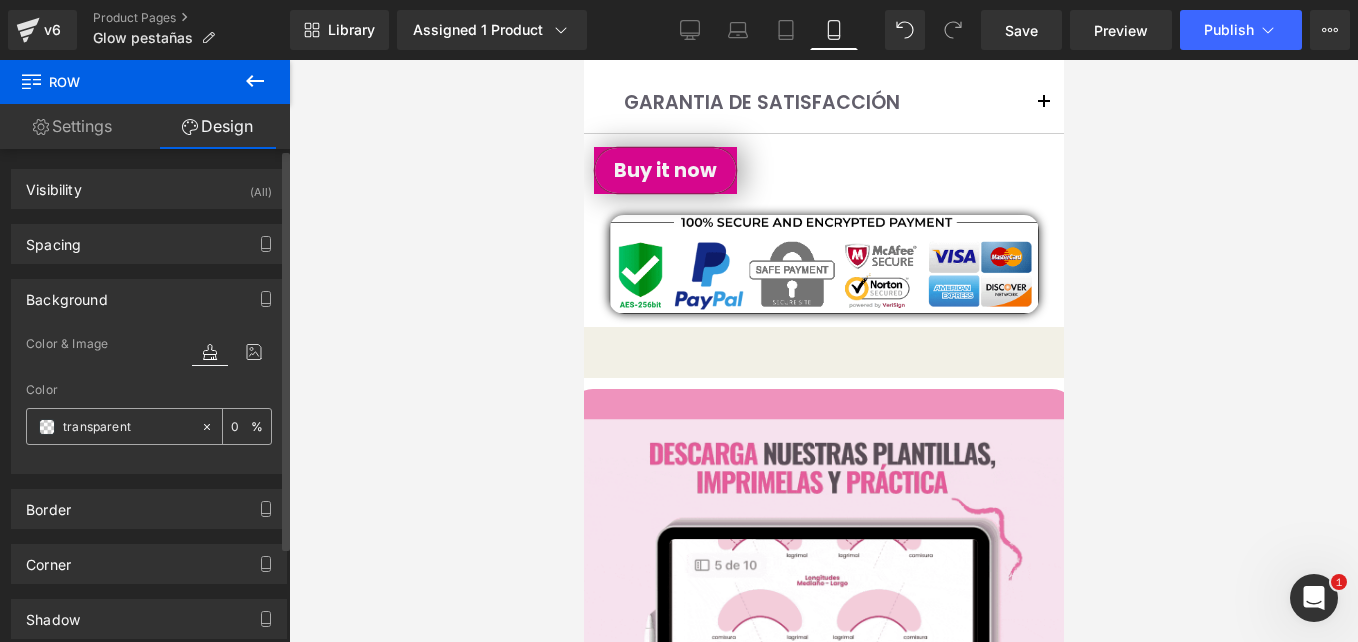 click at bounding box center [47, 427] 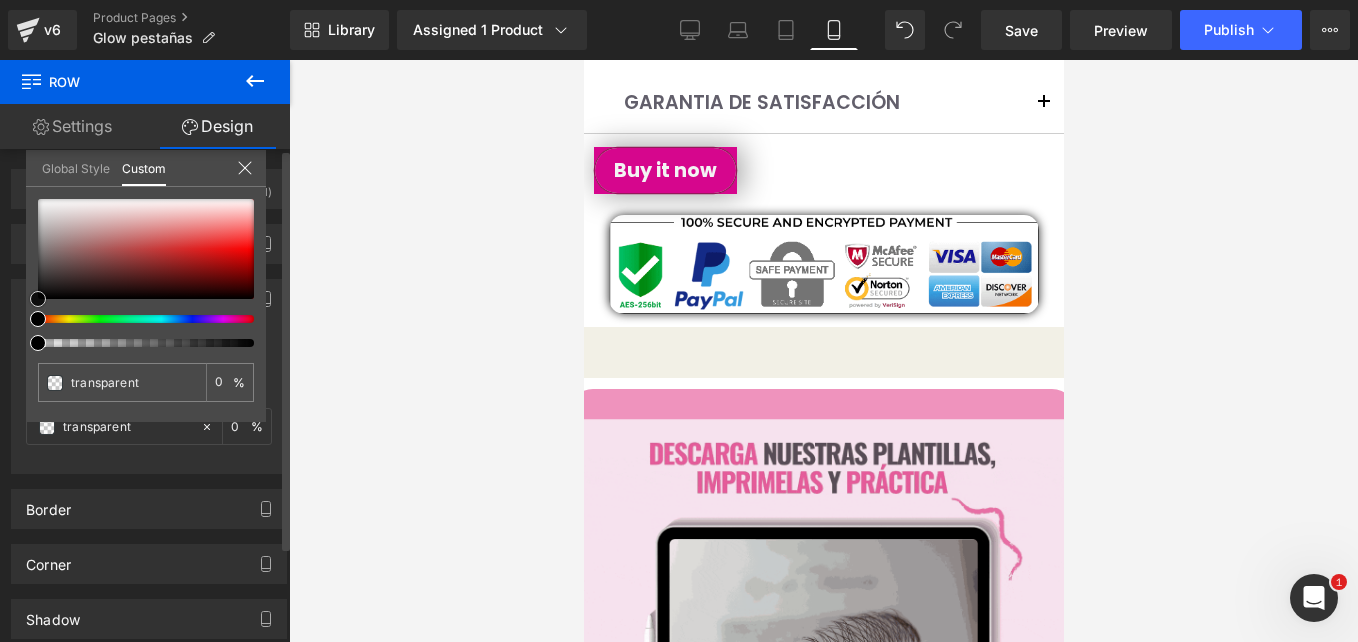 type on "#e5e0e0" 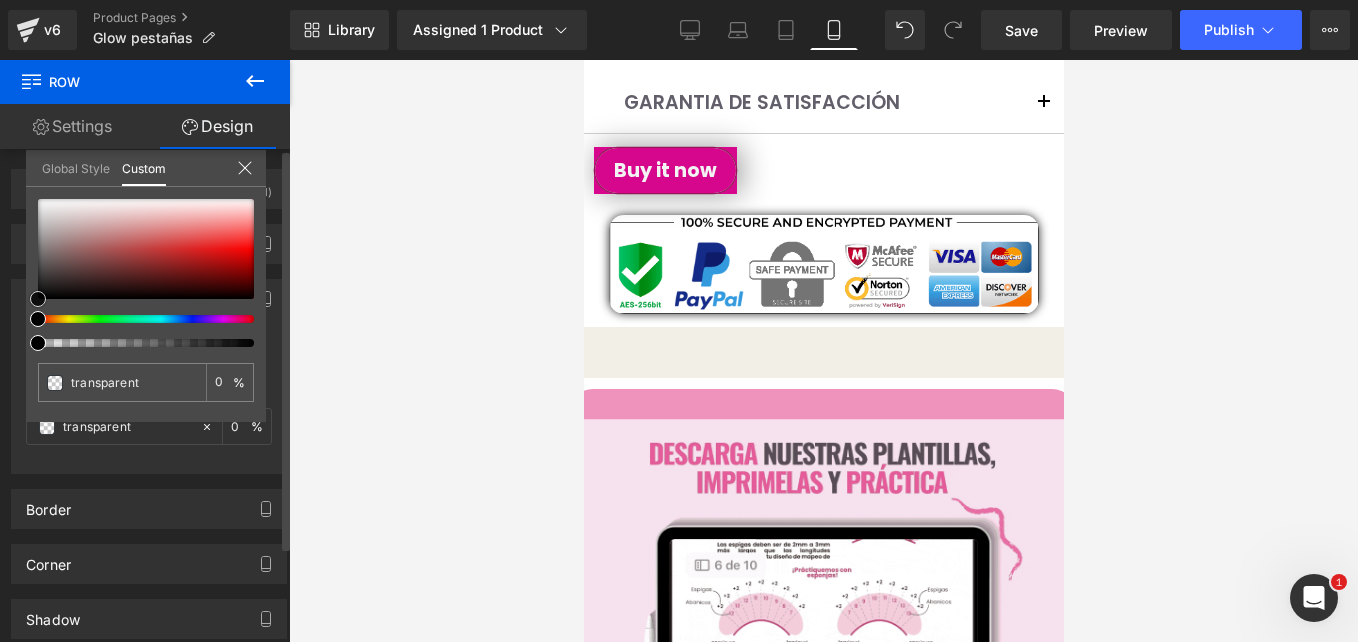 type on "100" 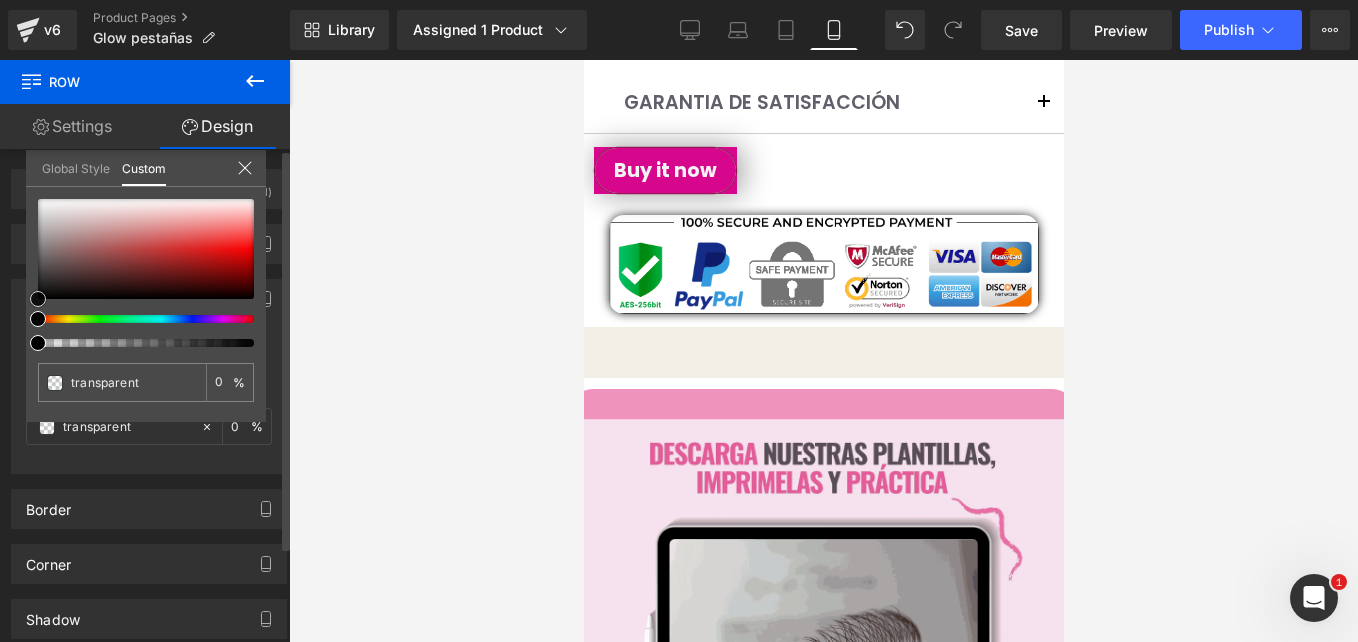 type on "#e5e0e0" 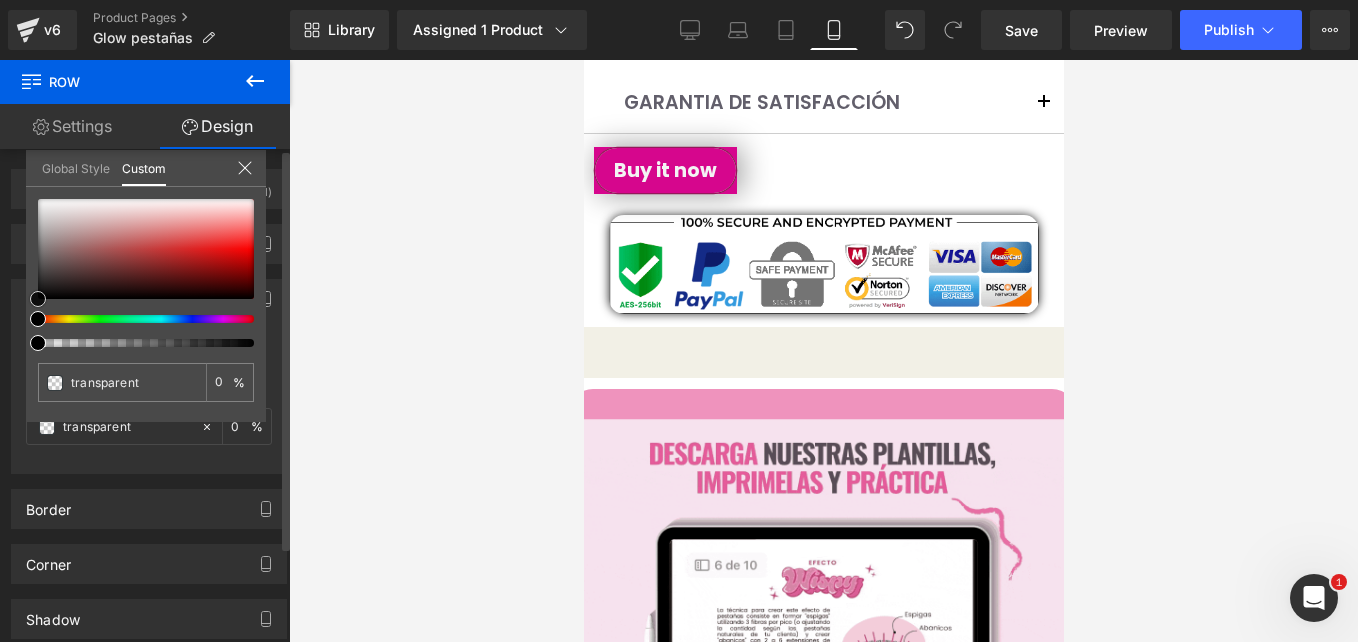 type on "100" 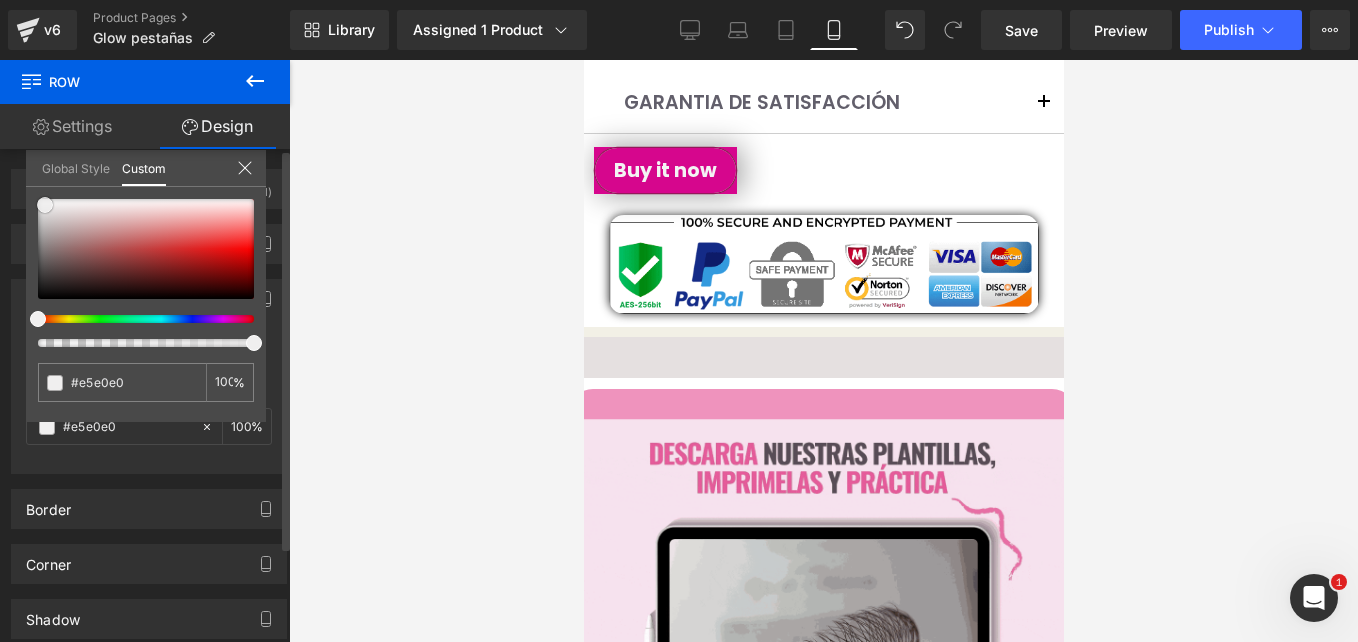 type on "#eeecec" 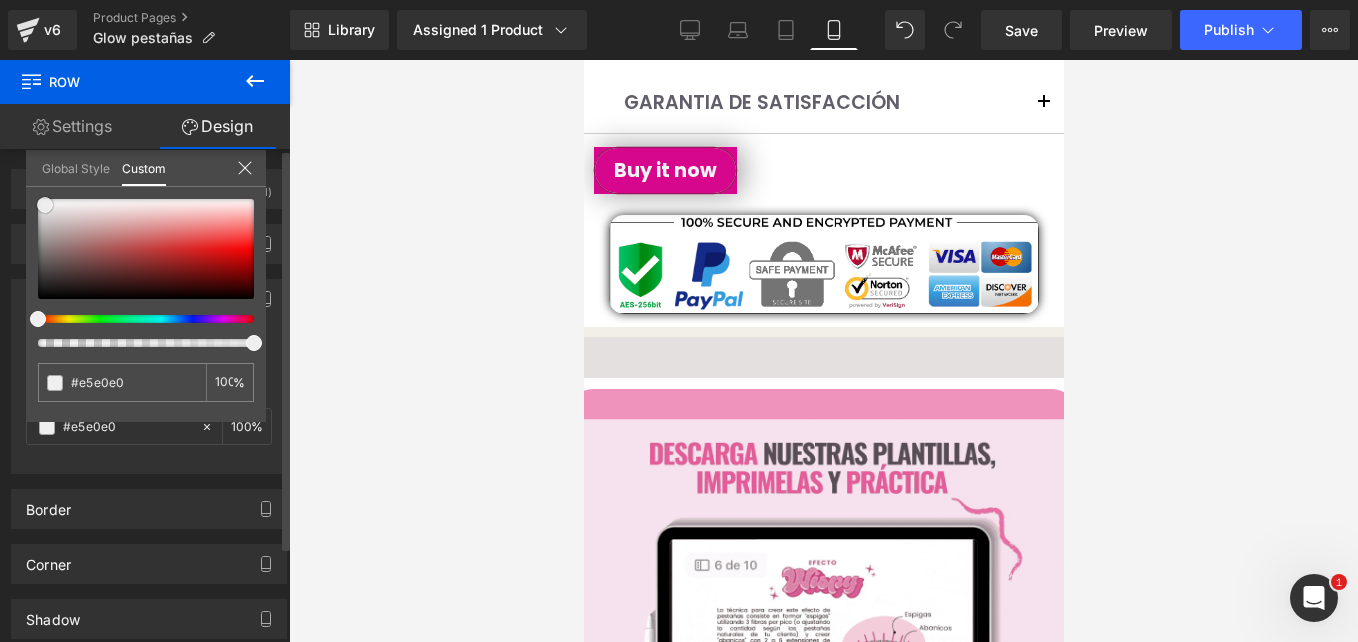 type on "#eeecec" 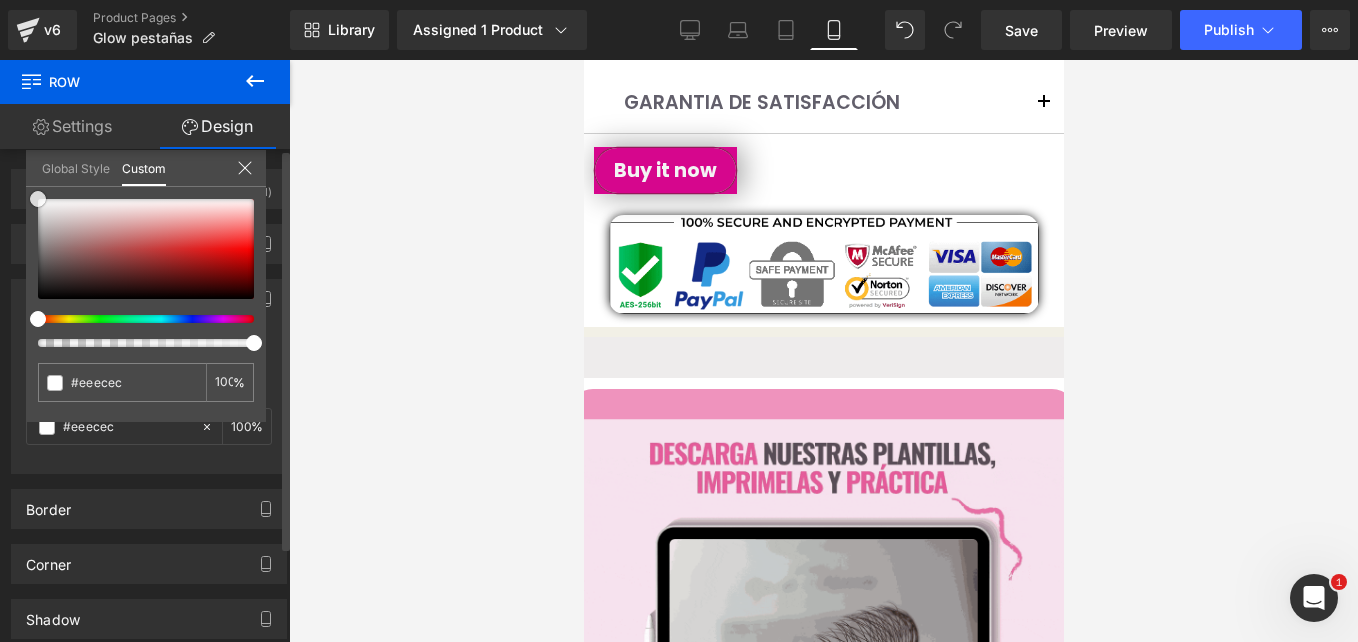 type on "#fcfcfc" 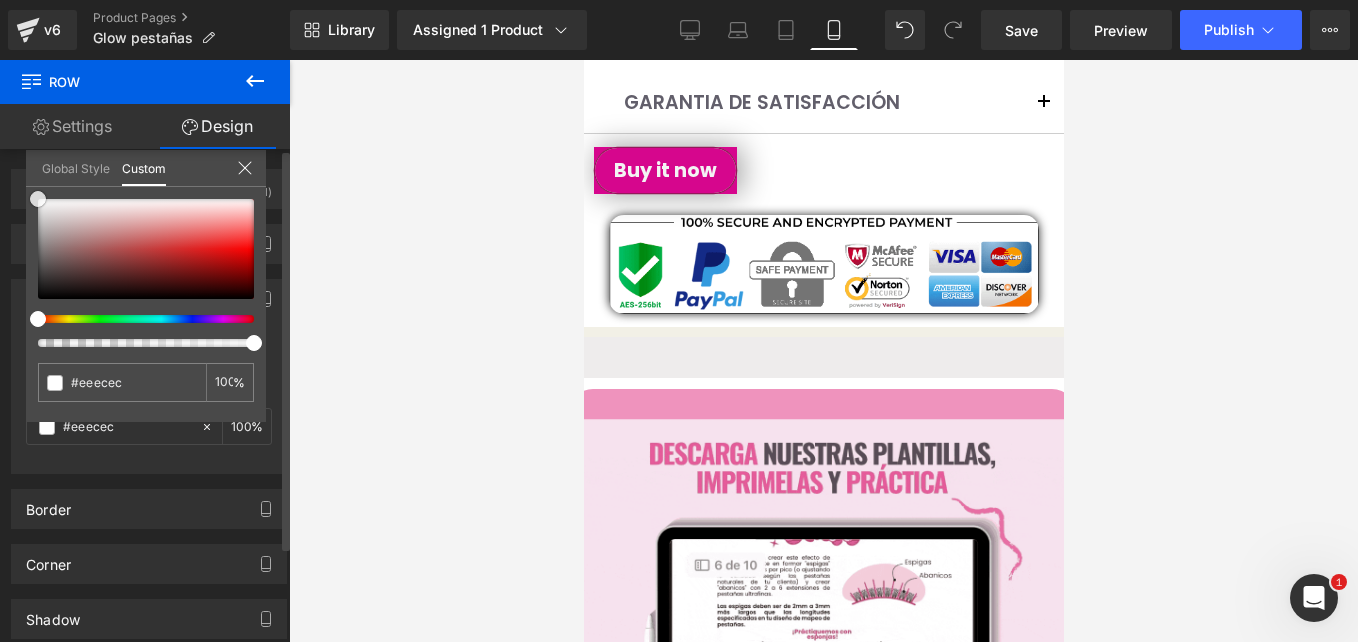 type on "#fcfcfc" 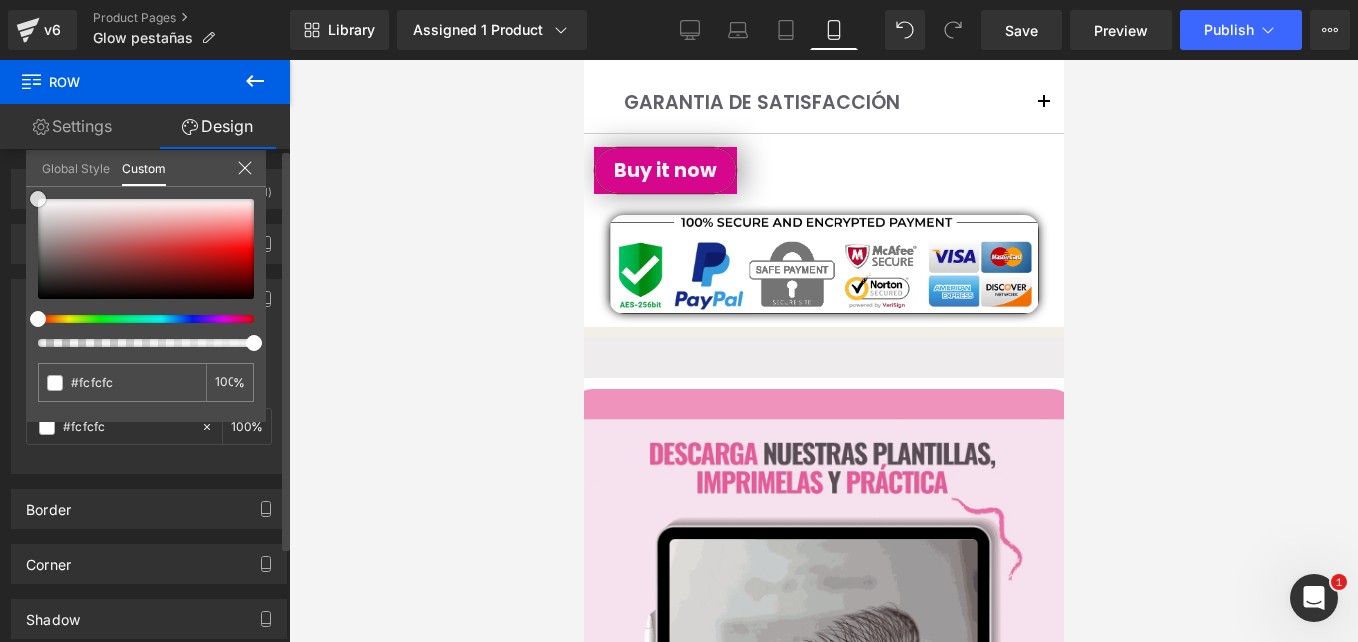 drag, startPoint x: 56, startPoint y: 210, endPoint x: 32, endPoint y: 197, distance: 27.294687 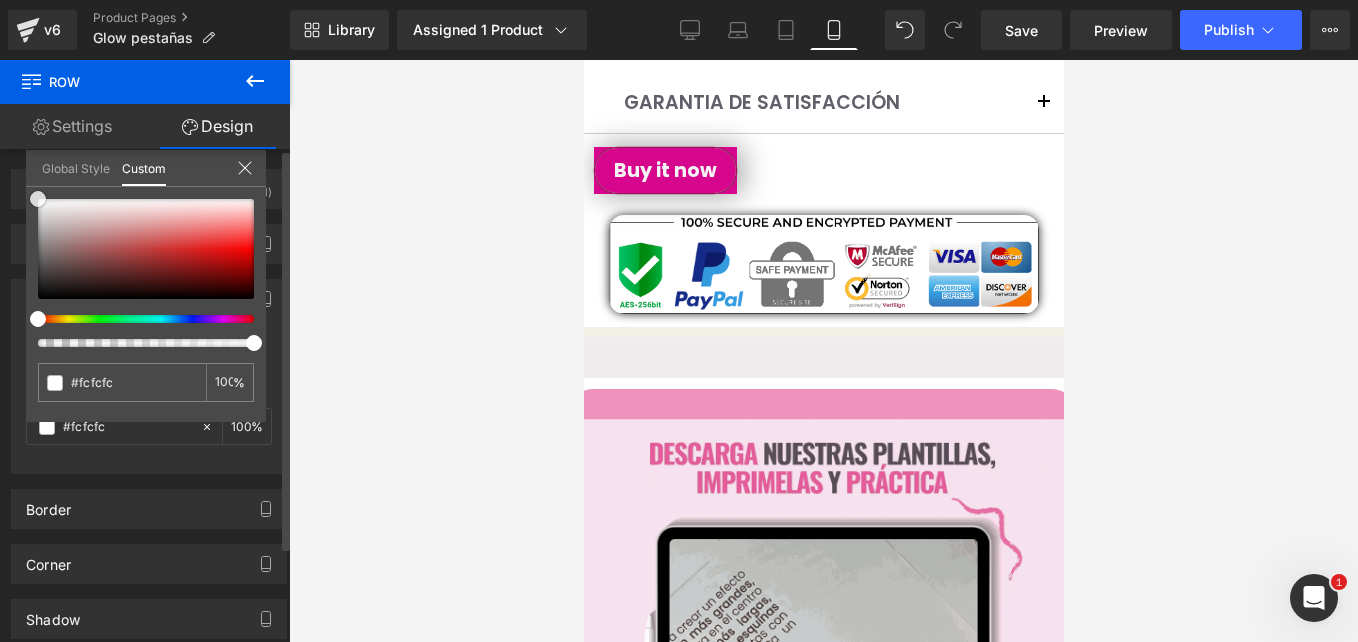type on "#ffffff" 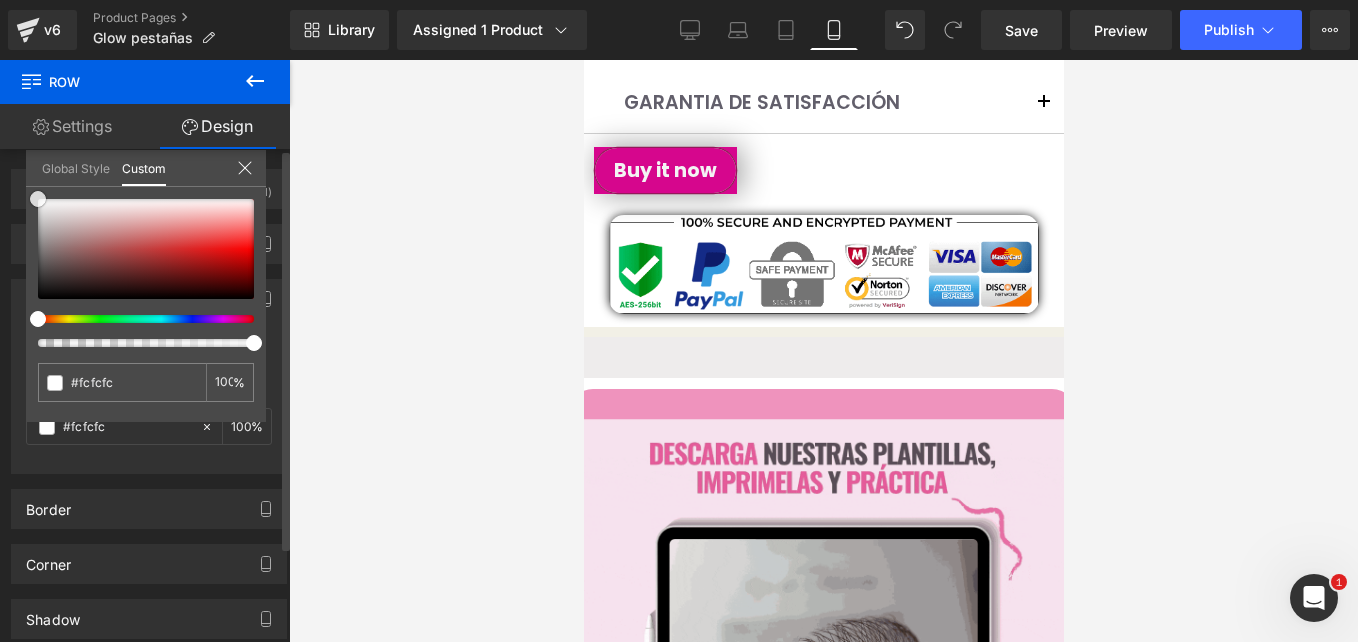 type on "#ffffff" 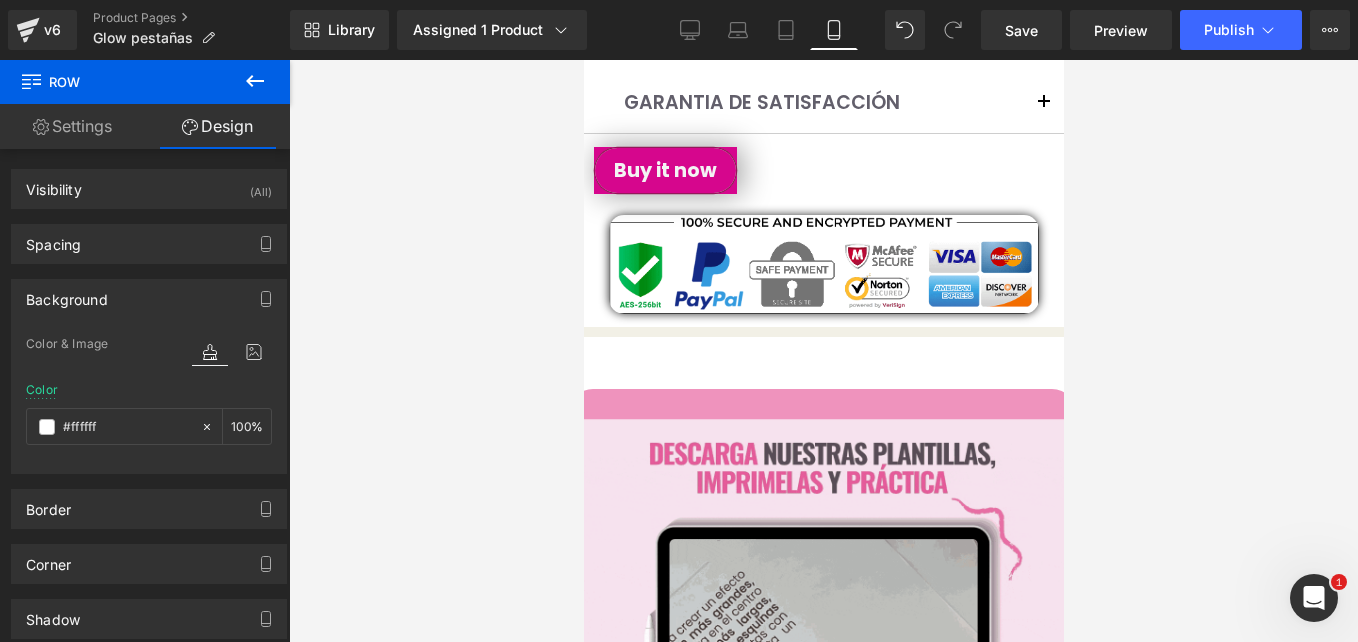 click at bounding box center [823, 351] 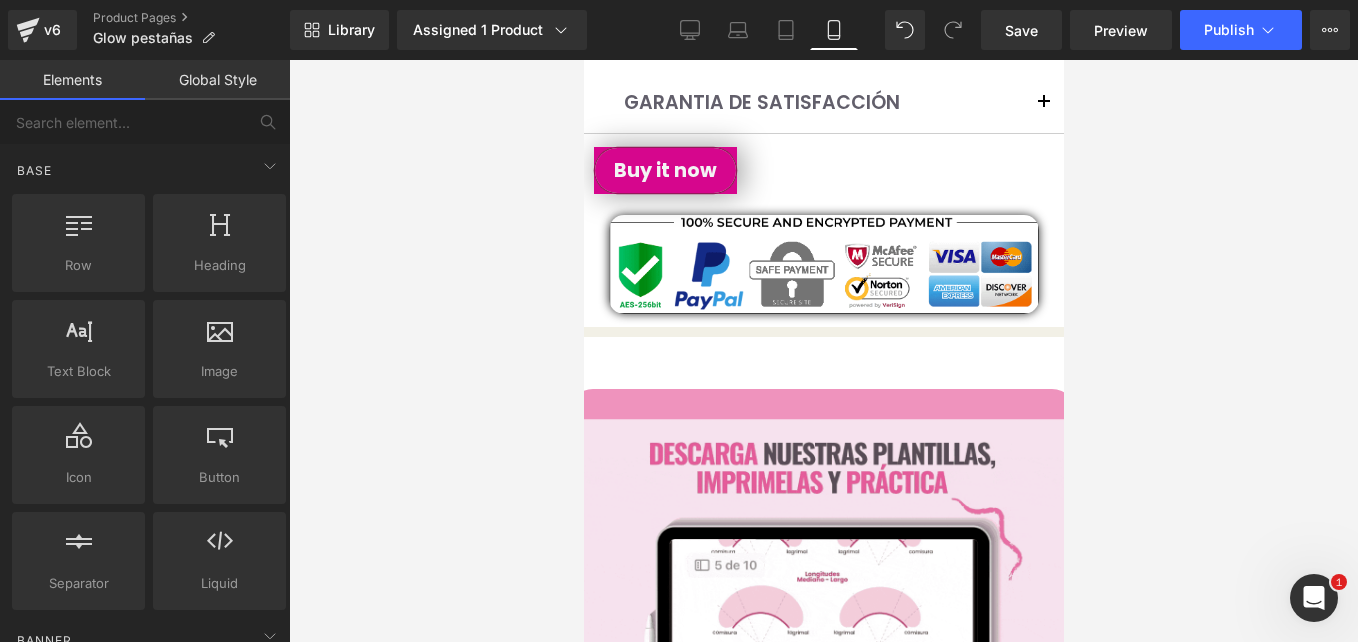 click at bounding box center (583, 337) 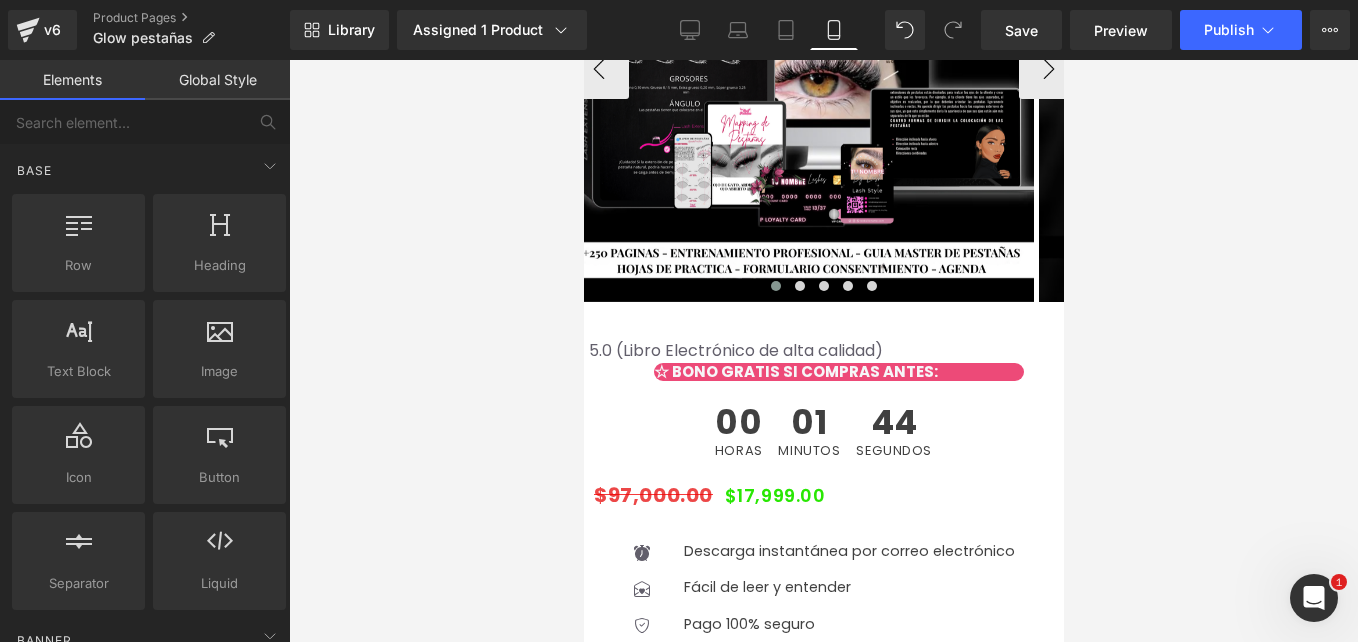 scroll, scrollTop: 0, scrollLeft: 0, axis: both 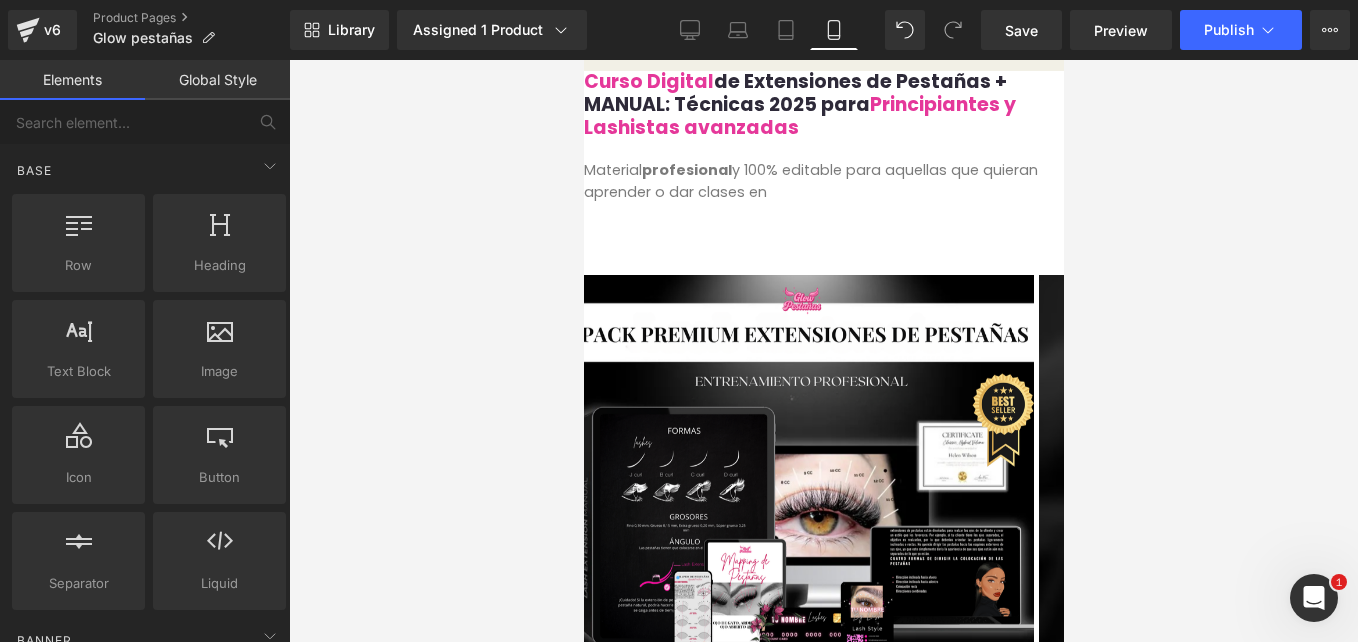 click on "Text Block" at bounding box center (583, 60) 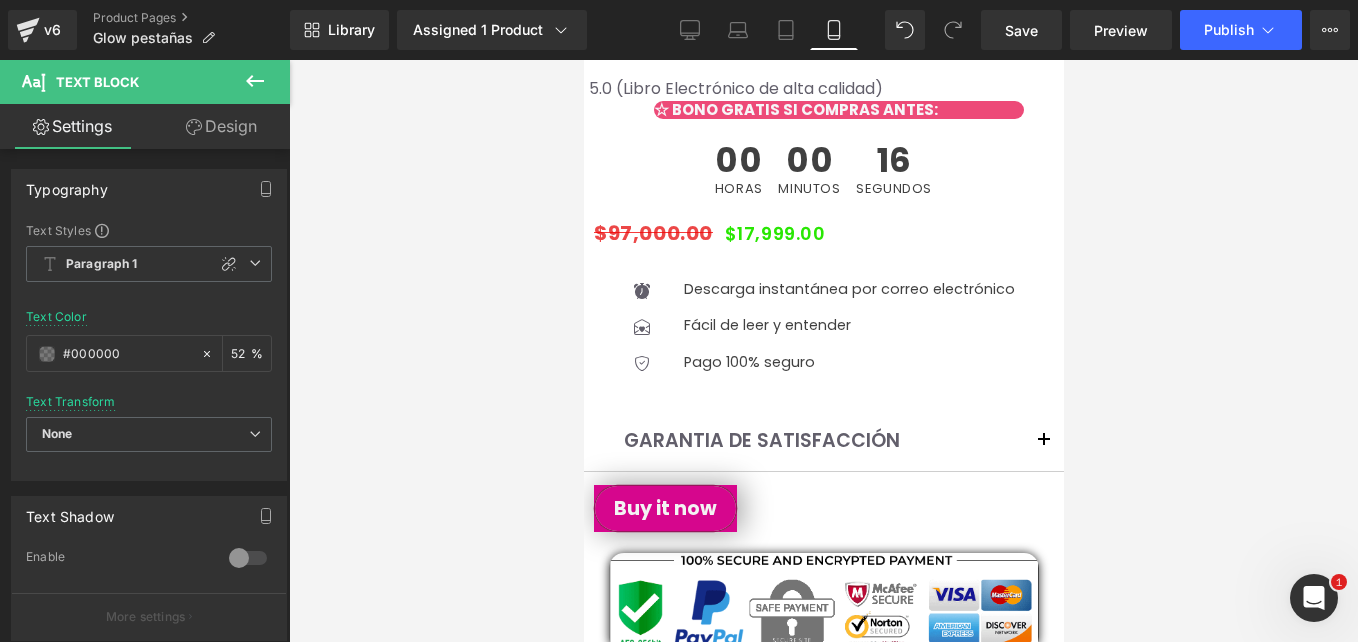 scroll, scrollTop: 900, scrollLeft: 0, axis: vertical 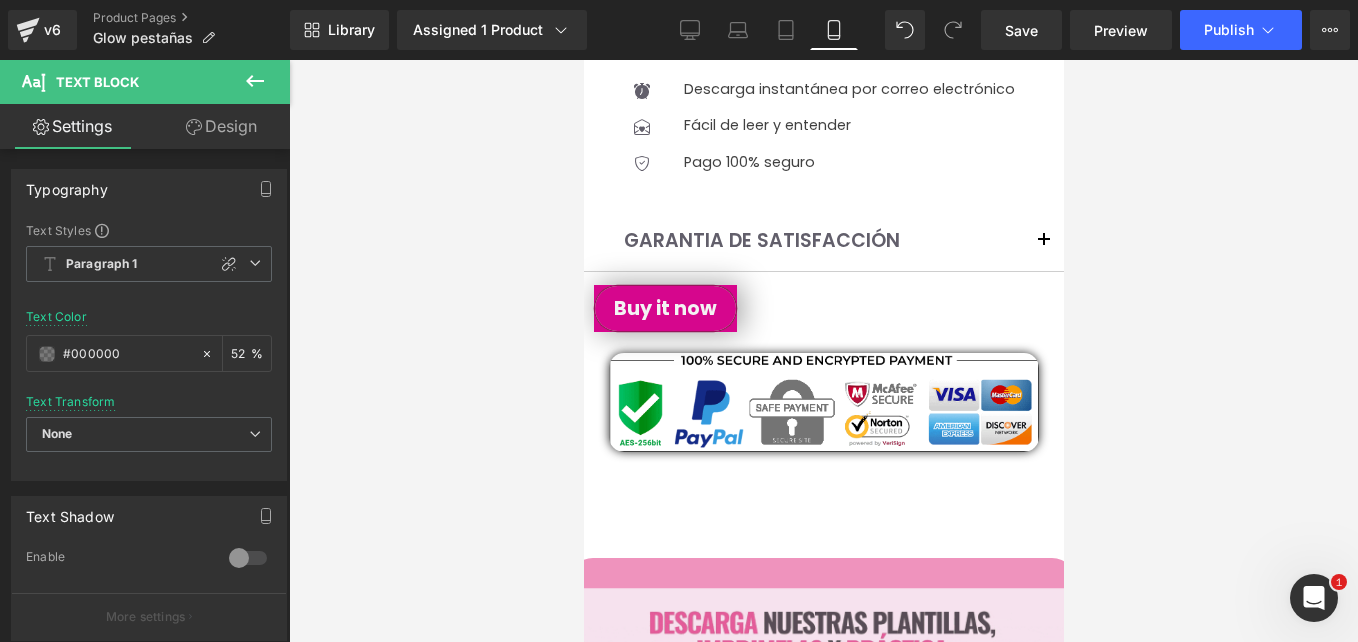 click at bounding box center [255, 82] 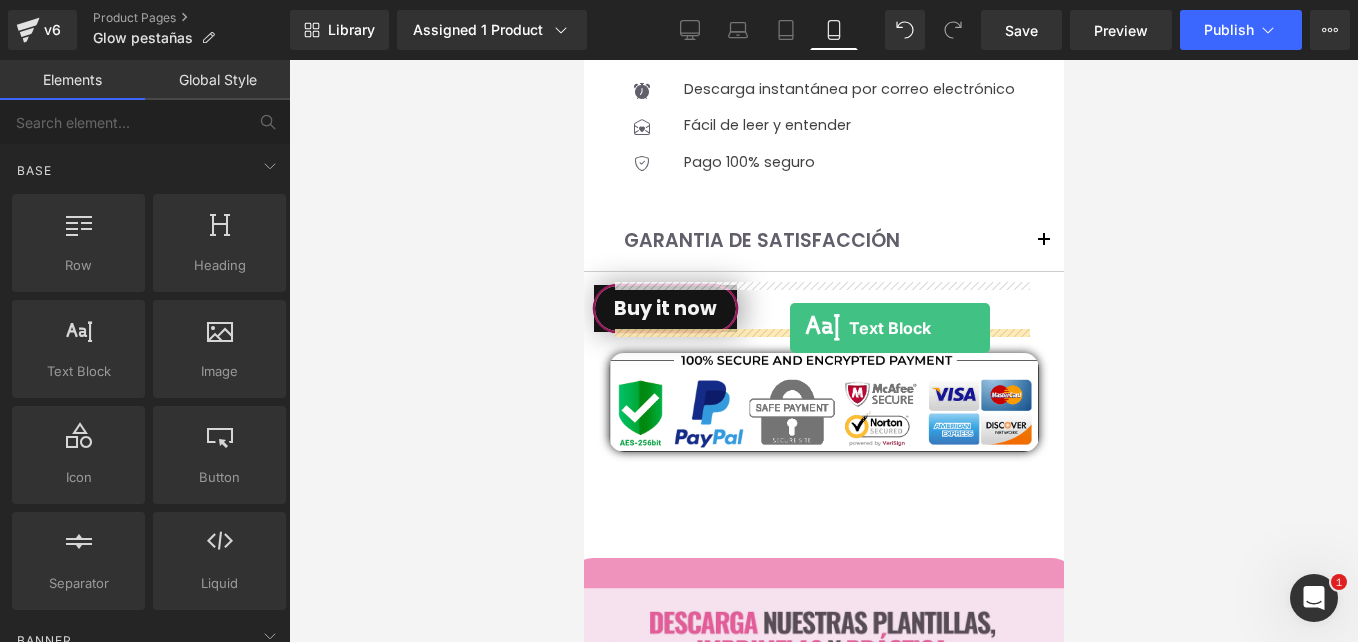 drag, startPoint x: 691, startPoint y: 407, endPoint x: 789, endPoint y: 328, distance: 125.87692 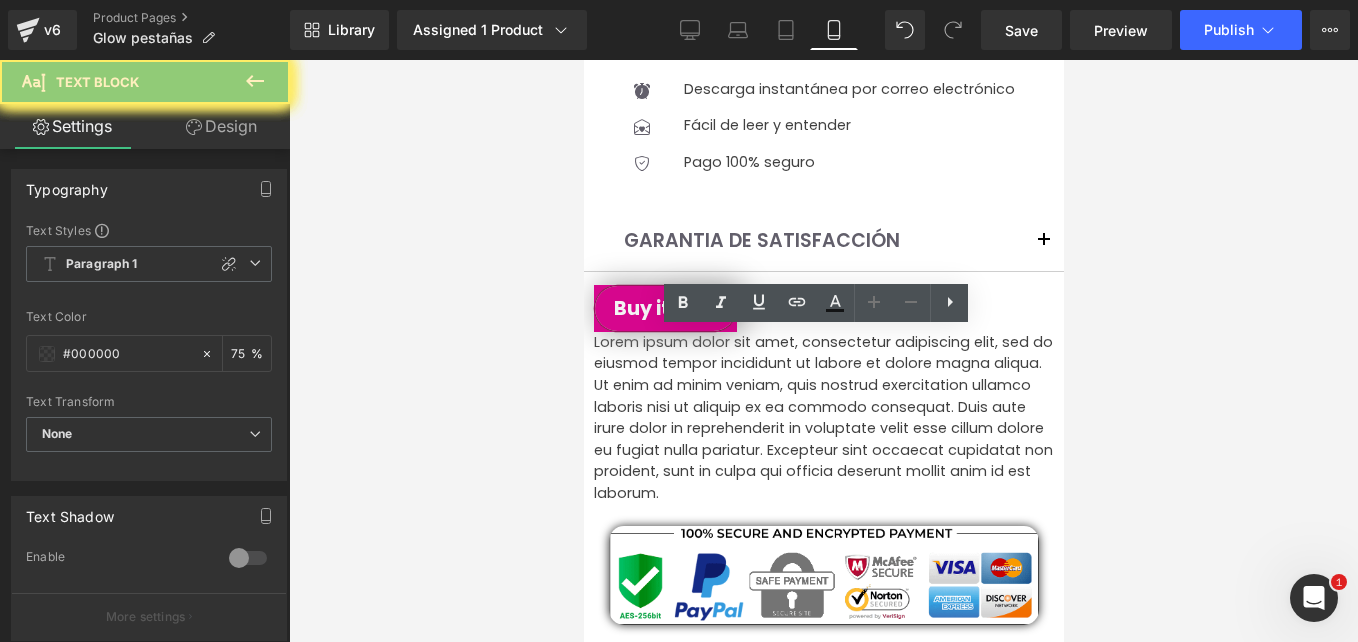 click on "Lorem ipsum dolor sit amet, consectetur adipiscing elit, sed do eiusmod tempor incididunt ut labore et dolore magna aliqua. Ut enim ad minim veniam, quis nostrud exercitation ullamco laboris nisi ut aliquip ex ea commodo consequat. Duis aute irure dolor in reprehenderit in voluptate velit esse cillum dolore eu fugiat nulla pariatur. Excepteur sint occaecat cupidatat non proident, sunt in culpa qui officia deserunt mollit anim id est laborum." at bounding box center (823, 418) 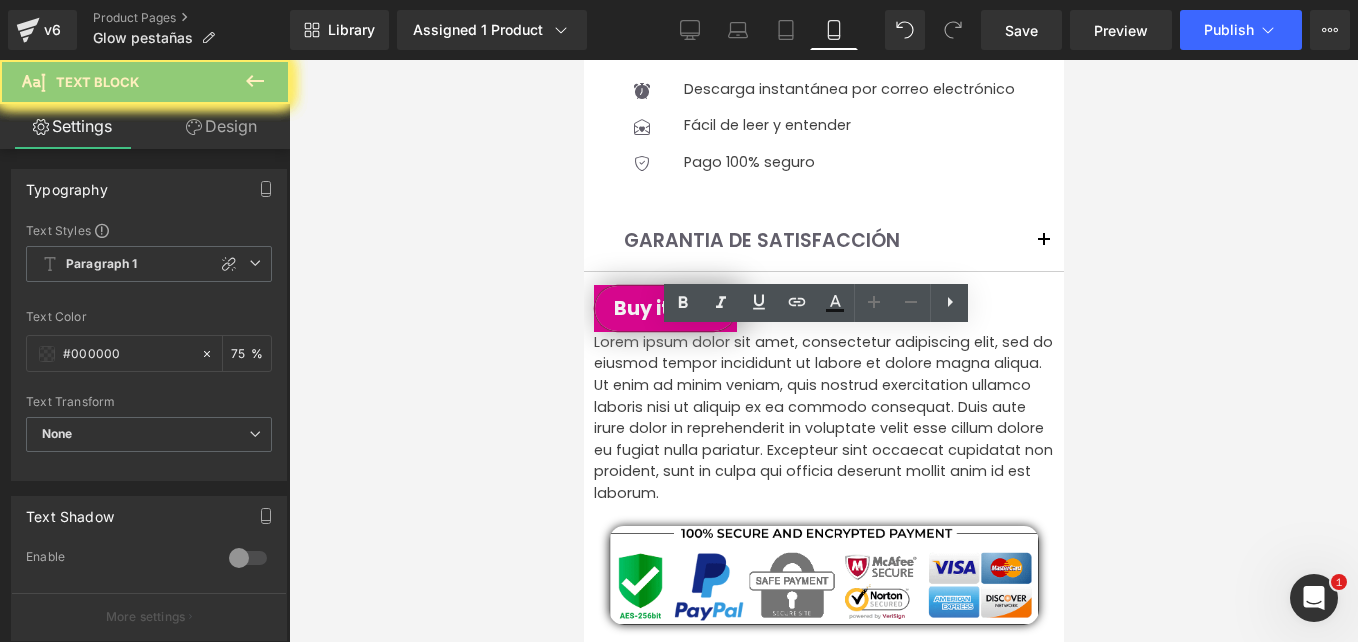 drag, startPoint x: 703, startPoint y: 448, endPoint x: 607, endPoint y: 355, distance: 133.66002 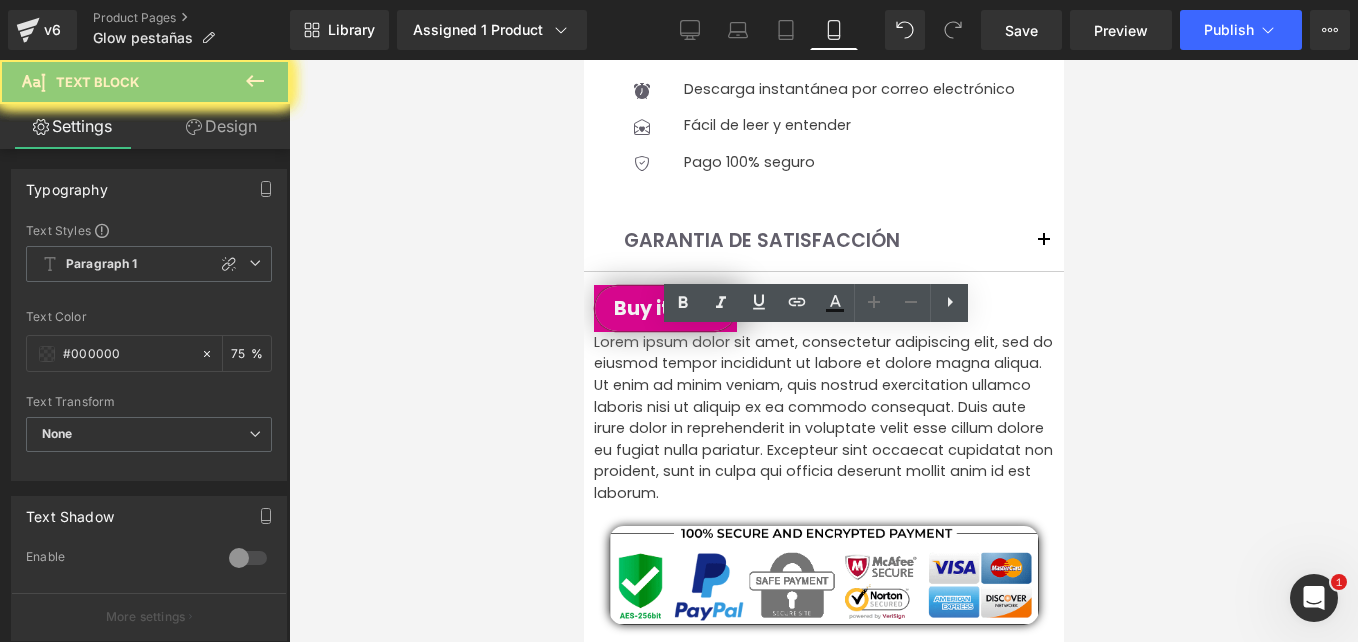 click on "Lorem ipsum dolor sit amet, consectetur adipiscing elit, sed do eiusmod tempor incididunt ut labore et dolore magna aliqua. Ut enim ad minim veniam, quis nostrud exercitation ullamco laboris nisi ut aliquip ex ea commodo consequat. Duis aute irure dolor in reprehenderit in voluptate velit esse cillum dolore eu fugiat nulla pariatur. Excepteur sint occaecat cupidatat non proident, sunt in culpa qui officia deserunt mollit anim id est laborum." at bounding box center [823, 418] 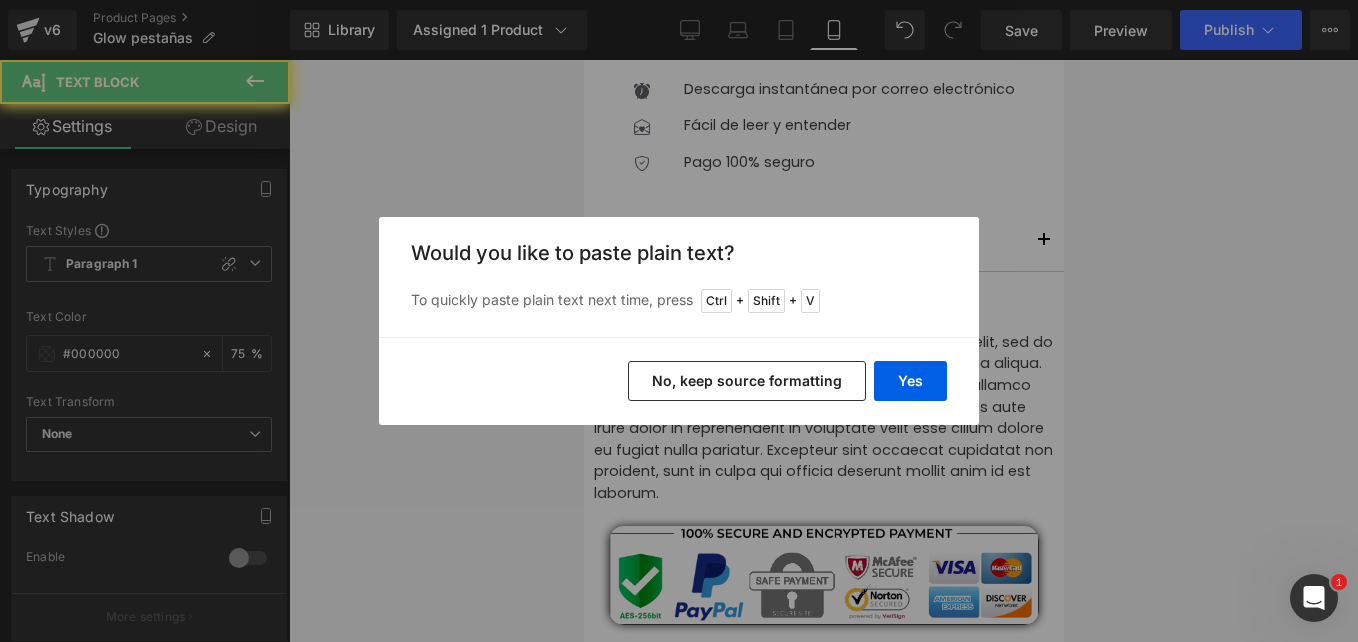 click on "Yes" at bounding box center [910, 381] 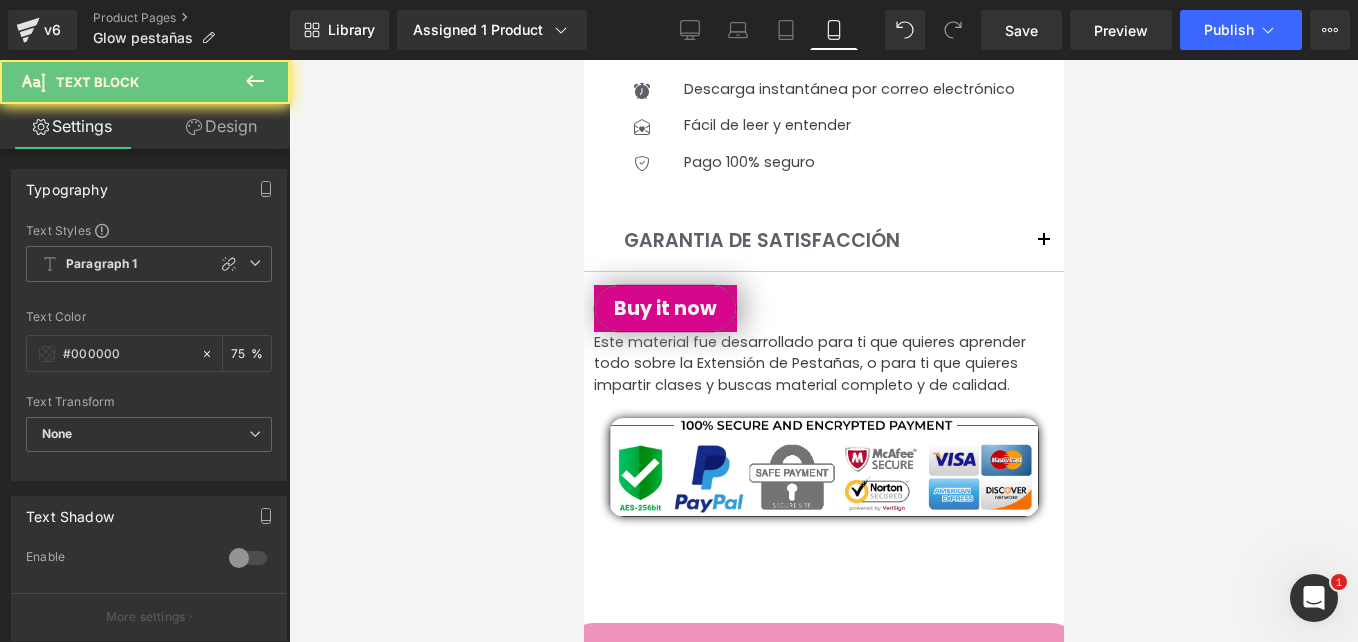 drag, startPoint x: 201, startPoint y: 128, endPoint x: 132, endPoint y: 249, distance: 139.29106 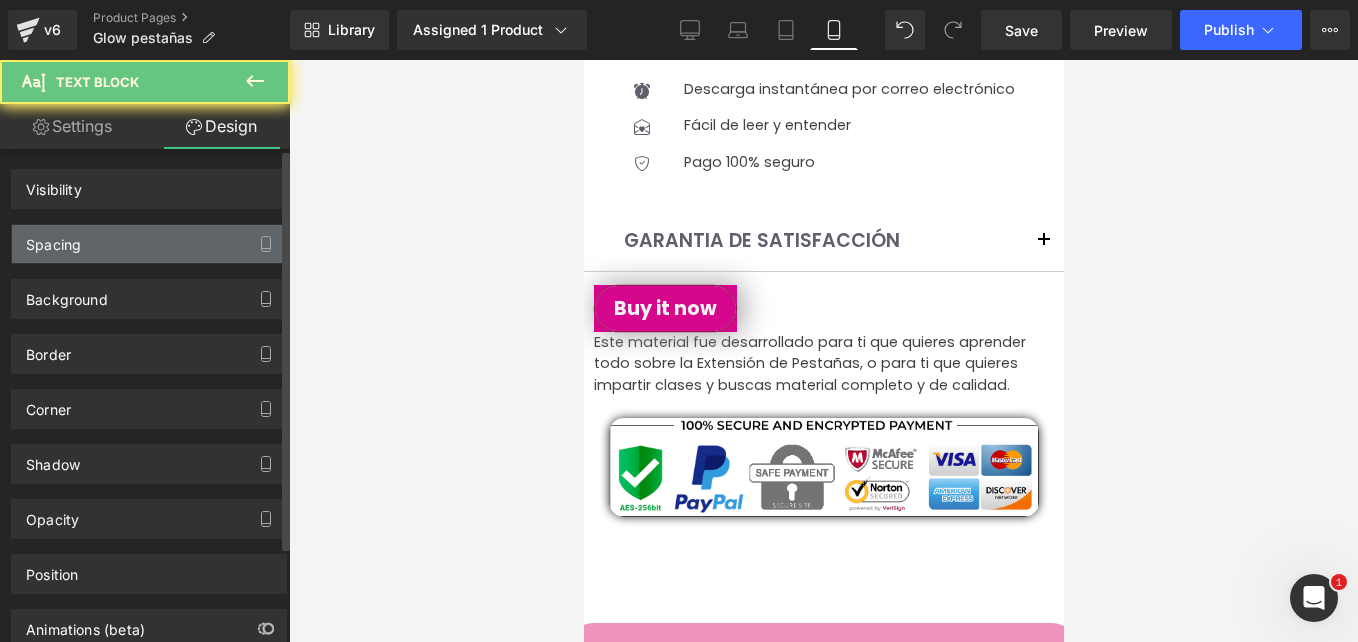 click on "Spacing" at bounding box center [149, 244] 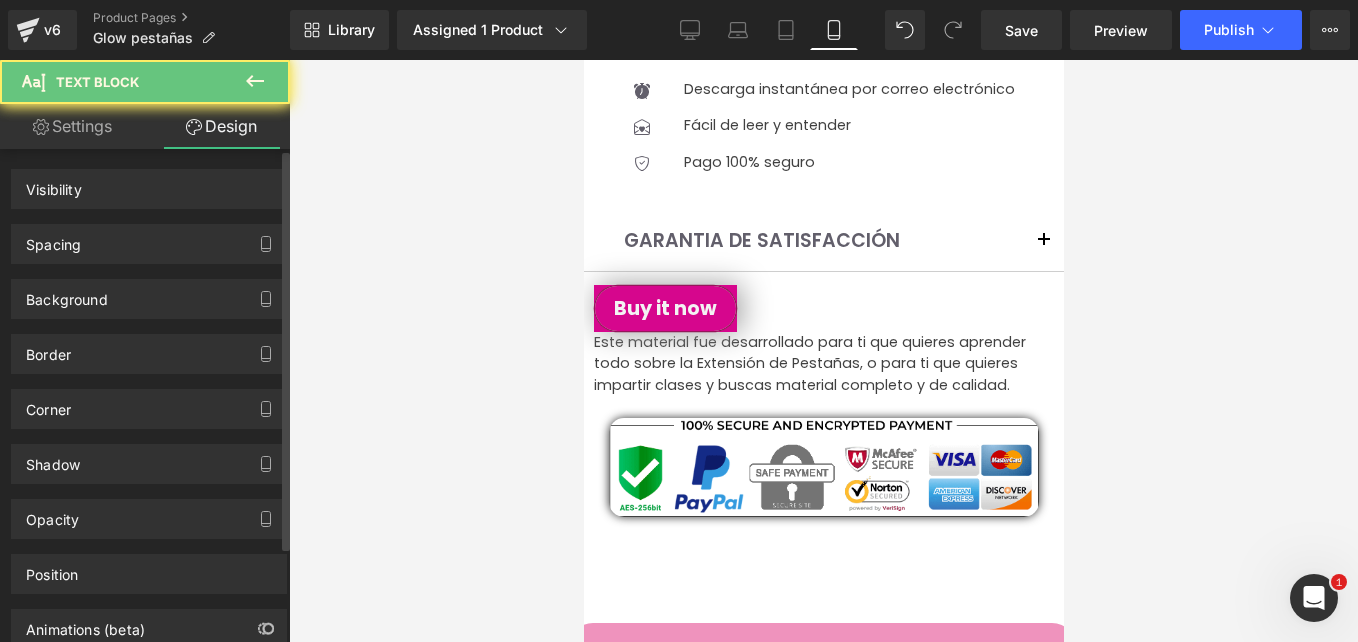 click on "Spacing" at bounding box center [149, 244] 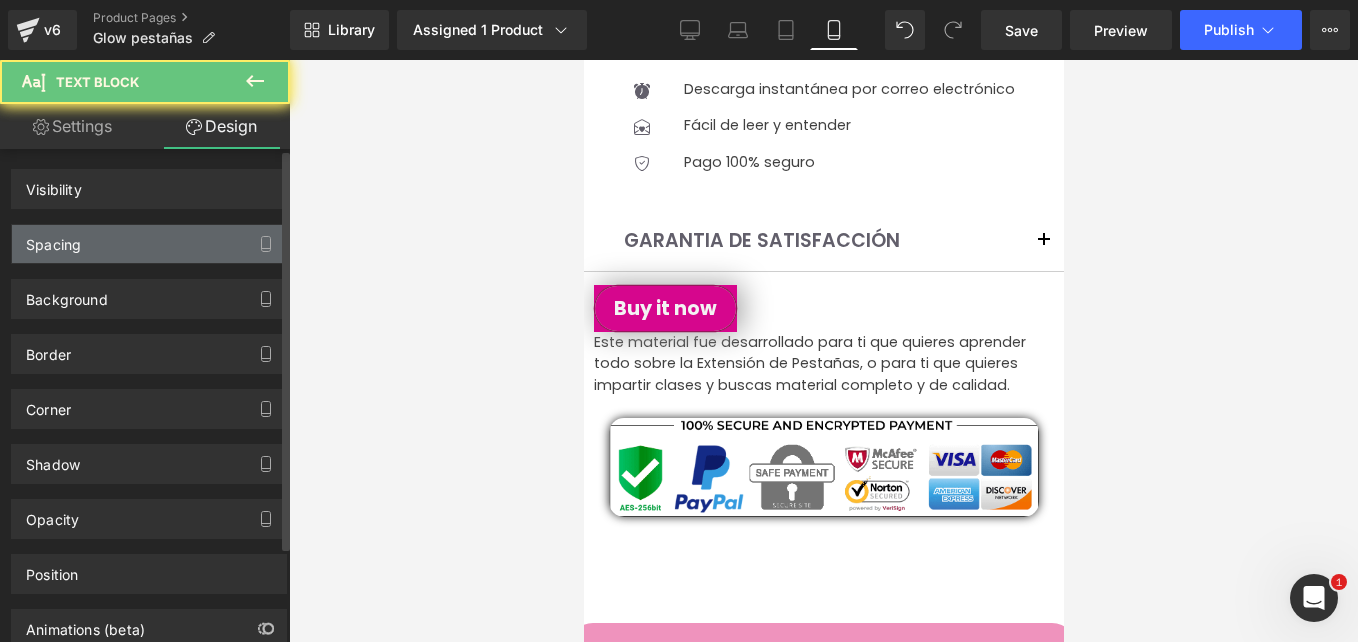 click on "Spacing" at bounding box center (149, 244) 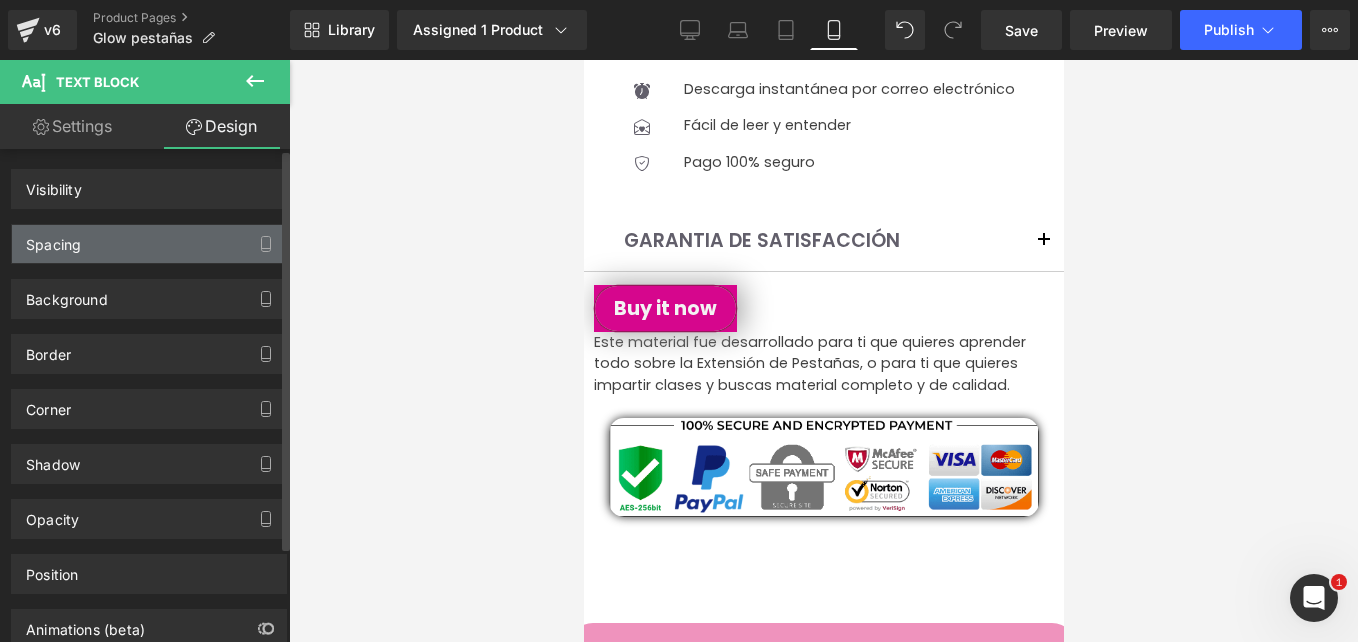 click on "Spacing" at bounding box center (149, 244) 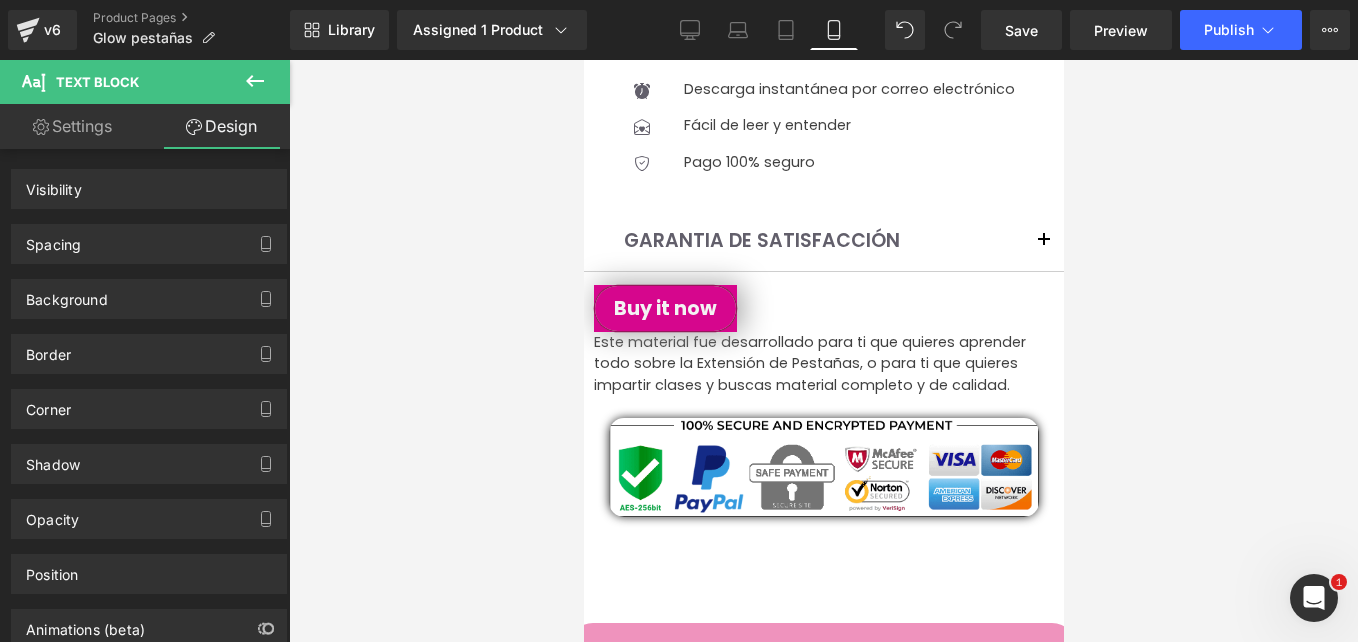 drag, startPoint x: 484, startPoint y: 299, endPoint x: 514, endPoint y: 289, distance: 31.622776 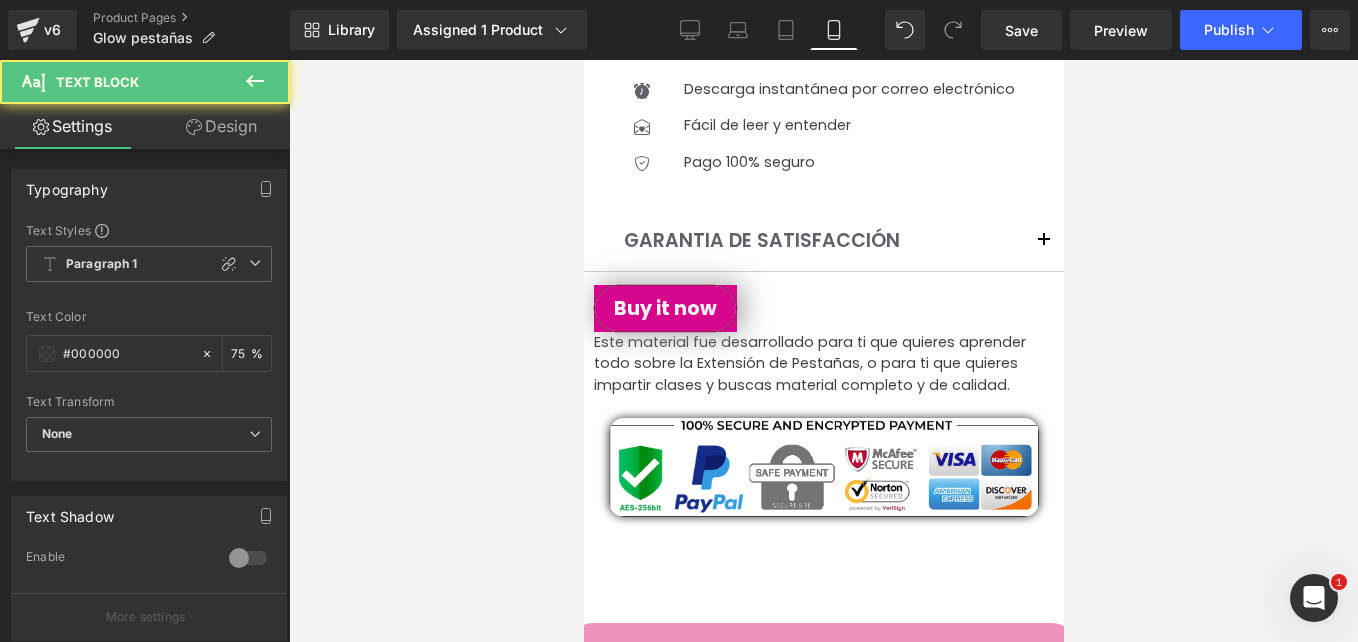 drag, startPoint x: 1097, startPoint y: 349, endPoint x: 724, endPoint y: 474, distance: 393.38785 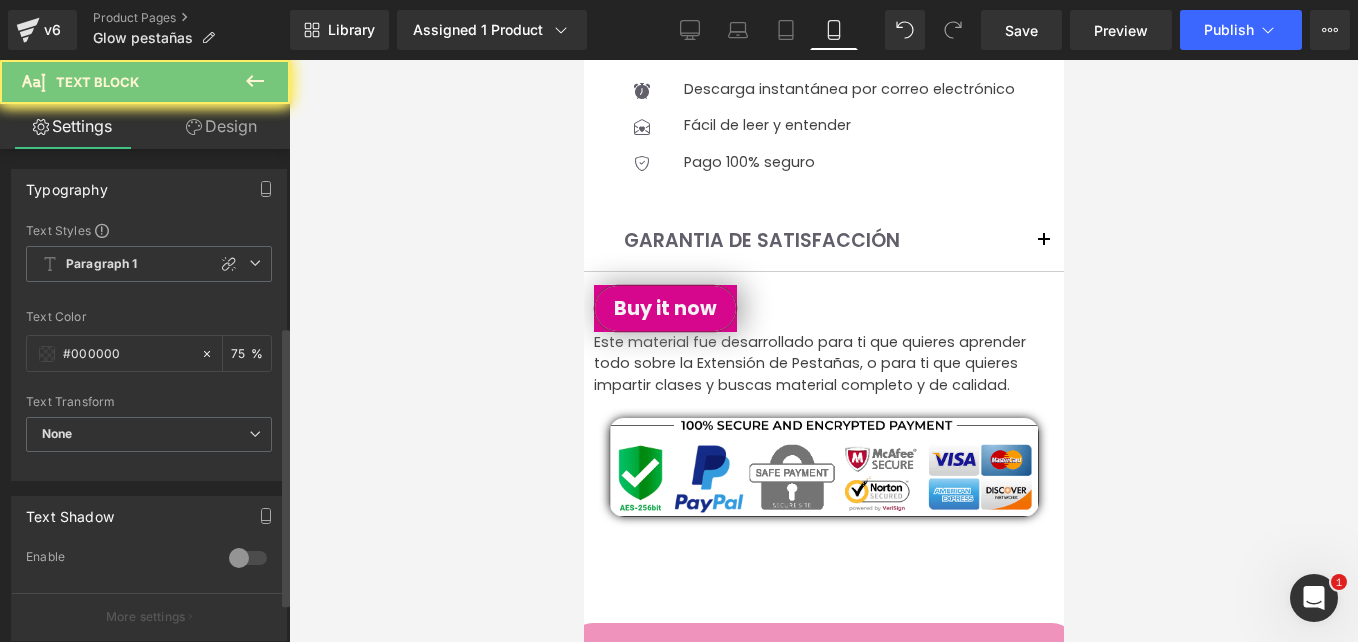 click at bounding box center [119, 748] 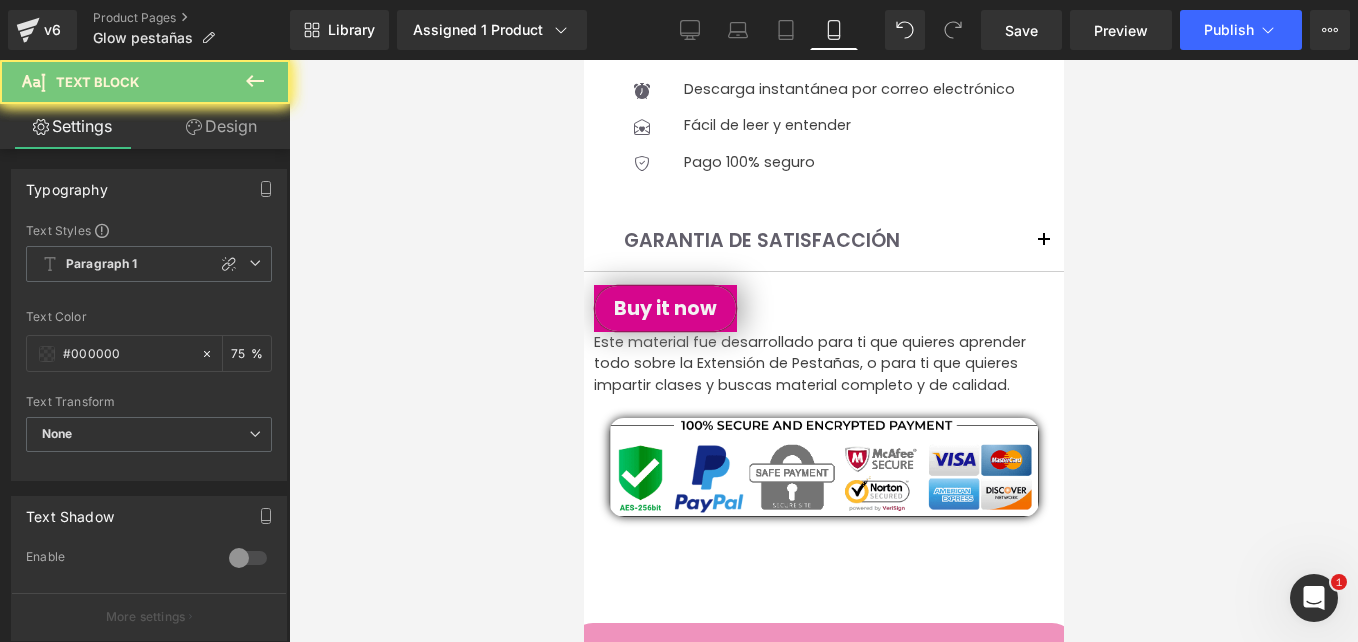 click on "Design" at bounding box center (221, 126) 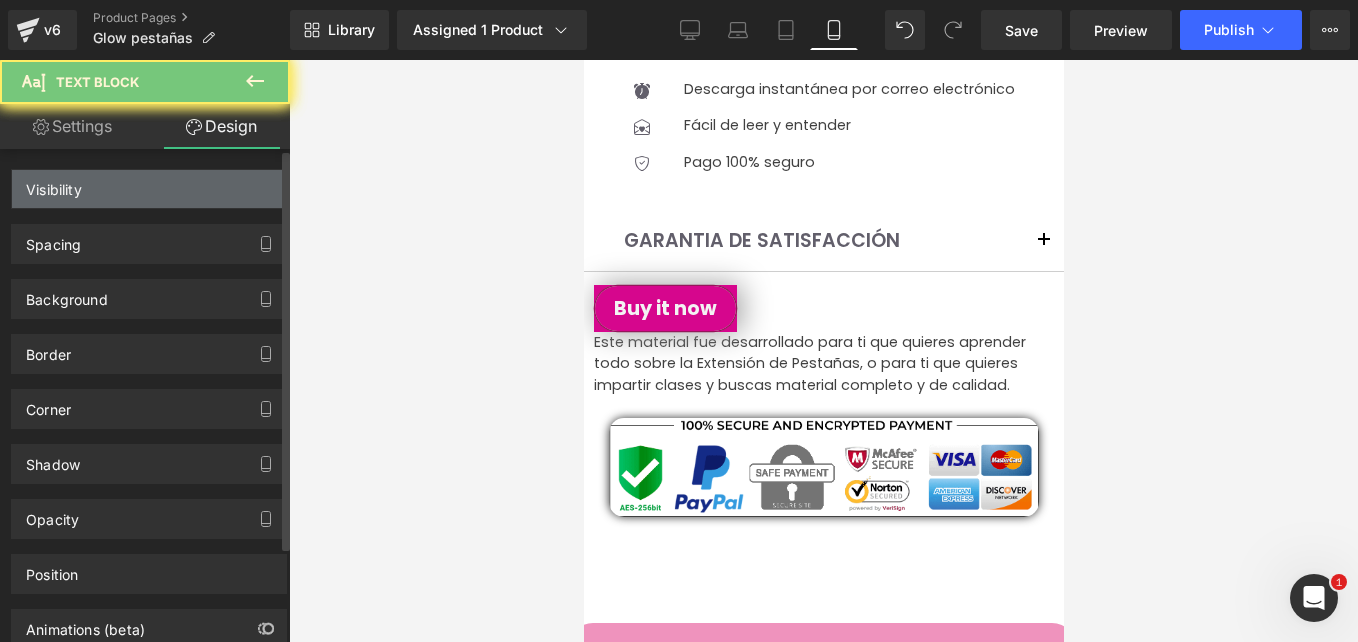 click on "Visibility" at bounding box center [149, 189] 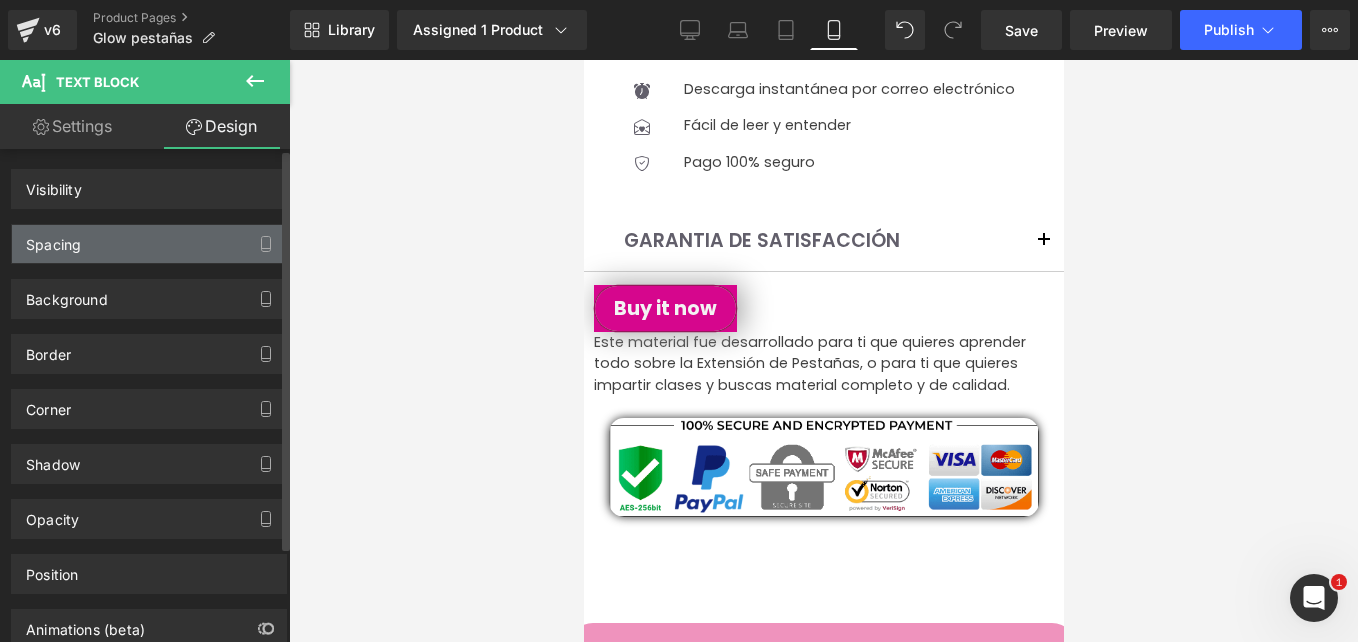 click on "Spacing" at bounding box center [149, 244] 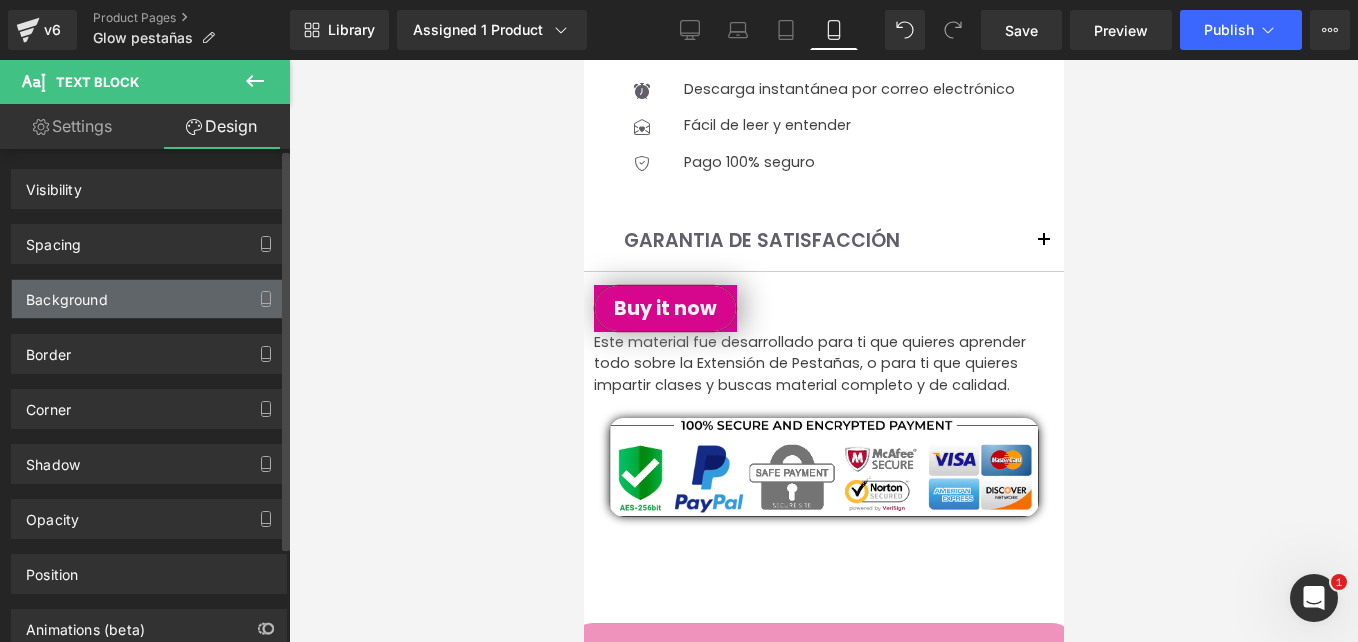 click on "Background" at bounding box center [149, 299] 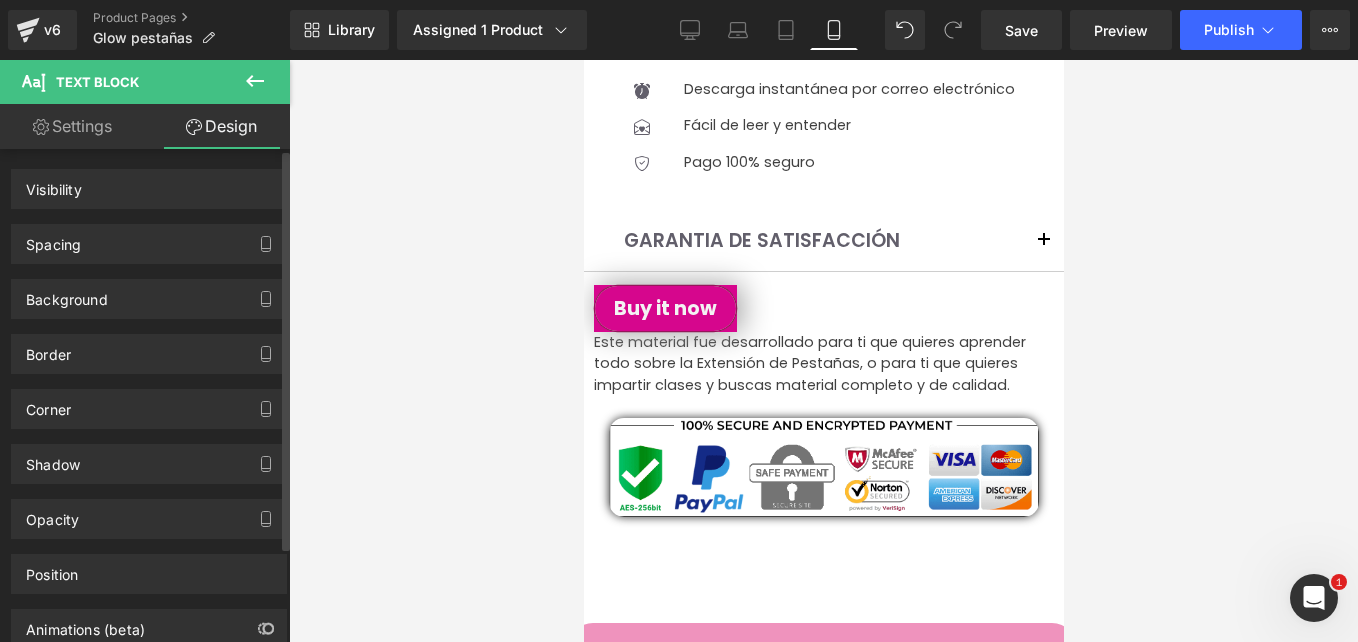 click on "Corner
Corner Style Custom Default Corner Corner 1
Radius (px)" at bounding box center (149, 401) 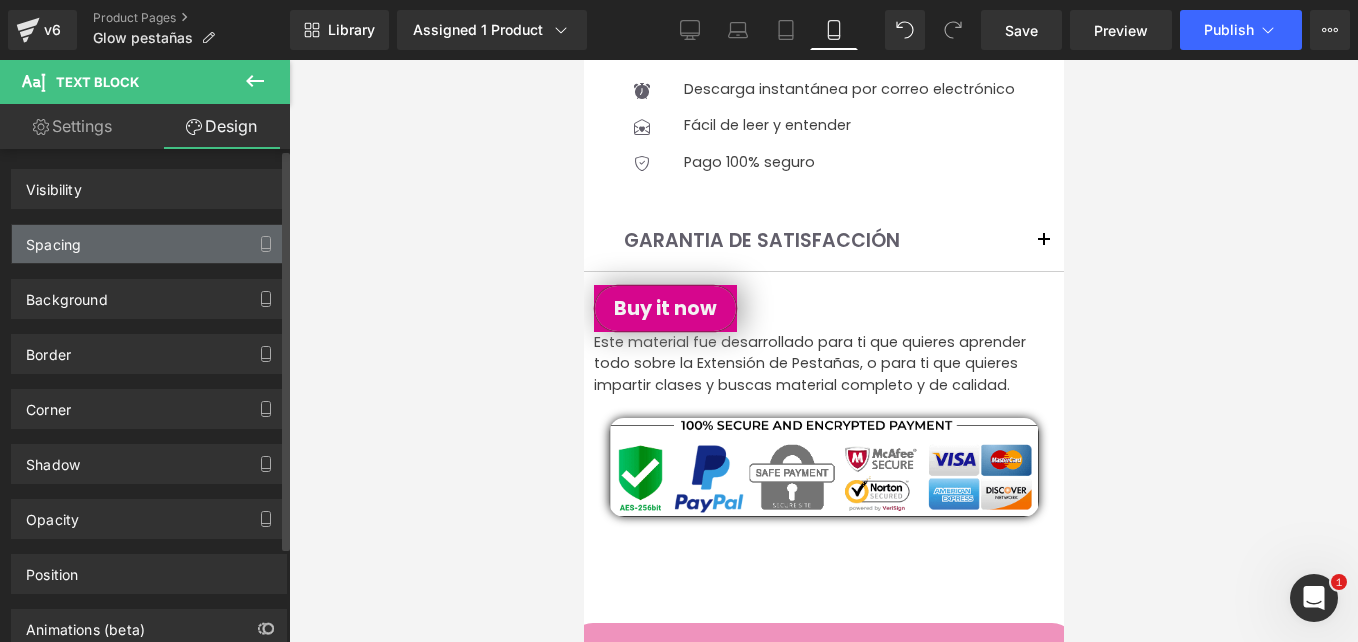 click on "Spacing" at bounding box center (149, 244) 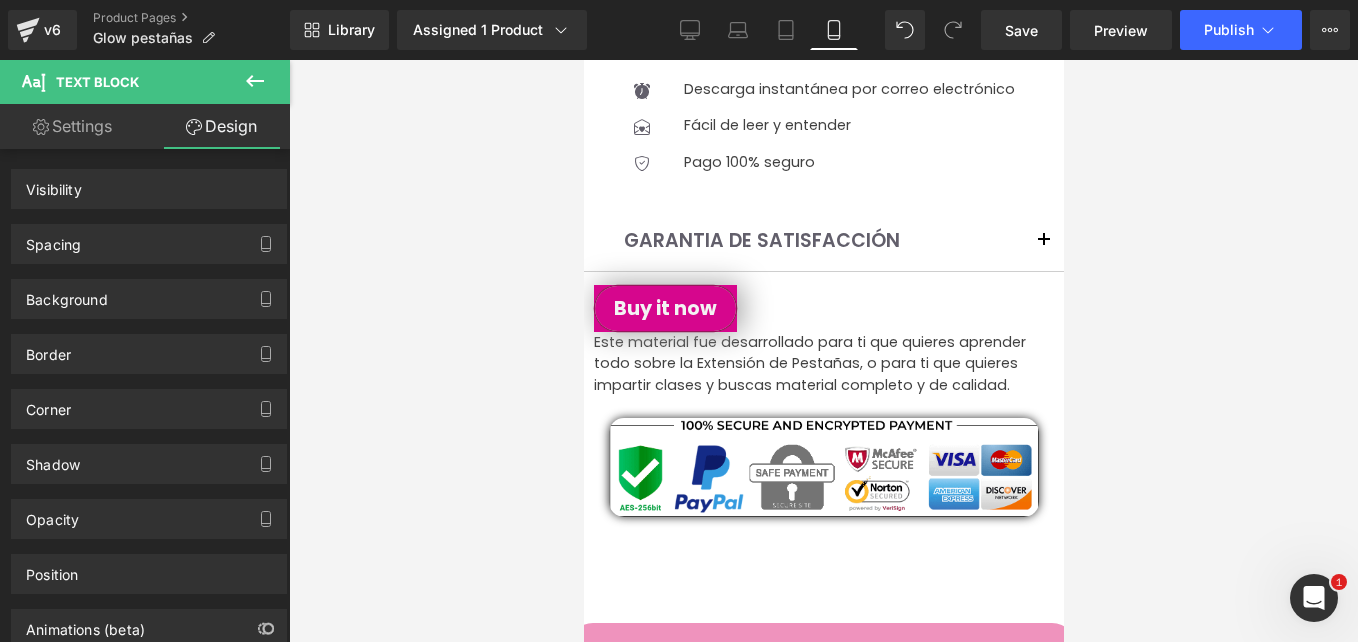 click at bounding box center [823, 351] 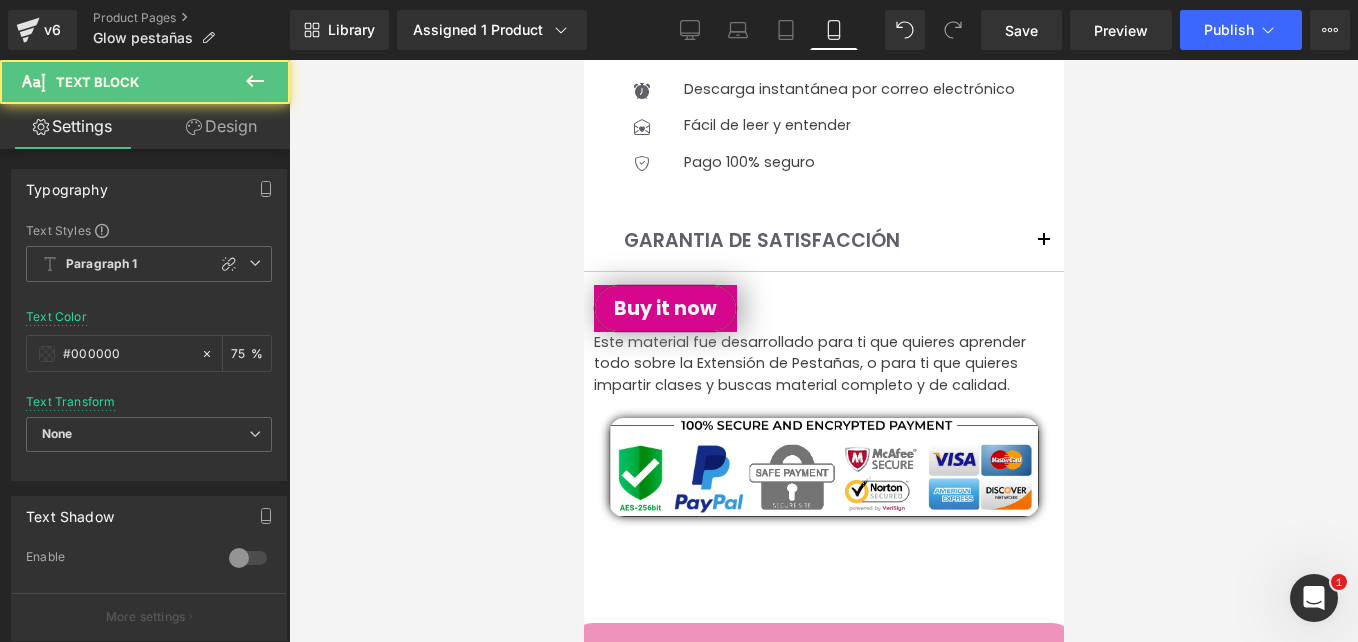 click on "Este material fue desarrollado para ti que quieres aprender todo sobre la Extensión de Pestañas, o para ti que quieres impartir clases y buscas material completo y de calidad." at bounding box center [823, 364] 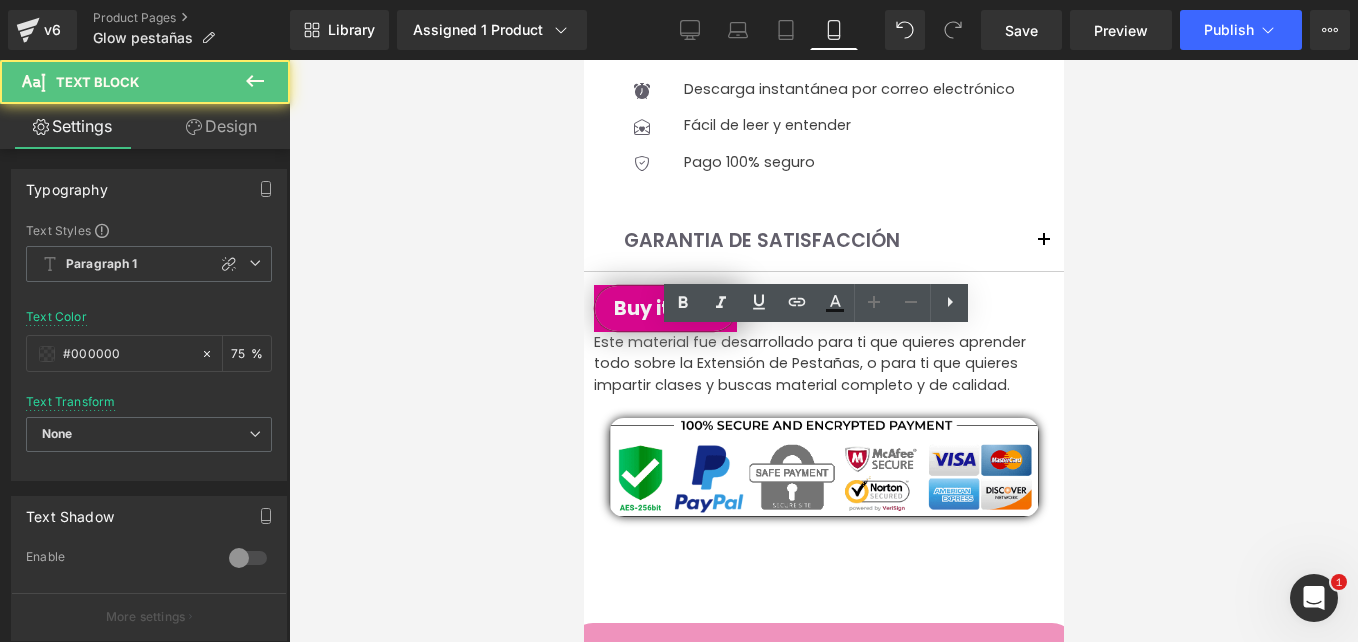 drag, startPoint x: 871, startPoint y: 402, endPoint x: 618, endPoint y: 333, distance: 262.24036 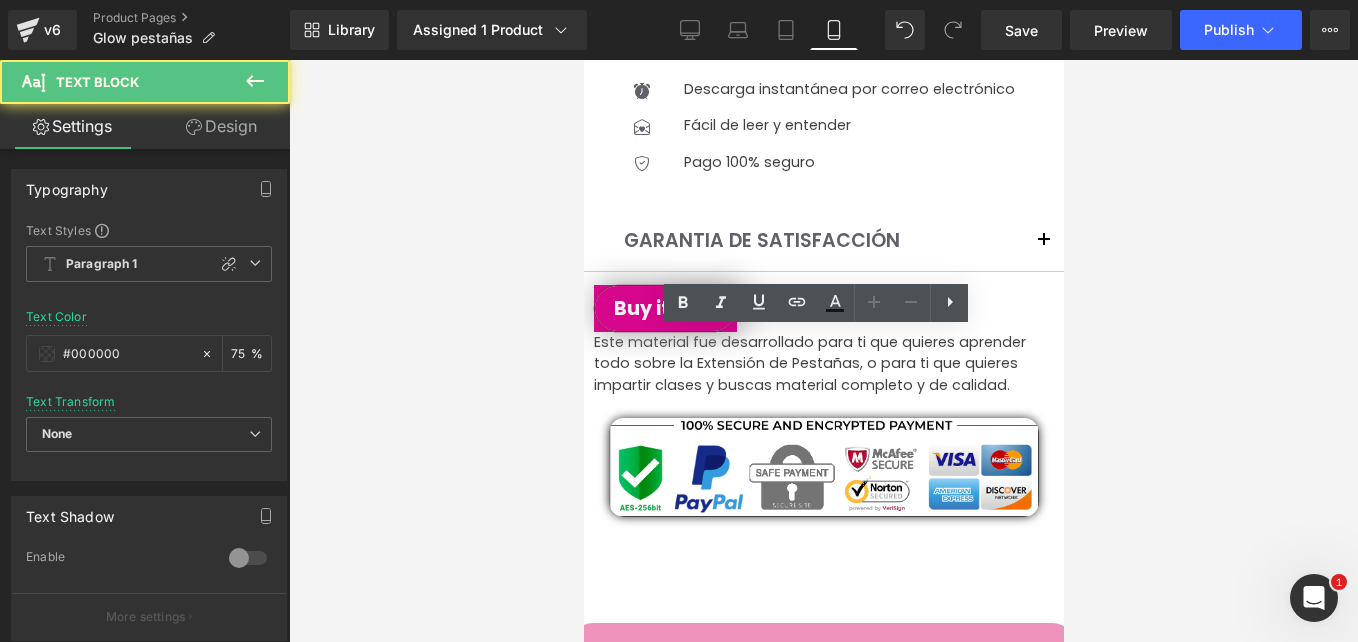 click on "Row         Curso Digital  de Extensiones de Pestañas + MANUAL: Técnicas 2025 para  Principiantes y Lashistas avanzadas Heading
Material  profesional  y 100% editable para aquellas que quieran aprender o dar clases en
Text Block         Row
Image
Image
Image
Image
Image
‹" at bounding box center (823, -549) 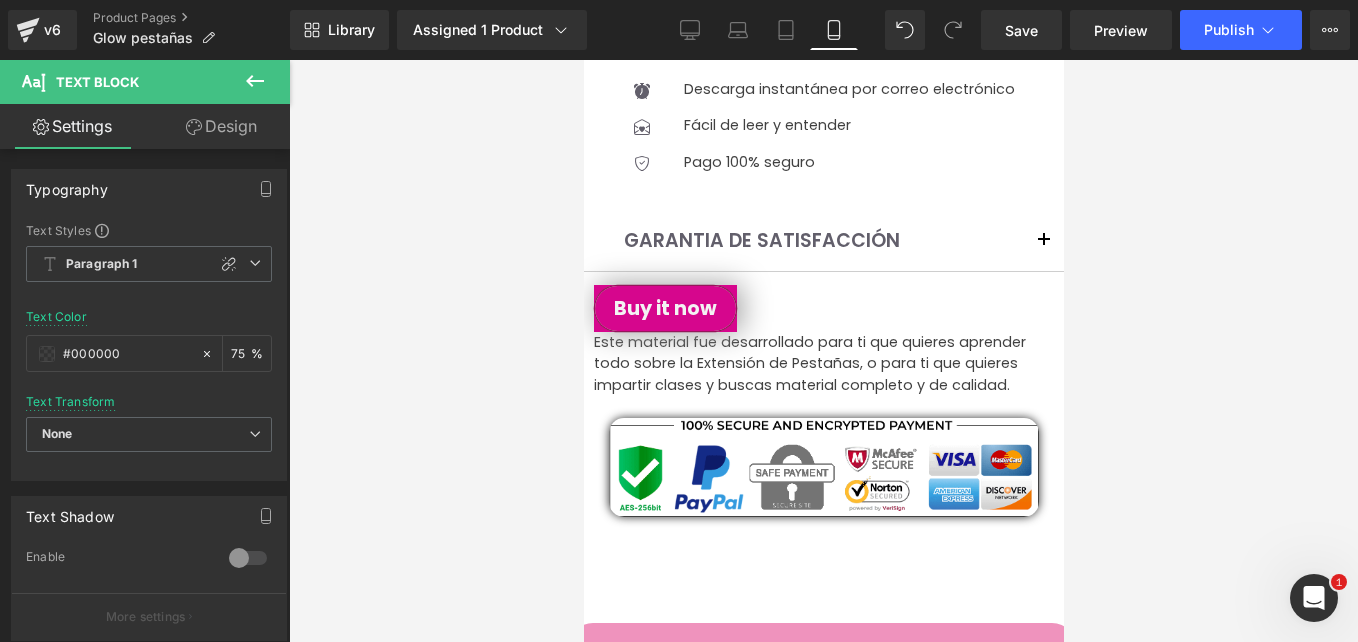 click on "Design" at bounding box center [221, 126] 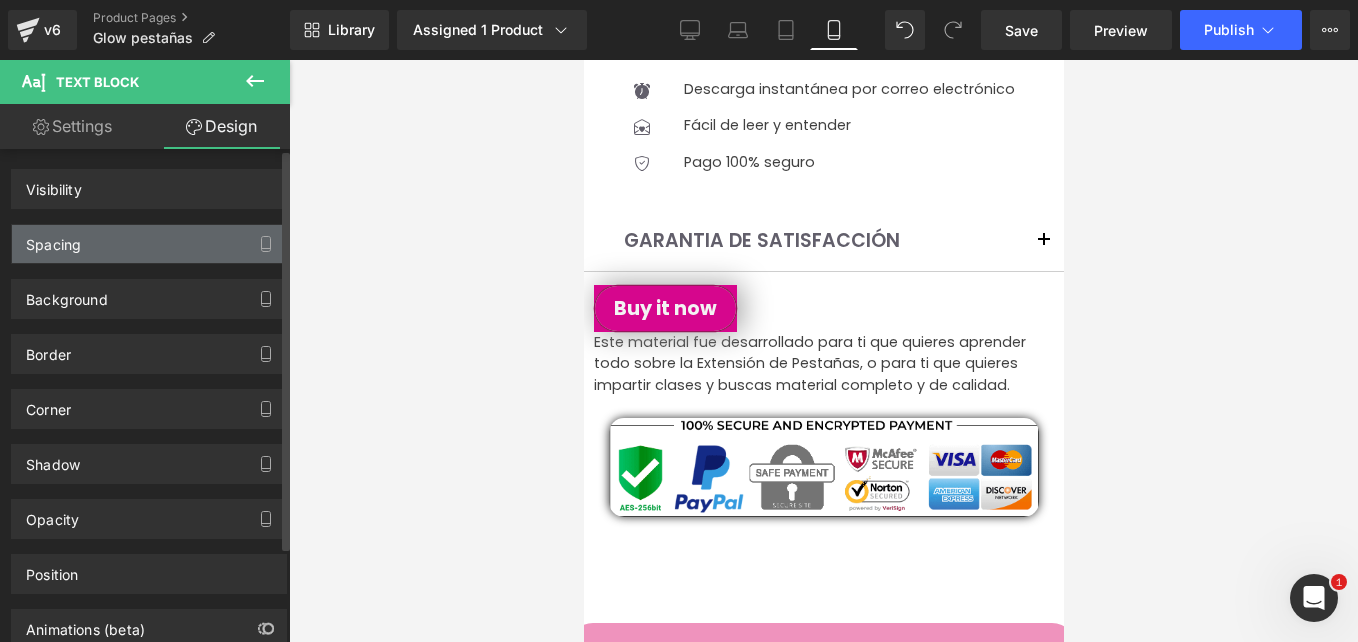 click on "Spacing" at bounding box center (149, 244) 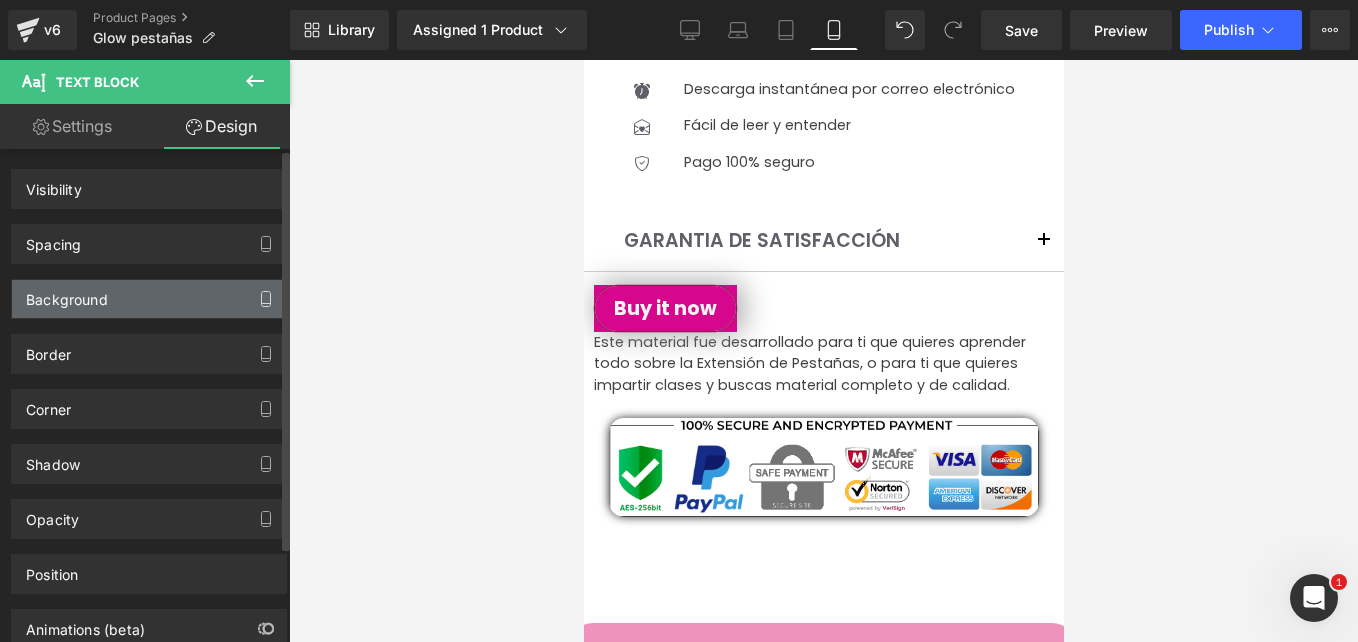 click 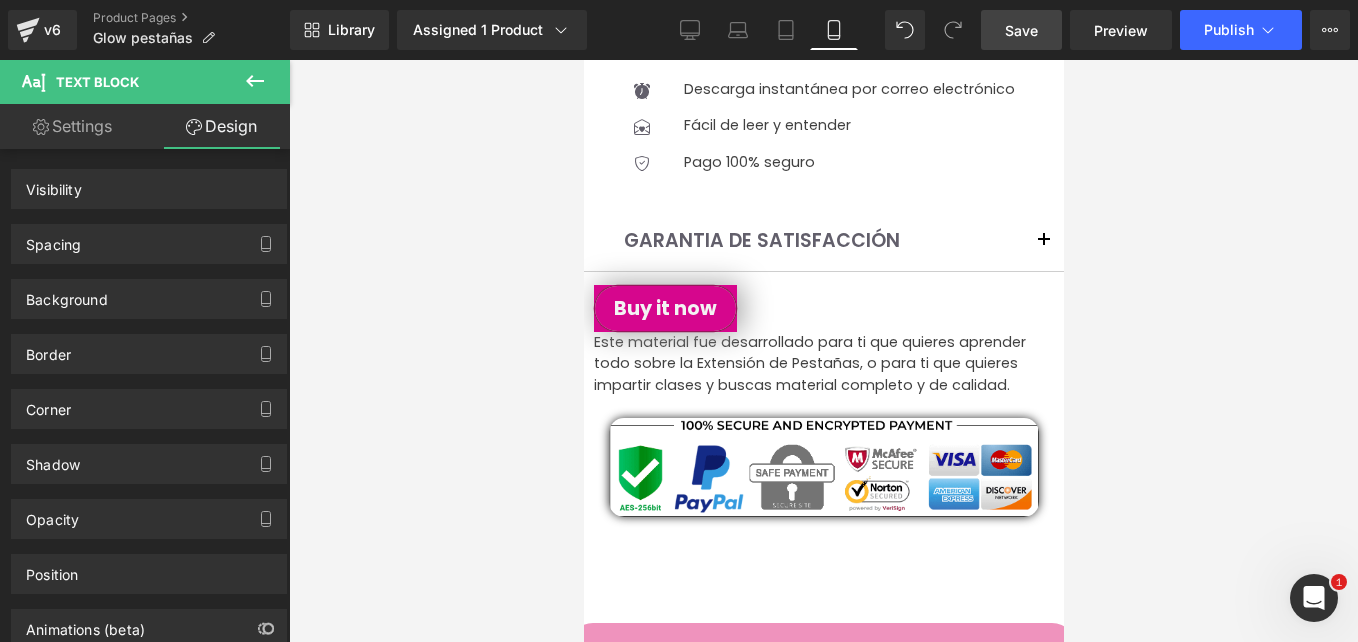 click on "Save" at bounding box center (1021, 30) 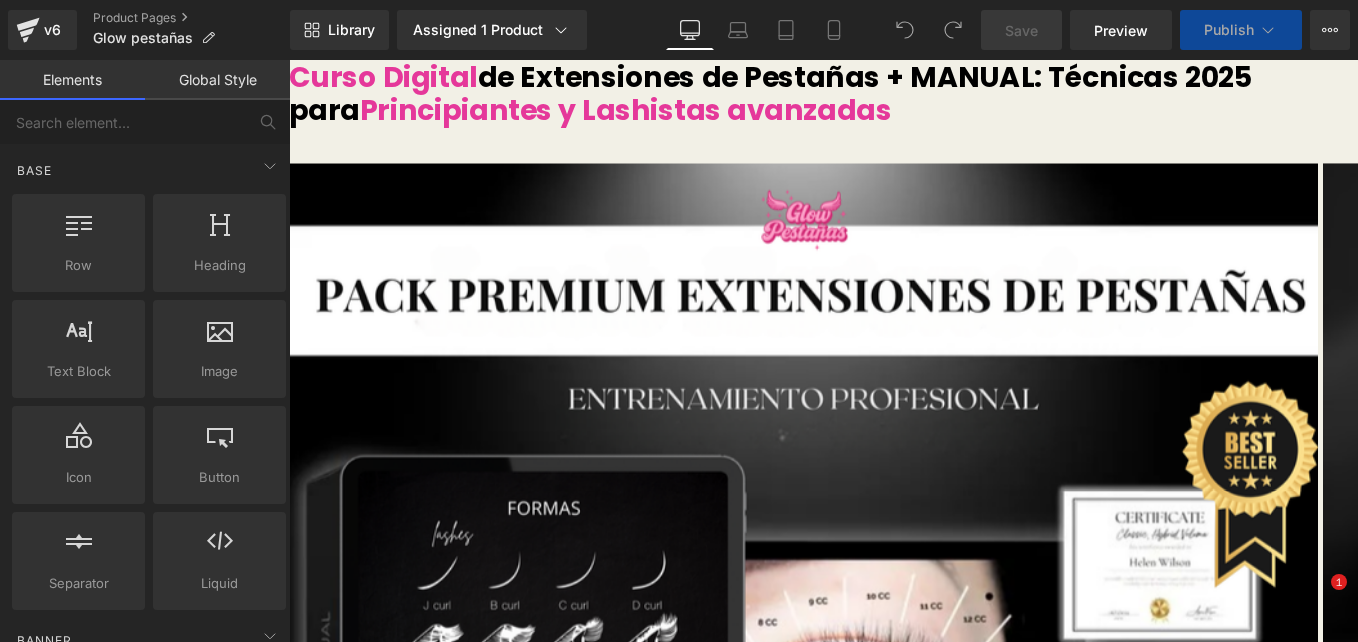 scroll, scrollTop: 0, scrollLeft: 0, axis: both 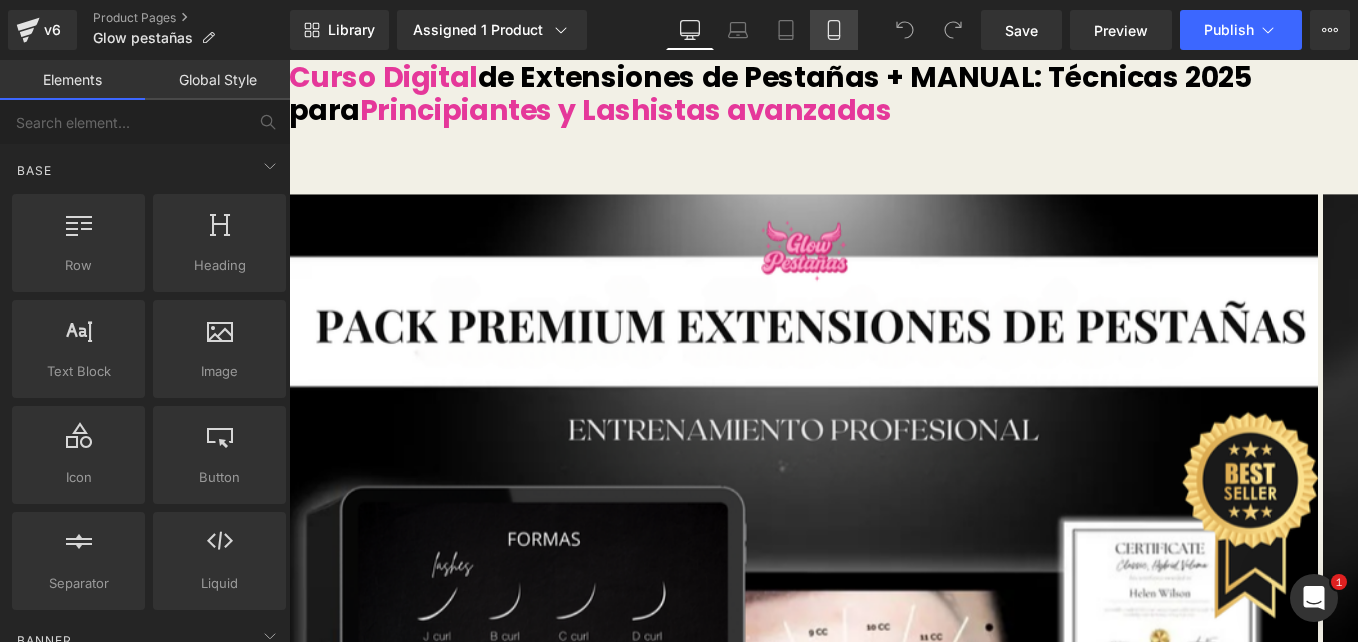 click on "Mobile" at bounding box center (834, 30) 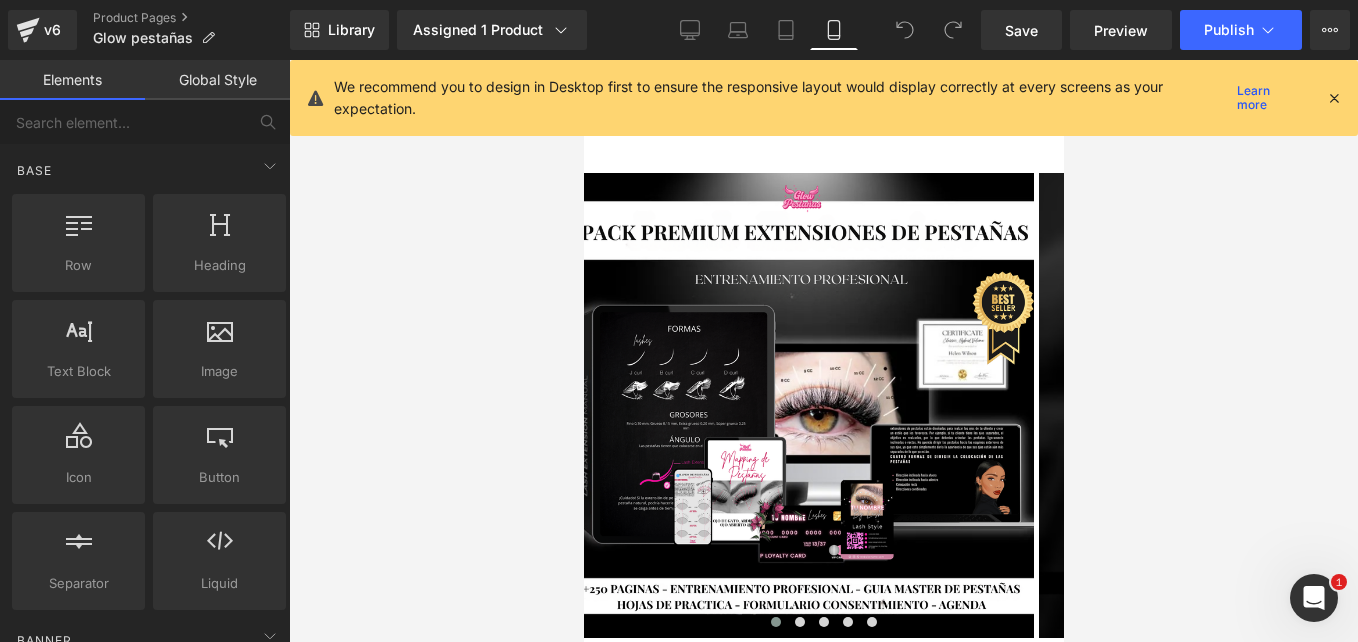 click on "We recommend you to design in Desktop first to ensure the responsive layout would display correctly at every screens as your expectation. Learn more" at bounding box center [830, 98] 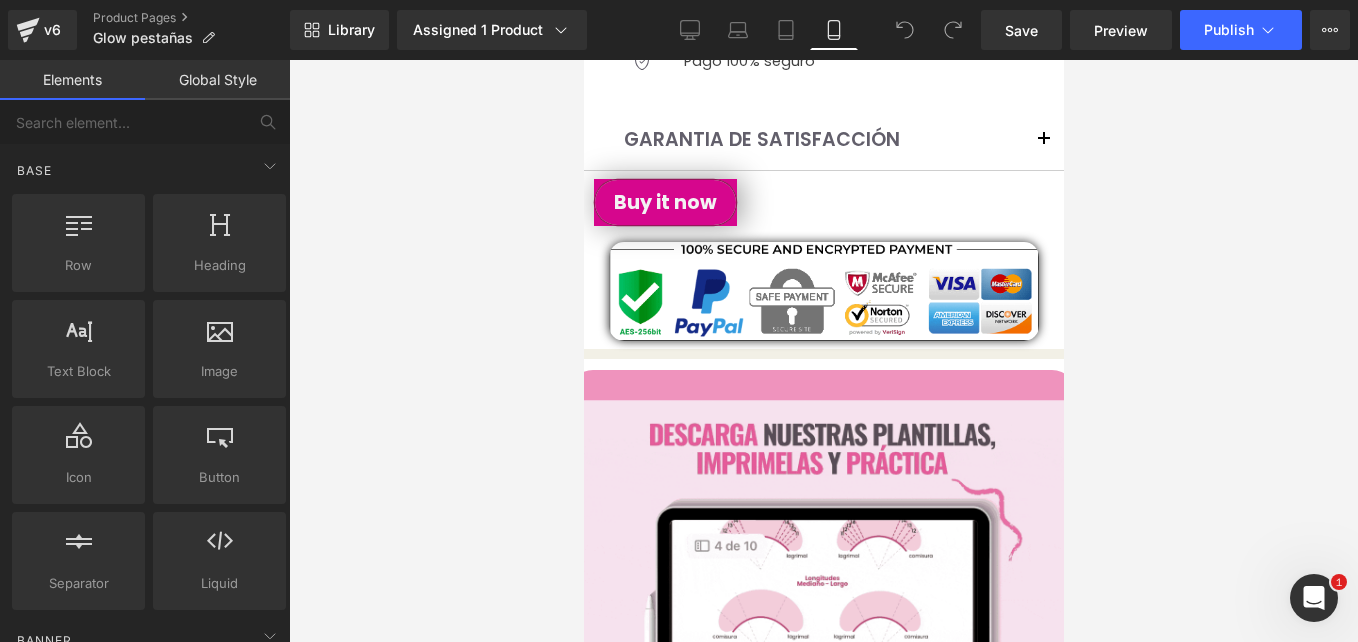 scroll, scrollTop: 700, scrollLeft: 0, axis: vertical 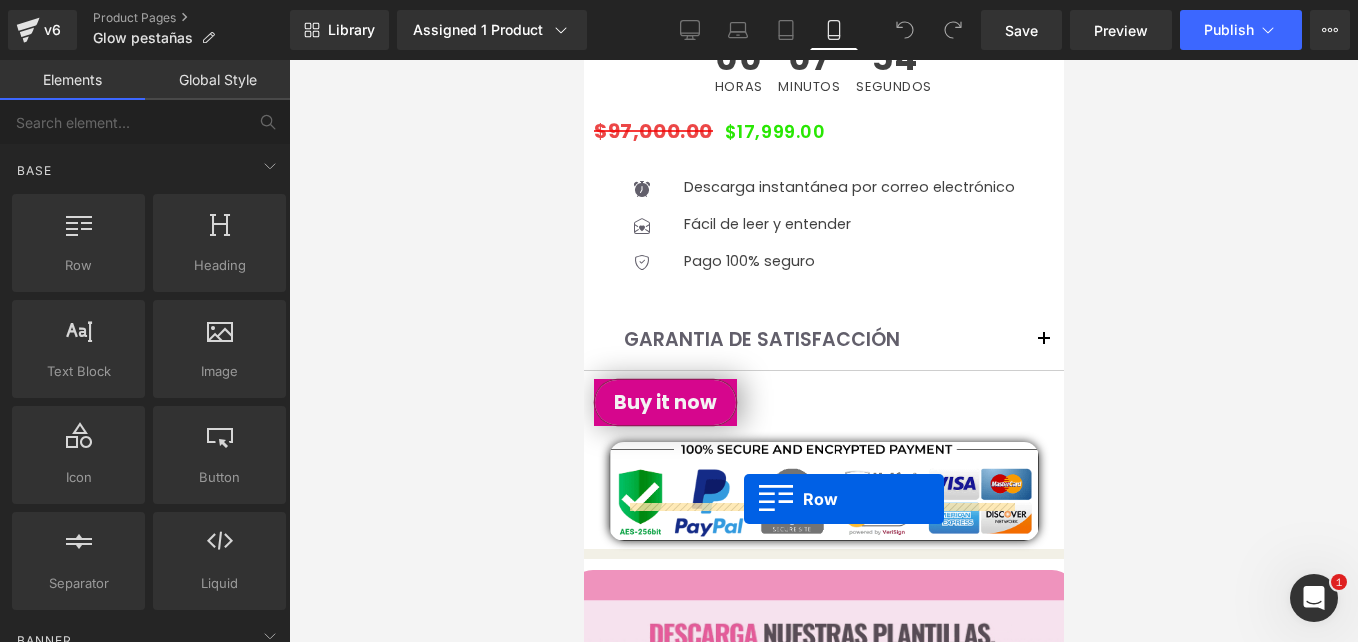 drag, startPoint x: 671, startPoint y: 329, endPoint x: 743, endPoint y: 499, distance: 184.61853 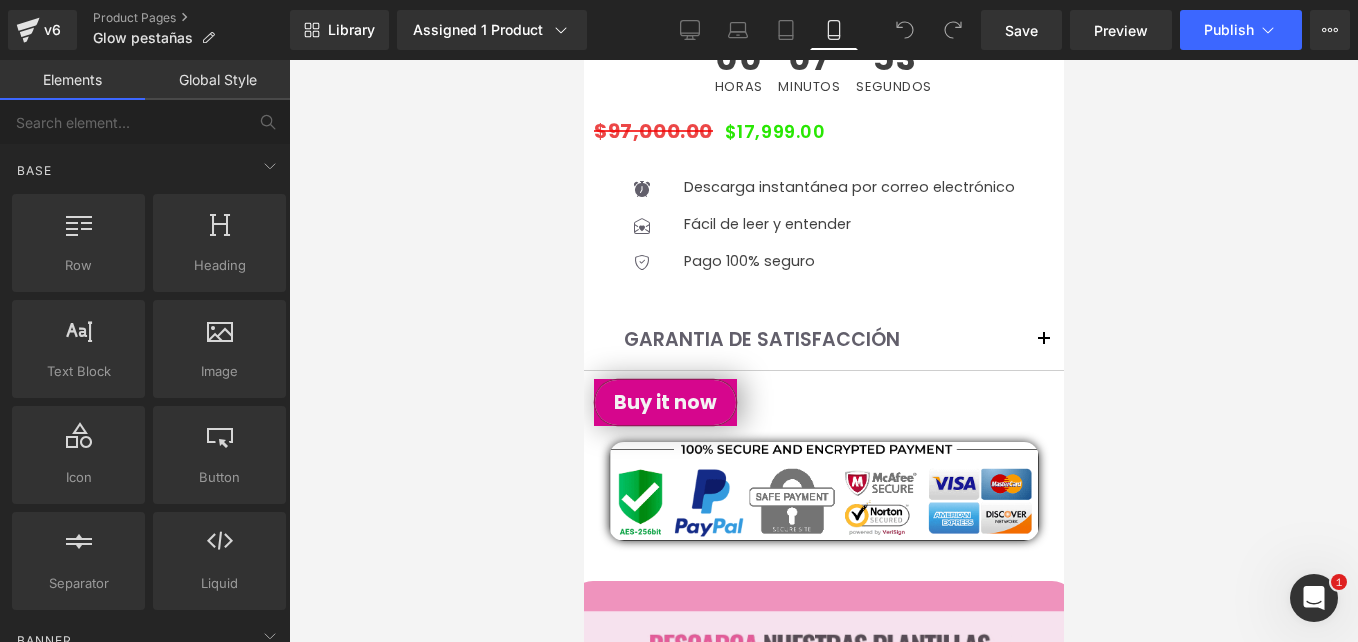scroll, scrollTop: 900, scrollLeft: 0, axis: vertical 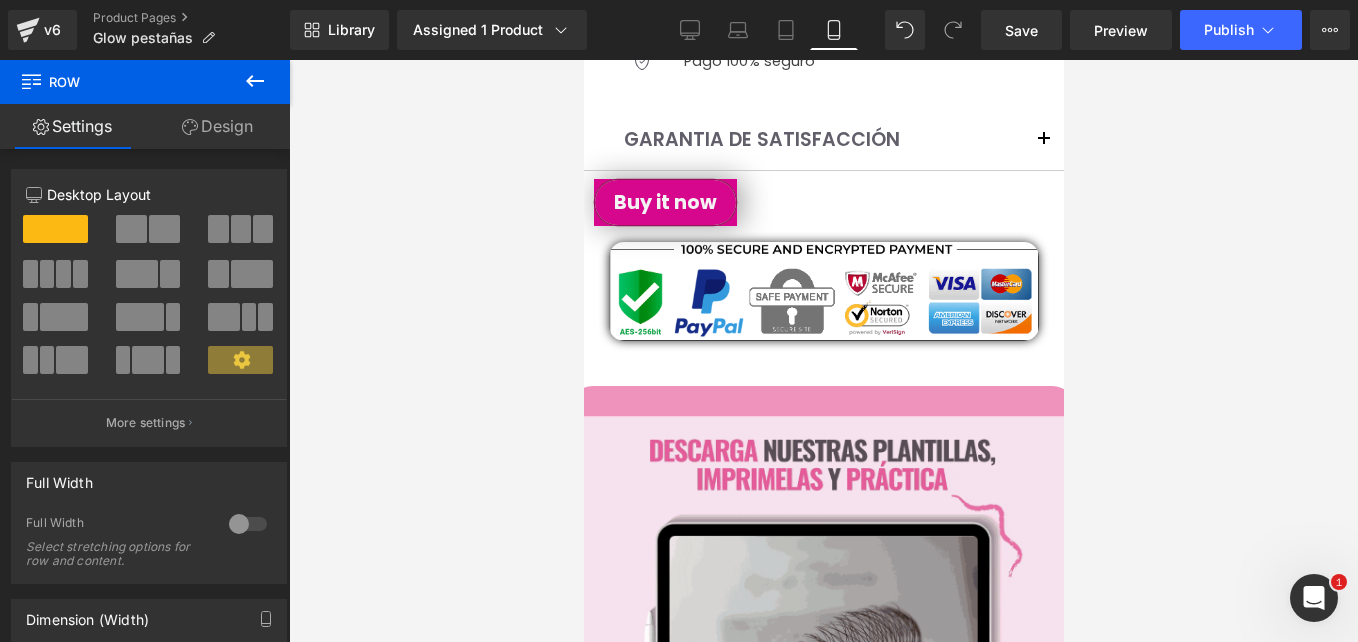 drag, startPoint x: 208, startPoint y: 129, endPoint x: 250, endPoint y: 233, distance: 112.1606 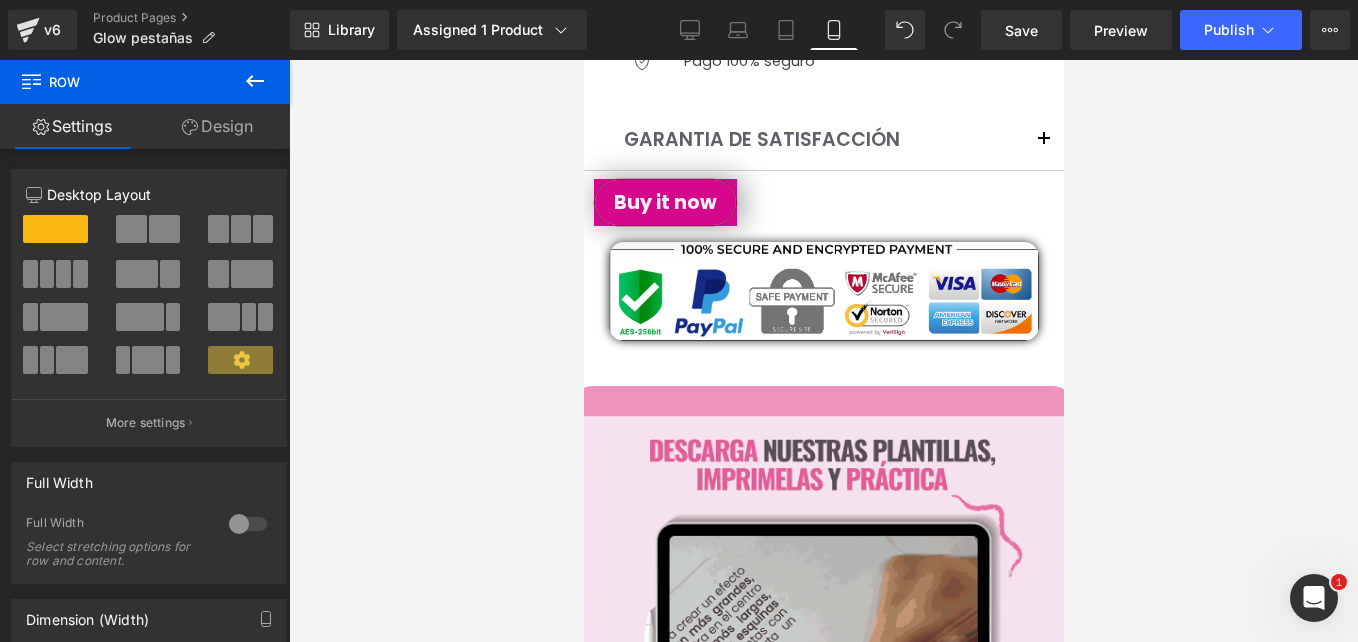 click on "Design" at bounding box center [217, 126] 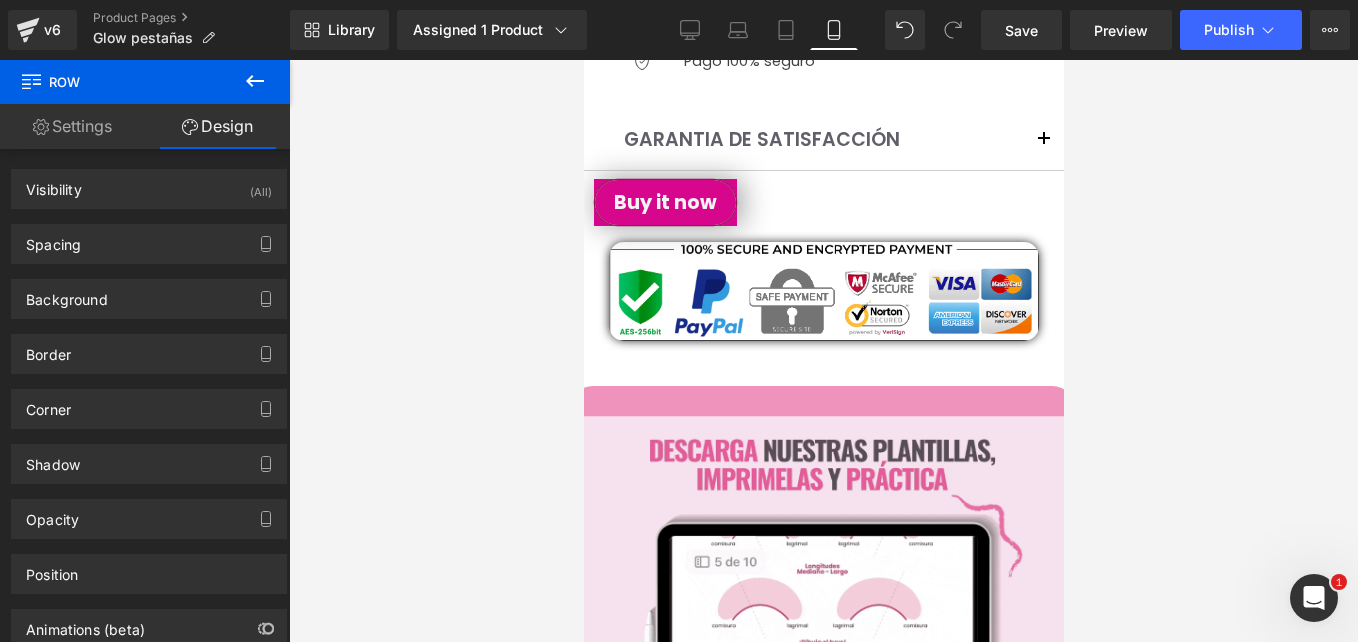 click on "Settings" at bounding box center (72, 126) 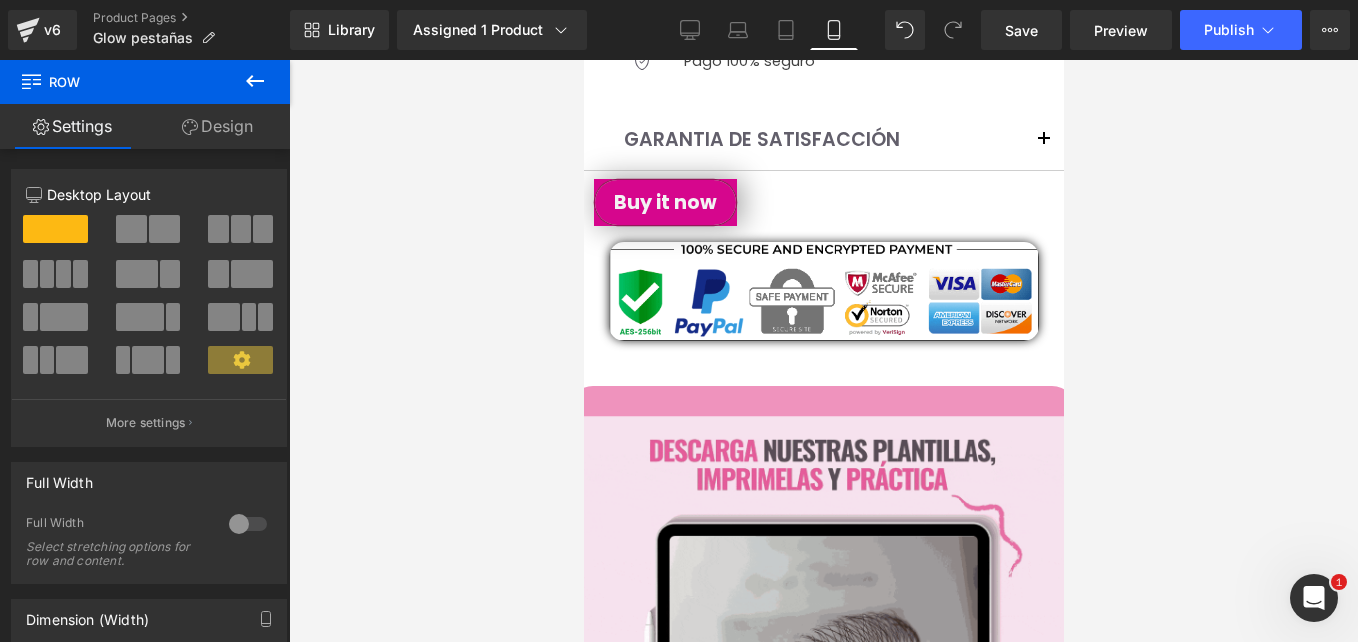click 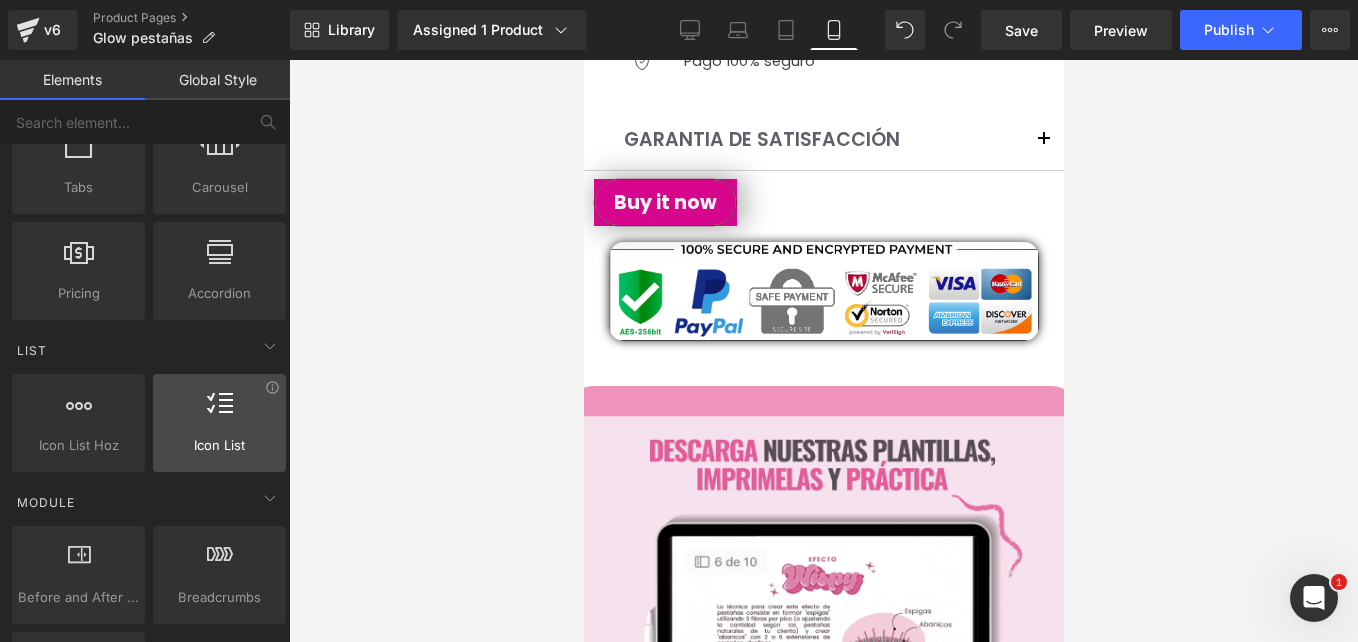 scroll, scrollTop: 800, scrollLeft: 0, axis: vertical 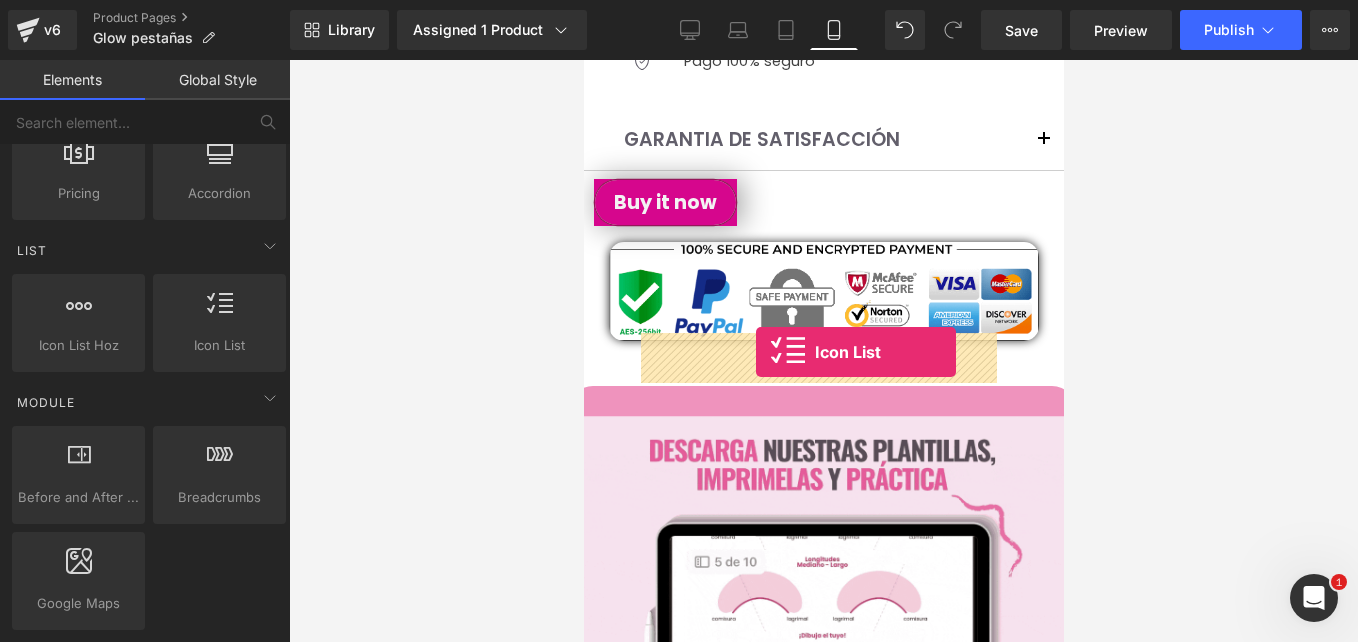 drag, startPoint x: 814, startPoint y: 382, endPoint x: 755, endPoint y: 352, distance: 66.189125 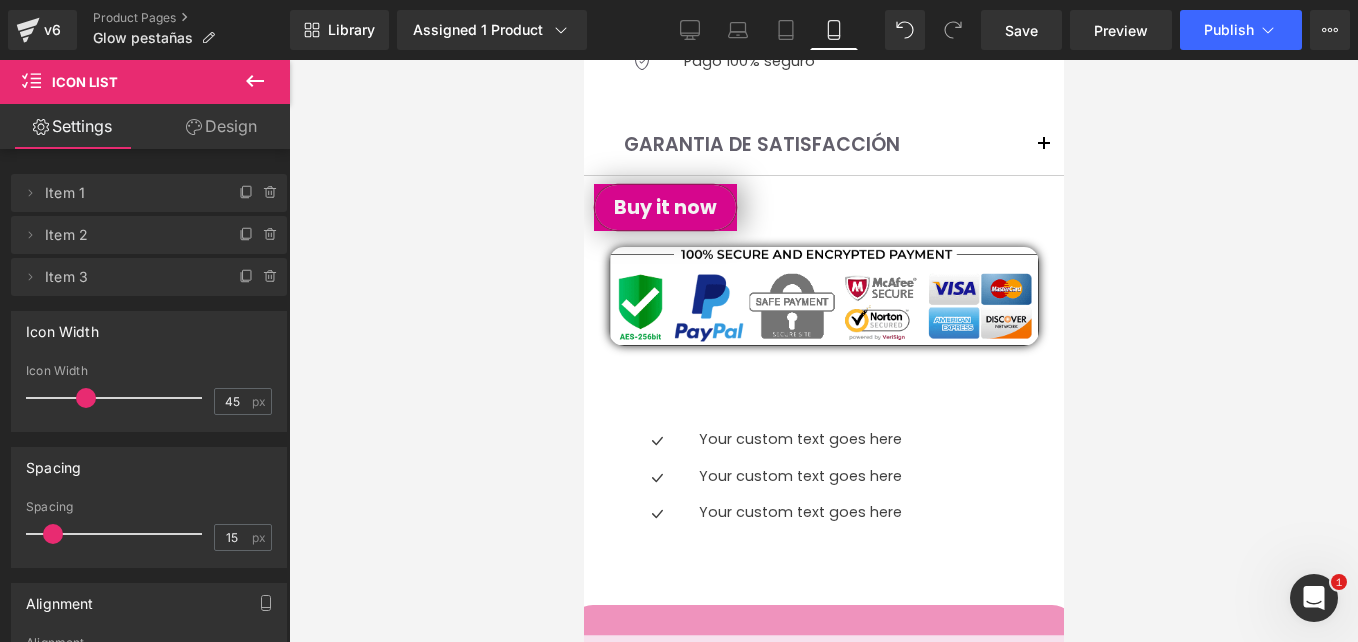 drag, startPoint x: 708, startPoint y: 404, endPoint x: 1085, endPoint y: 421, distance: 377.3831 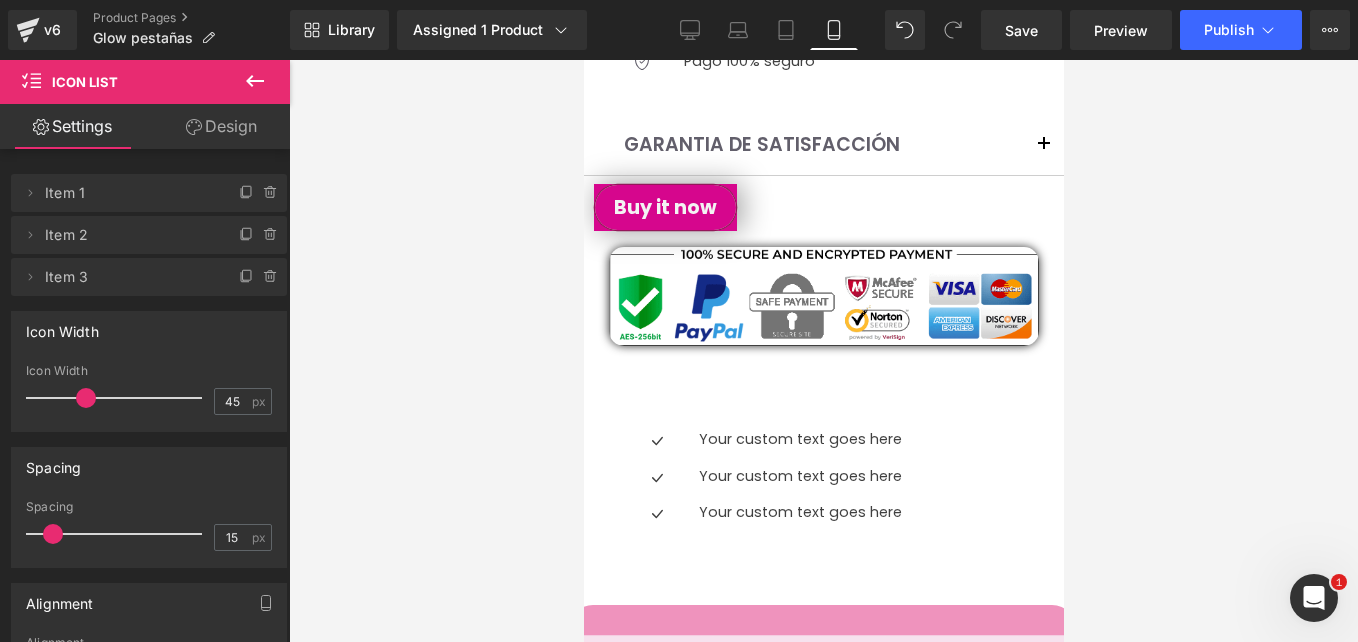click on "Icon" at bounding box center (583, 60) 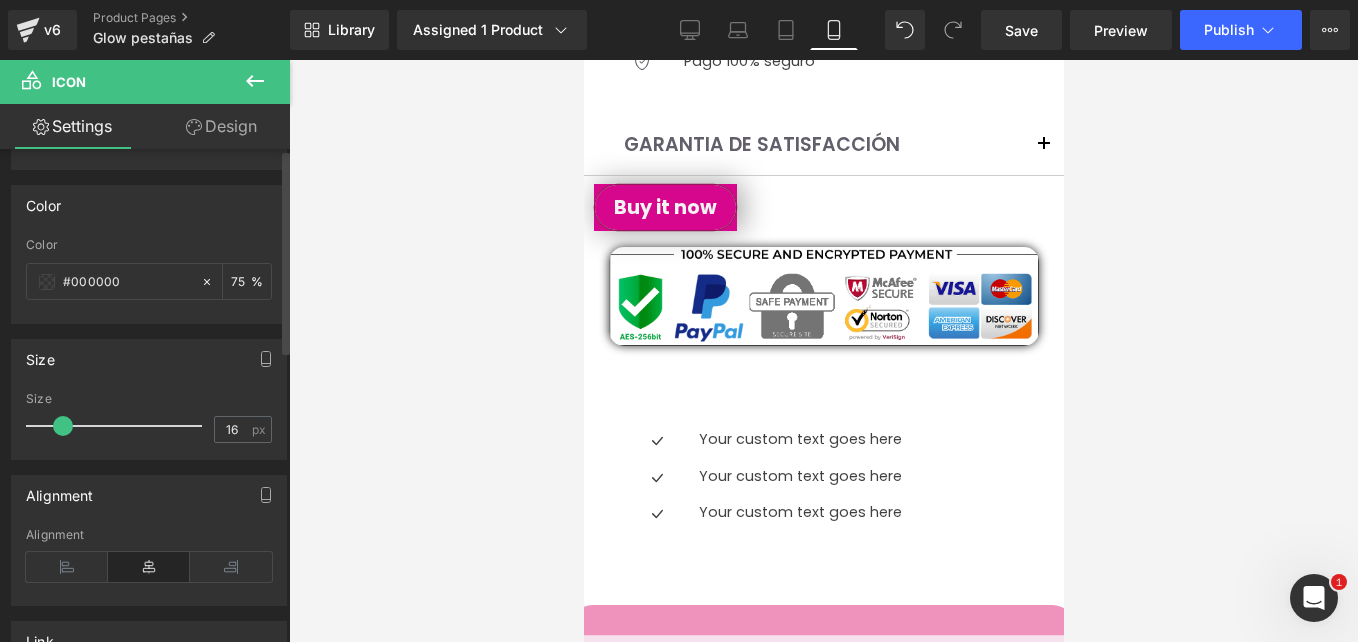 scroll, scrollTop: 0, scrollLeft: 0, axis: both 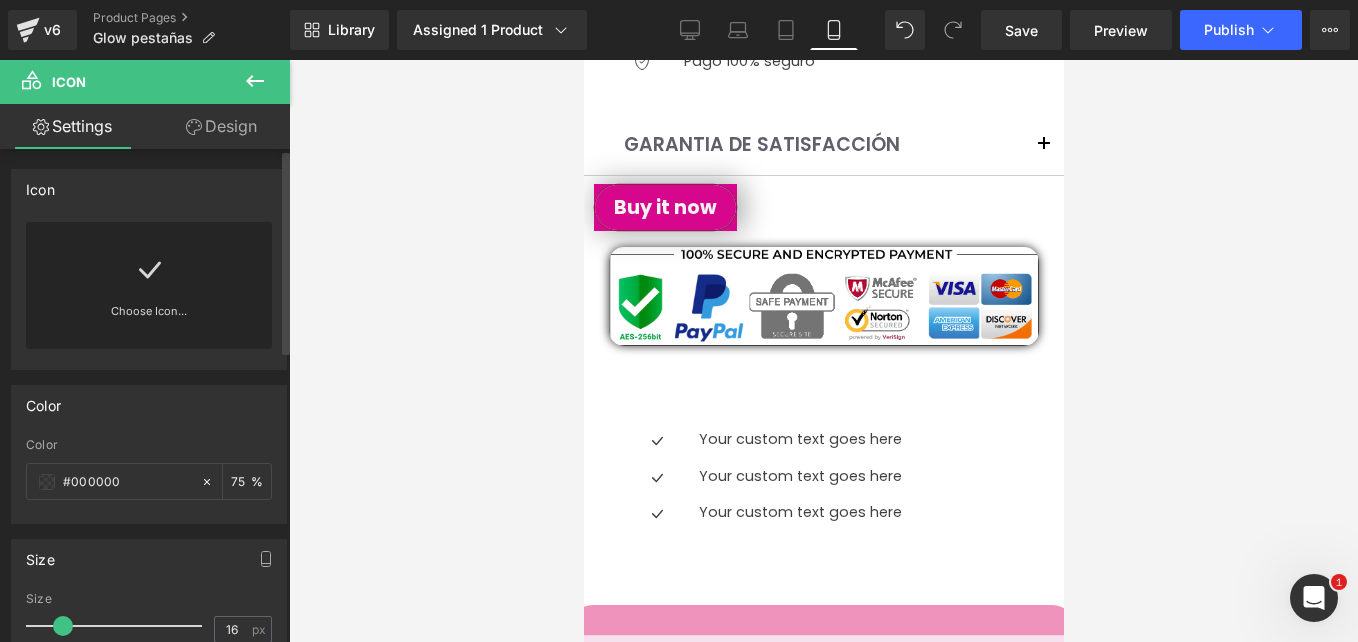 click on "Choose Icon..." at bounding box center (149, 285) 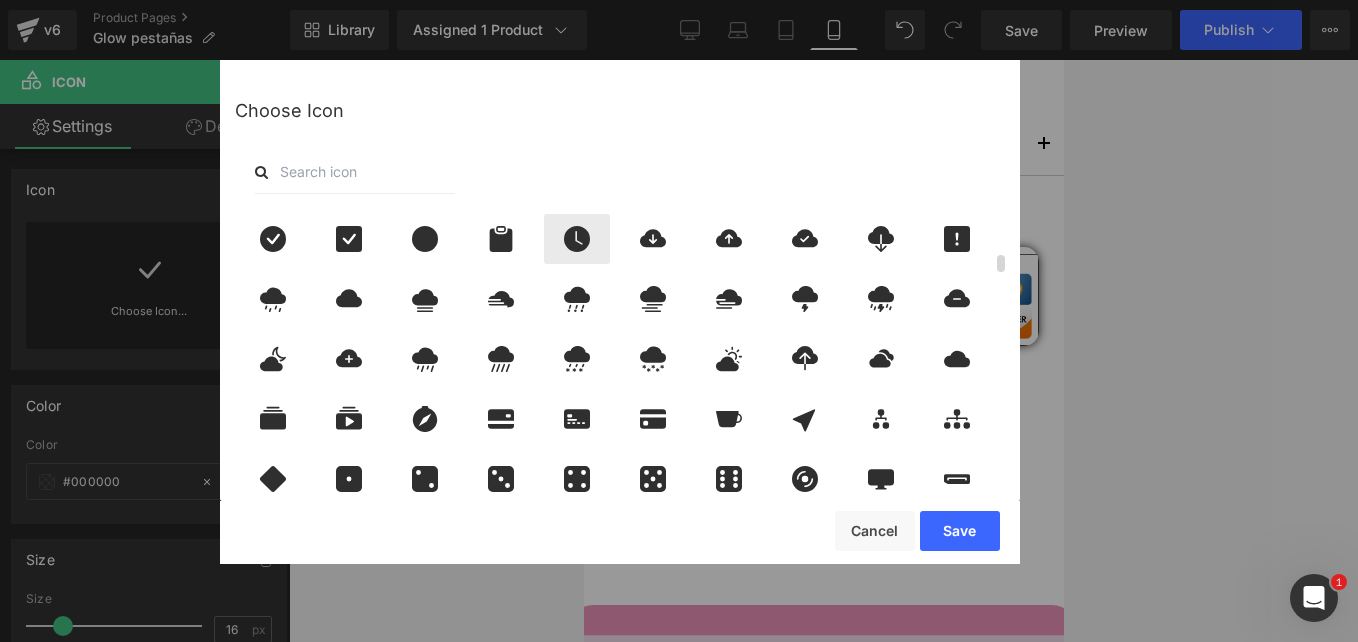 scroll, scrollTop: 800, scrollLeft: 0, axis: vertical 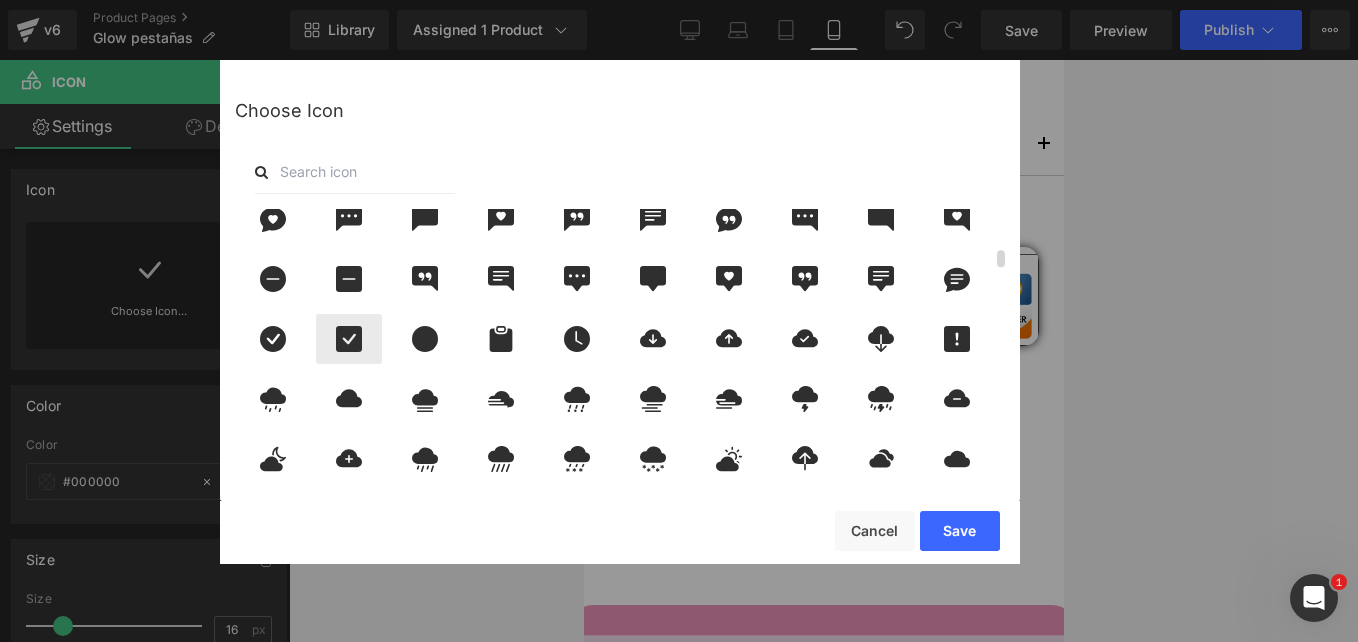 click 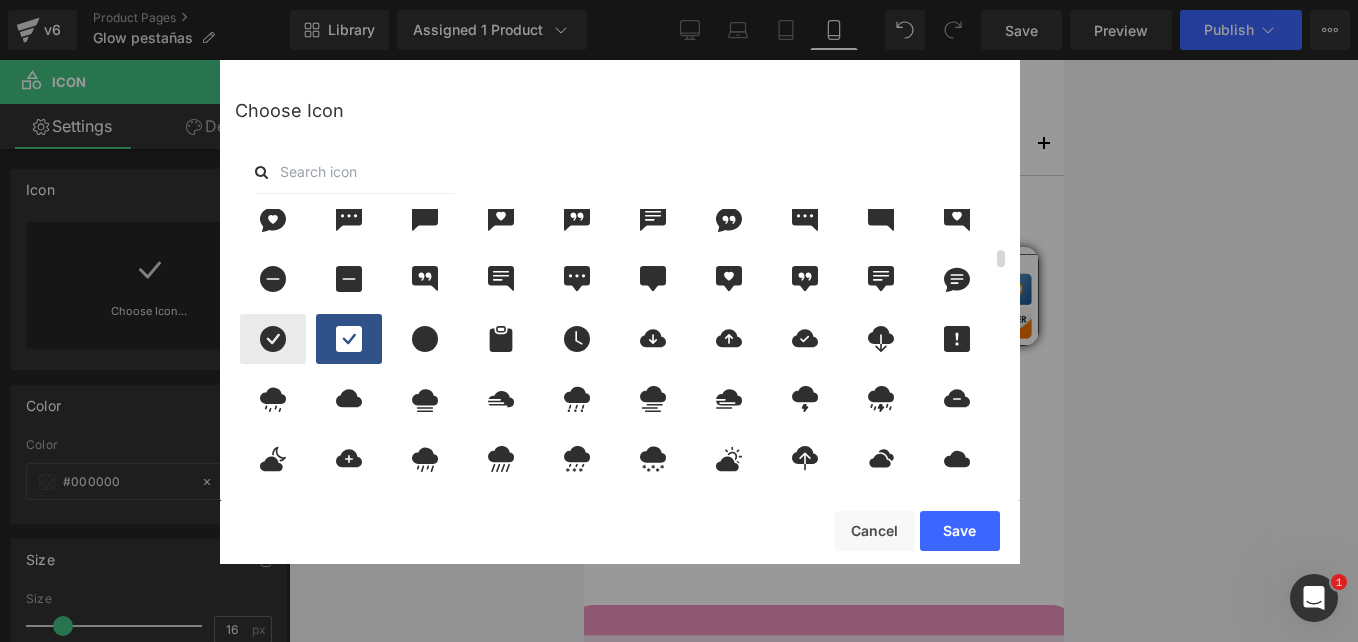 click 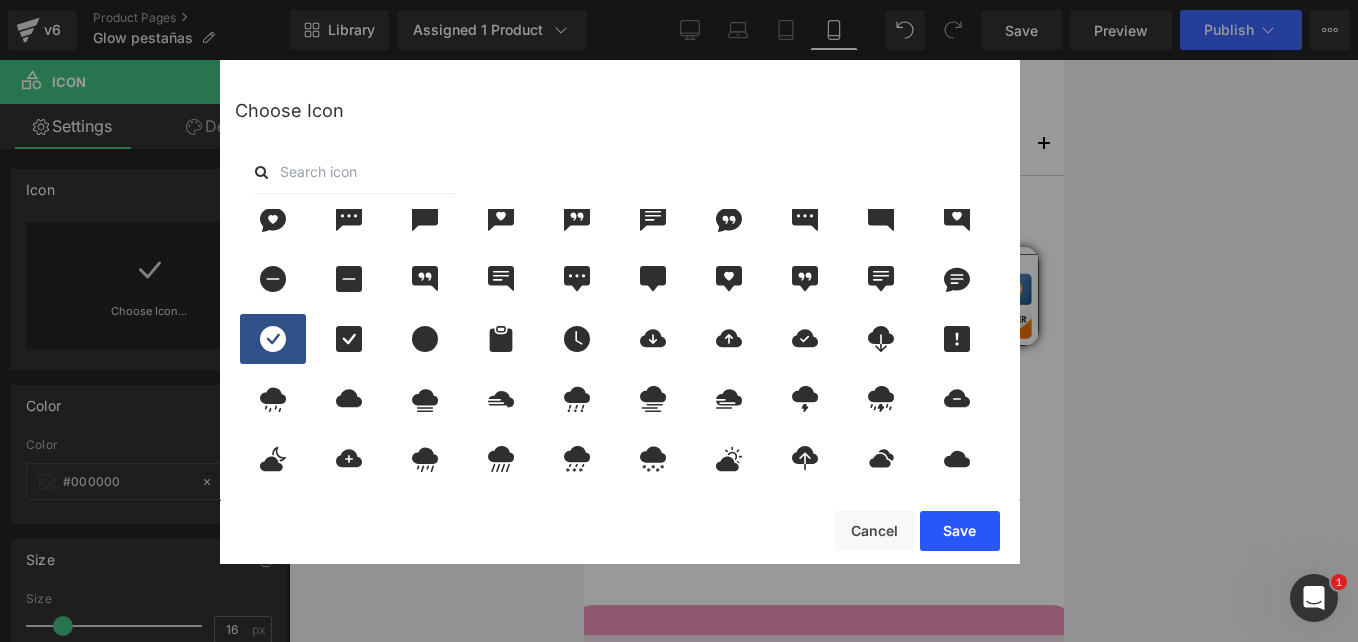 drag, startPoint x: 958, startPoint y: 536, endPoint x: 375, endPoint y: 474, distance: 586.2875 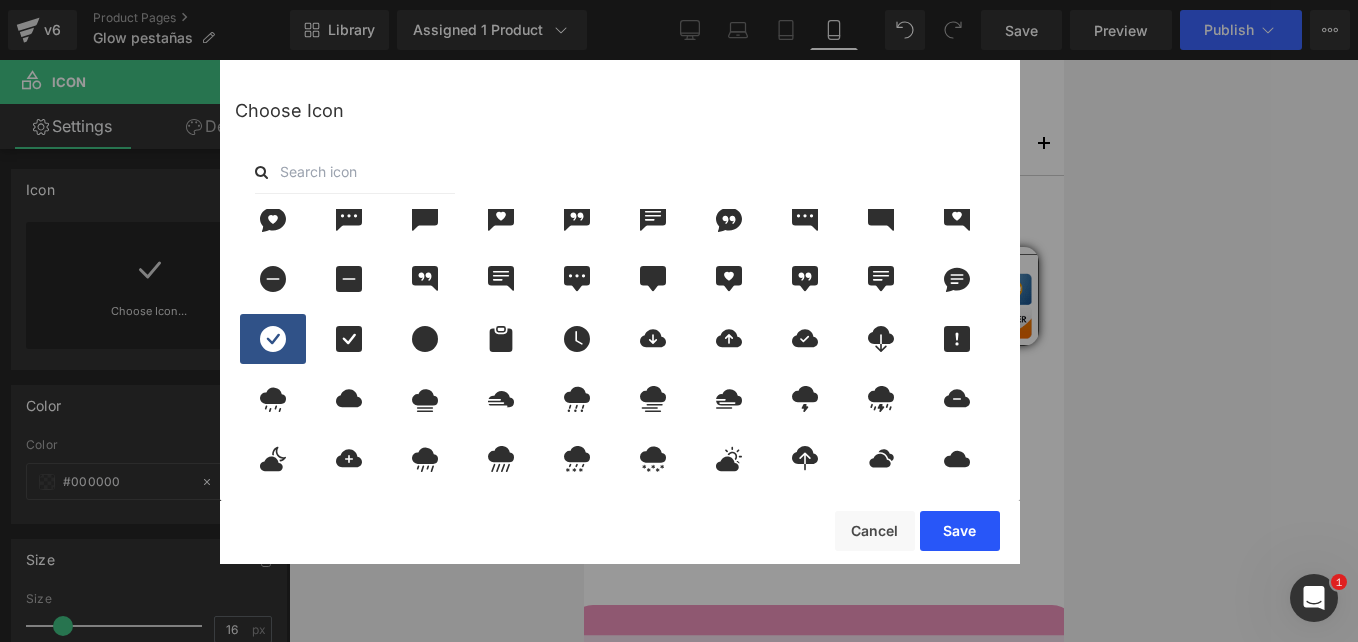 click on "Save" at bounding box center [960, 531] 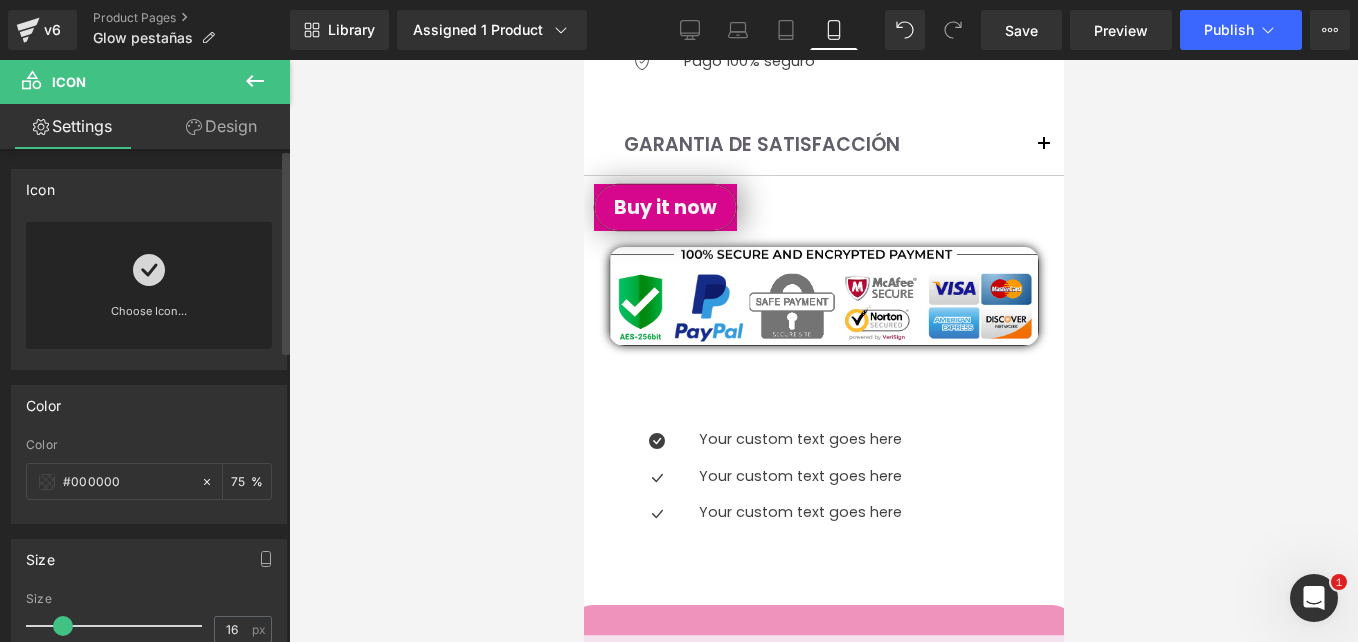 scroll, scrollTop: 200, scrollLeft: 0, axis: vertical 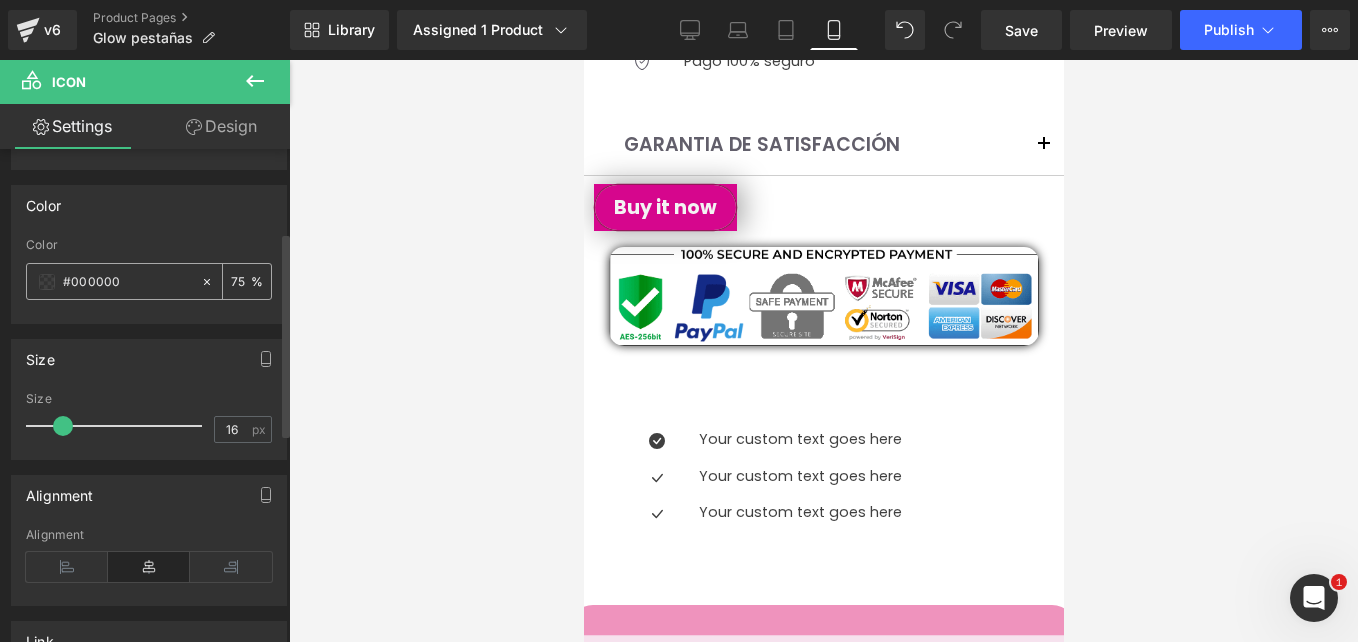 click at bounding box center [47, 282] 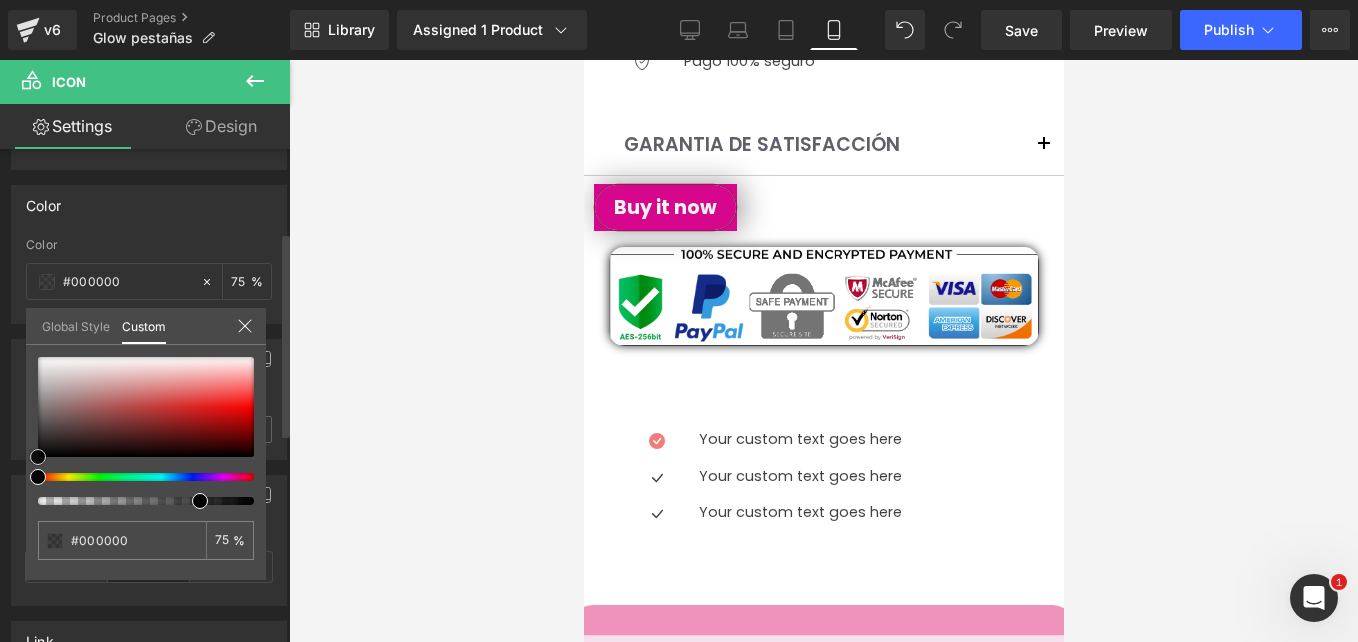 type on "#e95252" 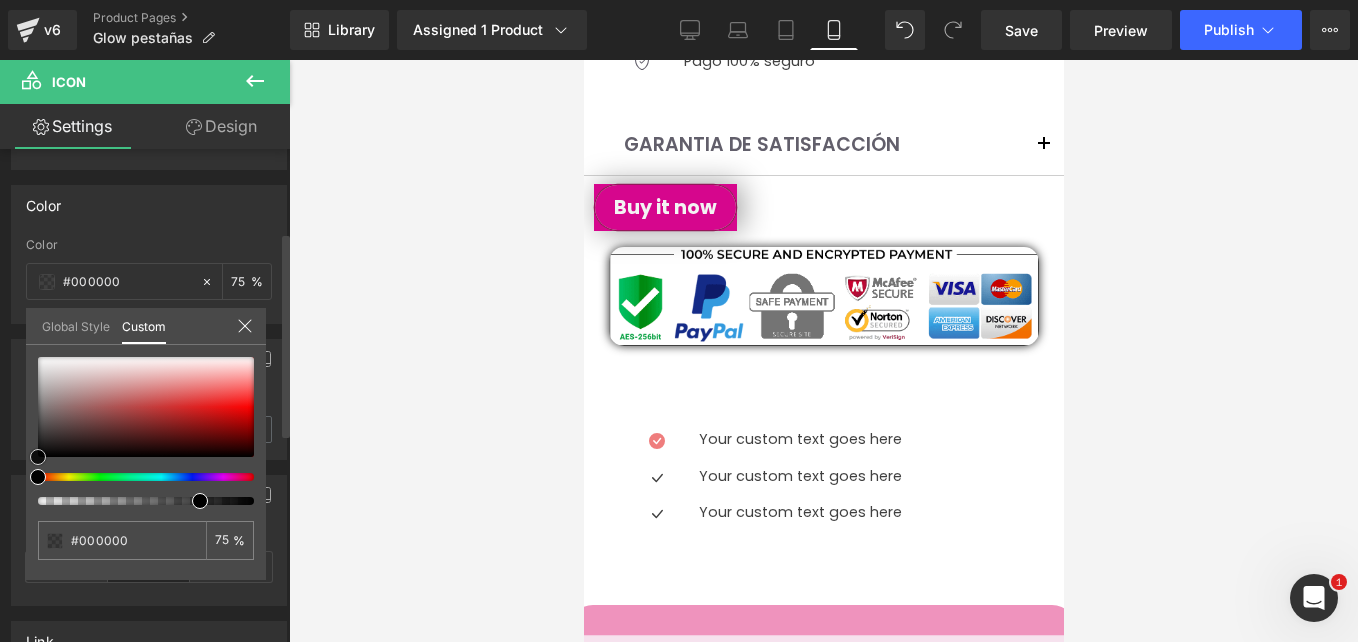 type on "#e95252" 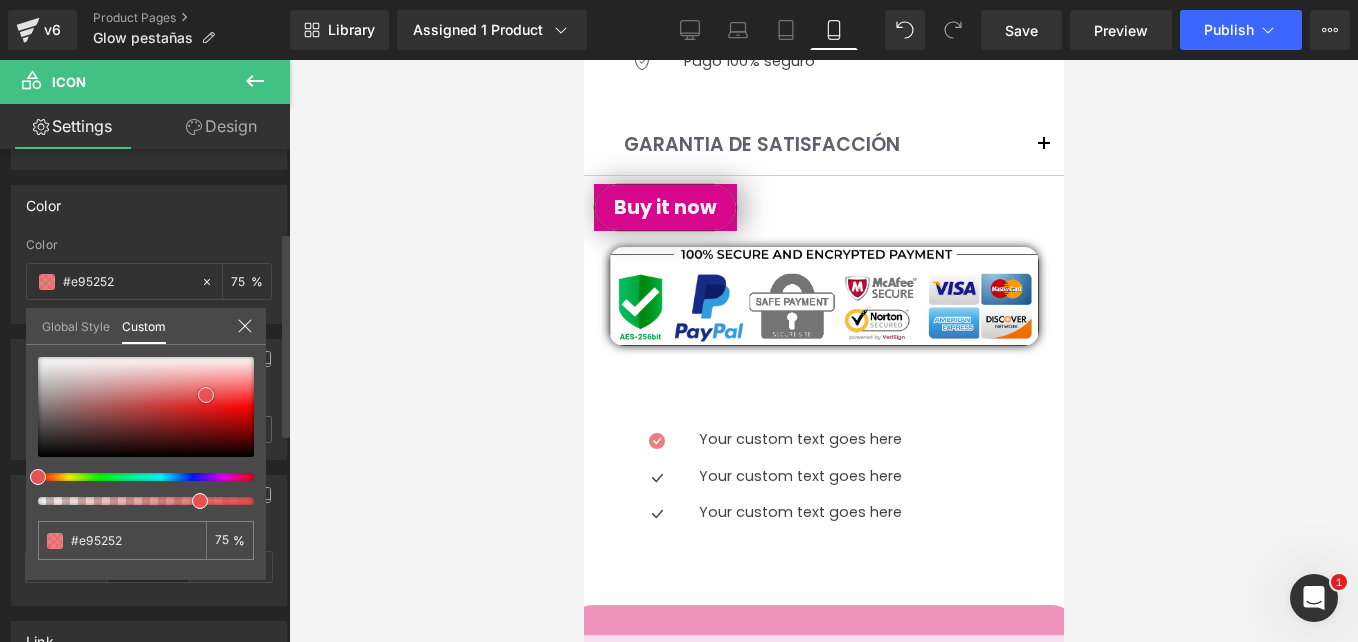 drag, startPoint x: 206, startPoint y: 395, endPoint x: 198, endPoint y: 387, distance: 11.313708 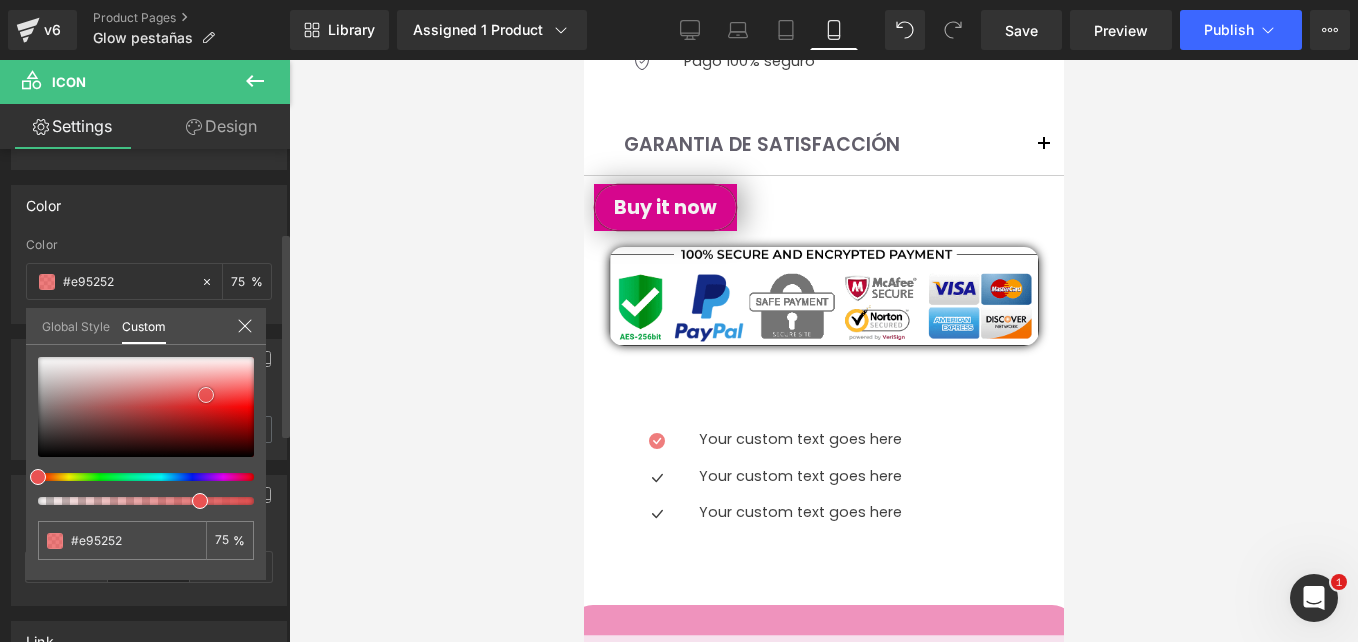 click at bounding box center (146, 407) 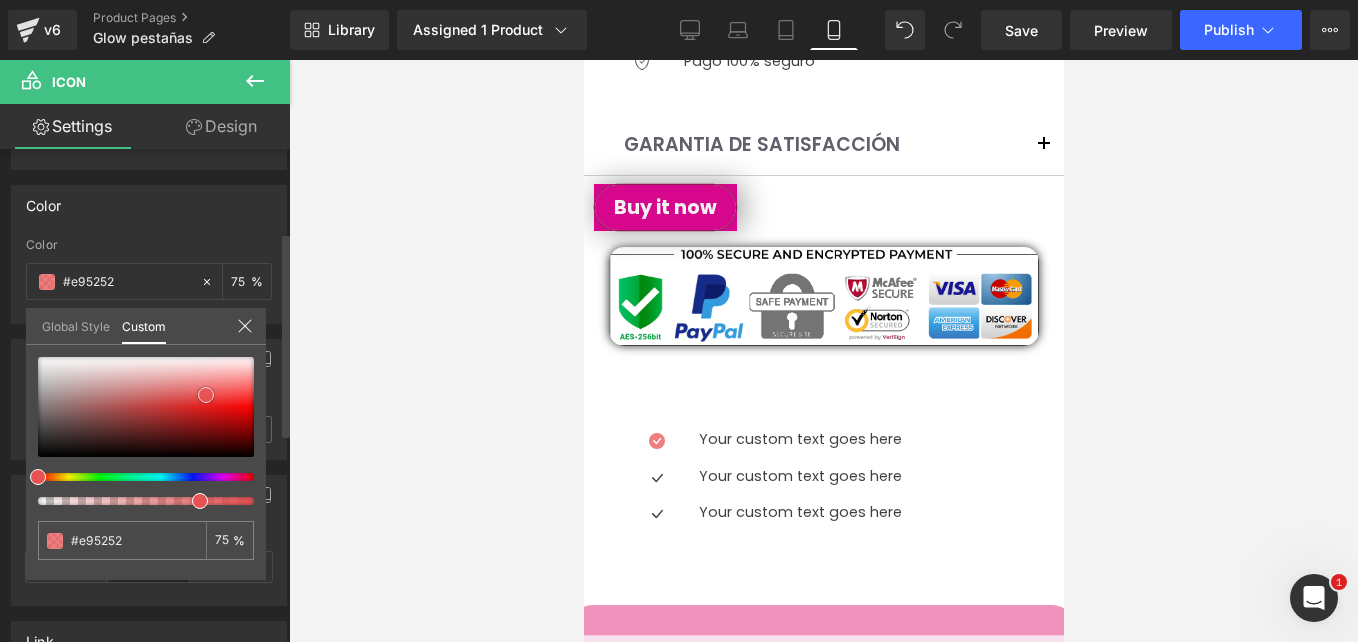 type on "#e75959" 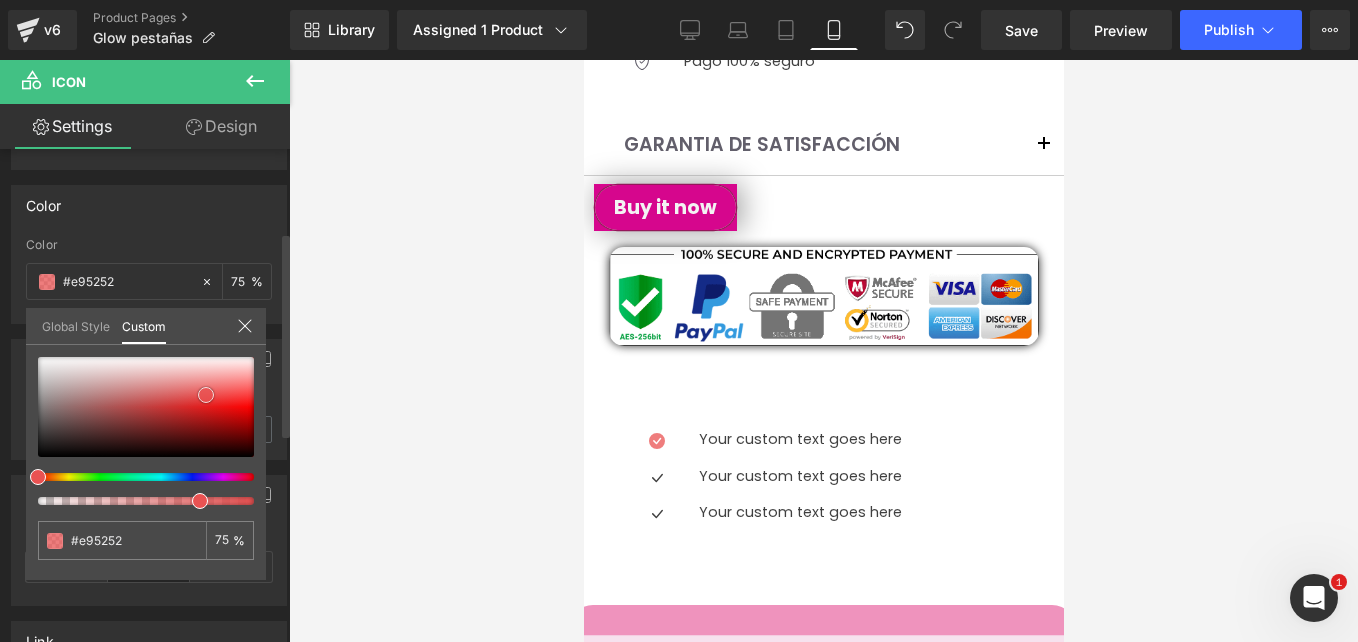 type on "#e75959" 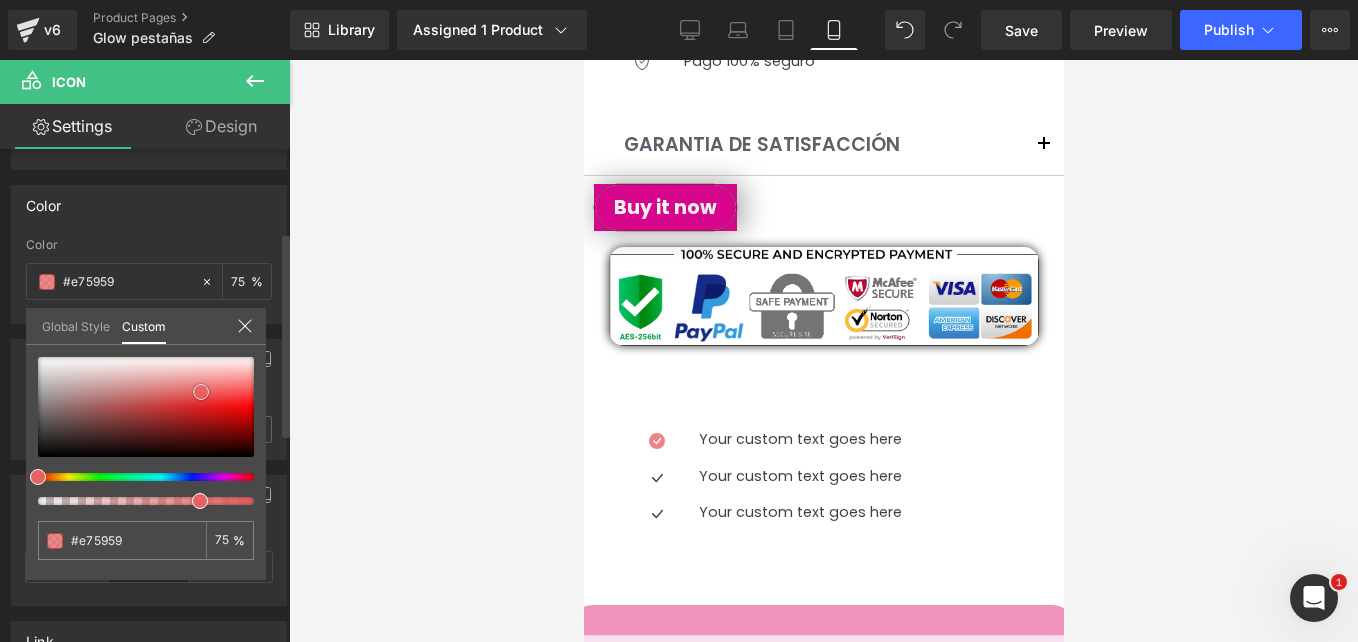 click at bounding box center [201, 392] 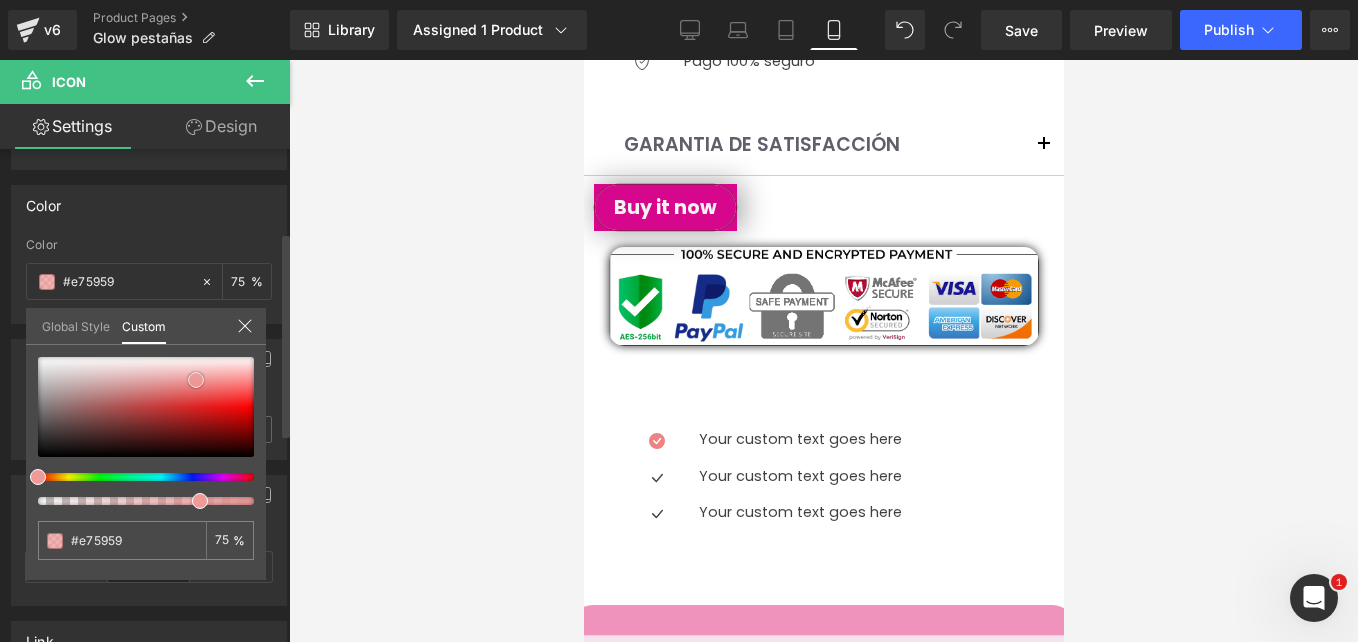 type on "#e96c6c" 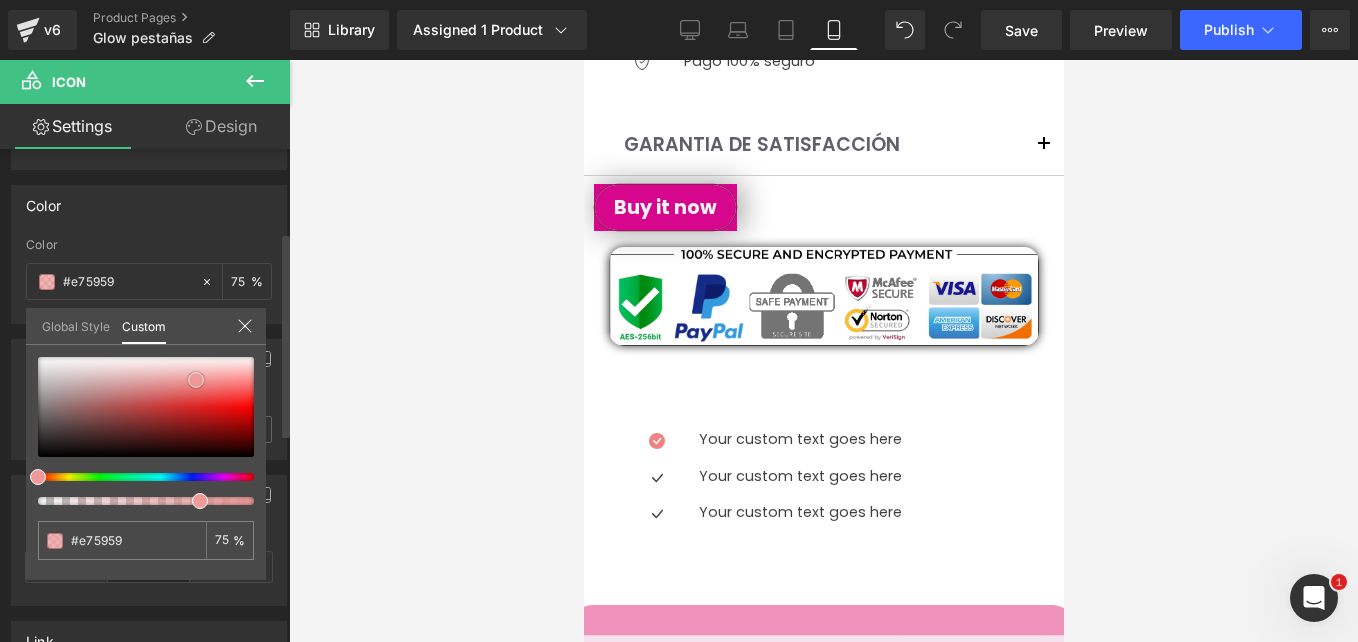 type on "#e96c6c" 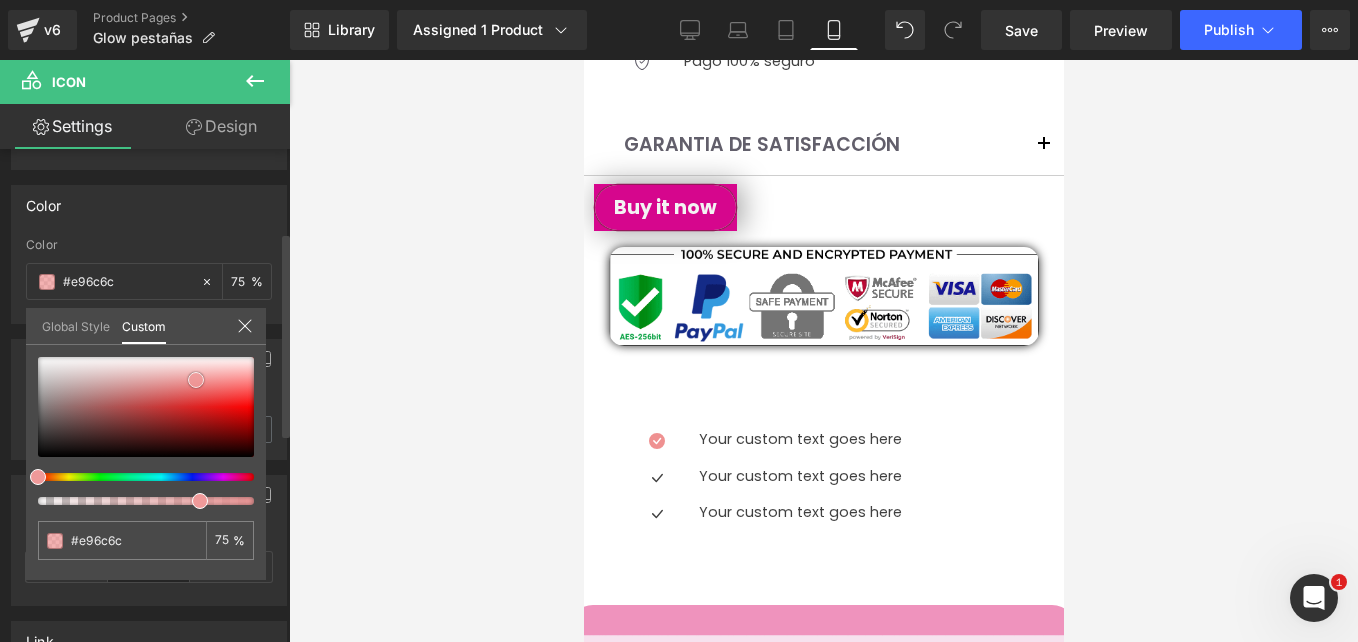 type on "#f0a2a2" 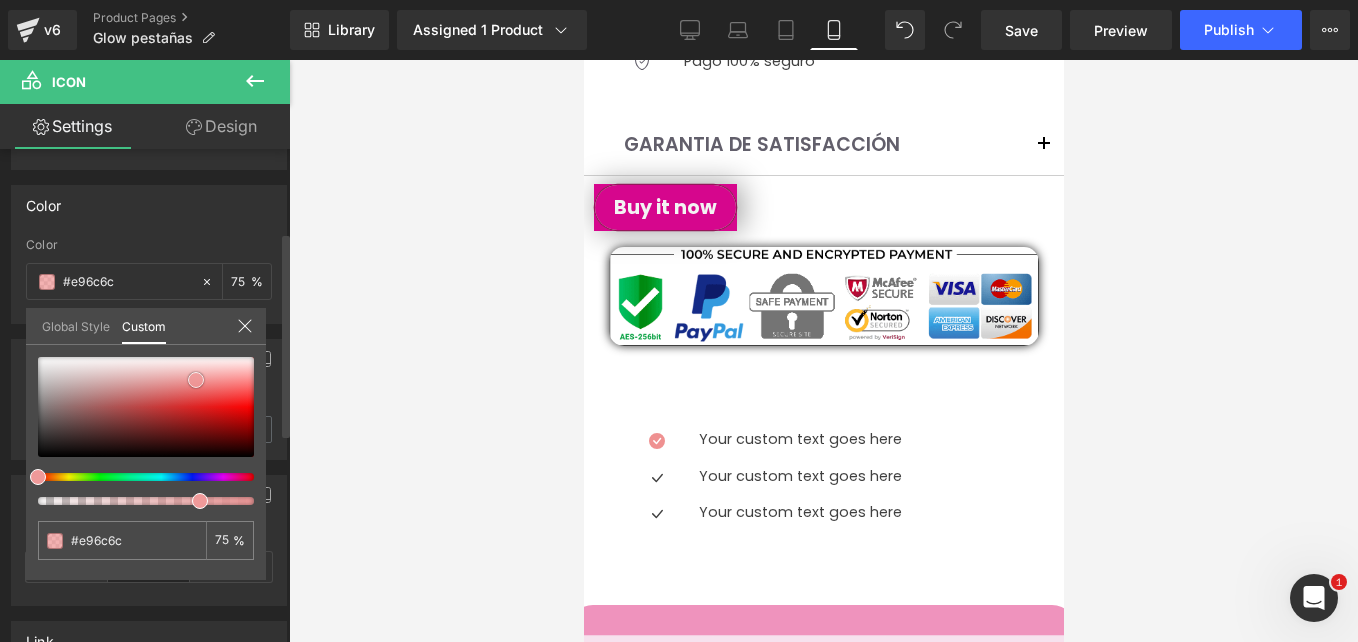 type on "#f0a2a2" 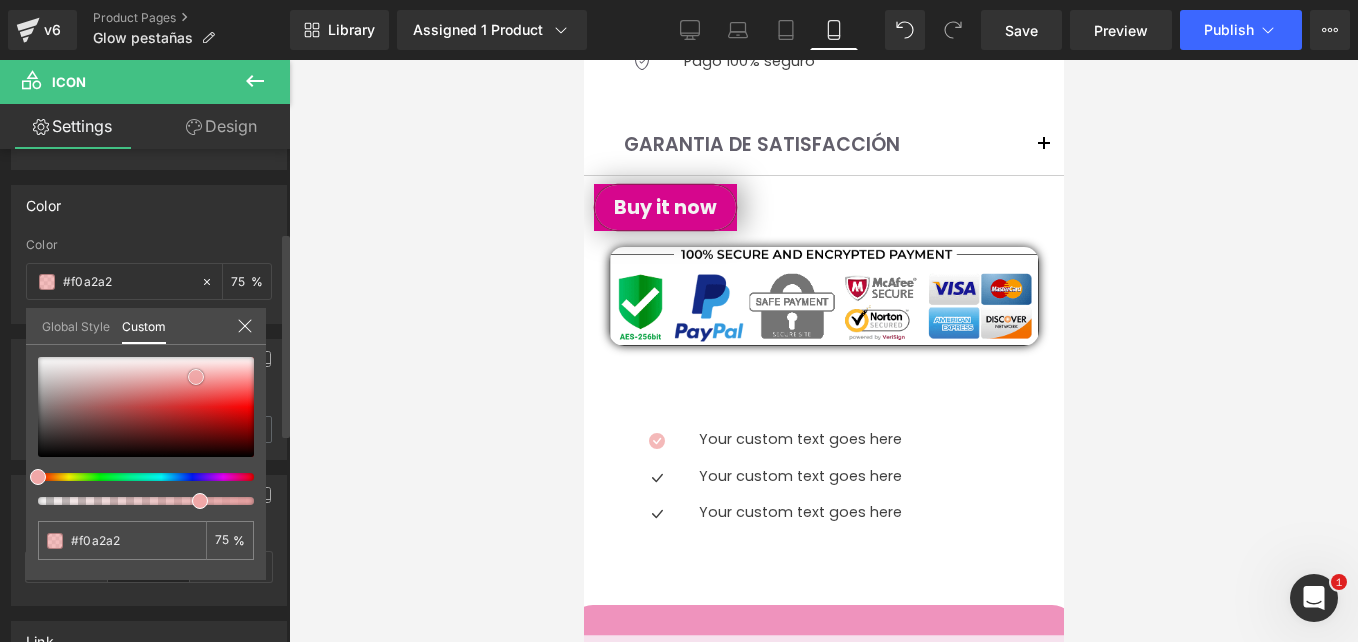 type on "#f0a7a7" 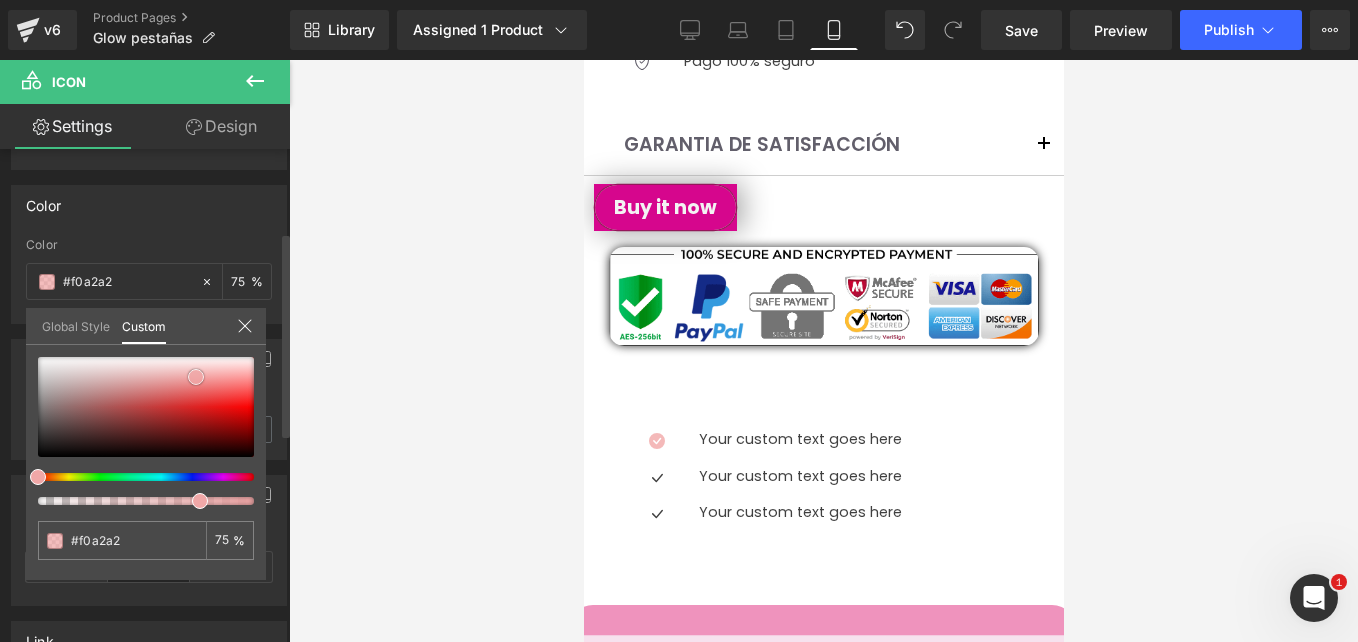 type on "#f0a7a7" 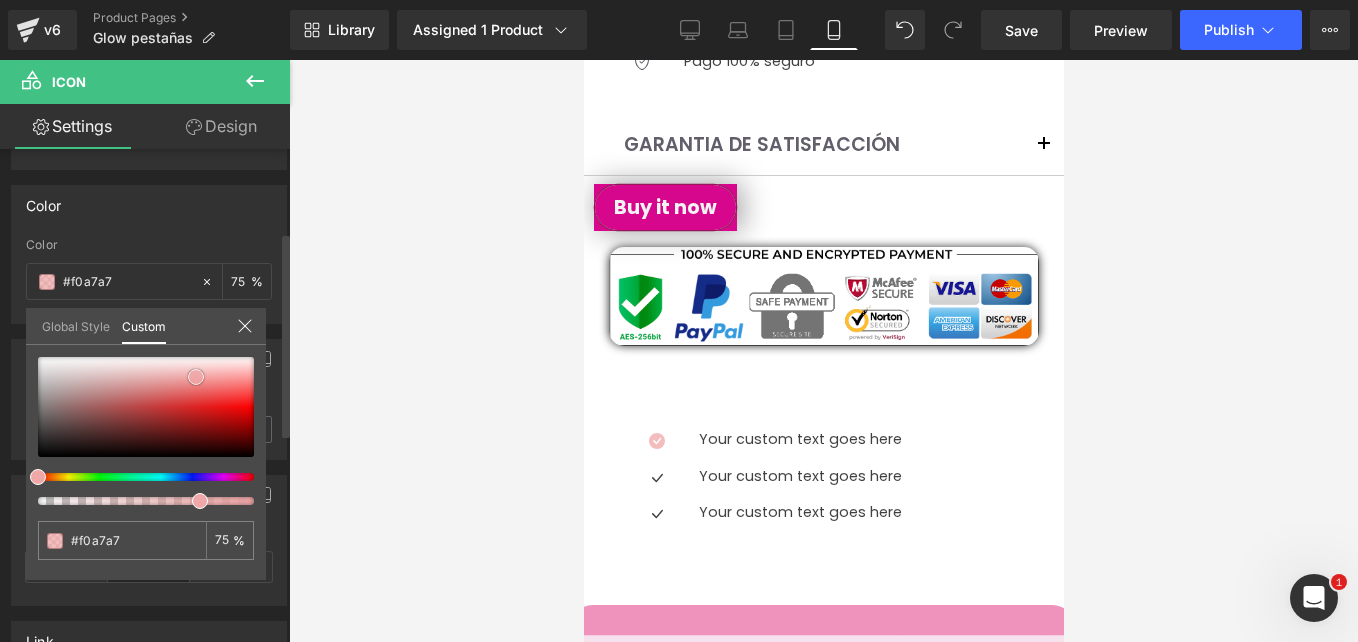 type on "#f0a2a2" 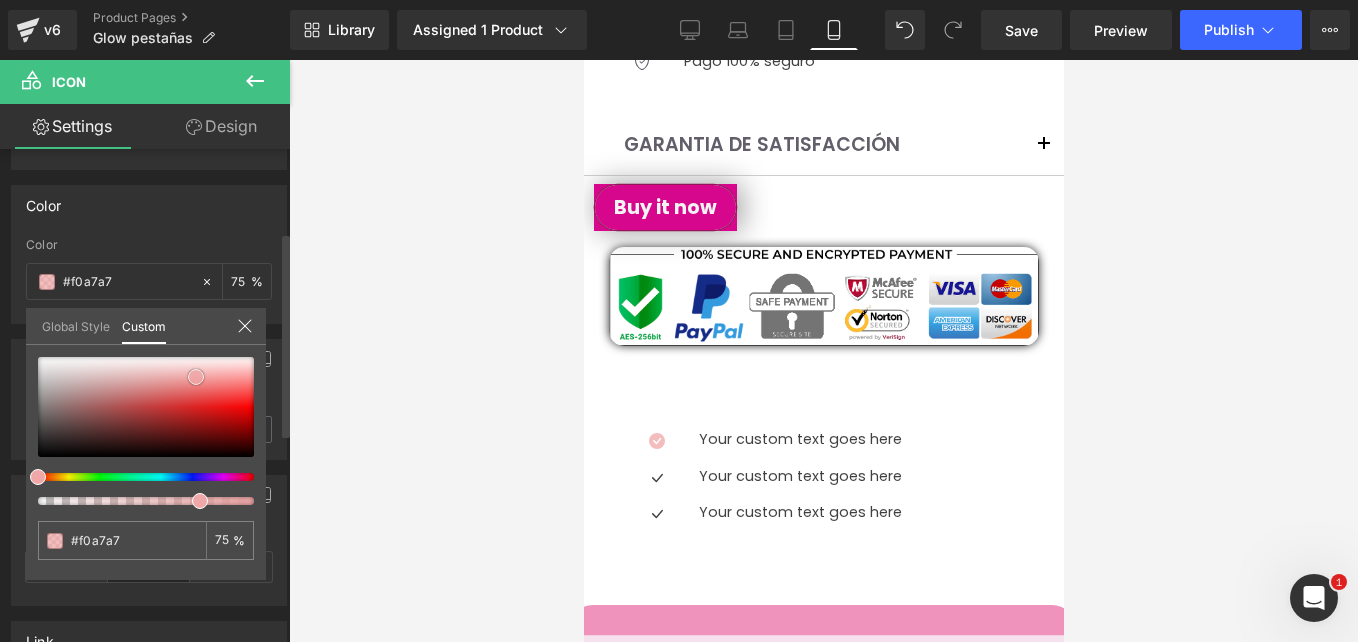 type on "#f0a2a2" 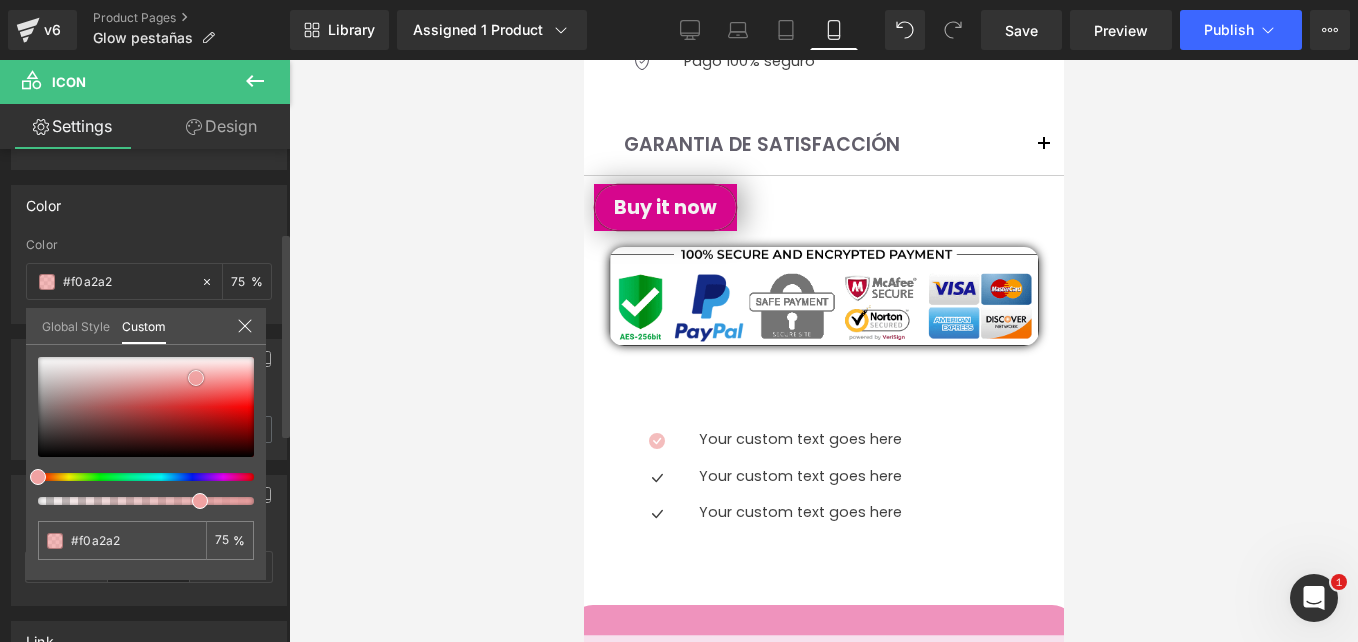 type on "#ef9e9e" 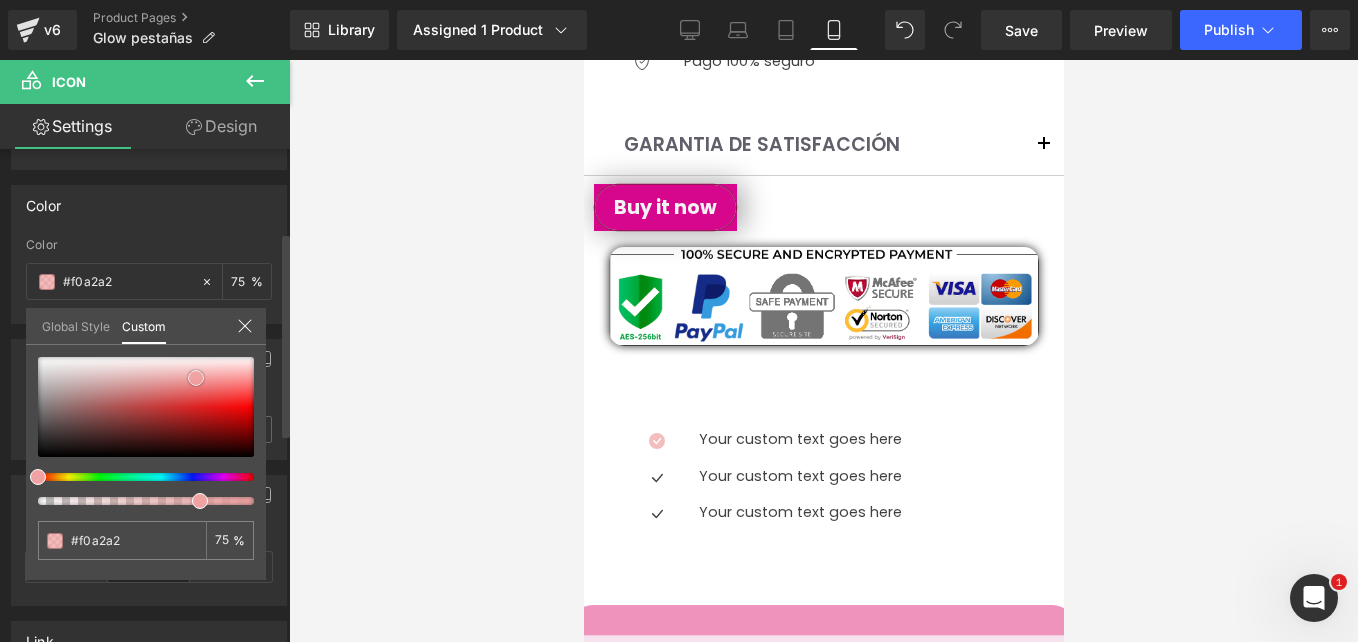 type on "#ef9e9e" 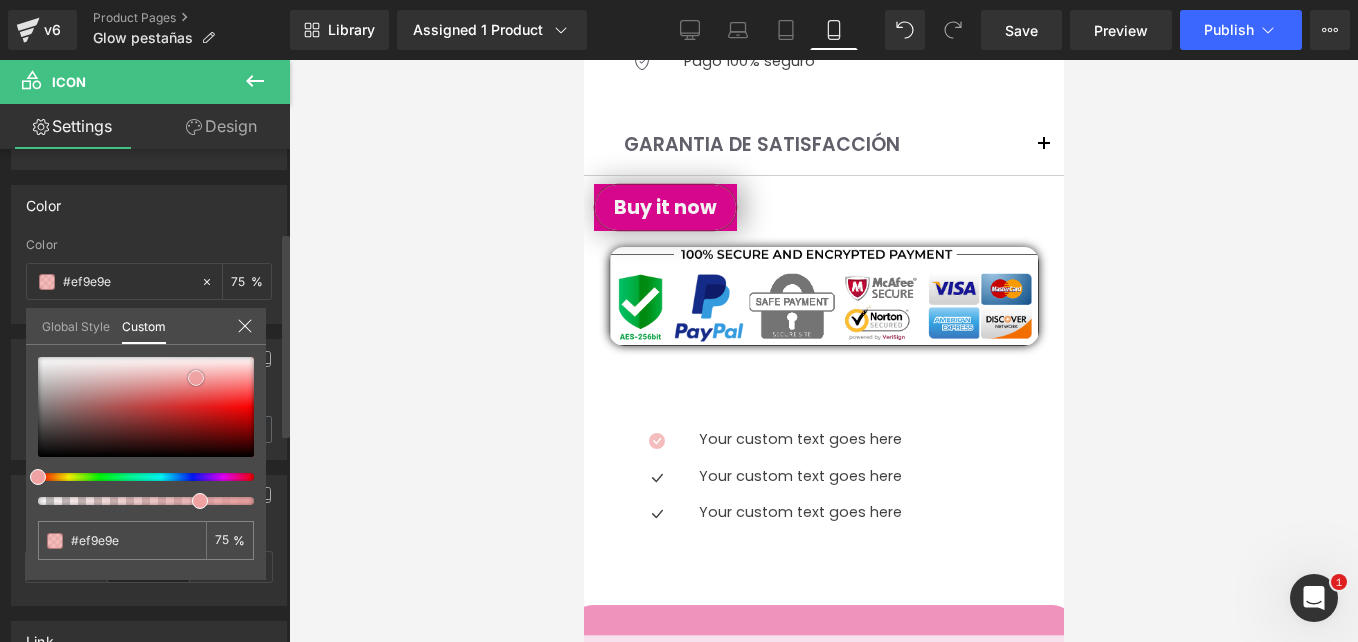type on "#ee9595" 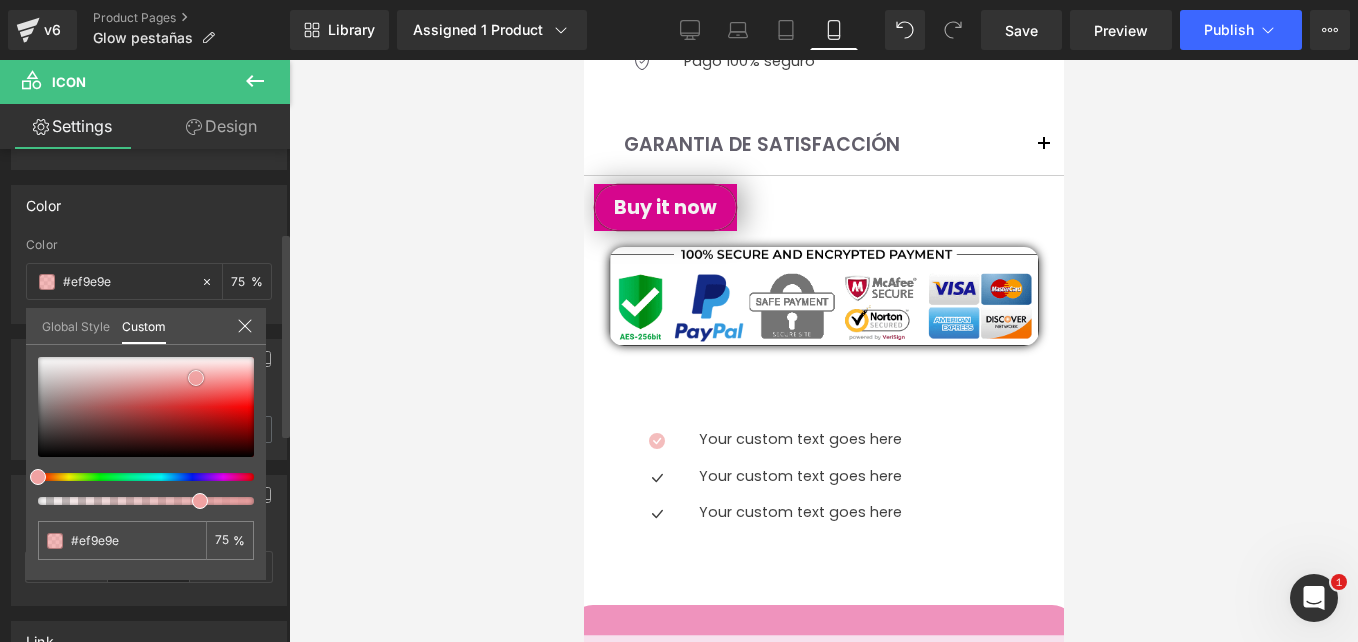 type on "#ee9595" 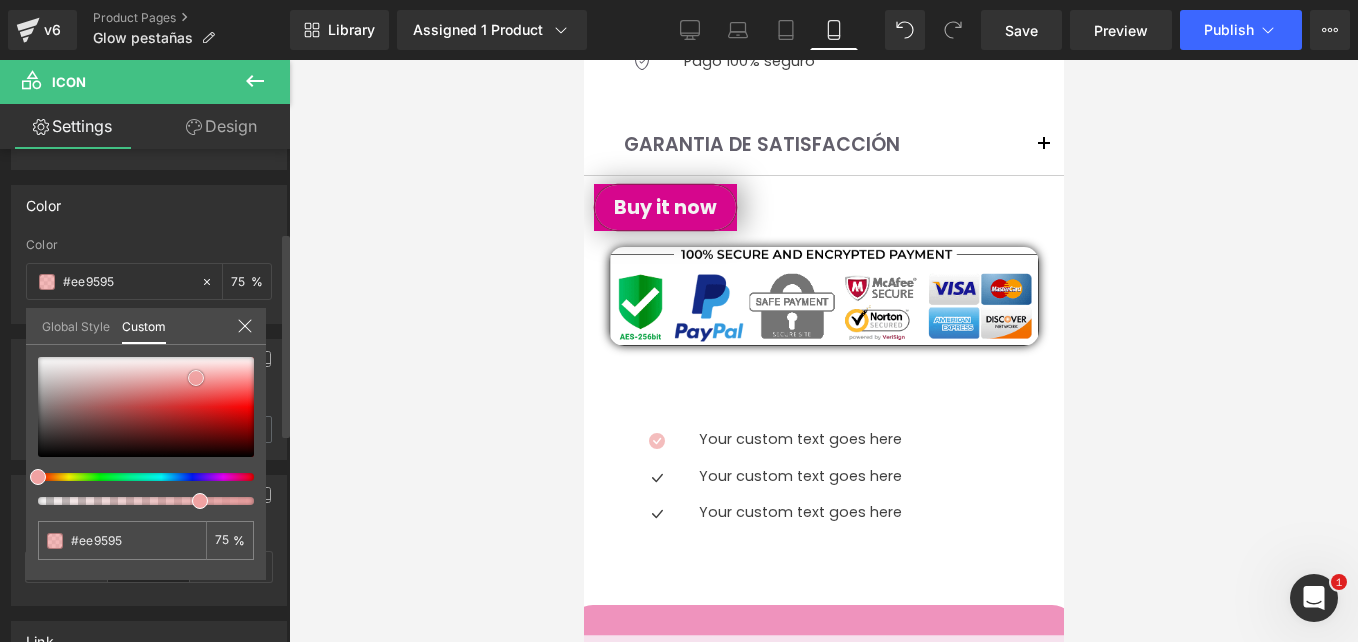 type on "#ed9191" 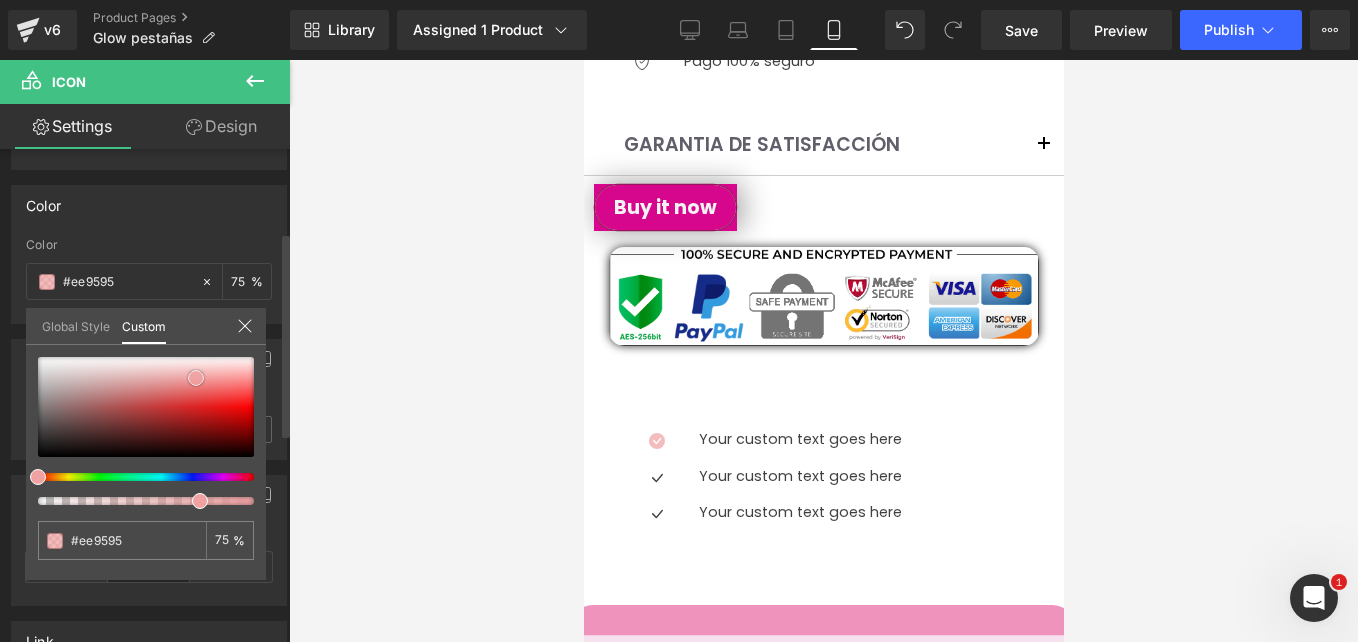 type on "#ed9191" 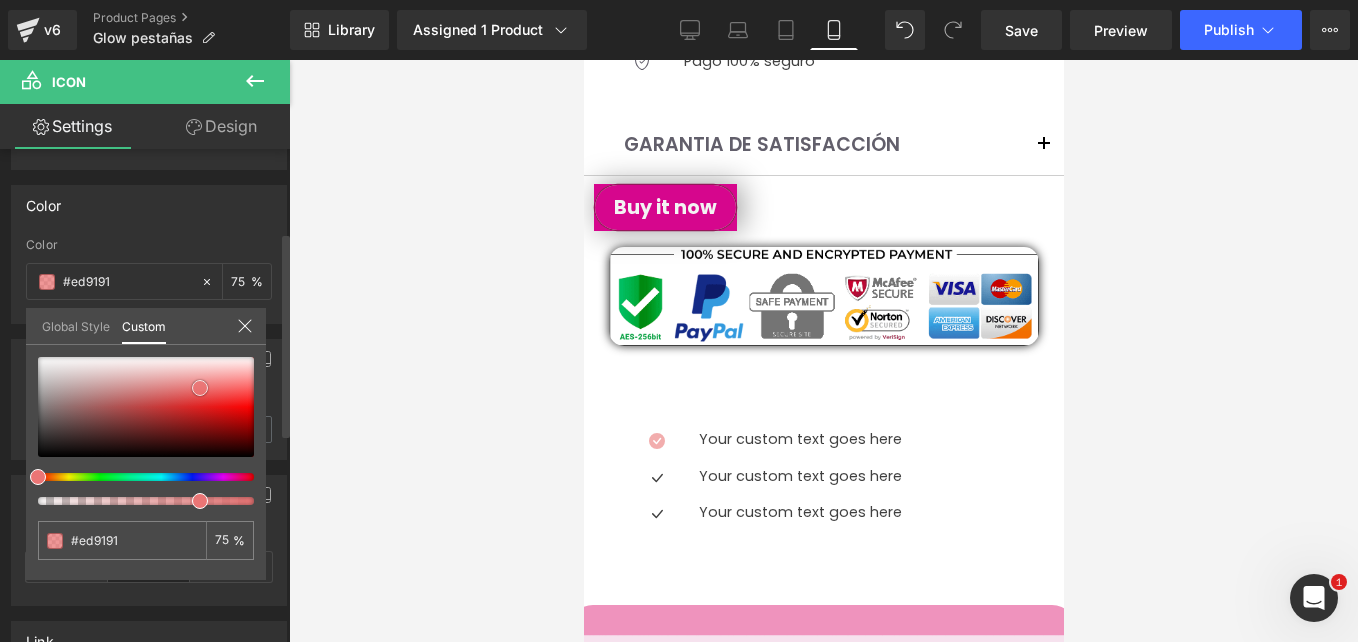 type on "#eb7f7f" 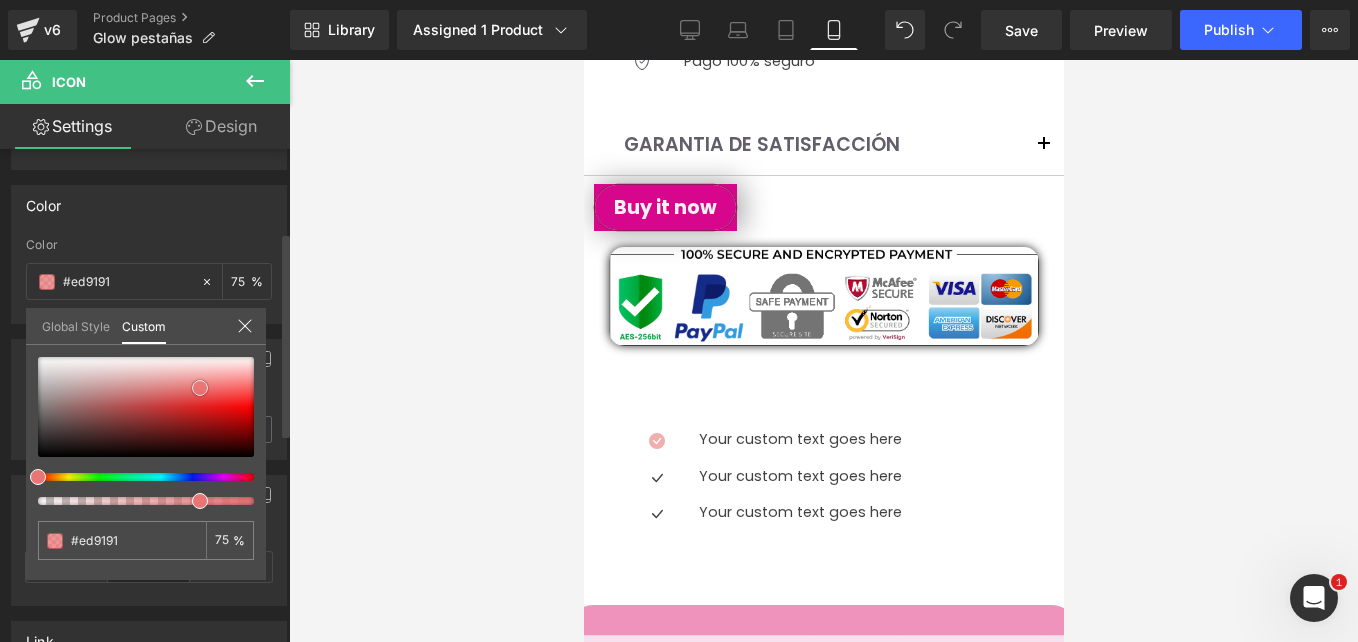 type on "#eb7f7f" 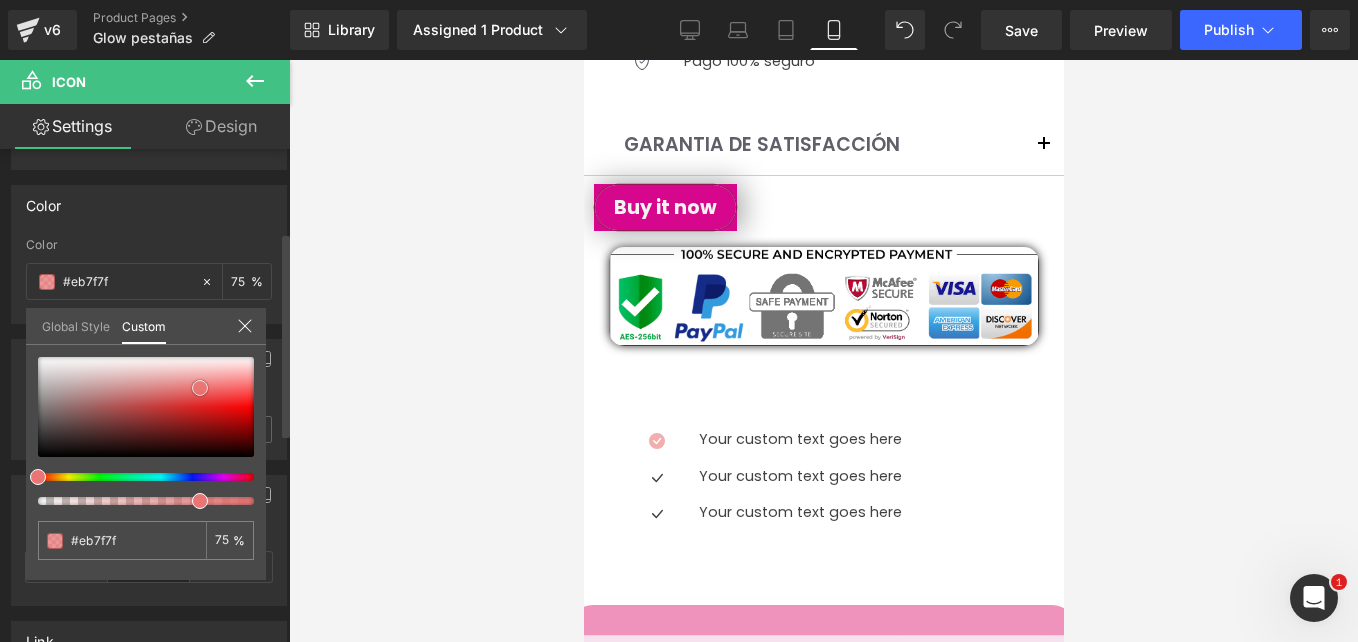 type on "#ea7575" 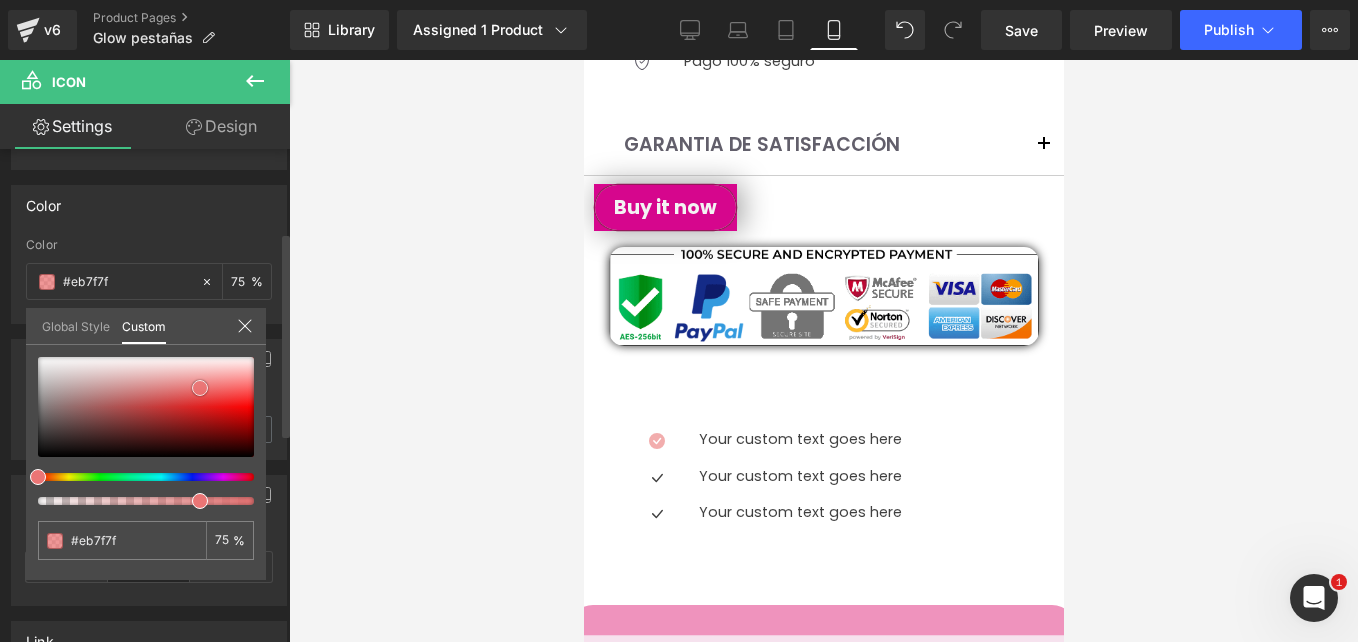 type on "#ea7575" 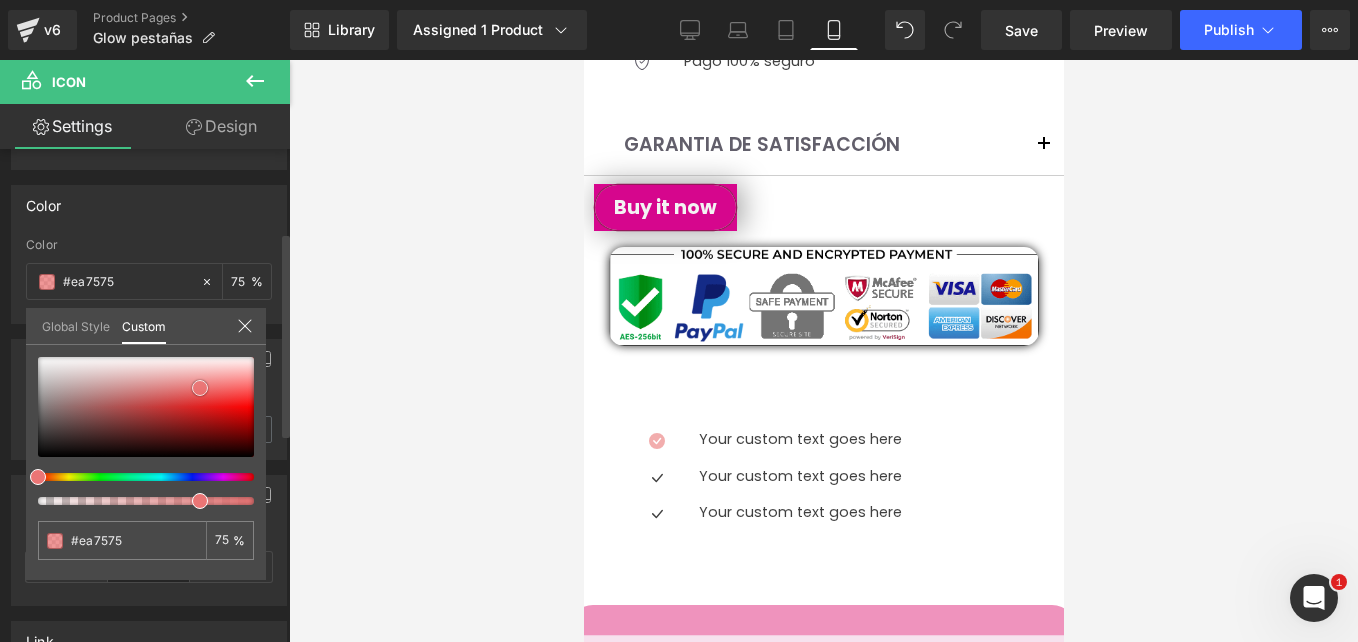 type on "#eb7474" 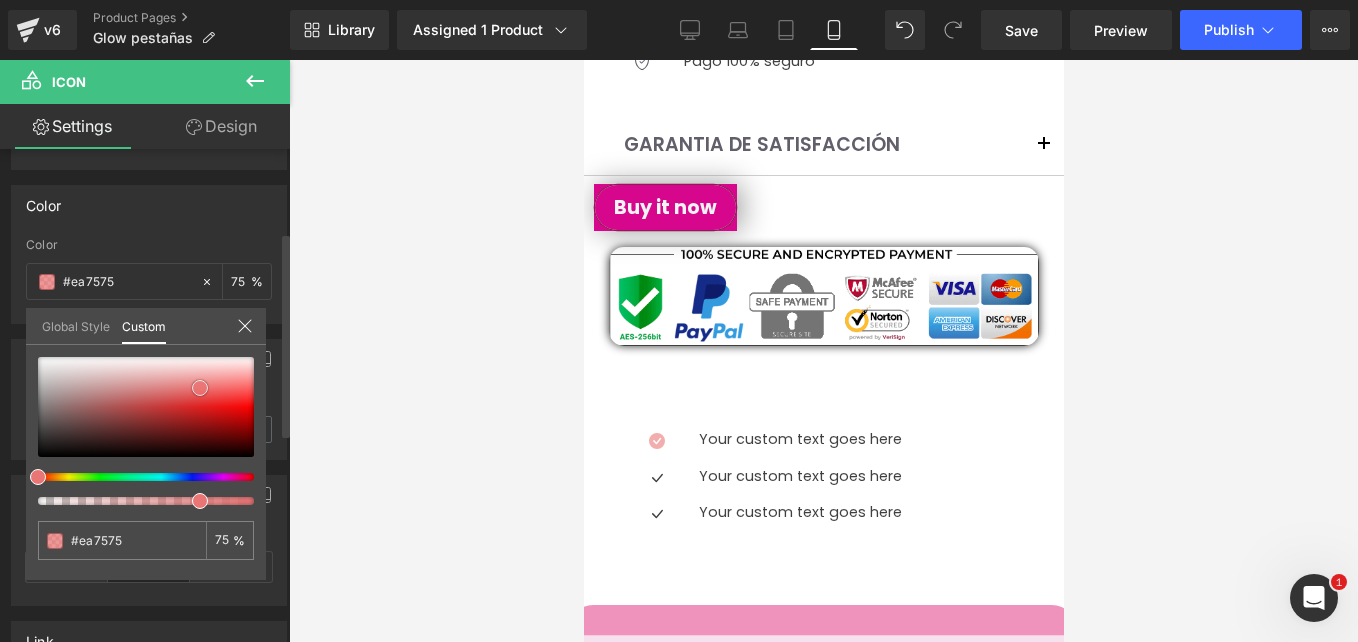 type on "#eb7474" 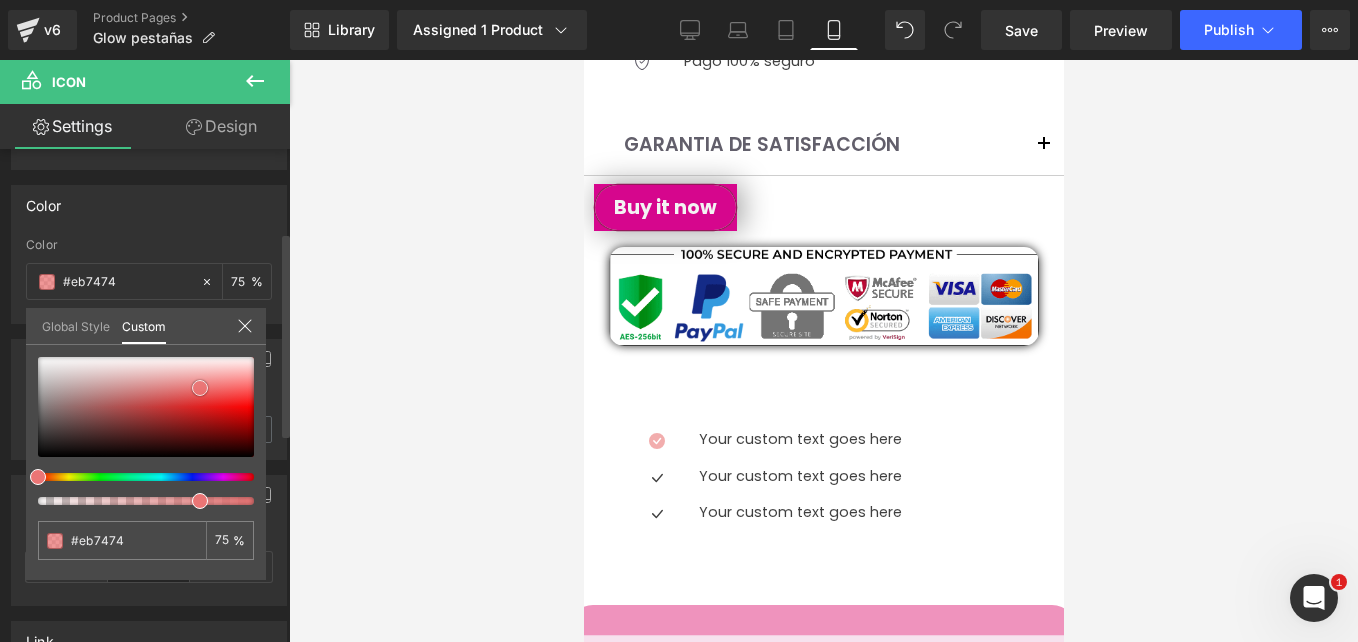type on "#eb6f6f" 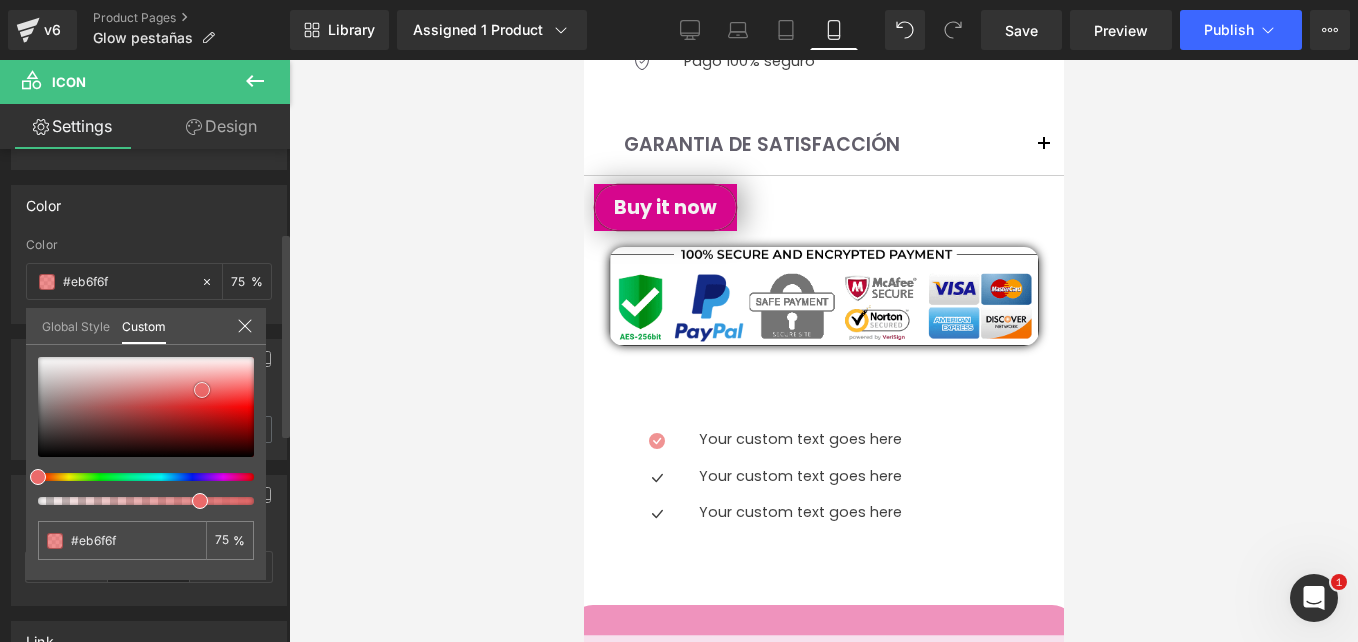 type on "#ea6a6a" 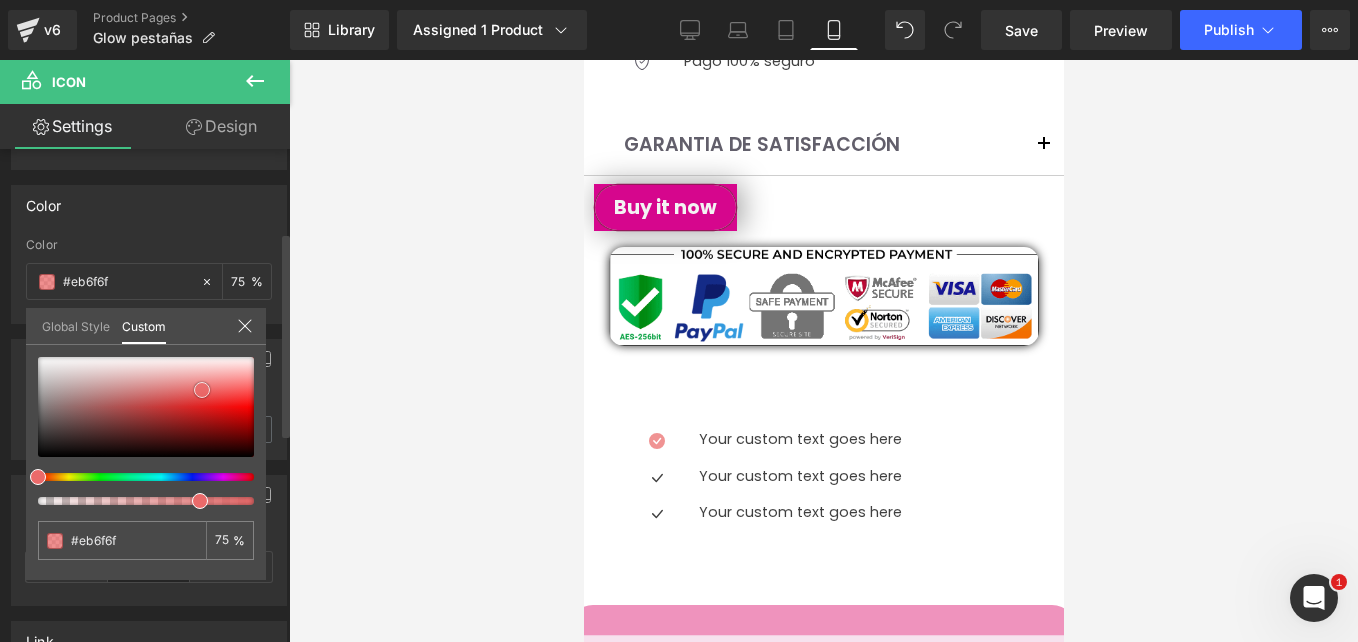type on "#ea6a6a" 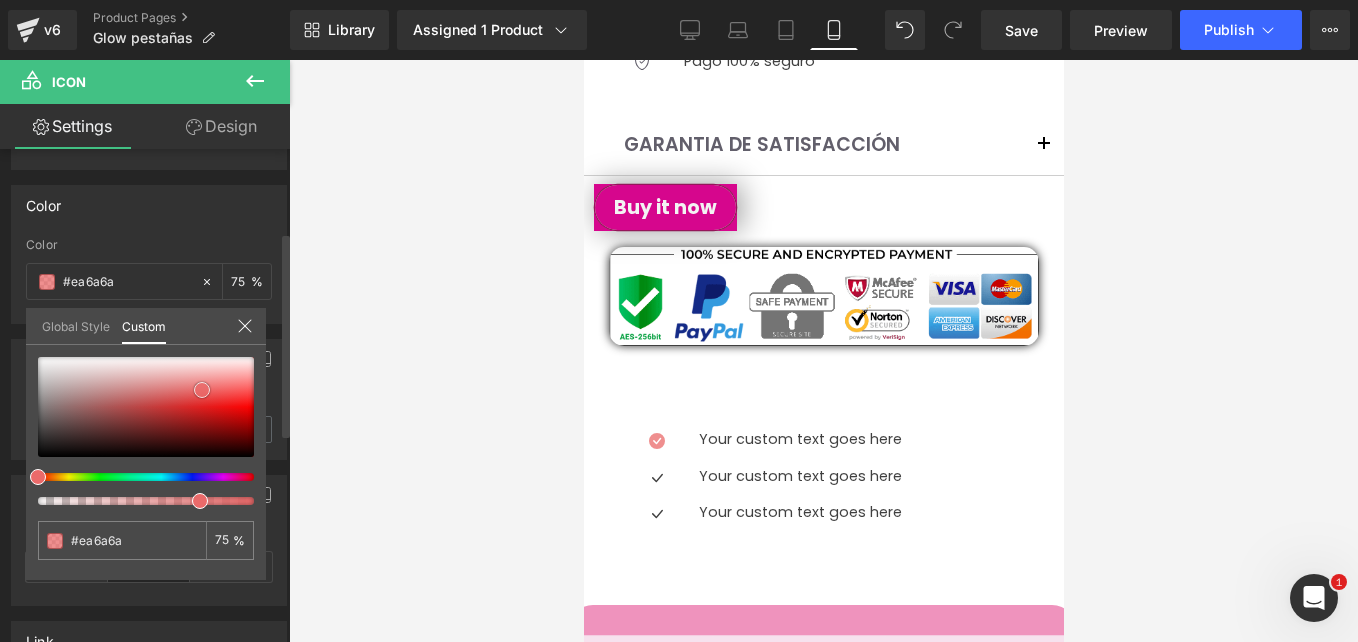 drag, startPoint x: 198, startPoint y: 387, endPoint x: 209, endPoint y: 377, distance: 14.866069 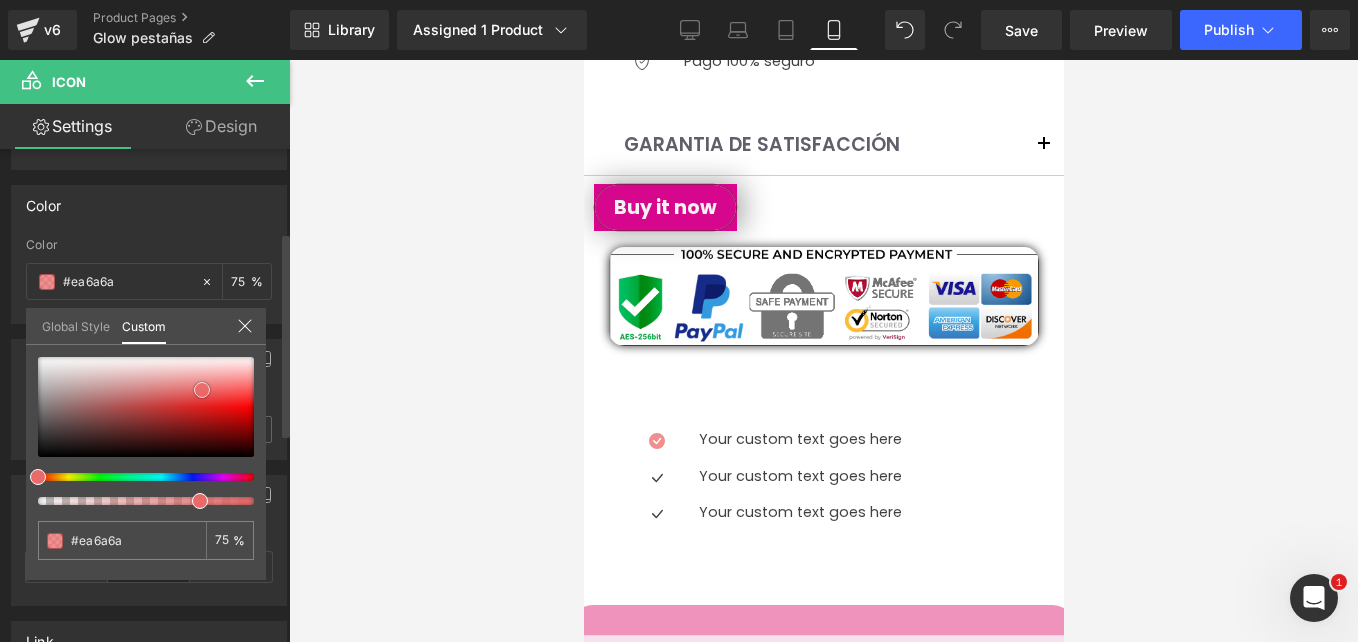 type on "#e96b6b" 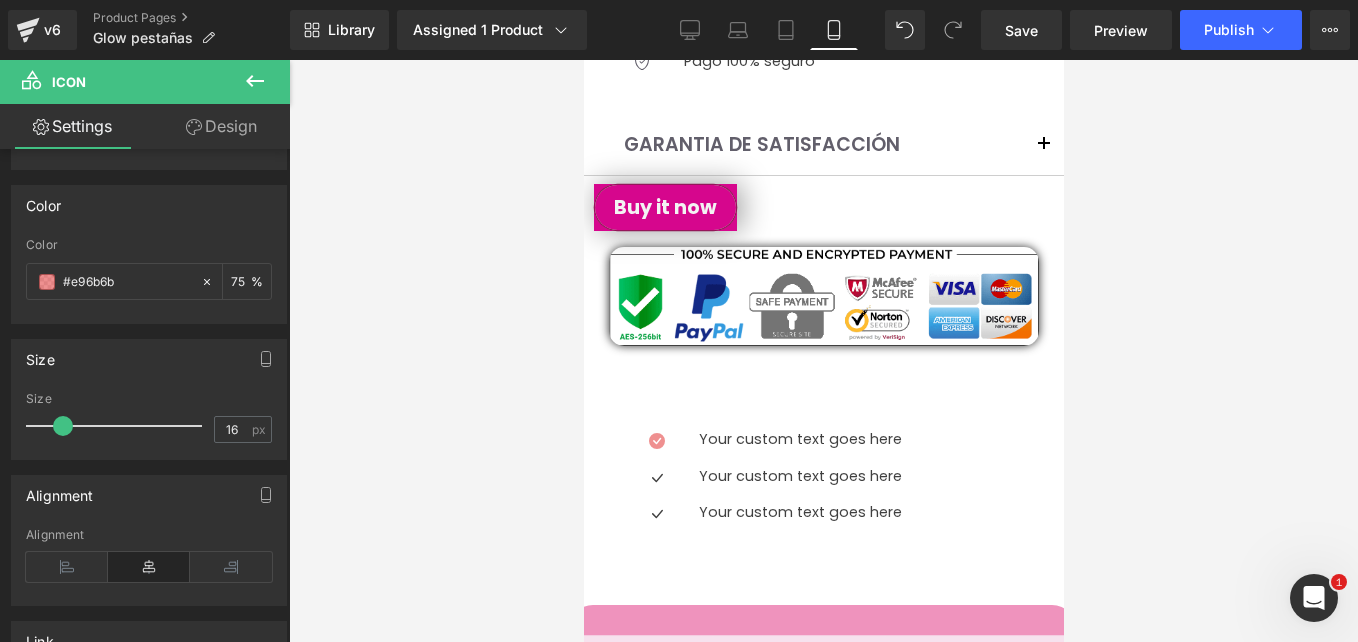 click on "Curso Digital  de Extensiones de Pestañas + MANUAL: Técnicas 2025 para  Principiantes y Lashistas avanzadas Heading         Row
Image
Image
Image
Image
Image
‹ ›
Carousel         Row         5.0 (Libro Electrónico de alta calidad) Text Block         ☆ BONO GRATIS SI COMPRAS ANTES:" at bounding box center [823, 3045] 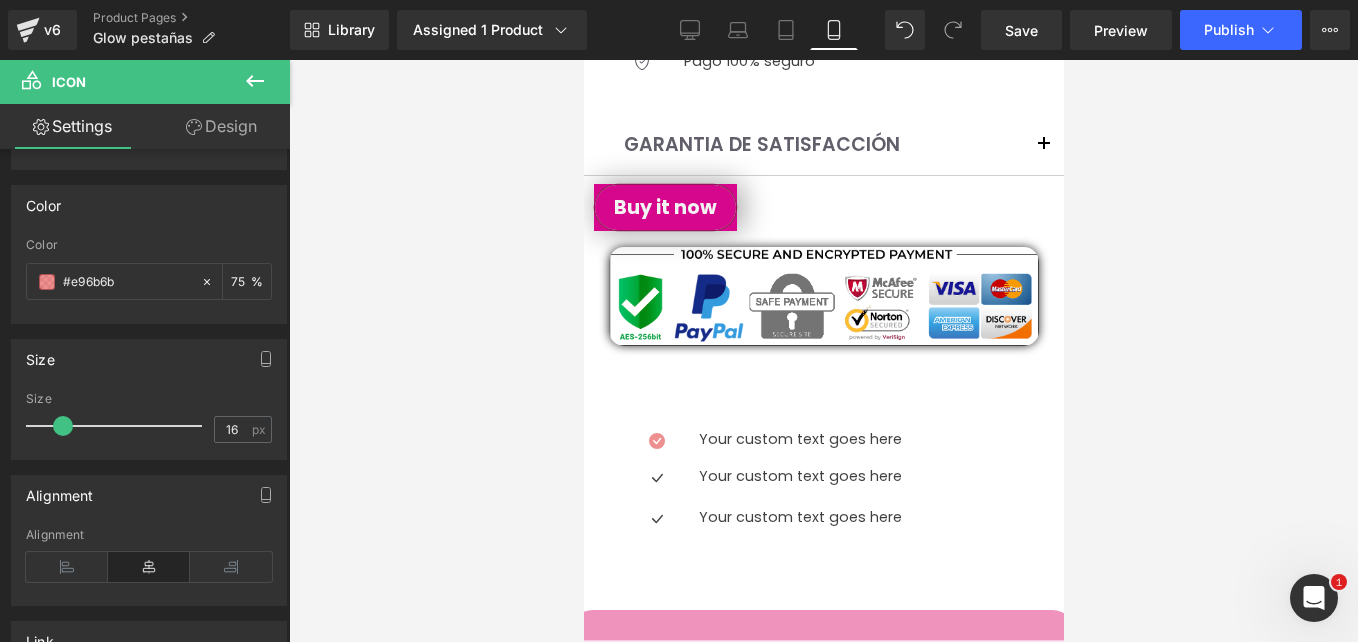 click on "Icon List" at bounding box center (583, 60) 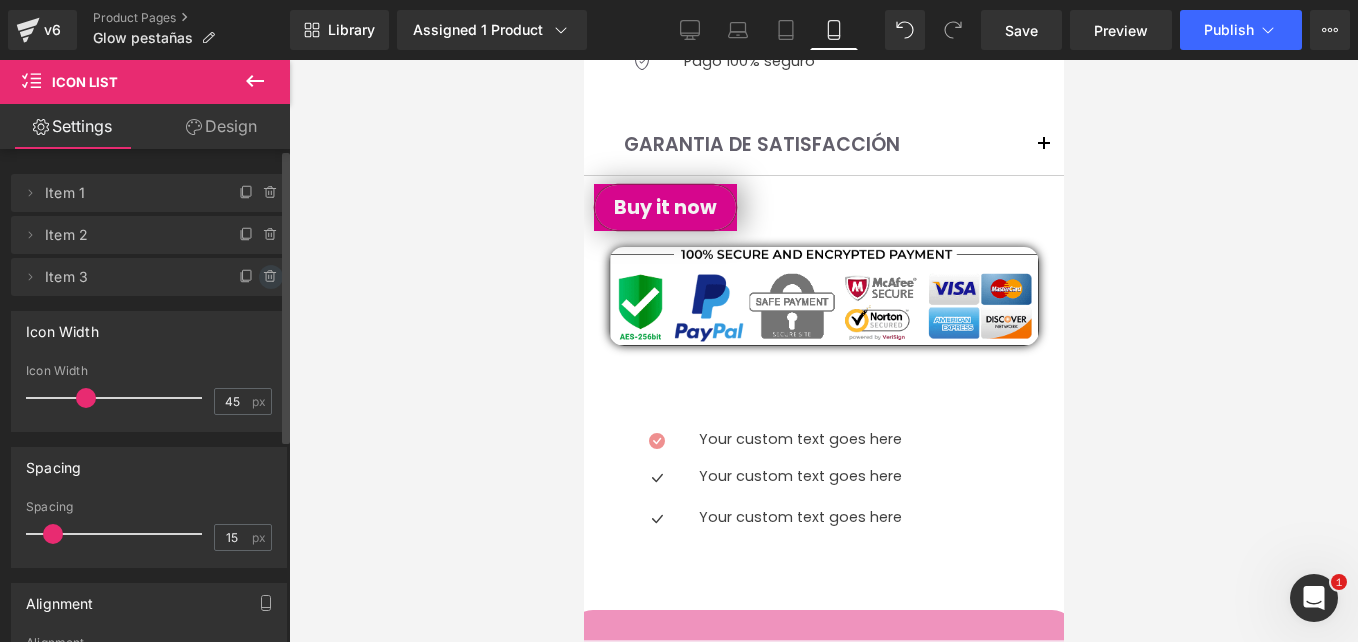 click 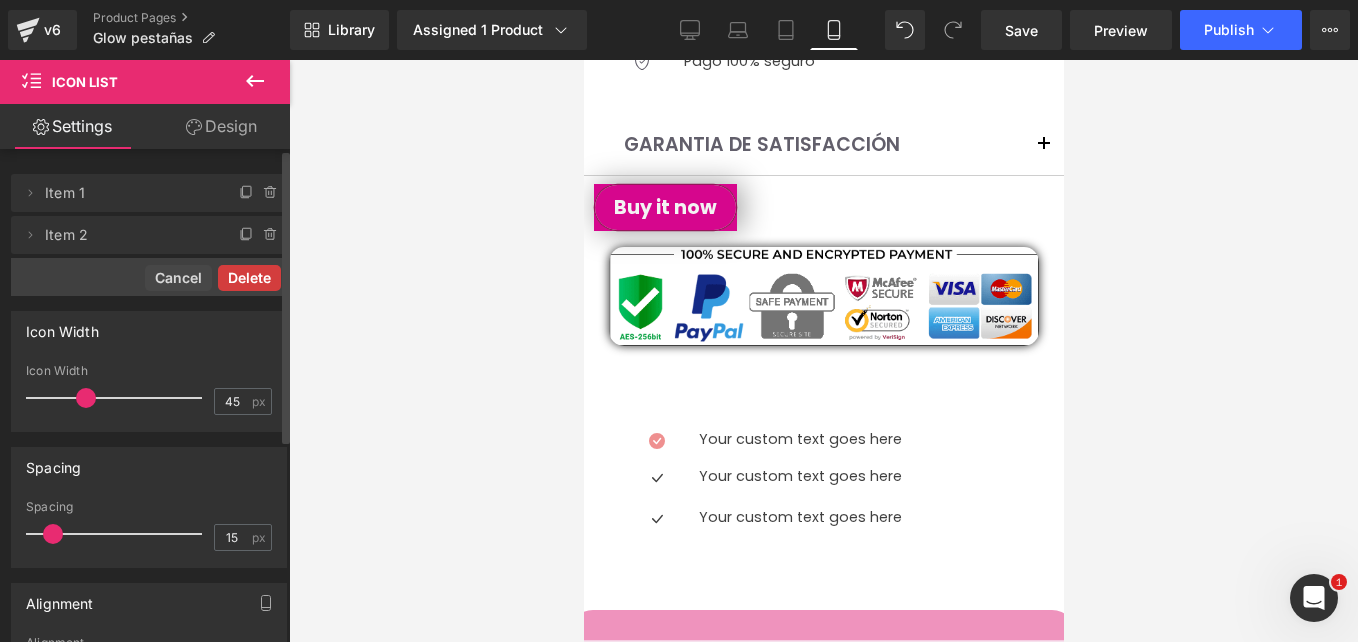 click on "Delete" at bounding box center (249, 278) 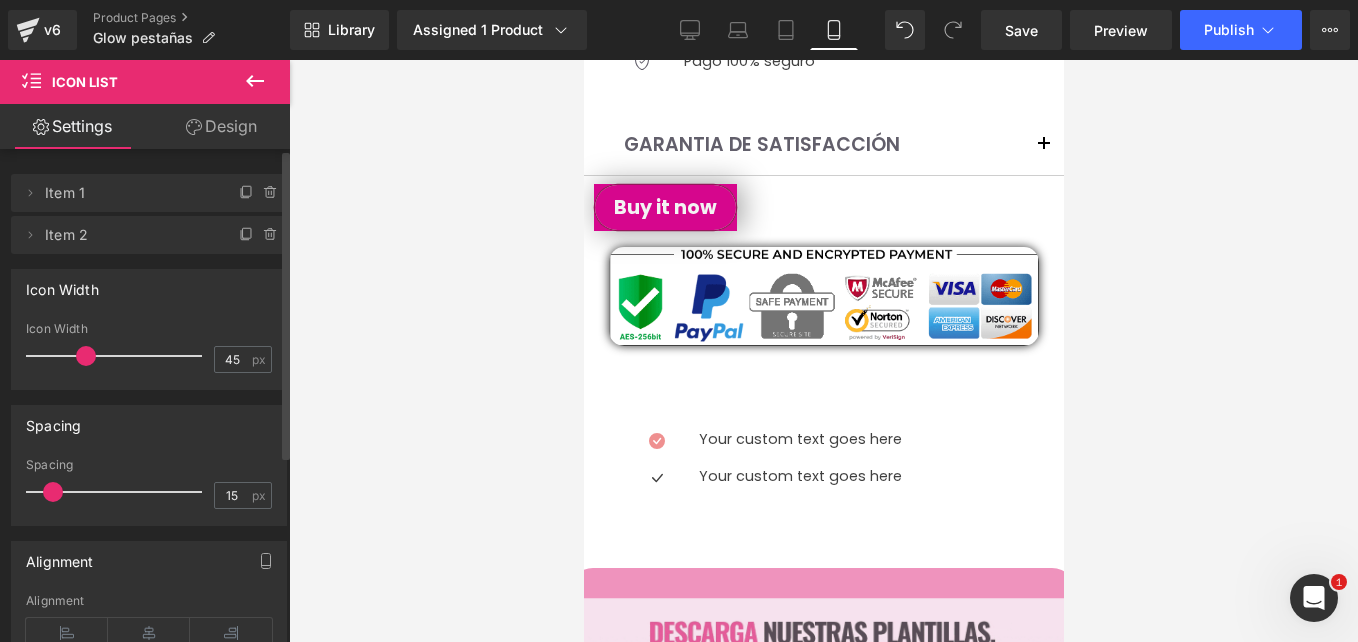 click 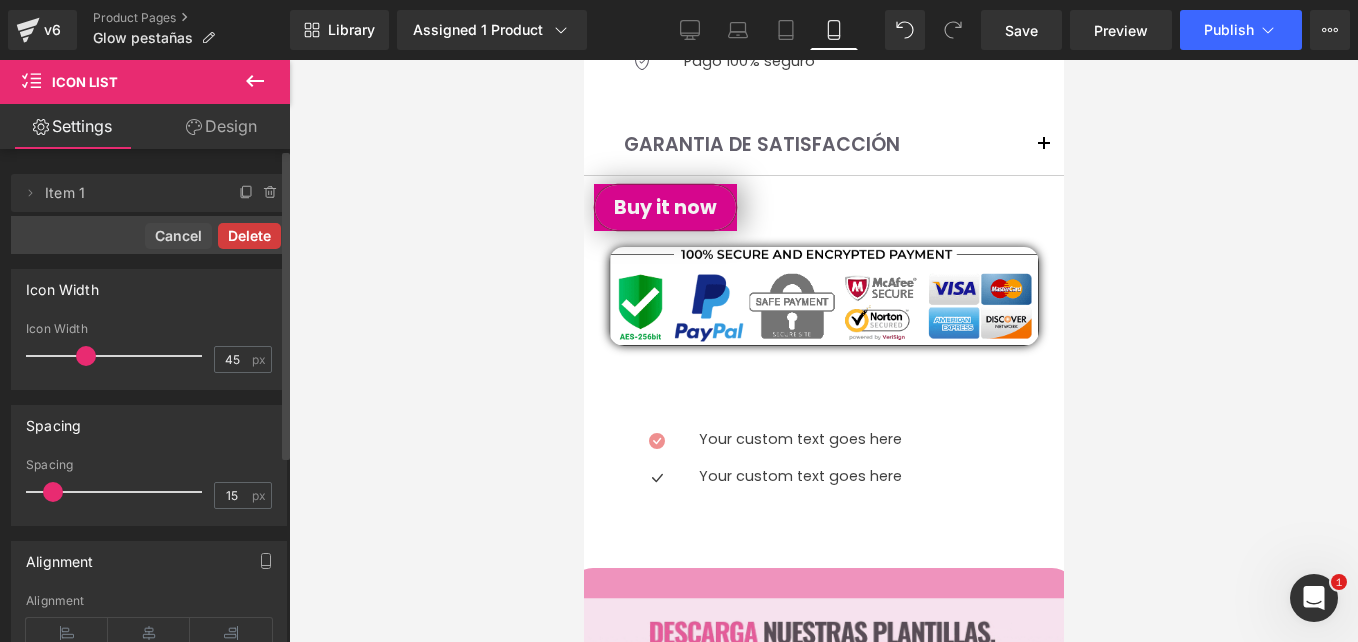 click on "Delete" at bounding box center [249, 236] 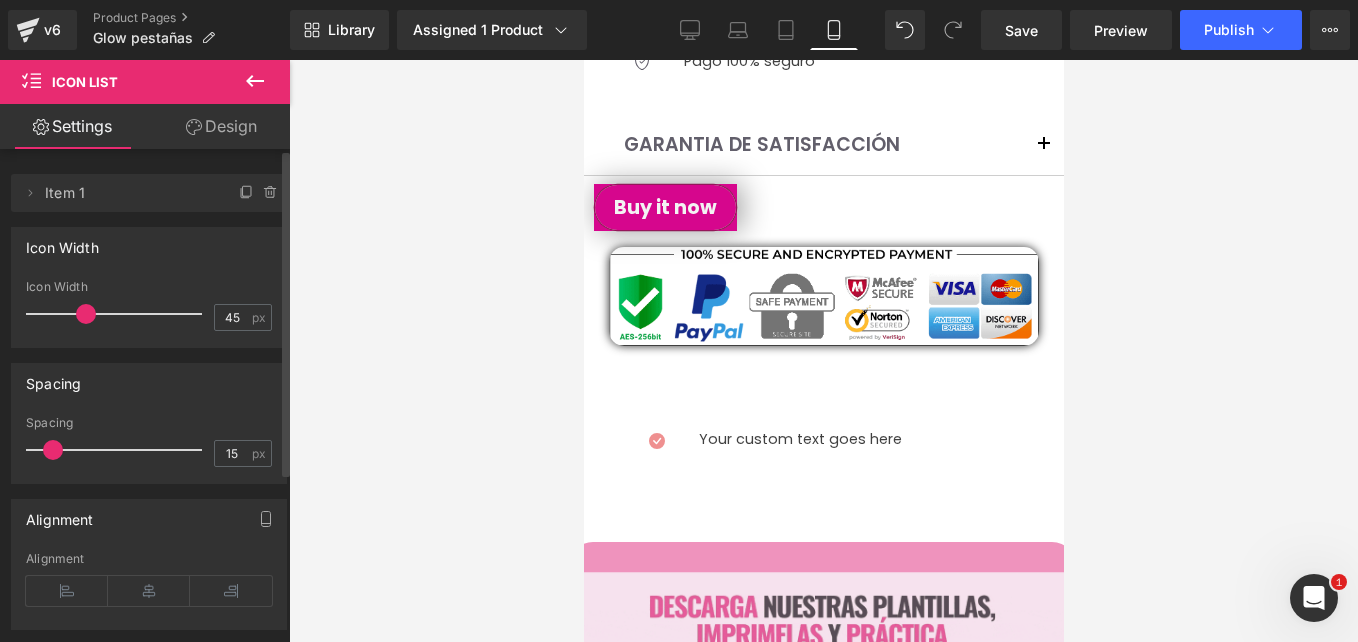 click on "Your custom text goes here" at bounding box center (799, 440) 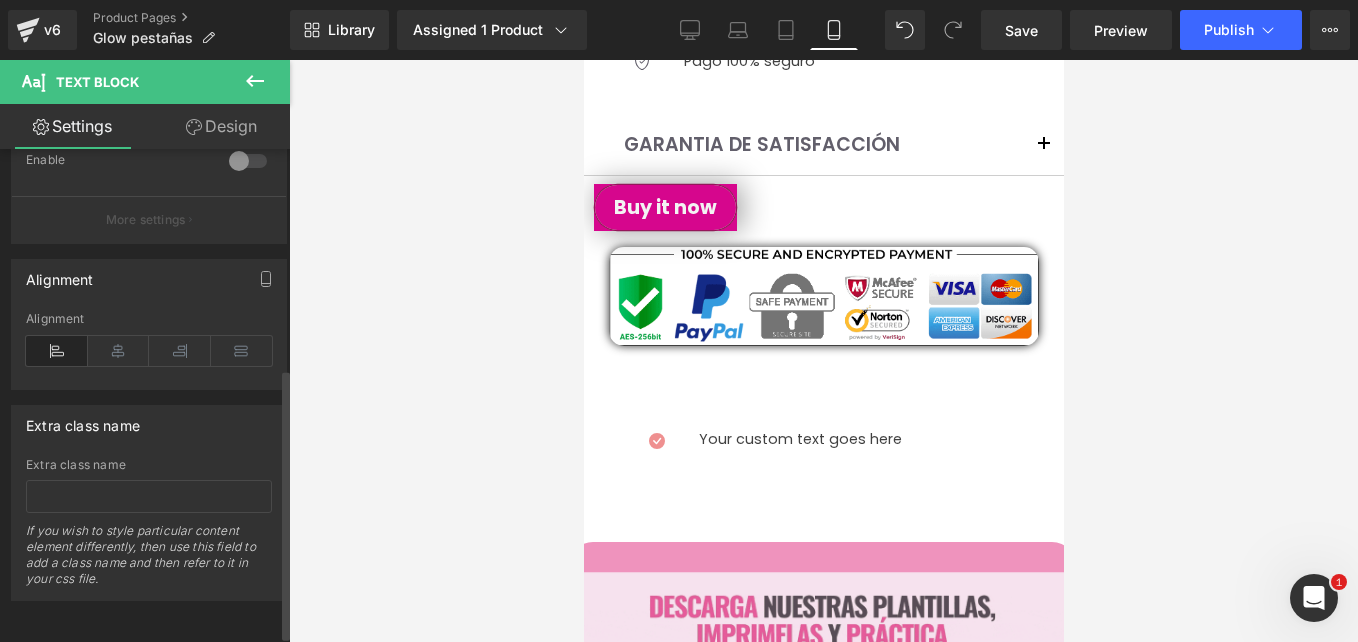 scroll, scrollTop: 412, scrollLeft: 0, axis: vertical 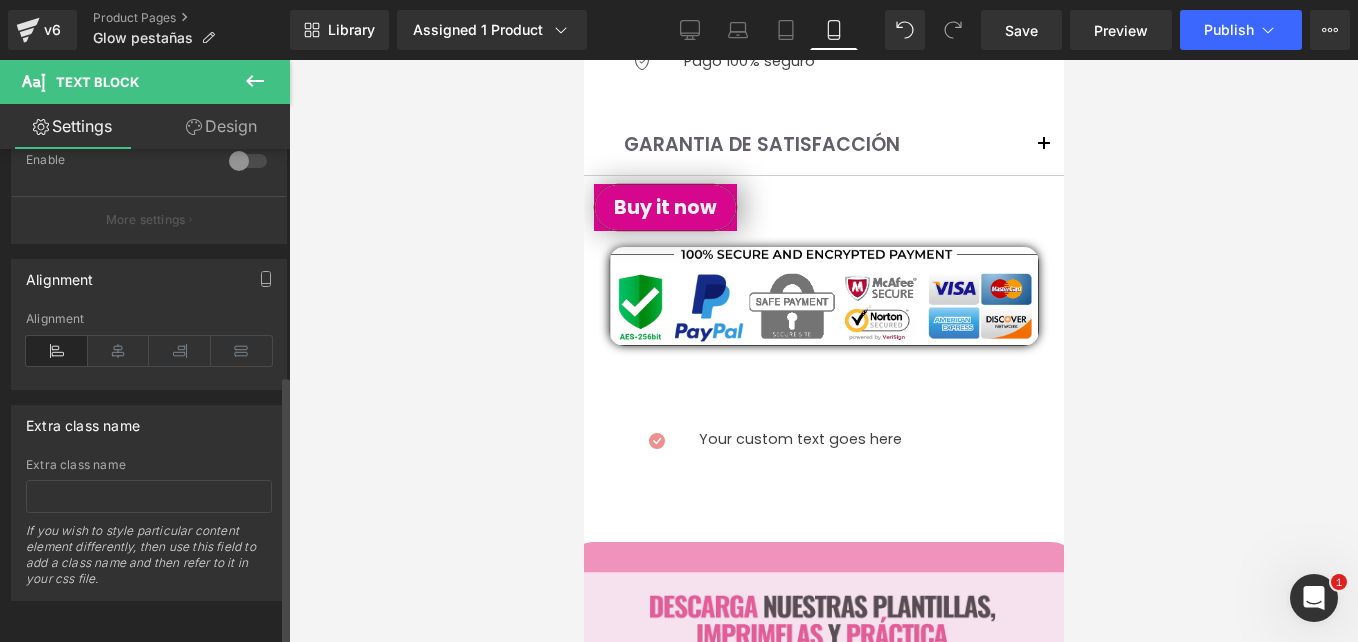 click at bounding box center (57, 351) 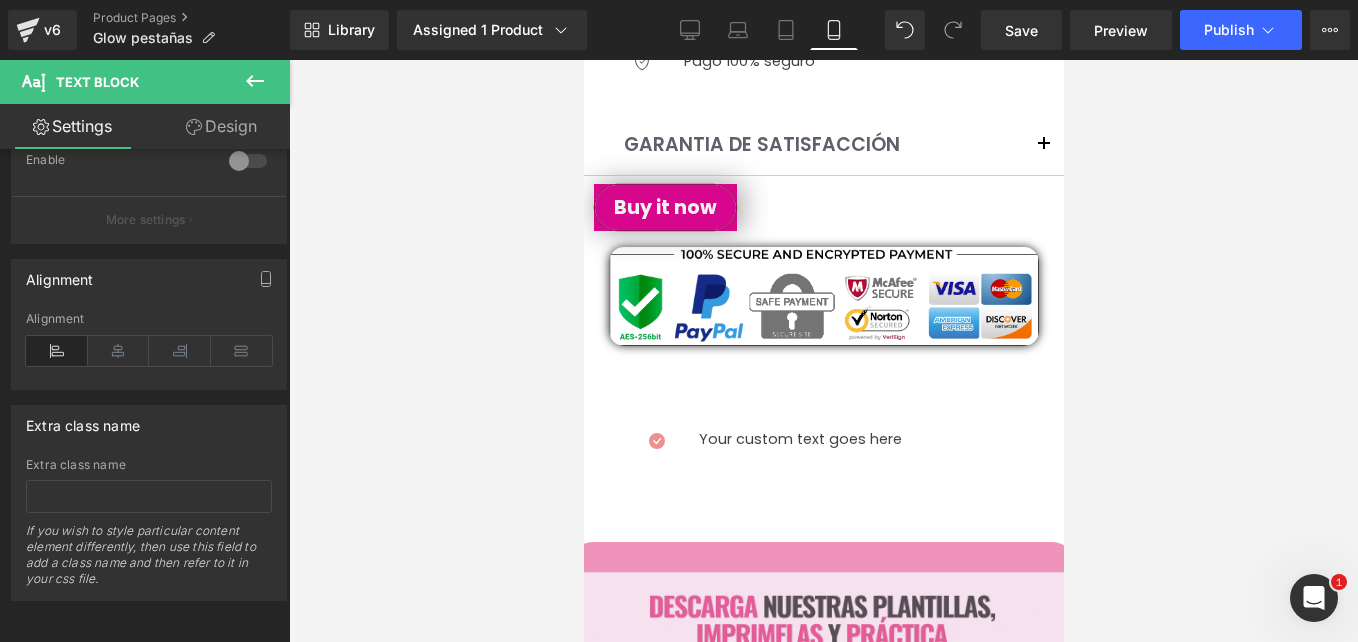 click on "Icon" at bounding box center [583, 60] 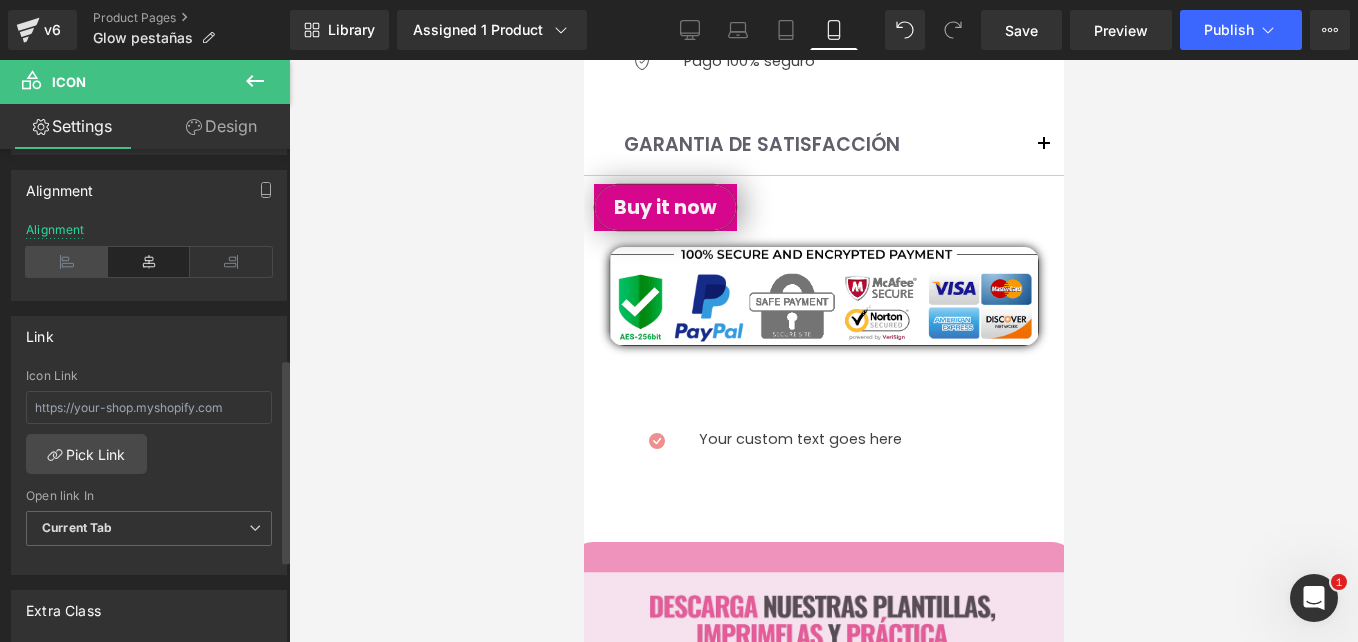 scroll, scrollTop: 405, scrollLeft: 0, axis: vertical 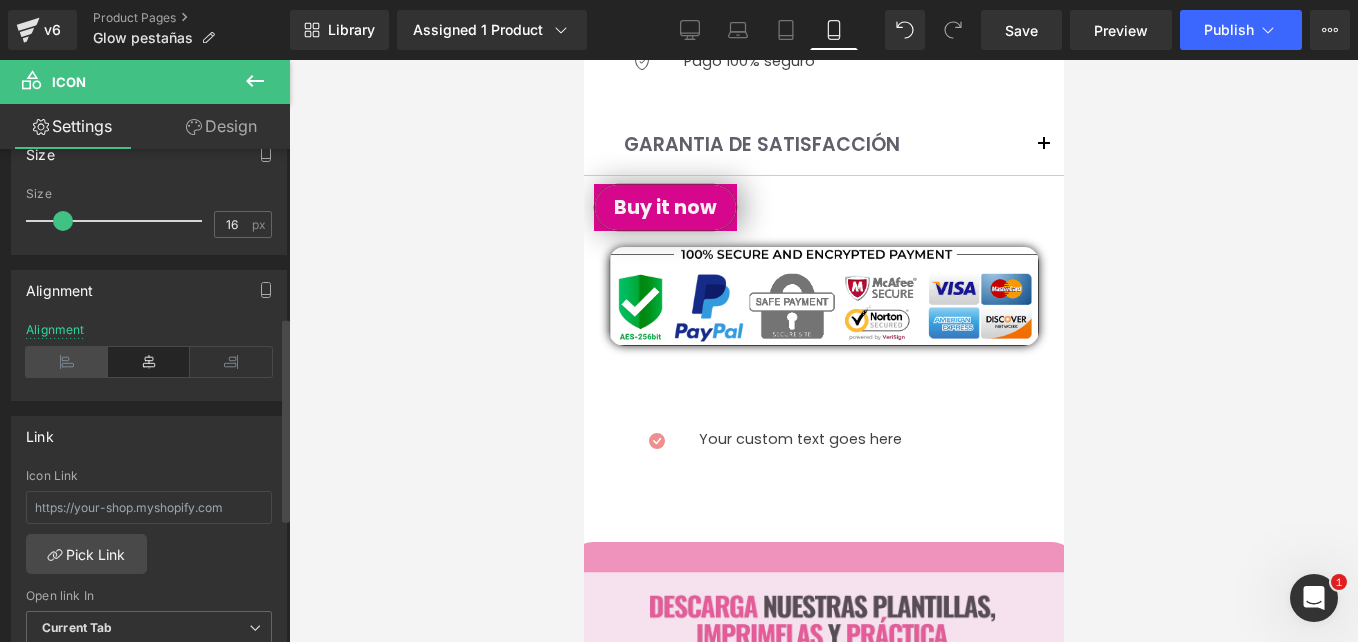 click at bounding box center (67, 362) 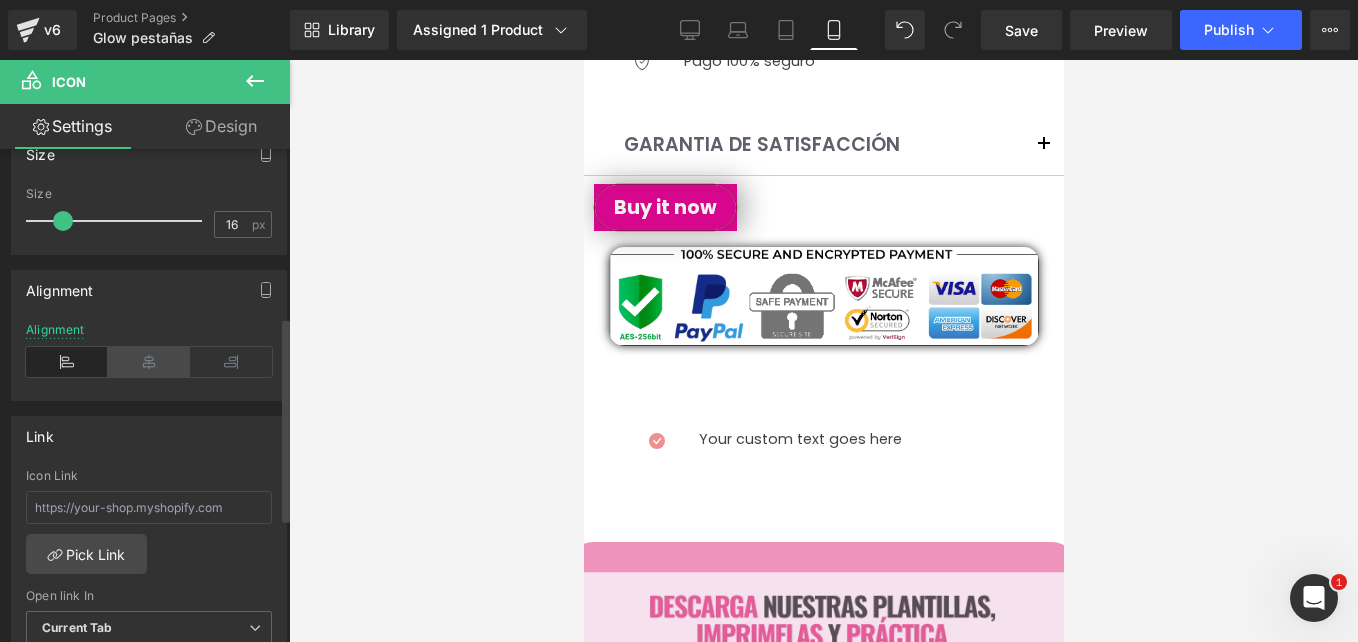 click at bounding box center [149, 362] 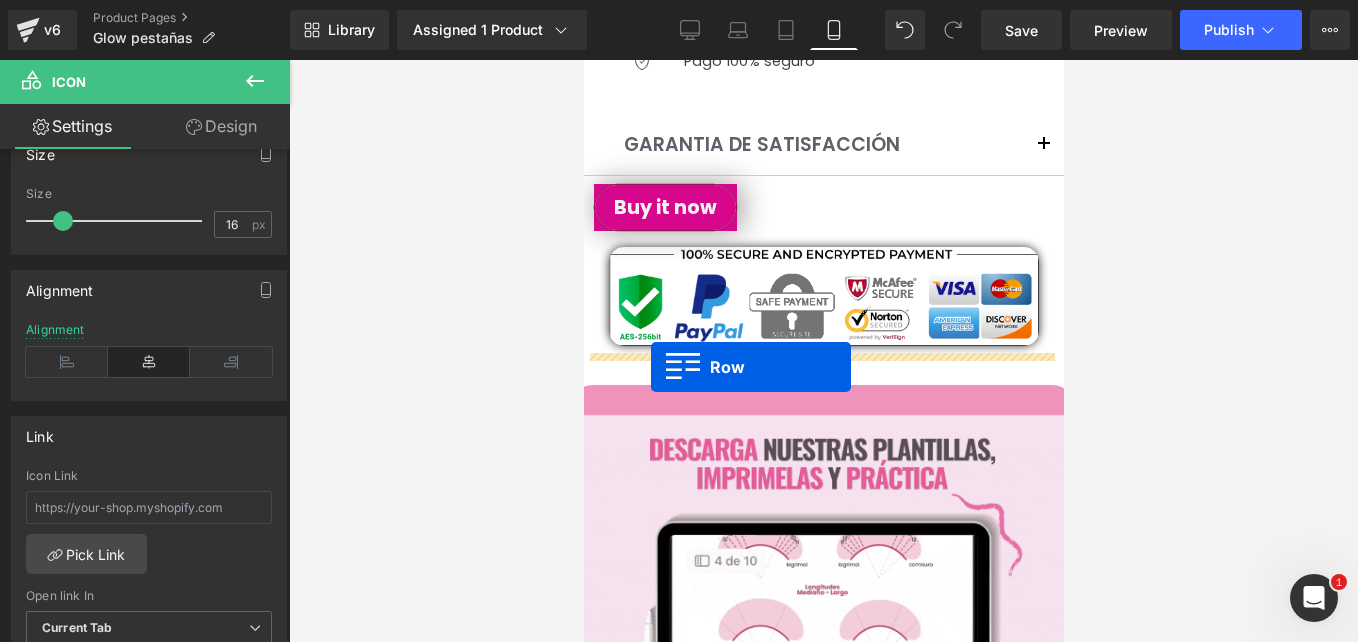 drag, startPoint x: 667, startPoint y: 328, endPoint x: 650, endPoint y: 367, distance: 42.544094 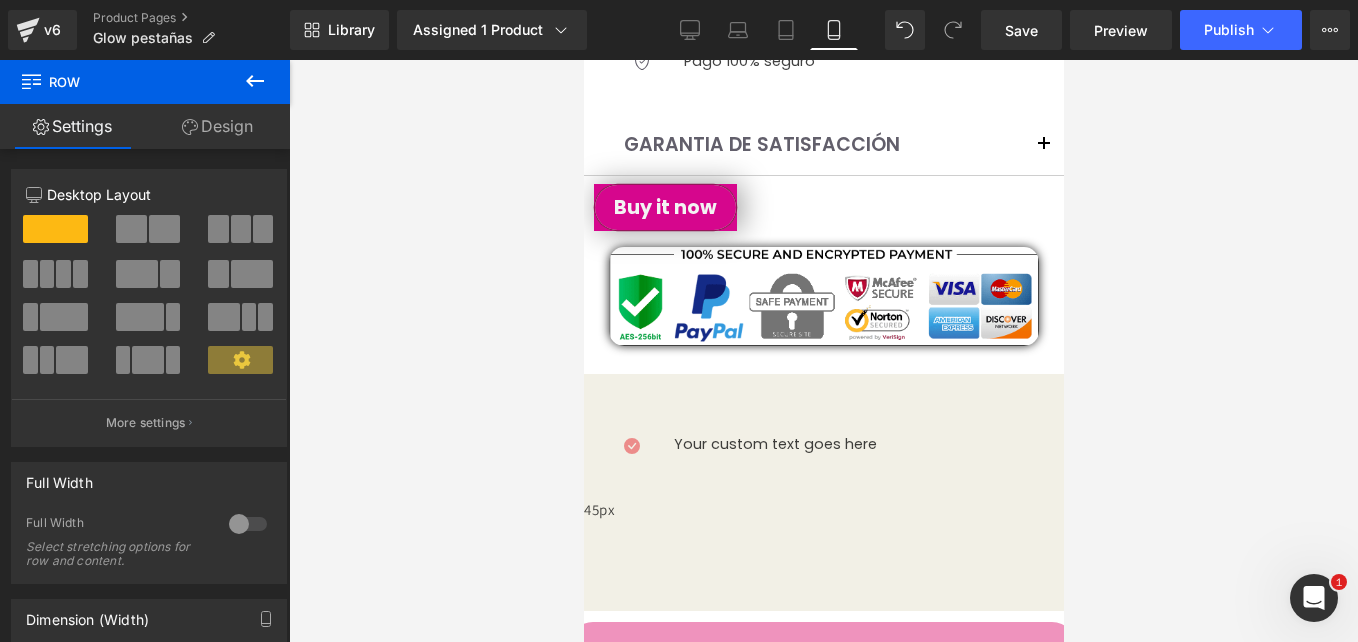 click on "Icon
Your custom text goes here
Text Block
Icon List   45px
Row" at bounding box center (823, 492) 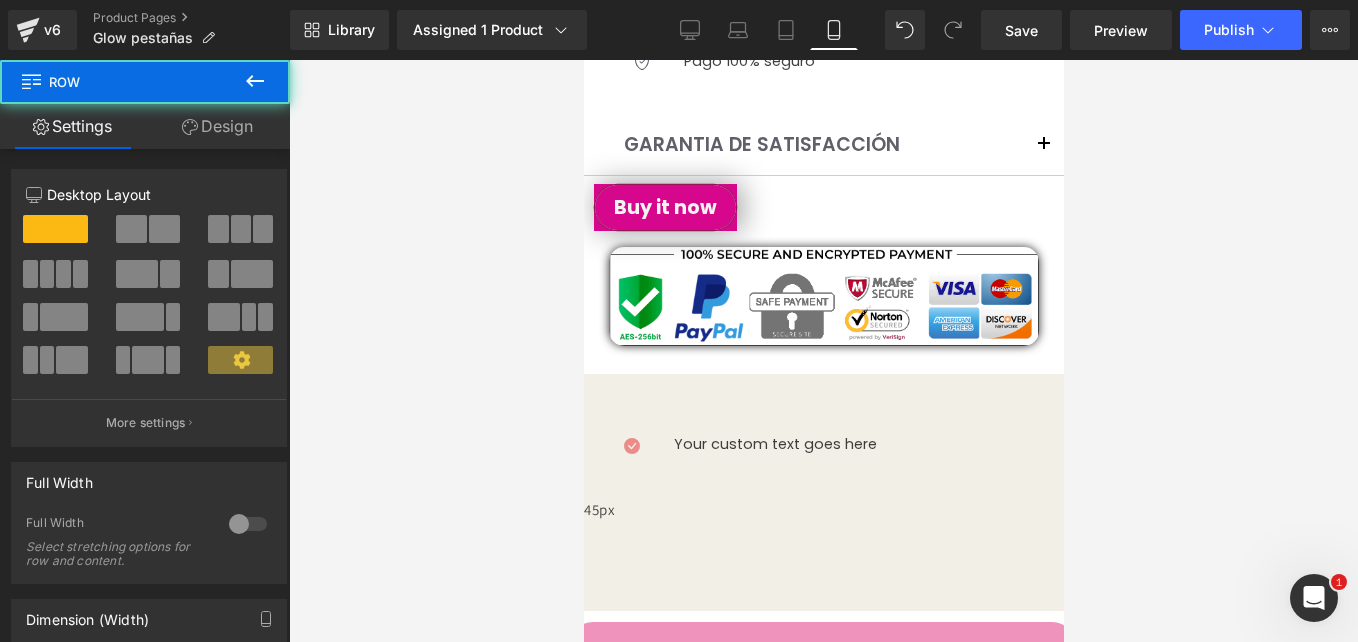 click on "Row" at bounding box center [583, 60] 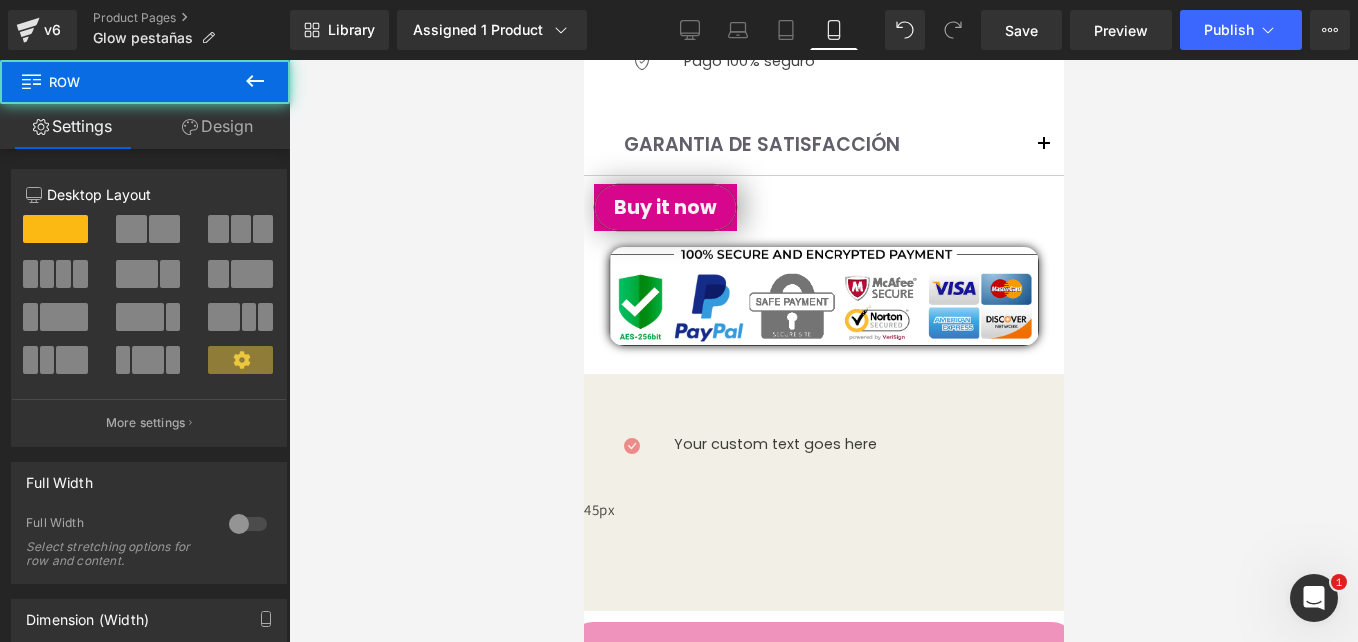 click on "Design" at bounding box center [217, 126] 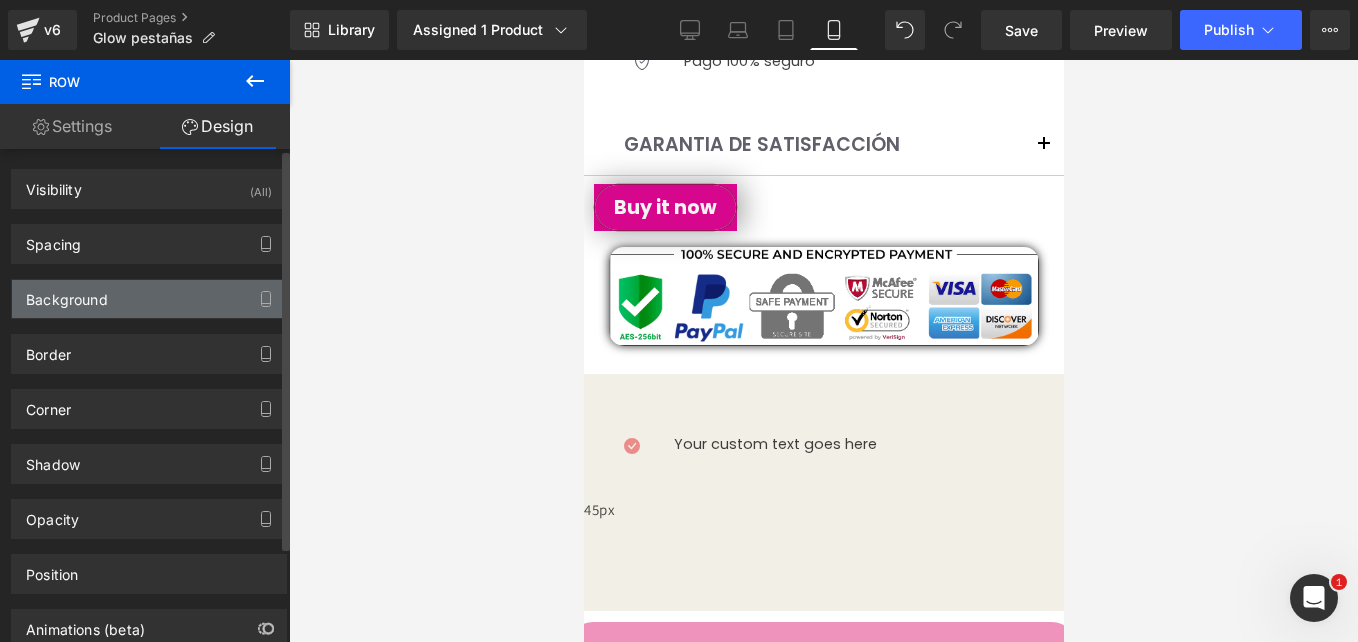 click on "Background" at bounding box center [149, 299] 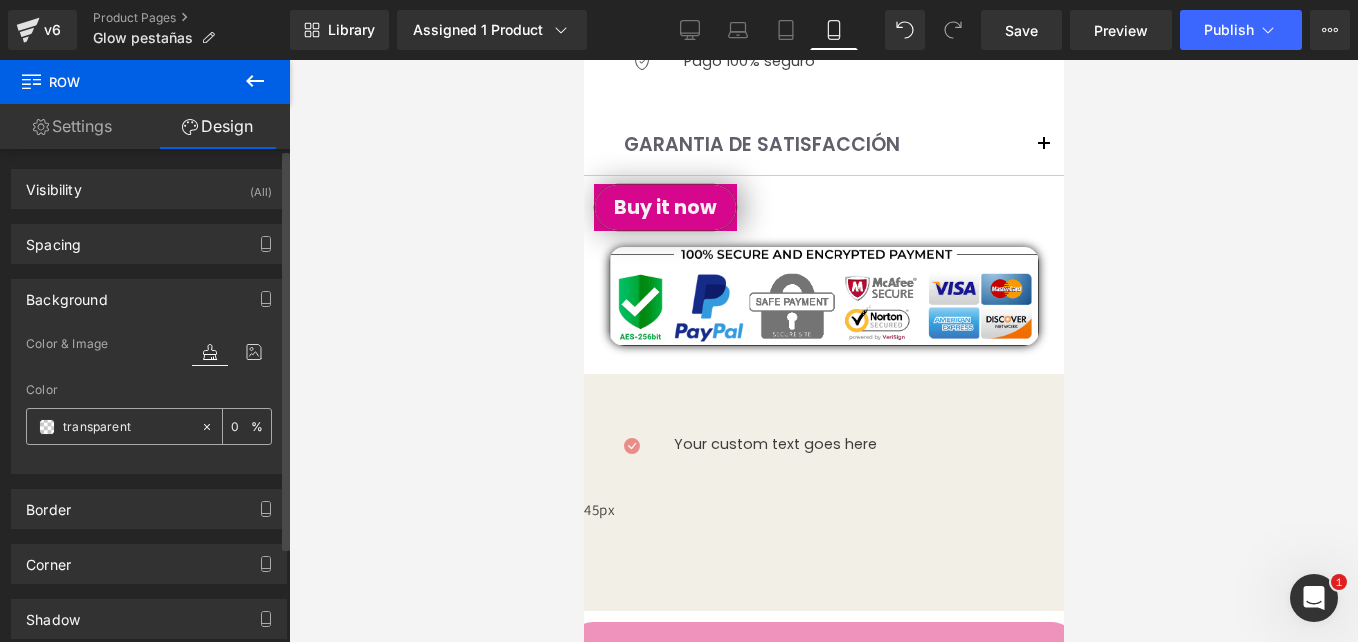 click at bounding box center (47, 427) 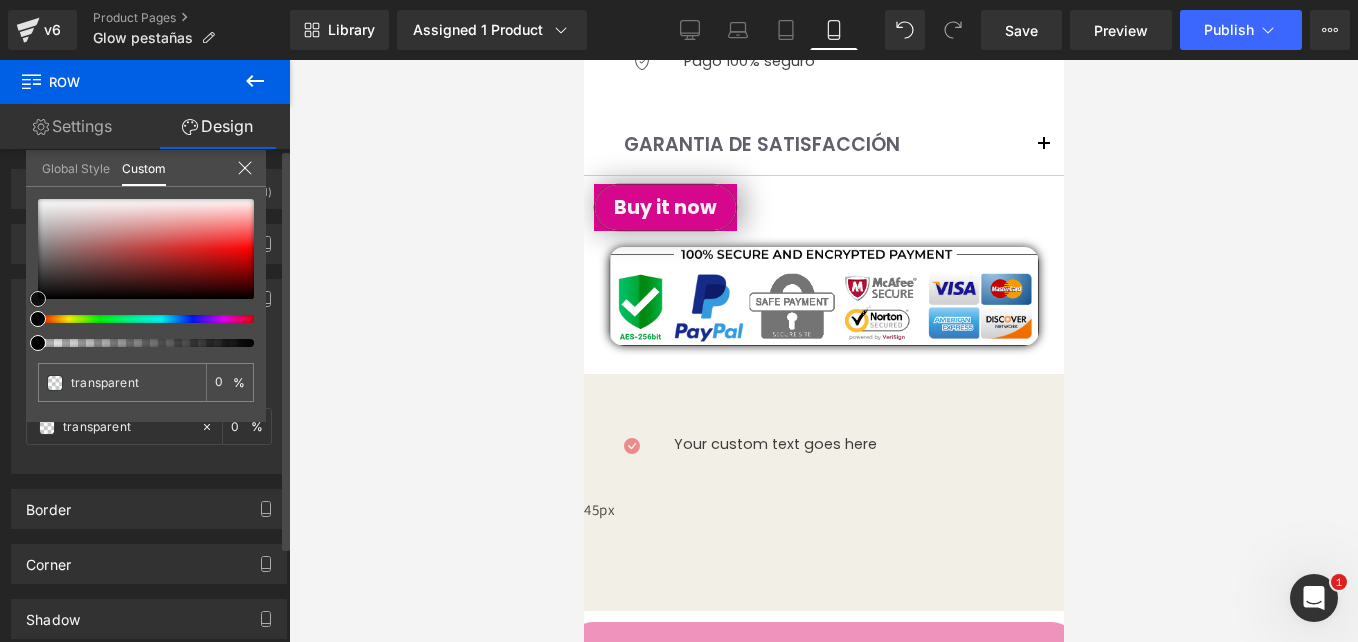 type on "#a77070" 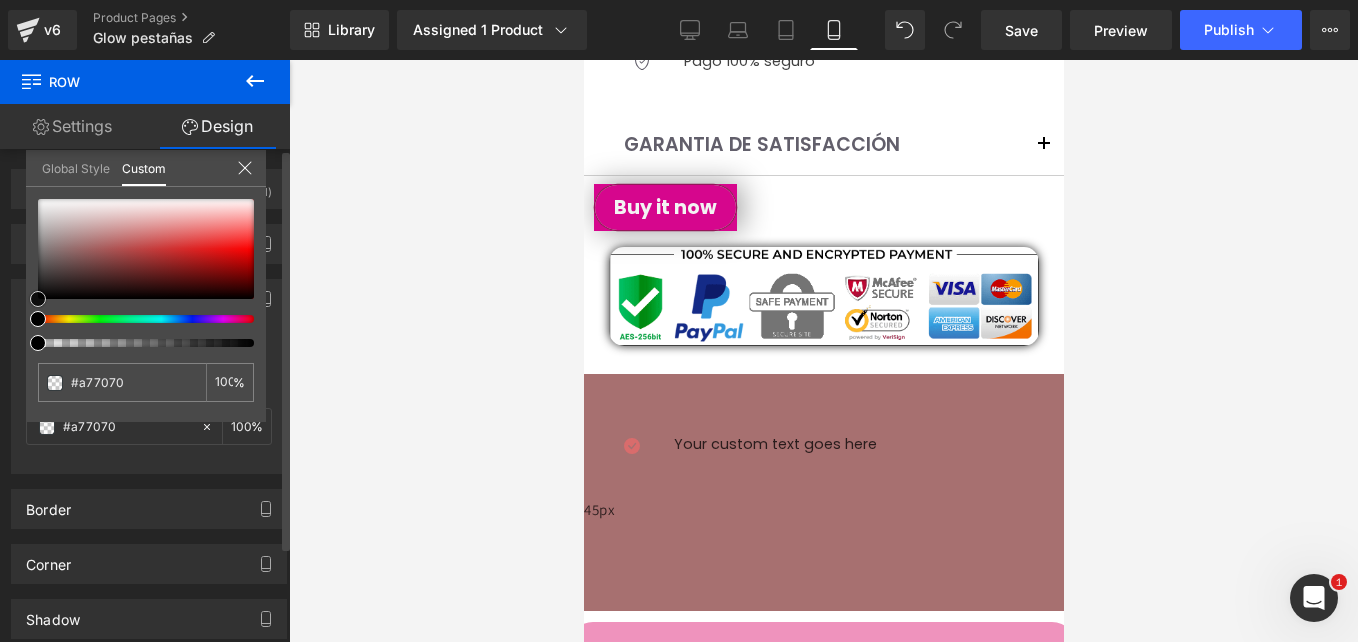 type on "#d1cbcb" 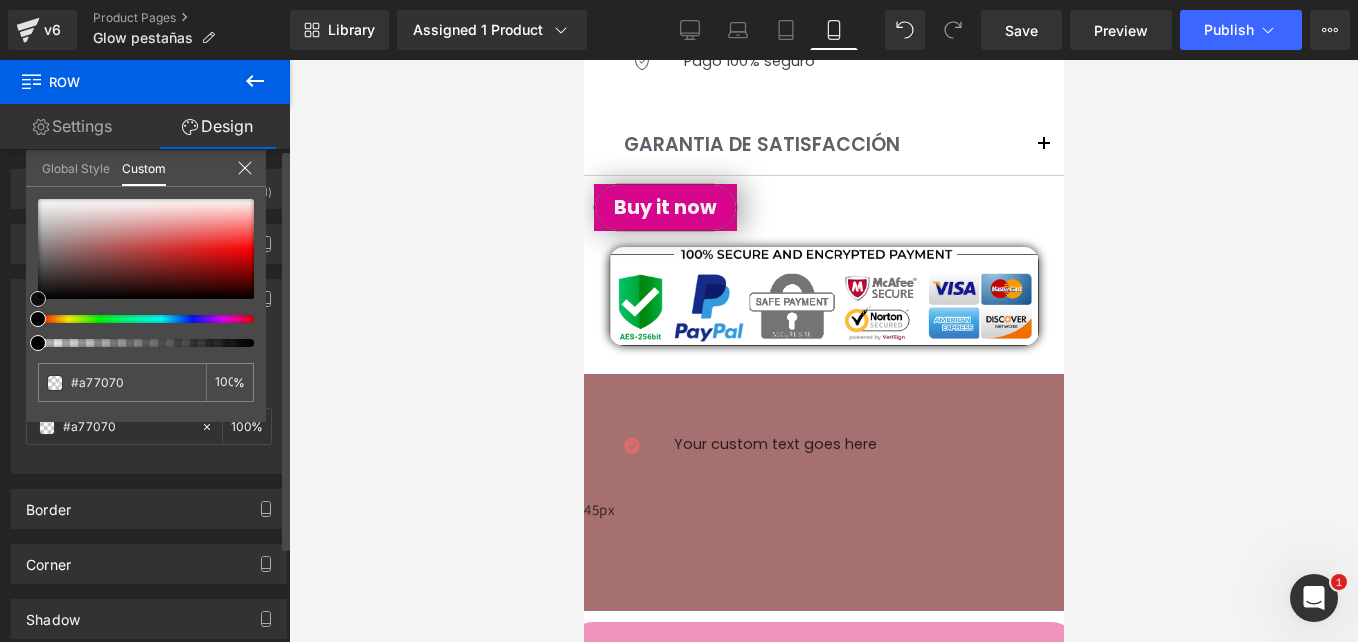 type on "#d1cbcb" 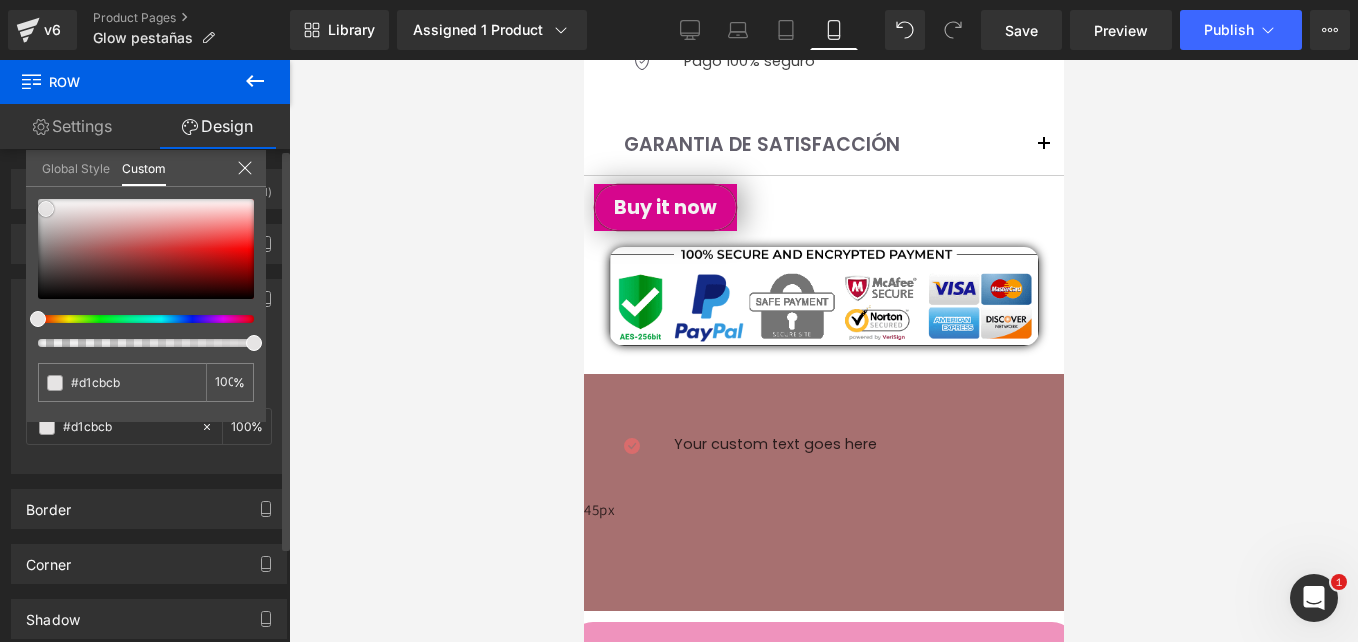 type on "#d5d1d1" 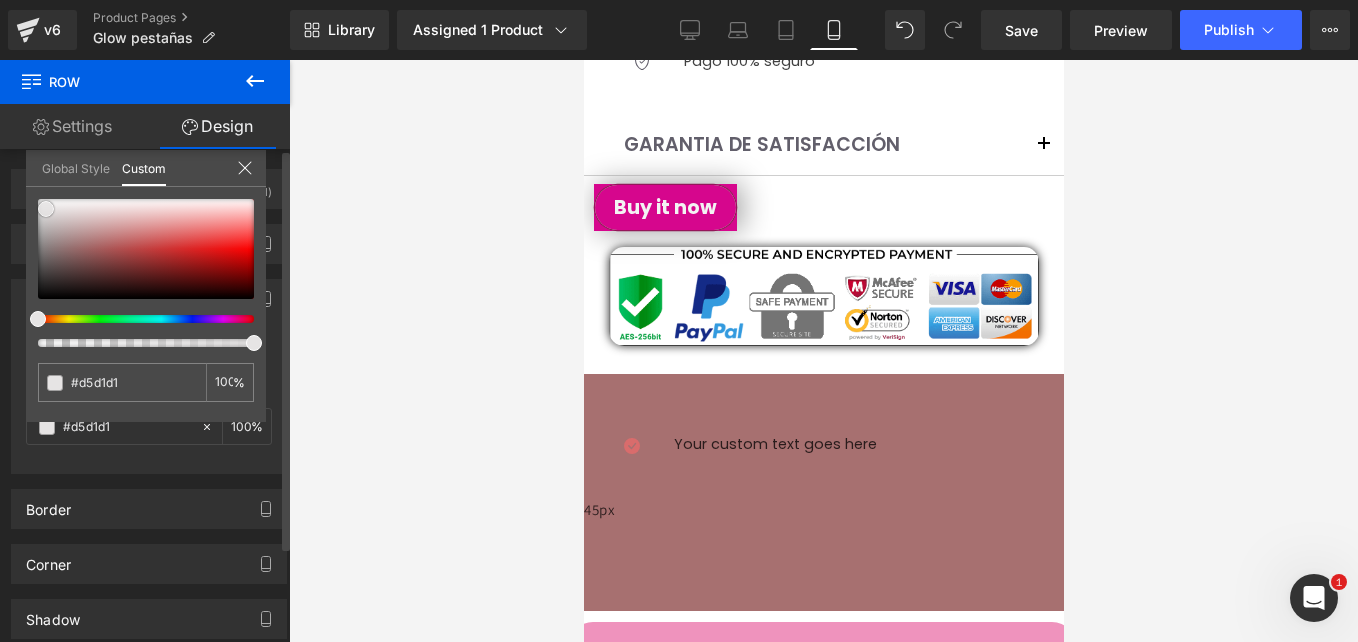 drag, startPoint x: 50, startPoint y: 218, endPoint x: 23, endPoint y: 158, distance: 65.795135 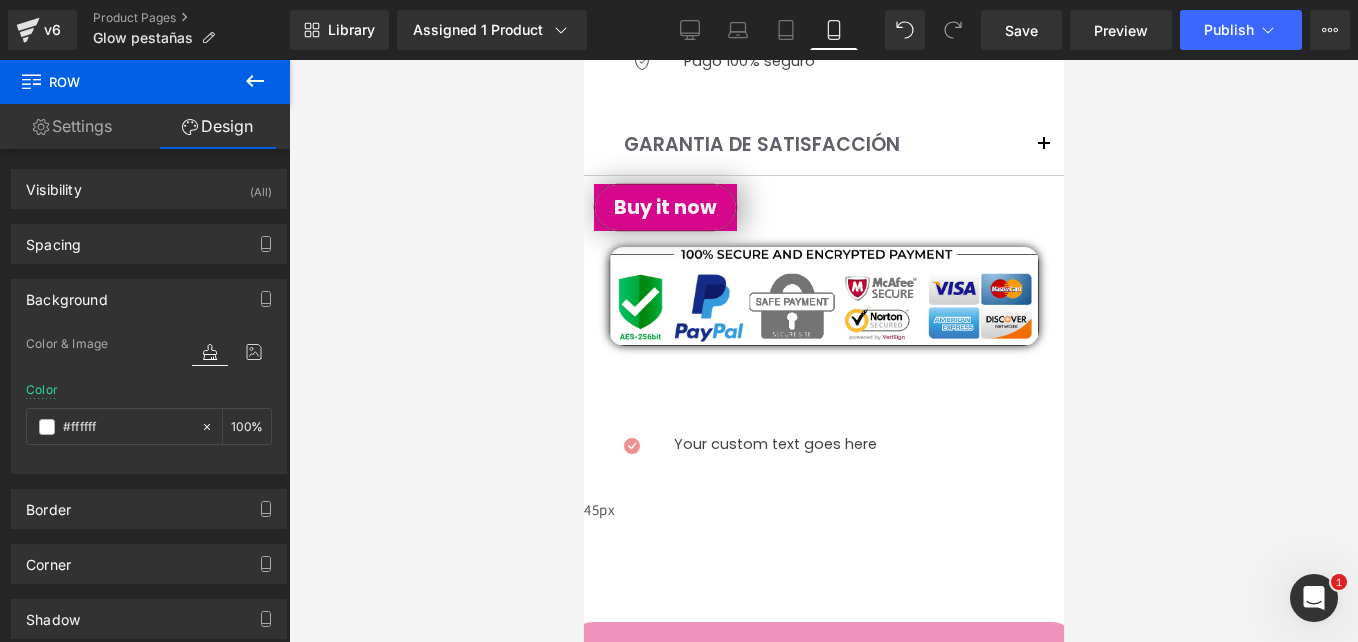 drag, startPoint x: 549, startPoint y: 414, endPoint x: 24, endPoint y: 319, distance: 533.526 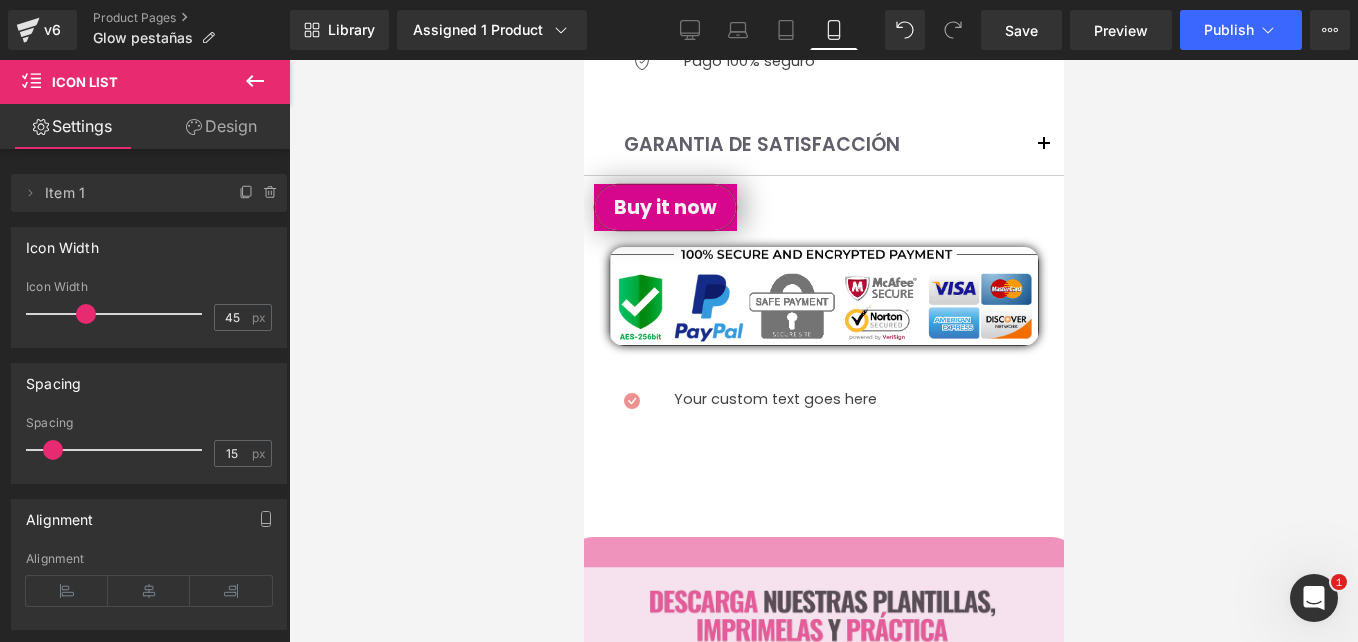 drag, startPoint x: 636, startPoint y: 370, endPoint x: 669, endPoint y: 351, distance: 38.078865 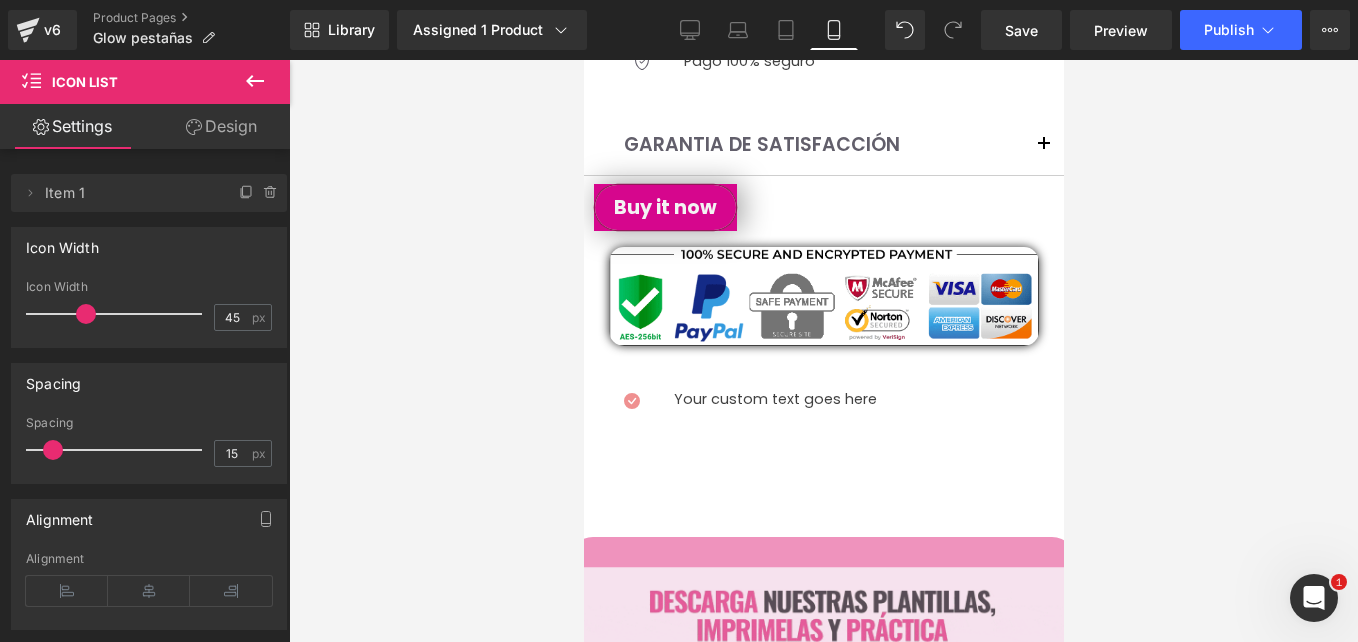 click on "Icon
Your custom text goes here
Text Block
Icon List" at bounding box center [823, 445] 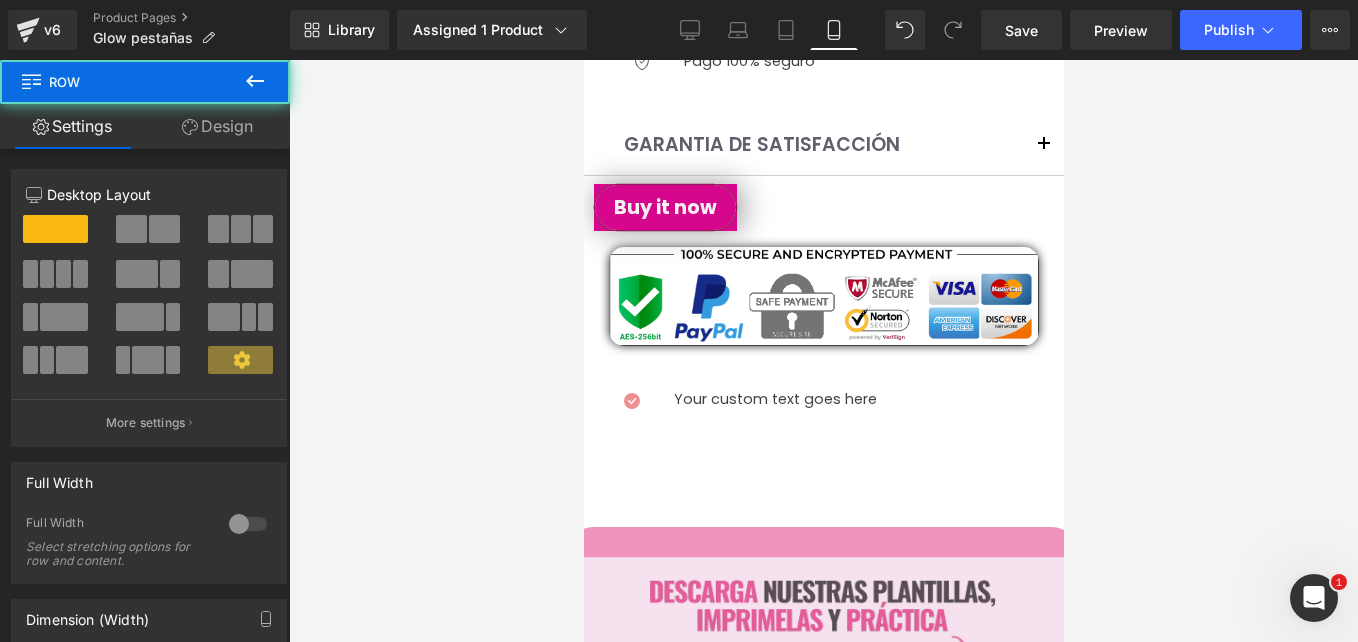 drag, startPoint x: 705, startPoint y: 402, endPoint x: 707, endPoint y: 392, distance: 10.198039 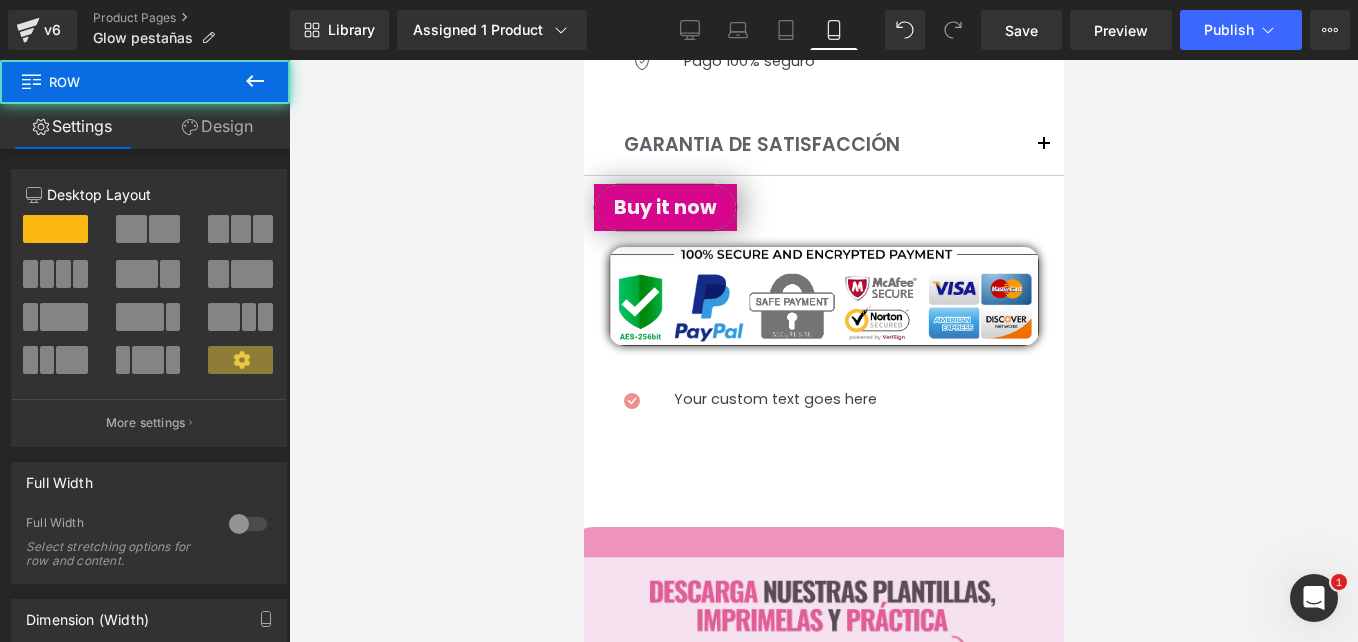 click on "Icon
Your custom text goes here
Text Block
Icon List
Row" at bounding box center (823, 445) 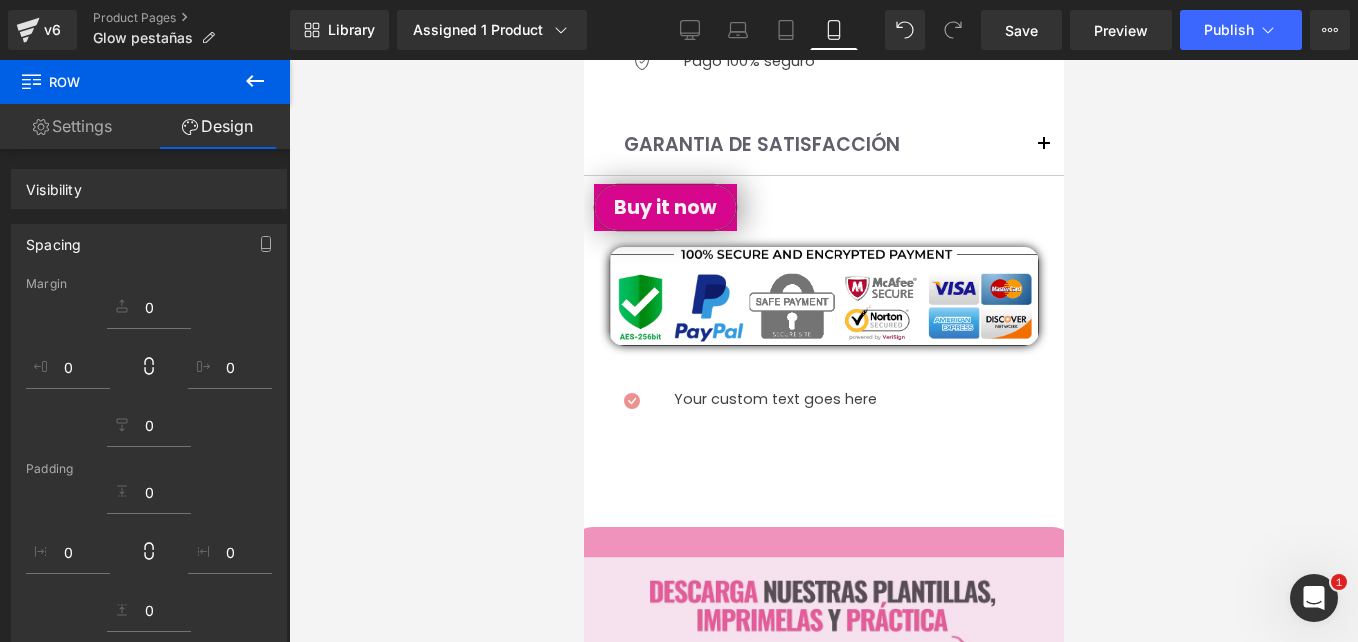 click on "Icon
Your custom text goes here
Text Block" at bounding box center (823, 412) 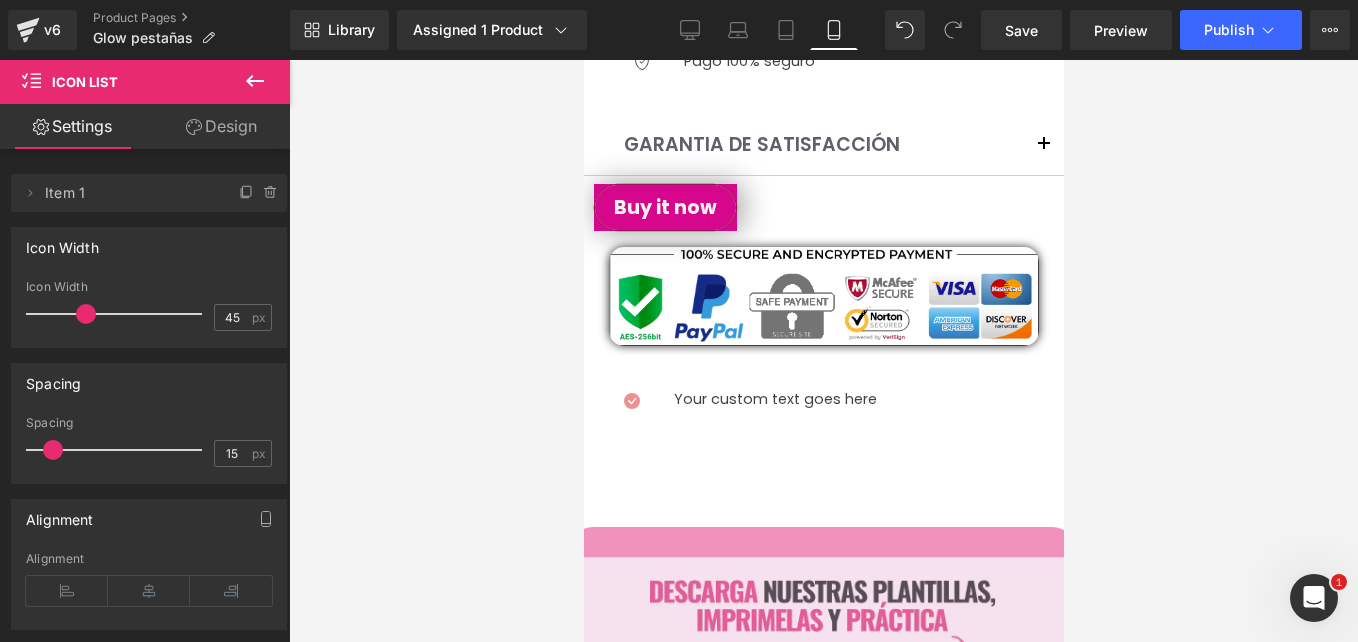 drag, startPoint x: 602, startPoint y: 370, endPoint x: 1146, endPoint y: 426, distance: 546.87476 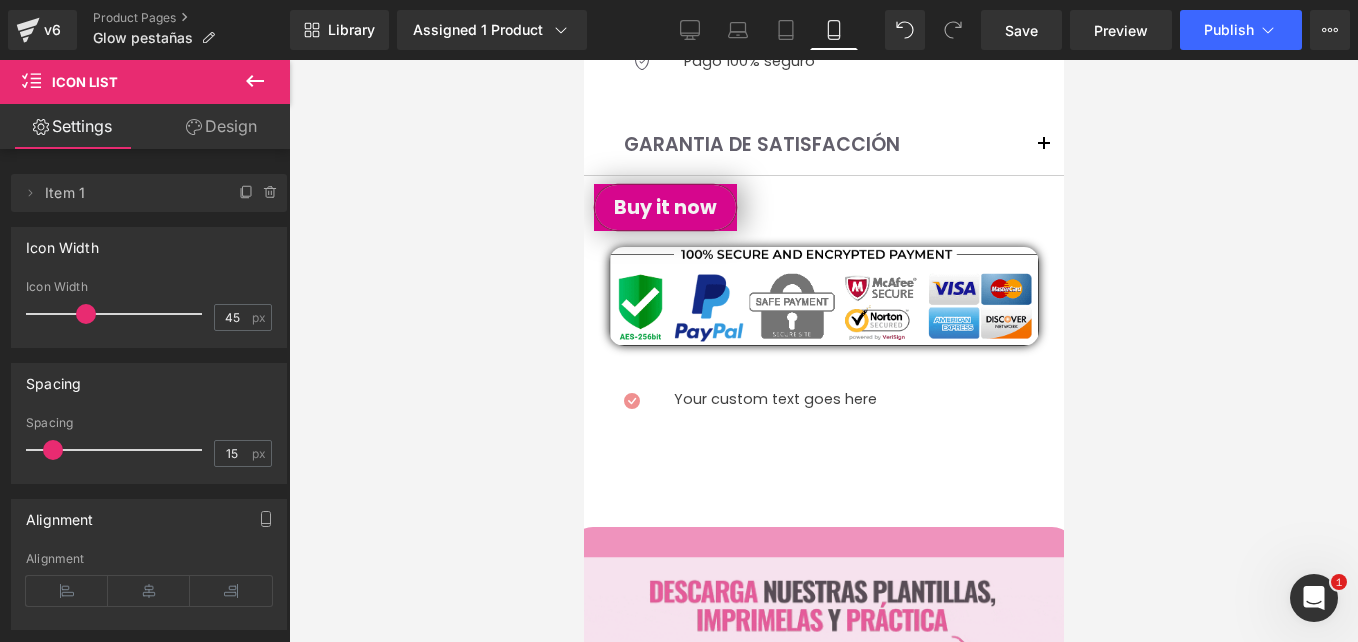 click on "Curso Digital  de Extensiones de Pestañas + MANUAL: Técnicas 2025 para  Principiantes y Lashistas avanzadas Heading         Row
Image
Image
Image
Image
Image
‹ ›
Carousel         Row         5.0 (Libro Electrónico de alta calidad) Text Block         Heading         Row" at bounding box center (823, -549) 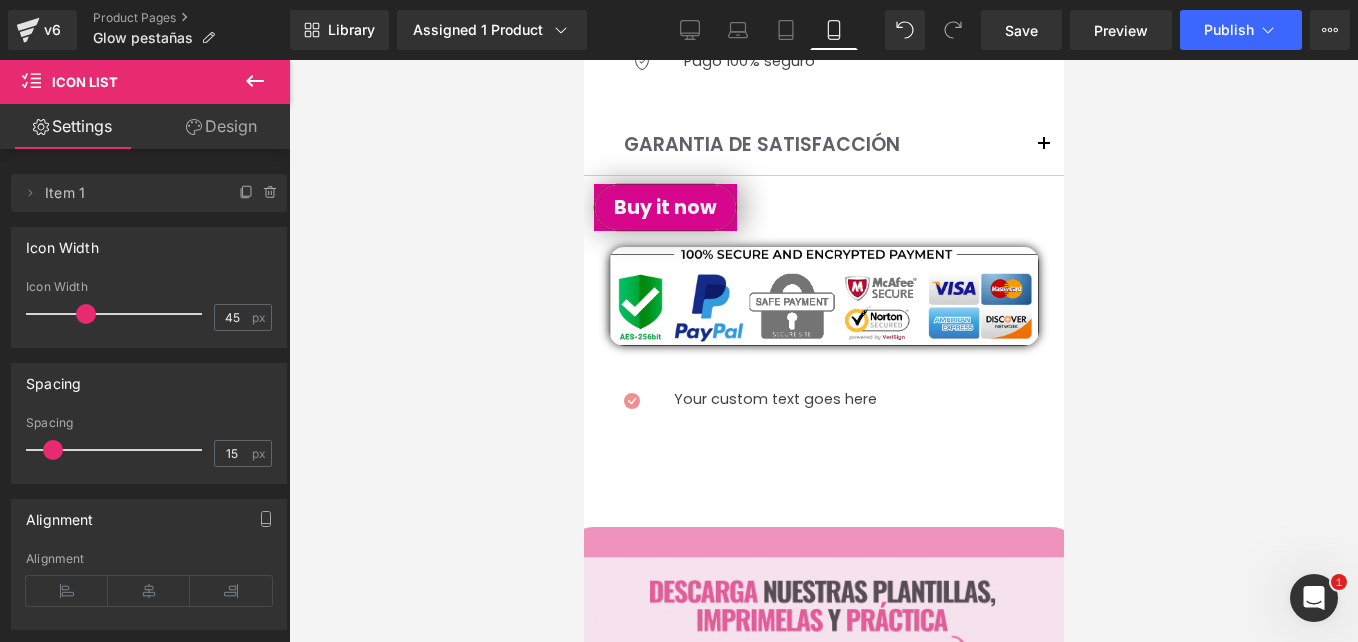 click on "Icon
Your custom text goes here
Text Block
Icon List" at bounding box center [823, 445] 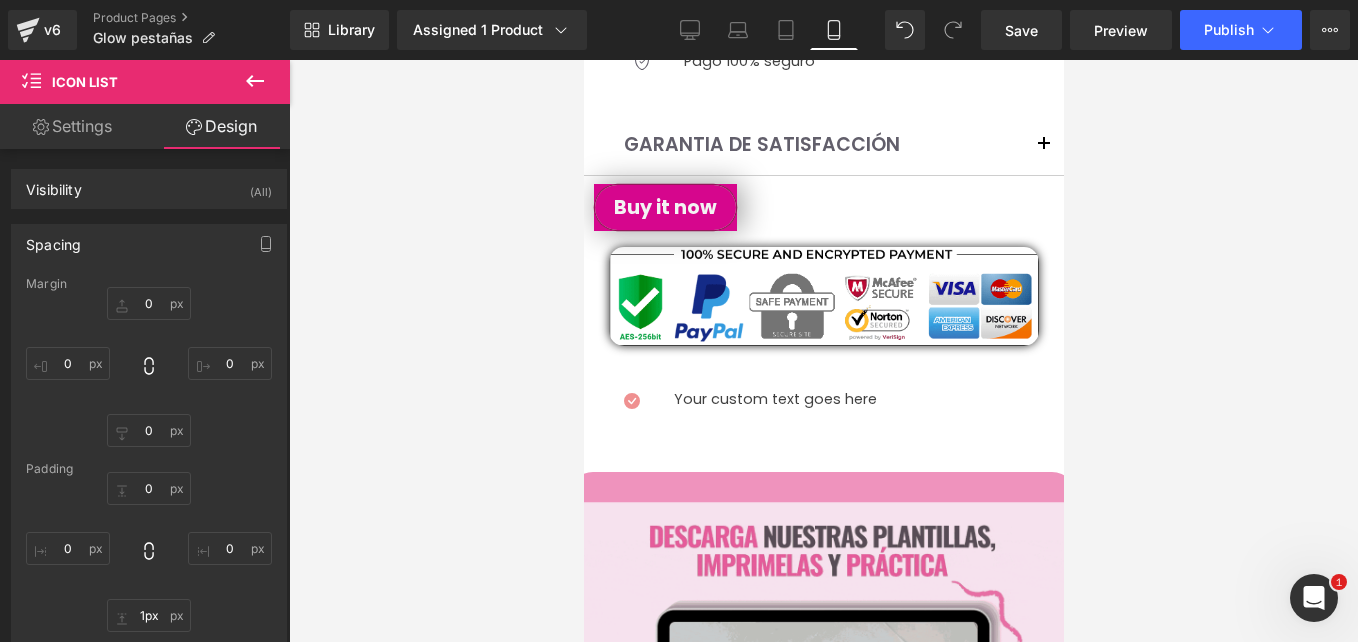 type on "0px" 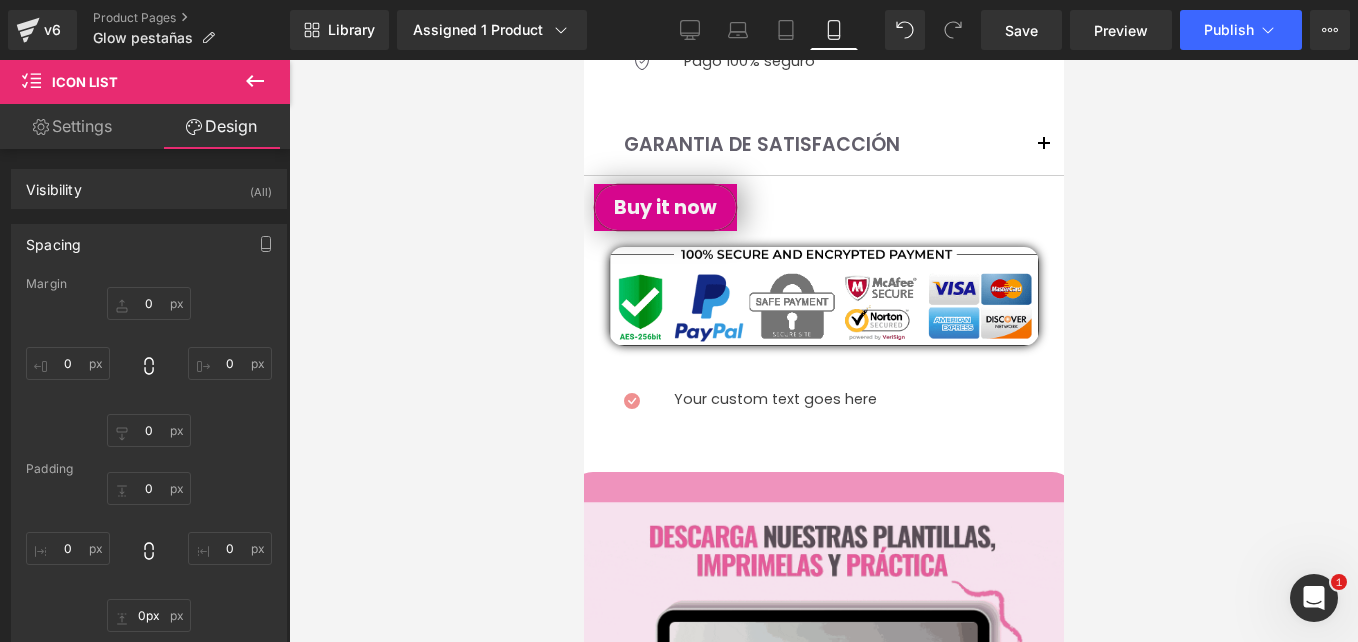 drag, startPoint x: 638, startPoint y: 393, endPoint x: 647, endPoint y: 358, distance: 36.138622 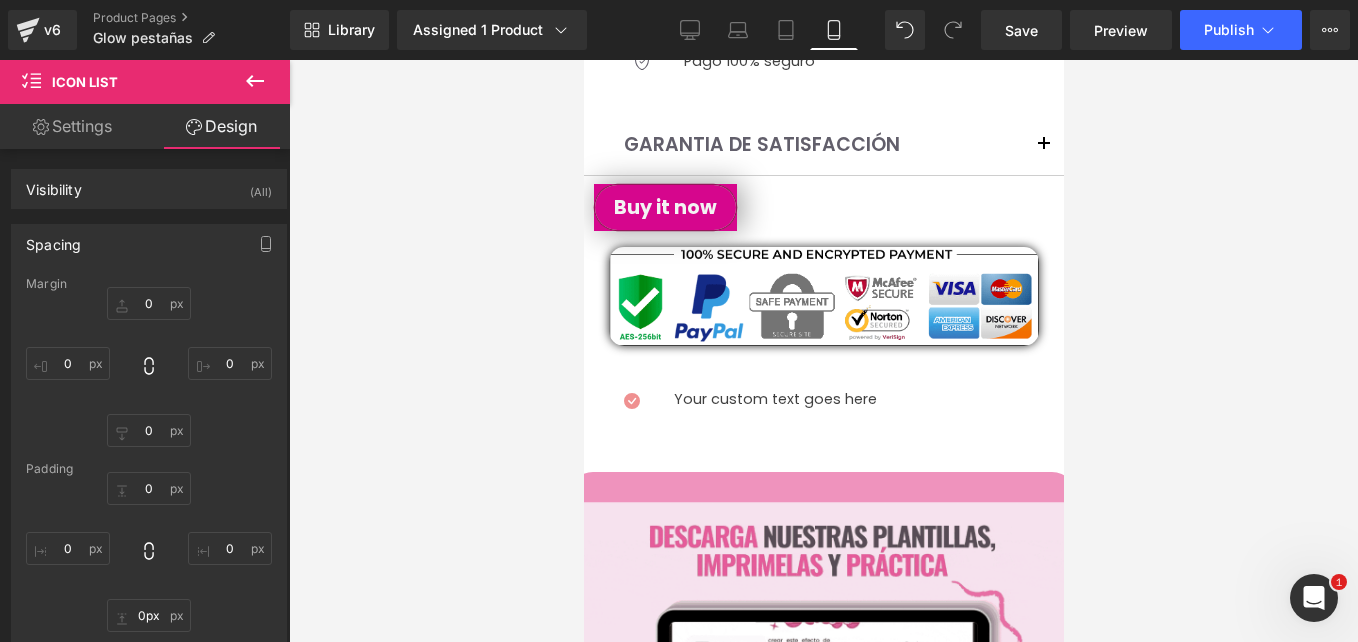 click on "Icon
Your custom text goes here
Text Block
Icon List" at bounding box center (823, 417) 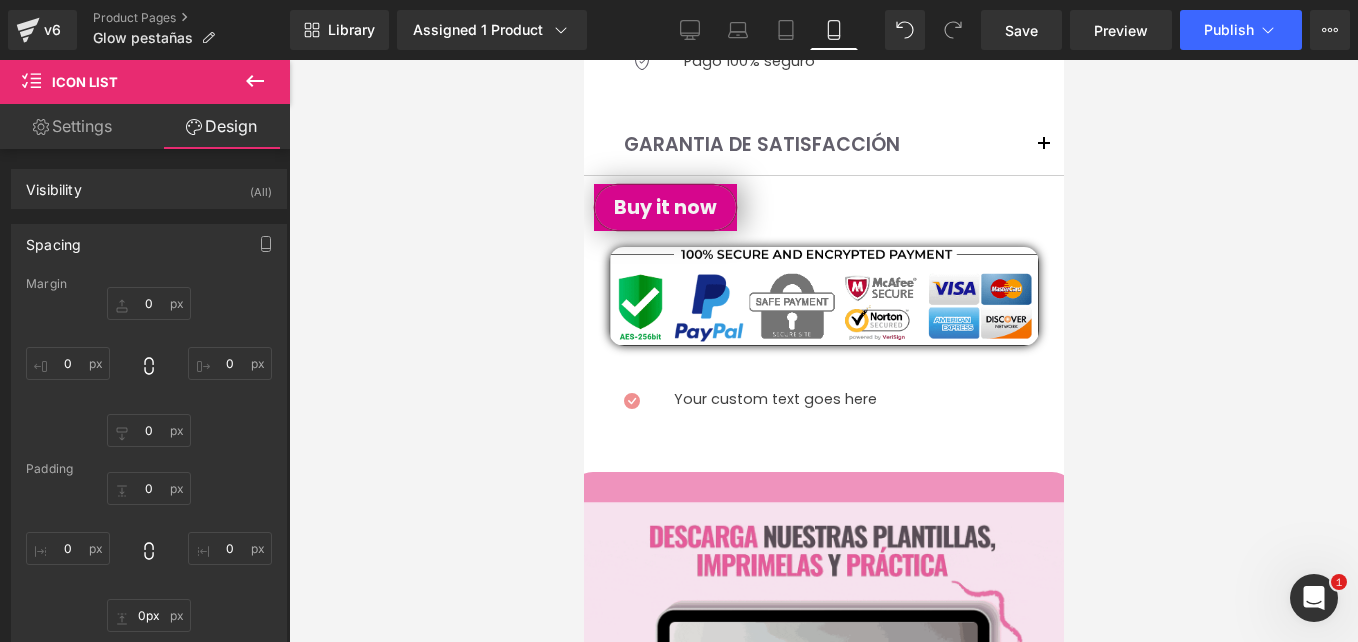 click on "Icon
Your custom text goes here
Text Block" at bounding box center [823, 412] 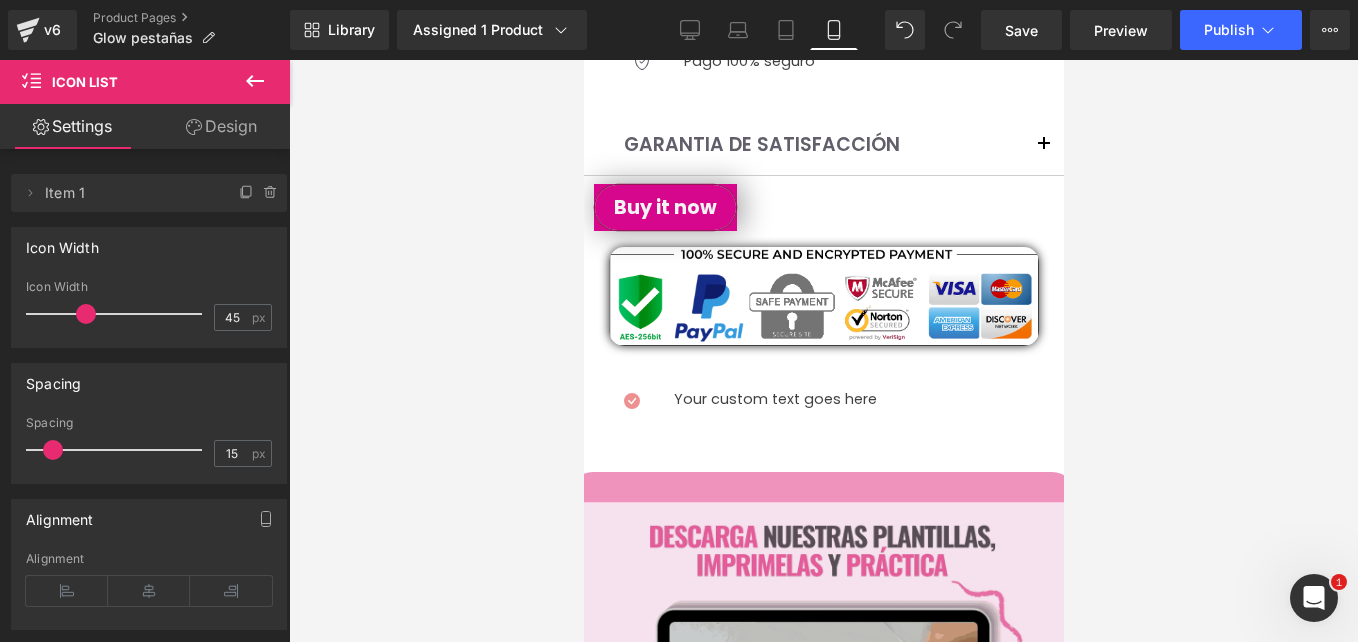click at bounding box center (255, 82) 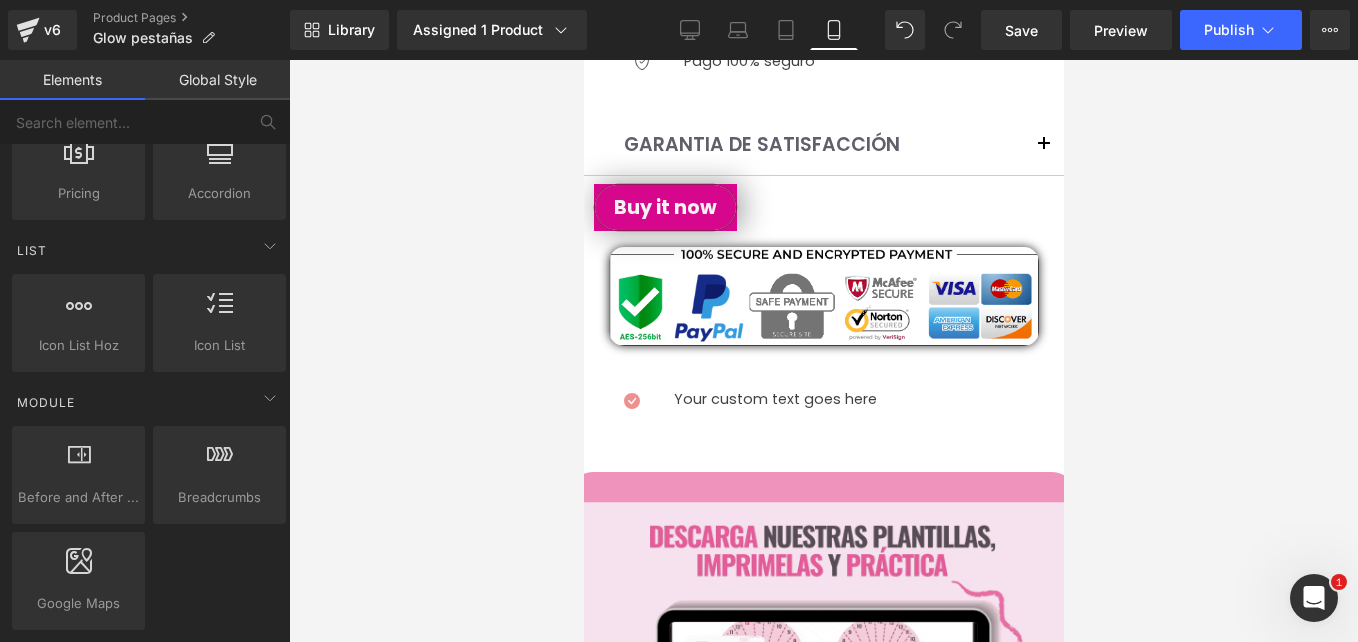 click on "Icon List" at bounding box center (583, 60) 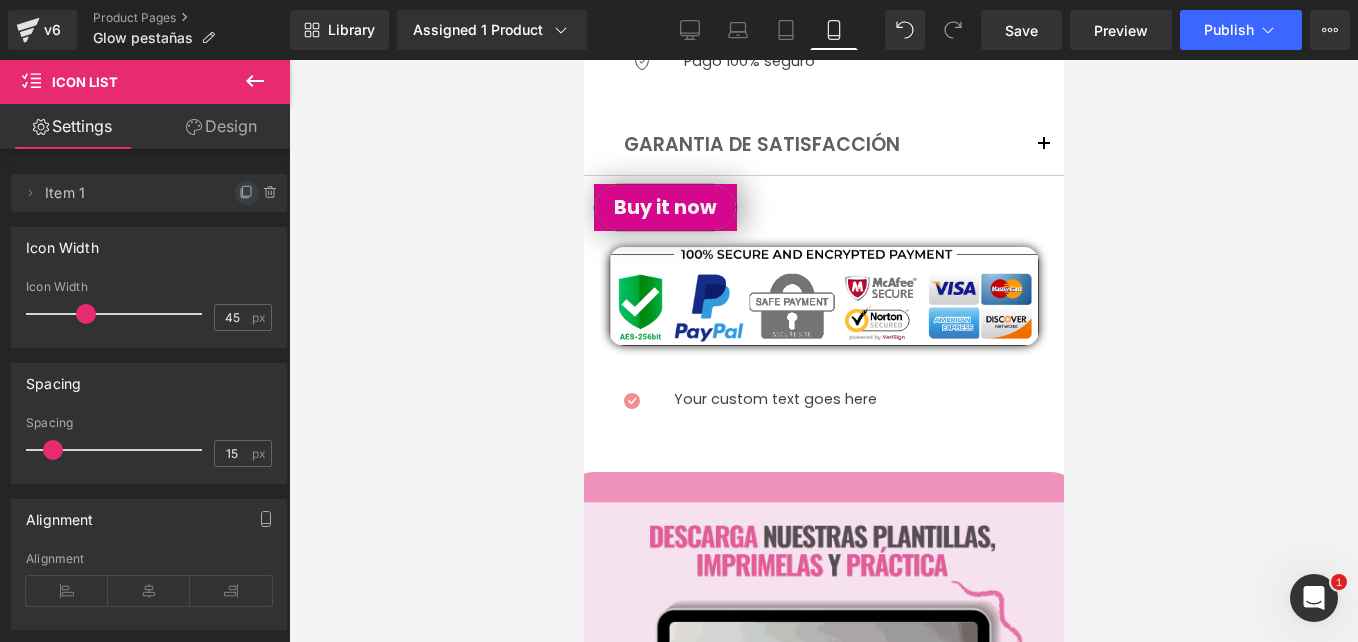 click 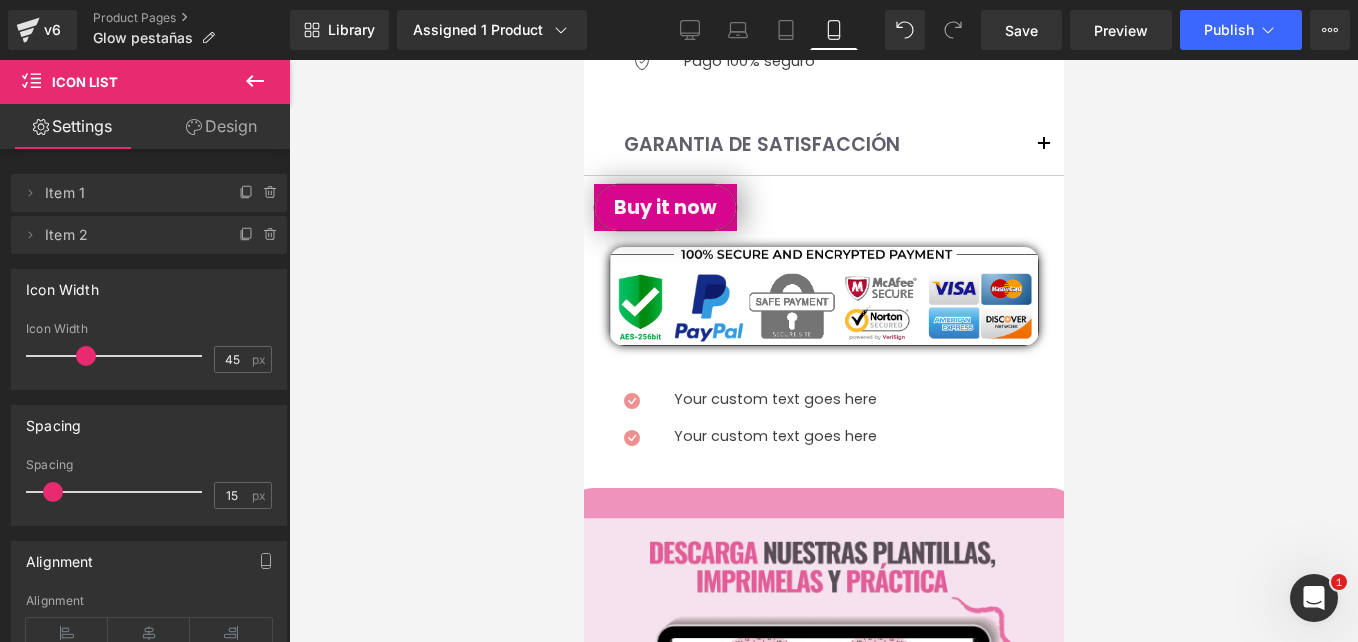 click 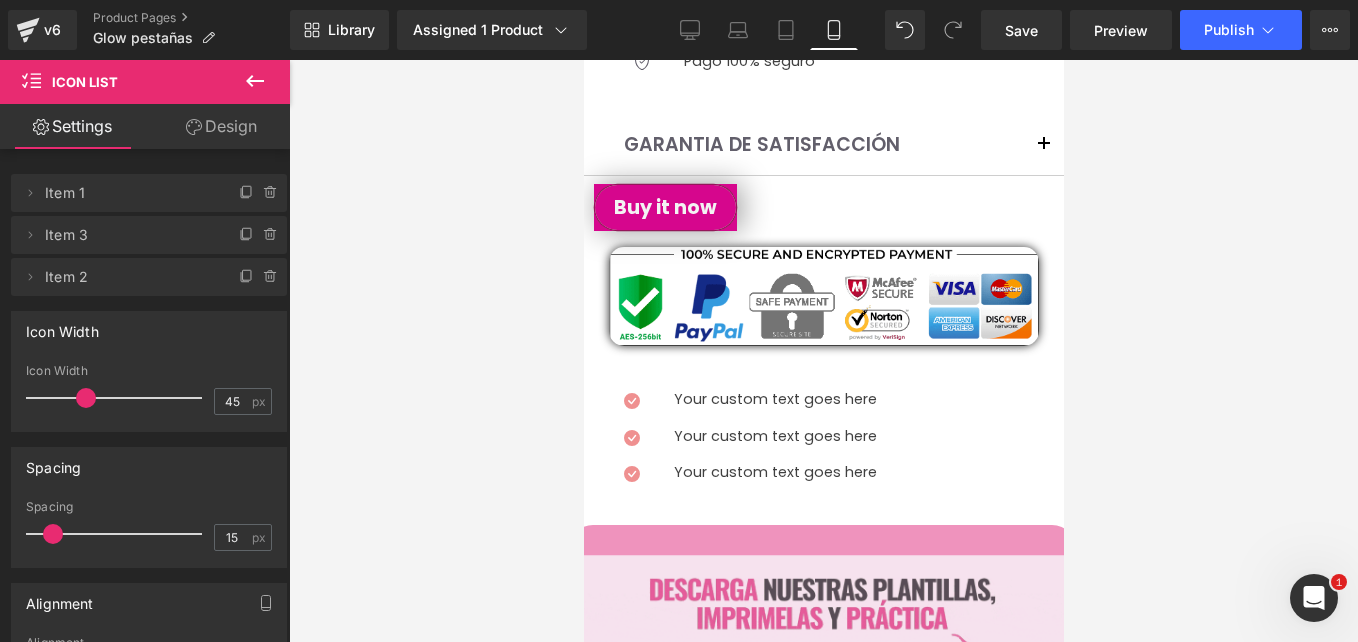 click 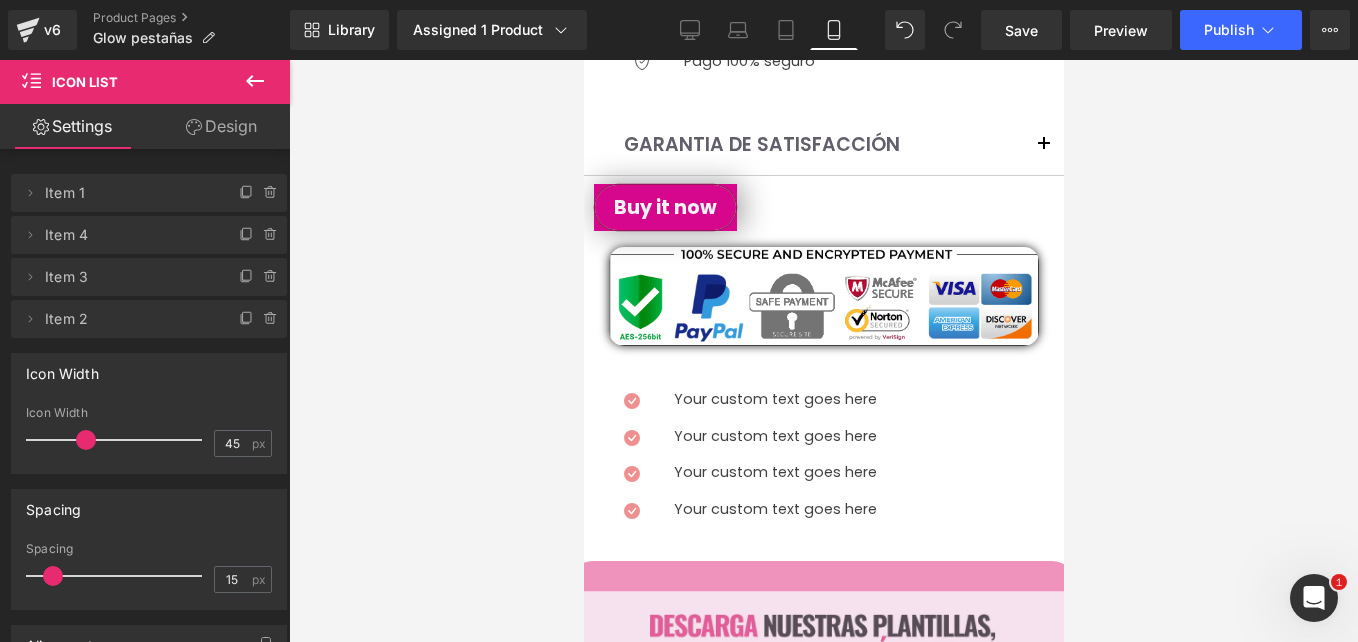 click 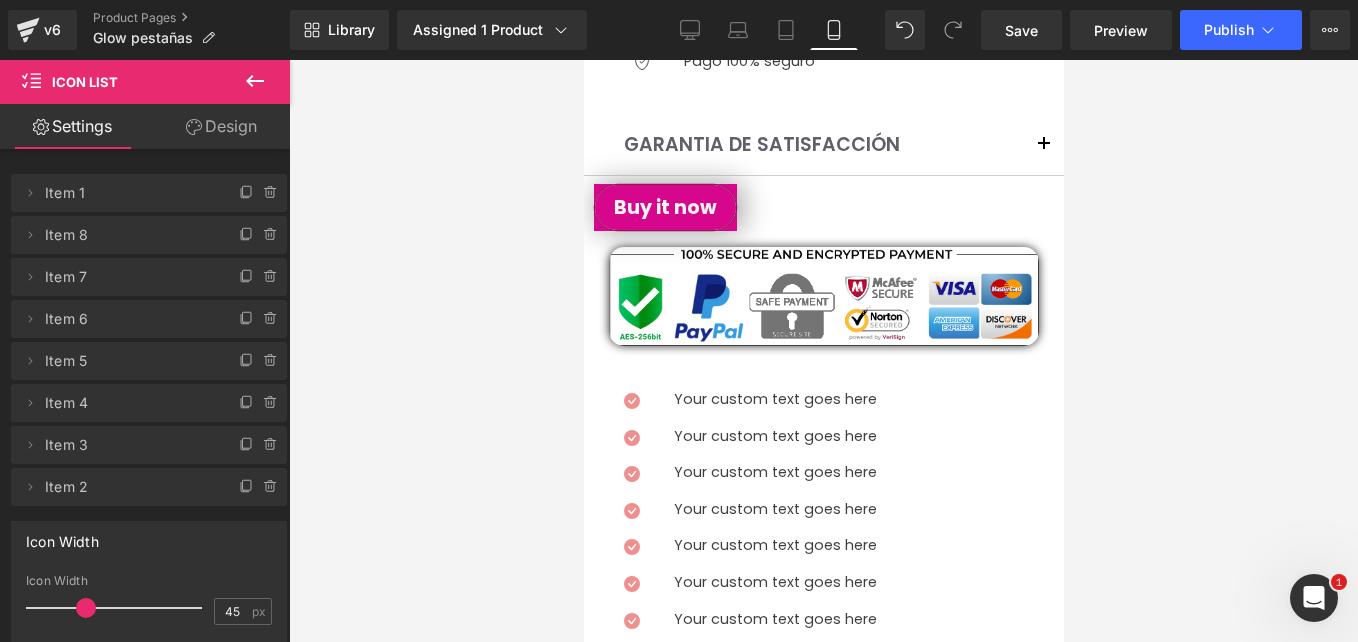 click at bounding box center [583, 60] 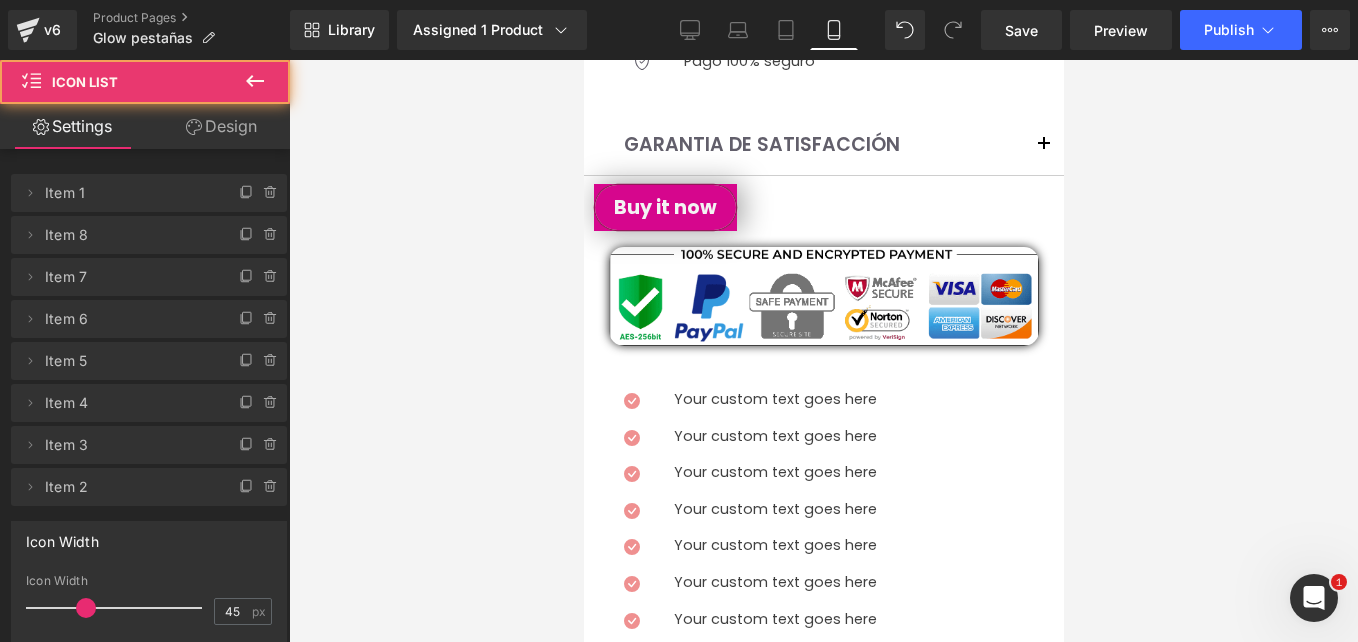 click on "Icon
Your custom text goes here
Text Block
Icon
Your custom text goes here Text Block
Icon
Your custom text goes here Text Block
Icon
Your custom text goes here Text Block
Icon
Your custom text goes here Text Block
Icon
Your custom text goes here Text Block
Icon" at bounding box center [823, 535] 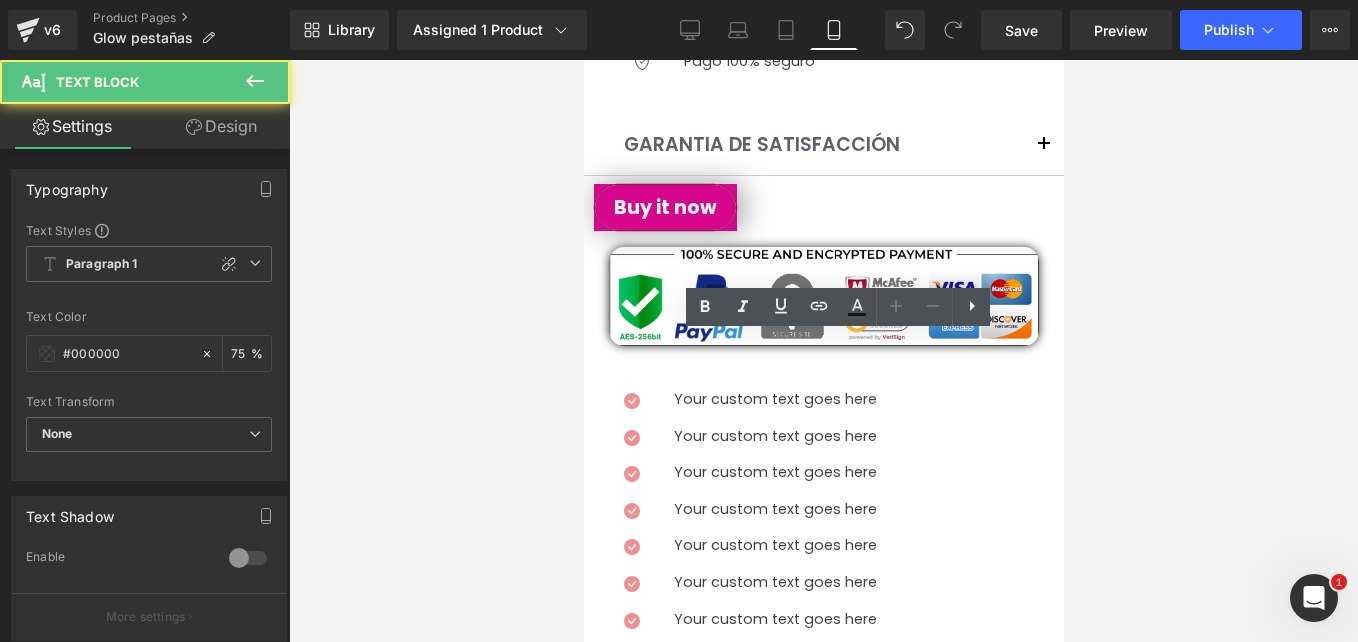 click on "Your custom text goes here" at bounding box center [774, 400] 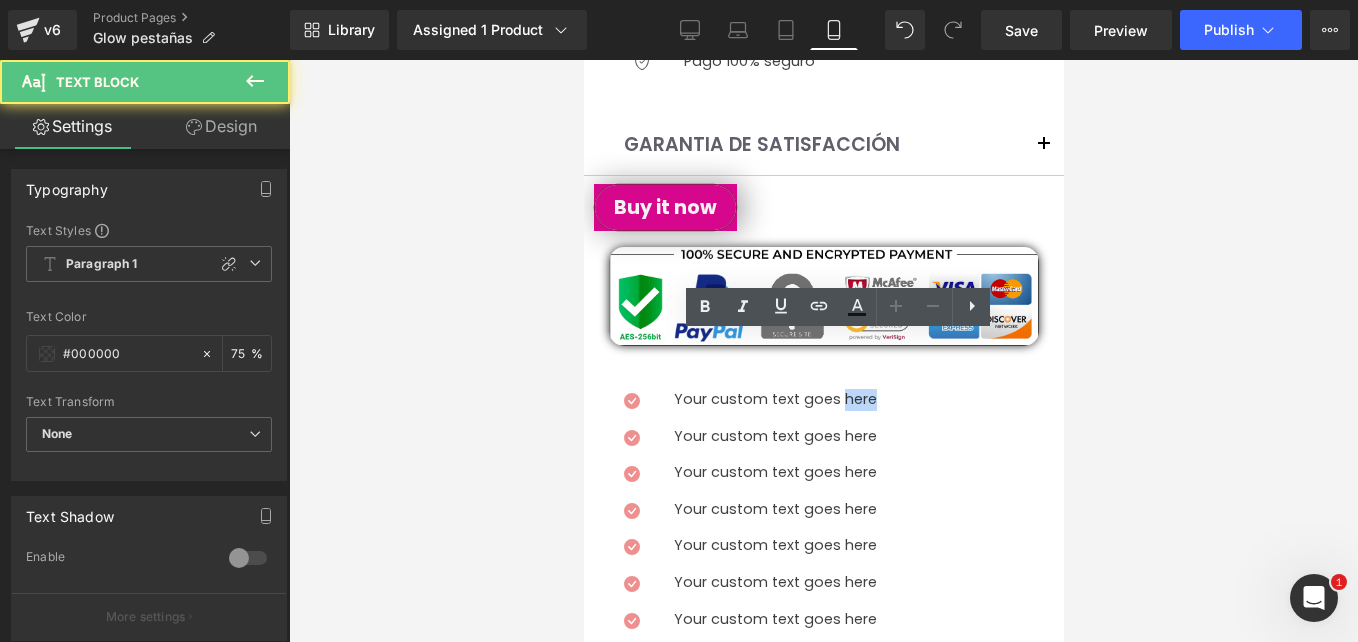 click on "Your custom text goes here" at bounding box center (774, 400) 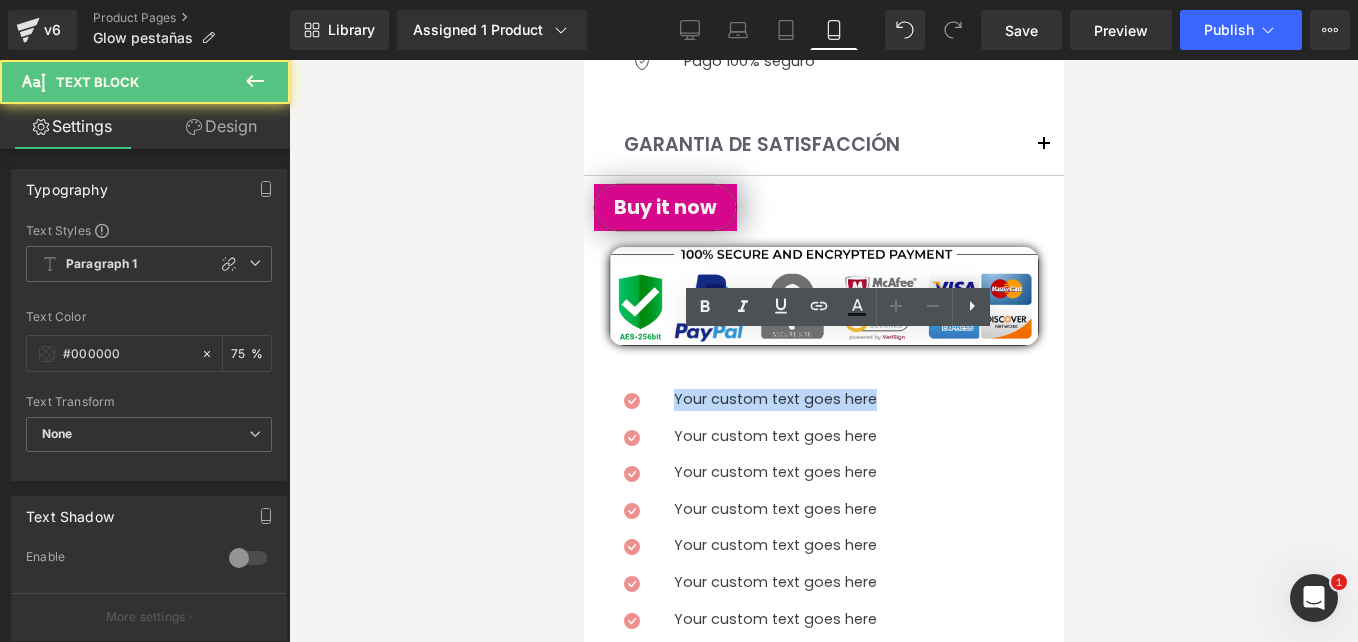 click on "Your custom text goes here" at bounding box center (774, 400) 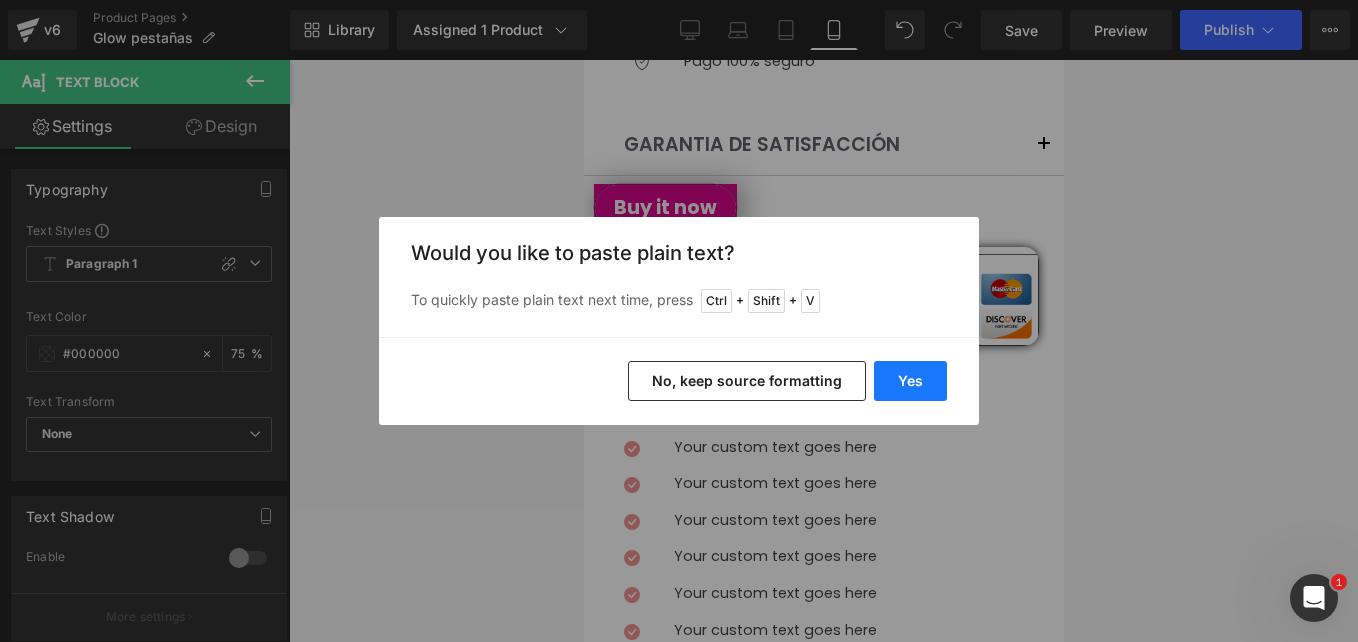 click on "Yes" at bounding box center [910, 381] 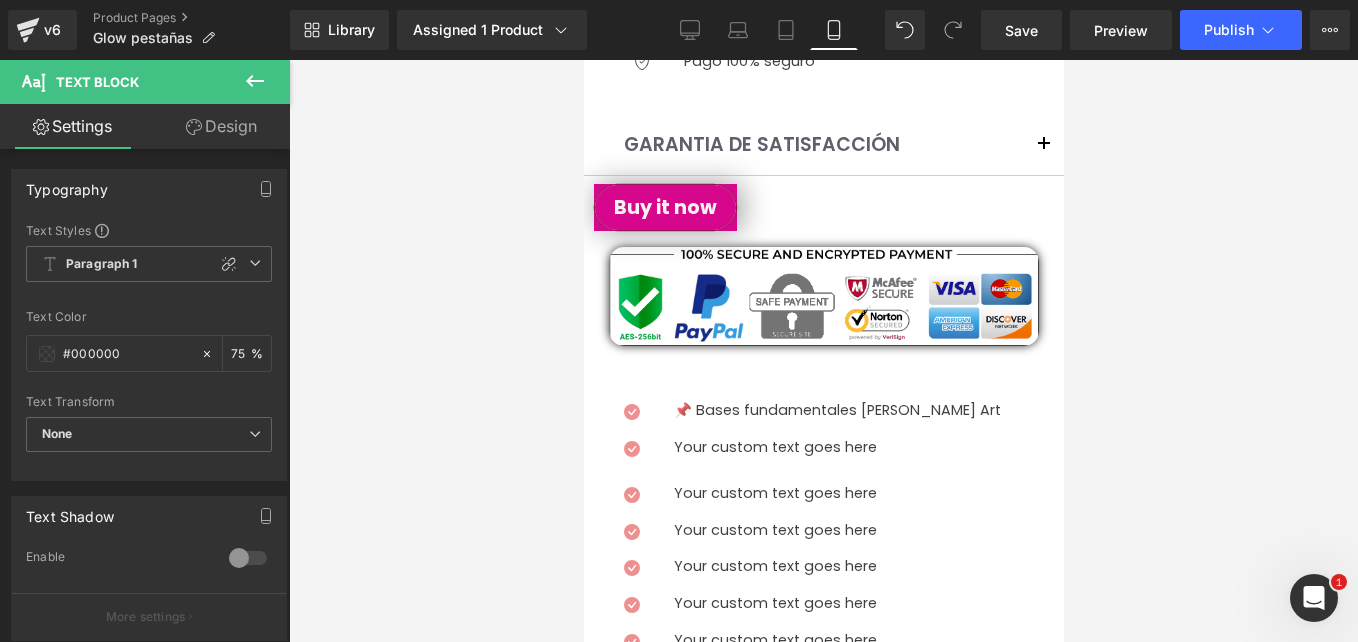 click at bounding box center (834, 465) 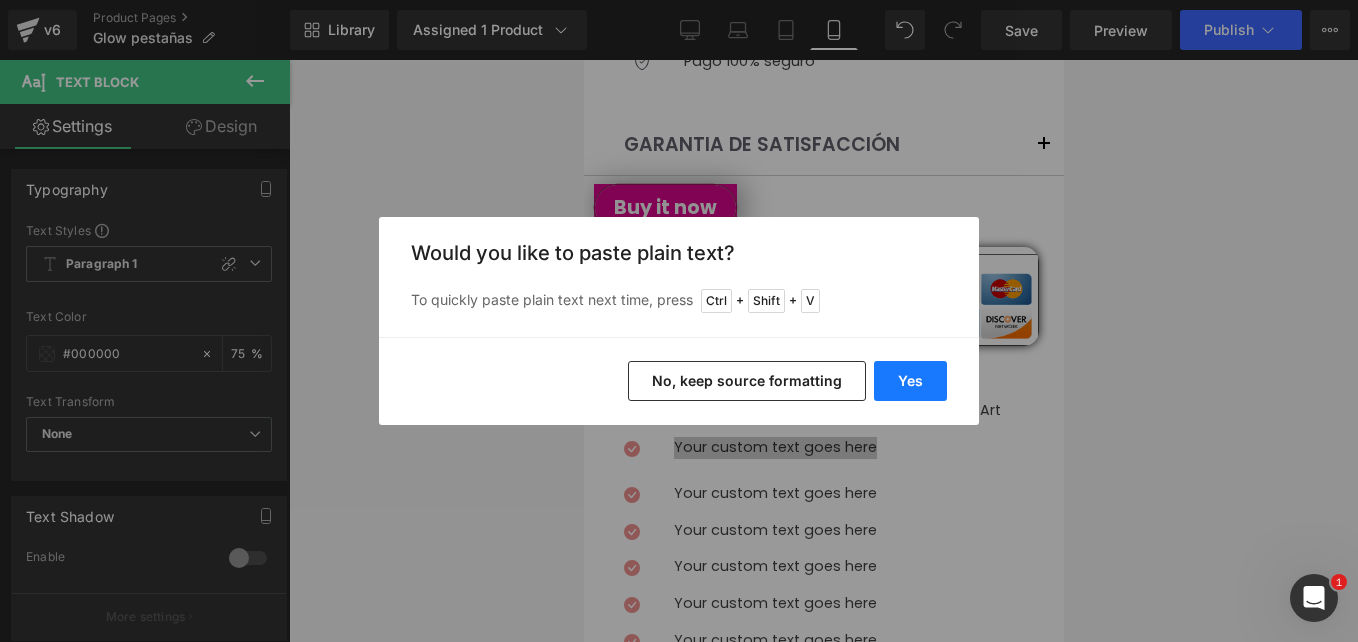click on "Yes" at bounding box center [910, 381] 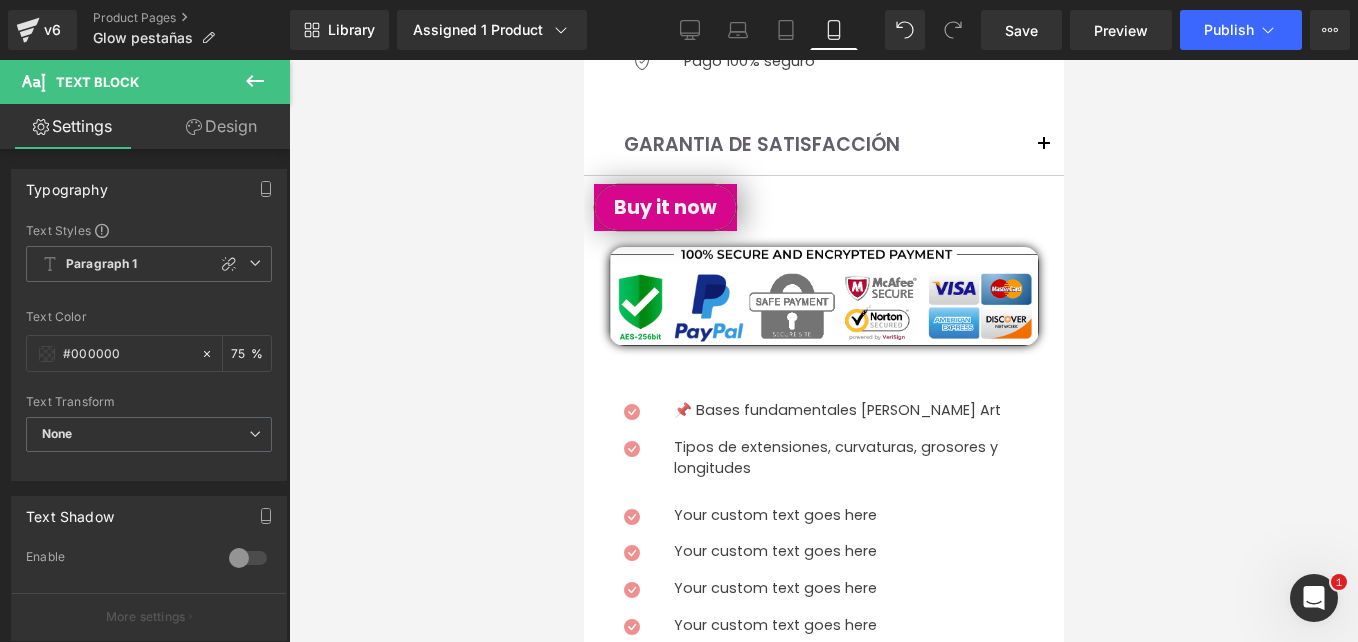click on "Your custom text goes here" at bounding box center (868, 516) 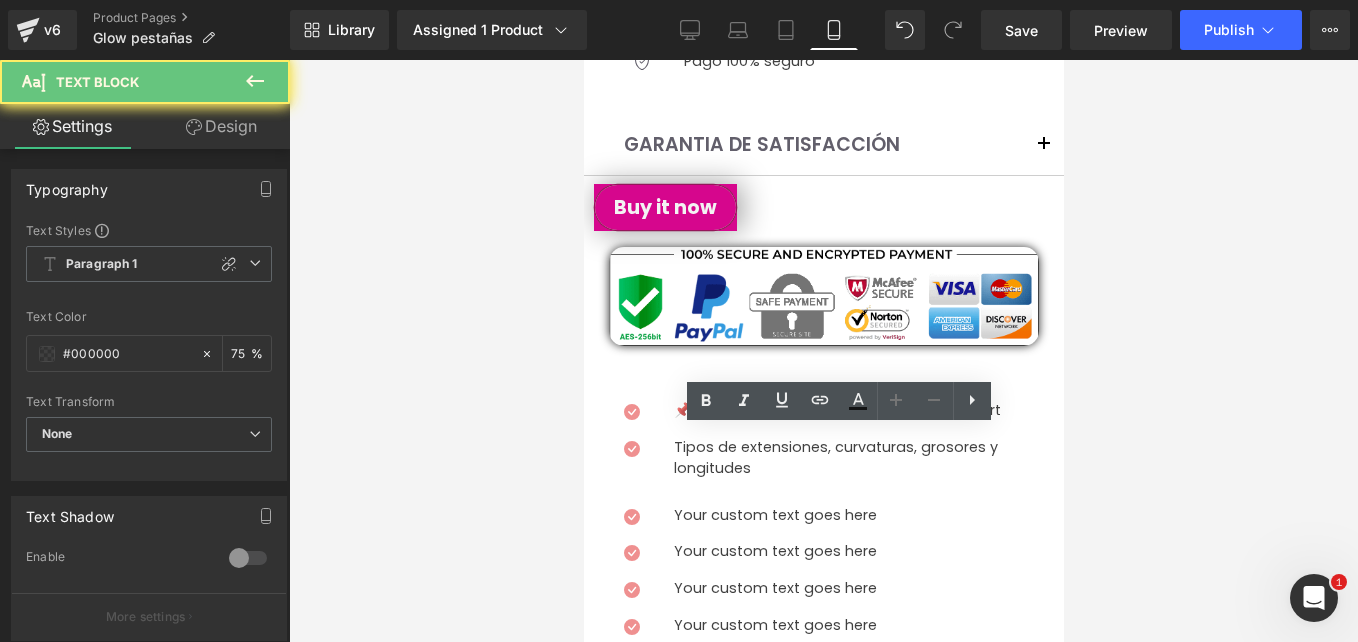 click on "Your custom text goes here" at bounding box center [868, 516] 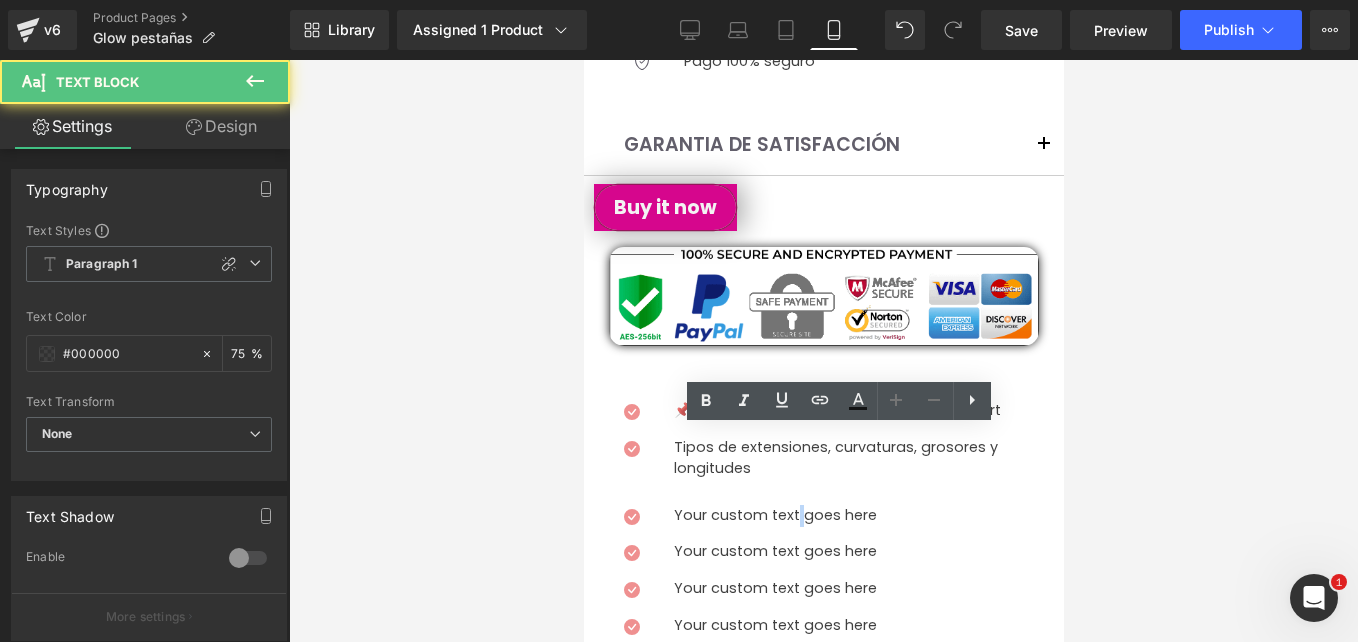 click on "Your custom text goes here" at bounding box center (868, 516) 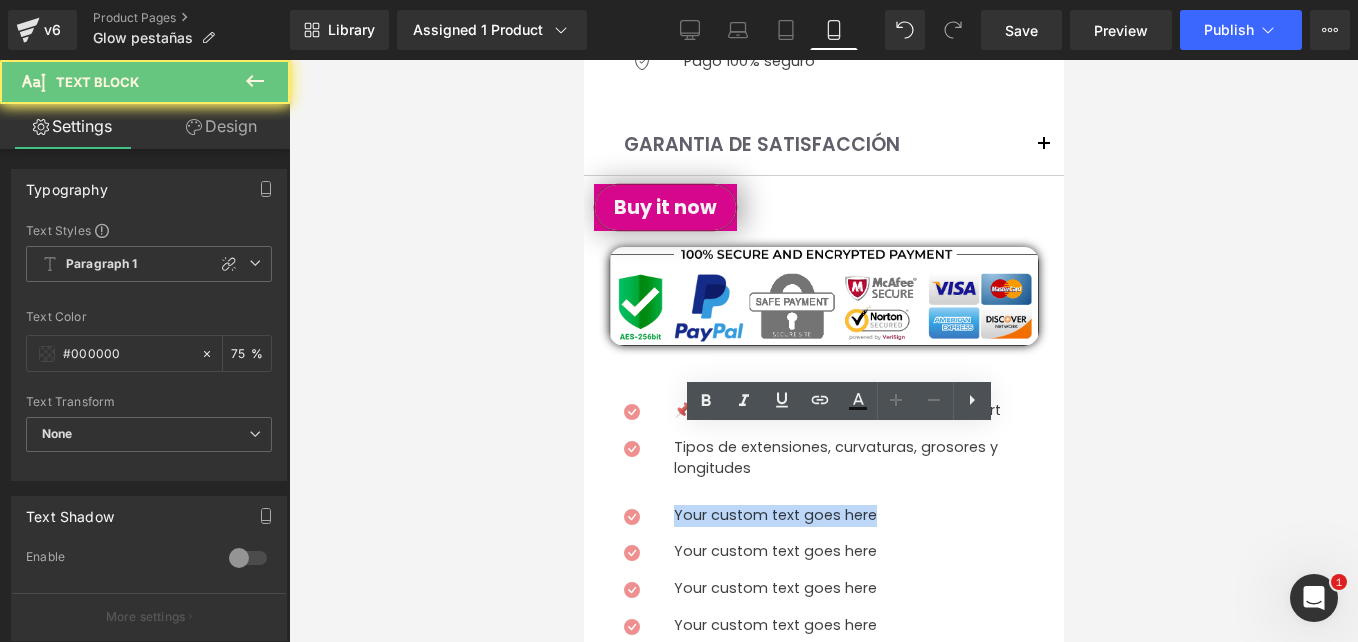 click on "Your custom text goes here" at bounding box center [868, 516] 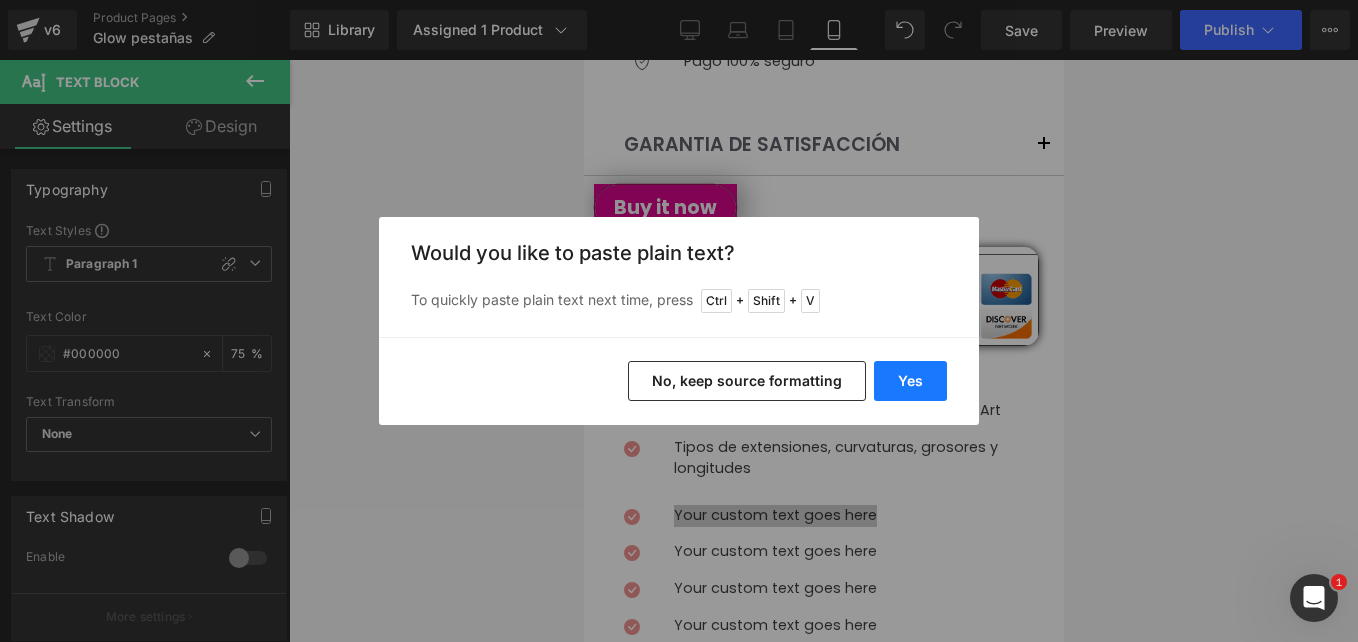 click on "Yes" at bounding box center [910, 381] 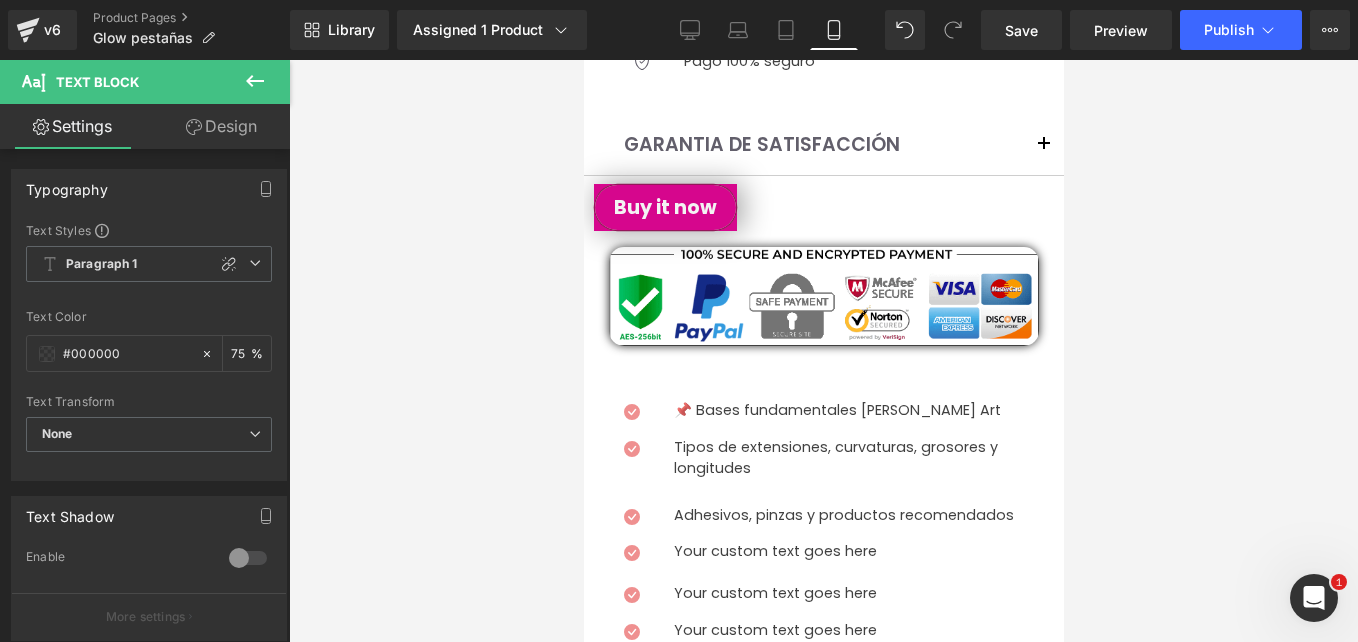 click 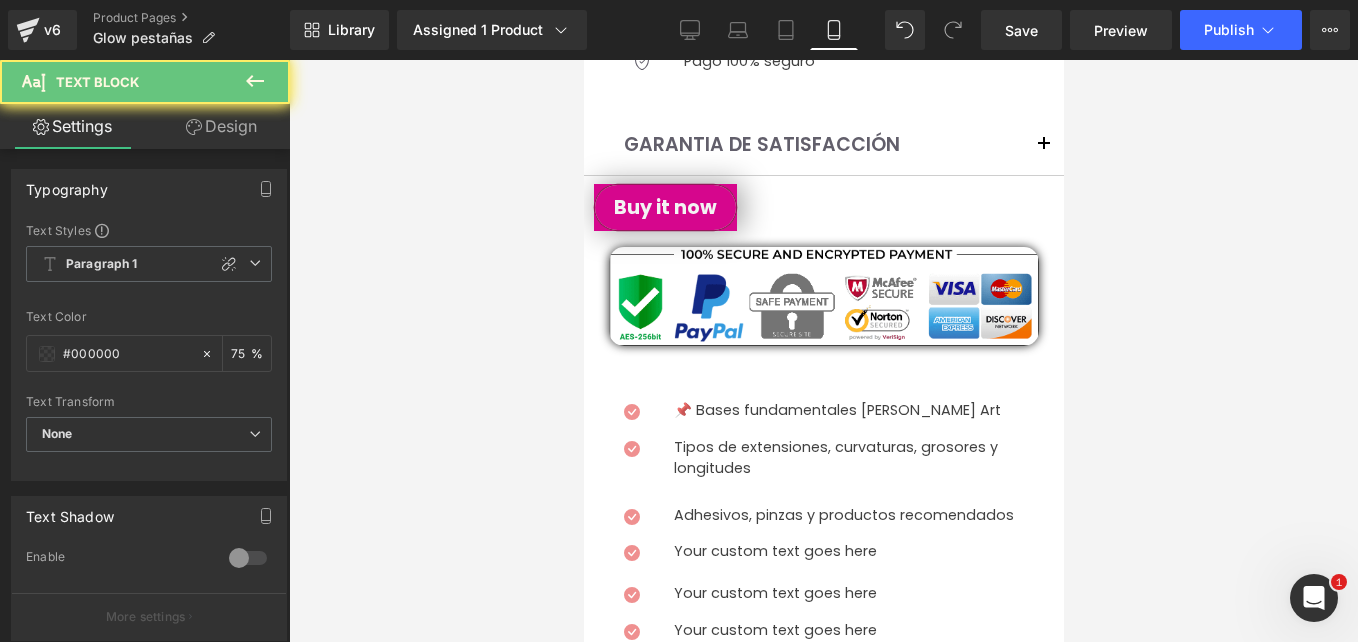 click on "Your custom text goes here" at bounding box center (868, 552) 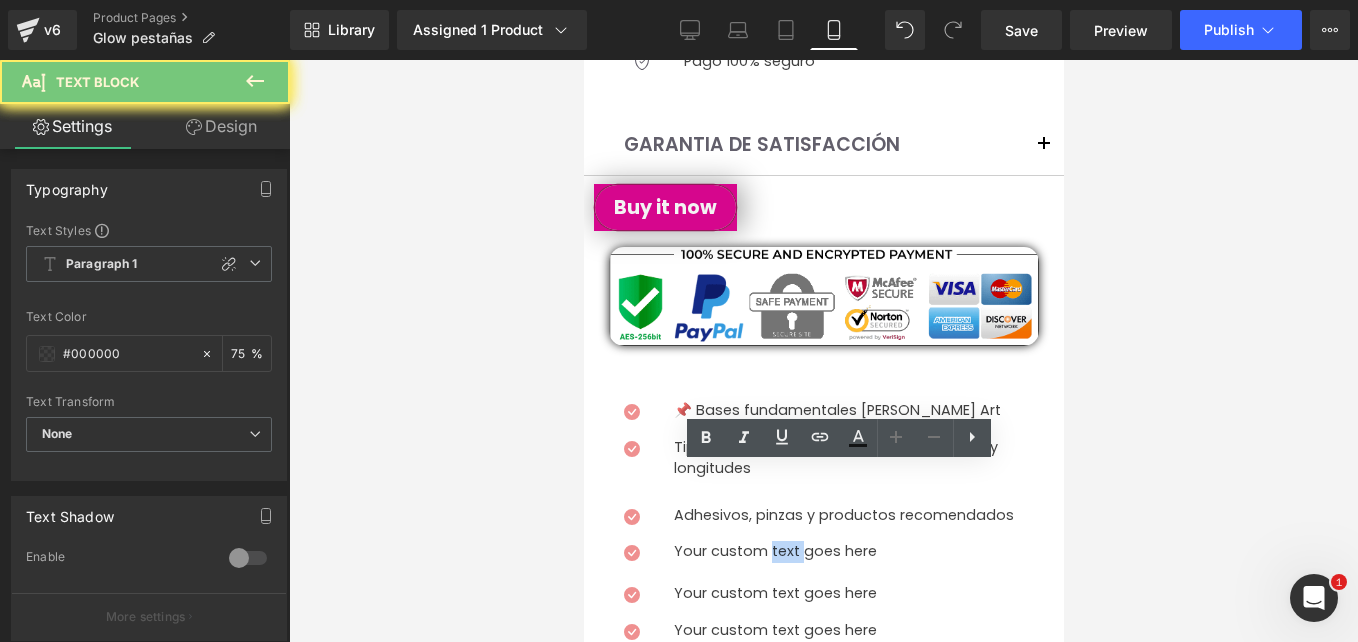 click on "Your custom text goes here" at bounding box center (868, 552) 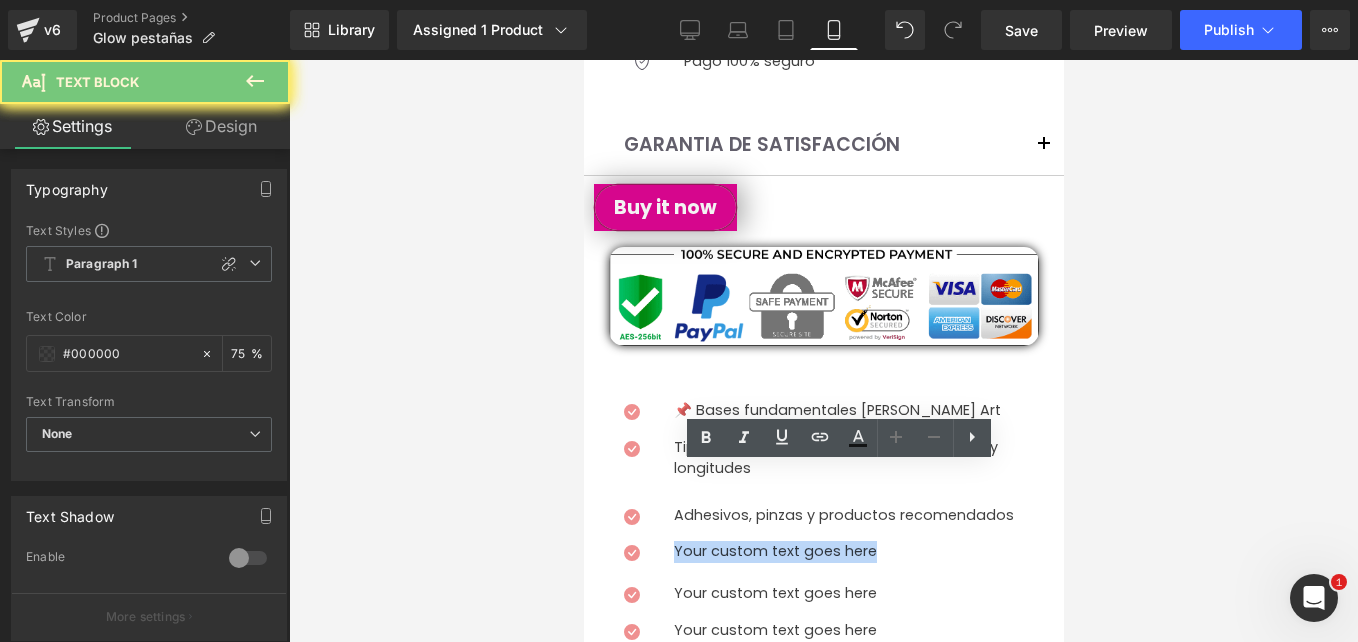 click on "Your custom text goes here" at bounding box center (868, 552) 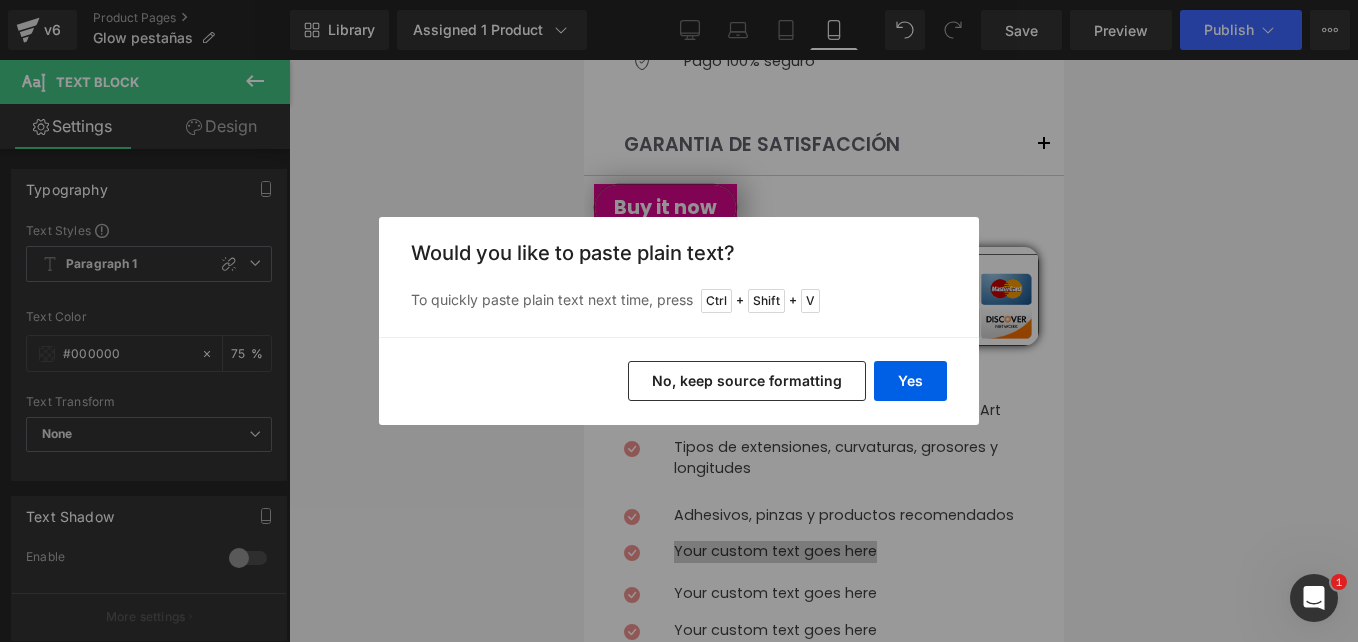click on "Yes No, keep source formatting" at bounding box center (679, 381) 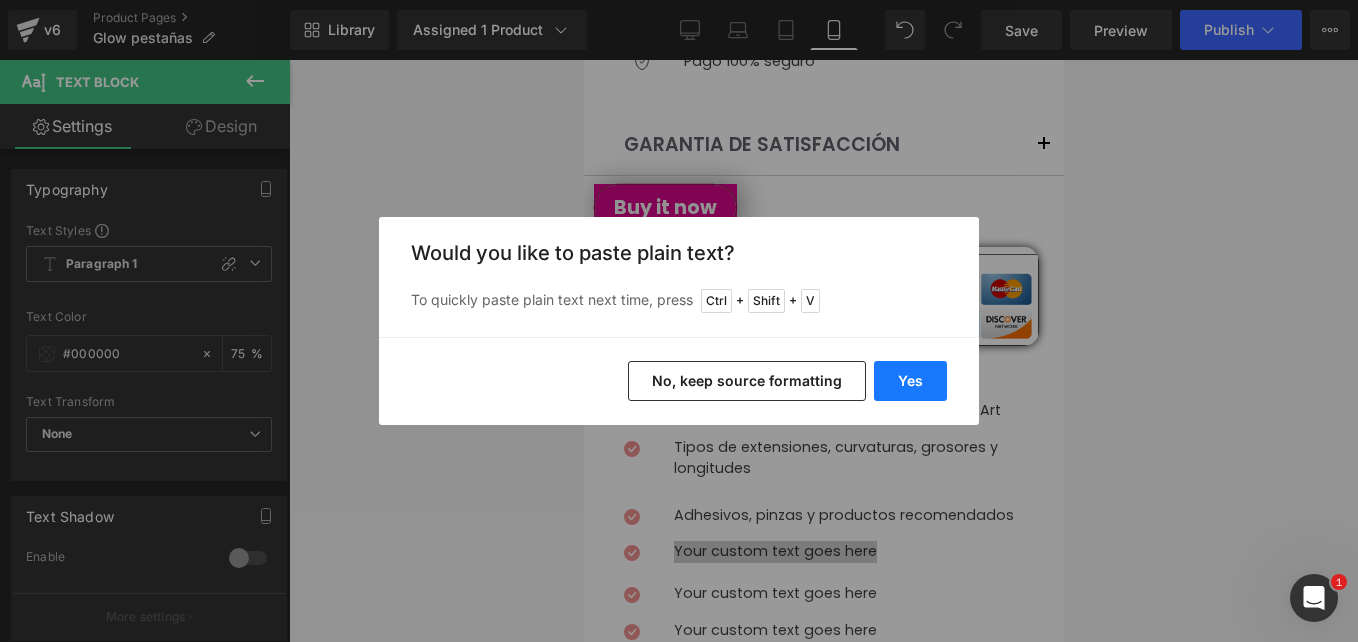 click on "Yes" at bounding box center [910, 381] 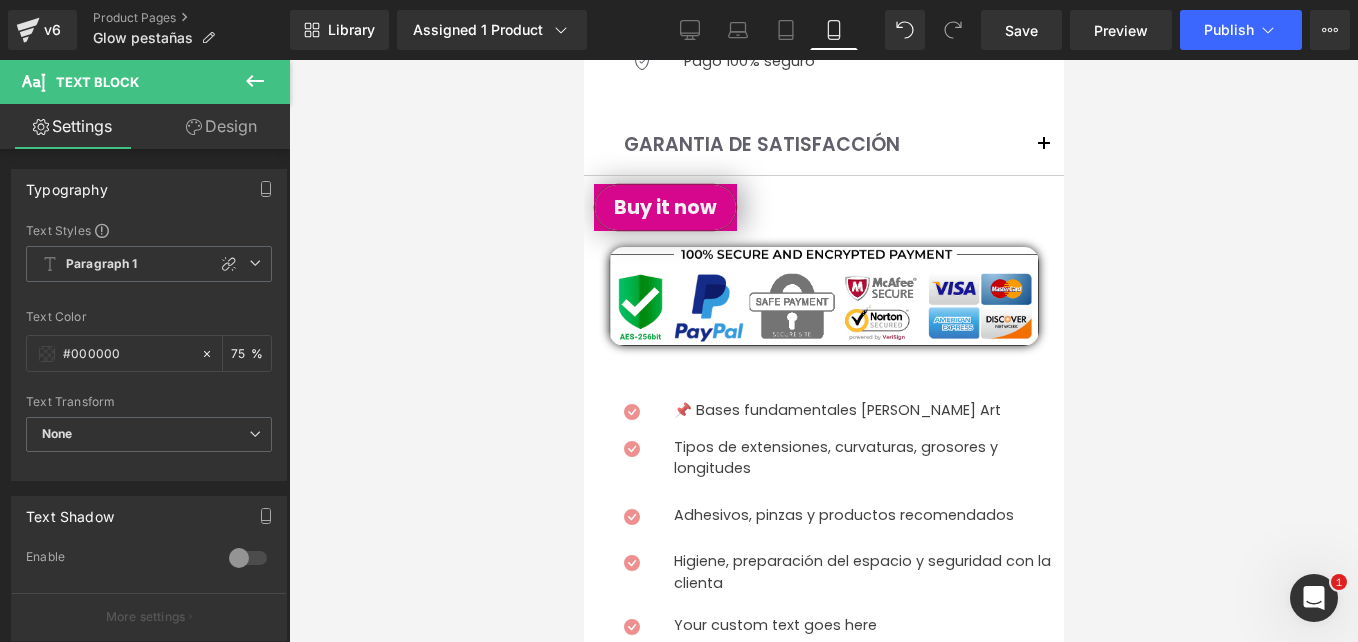 click 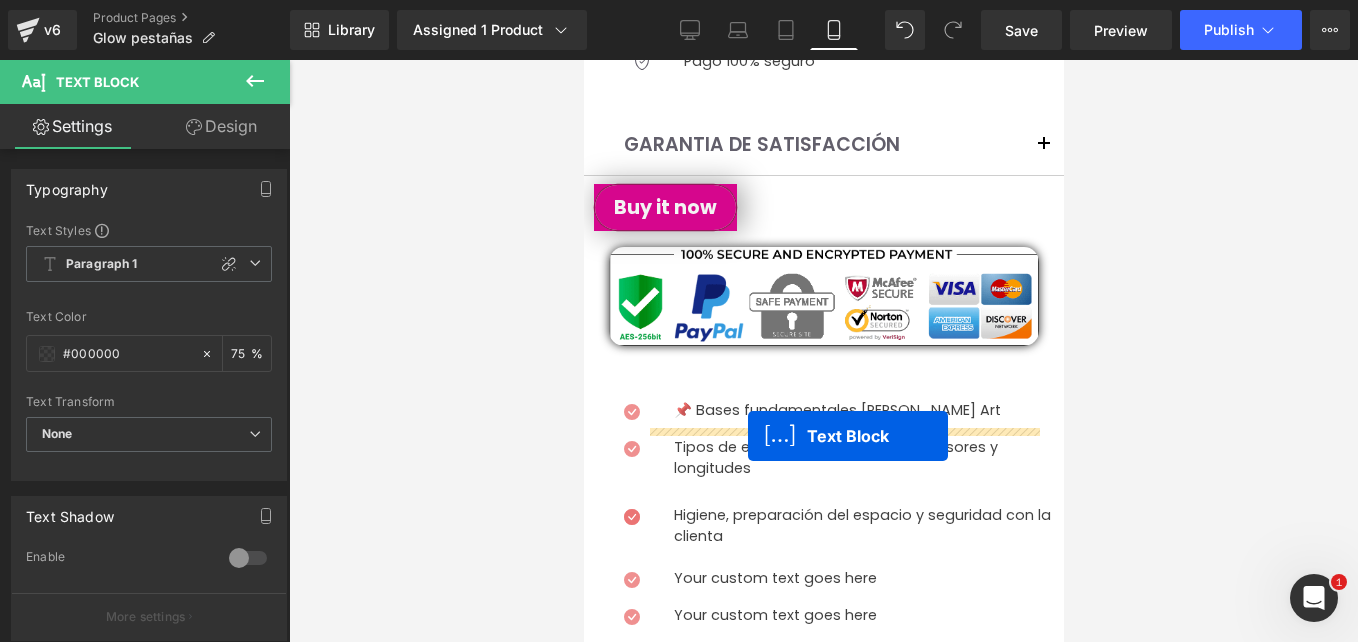 drag, startPoint x: 784, startPoint y: 436, endPoint x: 747, endPoint y: 436, distance: 37 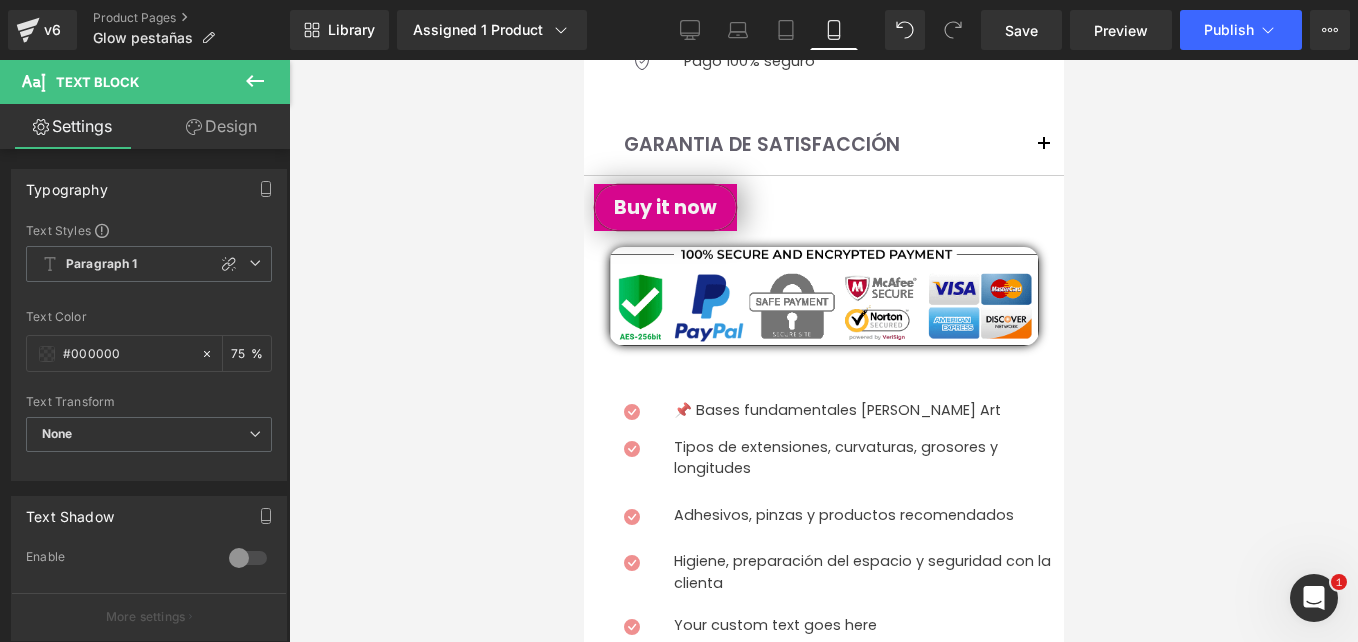 click 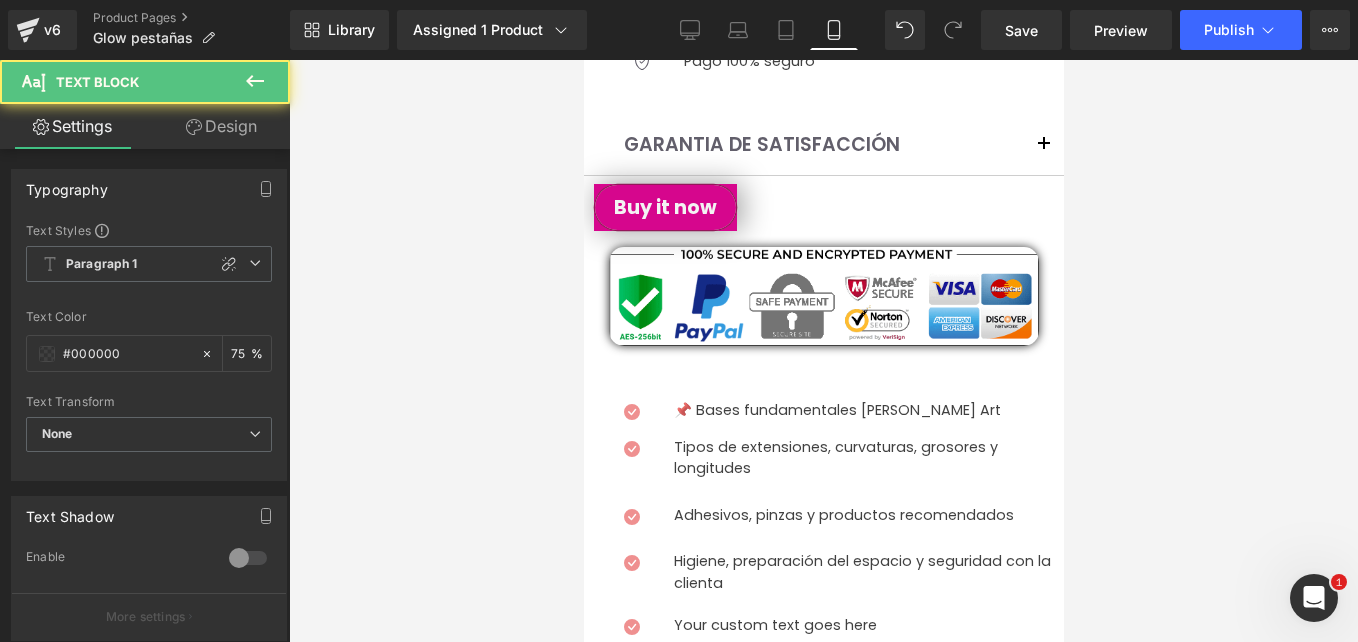 click 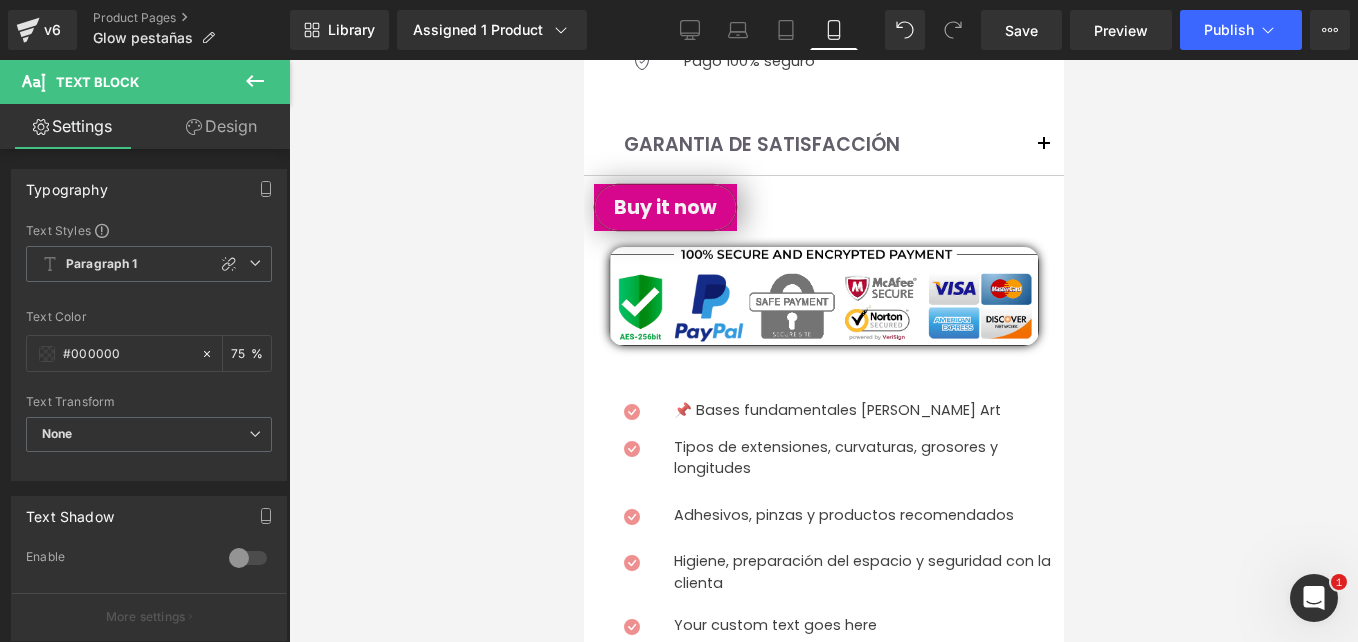 click on "Tipos de extensiones, curvaturas, grosores y longitudes" at bounding box center [868, 458] 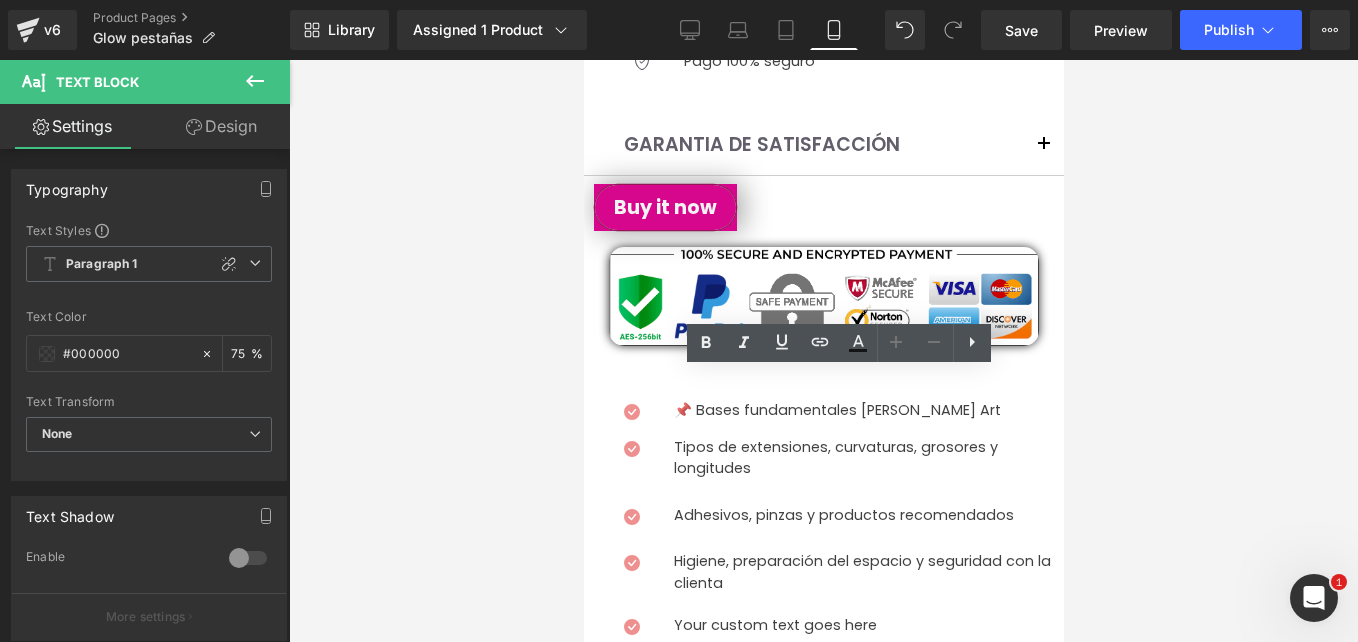 click on "Icon
📌 Bases fundamentales del Lash Art
Text Block
Icon
Tipos de extensiones, curvaturas, grosores y longitudes Text Block
Icon
Adhesivos, pinzas y productos recomendados Text Block
Icon
Higiene, preparación del espacio y seguridad con la clienta Text Block
Icon
Your custom text goes here Text Block
Icon
Your custom text goes here" at bounding box center (823, 583) 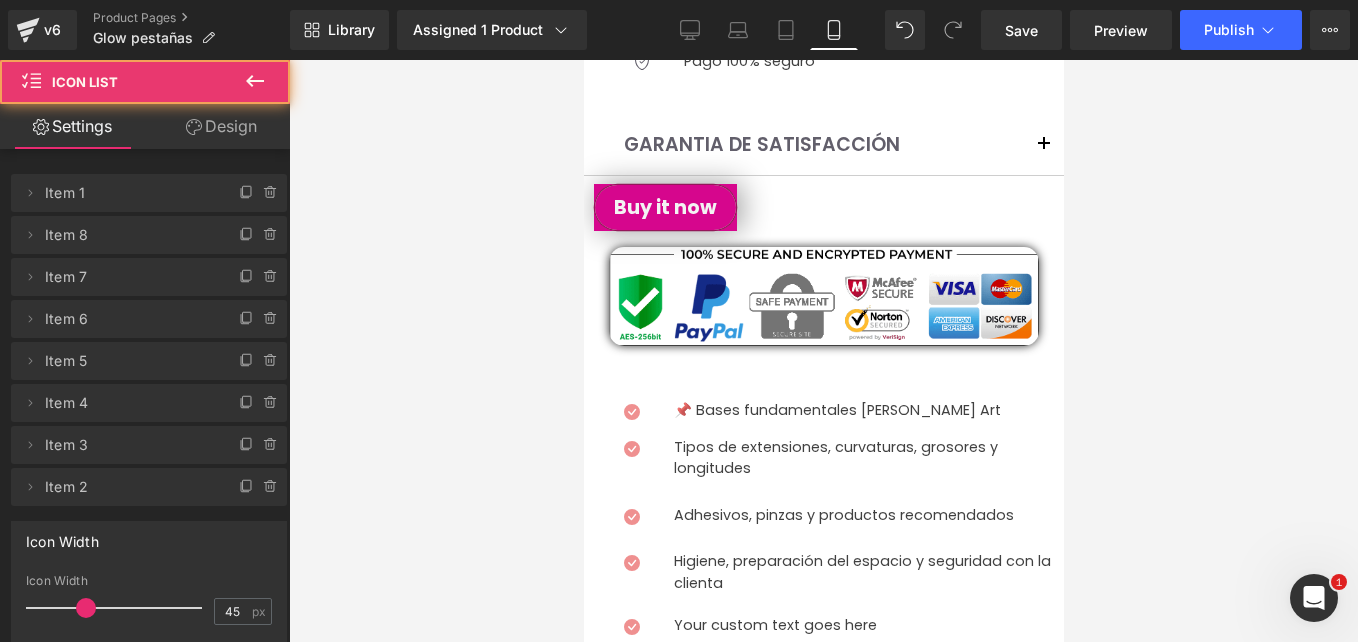 click at bounding box center [583, 60] 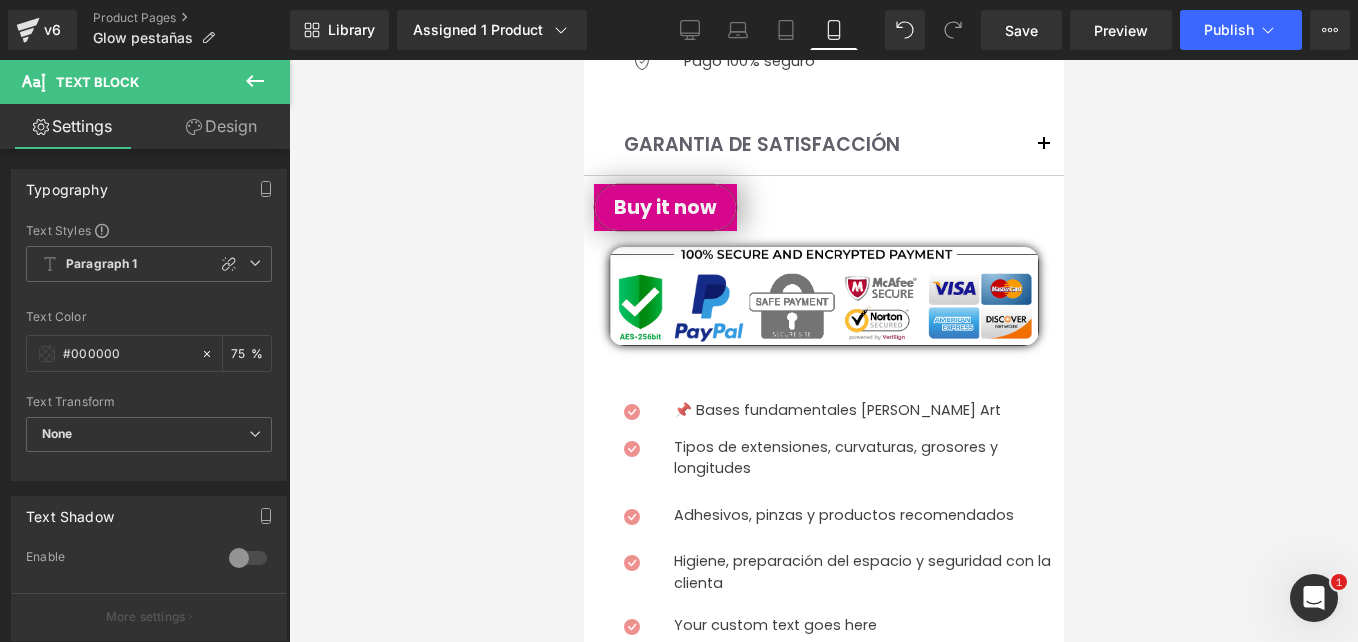 click at bounding box center [865, 678] 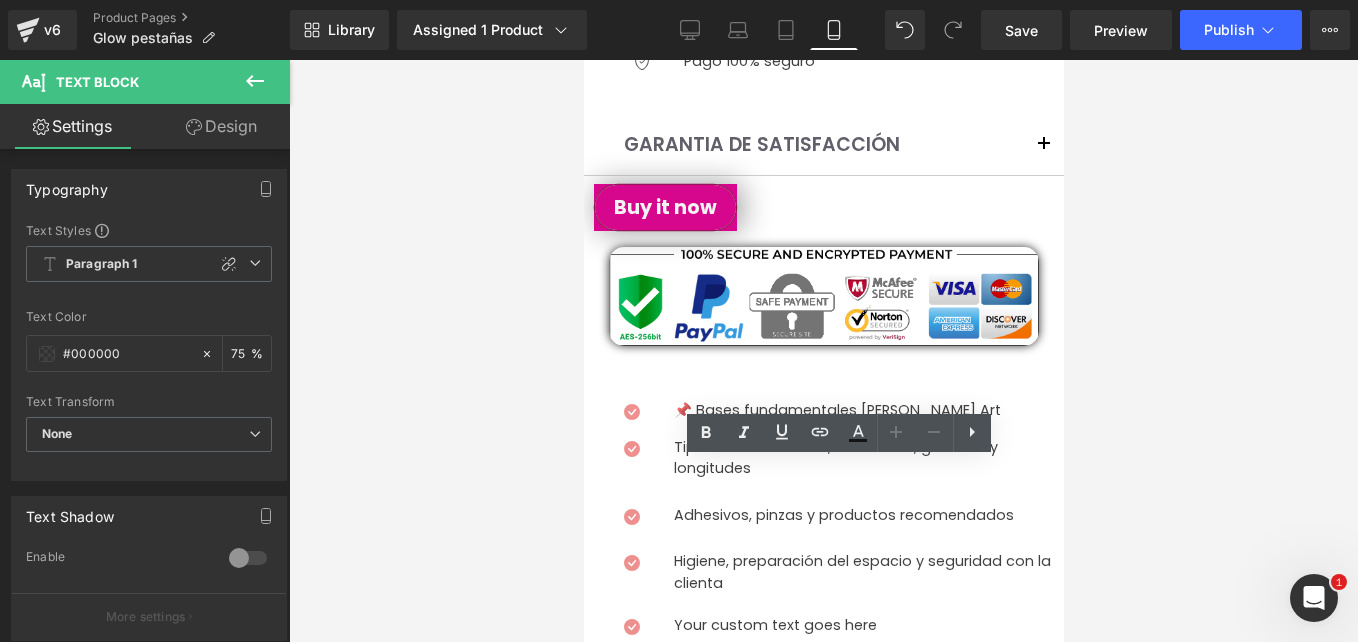 scroll, scrollTop: 1000, scrollLeft: 0, axis: vertical 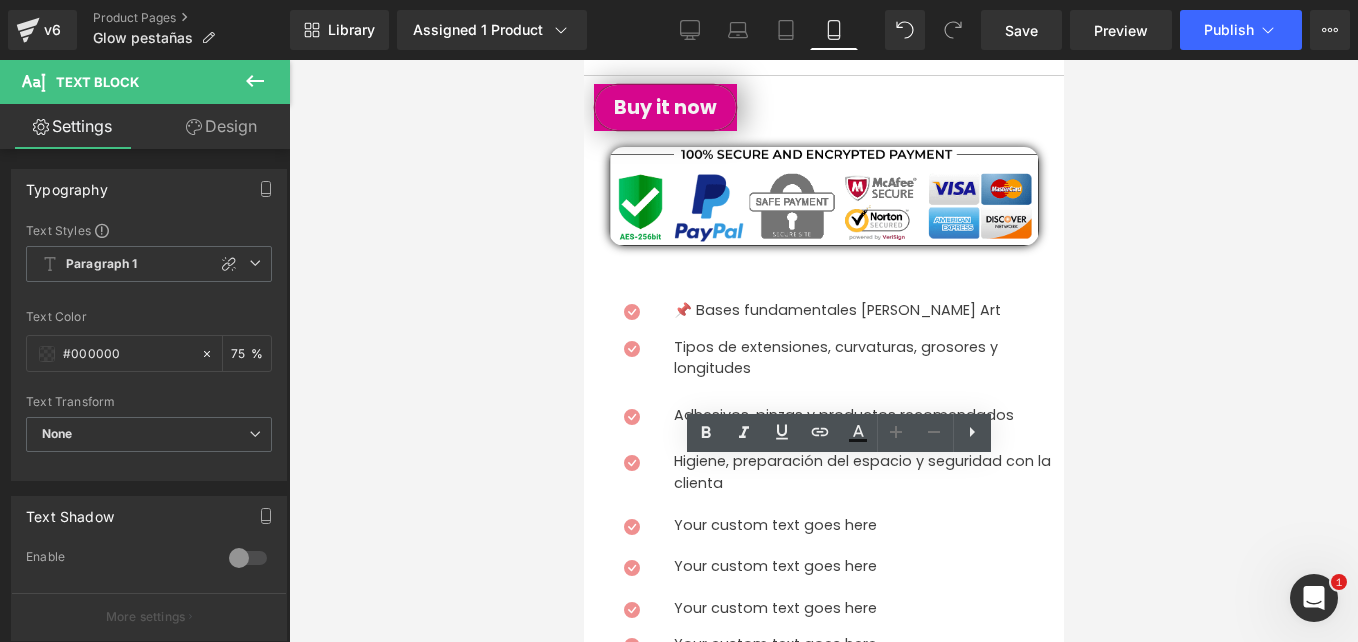 click on "Your custom text goes here Text Block" at bounding box center (865, 609) 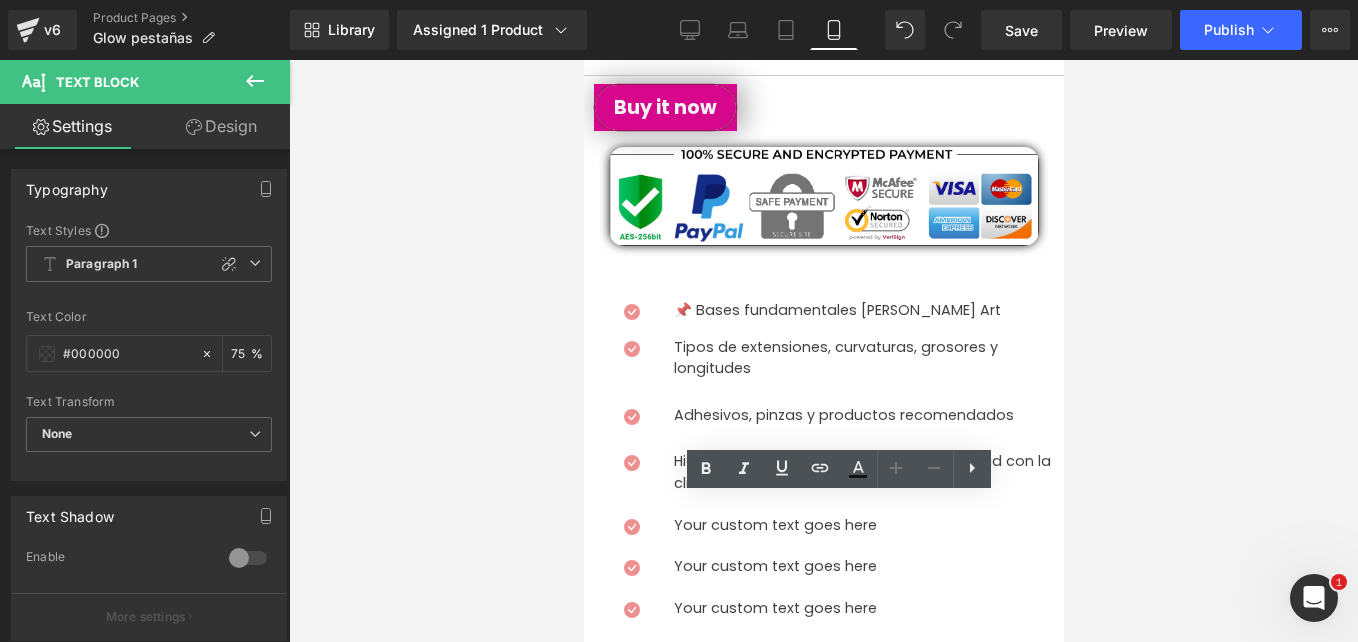 click at bounding box center (865, 661) 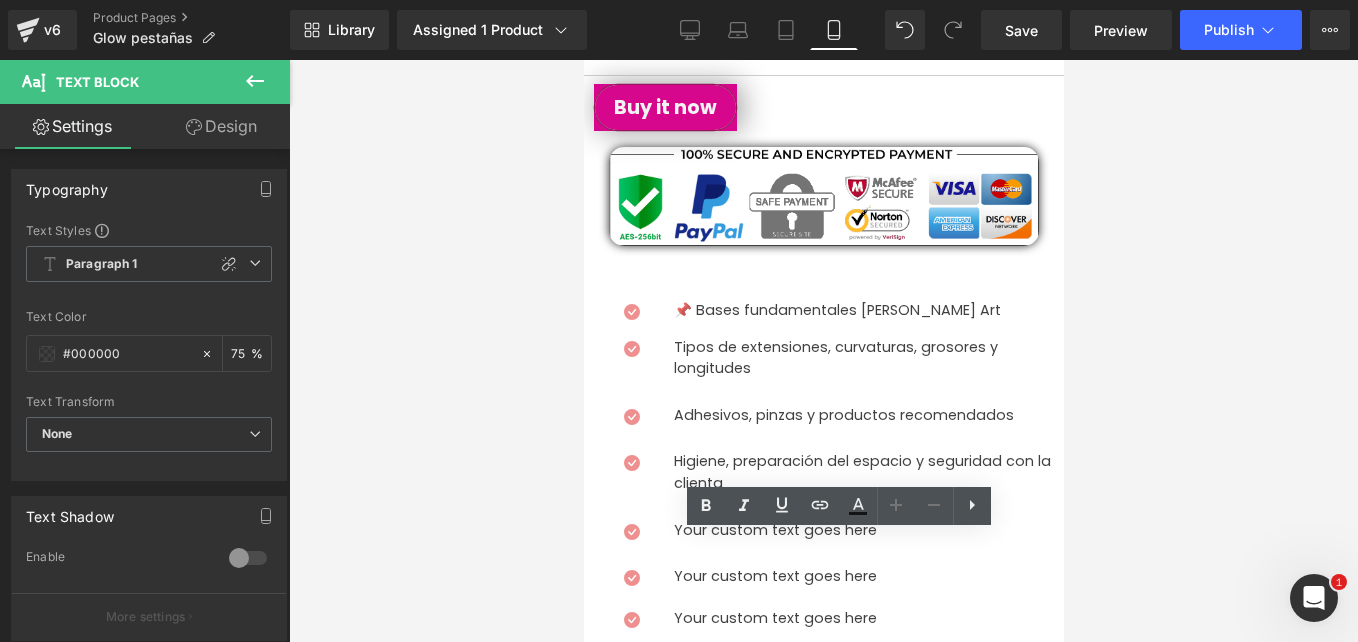 drag, startPoint x: 1070, startPoint y: 83, endPoint x: 746, endPoint y: 436, distance: 479.1503 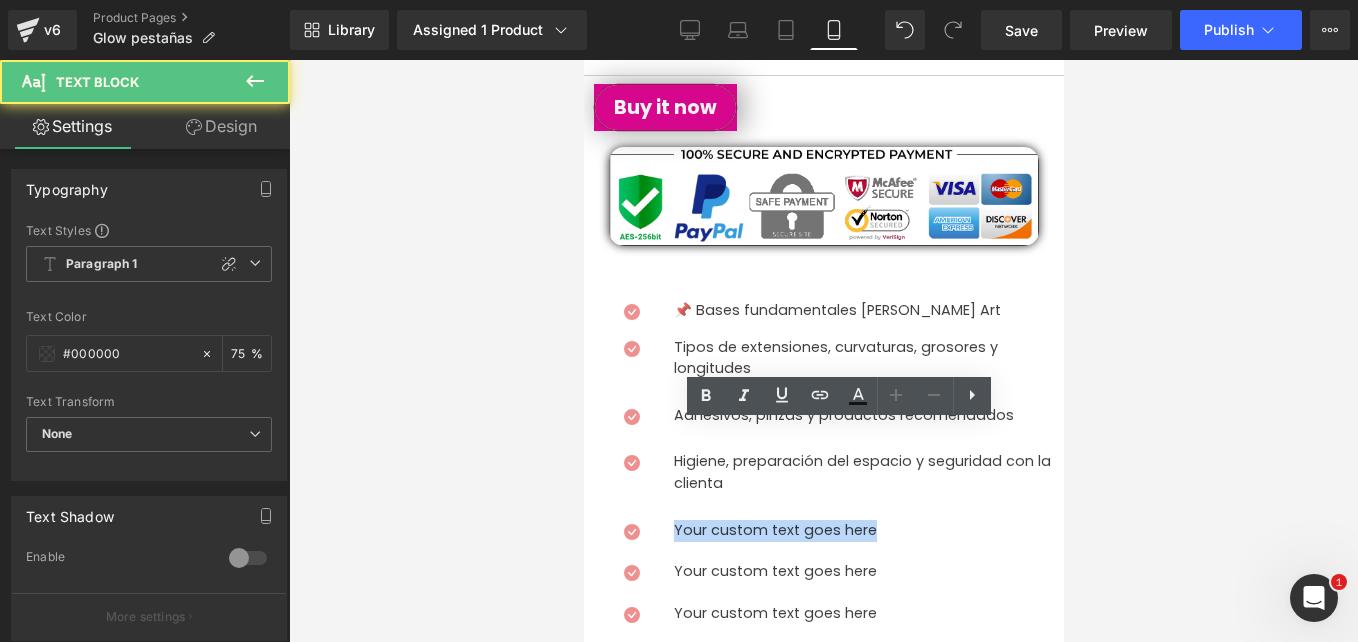 drag, startPoint x: 868, startPoint y: 434, endPoint x: 554, endPoint y: 405, distance: 315.33633 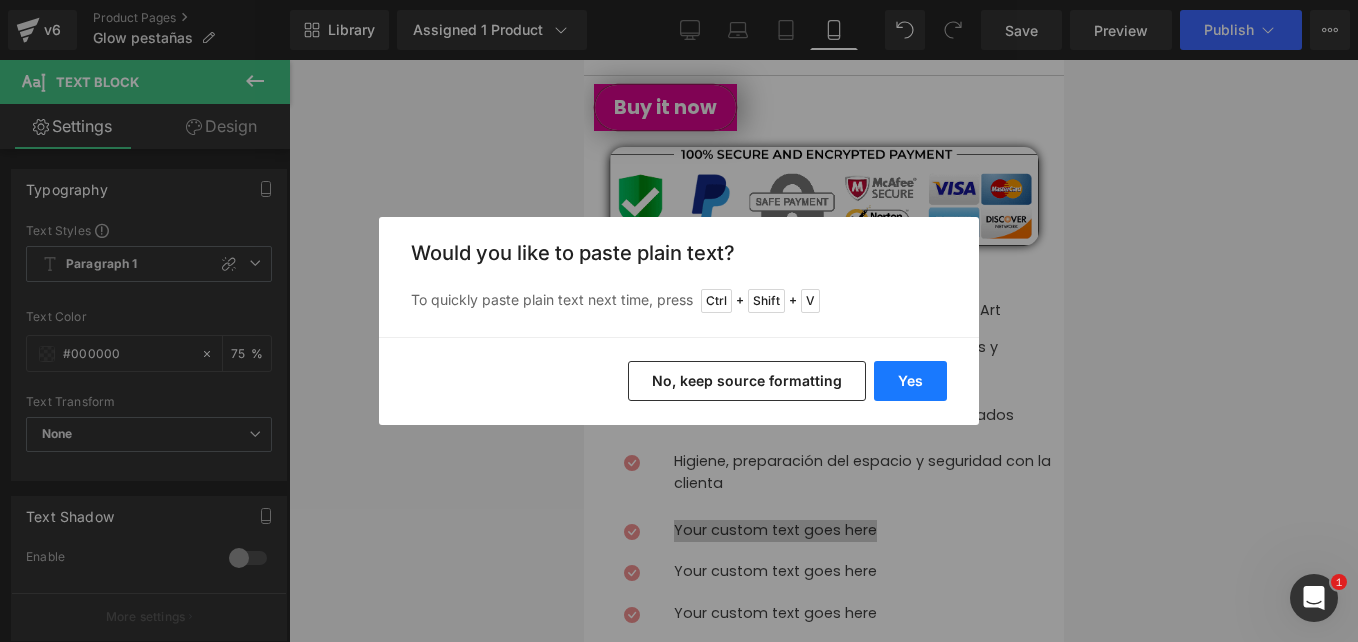 click on "Yes" at bounding box center (910, 381) 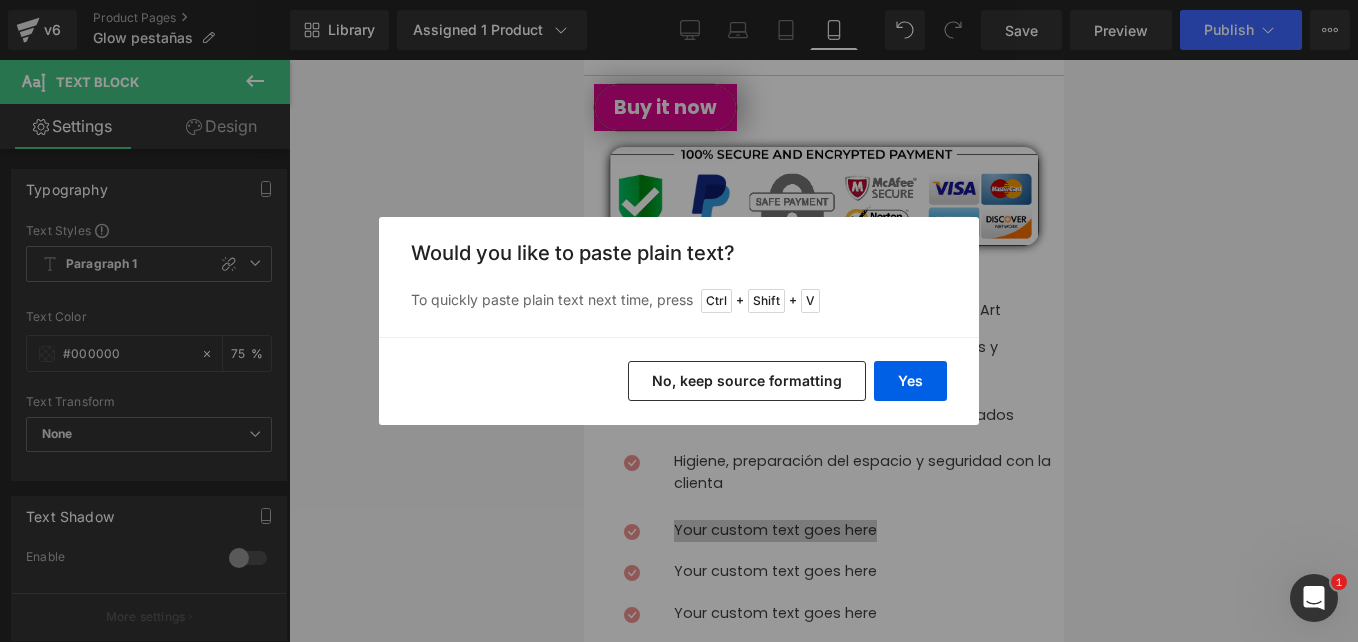 type 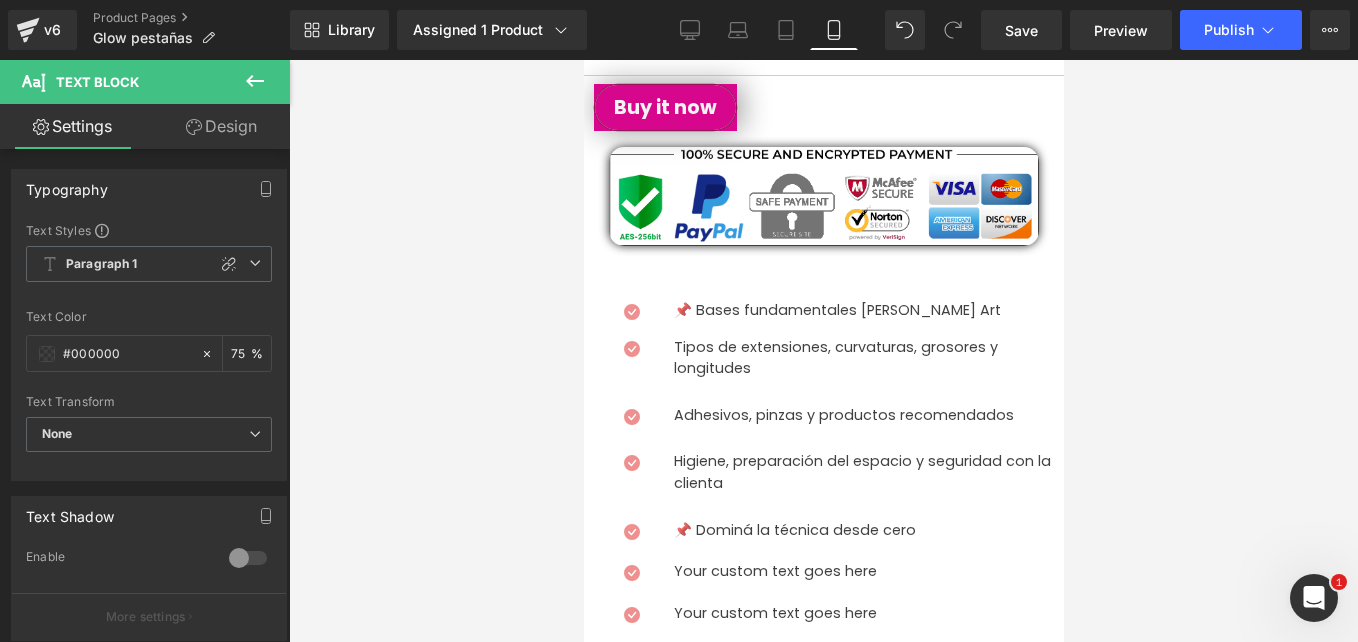 scroll, scrollTop: 1100, scrollLeft: 0, axis: vertical 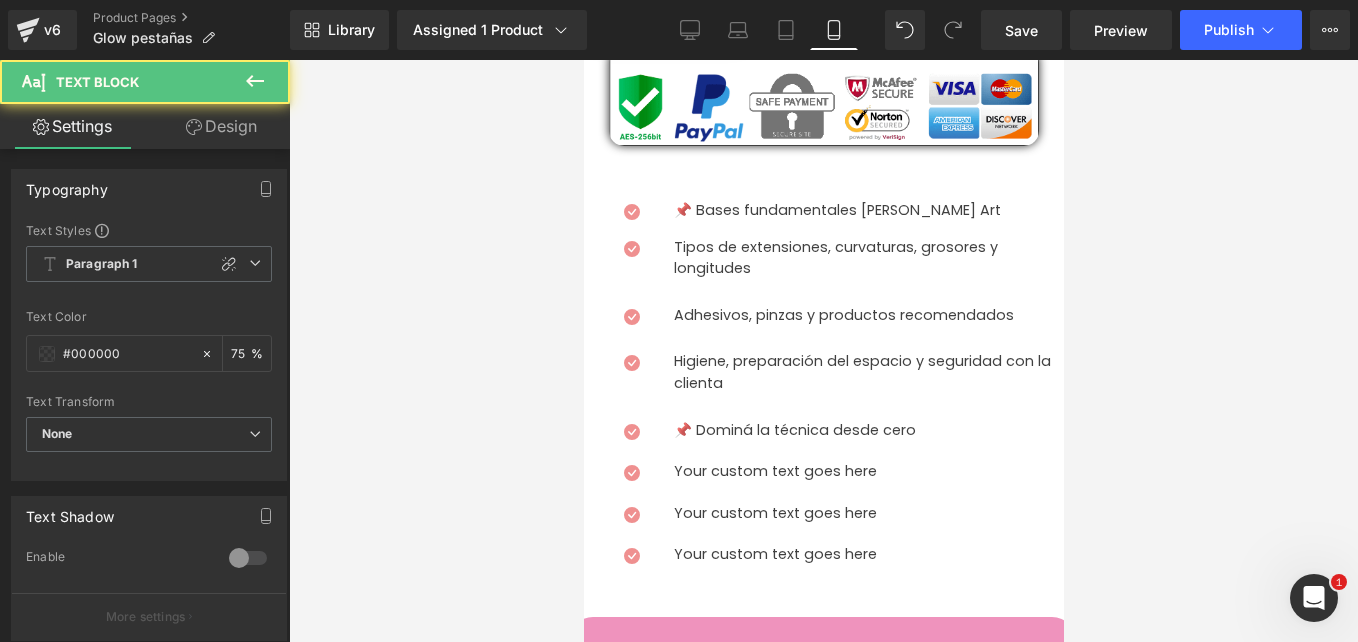 click on "📌 Dominá la técnica desde cero" at bounding box center [868, 431] 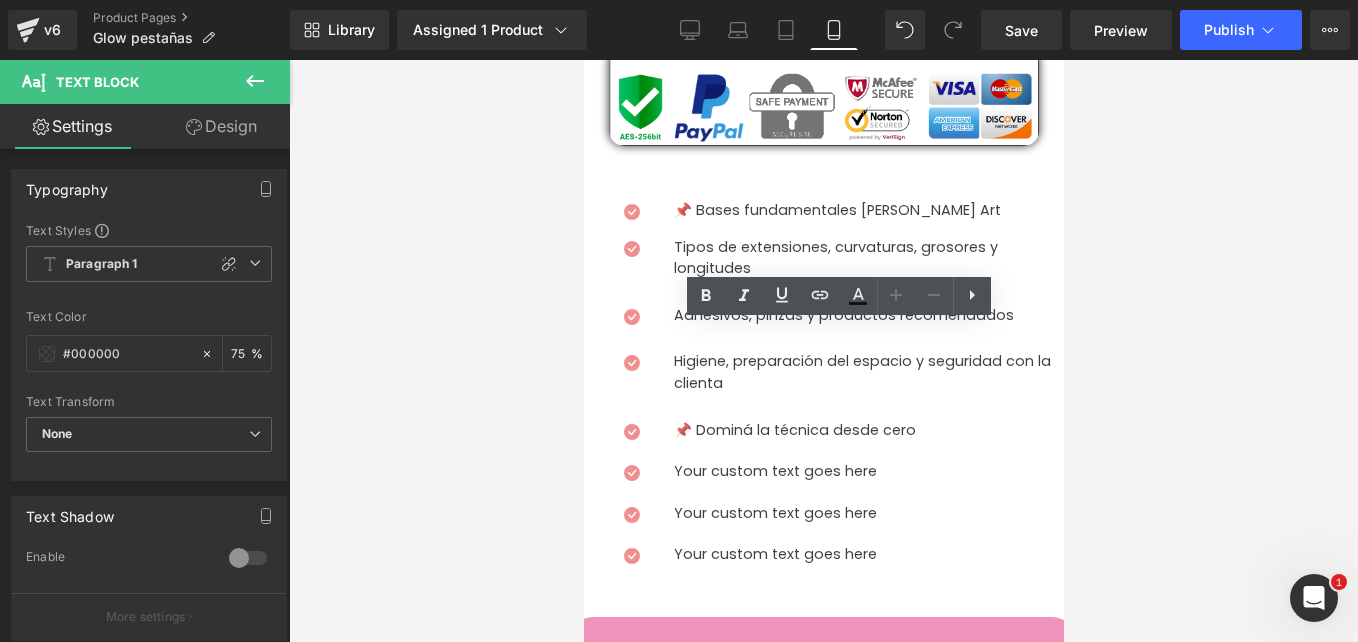 click on "Your custom text goes here" at bounding box center [868, 472] 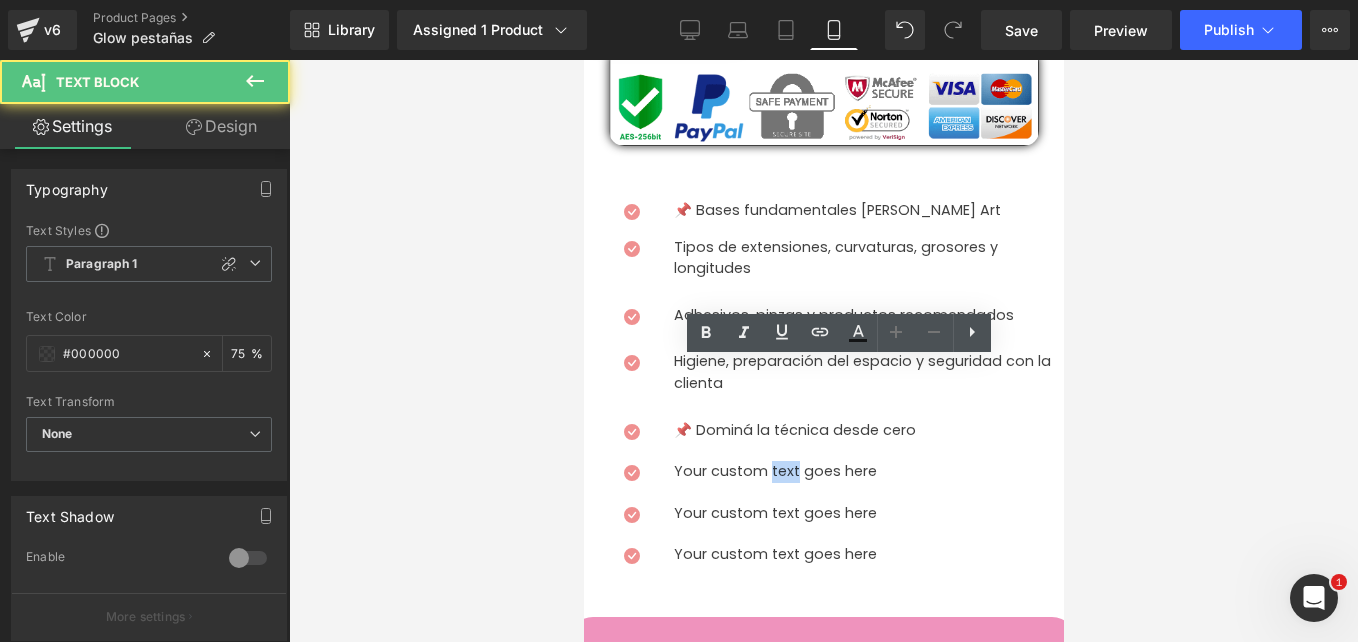 click on "Your custom text goes here" at bounding box center [868, 472] 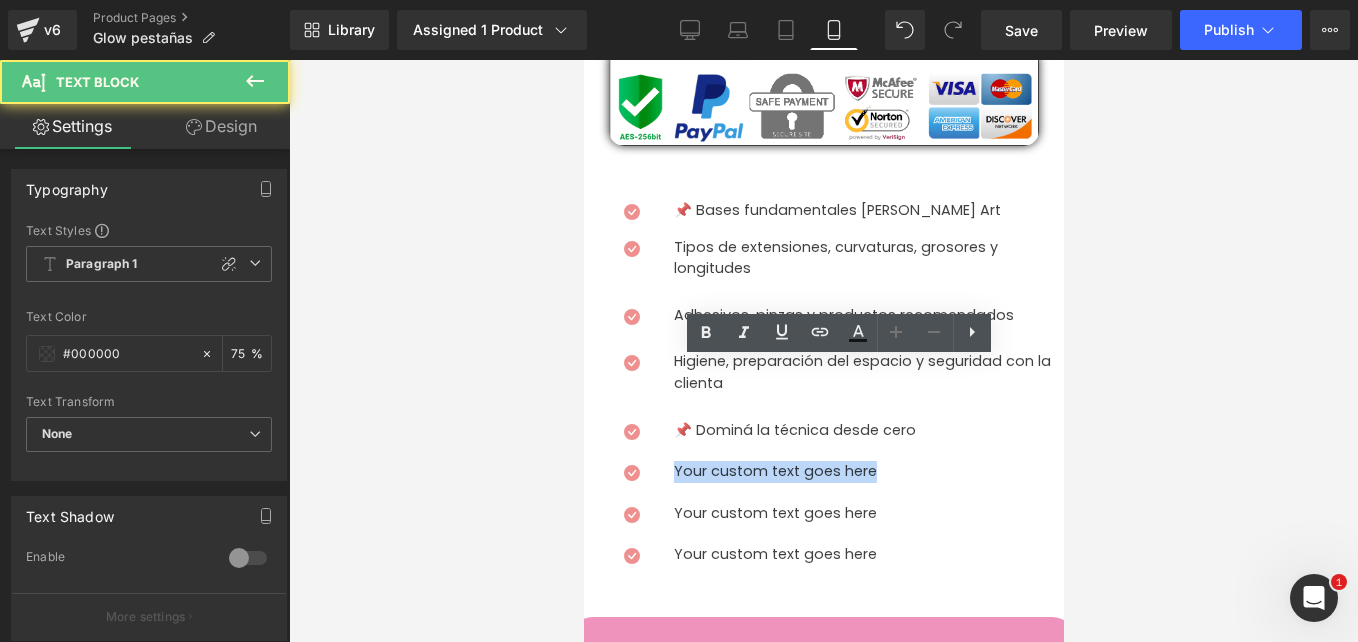 click on "Your custom text goes here" at bounding box center (868, 472) 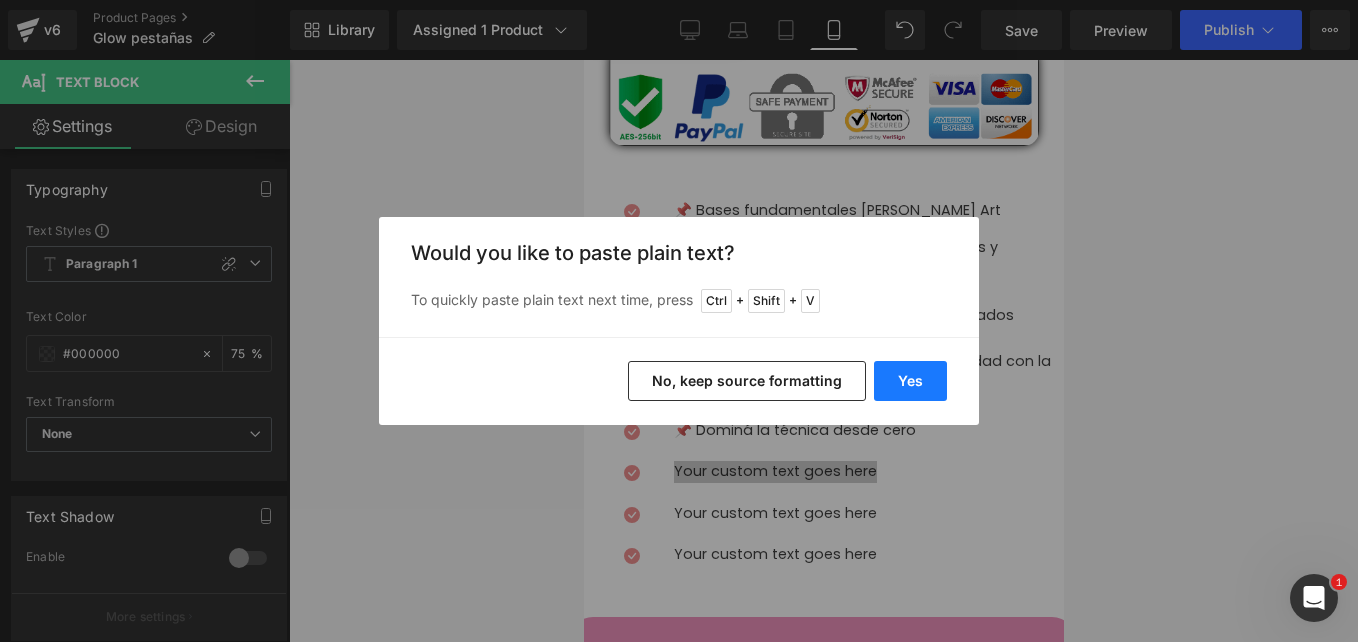 click on "Yes" at bounding box center (910, 381) 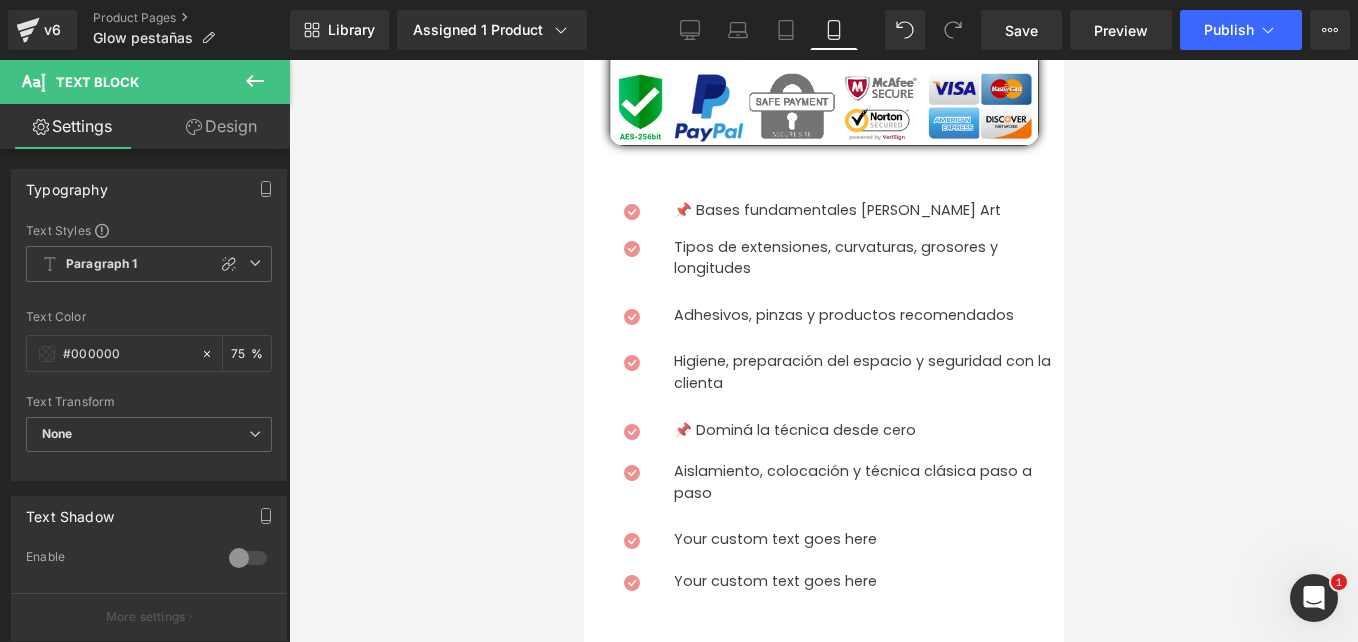 click on "Your custom text goes here" at bounding box center [868, 540] 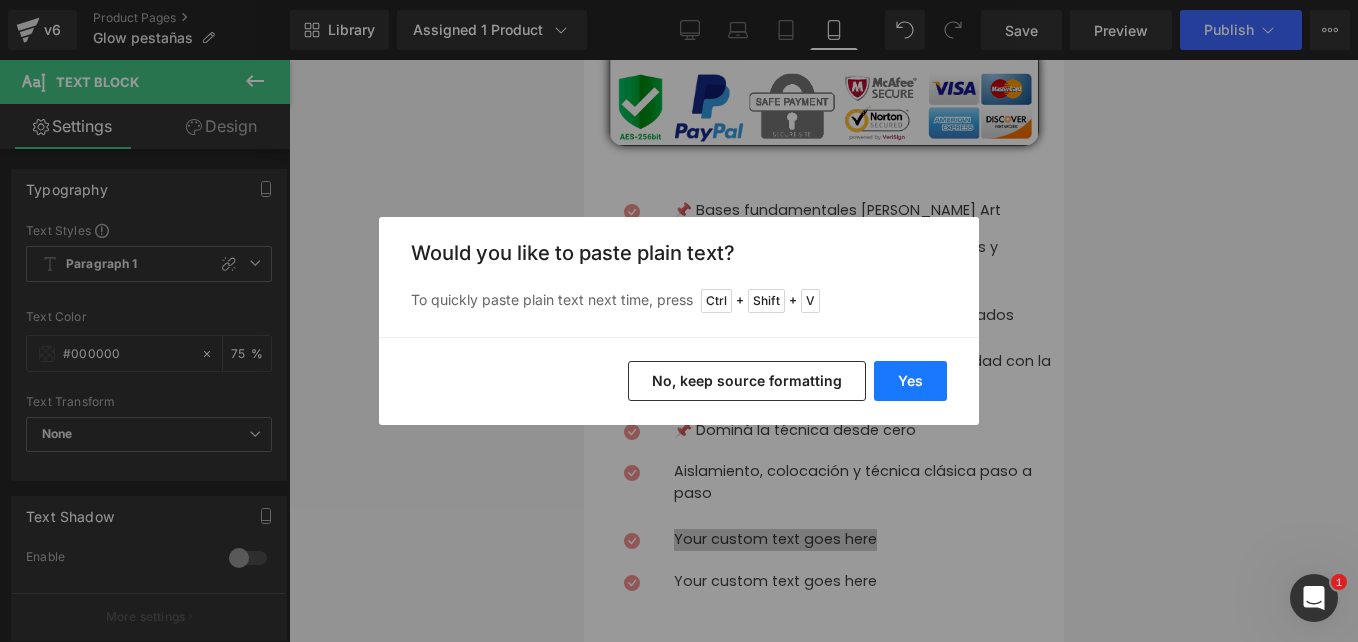 click on "Yes" at bounding box center (910, 381) 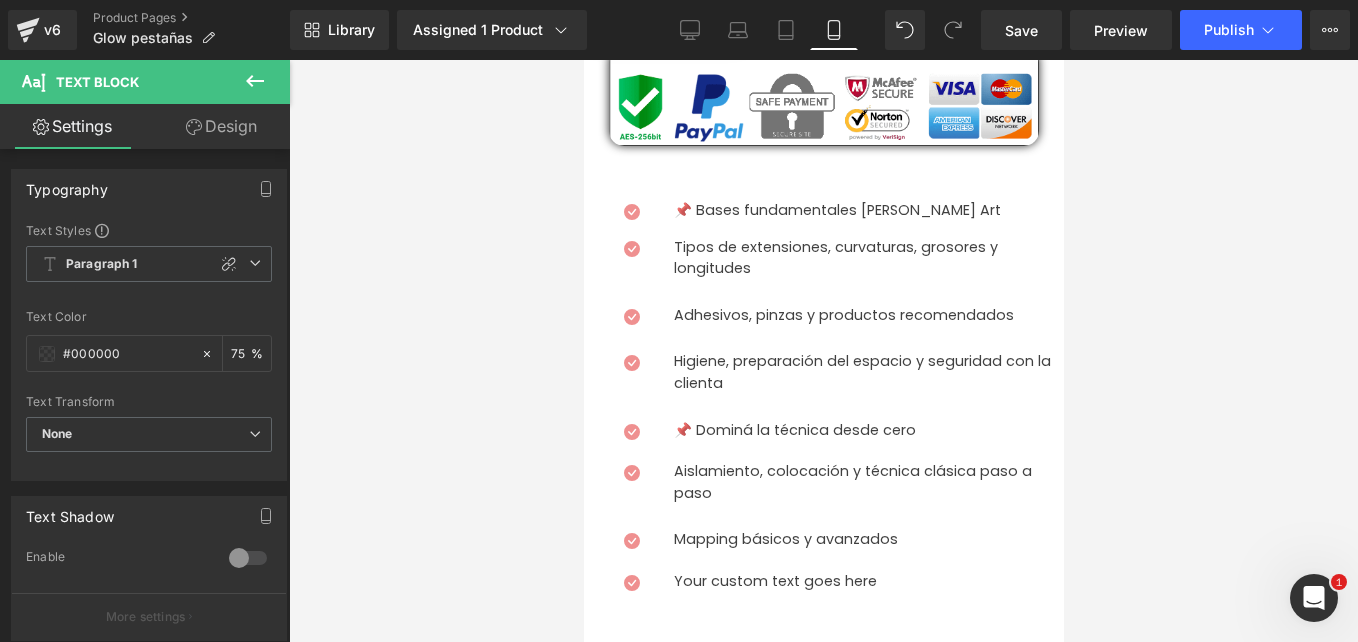 click on "Icon
📌 Bases fundamentales del Lash Art
Text Block
Icon
Tipos de extensiones, curvaturas, grosores y longitudes Text Block
Icon
Adhesivos, pinzas y productos recomendados Text Block
Icon
Higiene, preparación del espacio y seguridad con la clienta Text Block
Icon
📌 Dominá la técnica desde cero Text Block
Icon
Text Block" at bounding box center (823, 406) 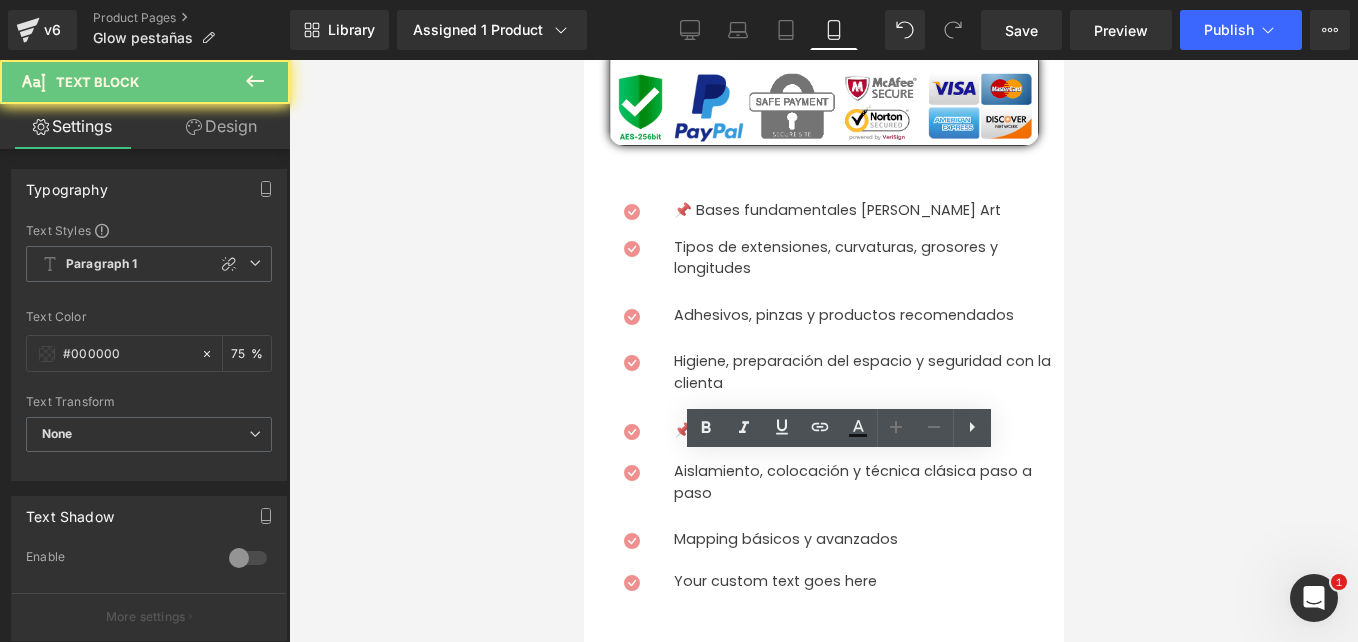 click on "Your custom text goes here" at bounding box center [868, 582] 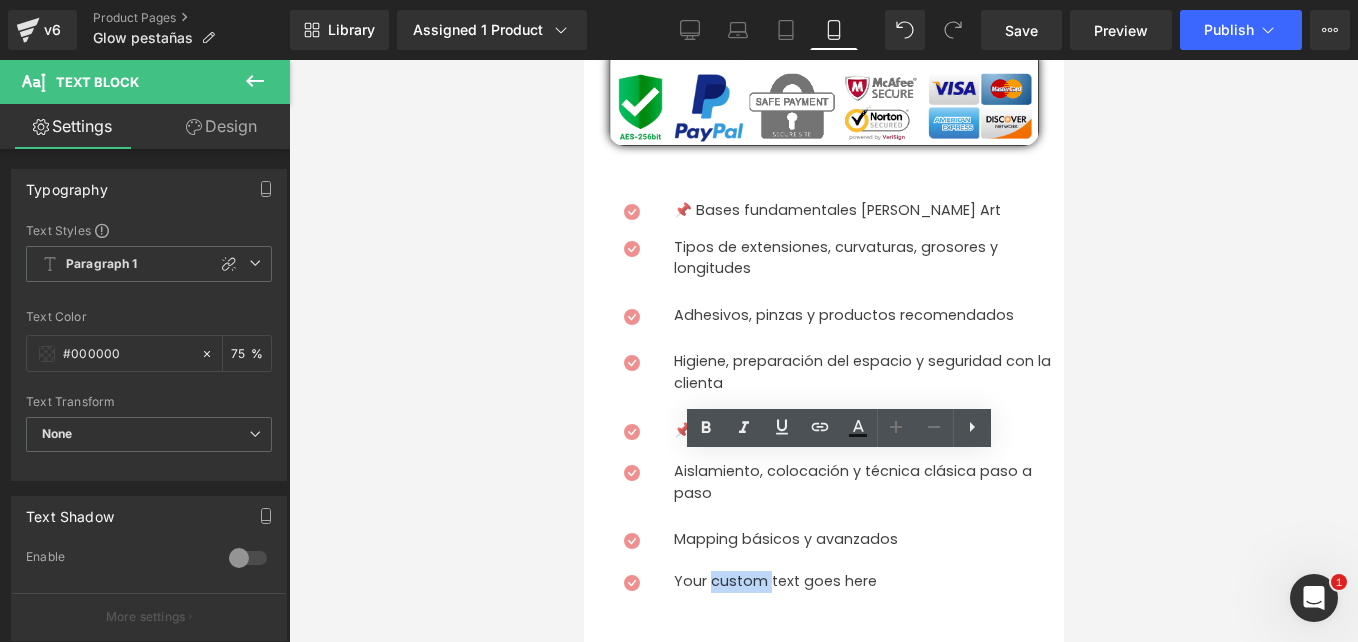 click on "Your custom text goes here" at bounding box center (868, 582) 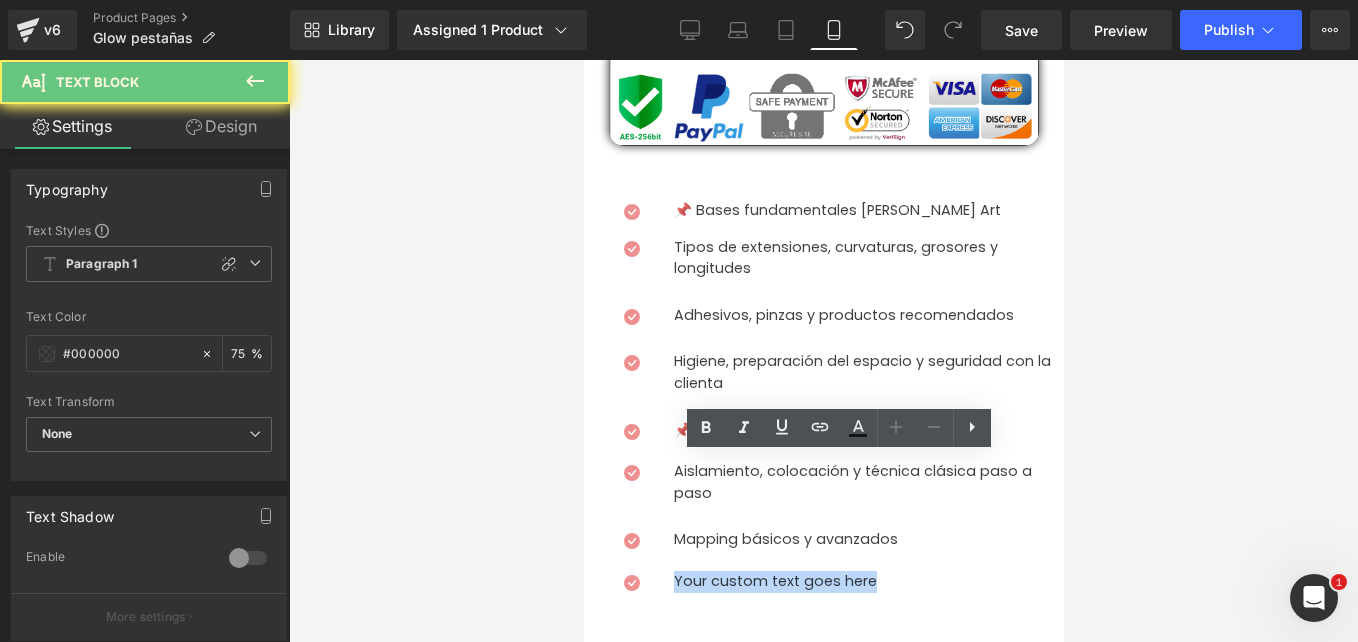 click on "Your custom text goes here" at bounding box center [868, 582] 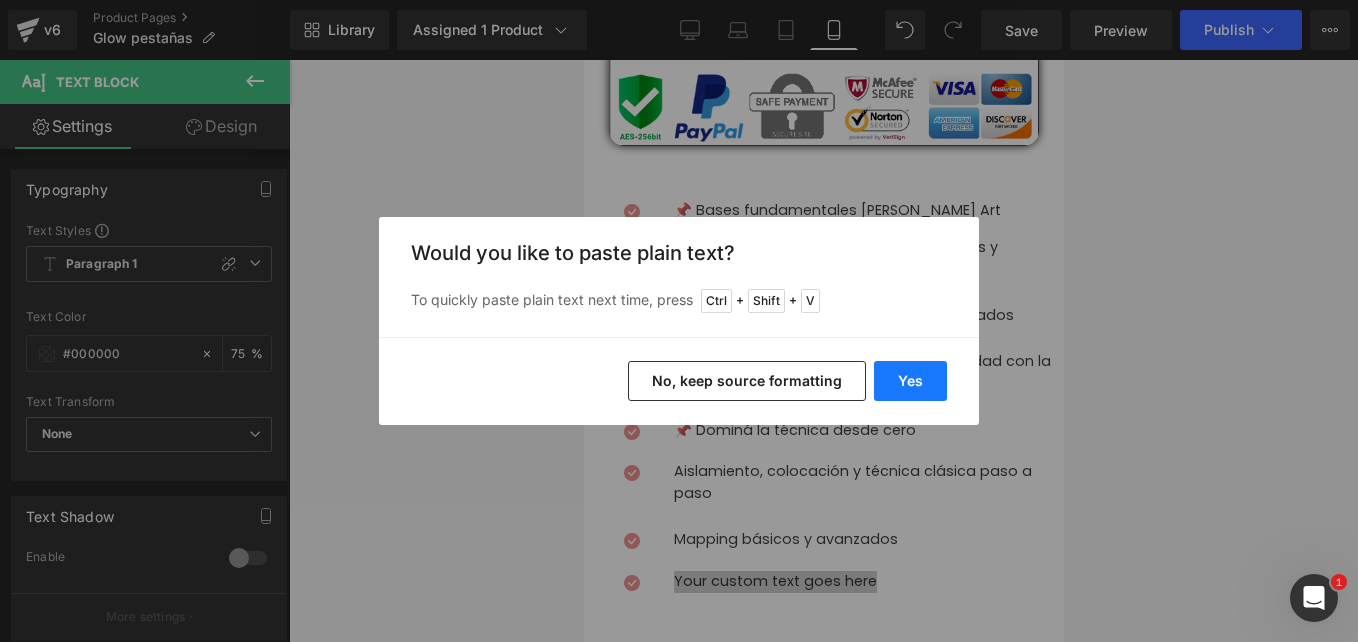 click on "Yes" at bounding box center (910, 381) 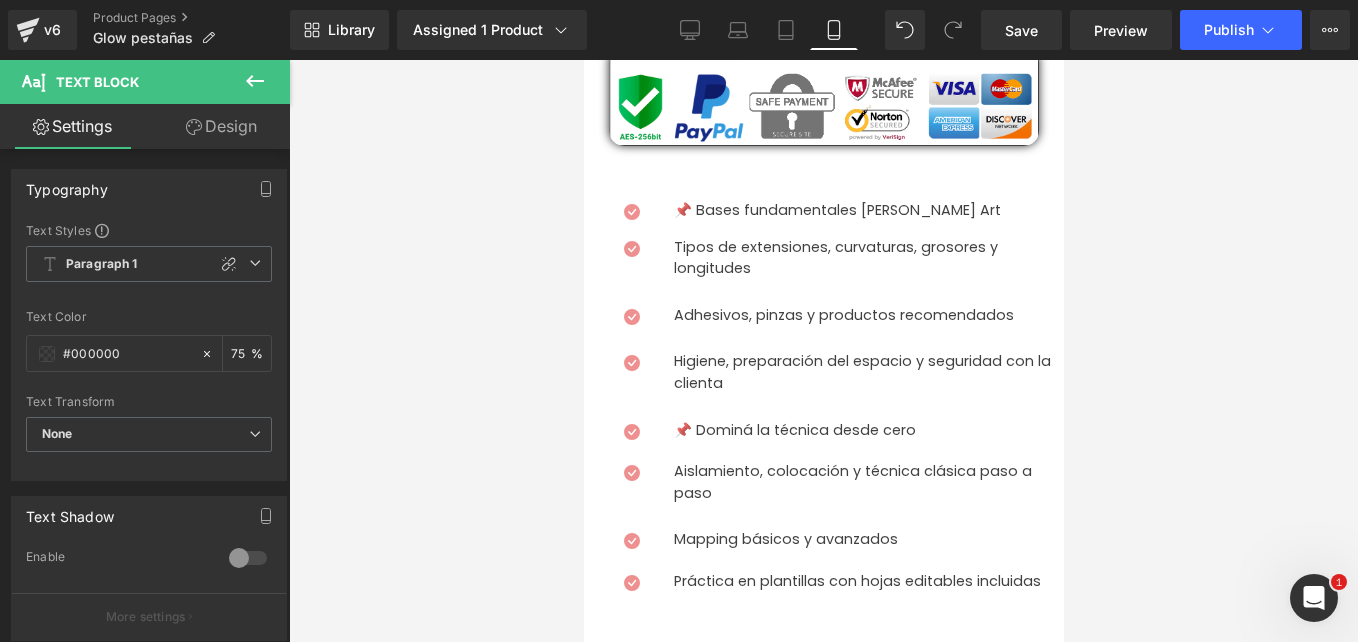 click at bounding box center (583, 60) 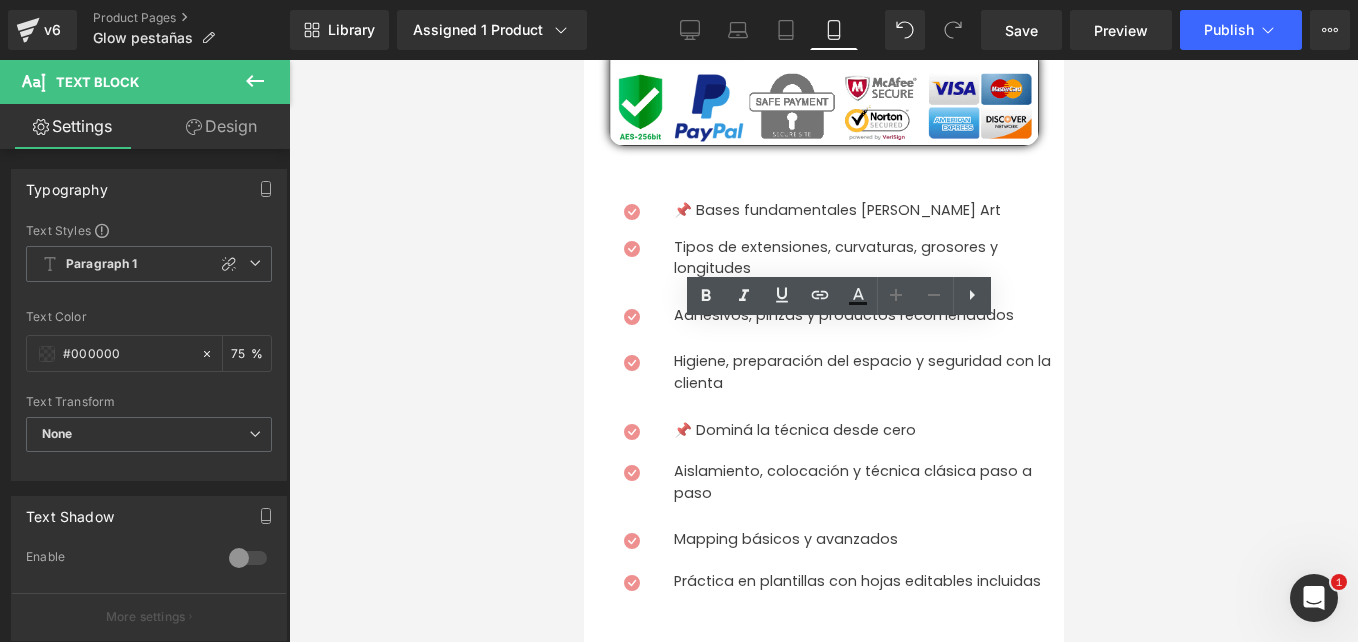 click on "📌 Dominá la técnica desde cero" at bounding box center (868, 431) 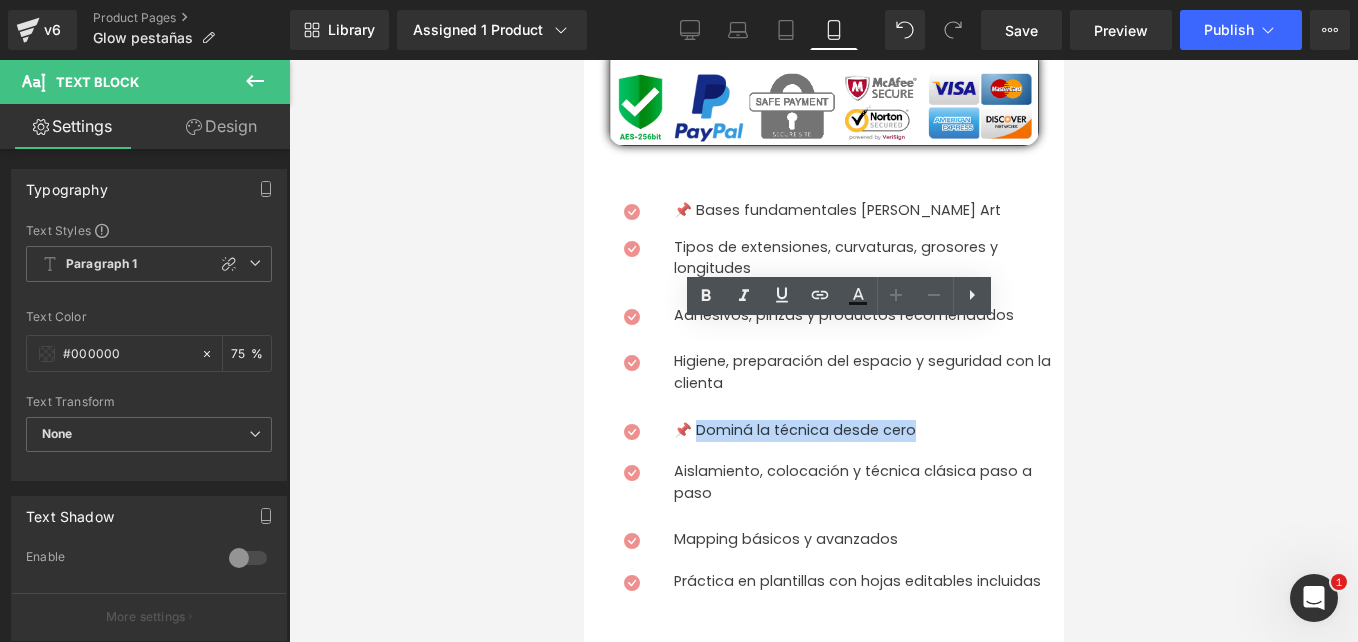 drag, startPoint x: 938, startPoint y: 338, endPoint x: 673, endPoint y: 331, distance: 265.09244 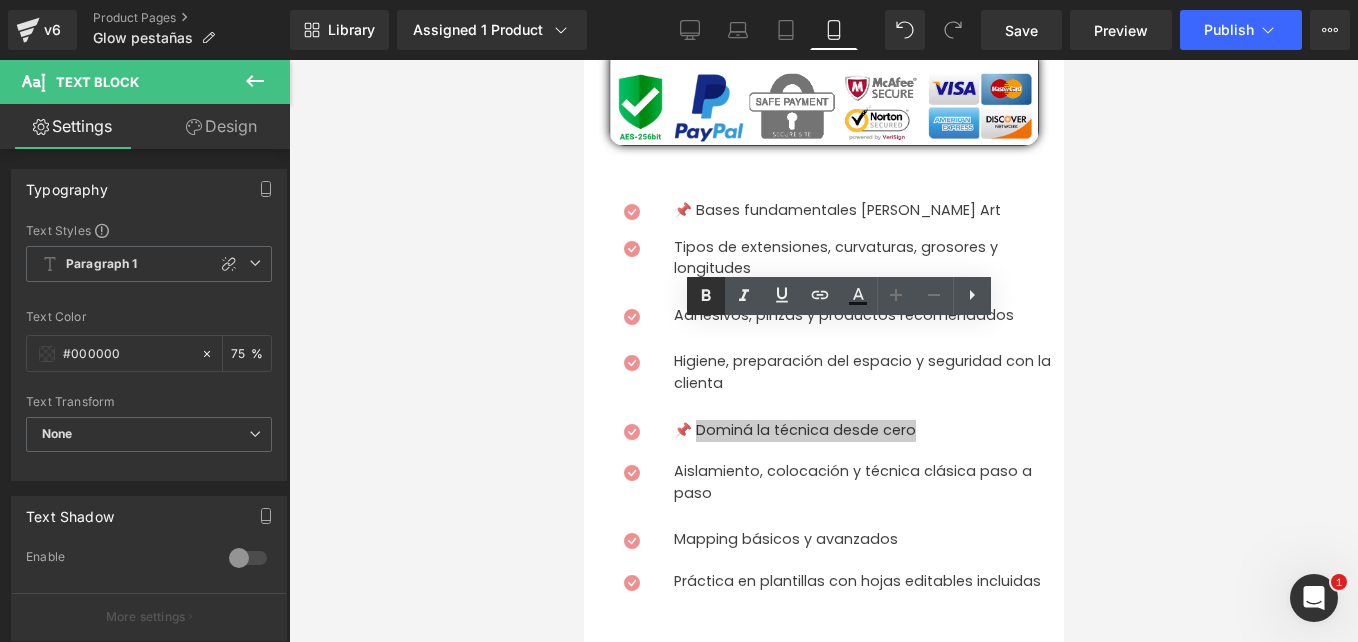click 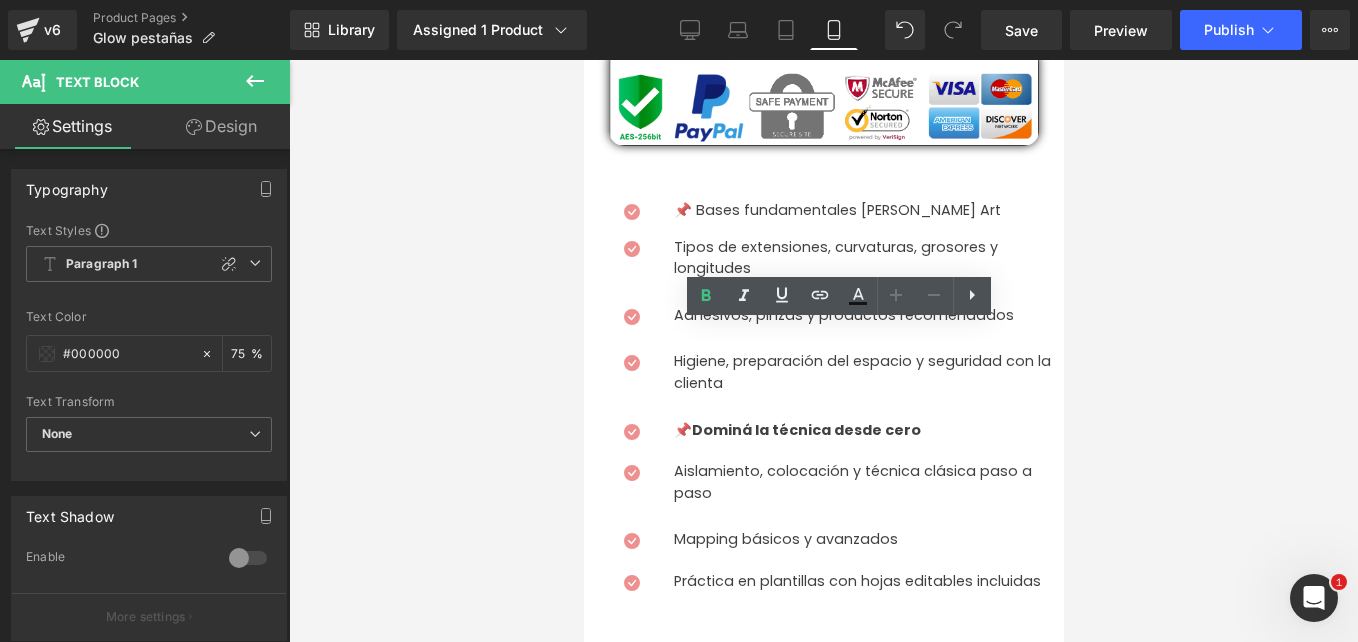 click on "📌 Bases fundamentales del Lash Art" at bounding box center [868, 211] 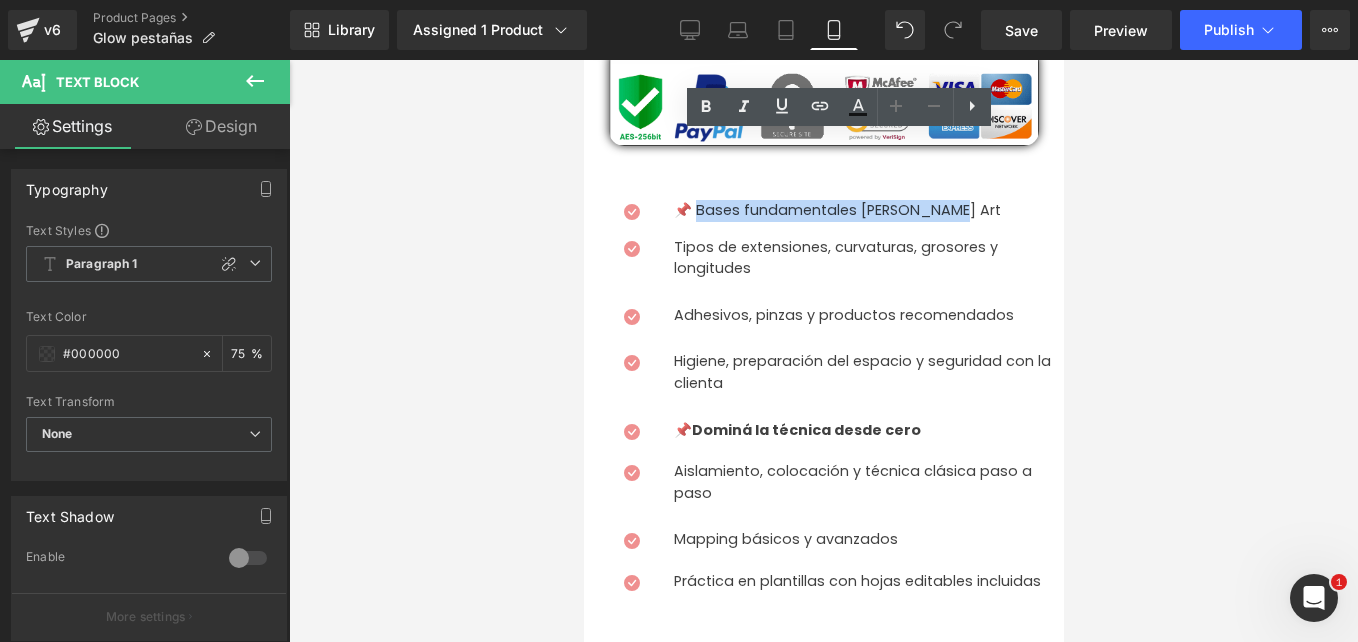 drag, startPoint x: 669, startPoint y: 139, endPoint x: 914, endPoint y: 154, distance: 245.45876 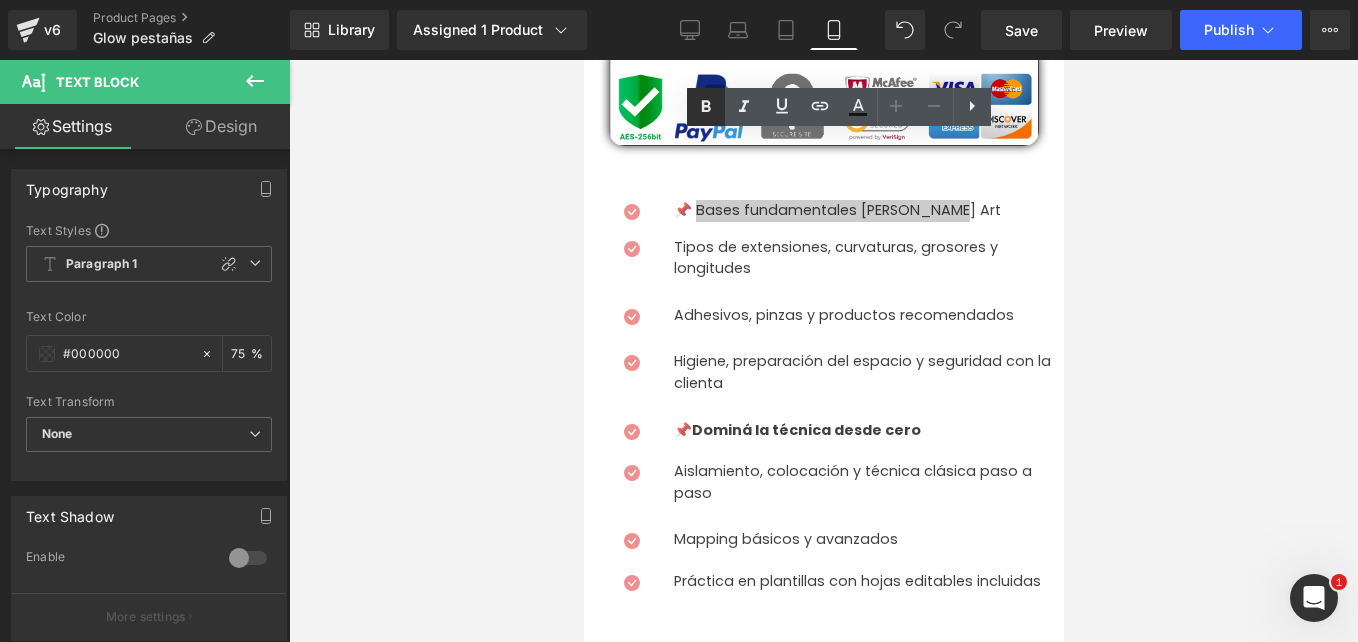 click 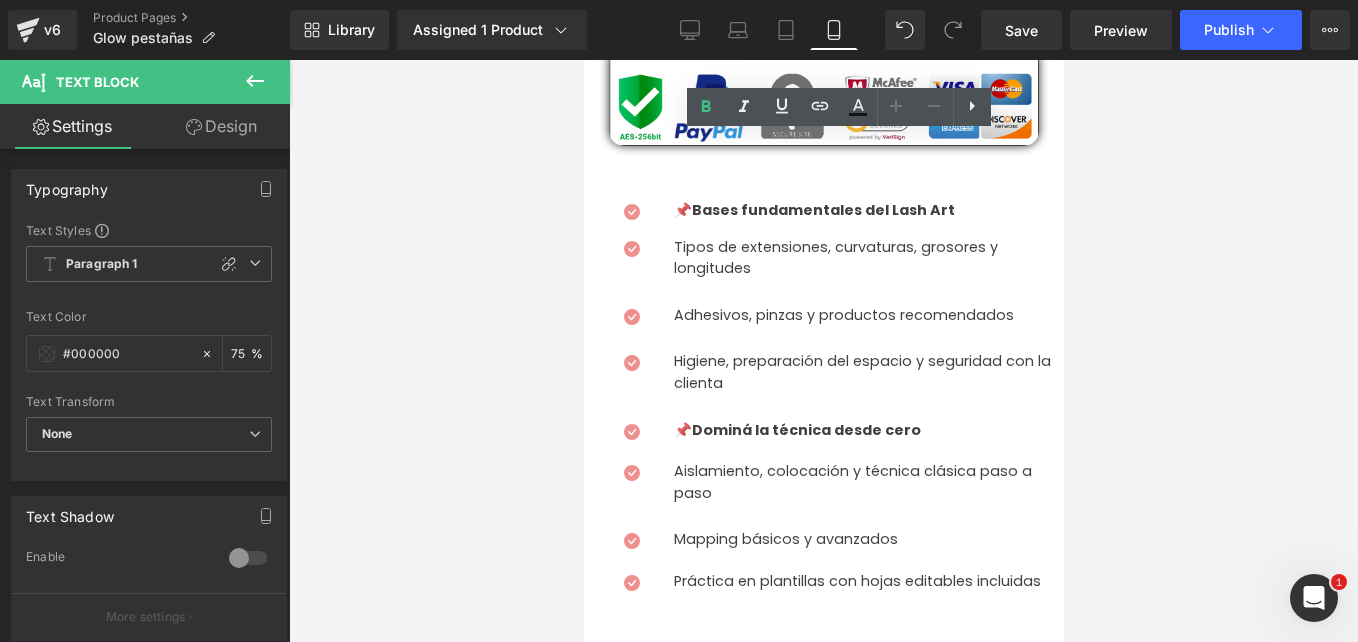 click at bounding box center [865, 511] 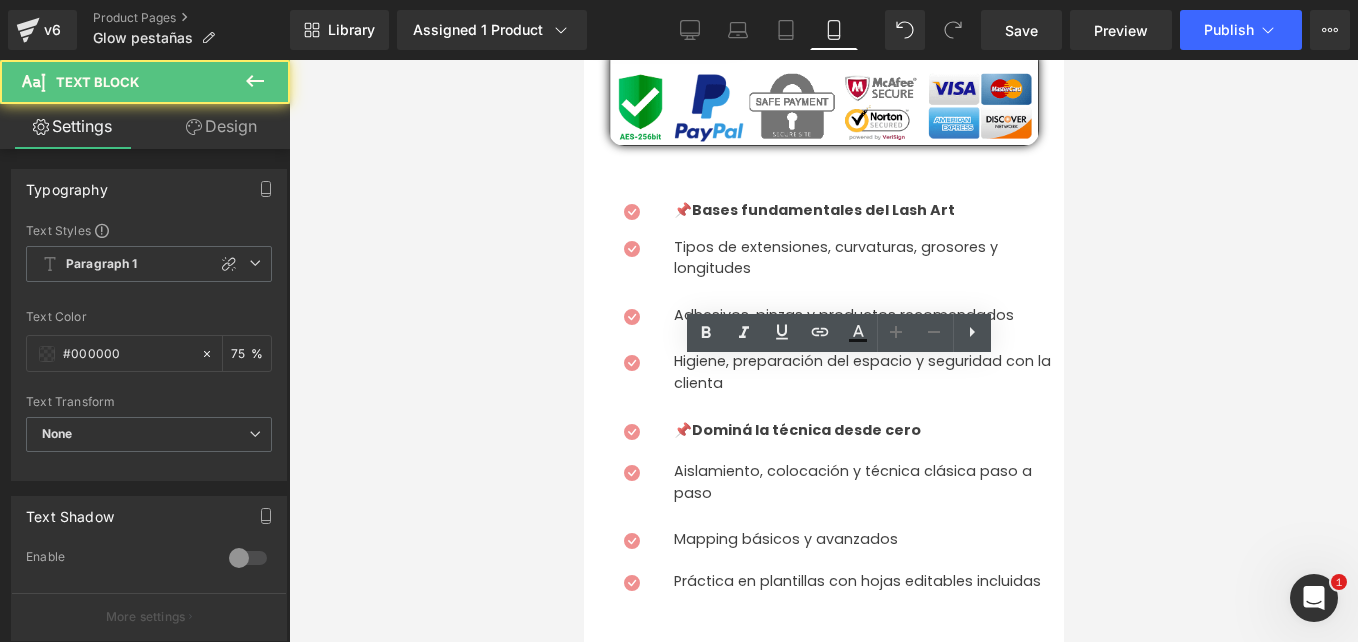 click on "Text Block" at bounding box center (583, 60) 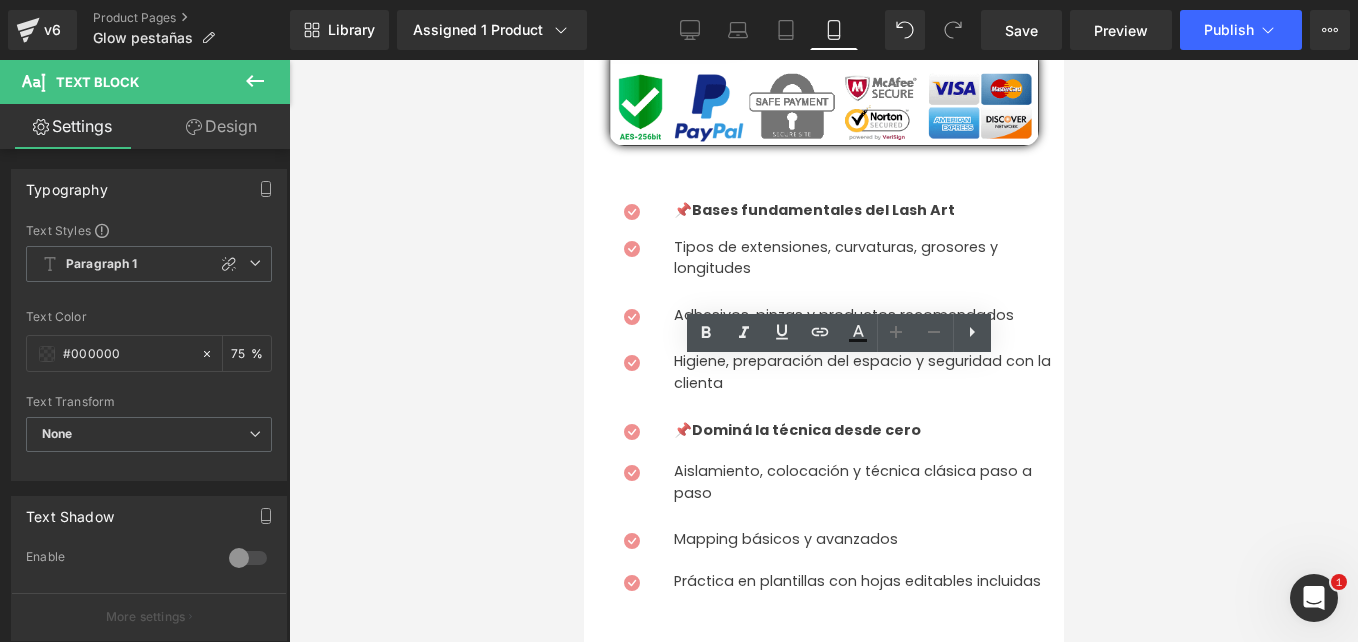 click on "Icon
📌  Bases fundamentales del Lash Art
Text Block
Icon
Tipos de extensiones, curvaturas, grosores y longitudes Text Block
Icon
Adhesivos, pinzas y productos recomendados Text Block
Icon
Higiene, preparación del espacio y seguridad con la clienta Text Block
Icon
📌  Dominá la técnica desde cero Text Block
Icon
Text Block" at bounding box center [823, 409] 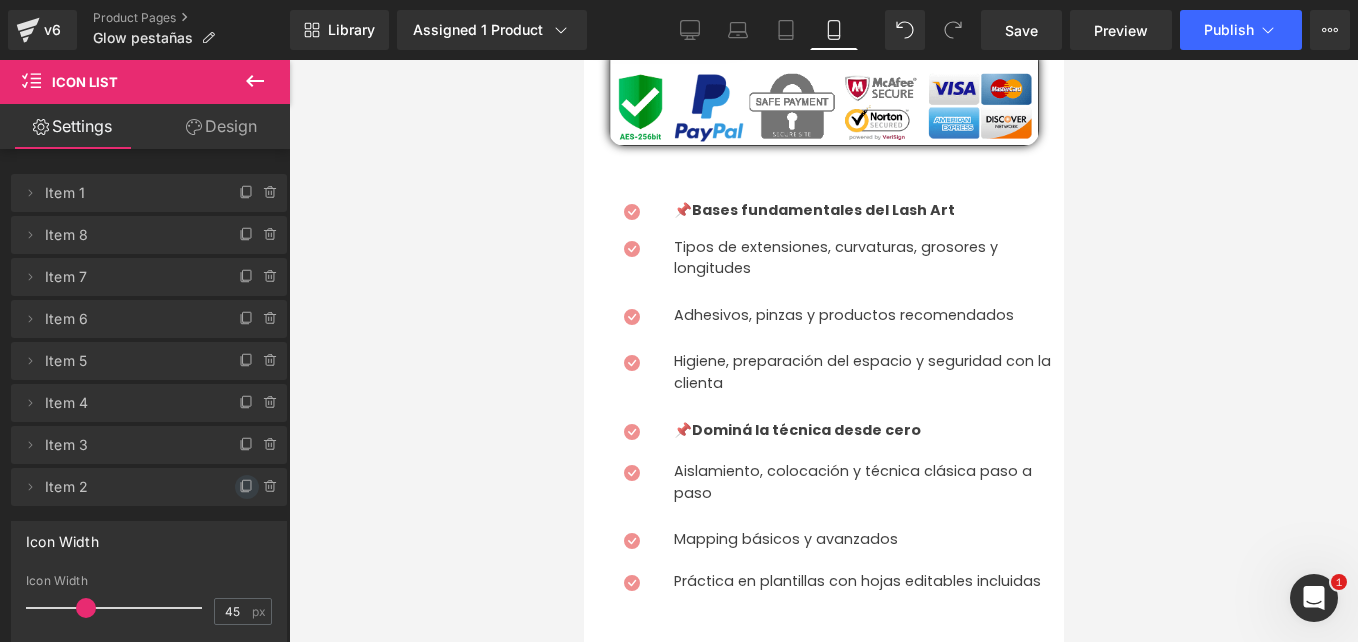 click 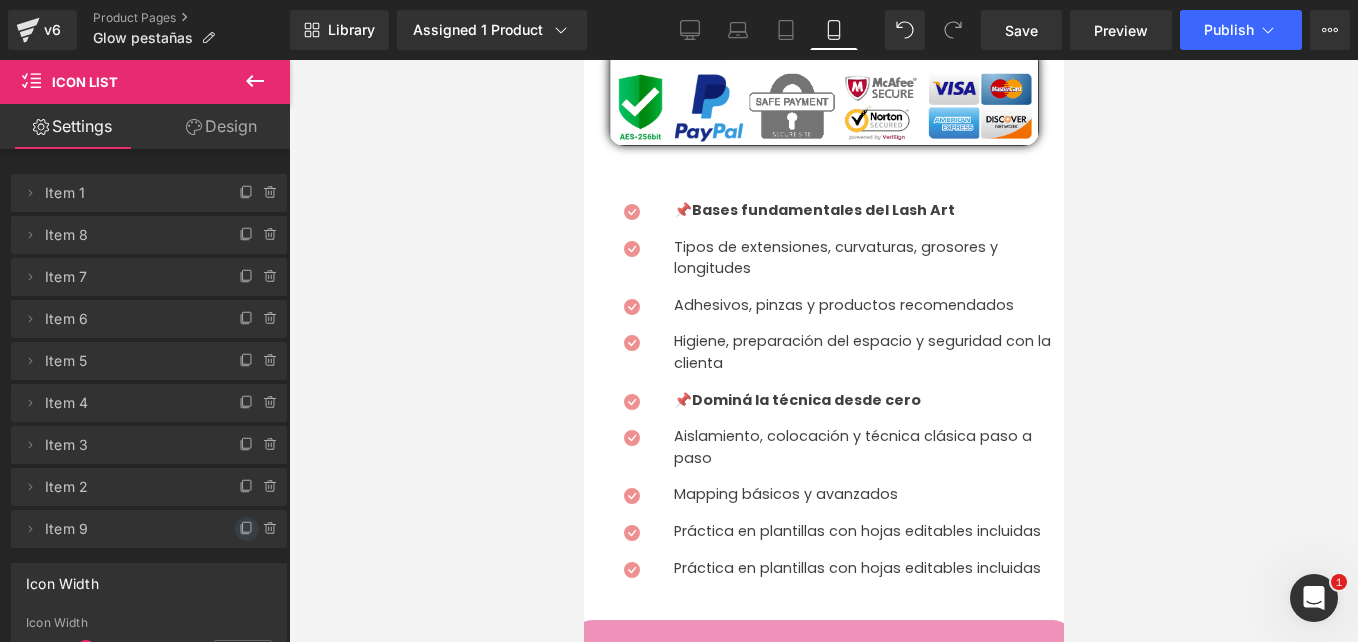 click at bounding box center [247, 529] 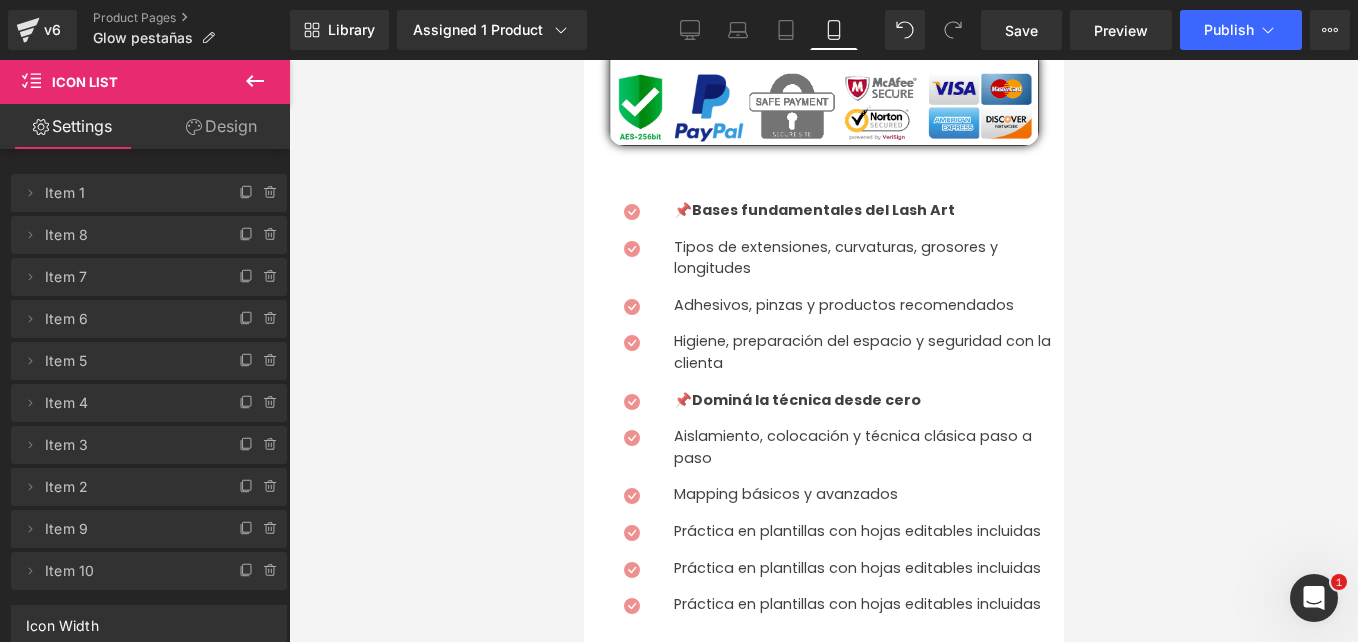 click at bounding box center (247, 529) 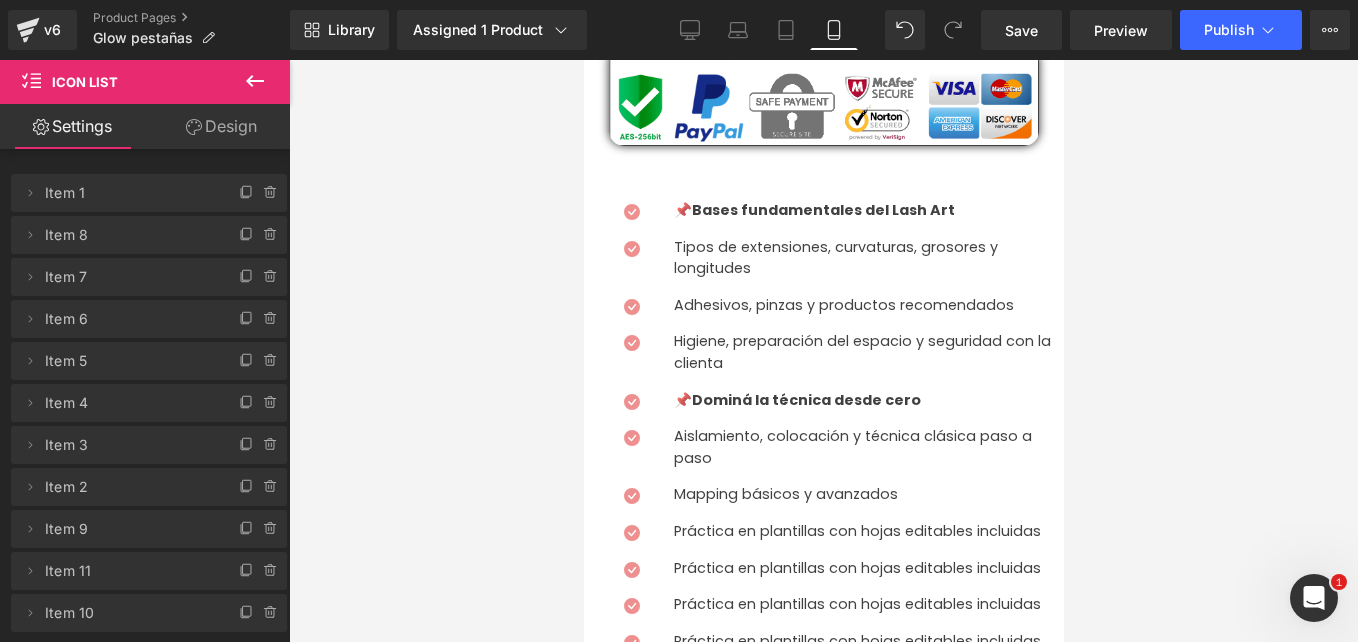 click at bounding box center [247, 529] 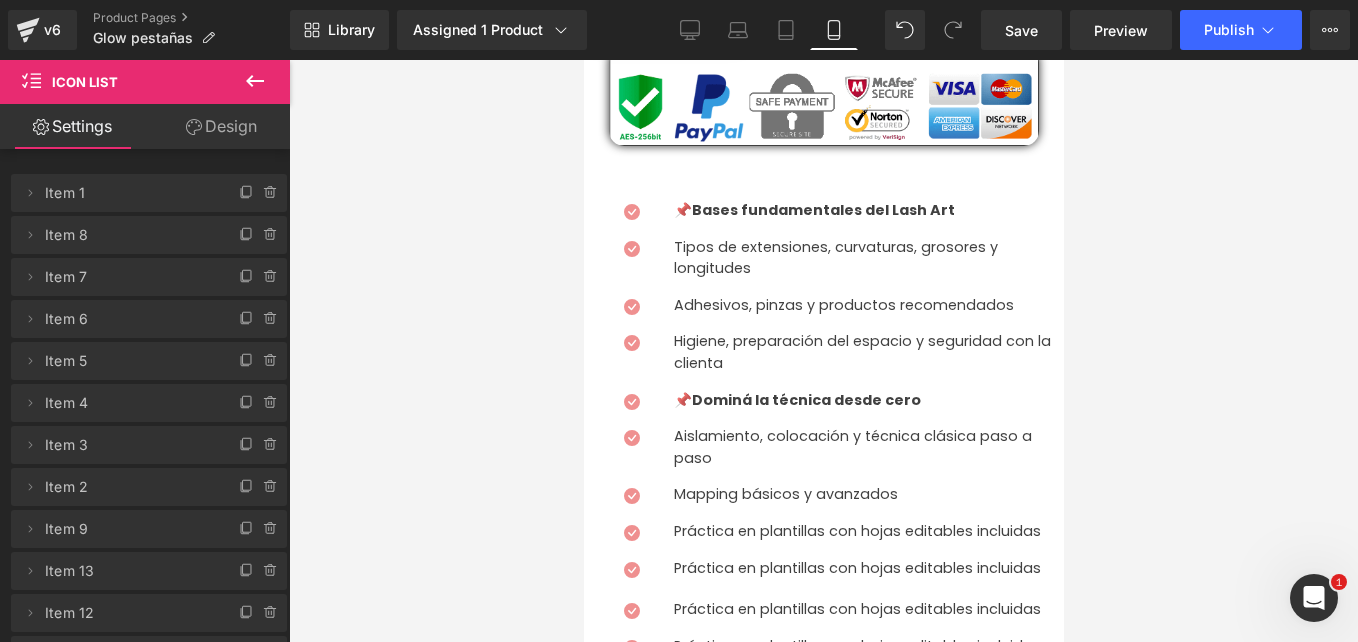 click on "Práctica en plantillas con hojas editables incluidas" at bounding box center (868, 569) 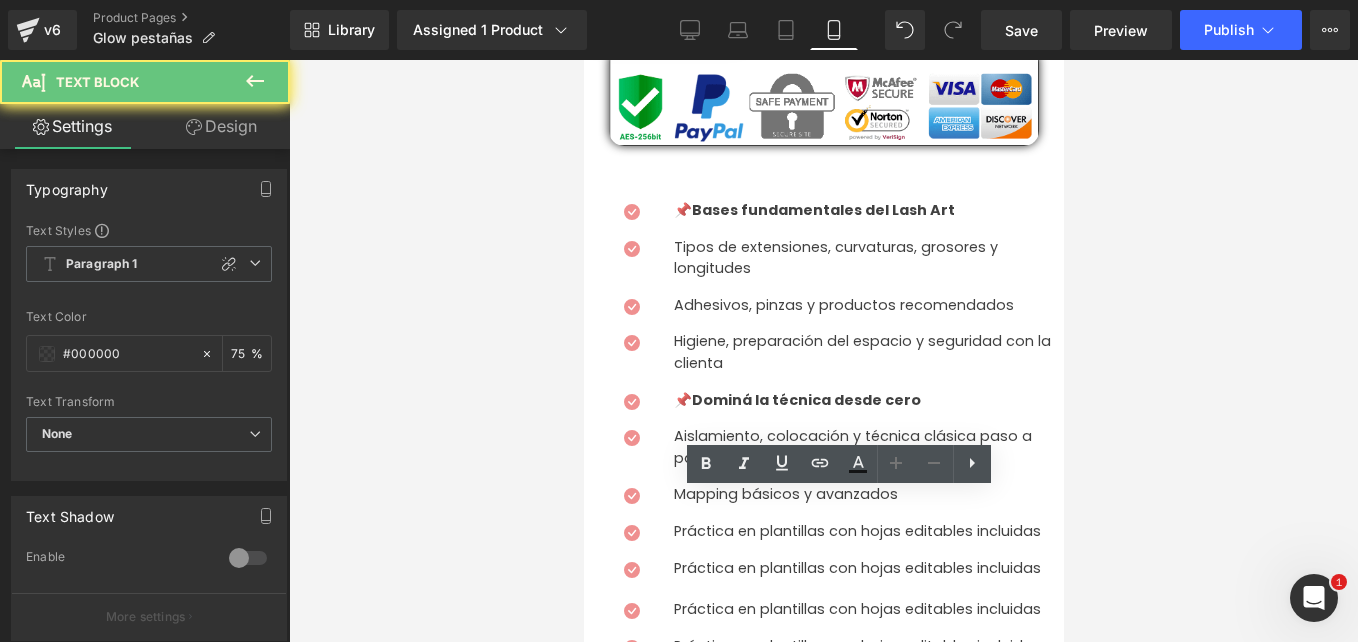 click on "Práctica en plantillas con hojas editables incluidas" at bounding box center (868, 569) 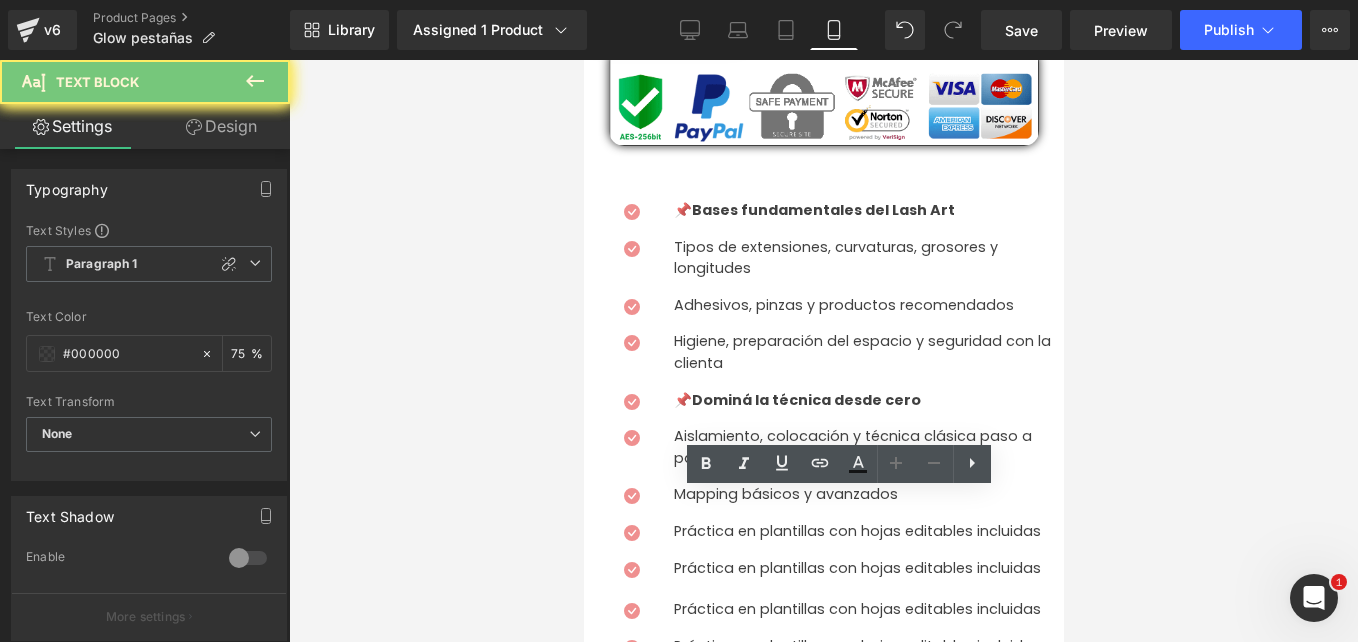 click on "Práctica en plantillas con hojas editables incluidas" at bounding box center [868, 569] 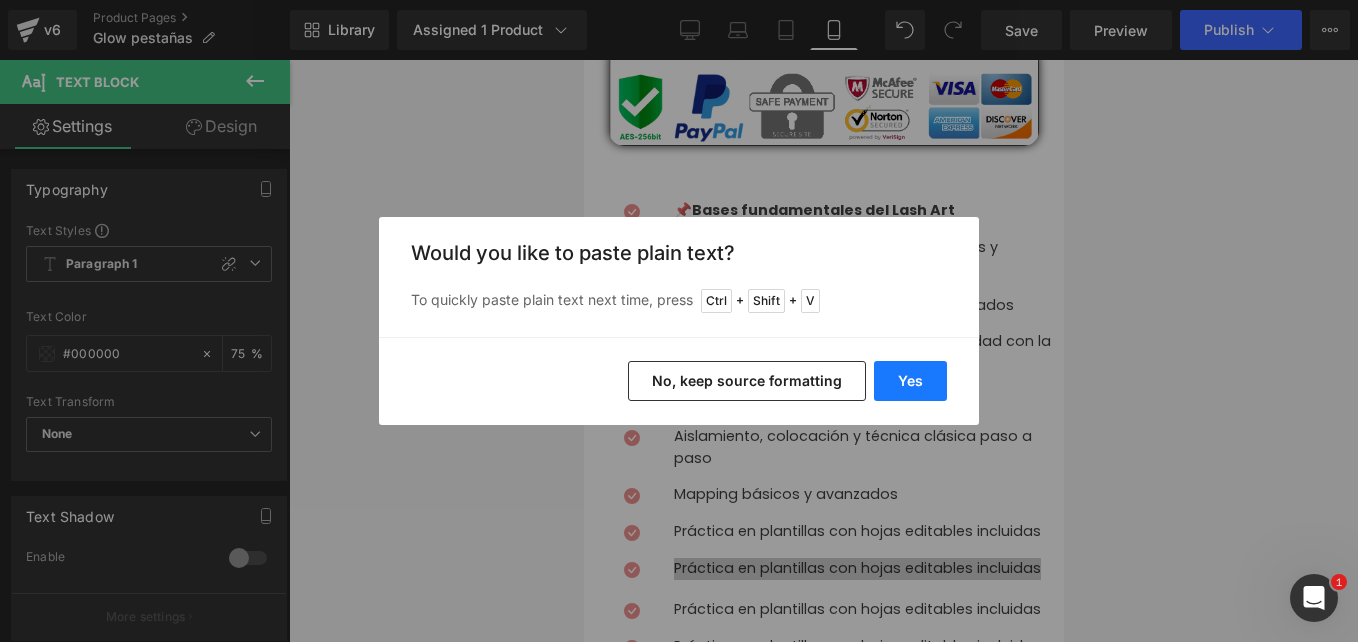 click on "Yes" at bounding box center (910, 381) 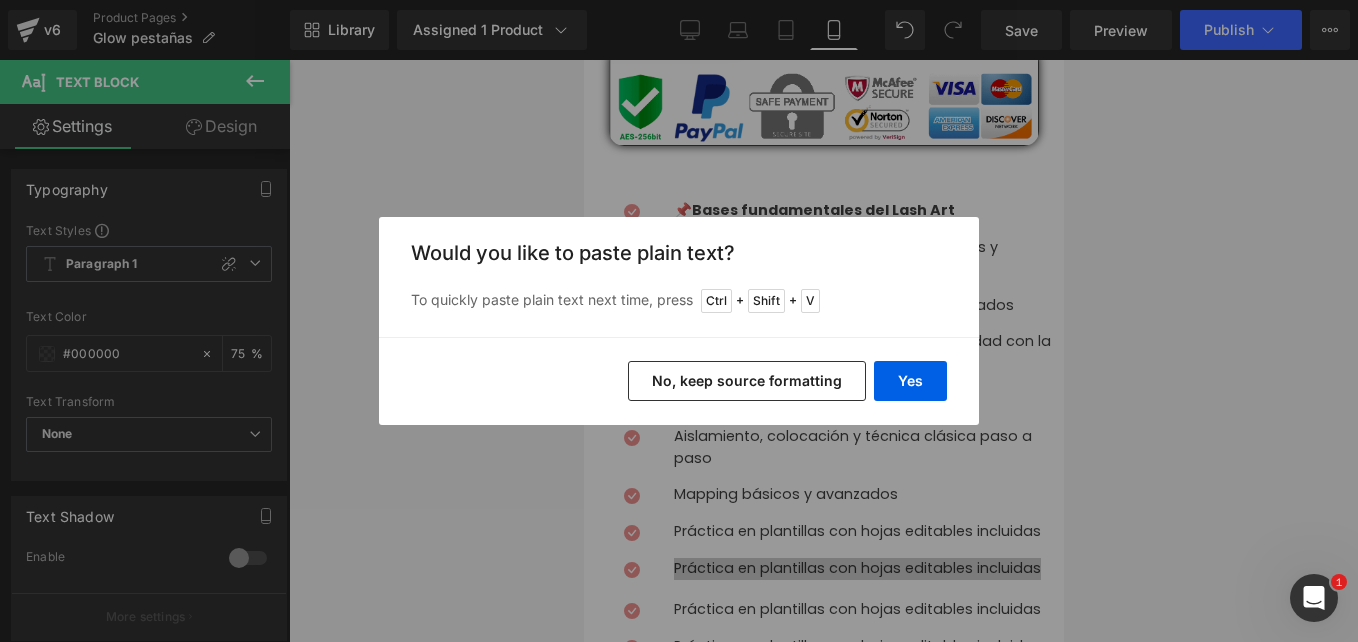 type 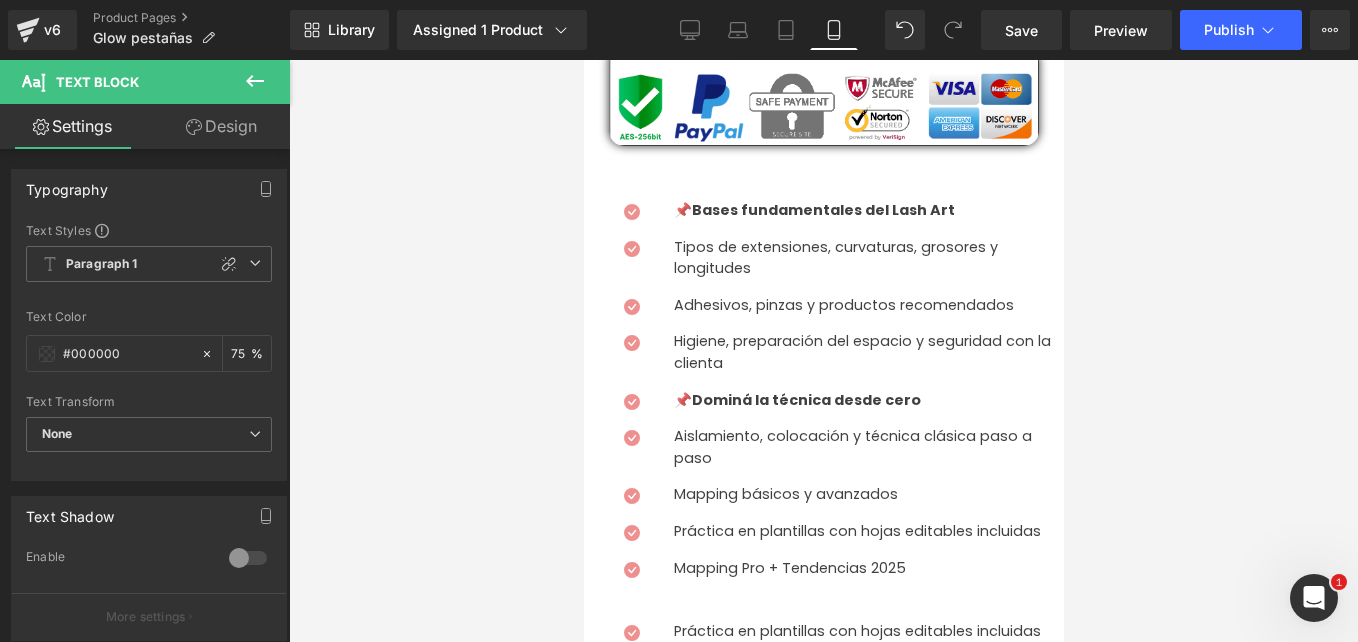 scroll, scrollTop: 1200, scrollLeft: 0, axis: vertical 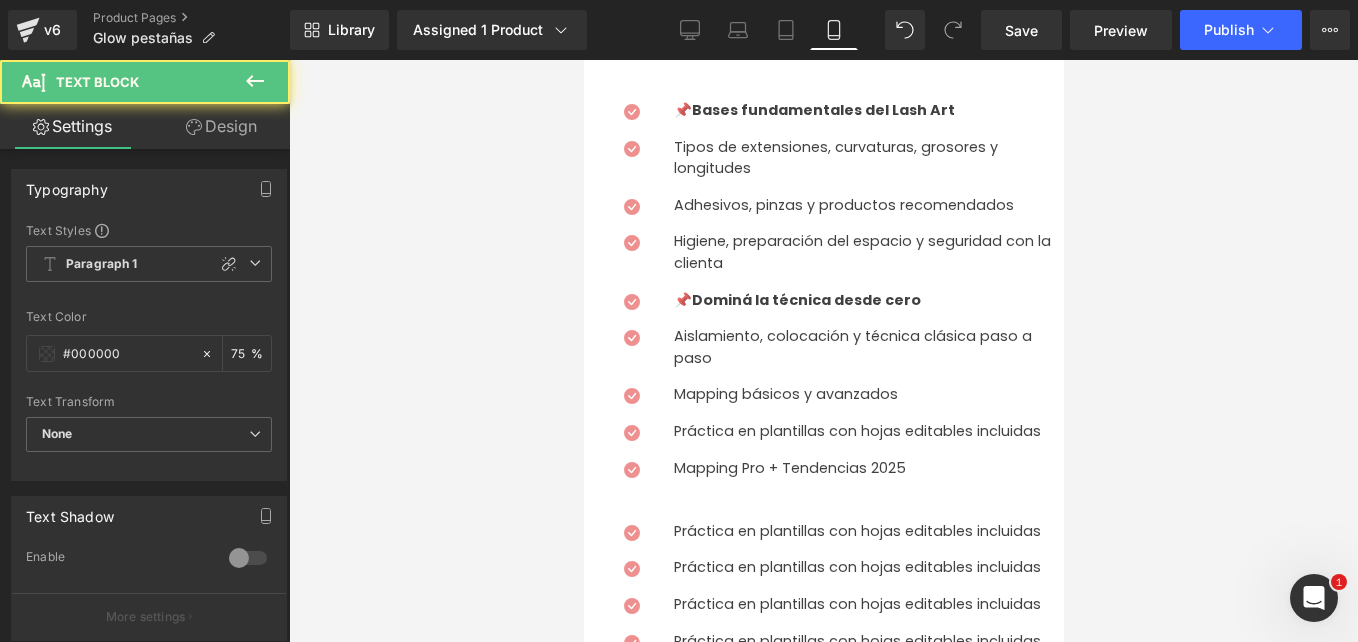 click at bounding box center [868, 490] 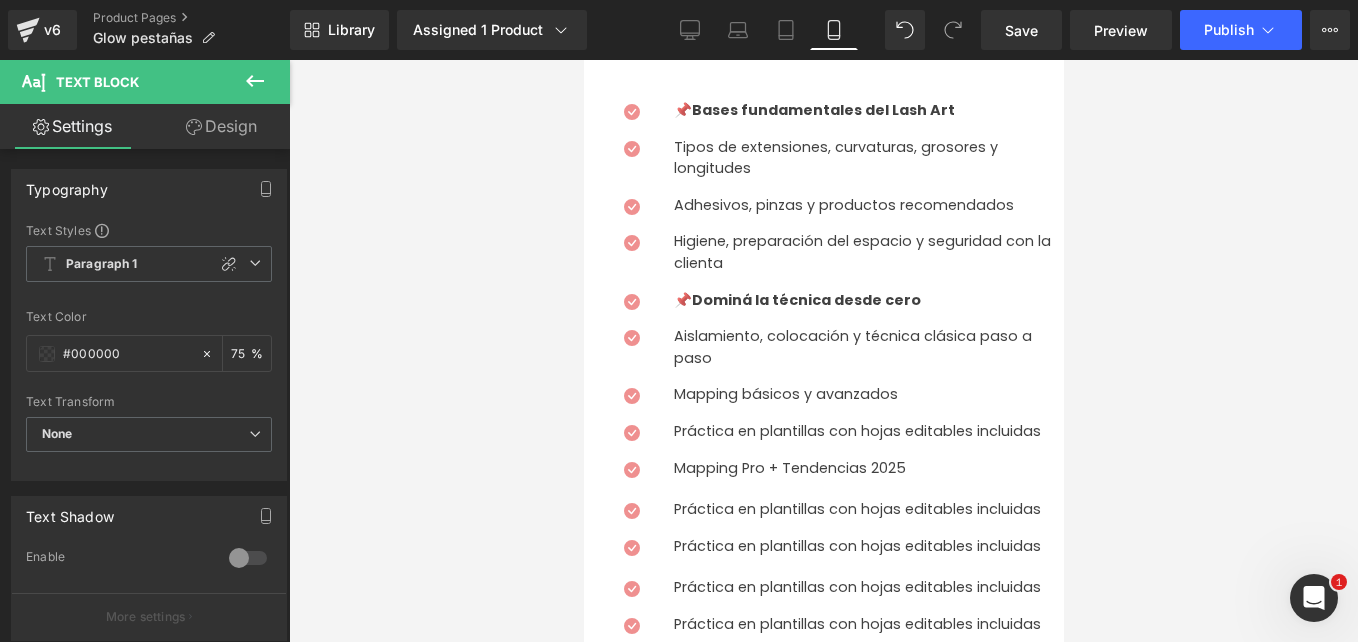 click on "Práctica en plantillas con hojas editables incluidas" at bounding box center [868, 510] 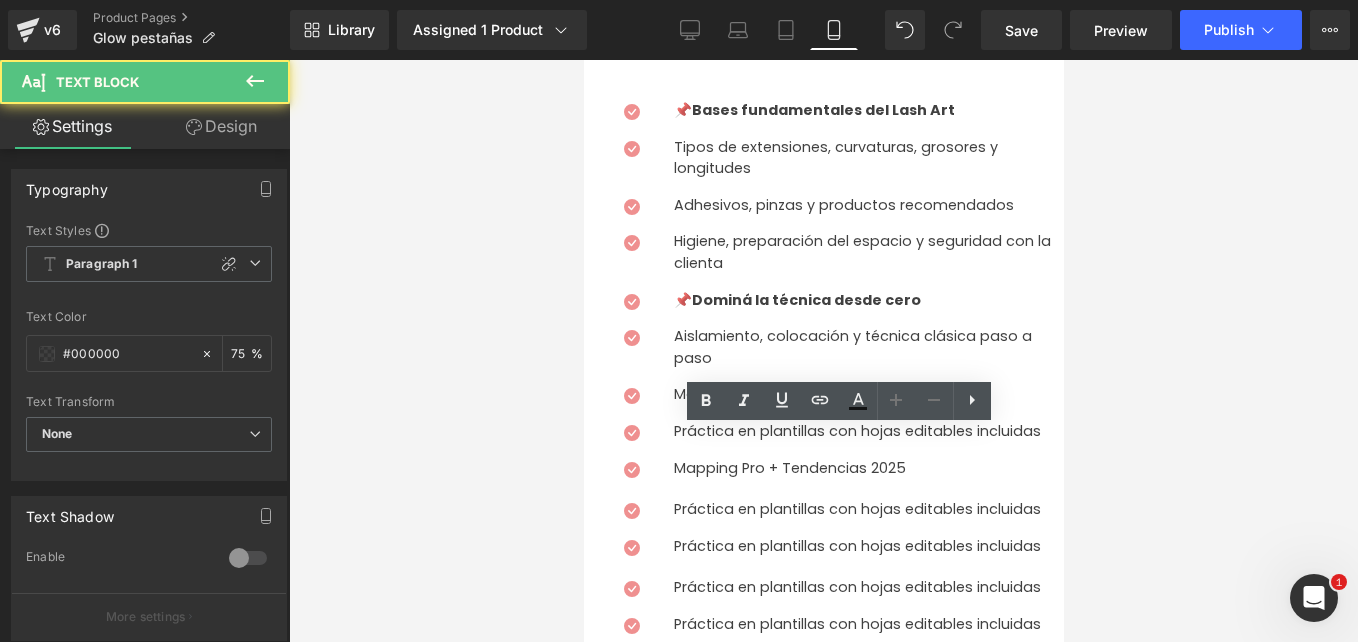 click on "Práctica en plantillas con hojas editables incluidas" at bounding box center [868, 510] 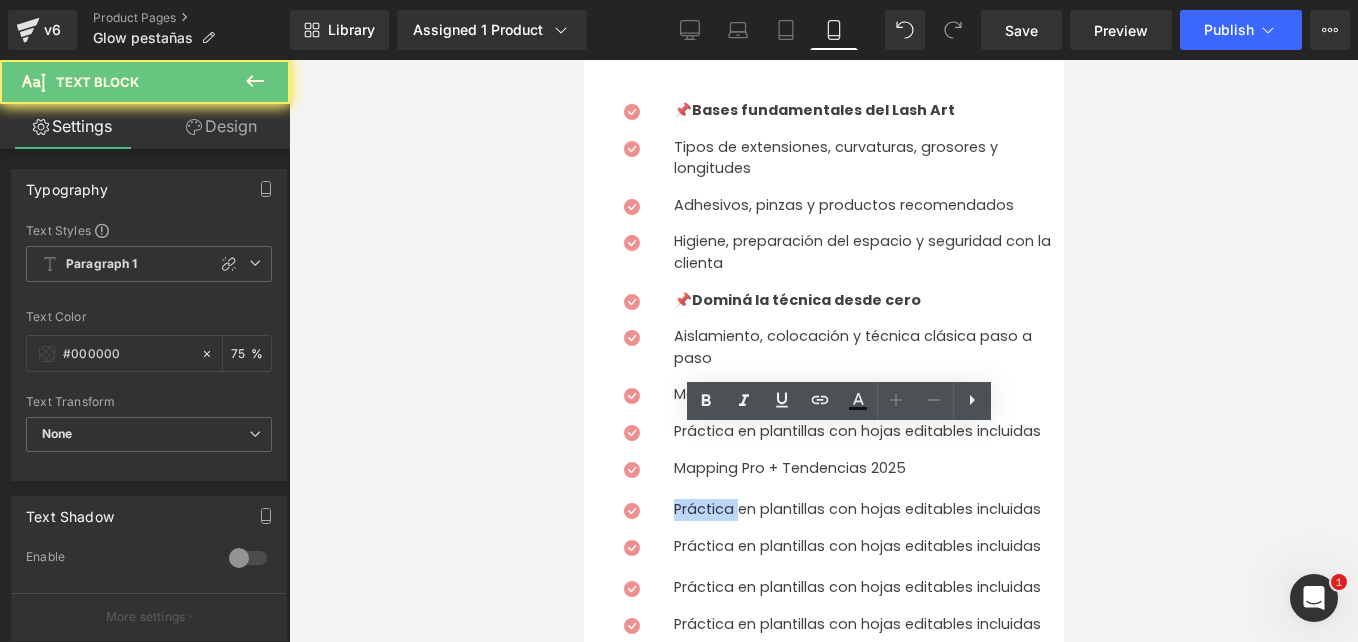 click on "Práctica en plantillas con hojas editables incluidas" at bounding box center [868, 510] 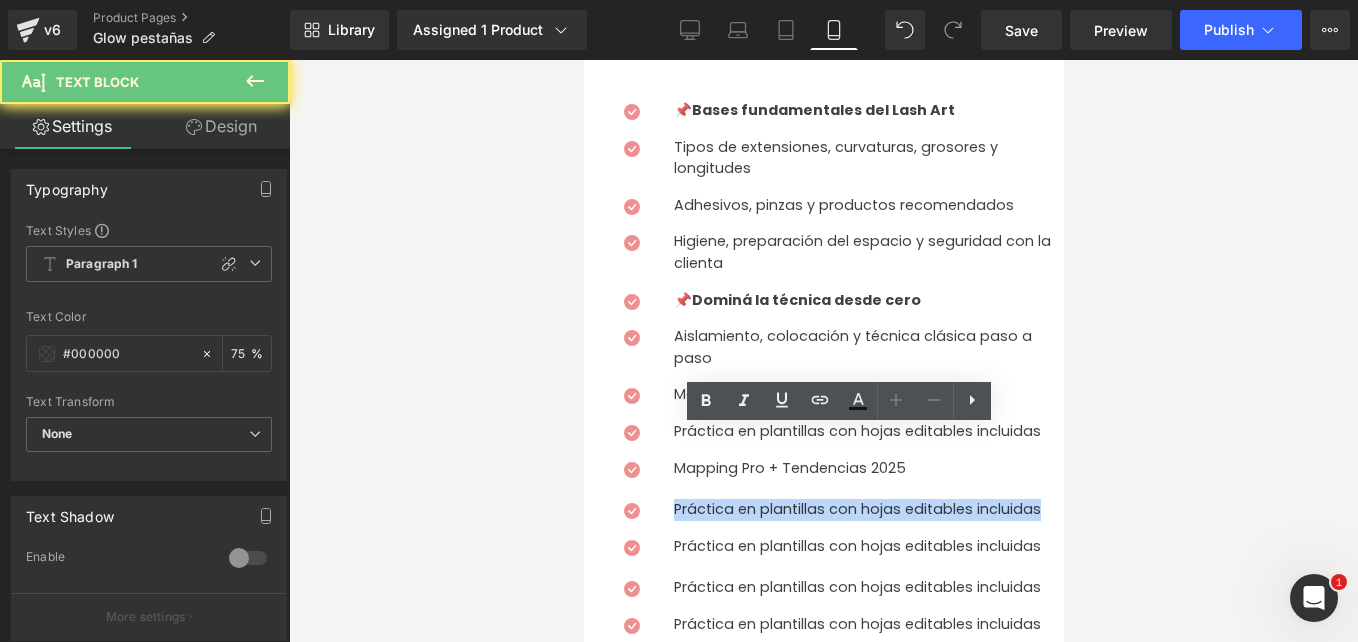 click on "Práctica en plantillas con hojas editables incluidas" at bounding box center [868, 510] 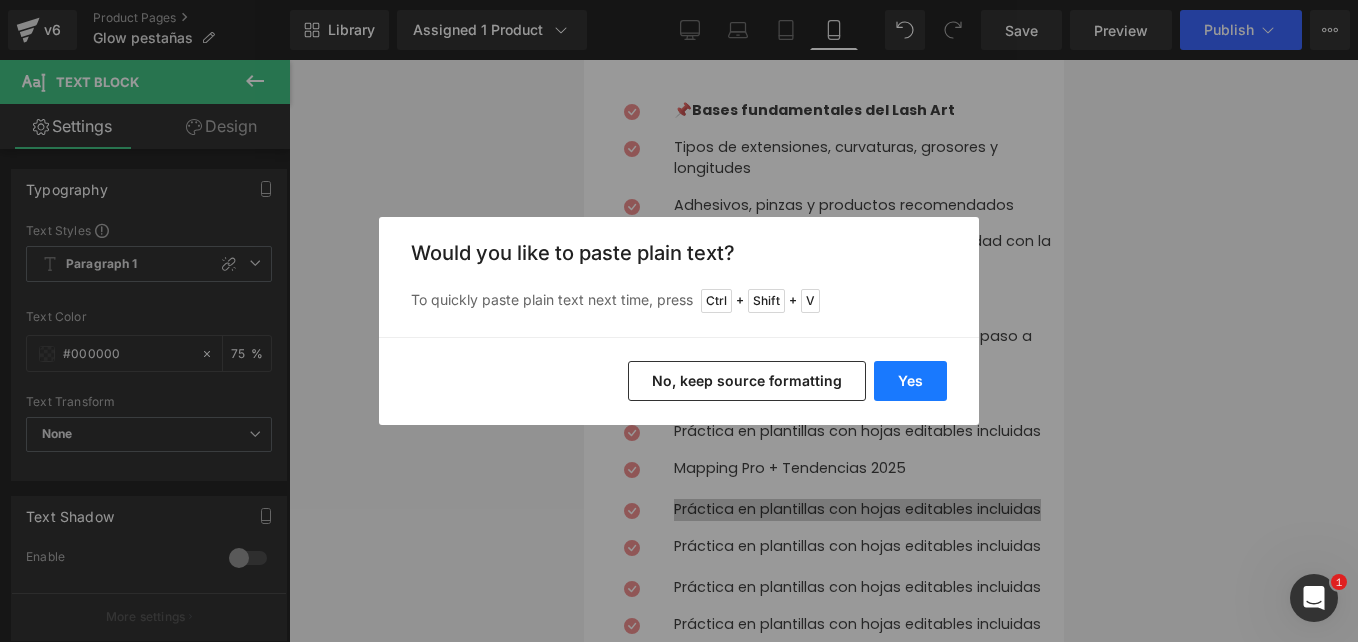 click on "Yes" at bounding box center [910, 381] 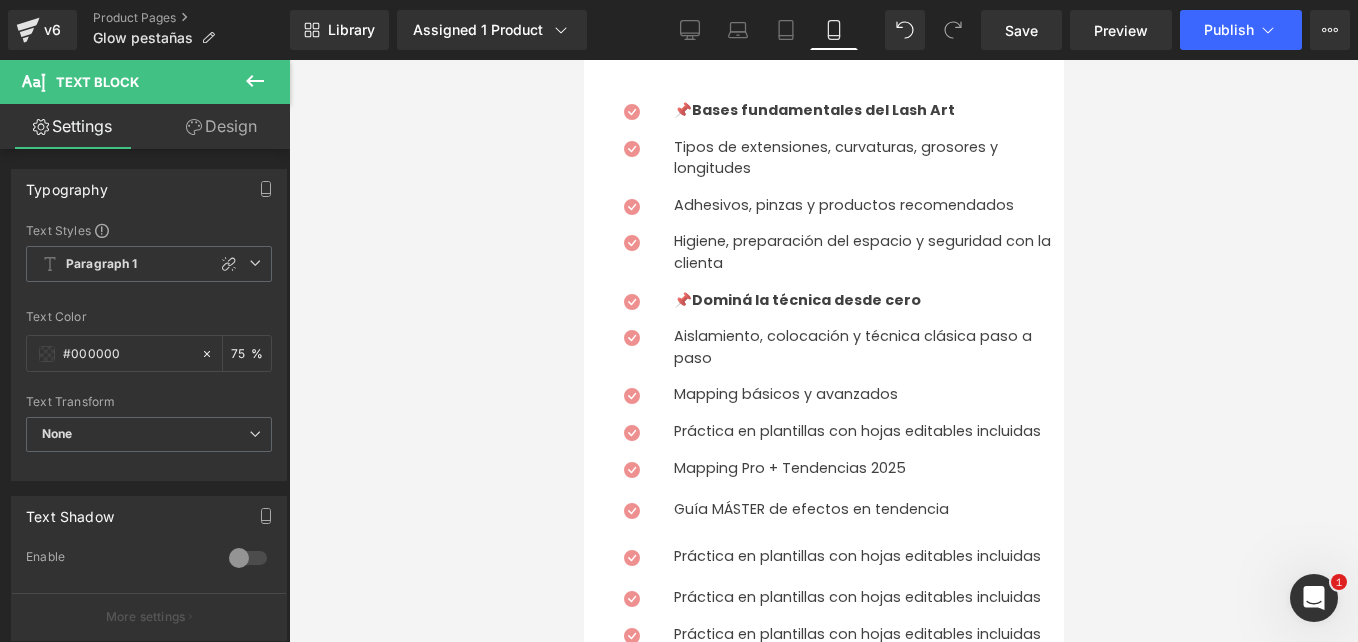 click on "Práctica en plantillas con hojas editables incluidas" at bounding box center (868, 557) 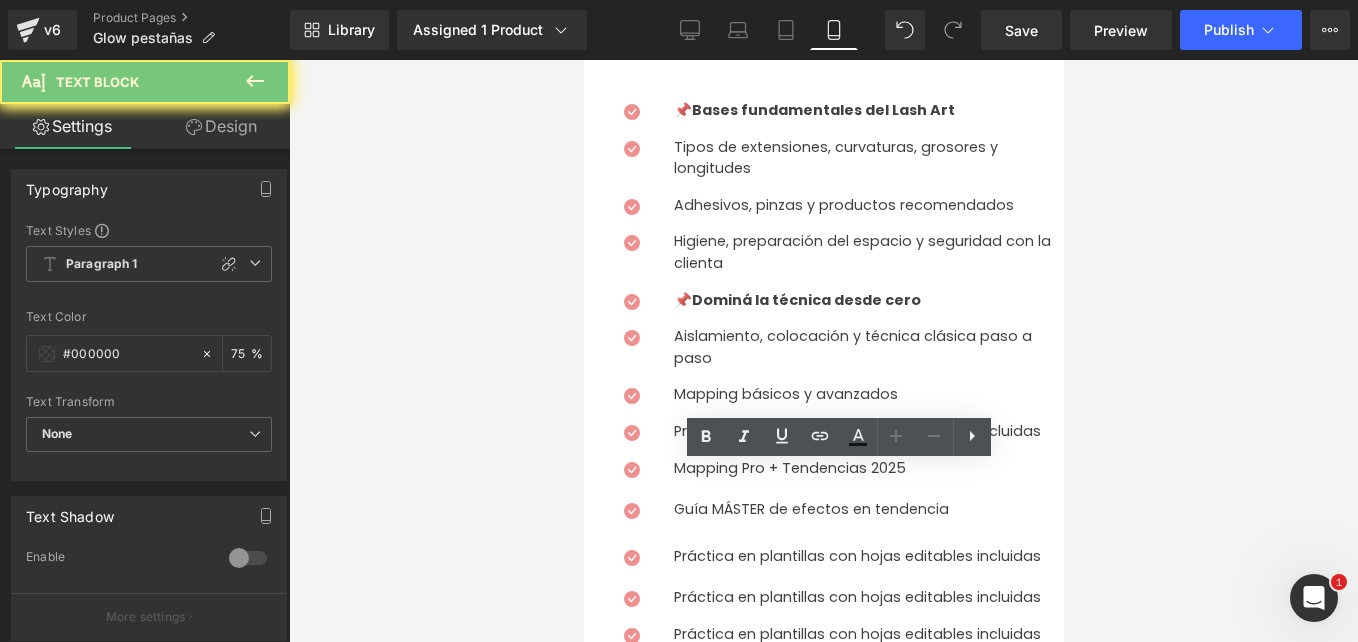 click on "Práctica en plantillas con hojas editables incluidas" at bounding box center [868, 557] 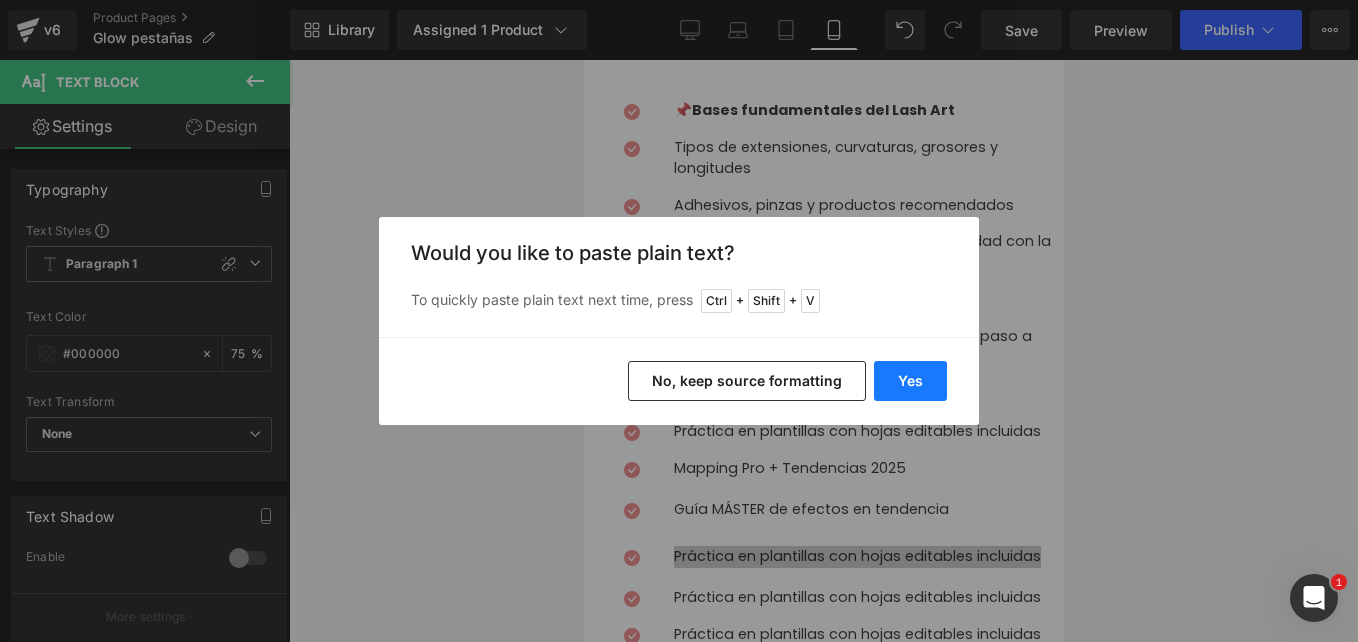 click on "Yes" at bounding box center (910, 381) 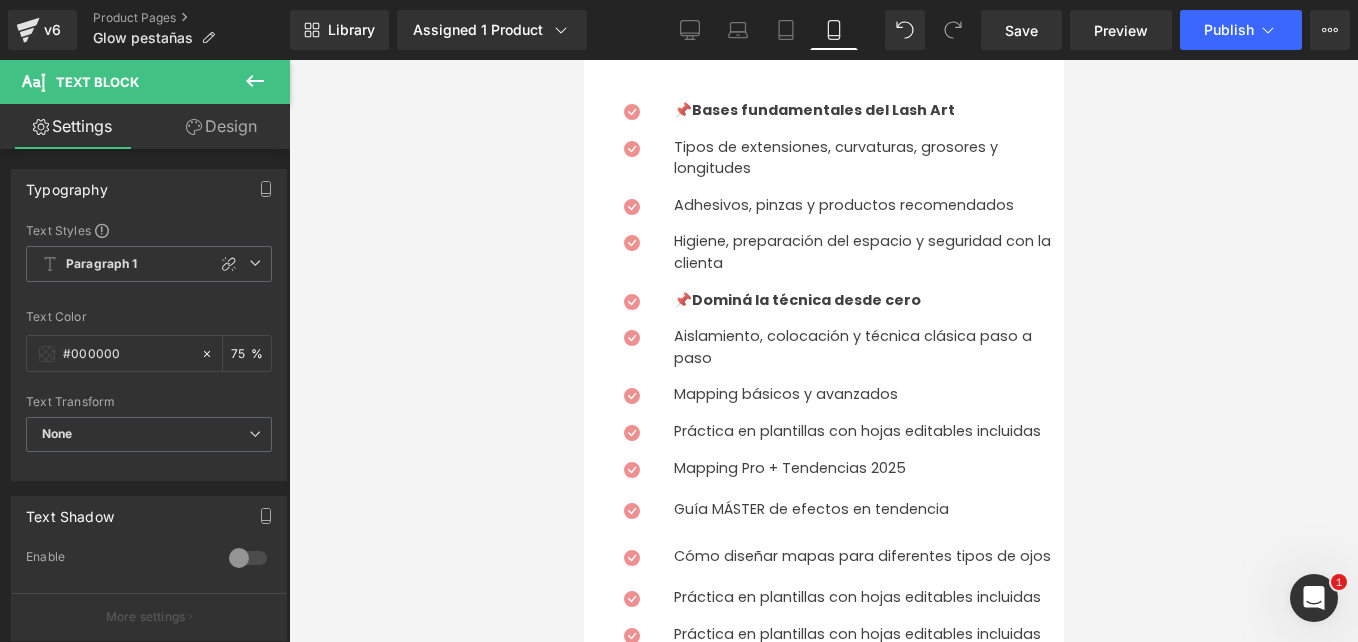 click on "Práctica en plantillas con hojas editables incluidas" at bounding box center (868, 598) 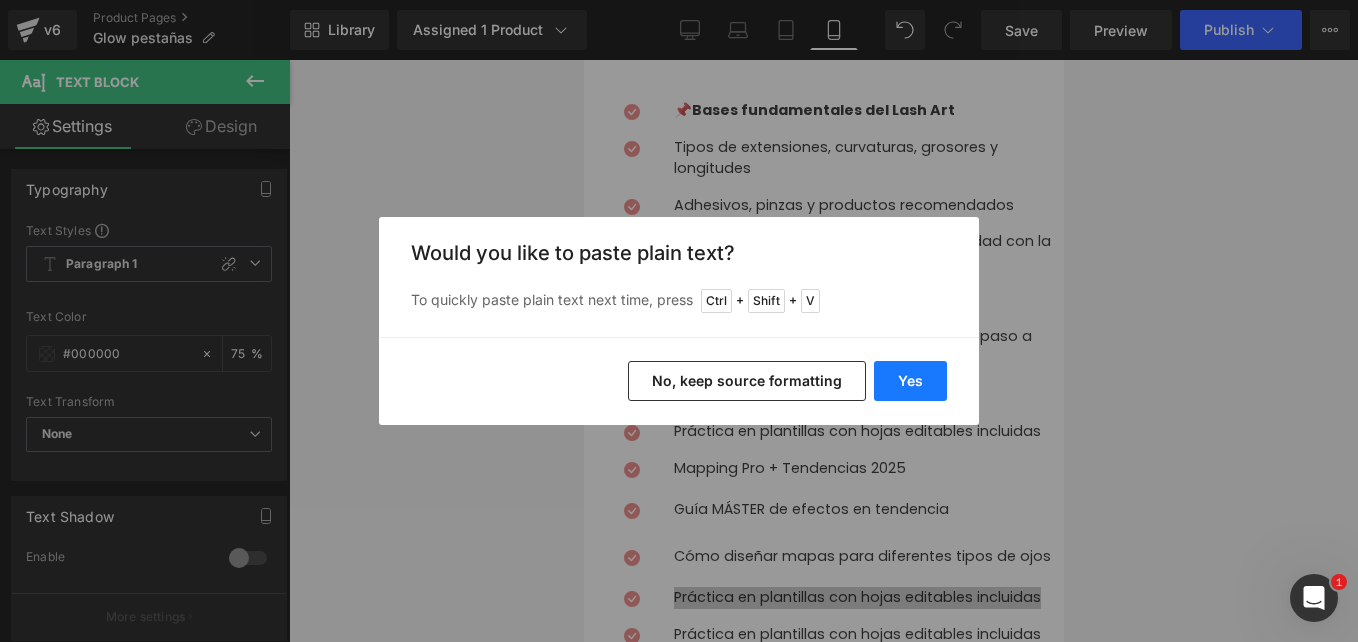 click on "Yes" at bounding box center (910, 381) 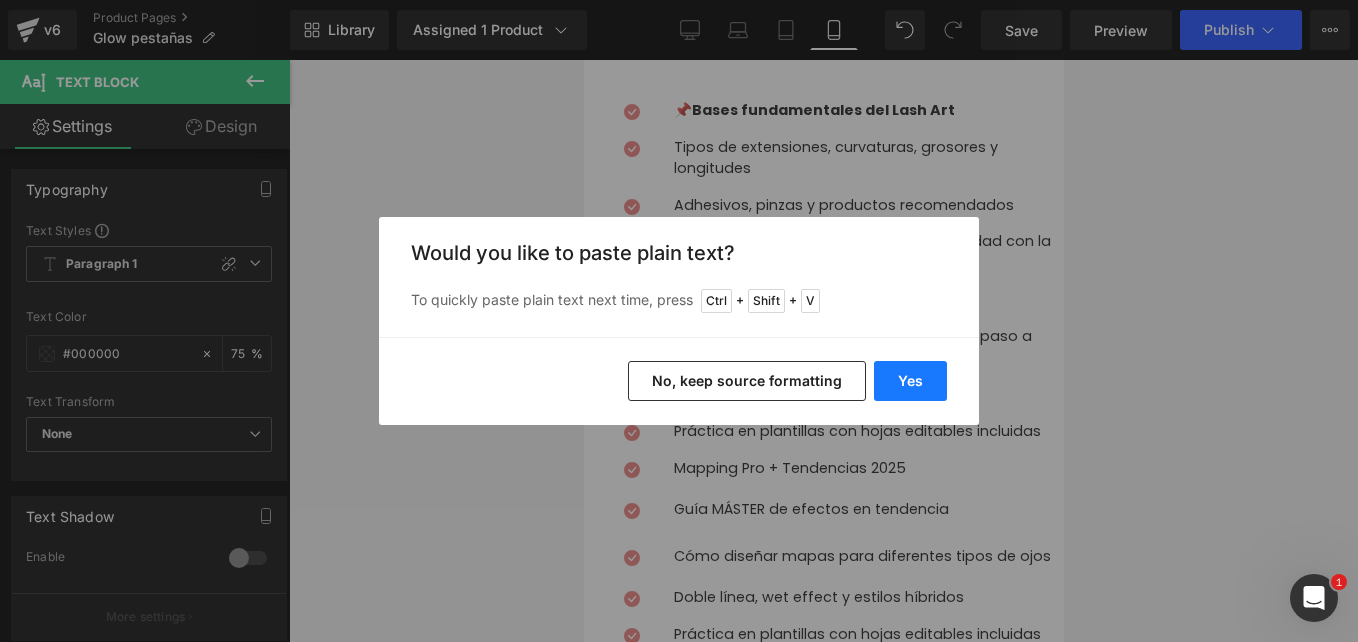 type 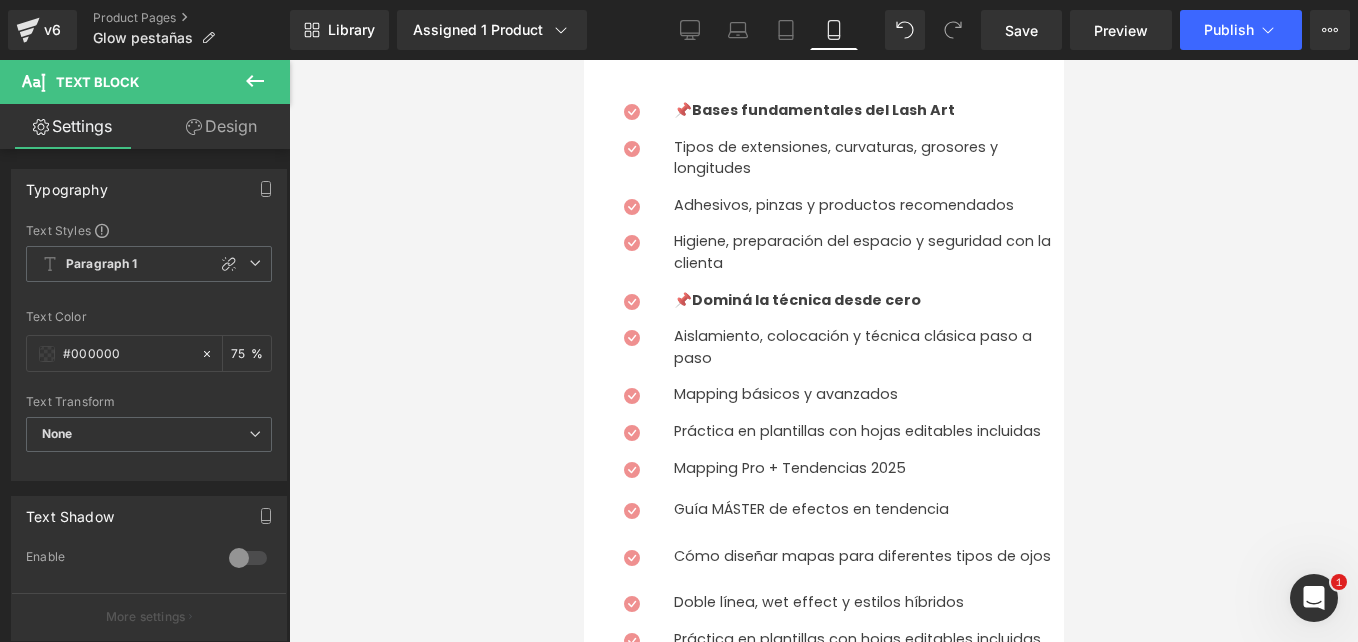 scroll, scrollTop: 1300, scrollLeft: 0, axis: vertical 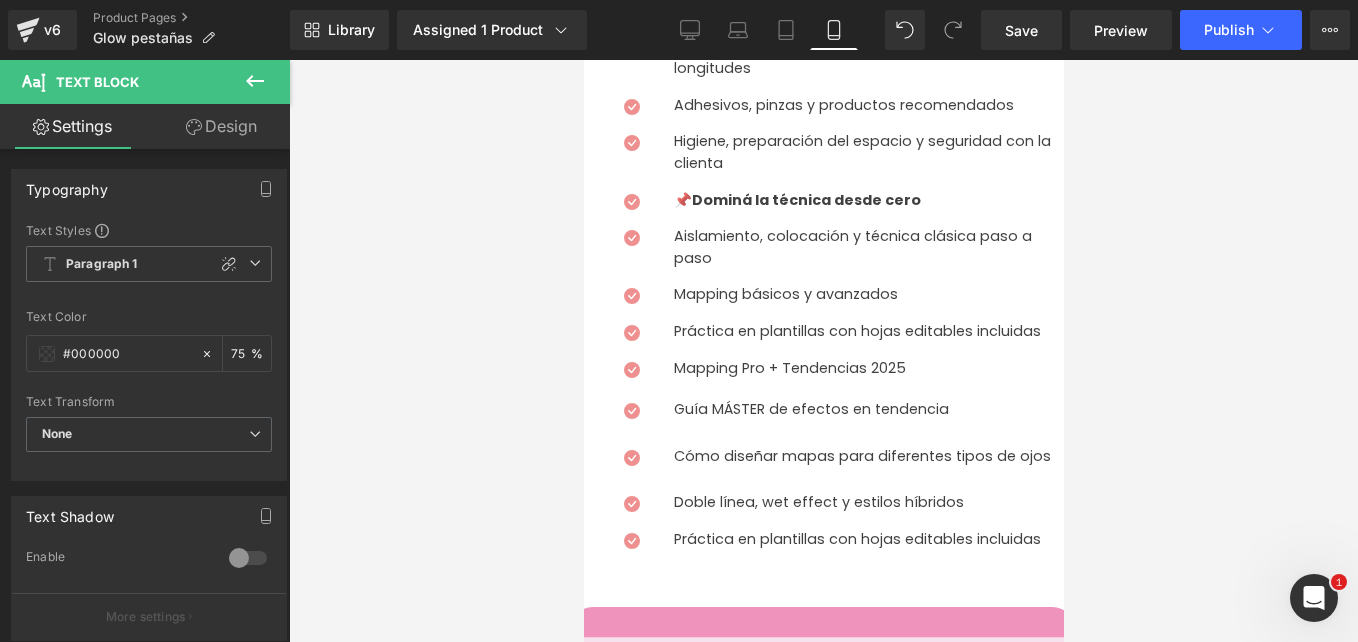 click on "Práctica en plantillas con hojas editables incluidas" at bounding box center [868, 540] 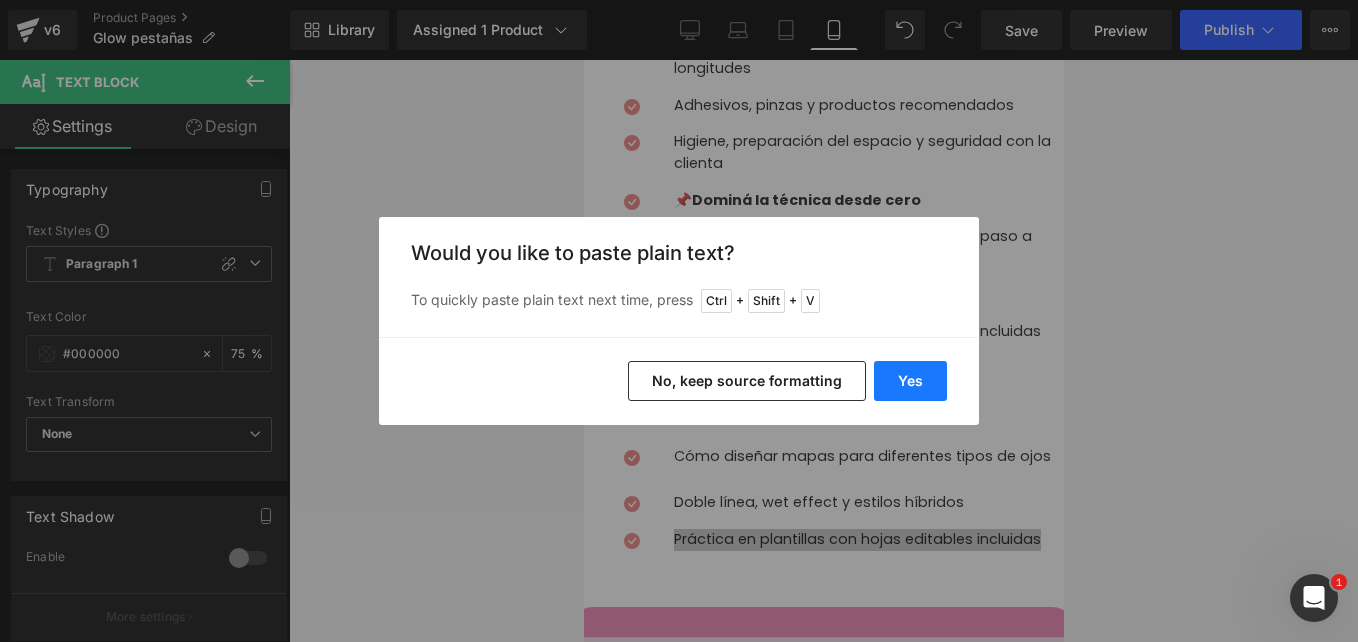 click on "Yes" at bounding box center [910, 381] 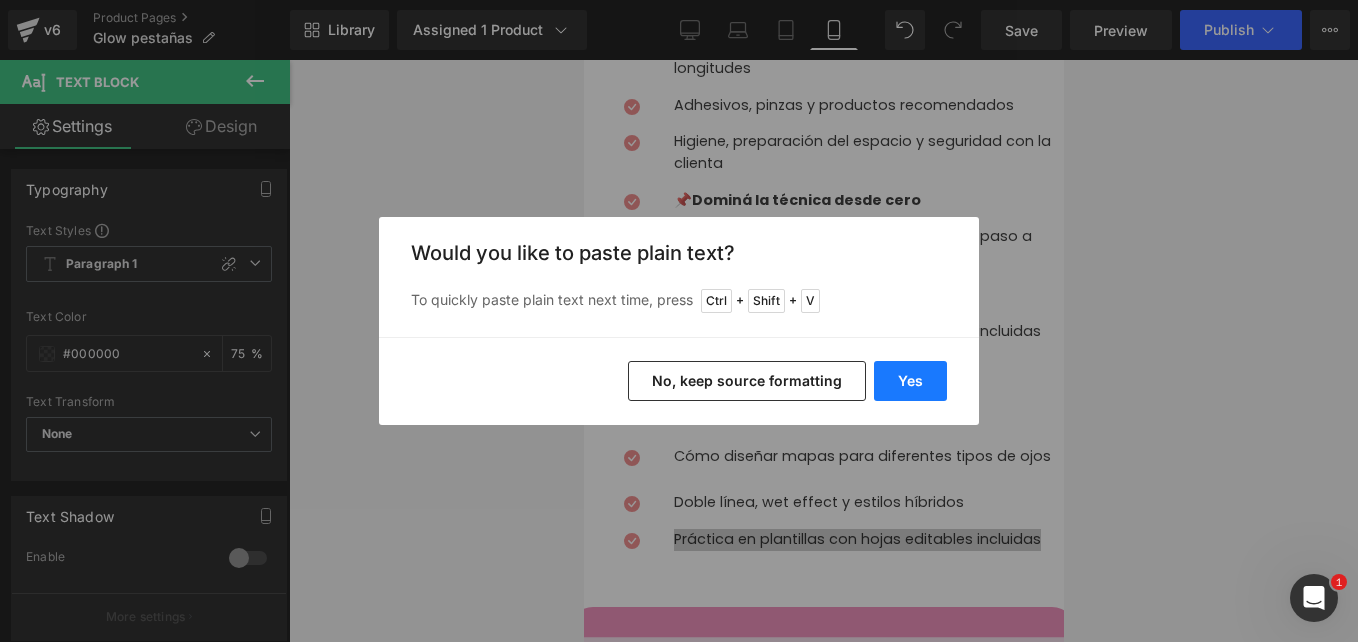 type 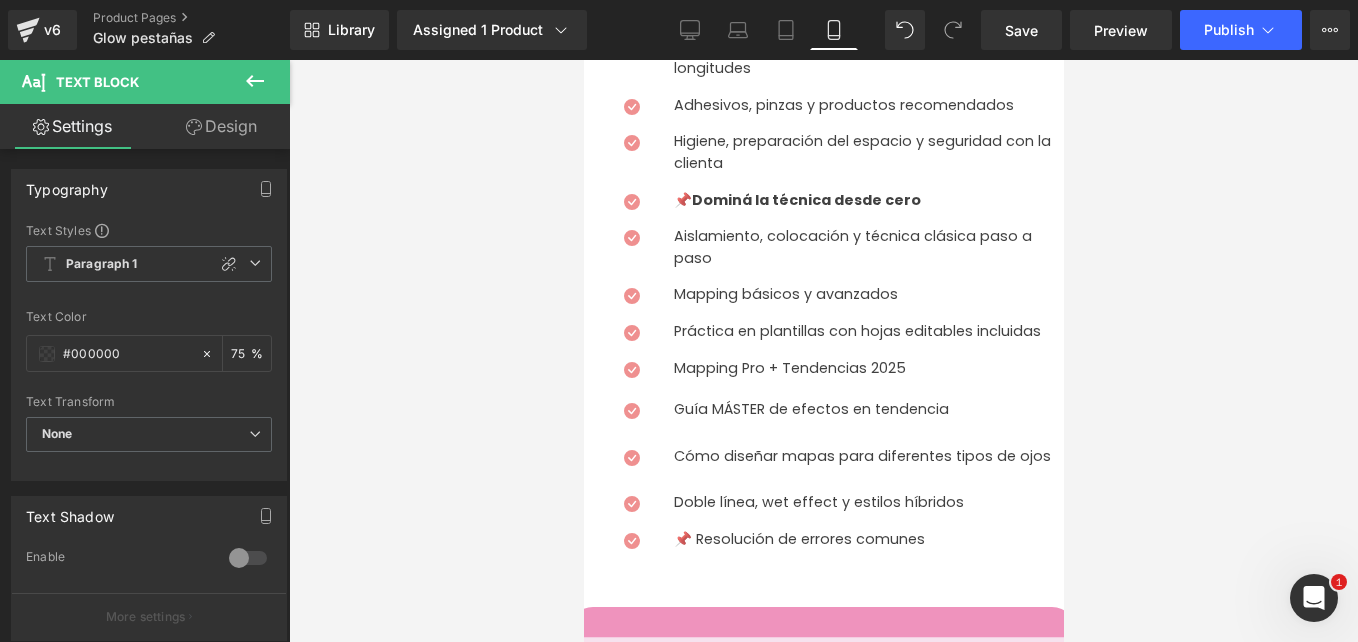click on "Text Block" at bounding box center [583, 60] 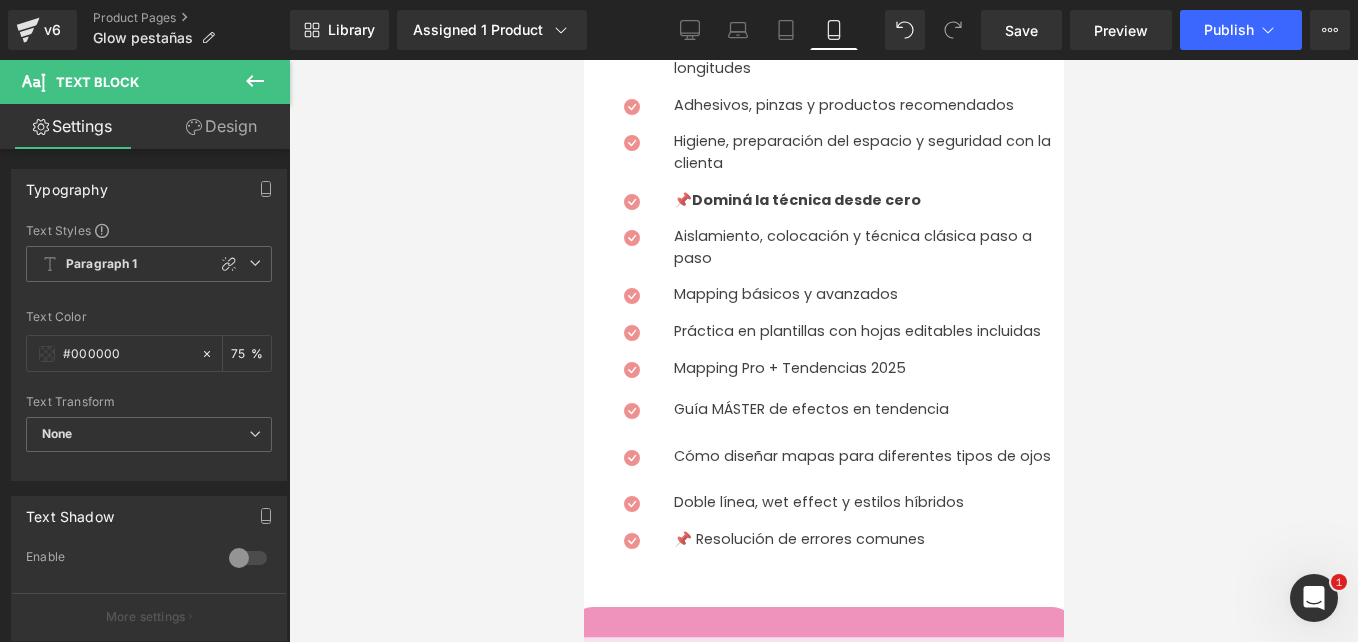 click on "Text Block" at bounding box center (120, 82) 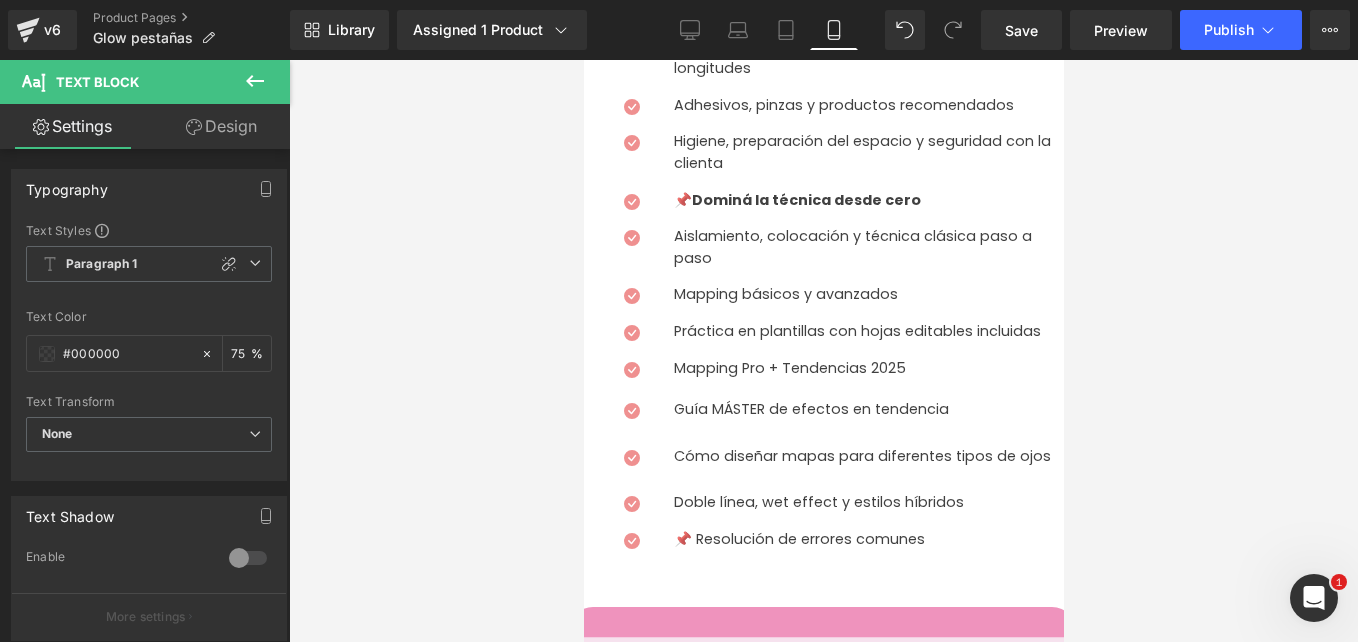 click 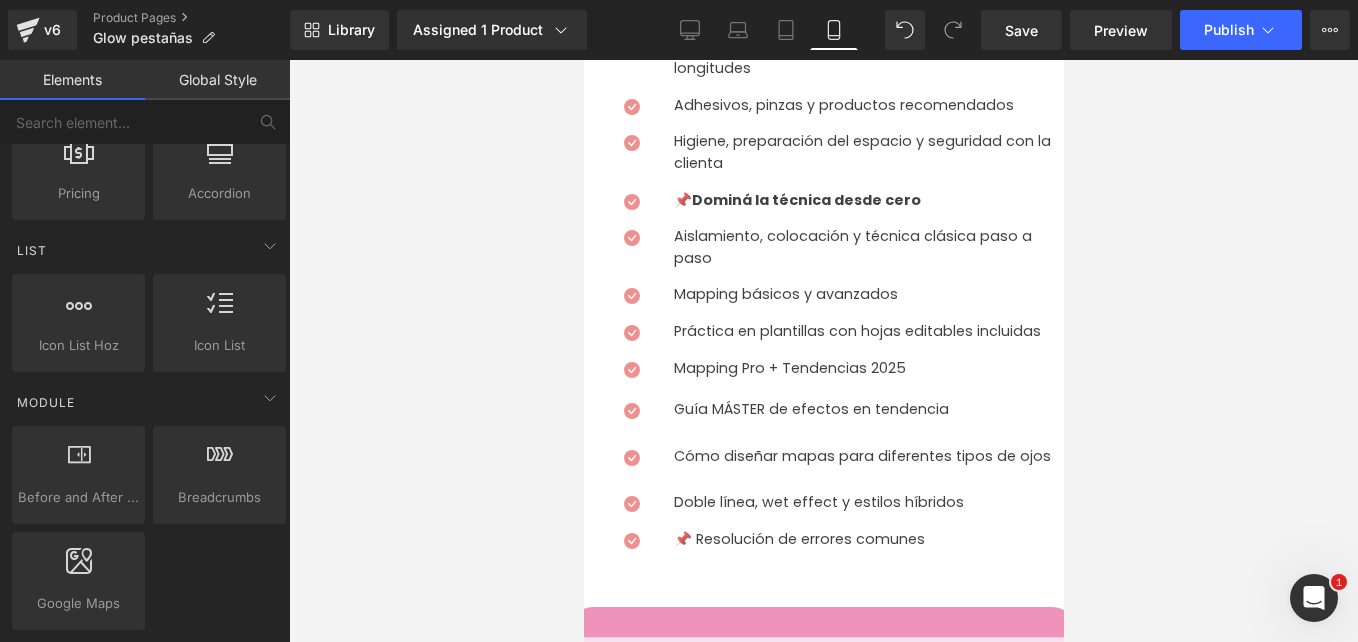 click on "Text Block" at bounding box center [583, 60] 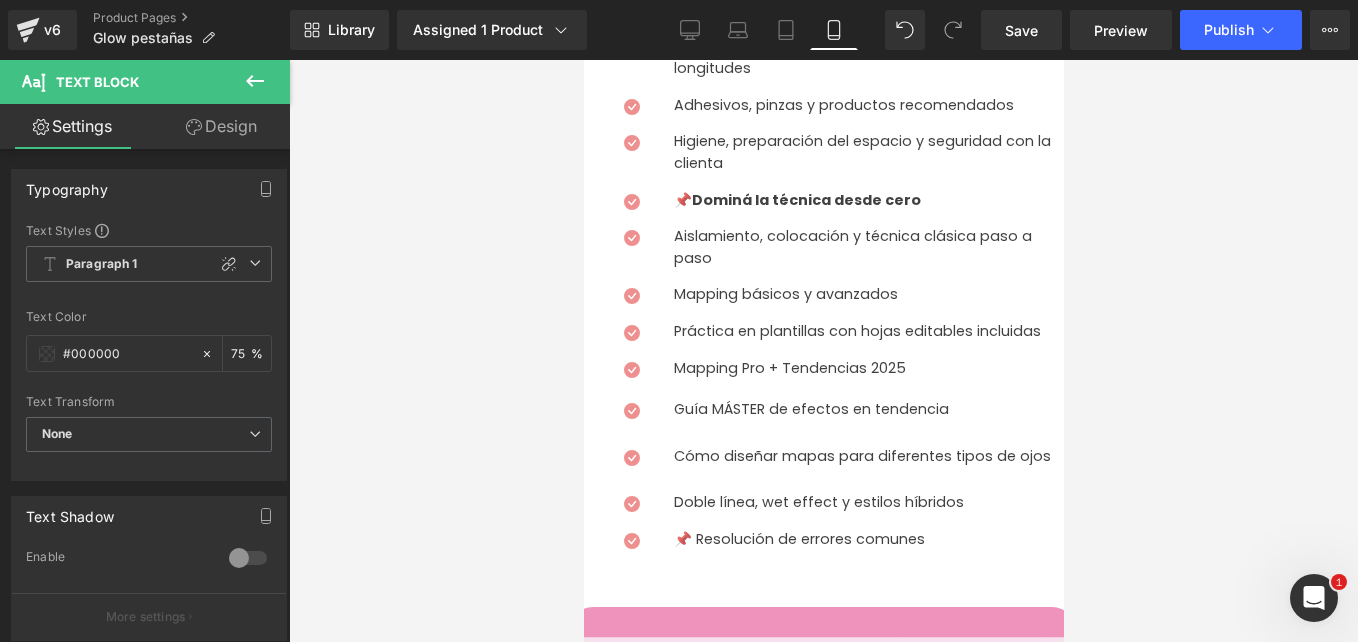 click at bounding box center [865, 561] 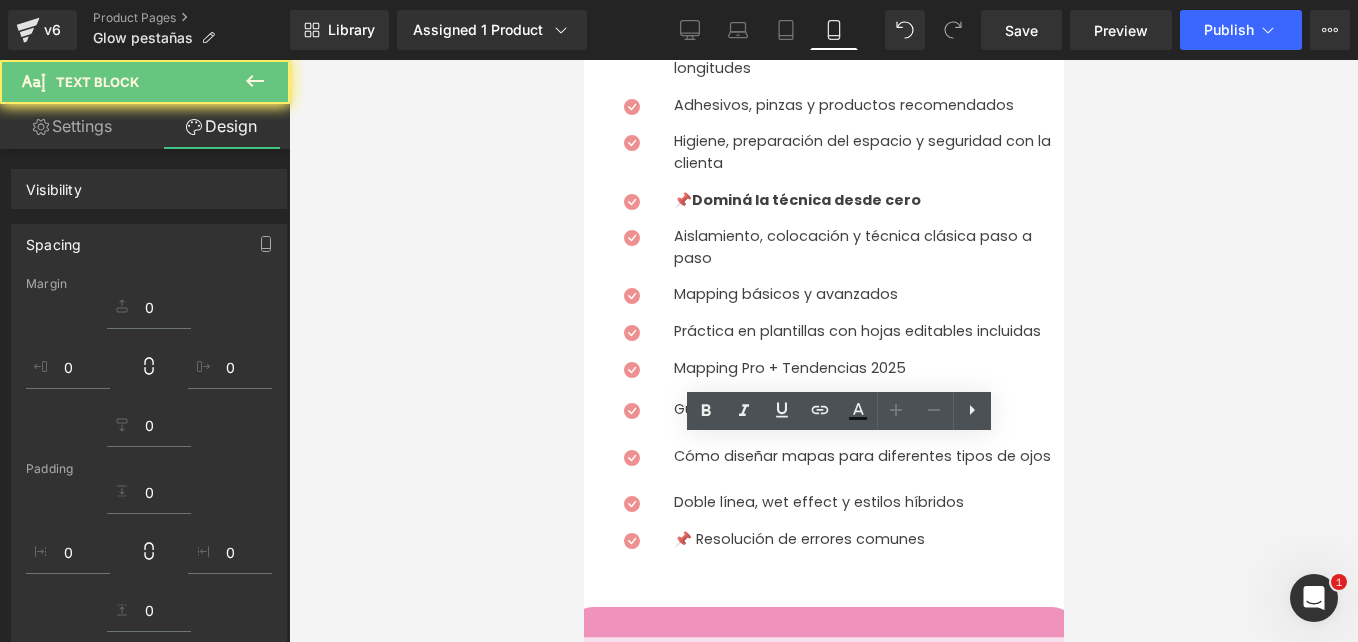 click at bounding box center (645, 373) 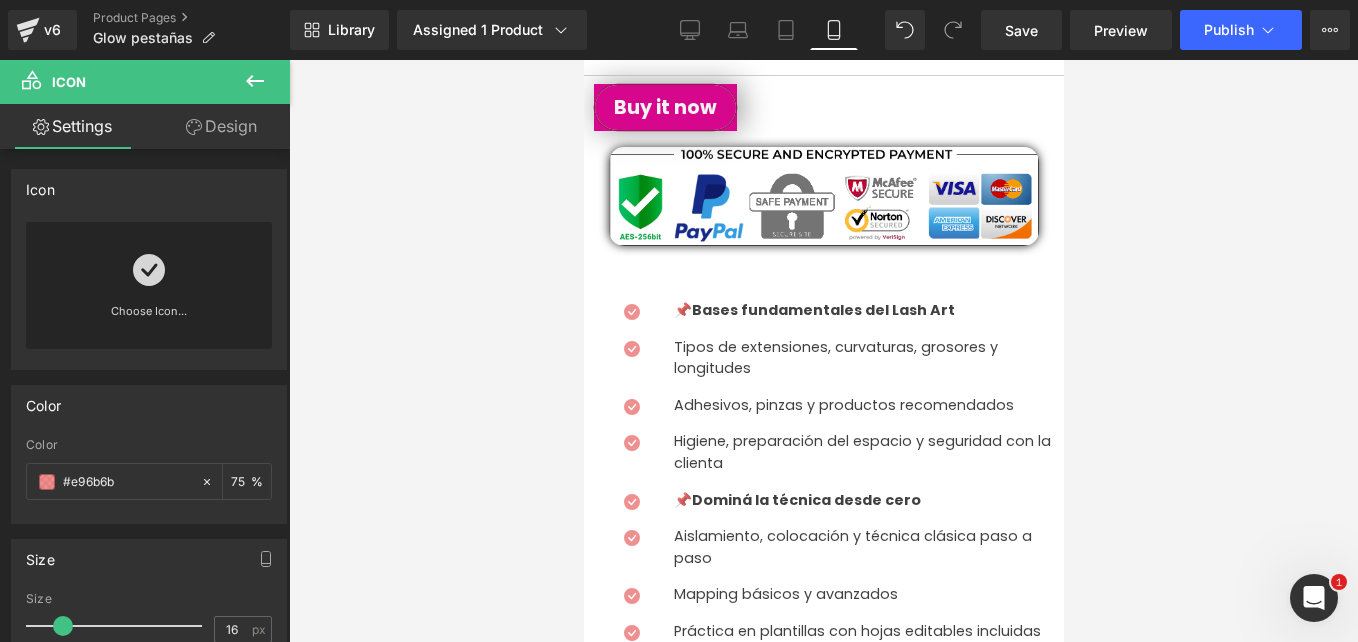 scroll, scrollTop: 900, scrollLeft: 0, axis: vertical 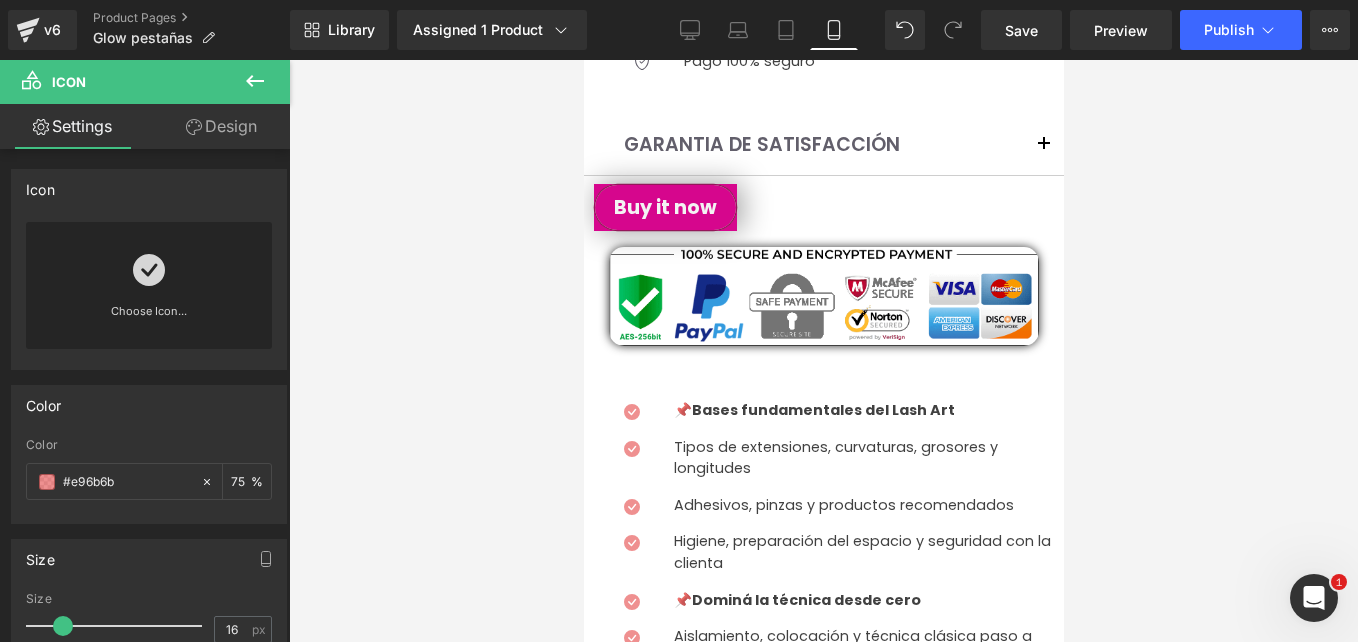 click on "Icon List" at bounding box center [583, 60] 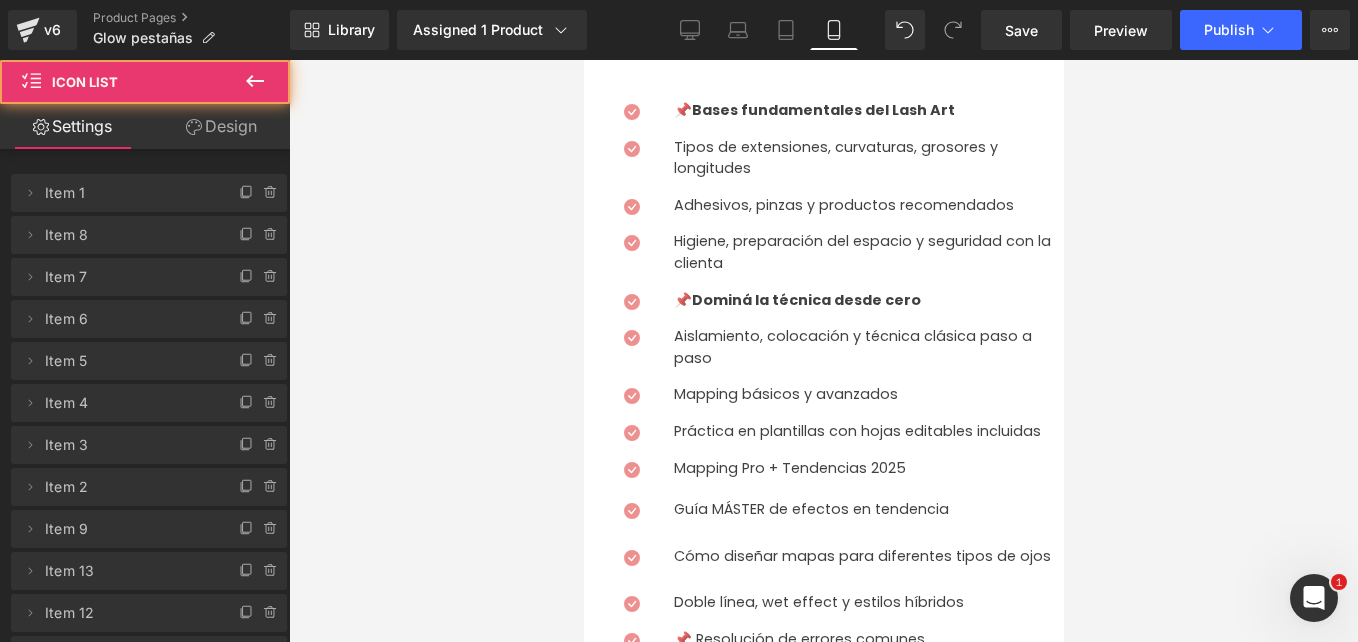 scroll, scrollTop: 1300, scrollLeft: 0, axis: vertical 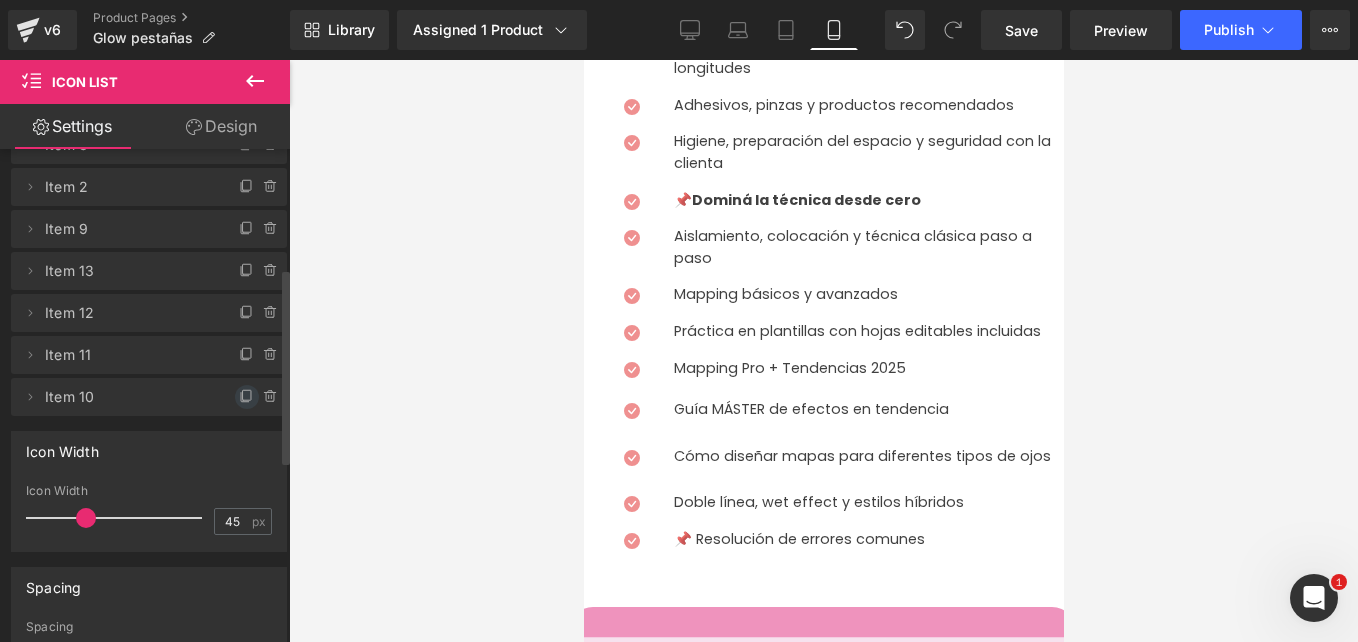 click 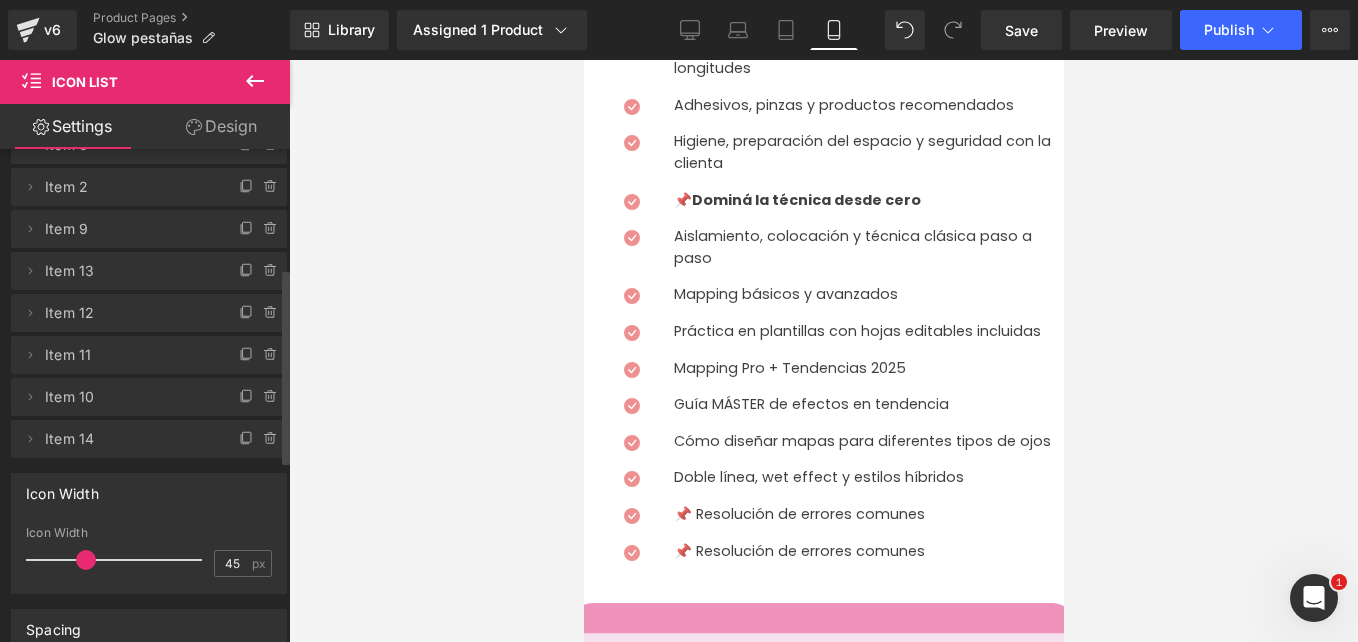 click 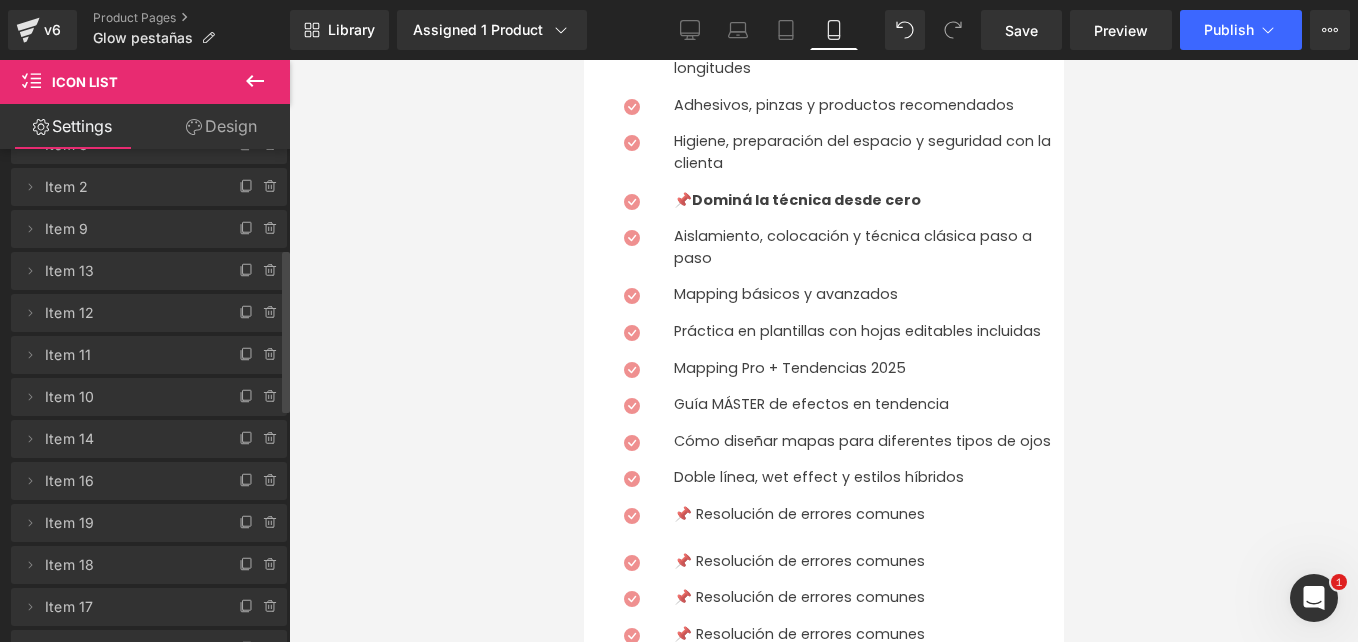 click on "📌 Resolución de errores comunes" at bounding box center [868, 562] 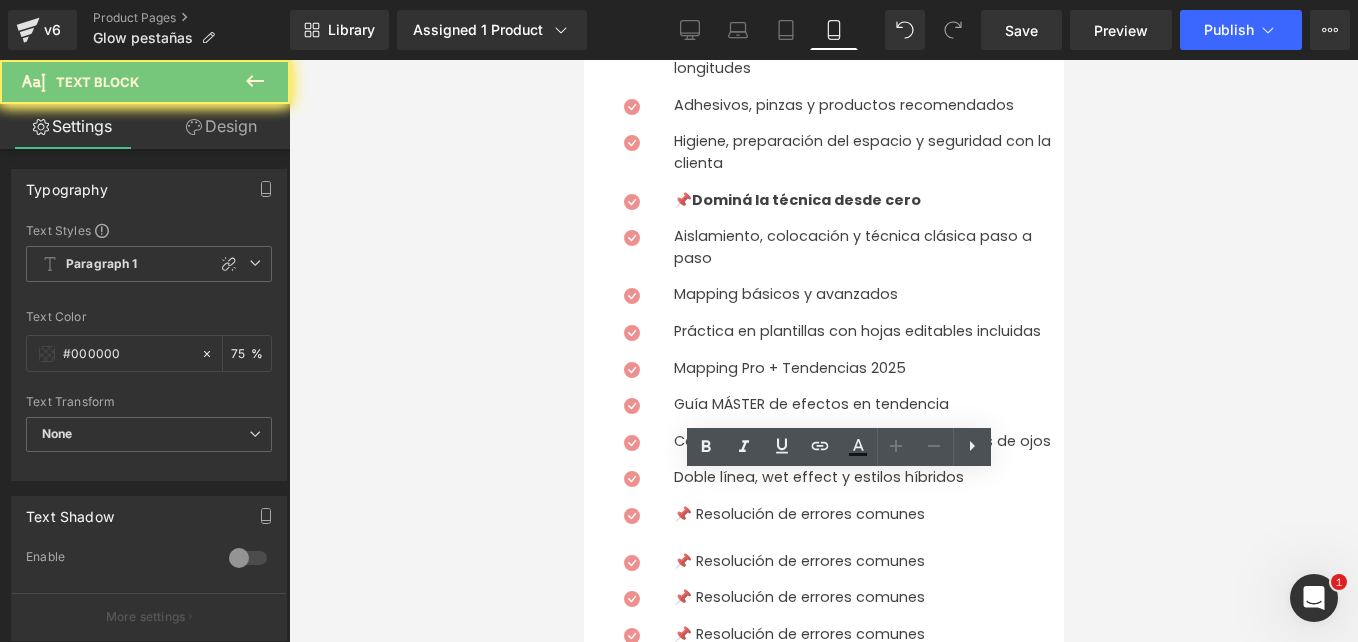 click on "📌 Resolución de errores comunes" at bounding box center (868, 562) 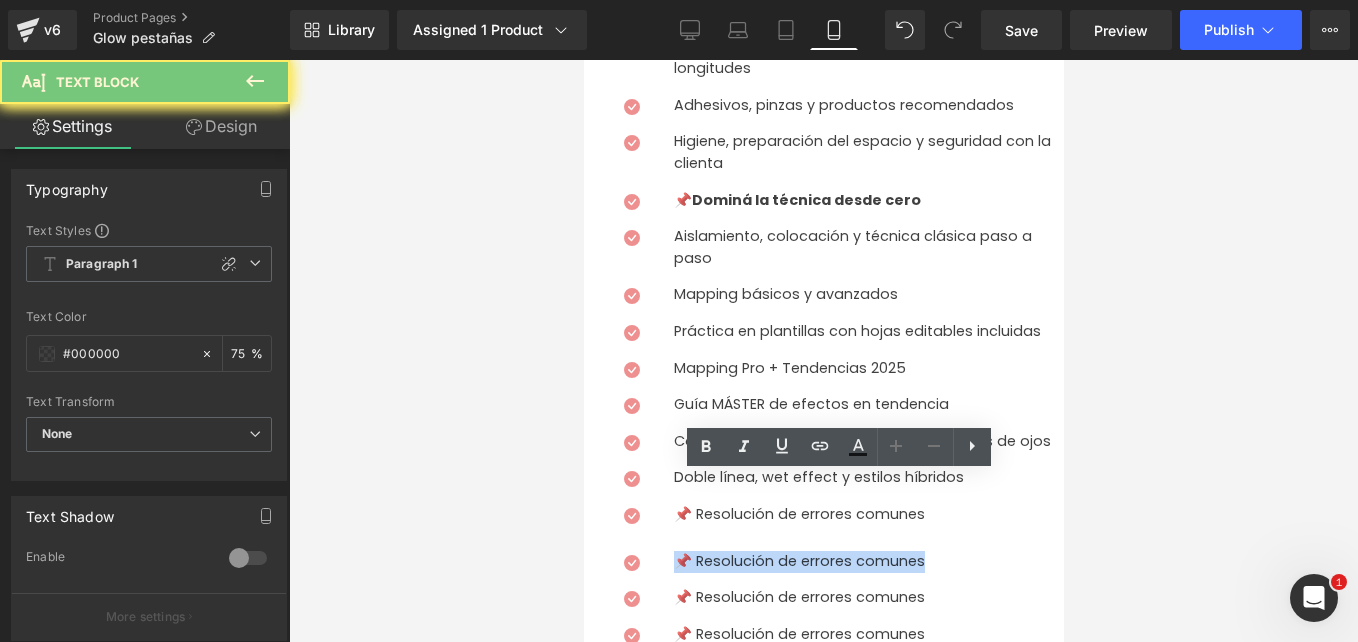 click on "📌 Resolución de errores comunes" at bounding box center [868, 562] 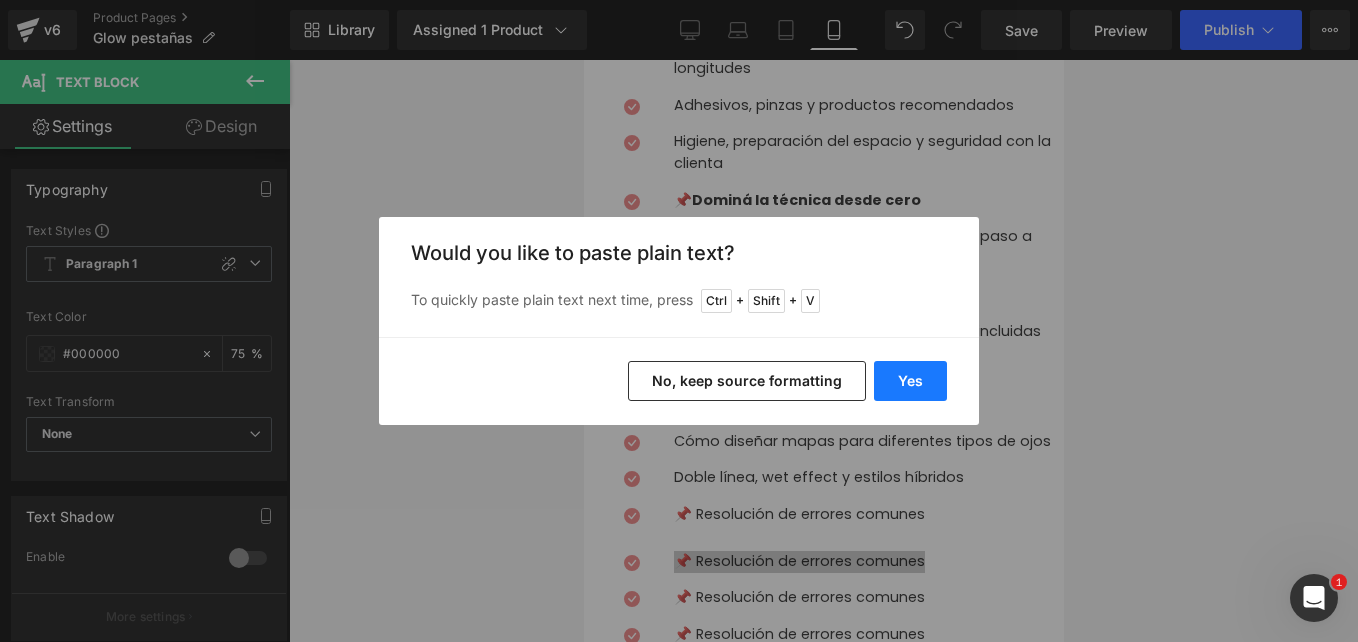 click on "Yes" at bounding box center [910, 381] 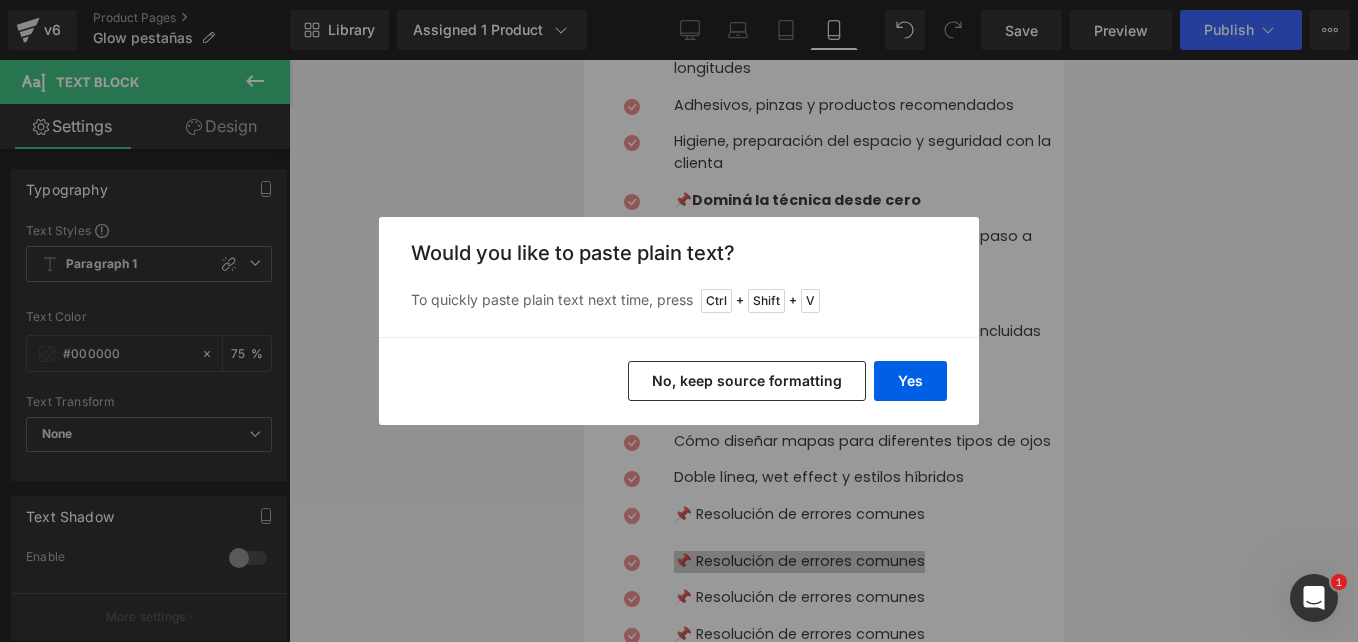 type 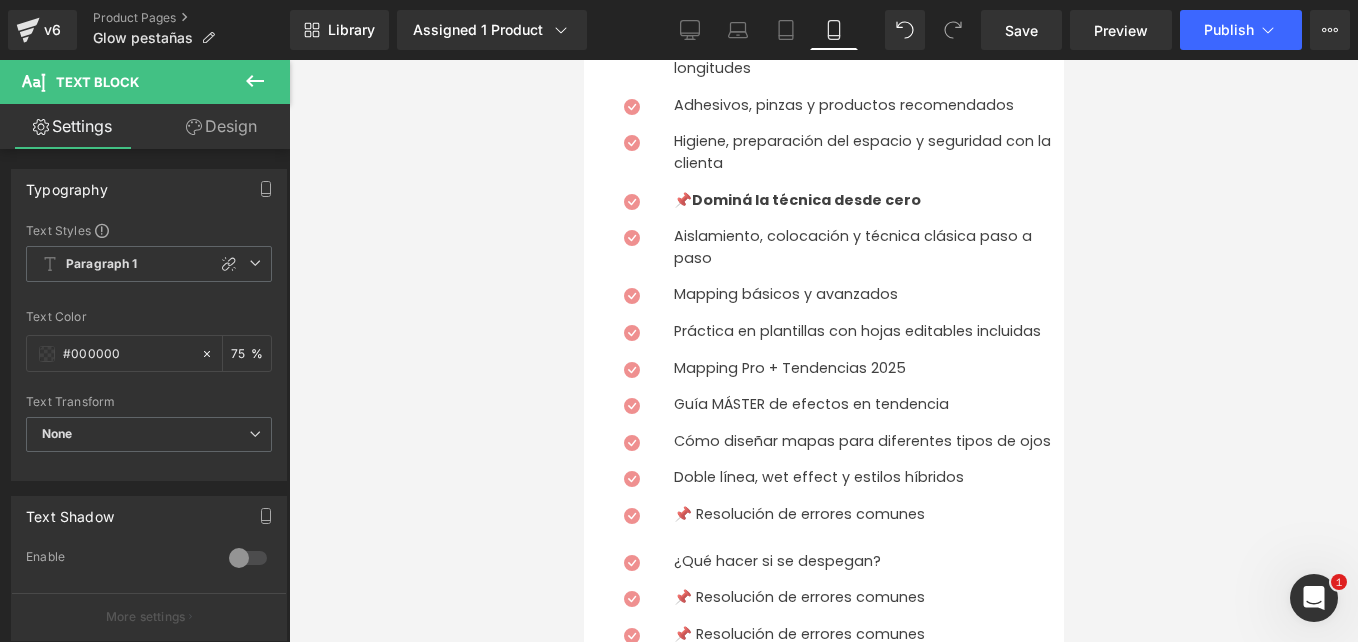 click on "Icon
📌  Bases fundamentales del Lash Art
Text Block
Icon
Tipos de extensiones, curvaturas, grosores y longitudes Text Block
Icon
Adhesivos, pinzas y productos recomendados Text Block
Icon
Higiene, preparación del espacio y seguridad con la clienta Text Block
Icon
📌  Dominá la técnica desde cero Text Block
Icon" at bounding box center [823, 385] 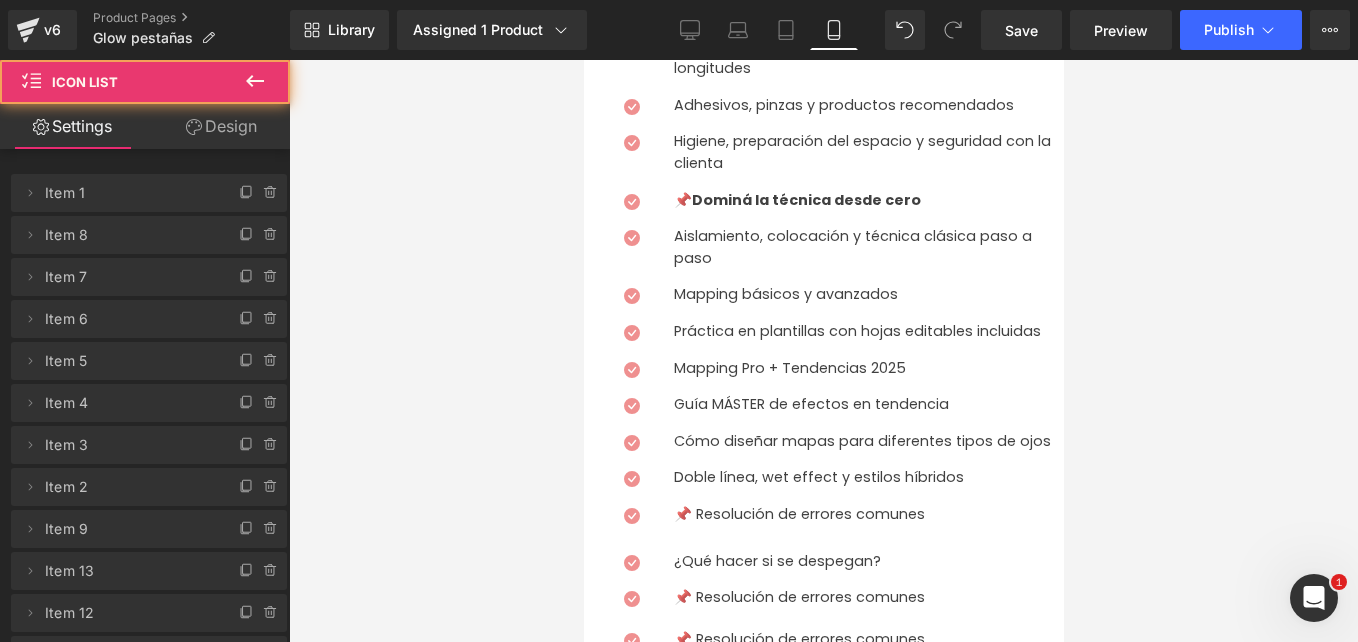 click on "📌 Resolución de errores comunes" at bounding box center [868, 598] 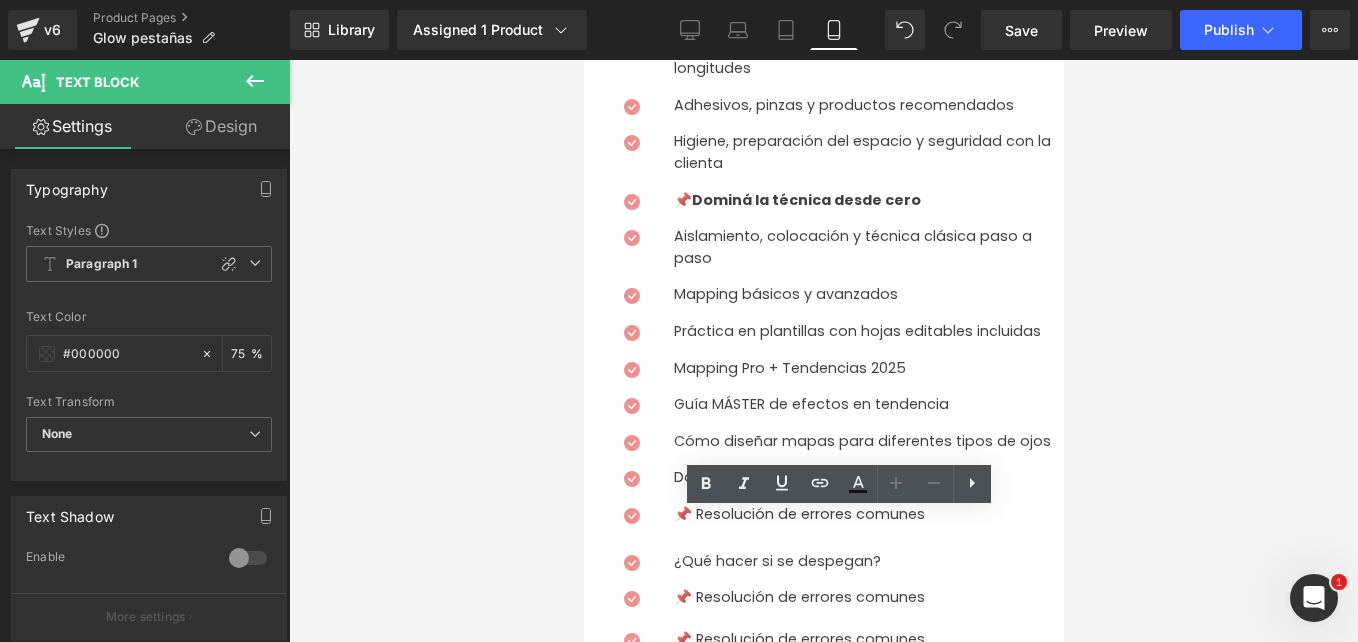 click on "📌 Resolución de errores comunes" at bounding box center (868, 598) 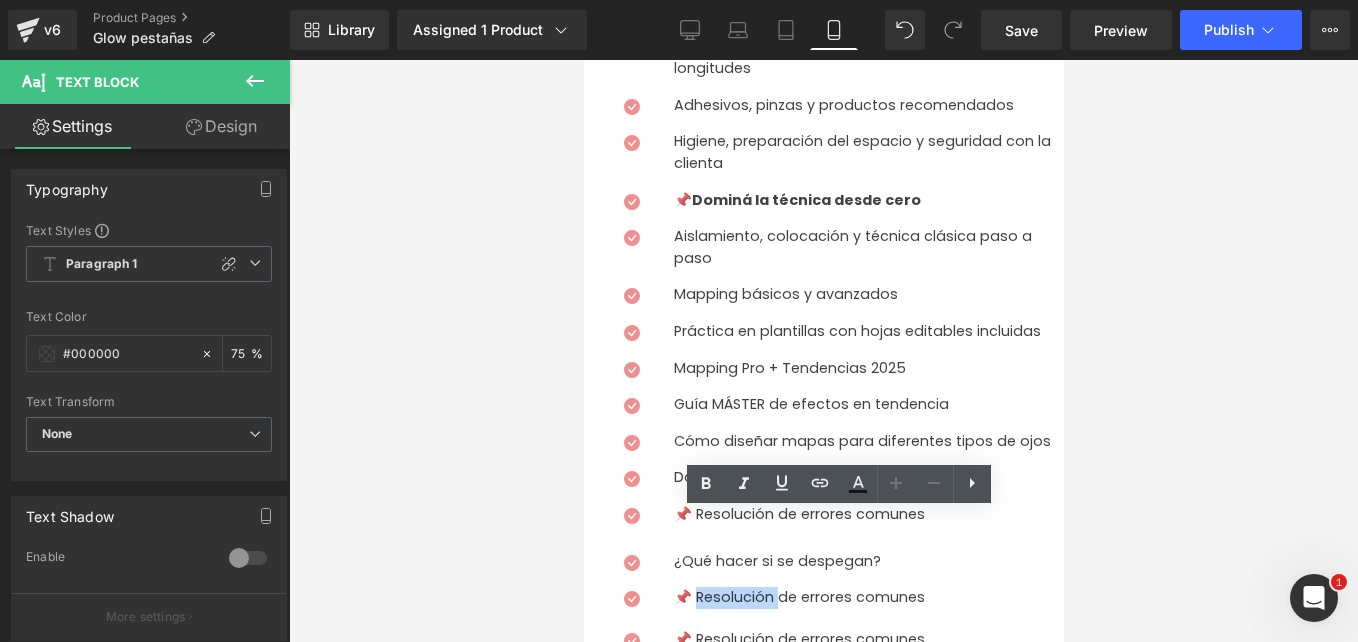 click on "📌 Resolución de errores comunes" at bounding box center (868, 598) 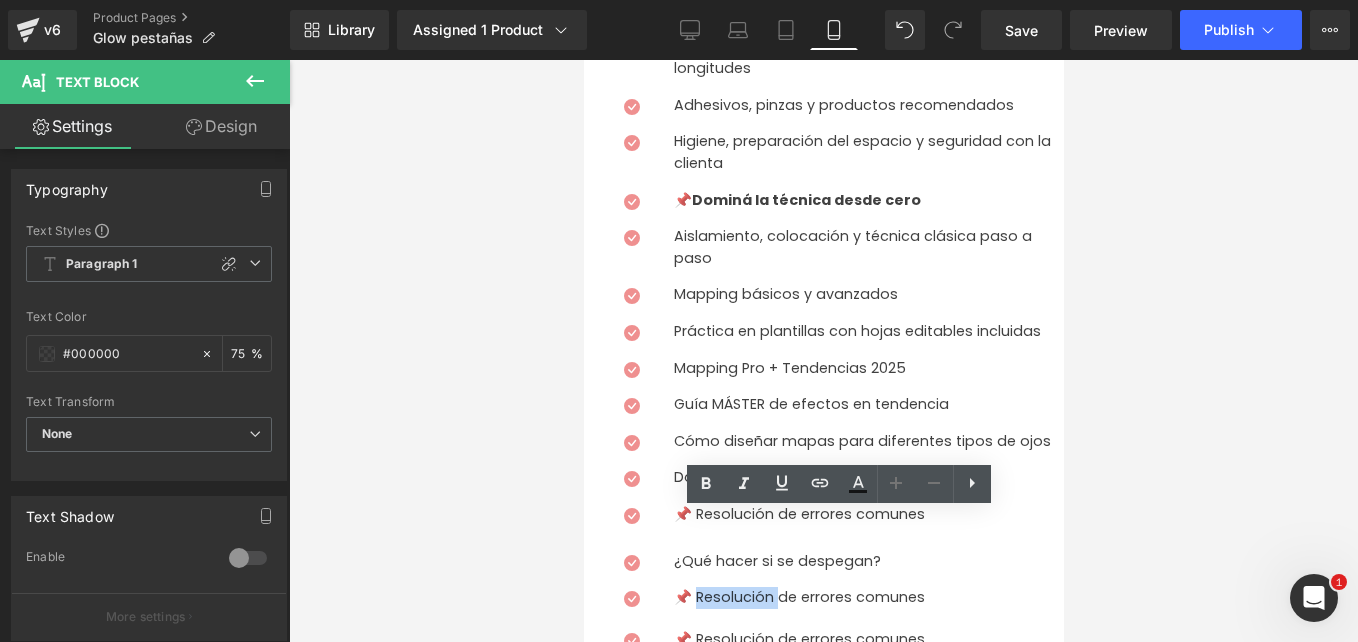 click on "📌 Resolución de errores comunes" at bounding box center [868, 598] 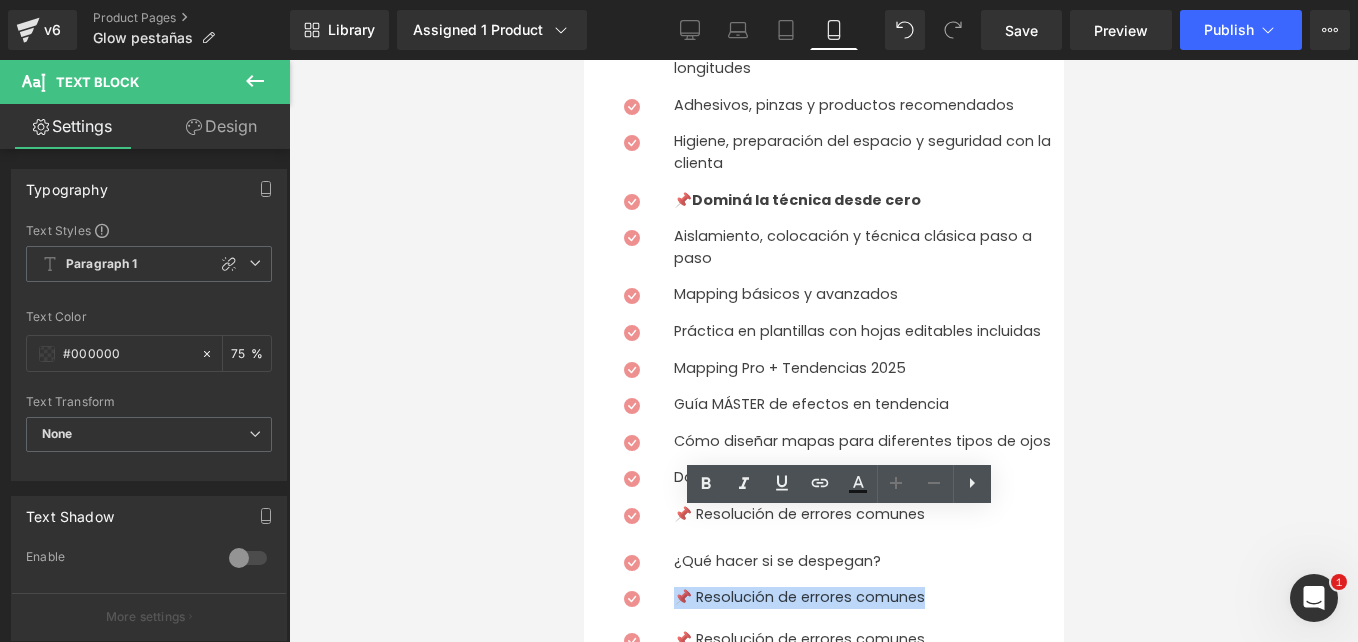 click on "📌 Resolución de errores comunes" at bounding box center (868, 598) 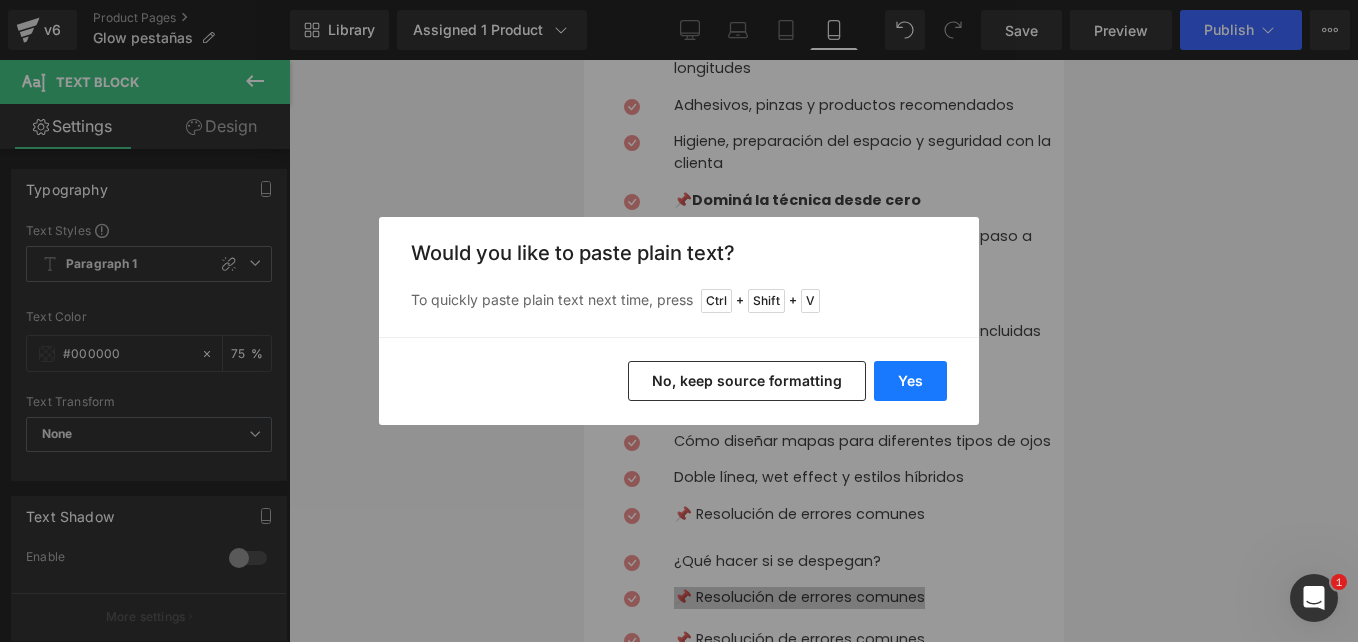drag, startPoint x: 920, startPoint y: 377, endPoint x: 9, endPoint y: 245, distance: 920.5134 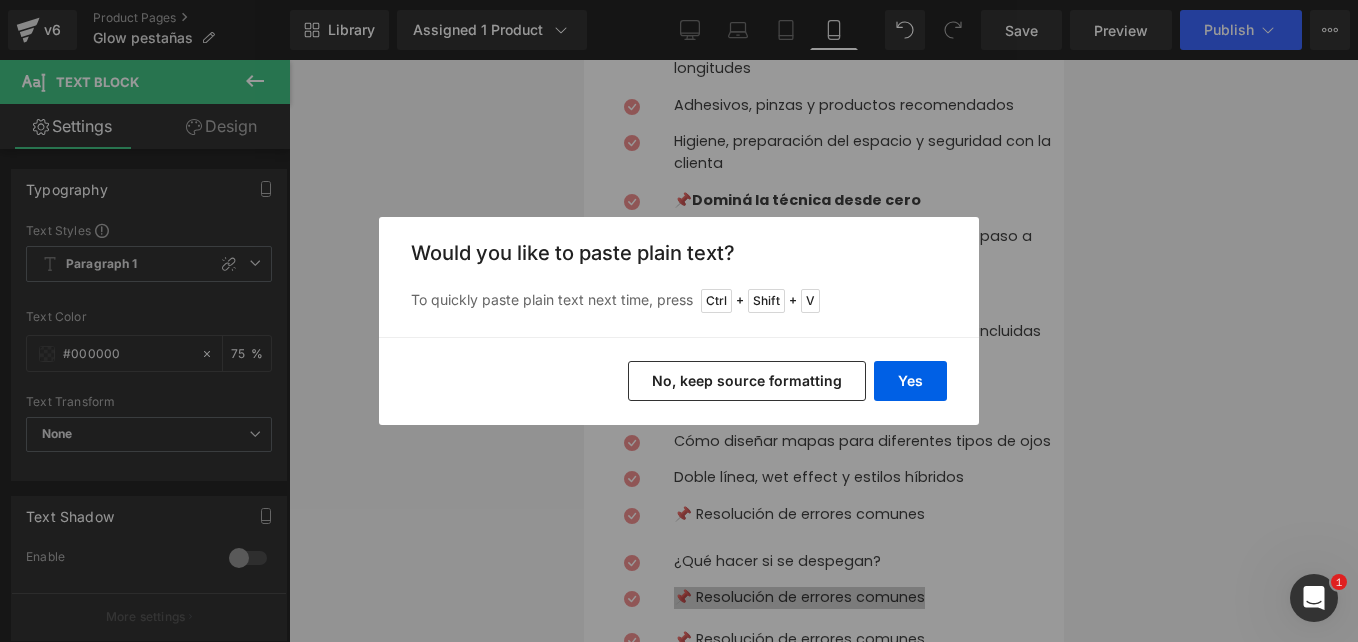type 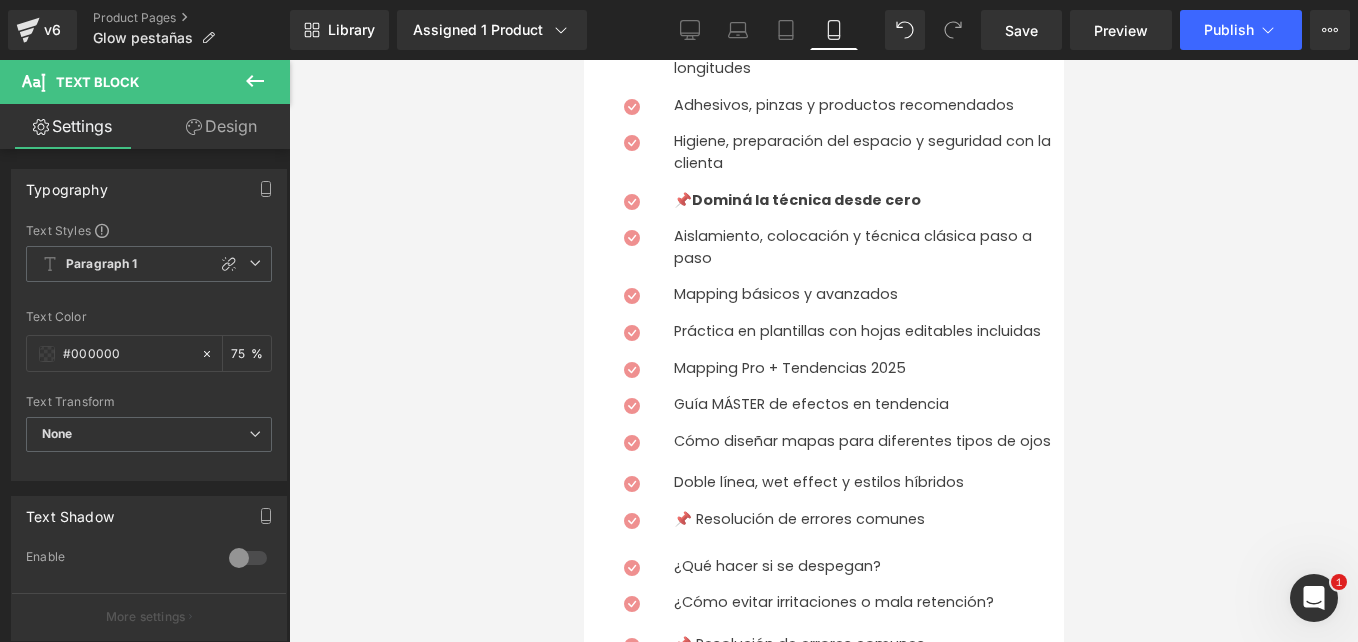 click on "Text Block" at bounding box center (583, 60) 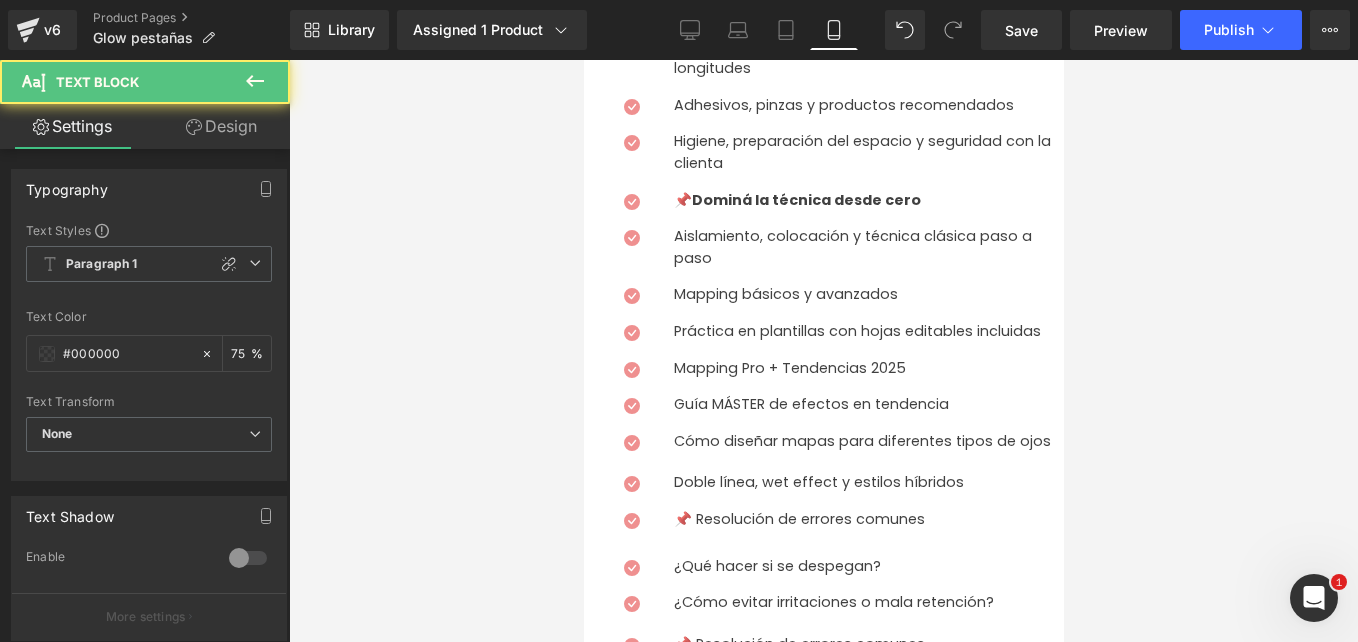 click at bounding box center [865, 616] 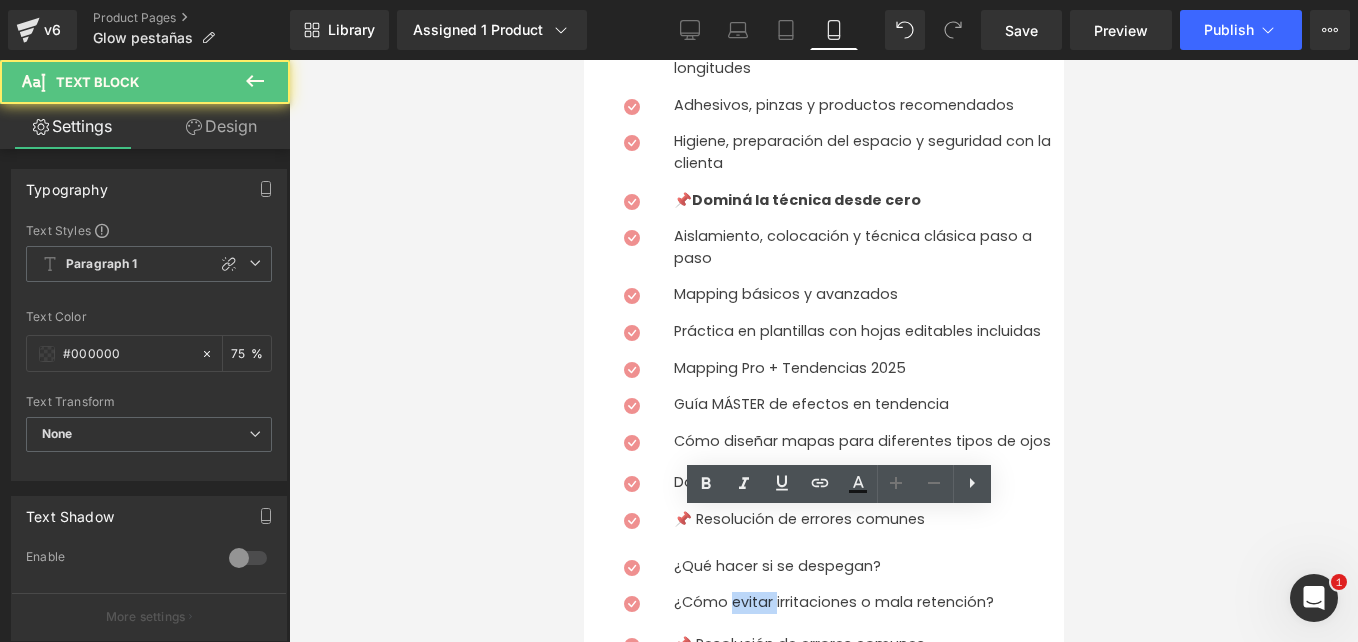 click on "¿Cómo evitar irritaciones o mala retención?" at bounding box center (868, 603) 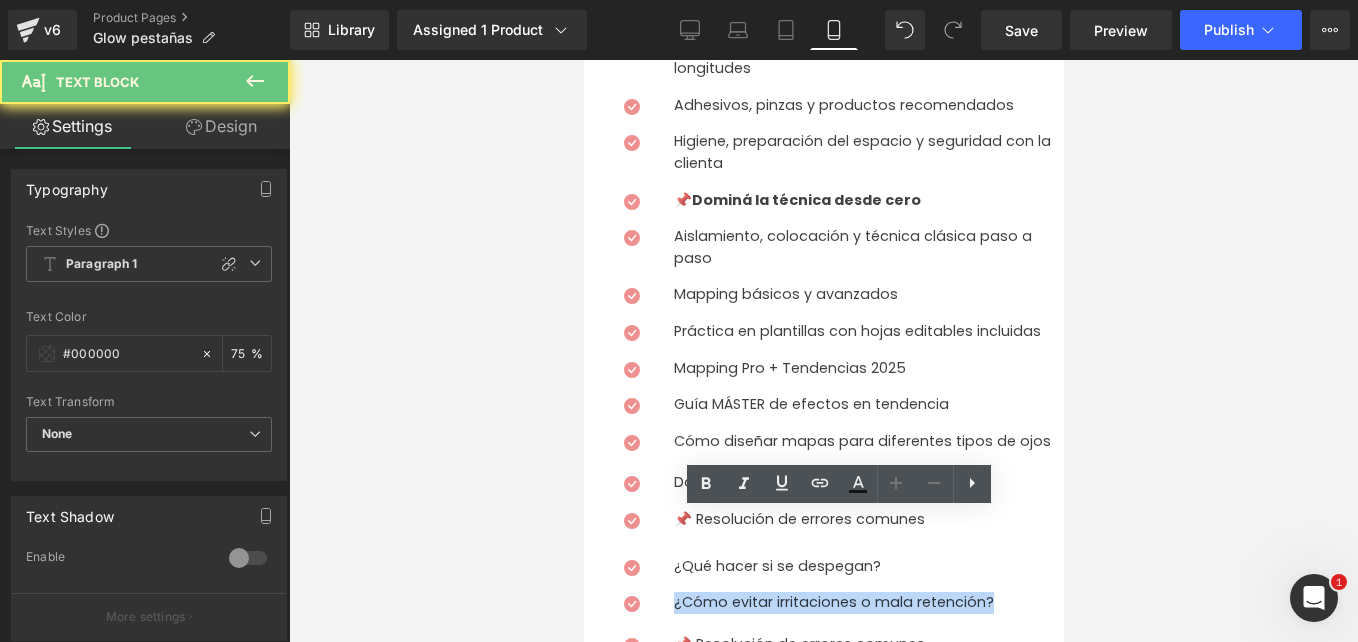 click on "¿Cómo evitar irritaciones o mala retención?" at bounding box center (868, 603) 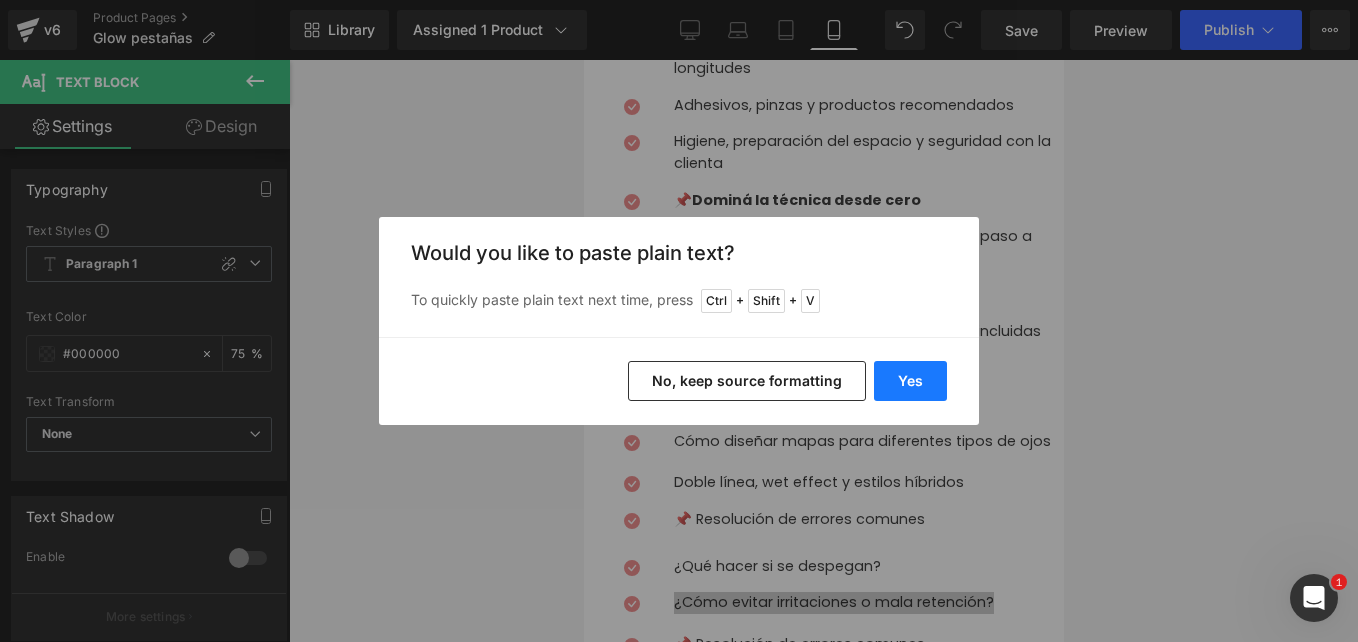 drag, startPoint x: 921, startPoint y: 383, endPoint x: 337, endPoint y: 323, distance: 587.0741 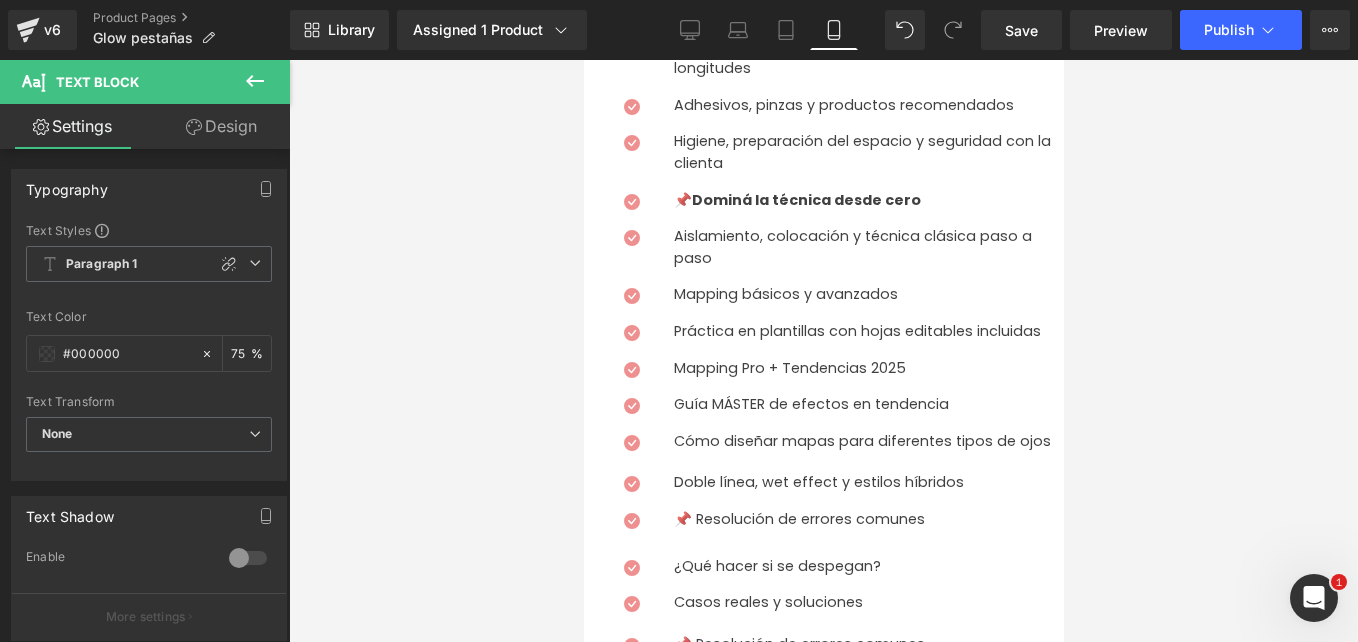click on "Rendering Content" at bounding box center [679, 563] 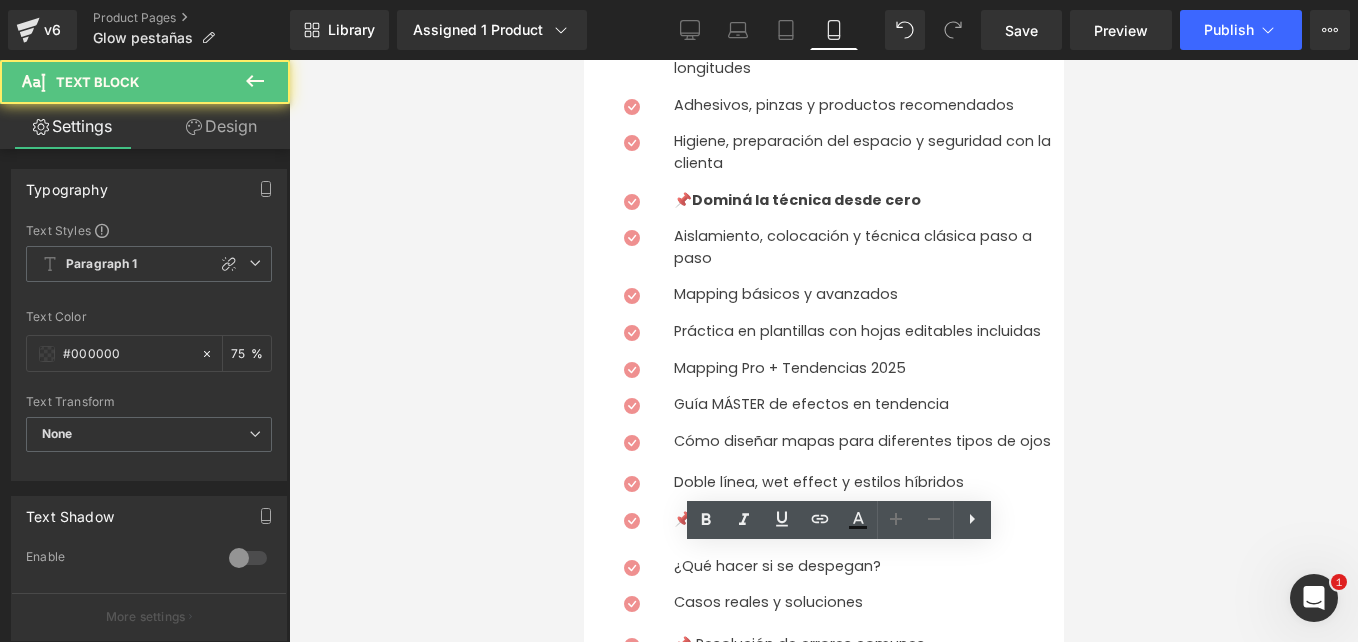 click on "📌 Resolución de errores comunes" at bounding box center [868, 645] 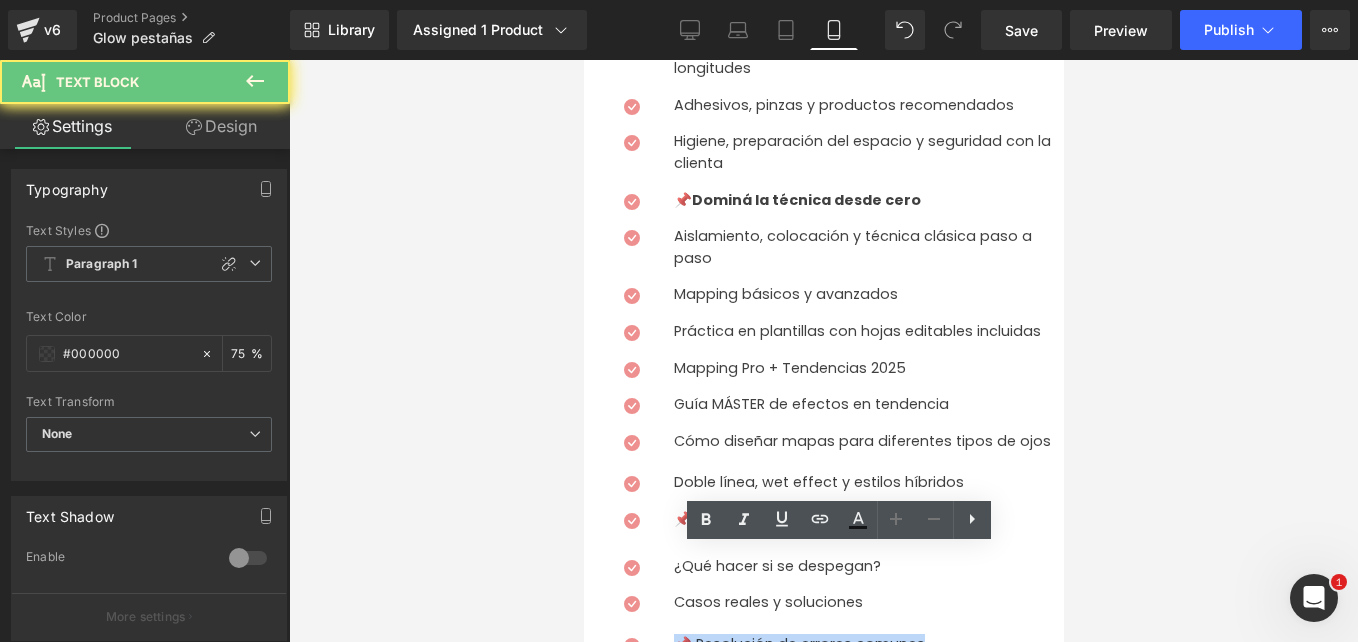 click on "📌 Resolución de errores comunes" at bounding box center (868, 645) 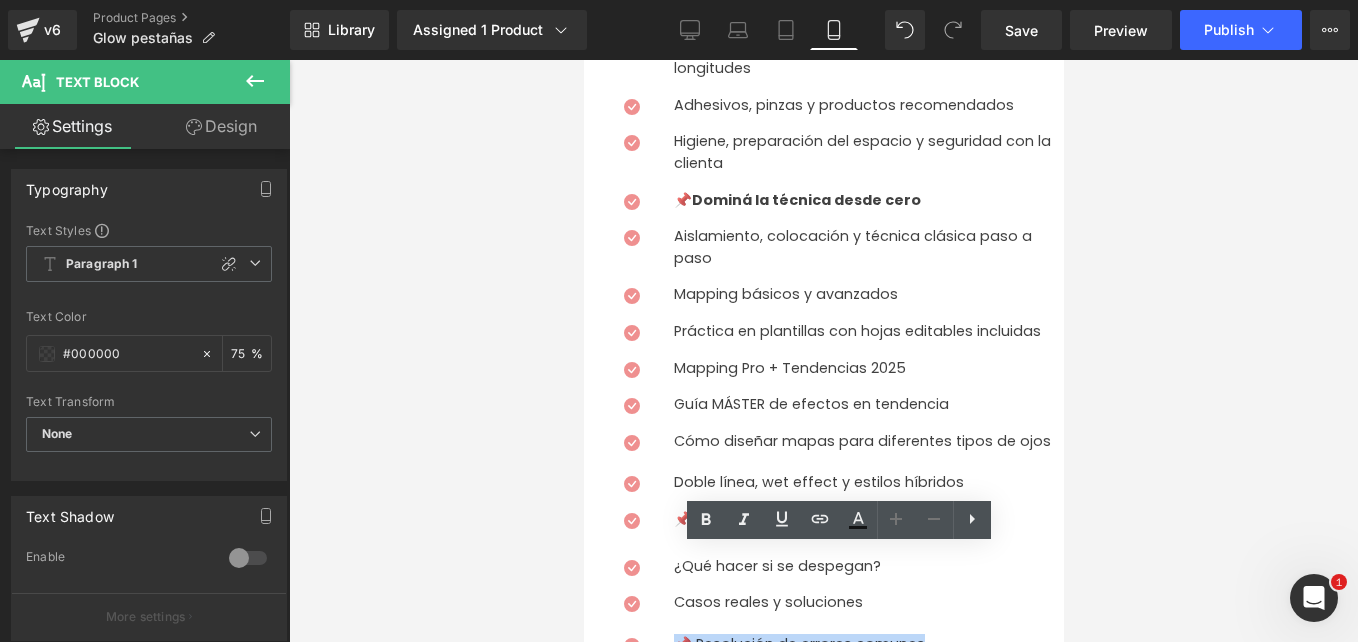 click on "📌 Resolución de errores comunes" at bounding box center (868, 645) 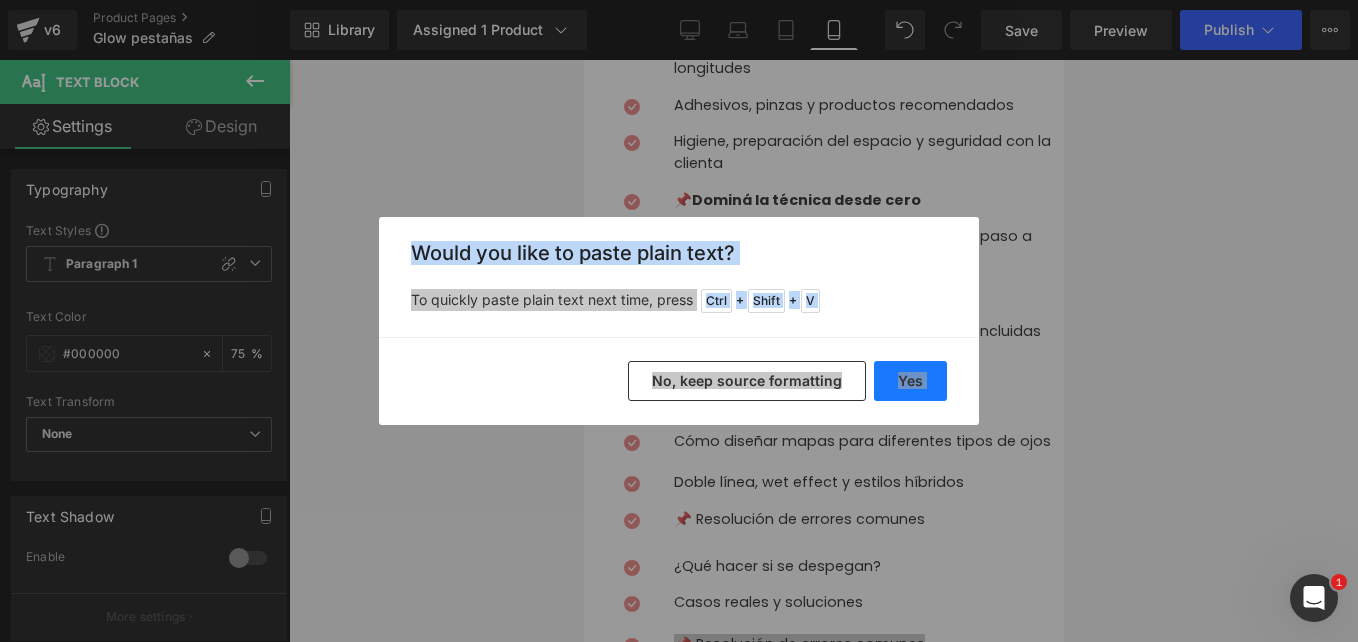 drag, startPoint x: 887, startPoint y: 374, endPoint x: 283, endPoint y: 460, distance: 610.0918 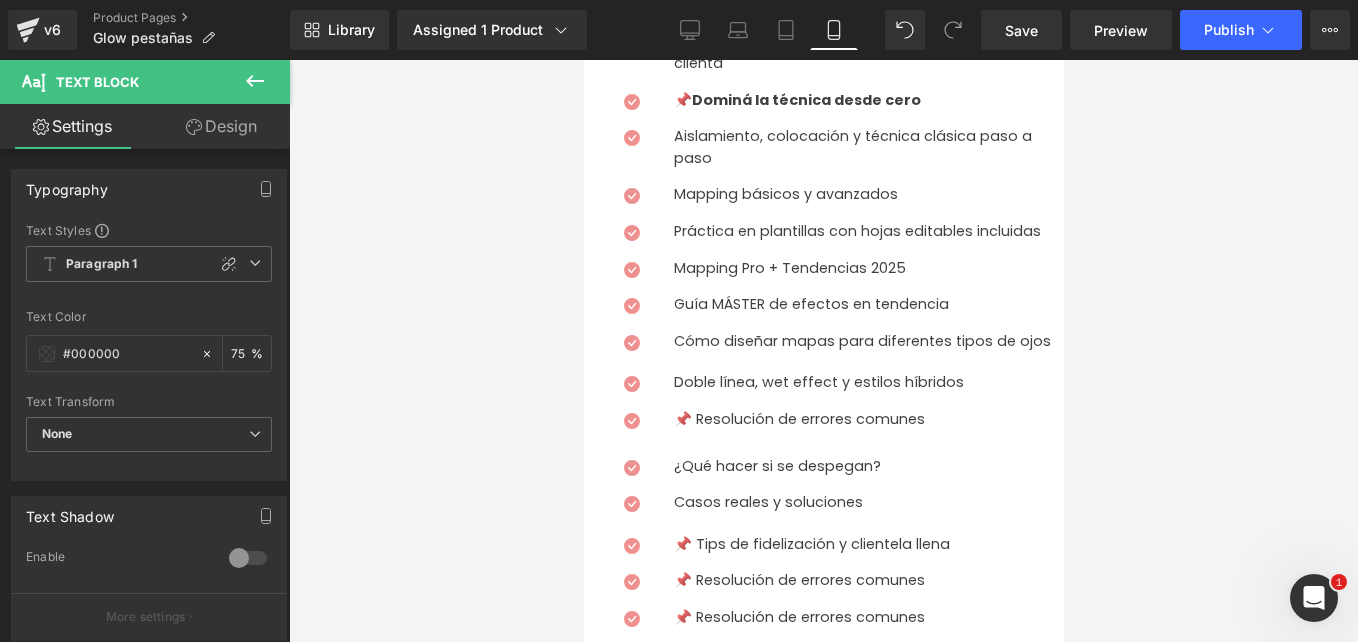scroll, scrollTop: 1500, scrollLeft: 0, axis: vertical 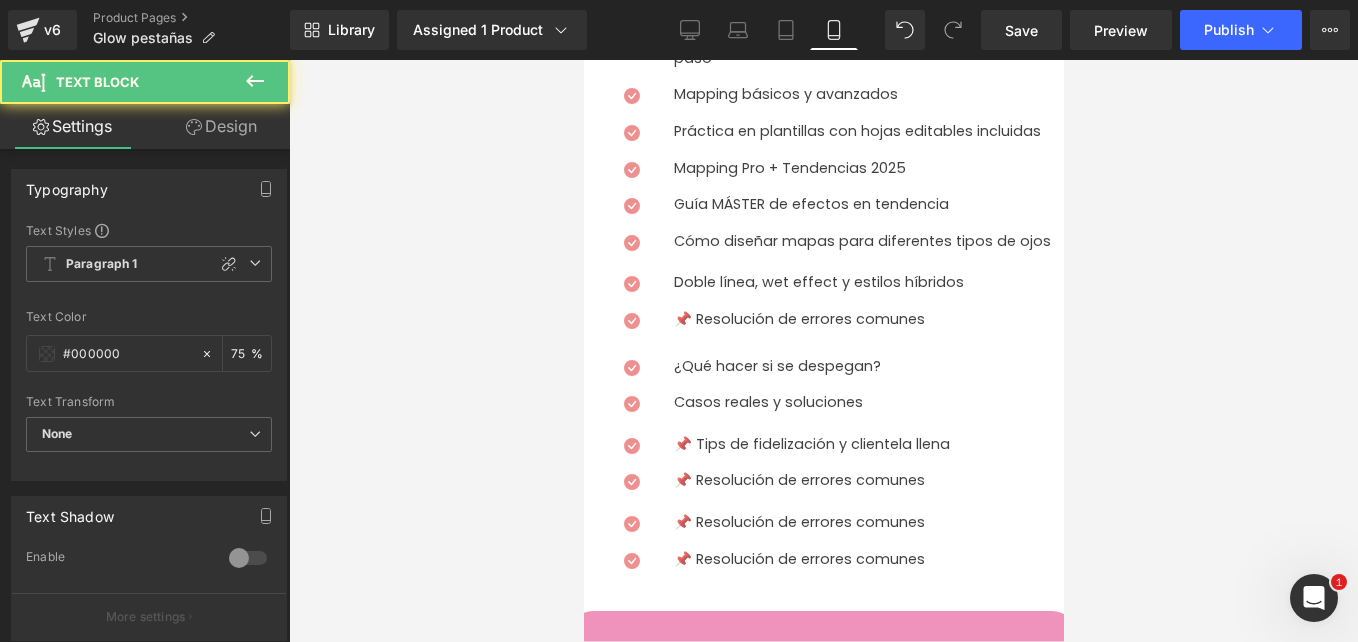 click on "📌 Resolución de errores comunes" at bounding box center [868, 481] 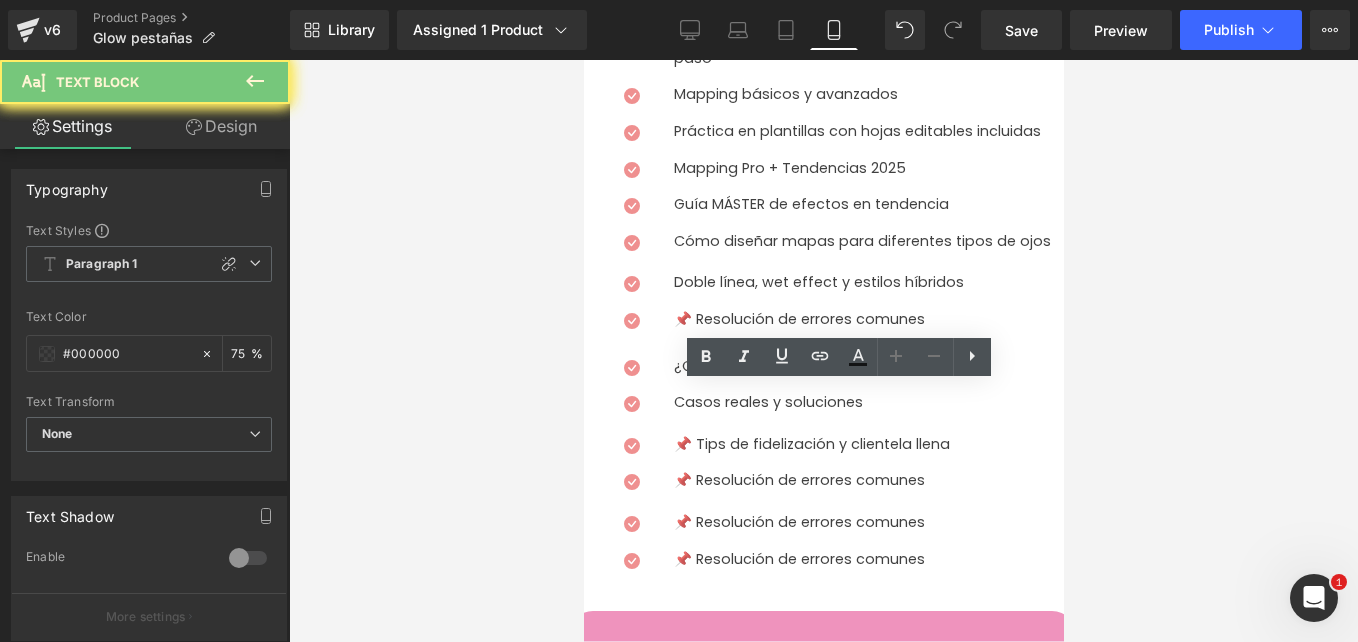 click on "📌 Resolución de errores comunes" at bounding box center [868, 481] 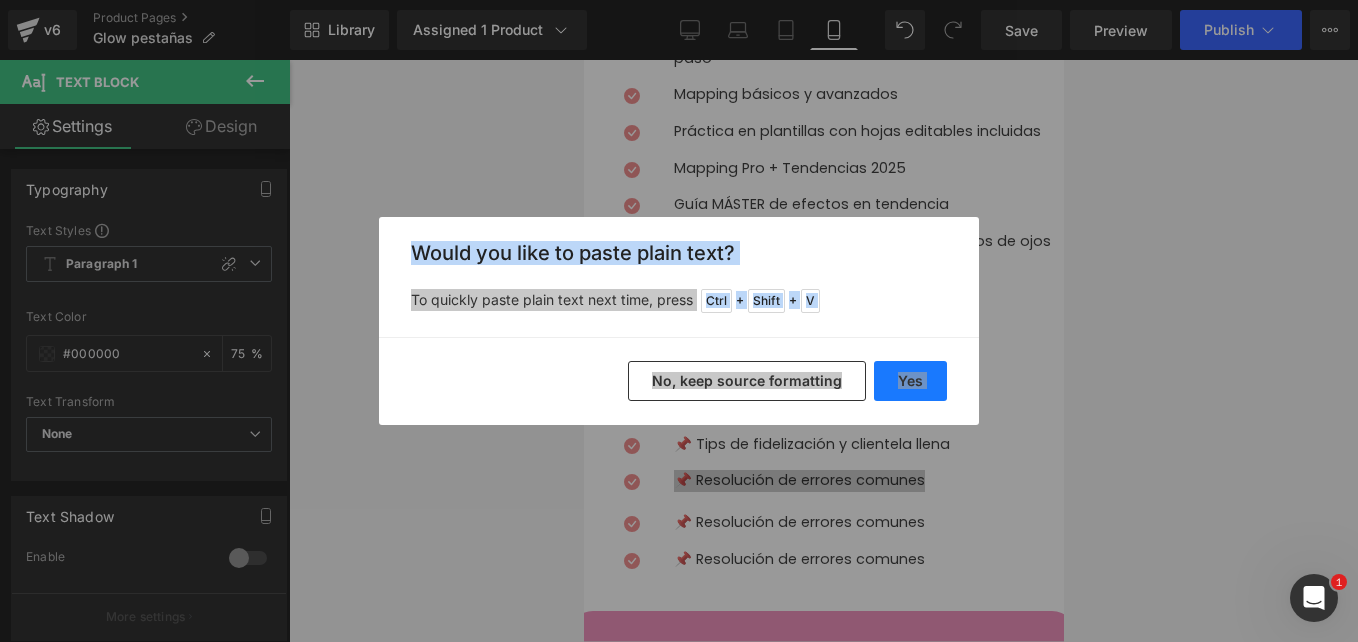 click on "Yes" at bounding box center (910, 381) 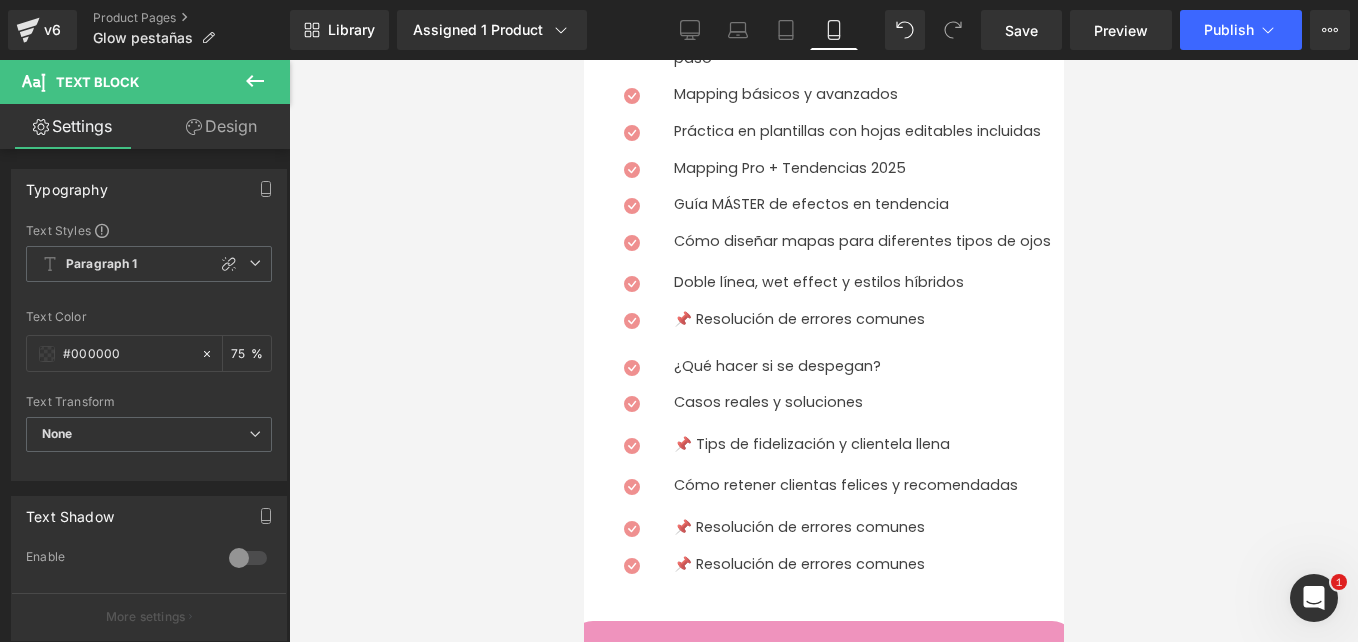 click on "📌 Resolución de errores comunes" at bounding box center [868, 528] 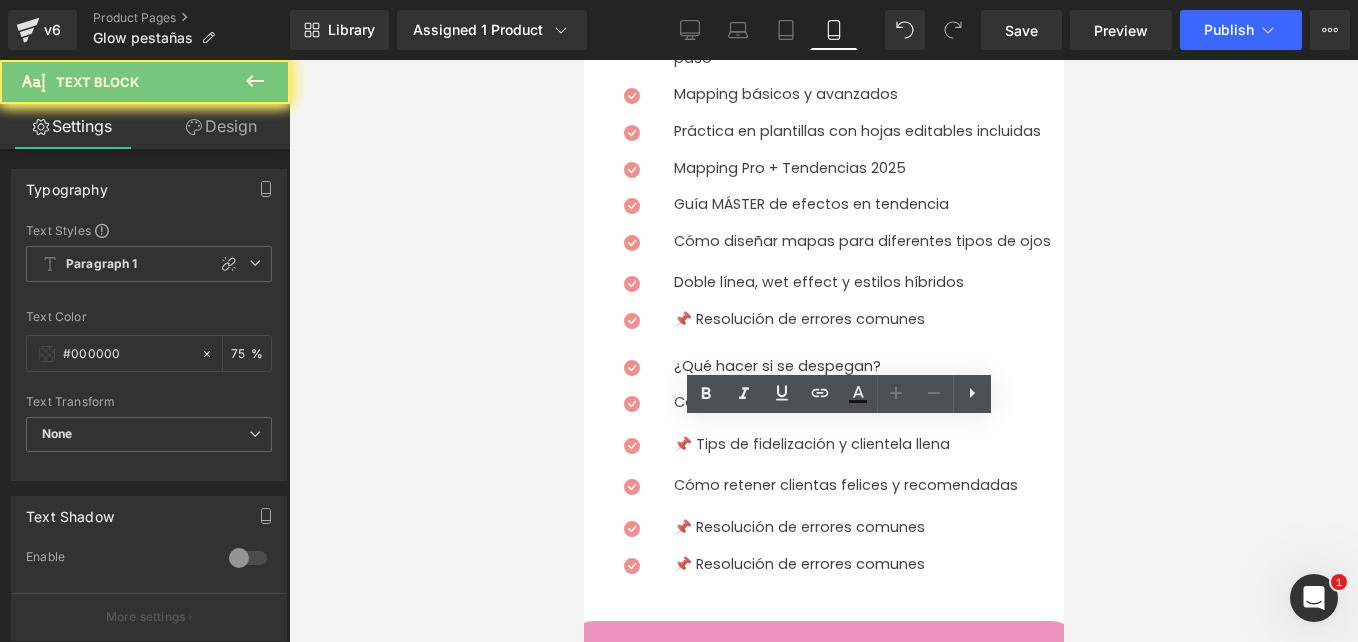 click on "📌 Resolución de errores comunes" at bounding box center [868, 528] 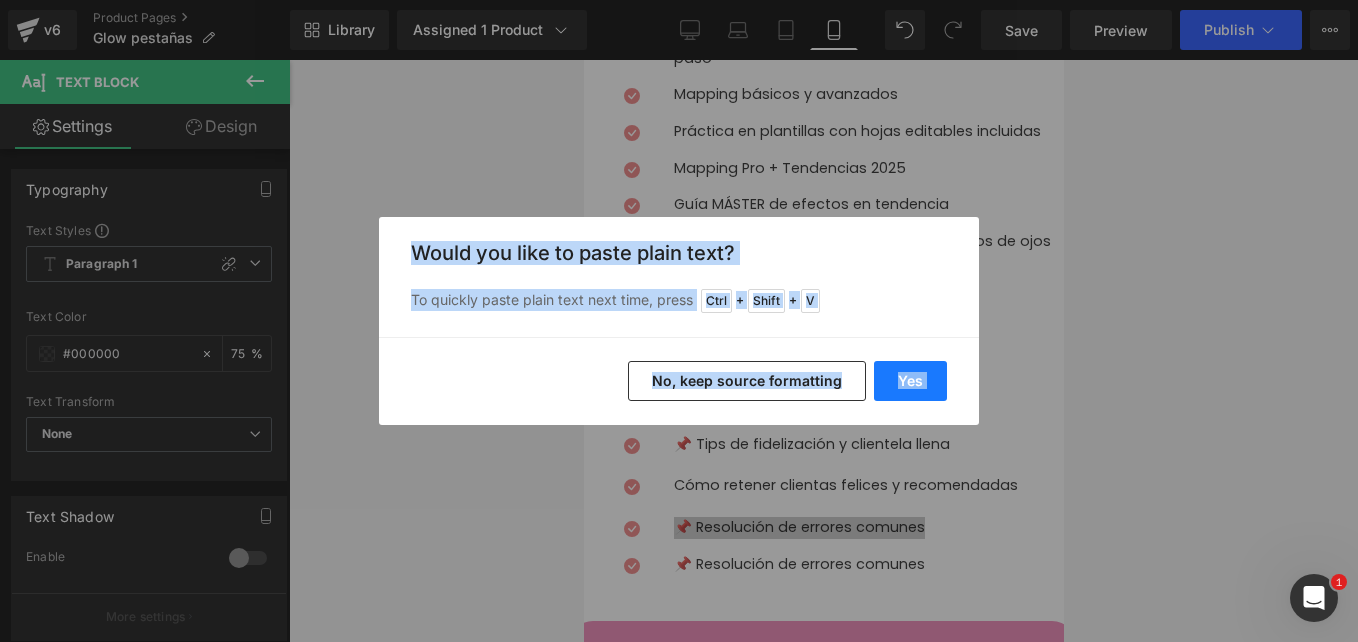 drag, startPoint x: 911, startPoint y: 380, endPoint x: 181, endPoint y: 222, distance: 746.90295 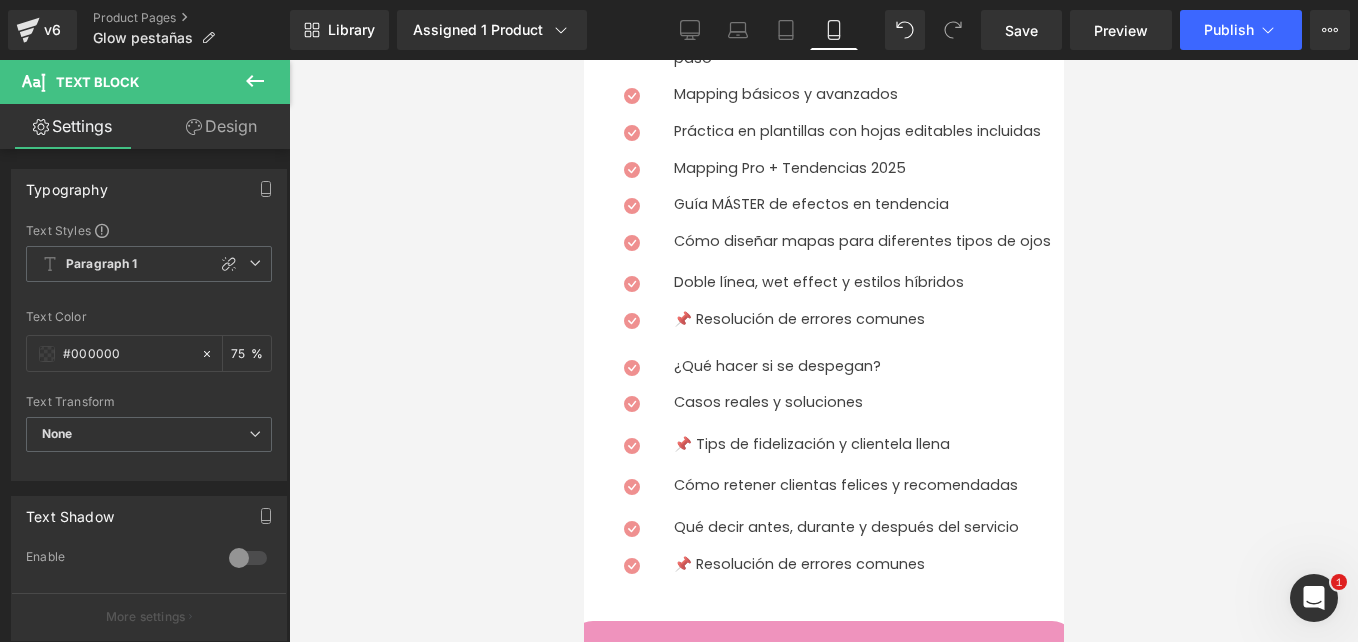 click at bounding box center [865, 577] 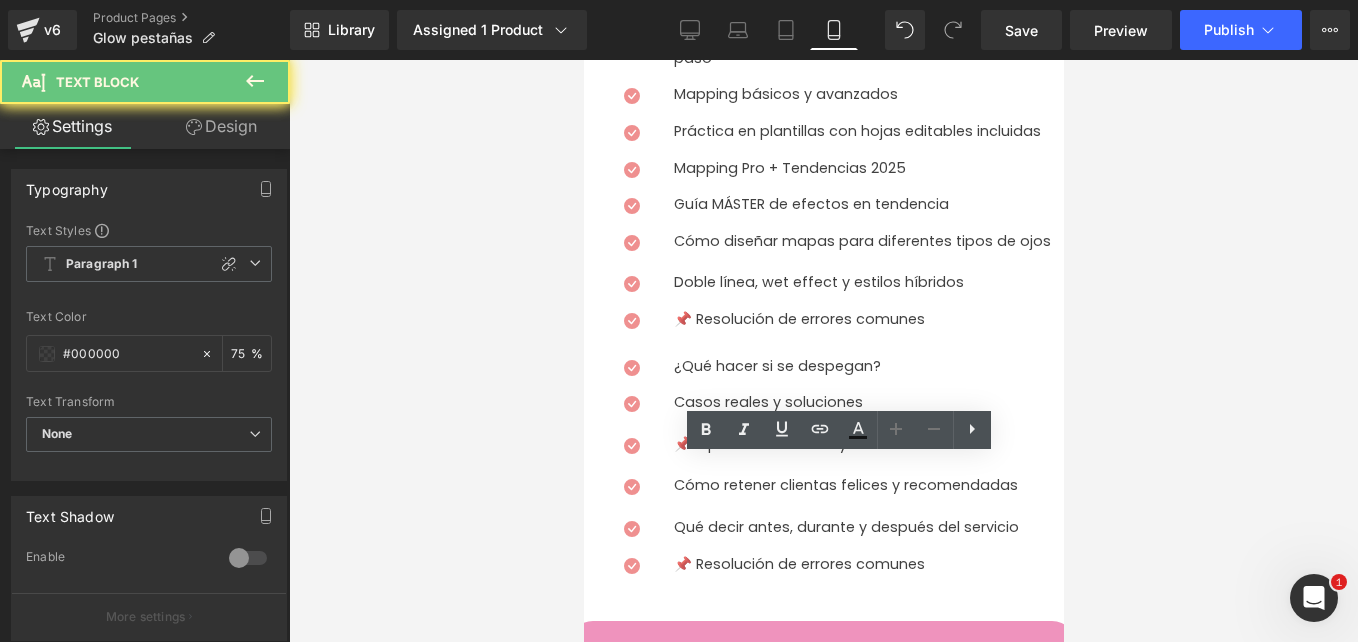 click on "📌 Resolución de errores comunes" at bounding box center [868, 565] 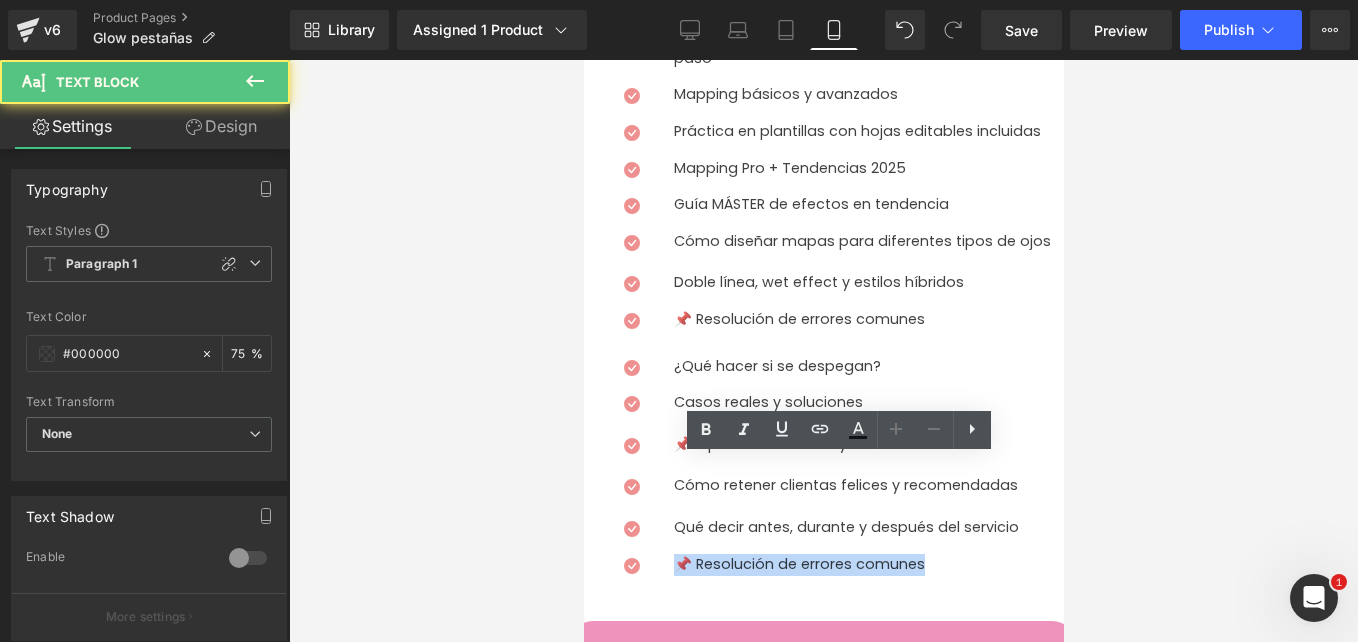 click on "📌 Resolución de errores comunes" at bounding box center [868, 565] 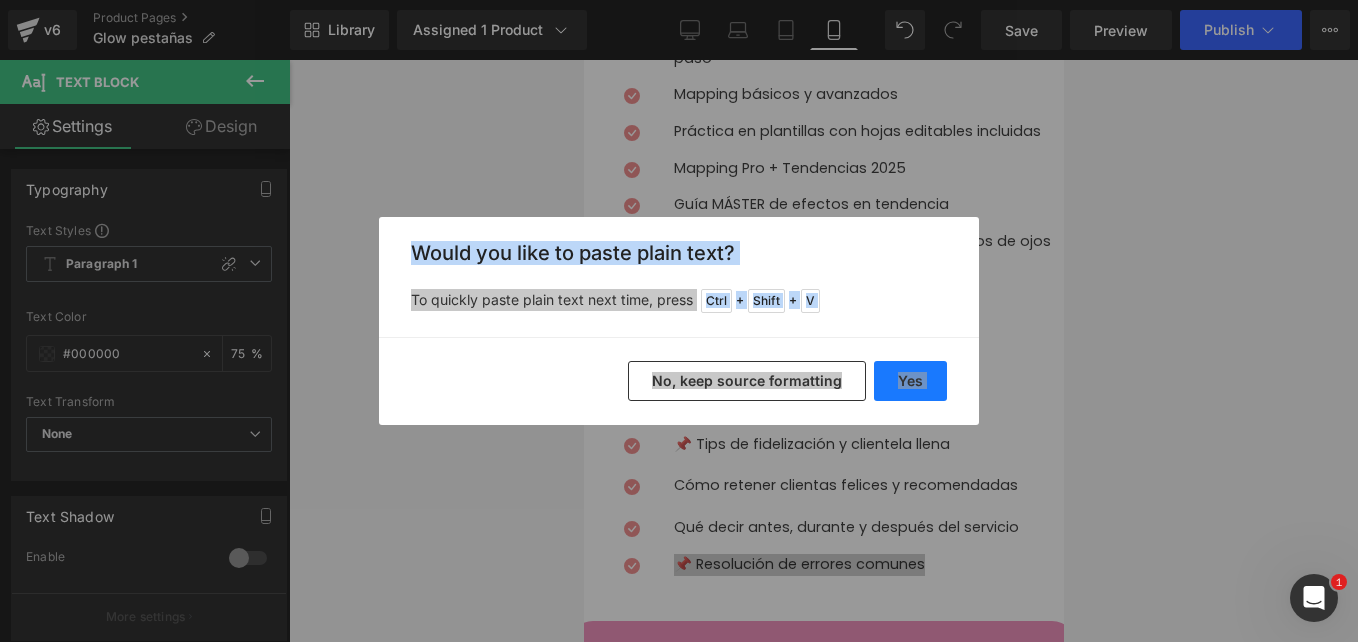 drag, startPoint x: 911, startPoint y: 373, endPoint x: 332, endPoint y: 316, distance: 581.79895 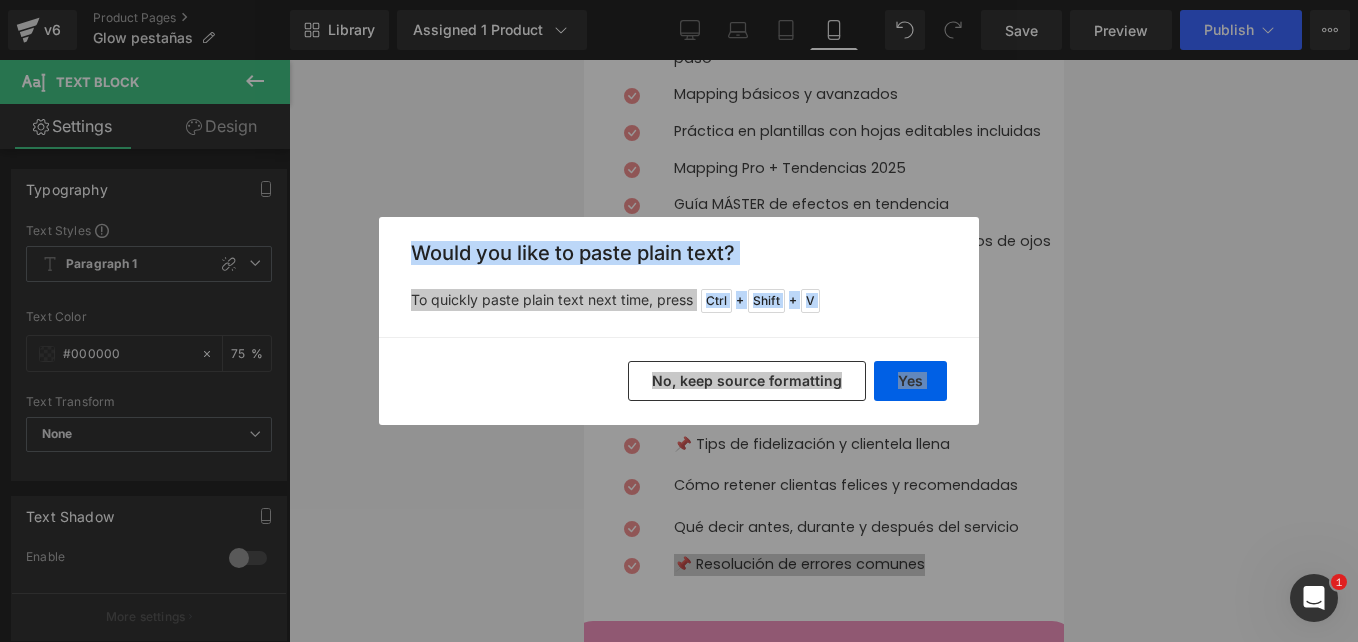 type 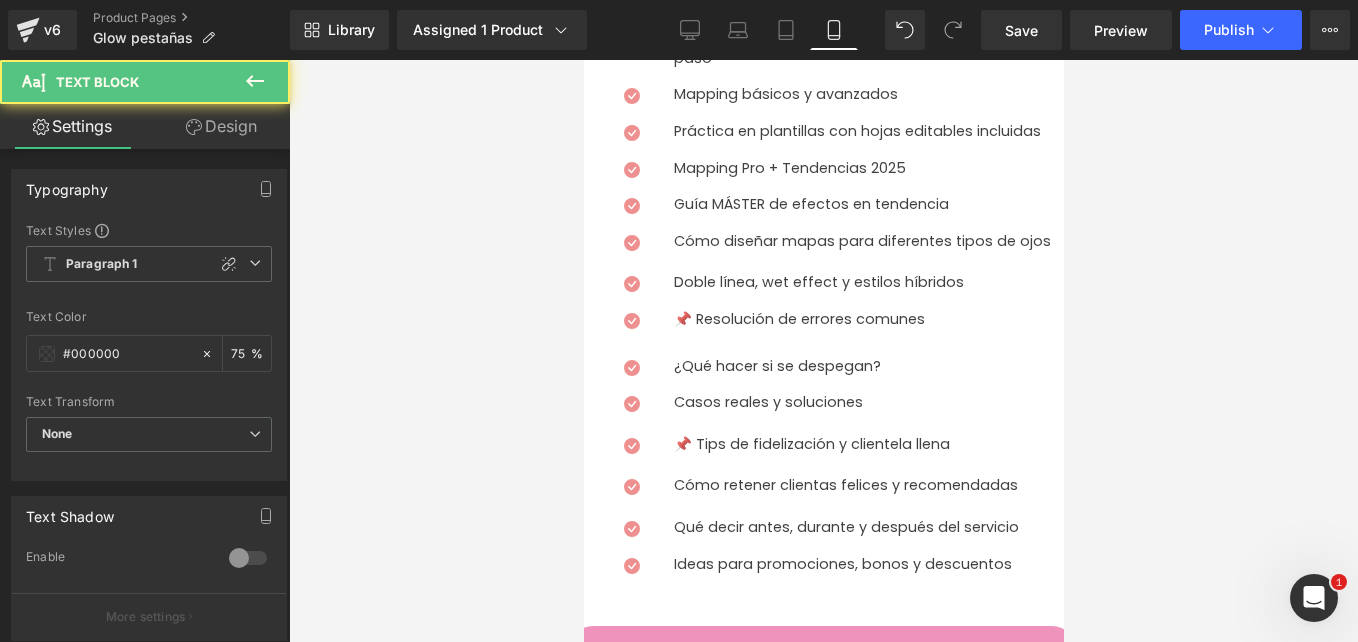 click on "Ideas para promociones, bonos y descuentos" at bounding box center (868, 565) 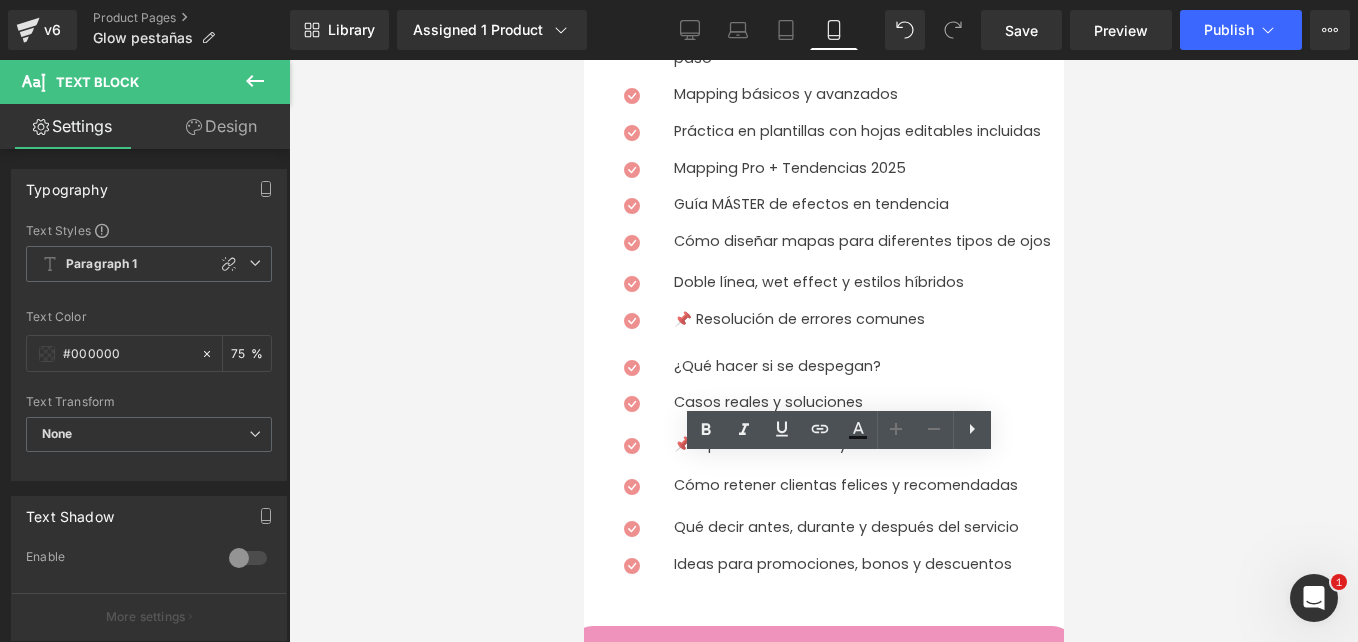 scroll, scrollTop: 1600, scrollLeft: 0, axis: vertical 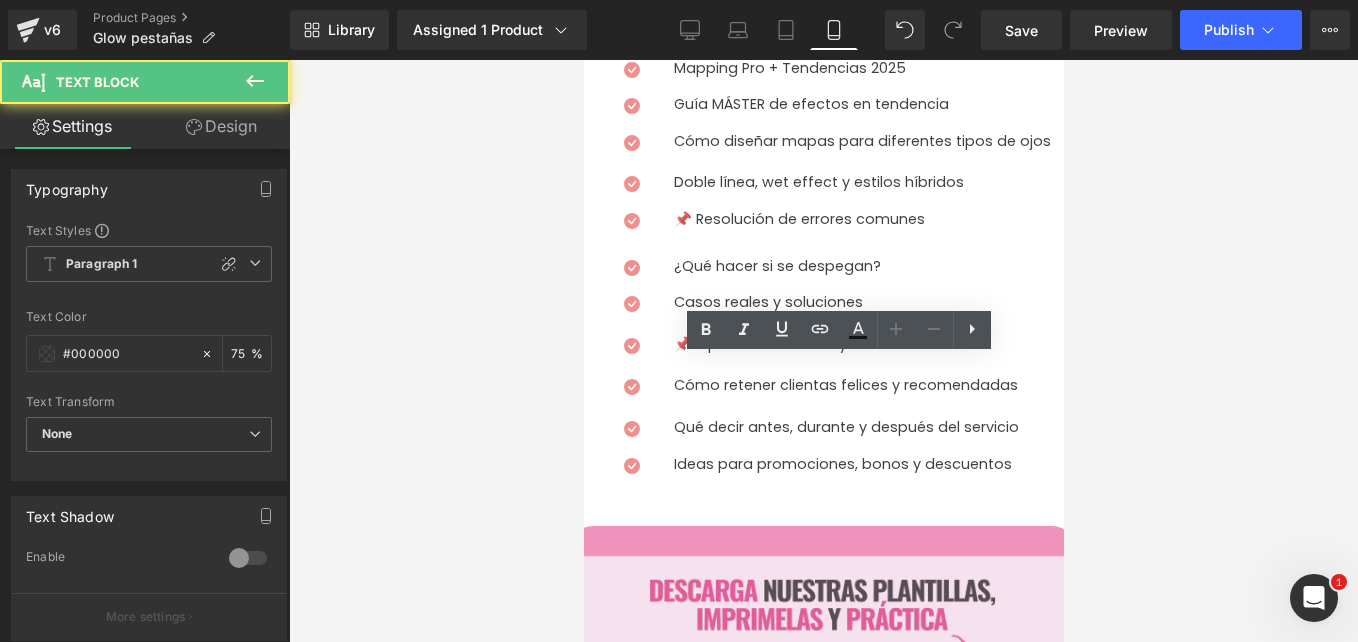 click on "Ideas para promociones, bonos y descuentos" at bounding box center (868, 465) 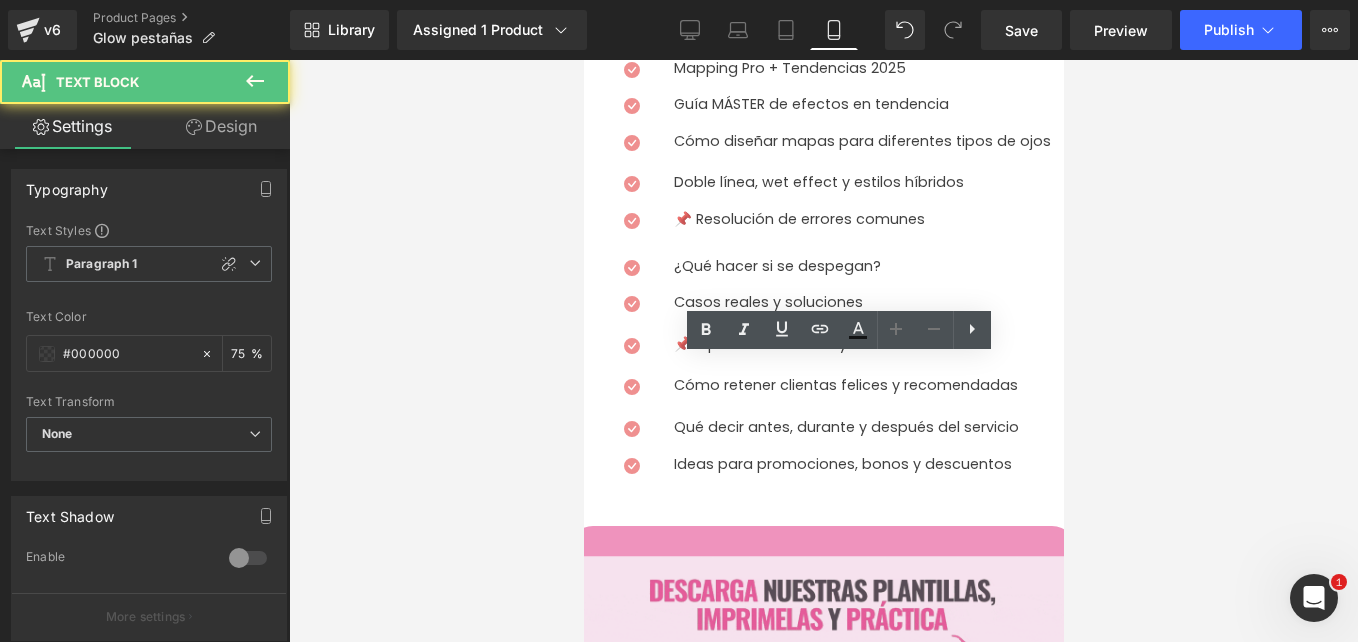 click at bounding box center [823, 351] 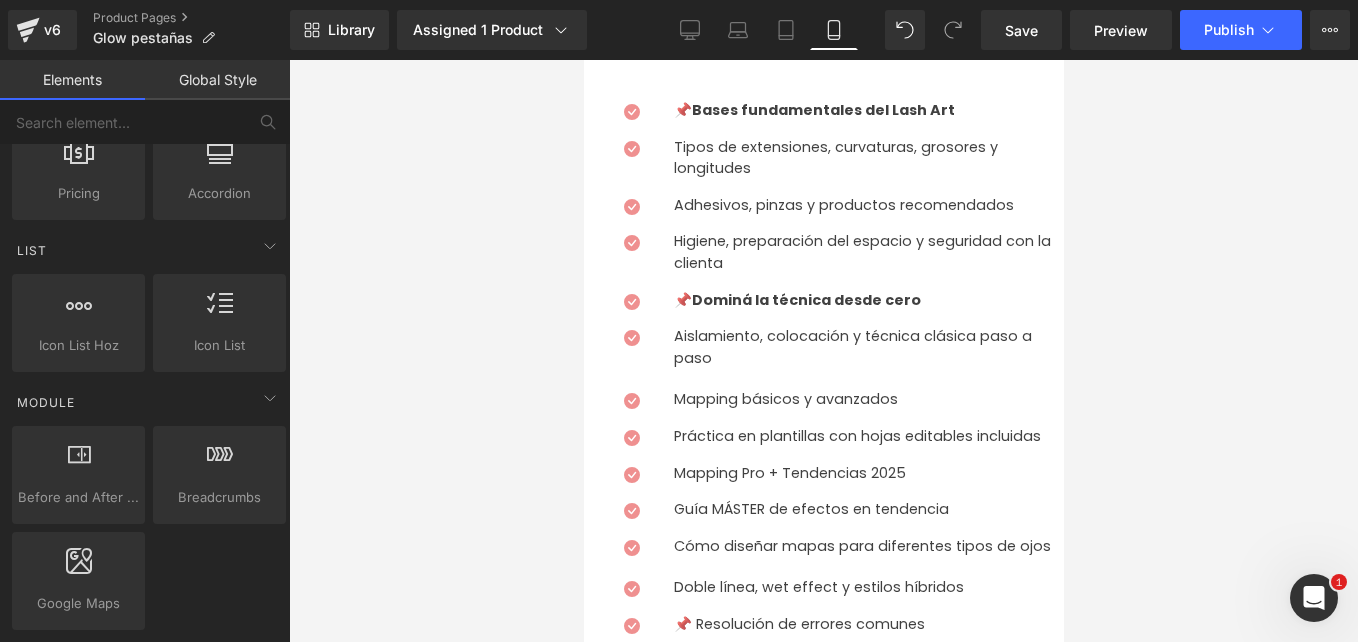 scroll, scrollTop: 1400, scrollLeft: 0, axis: vertical 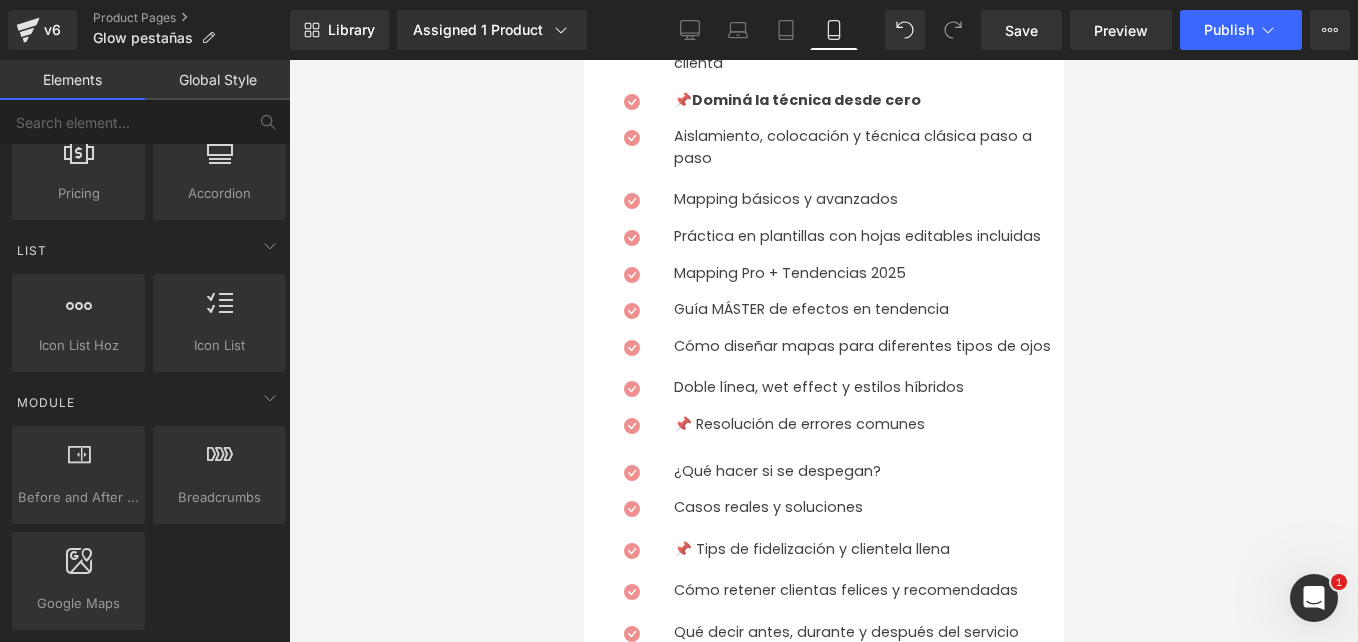 click on "📌 Resolución de errores comunes" at bounding box center [868, 425] 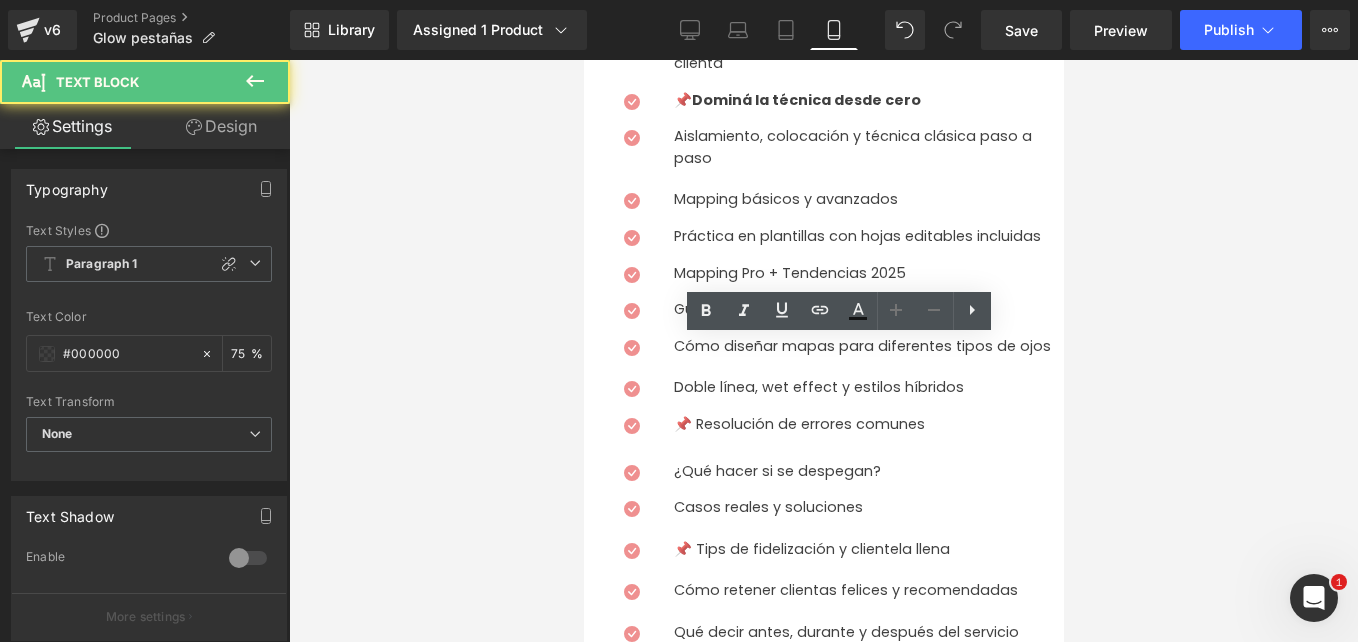 click on "📌 Resolución de errores comunes" at bounding box center [868, 425] 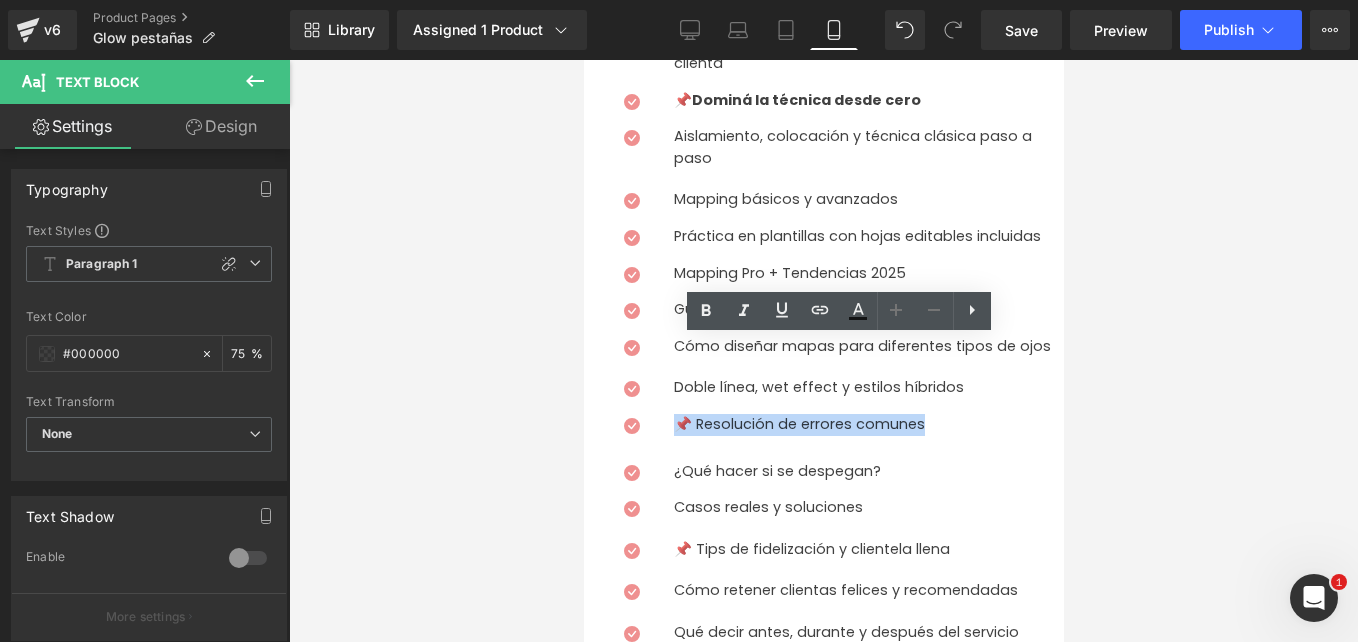drag, startPoint x: 891, startPoint y: 354, endPoint x: 643, endPoint y: 345, distance: 248.16325 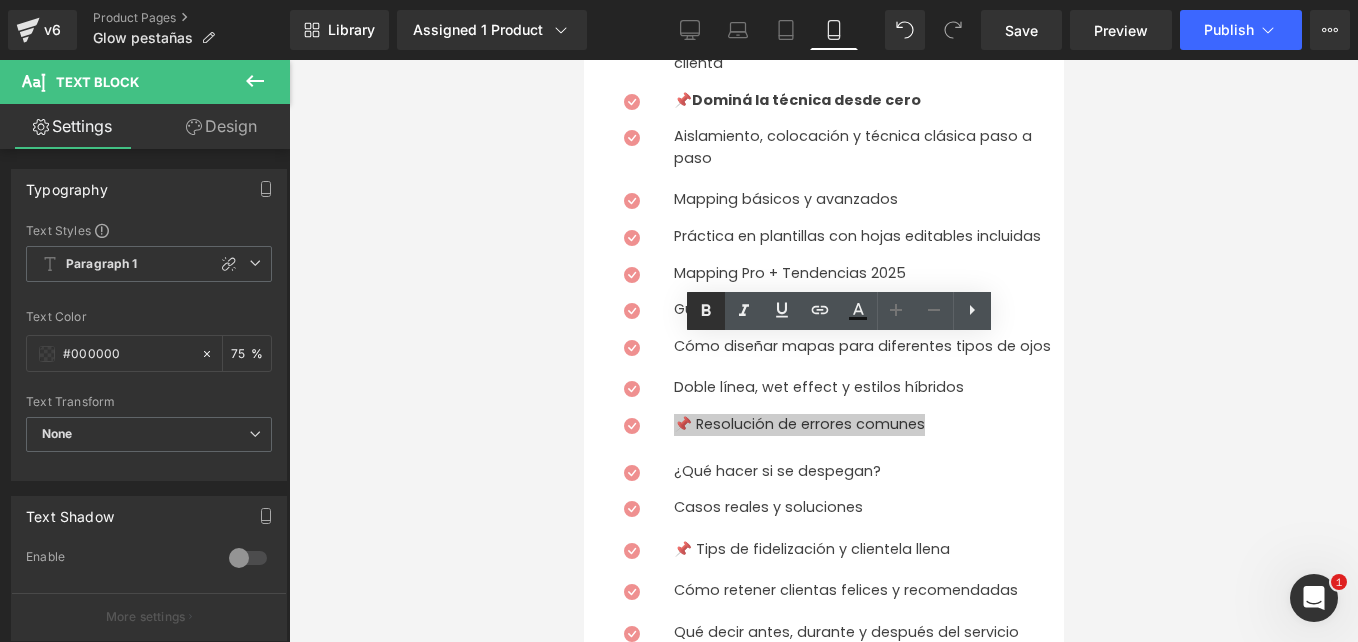 click at bounding box center (706, 311) 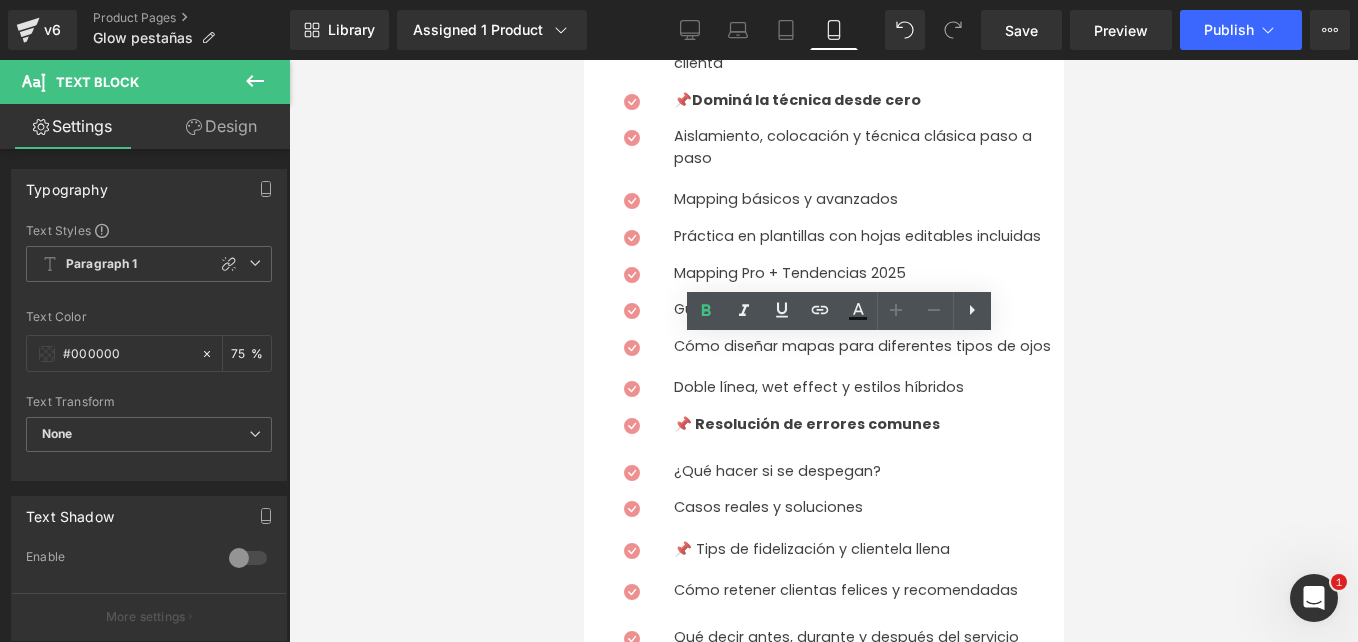 click on "📌 Tips de fidelización y clientela llena" at bounding box center [868, 550] 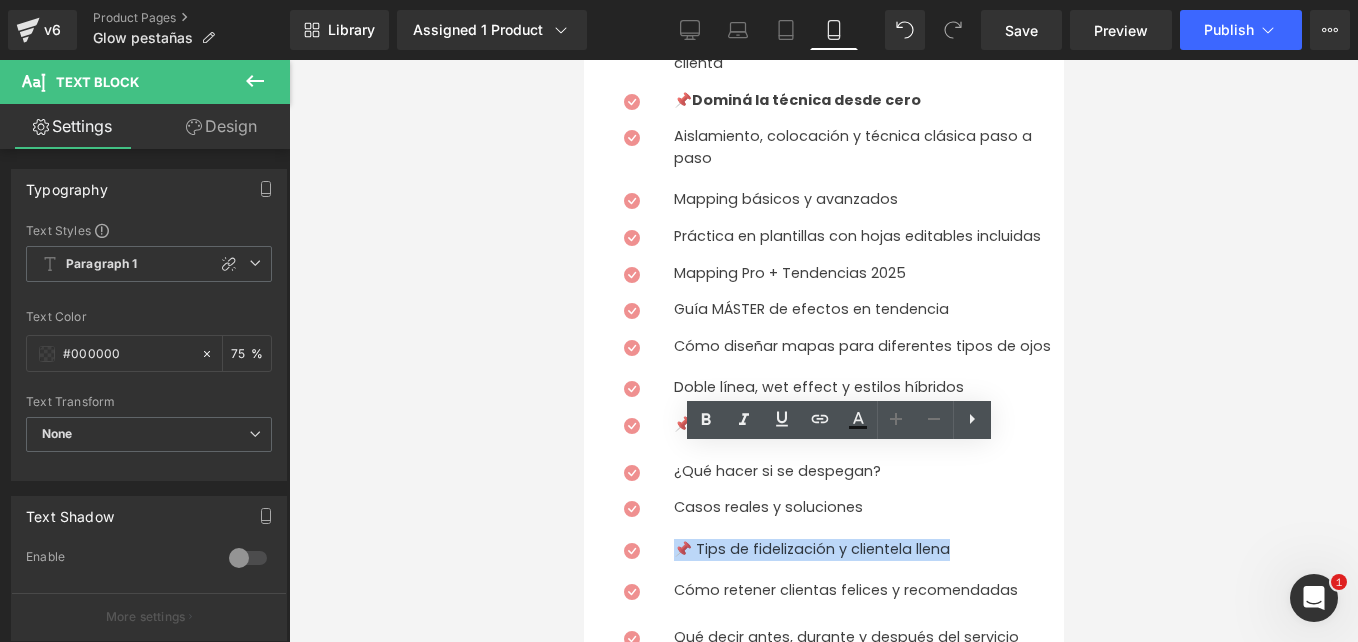 drag, startPoint x: 938, startPoint y: 456, endPoint x: 634, endPoint y: 458, distance: 304.0066 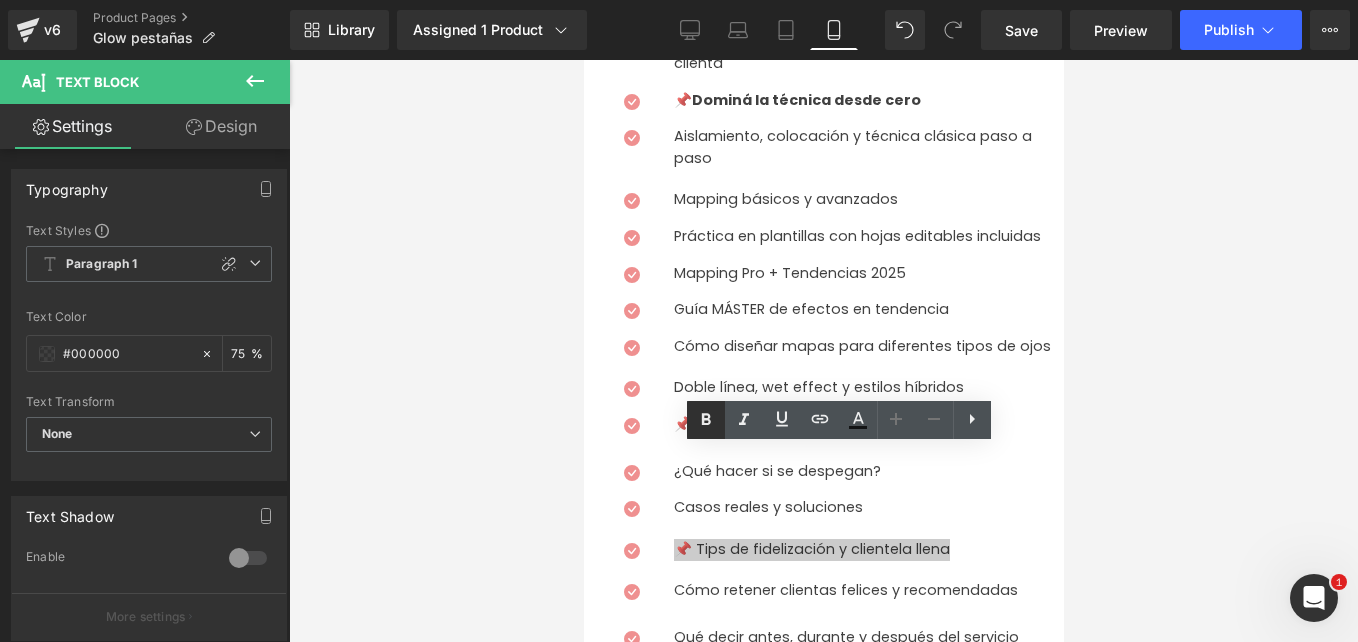 click 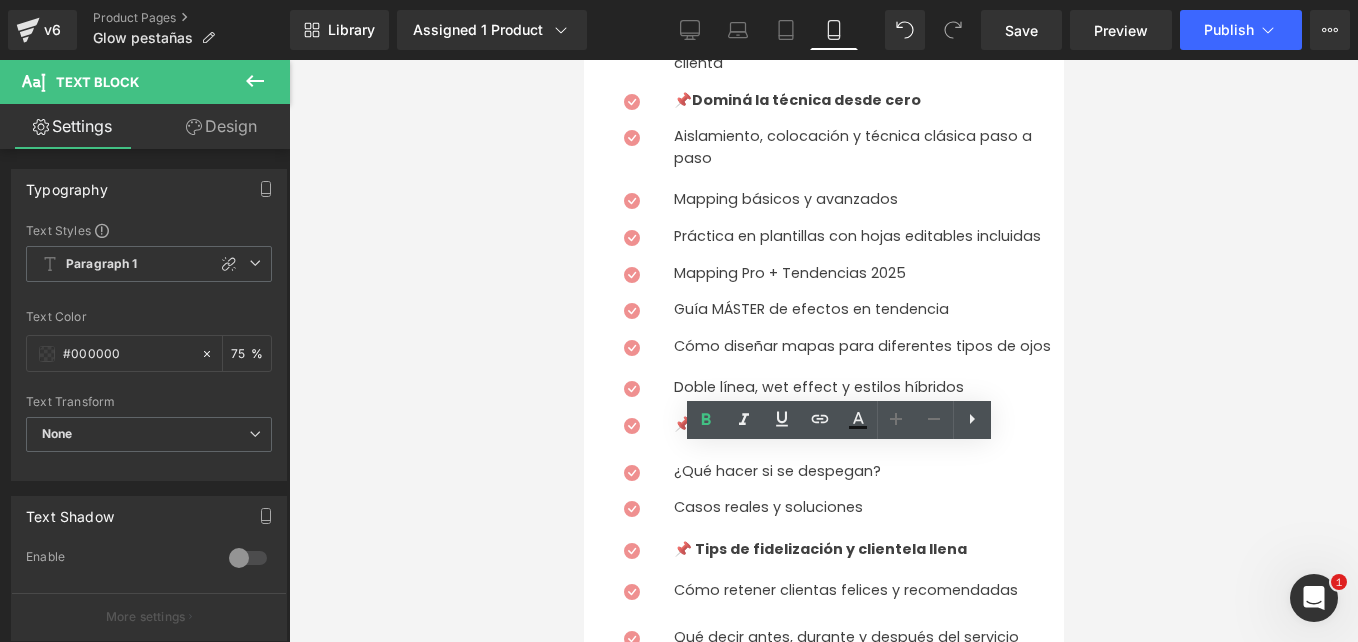 scroll, scrollTop: 1500, scrollLeft: 0, axis: vertical 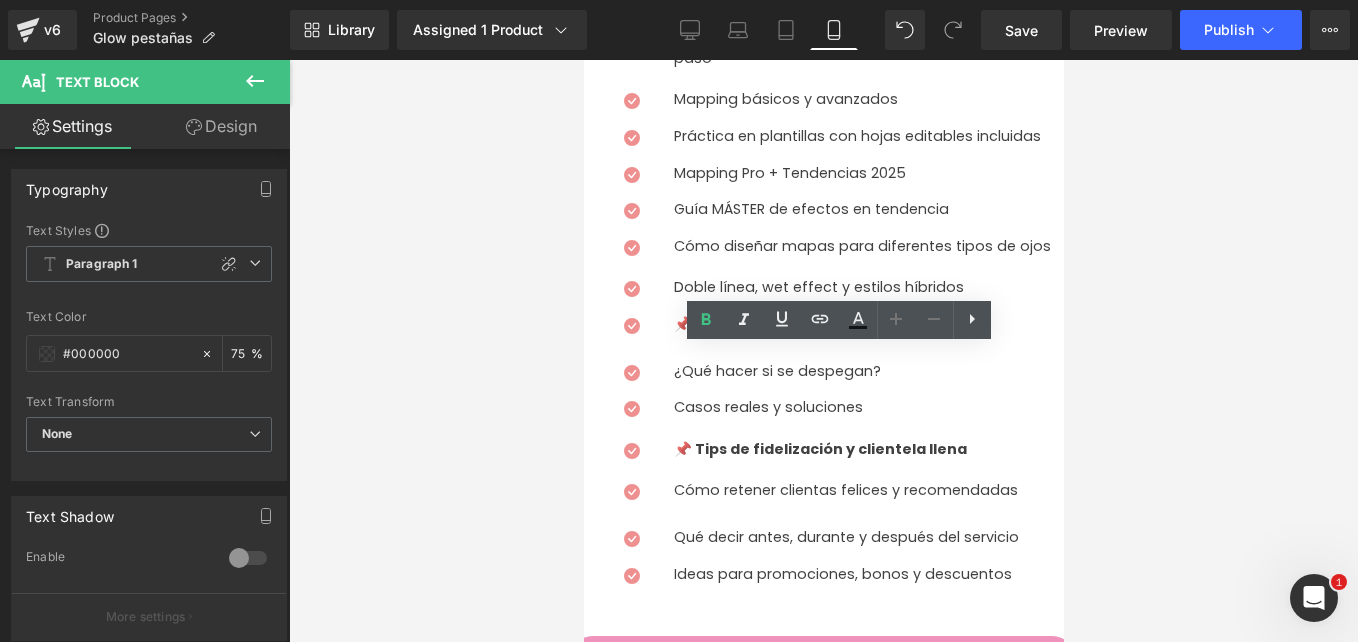 click on "Ideas para promociones, bonos y descuentos Text Block" at bounding box center (865, 580) 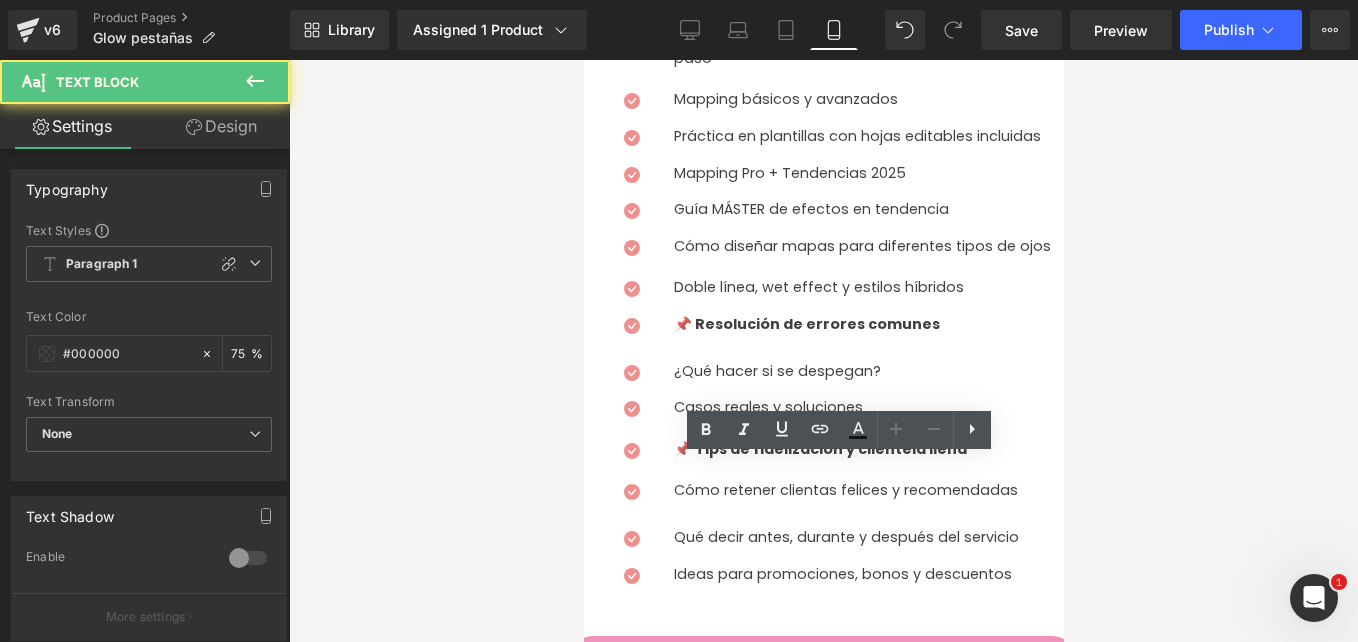 click on "Ideas para promociones, bonos y descuentos" at bounding box center [868, 575] 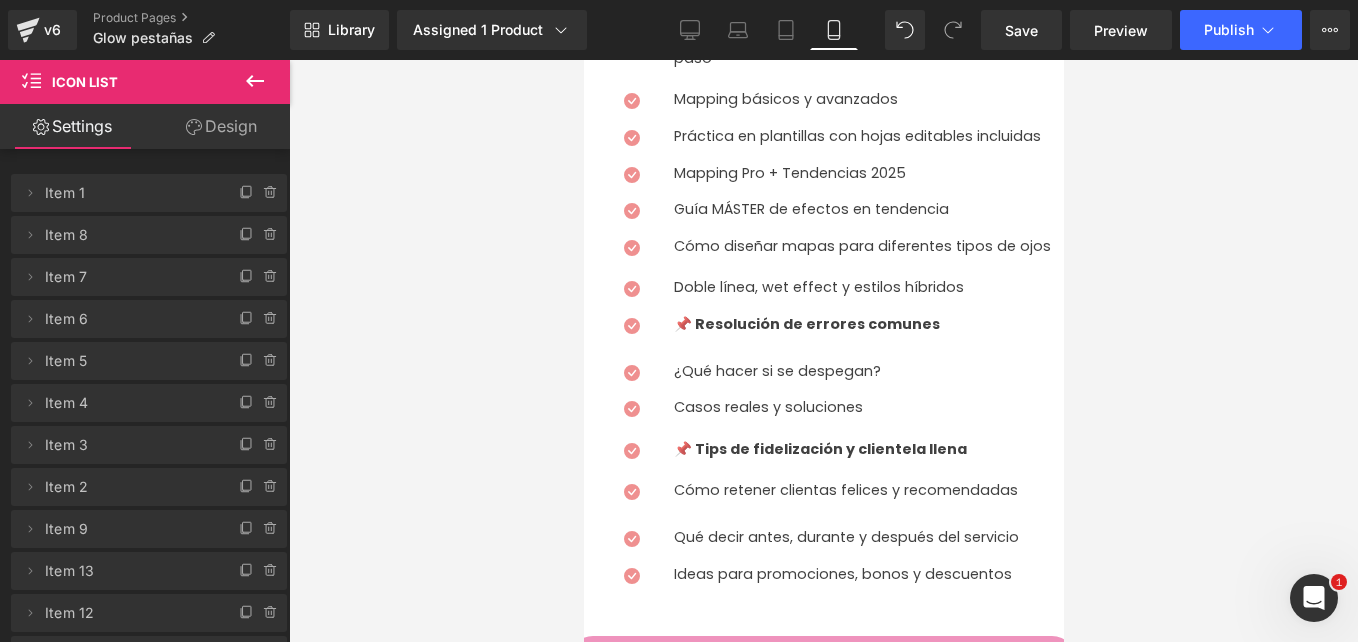 click 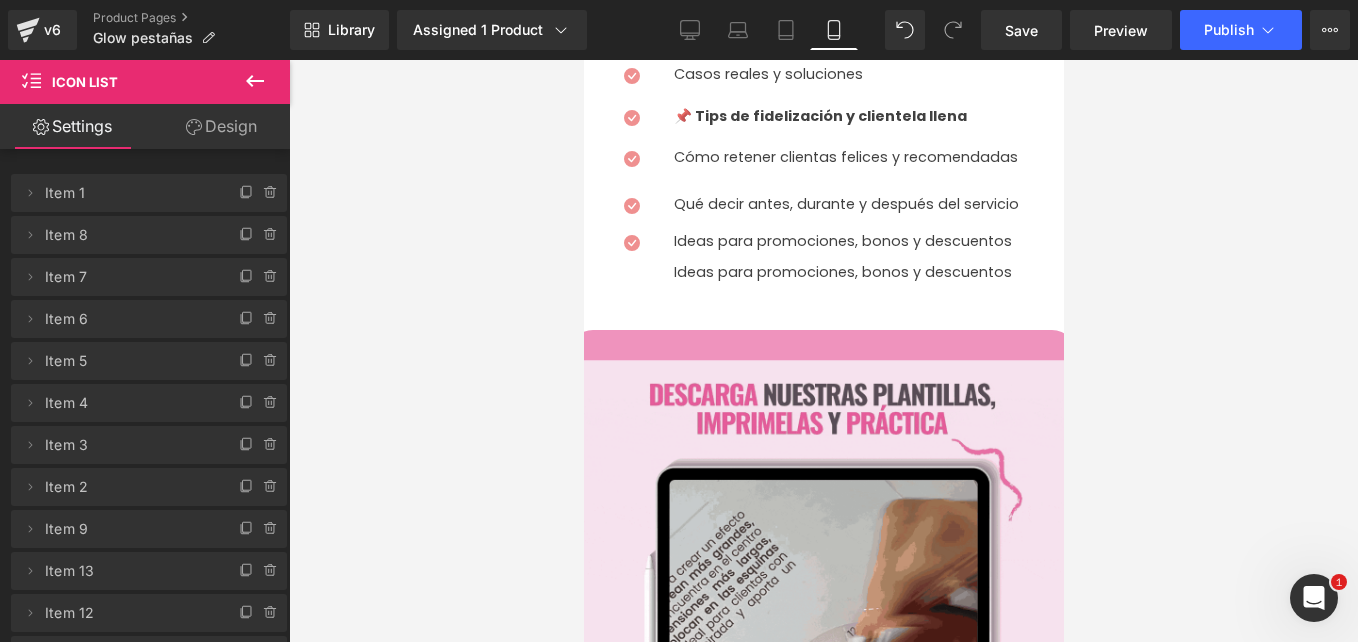 scroll, scrollTop: 1839, scrollLeft: 0, axis: vertical 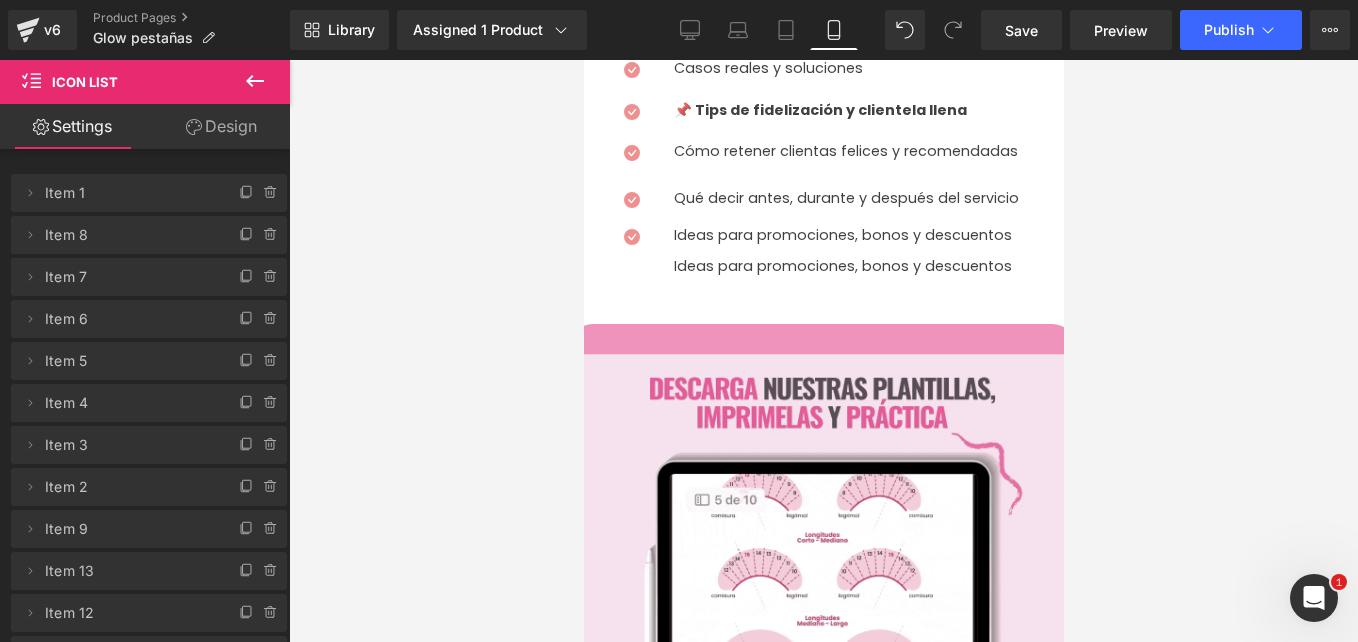 click on "Ideas para promociones, bonos y descuentos" at bounding box center [868, 267] 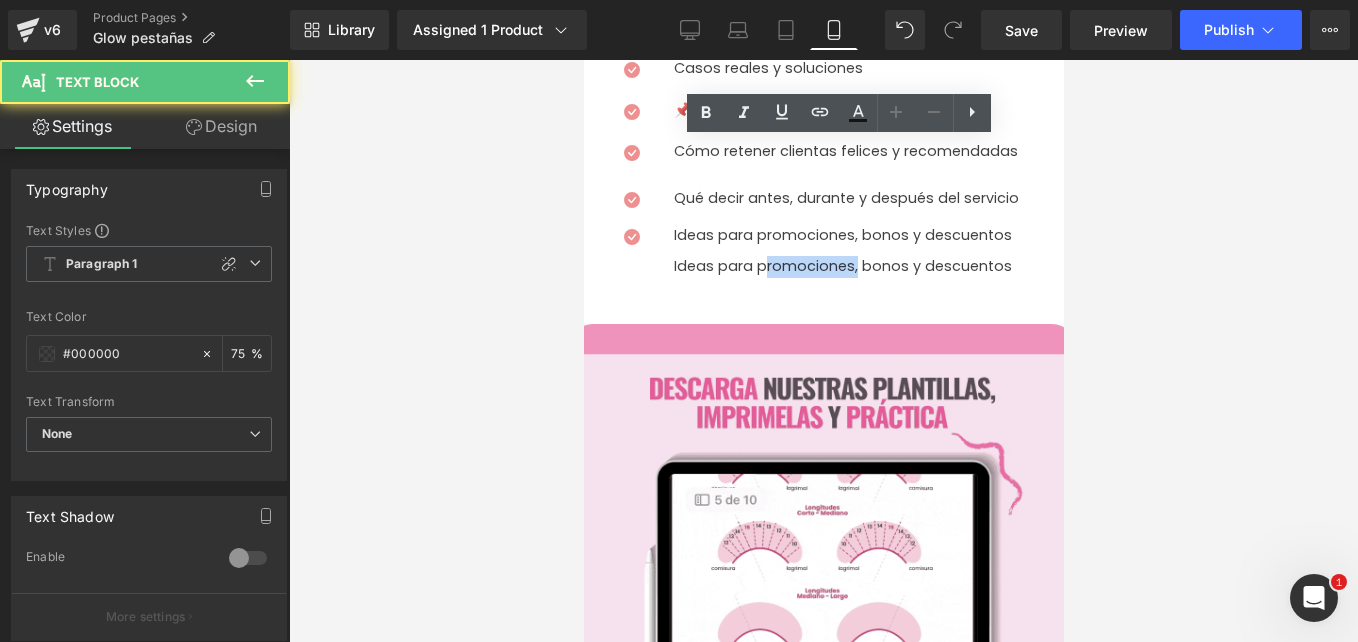 click on "Ideas para promociones, bonos y descuentos" at bounding box center [868, 267] 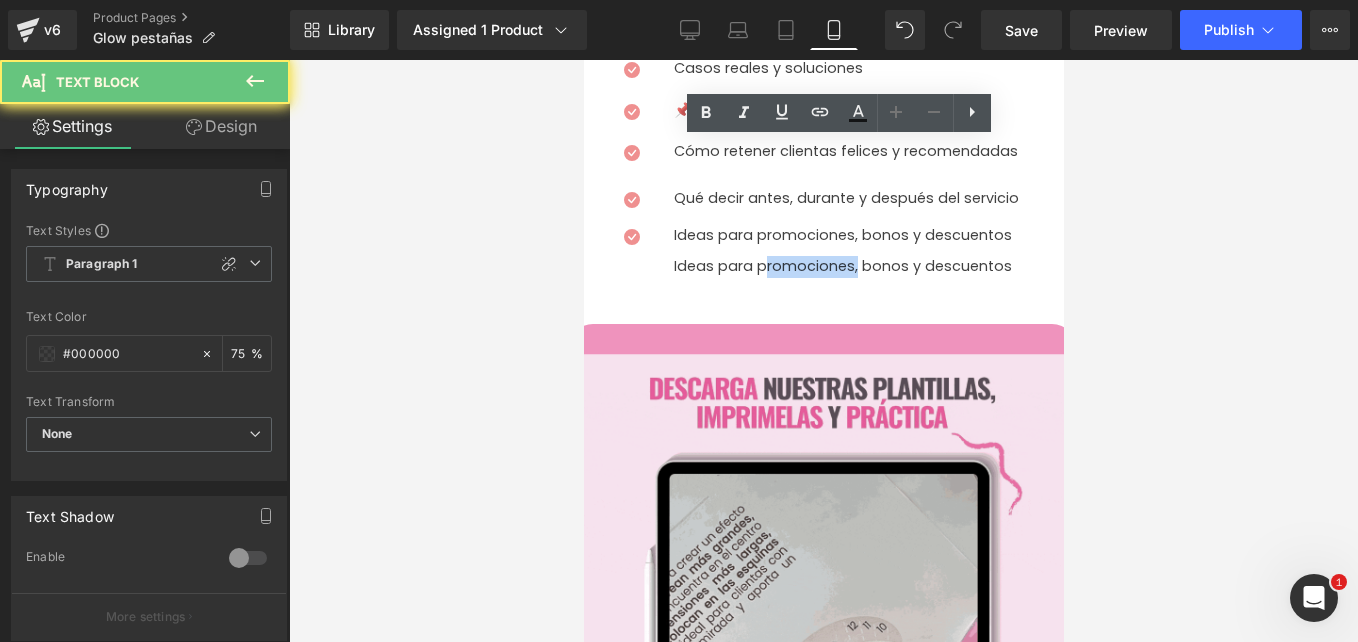 click on "Ideas para promociones, bonos y descuentos" at bounding box center (868, 267) 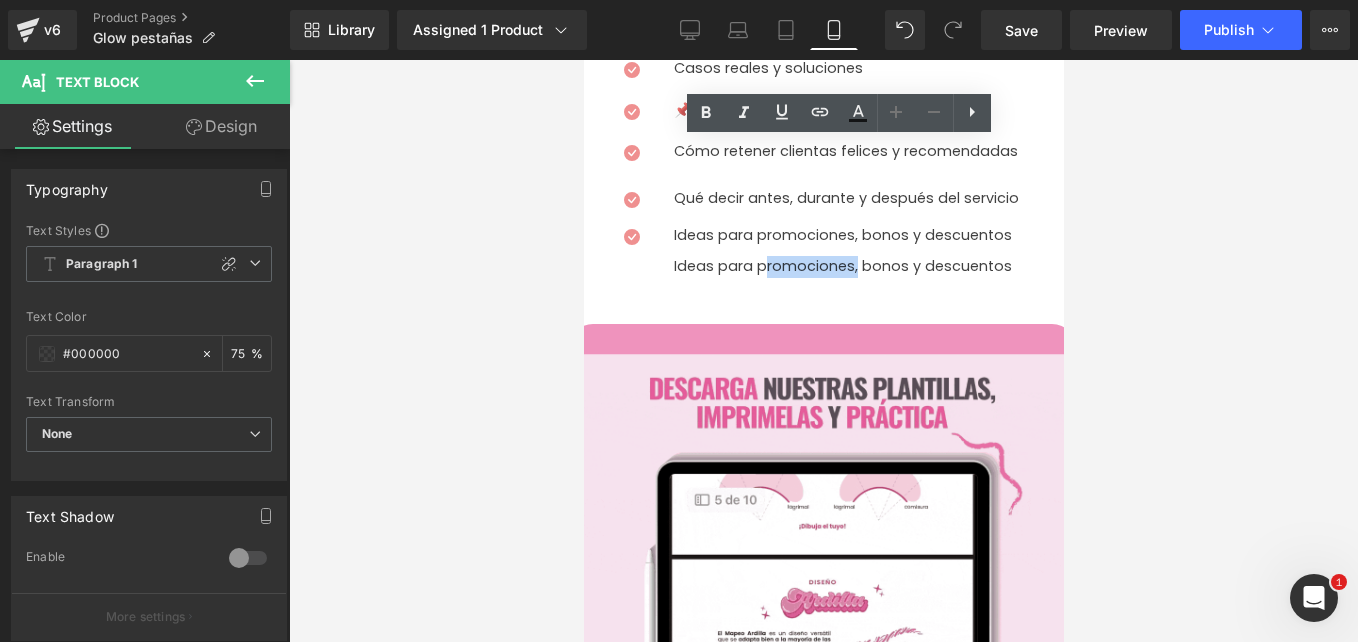 type 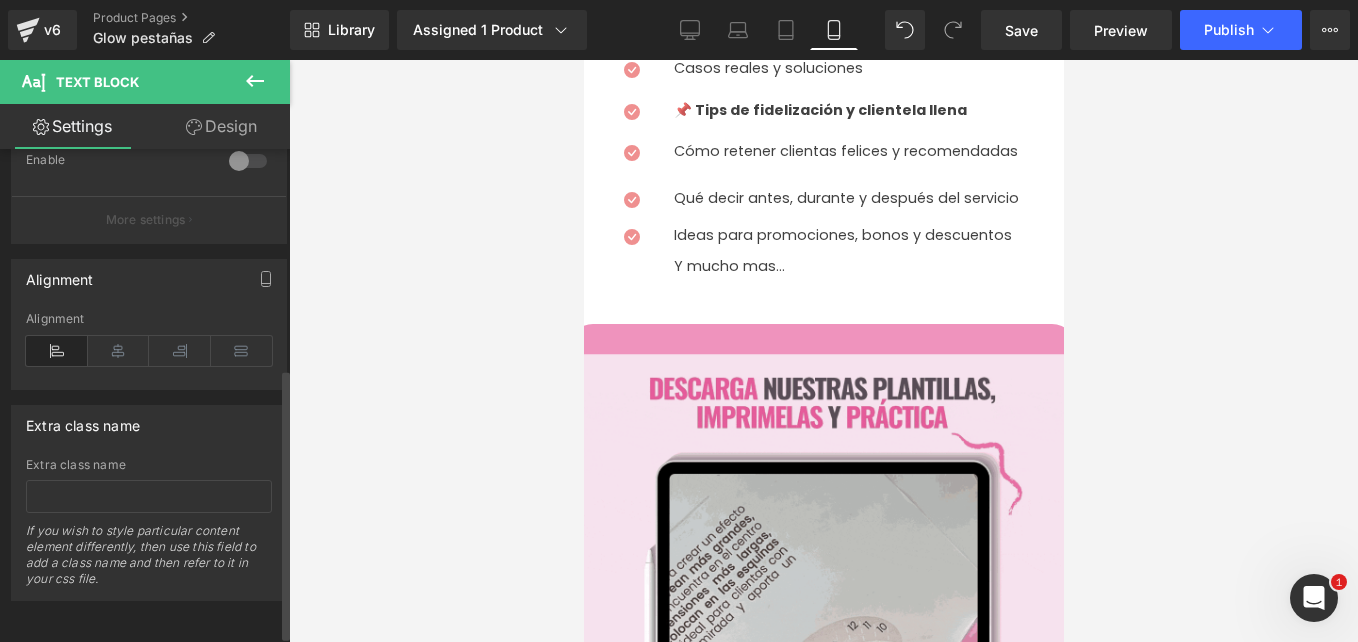 scroll, scrollTop: 412, scrollLeft: 0, axis: vertical 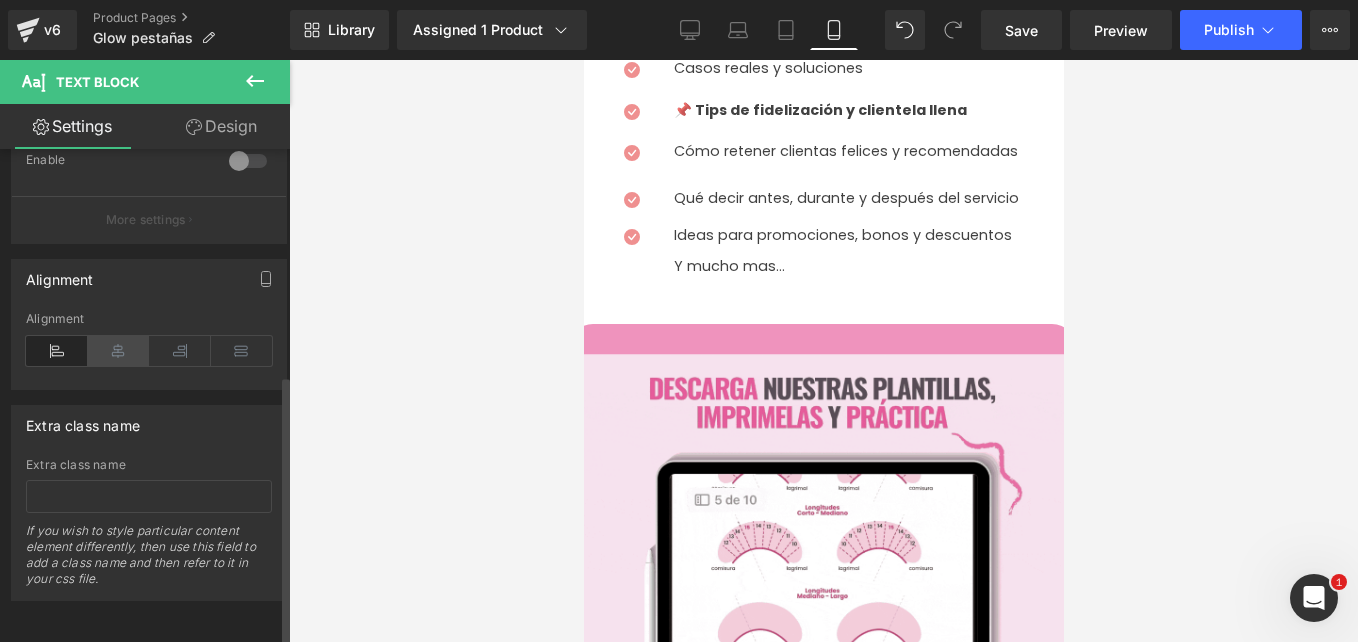 click at bounding box center [119, 351] 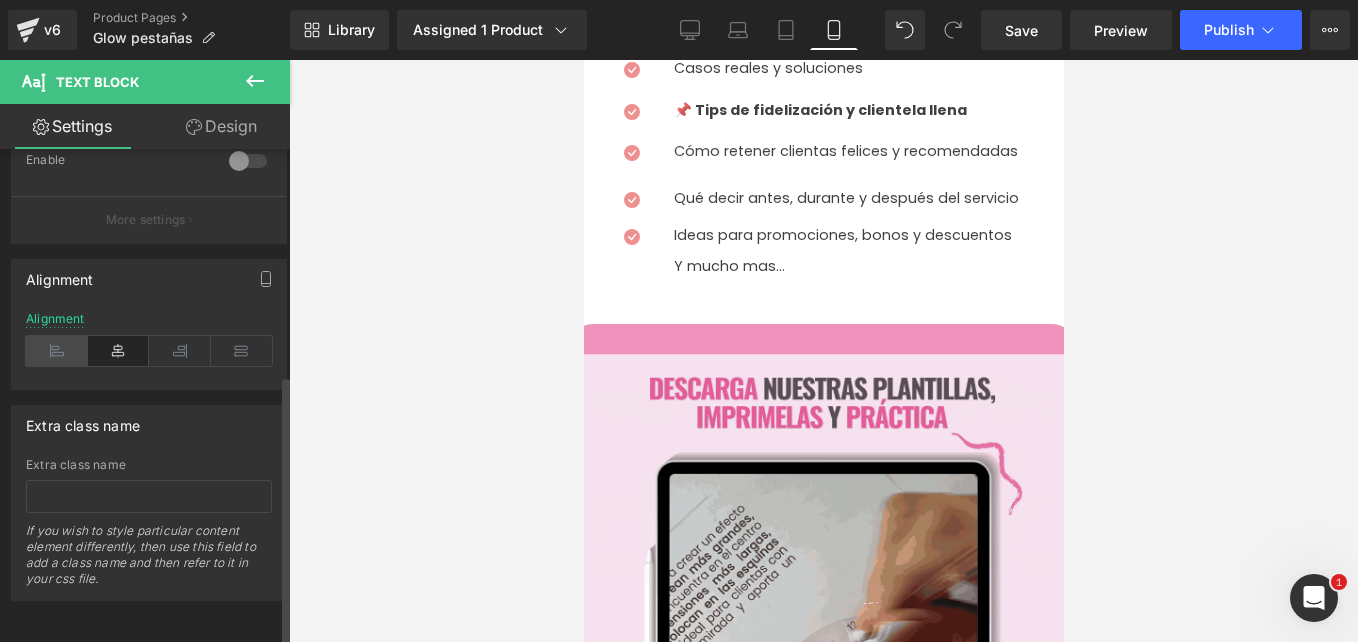 click at bounding box center (57, 351) 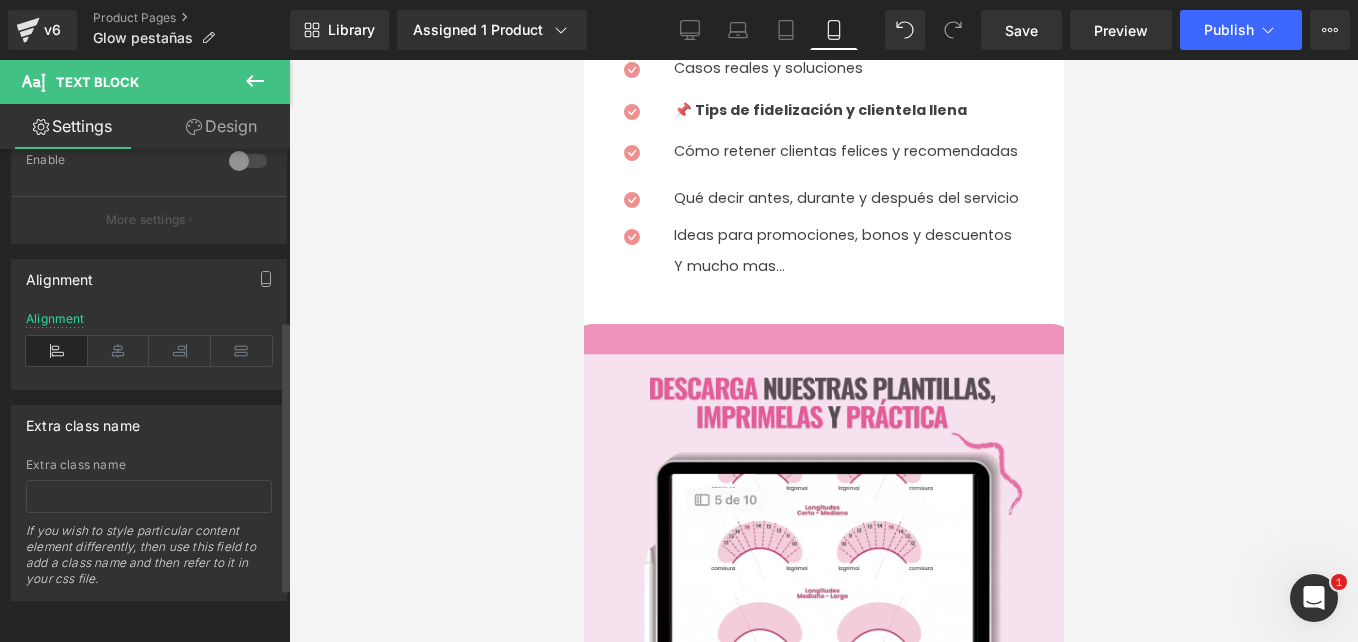 scroll, scrollTop: 0, scrollLeft: 0, axis: both 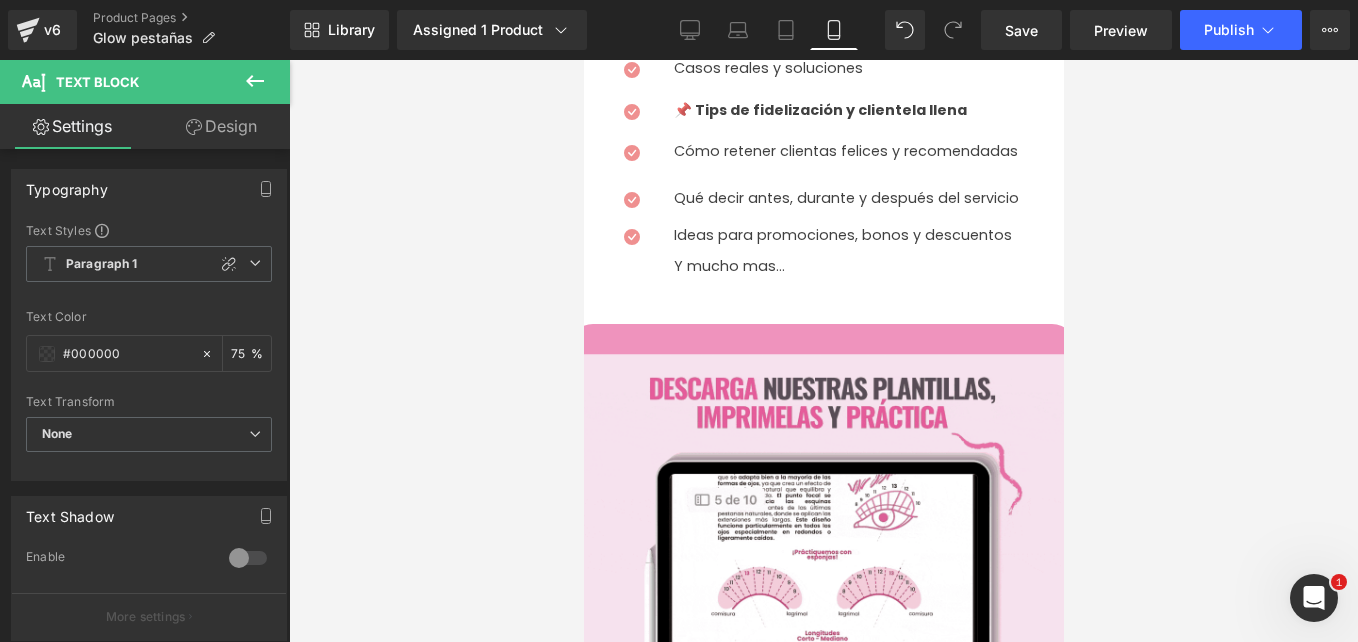 drag, startPoint x: 223, startPoint y: 141, endPoint x: 115, endPoint y: 260, distance: 160.70158 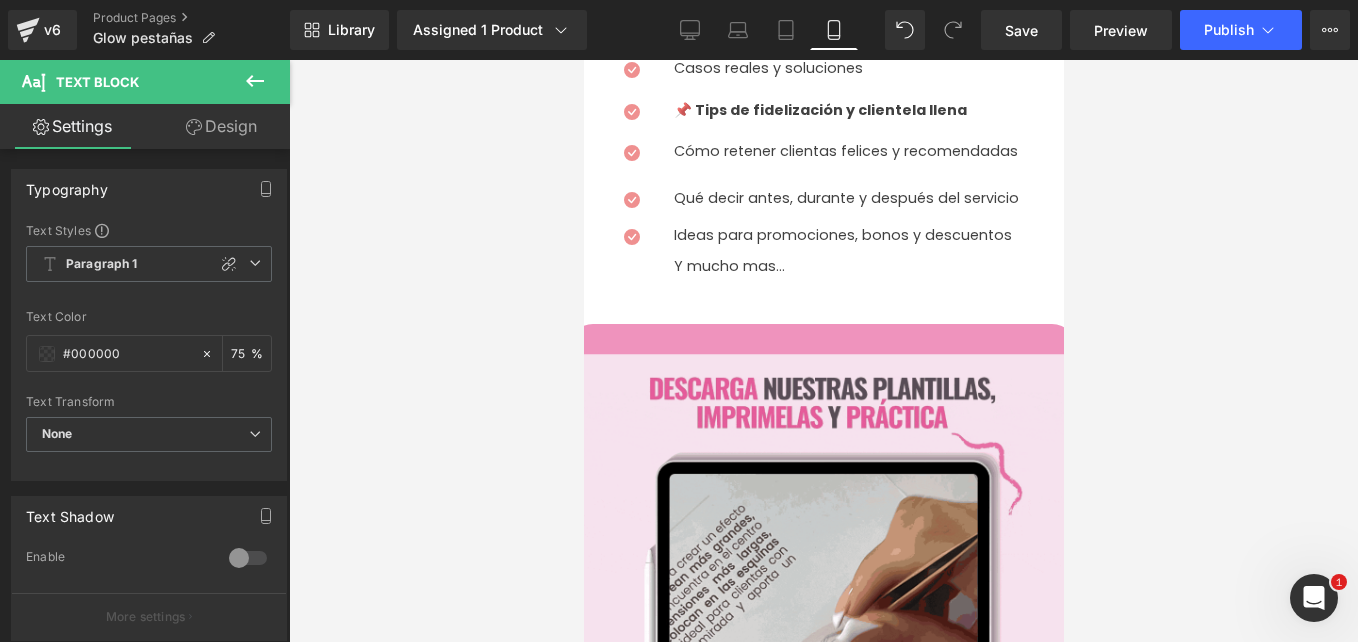 click on "Design" at bounding box center (221, 126) 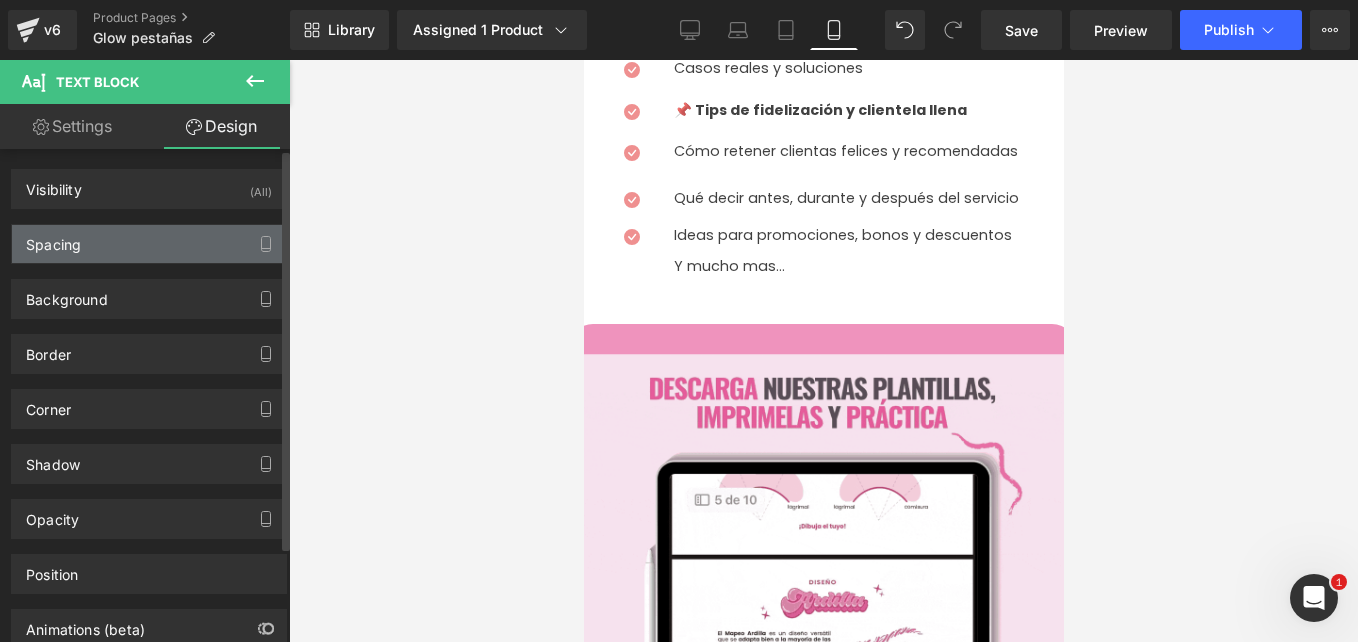 click on "Spacing" at bounding box center [149, 244] 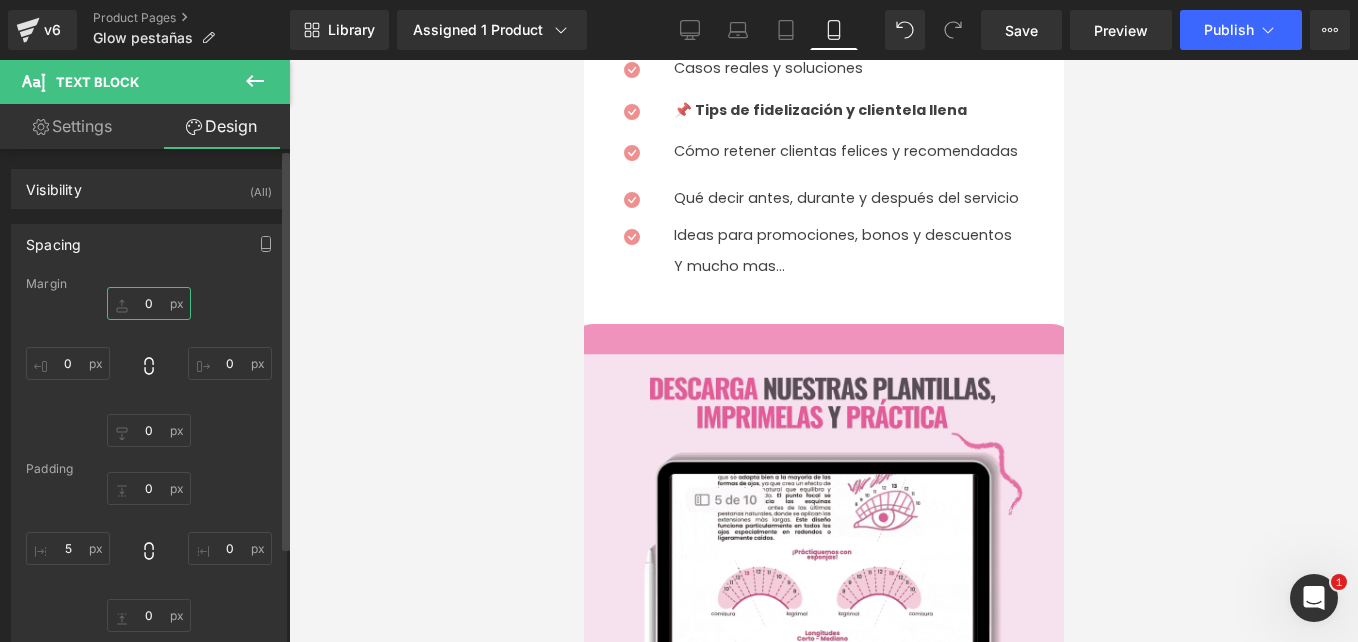 click at bounding box center (149, 303) 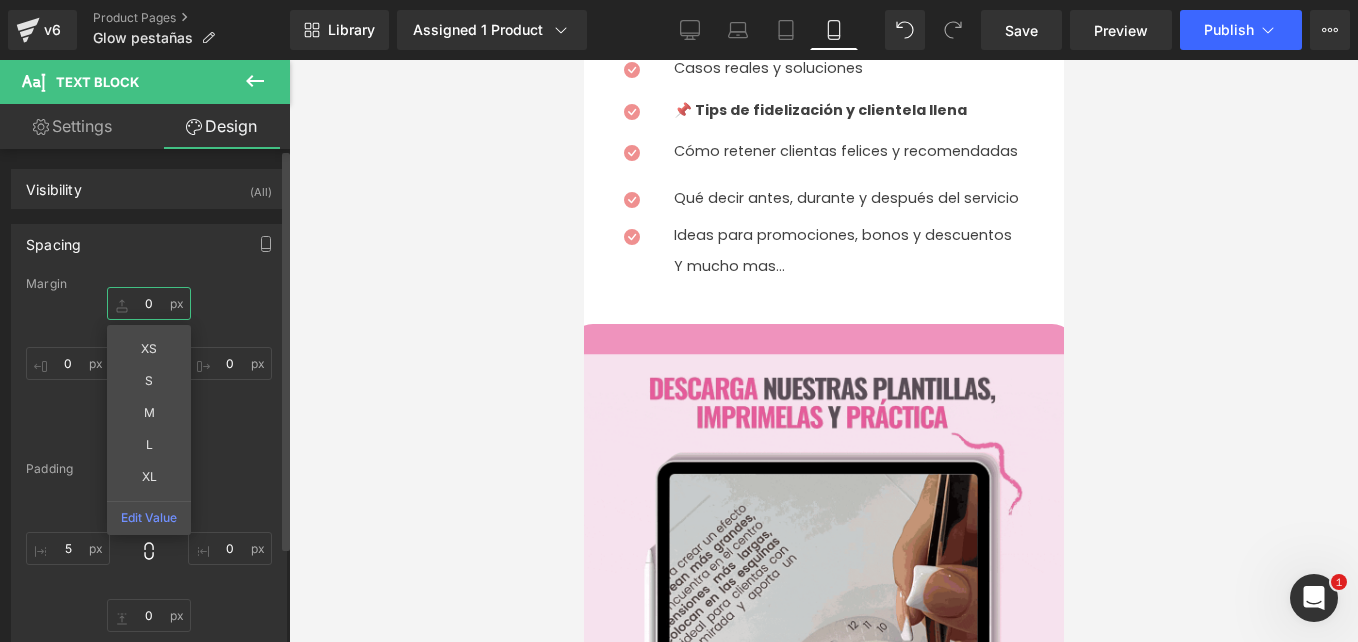 click at bounding box center [149, 303] 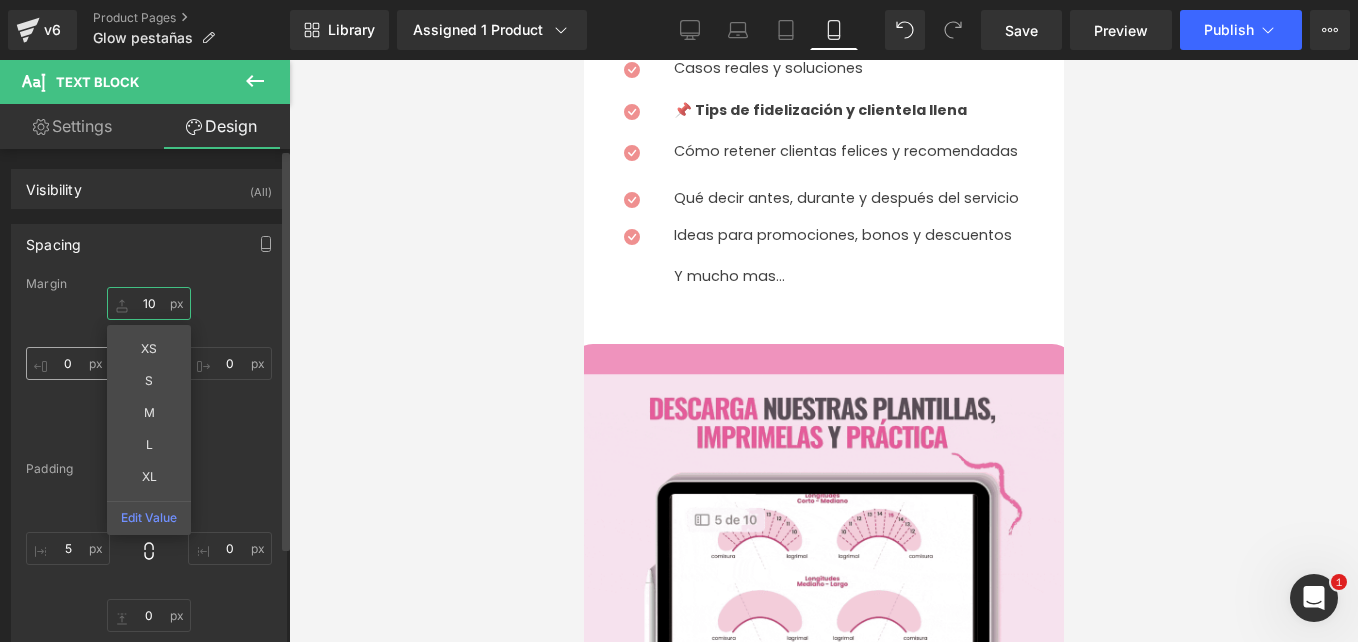 type on "10" 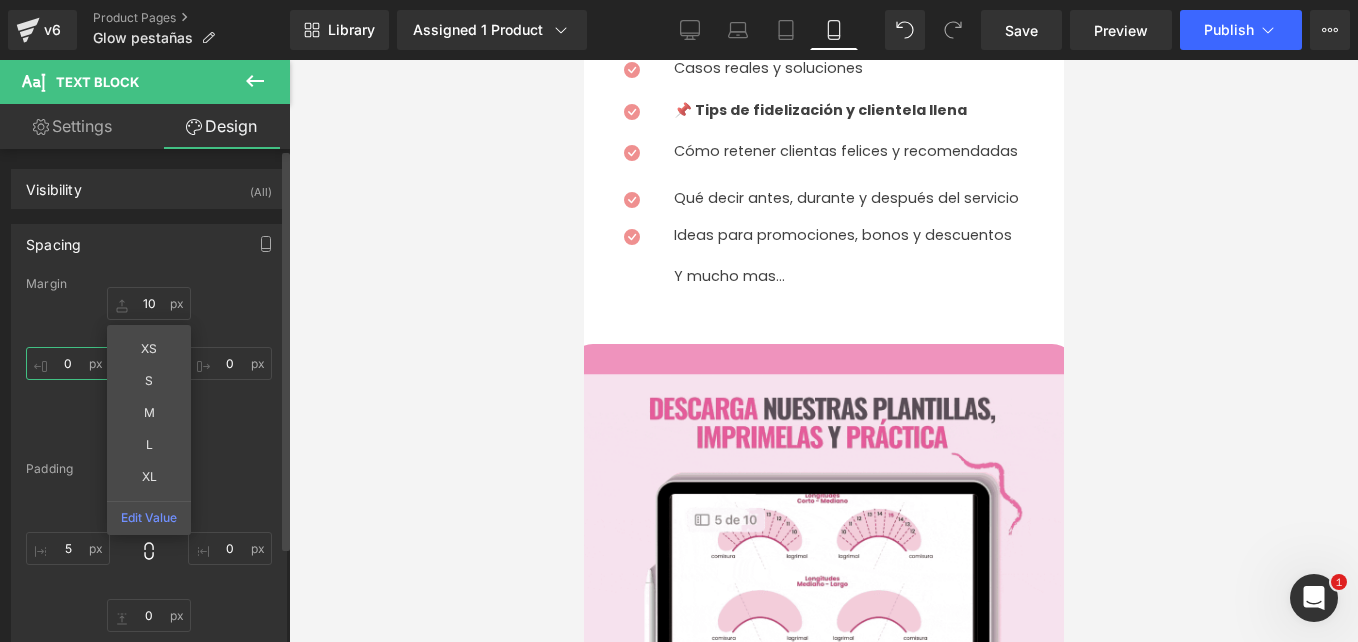 click at bounding box center [68, 363] 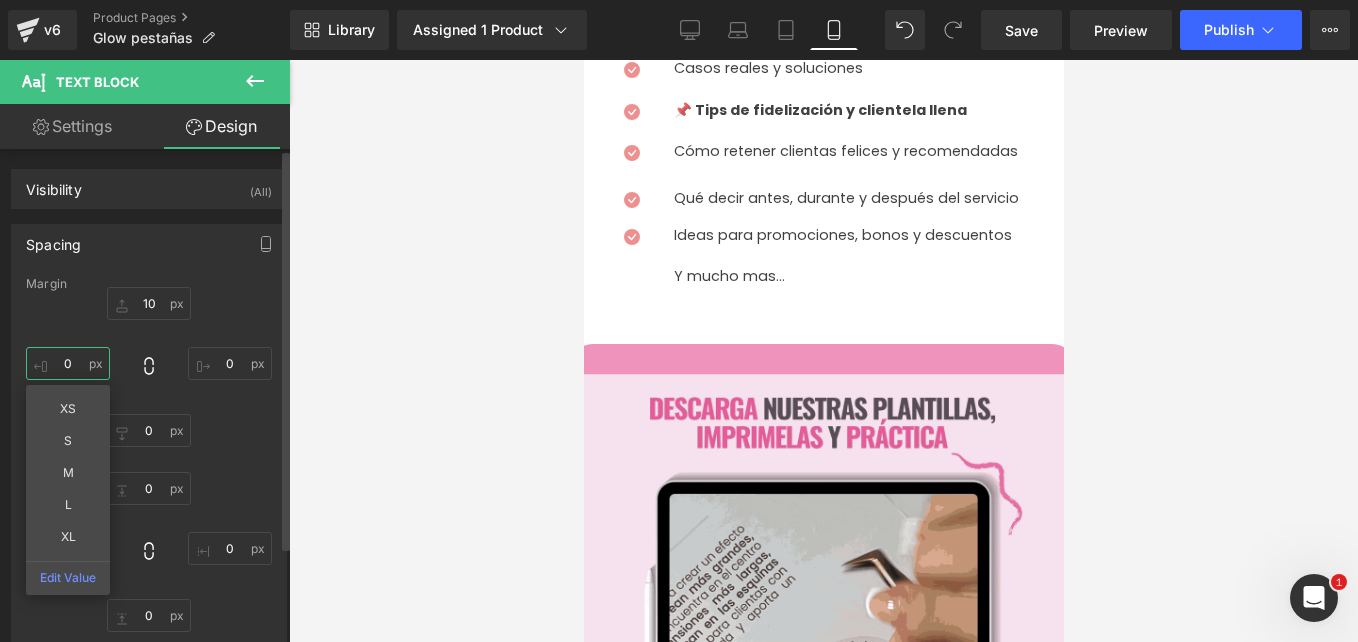 click at bounding box center (68, 363) 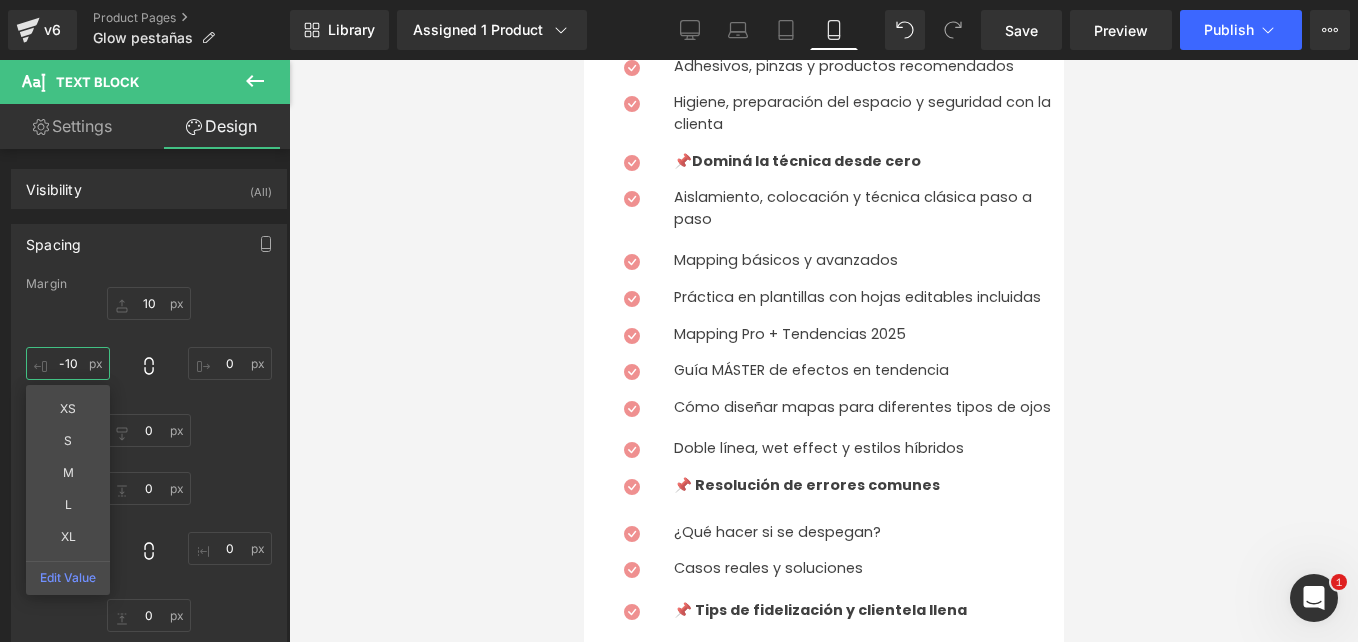 scroll, scrollTop: 1039, scrollLeft: 0, axis: vertical 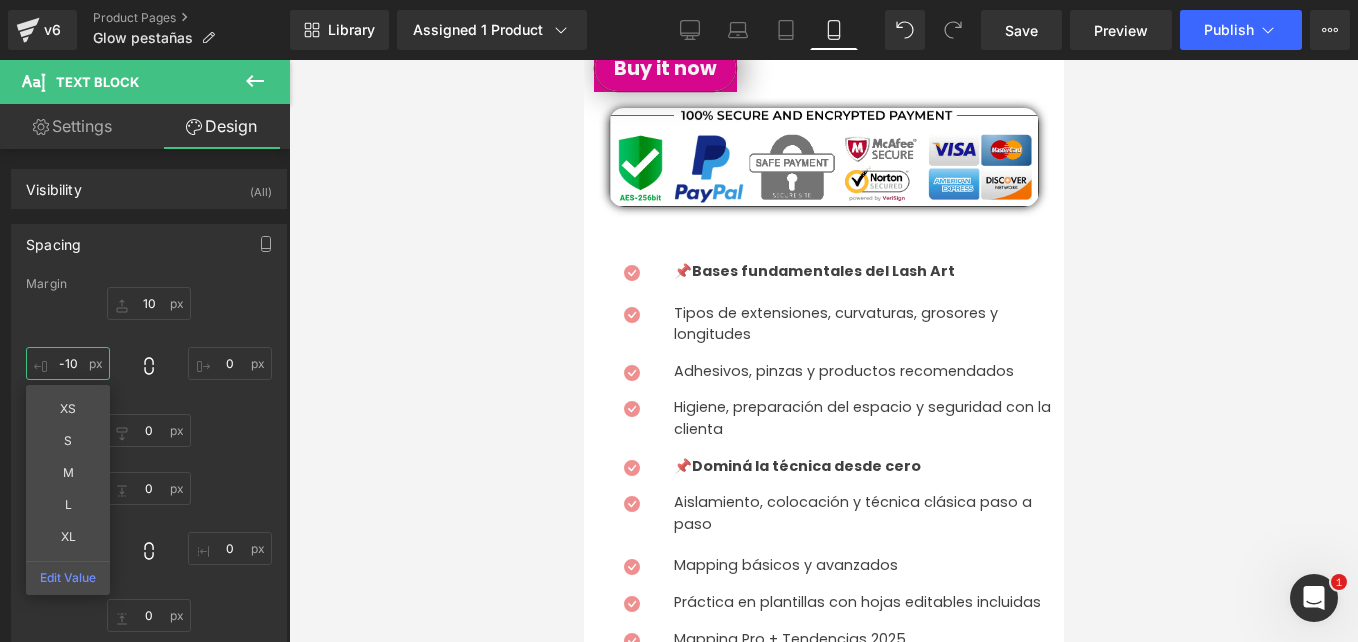 type on "-10" 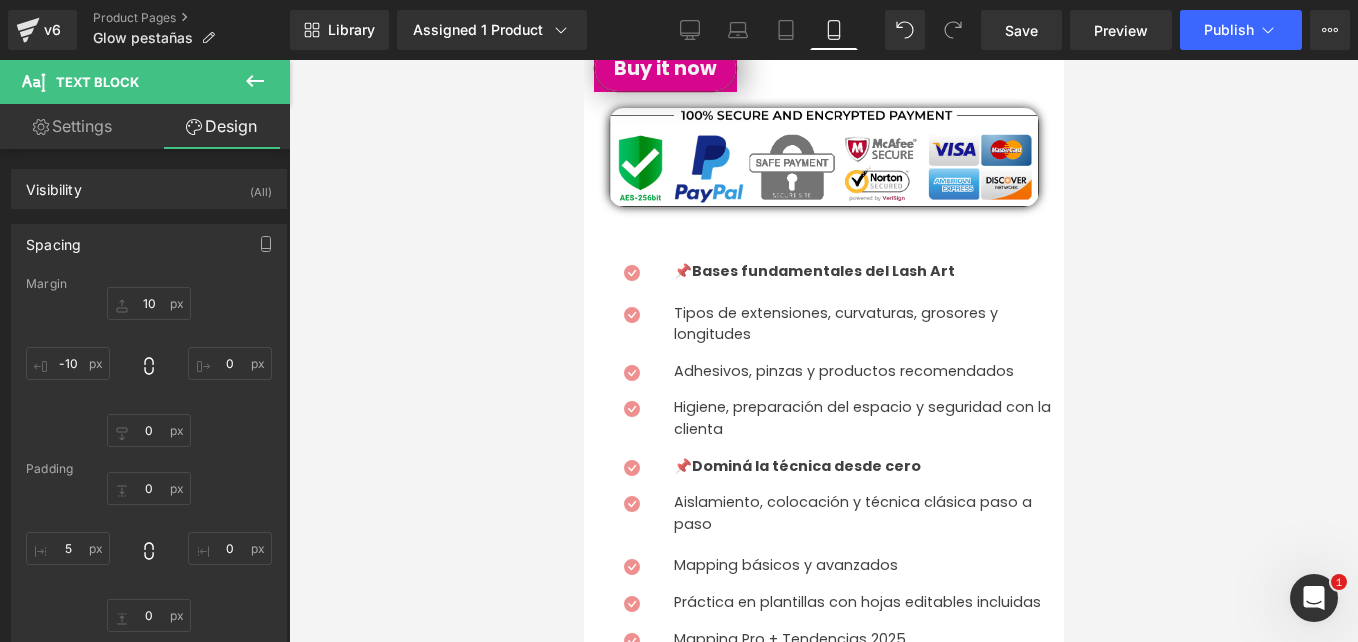 click at bounding box center (255, 82) 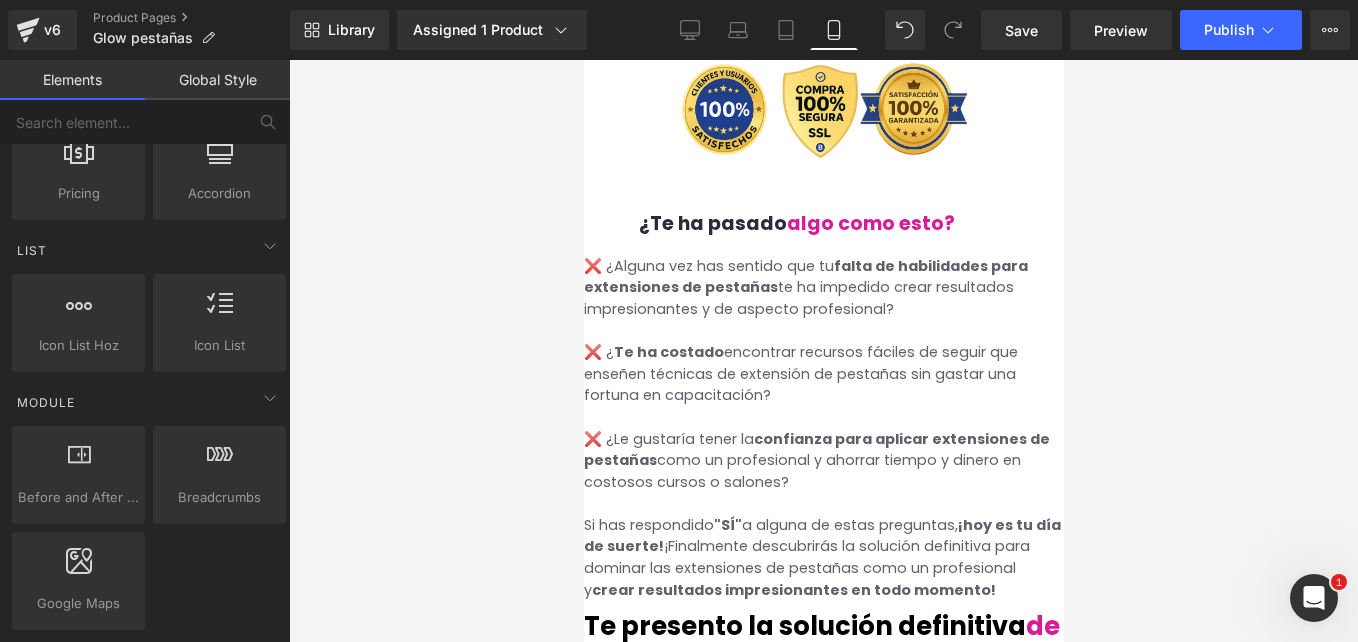 scroll, scrollTop: 5139, scrollLeft: 0, axis: vertical 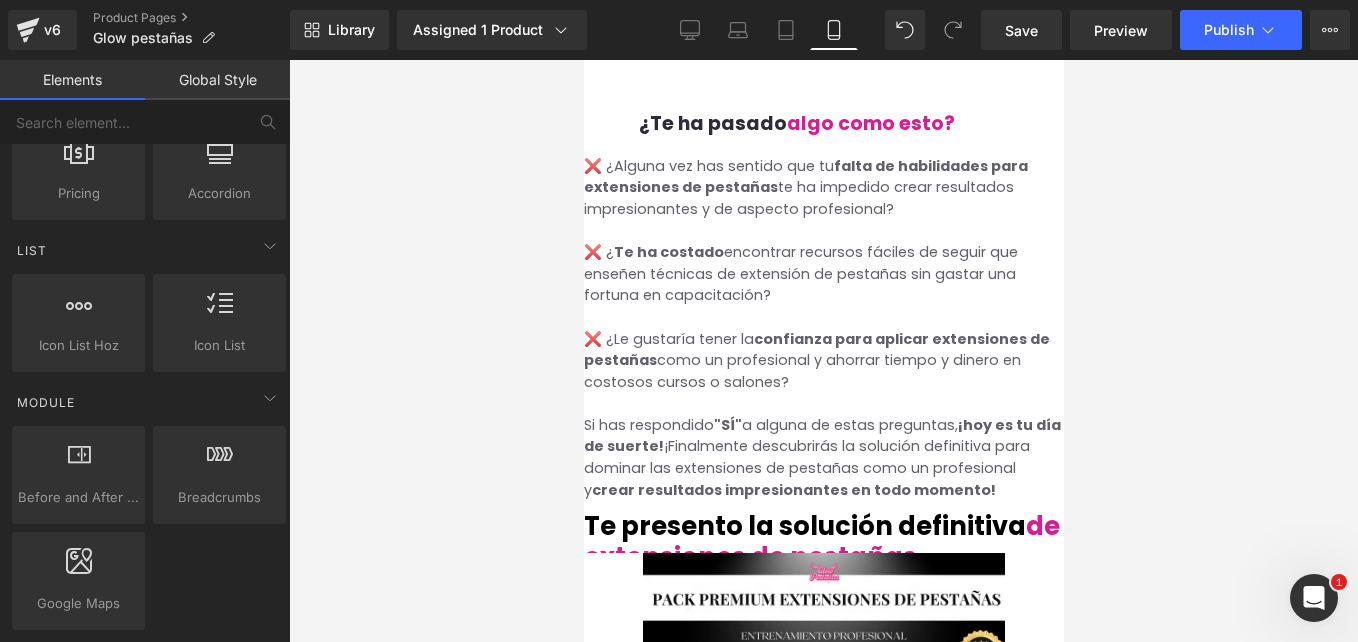 click at bounding box center [622, 1199] 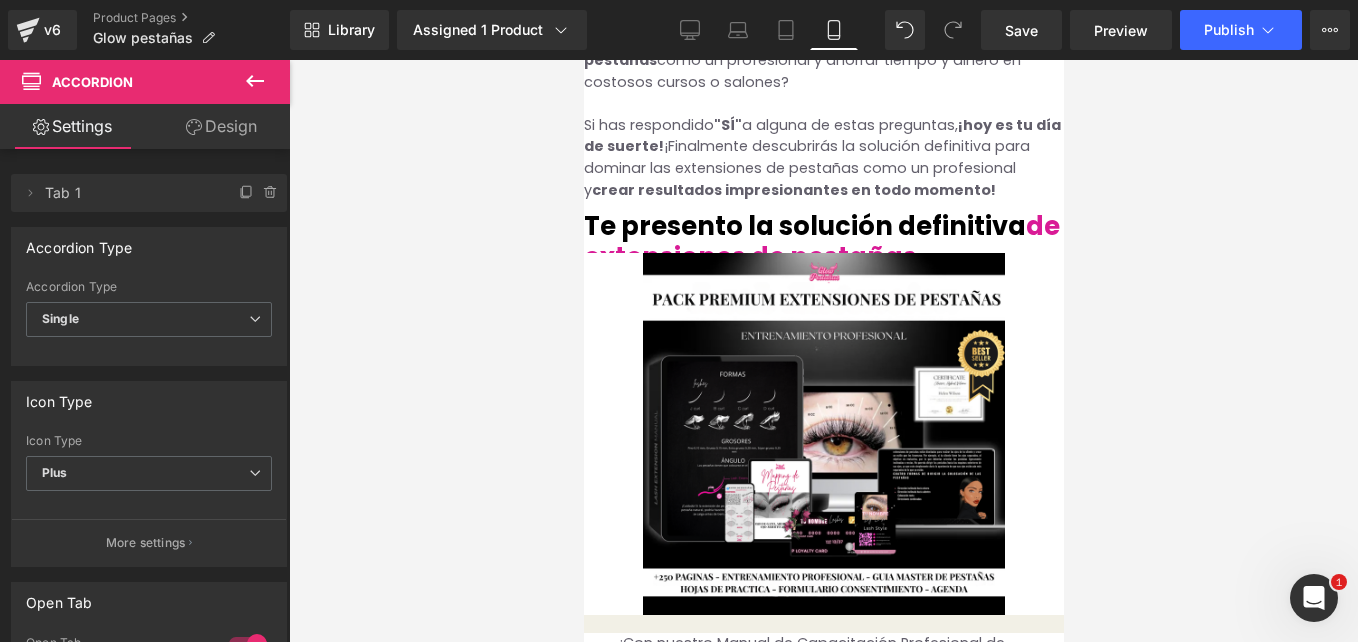 scroll, scrollTop: 5539, scrollLeft: 0, axis: vertical 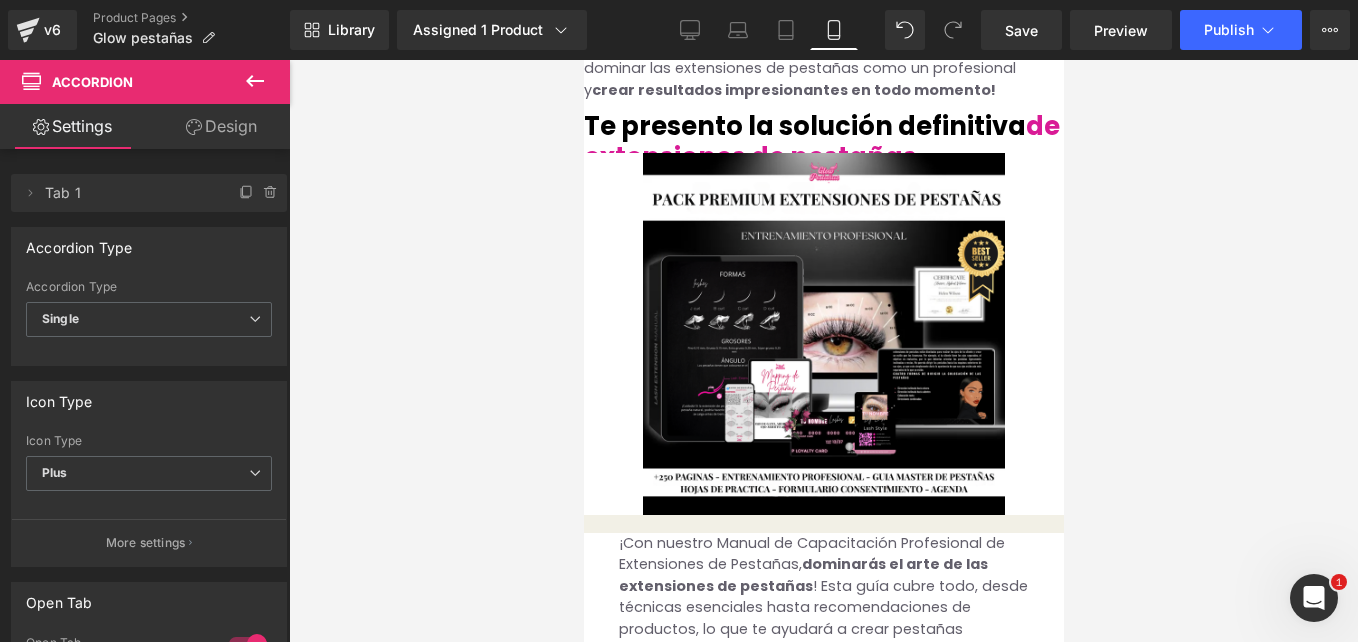 click on "🔟 Cómo Conseguir Clientes y Llenar tu Agenda" at bounding box center [790, 1360] 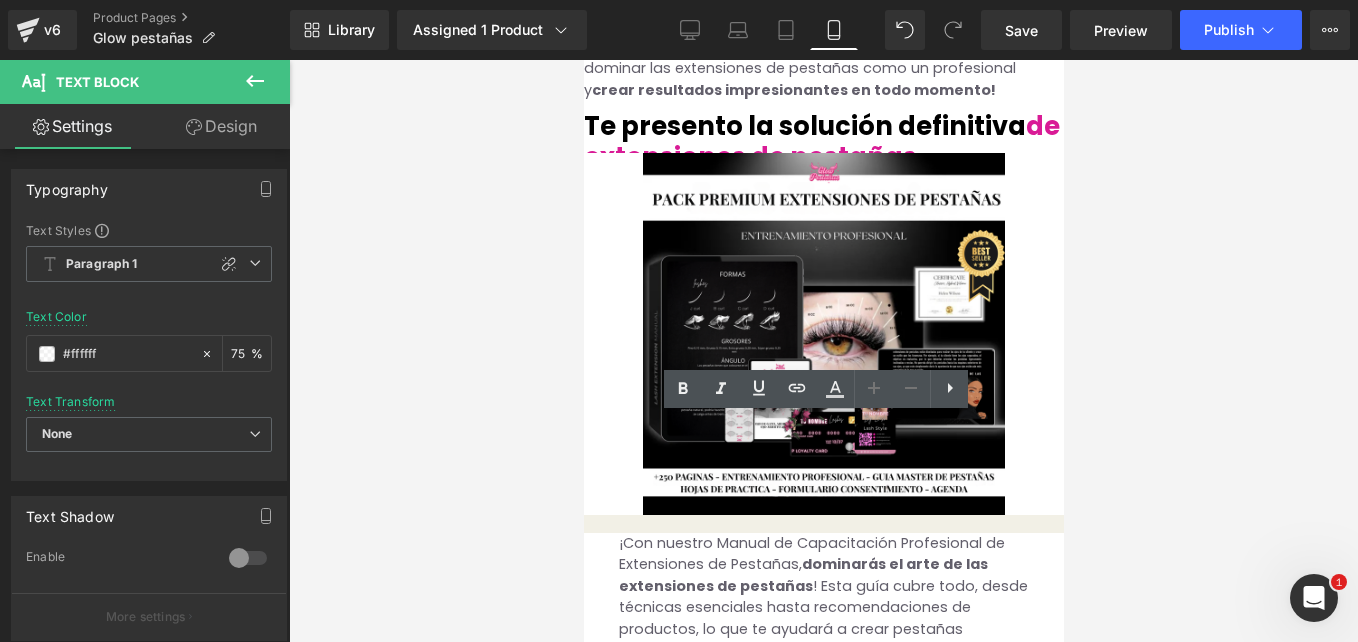 drag, startPoint x: 660, startPoint y: 447, endPoint x: 975, endPoint y: 446, distance: 315.0016 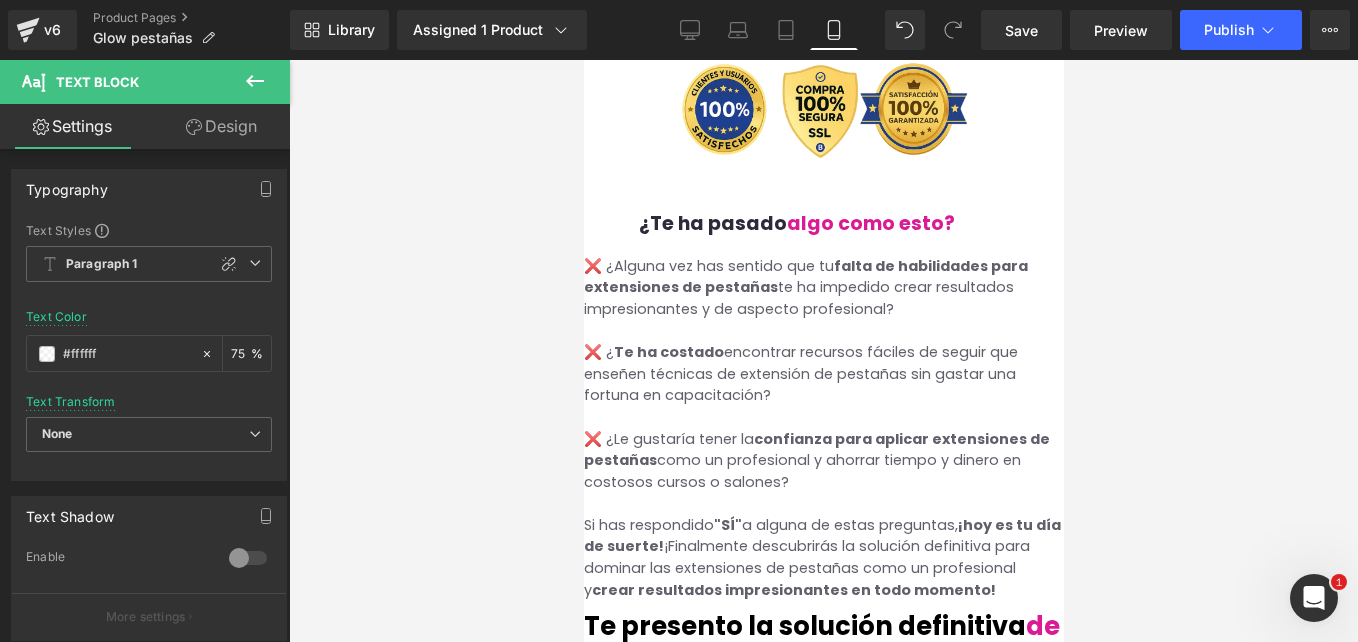 scroll, scrollTop: 5139, scrollLeft: 0, axis: vertical 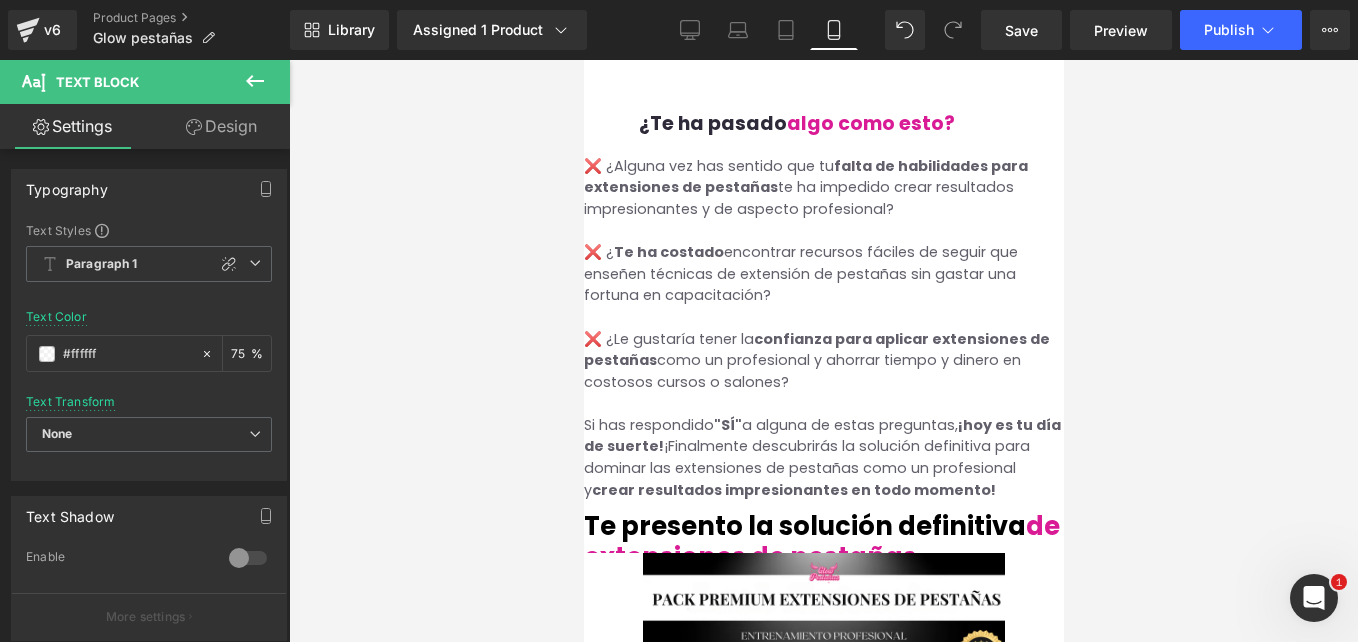 click at bounding box center (823, 1386) 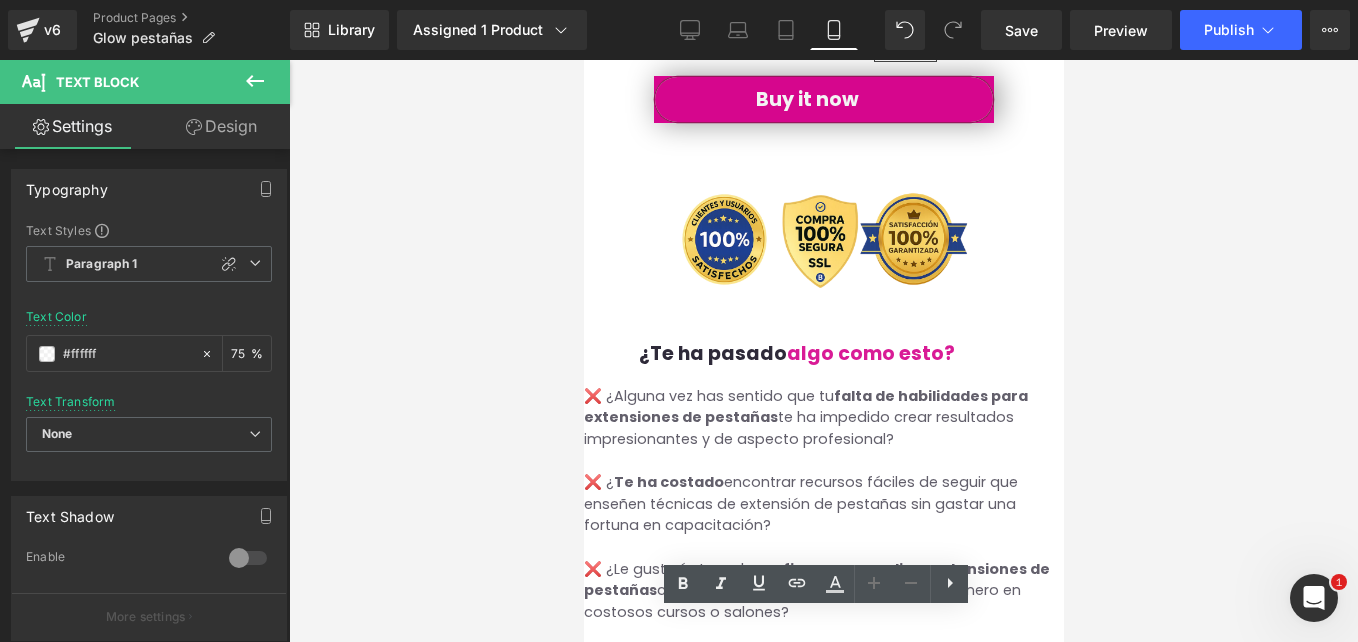 scroll, scrollTop: 5139, scrollLeft: 0, axis: vertical 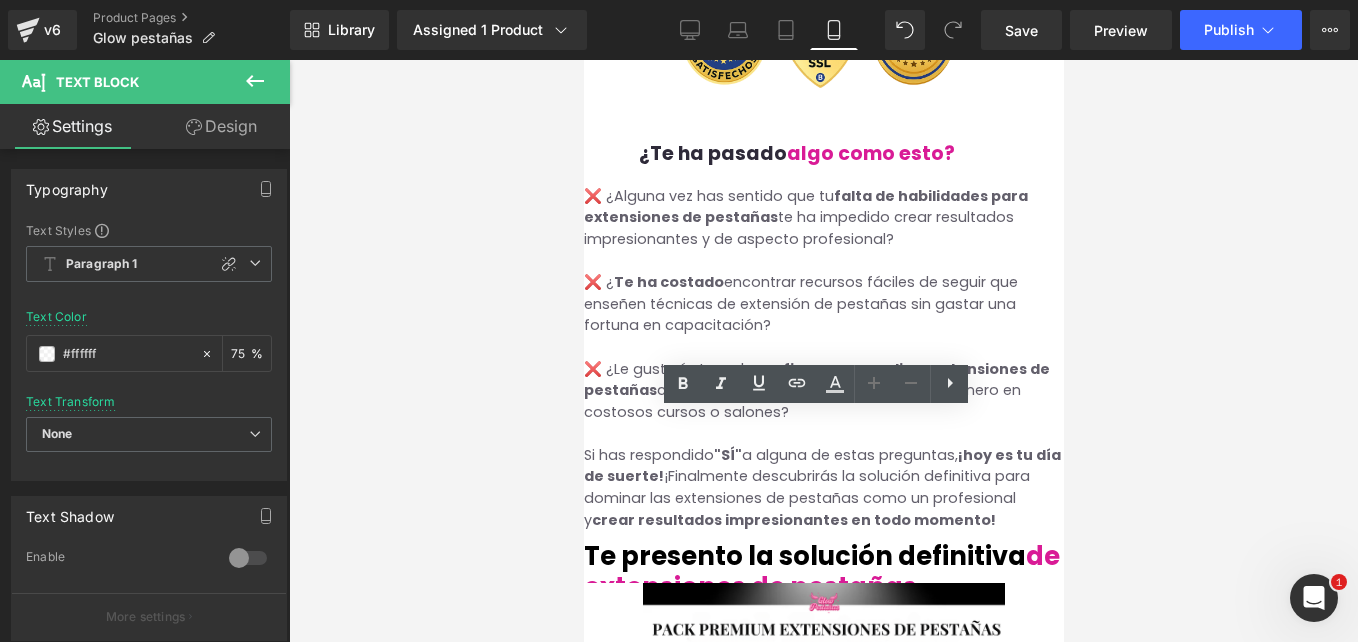 click on "Dentro de estos Ebooks vas a aprender:
Text Block" at bounding box center [823, 1224] 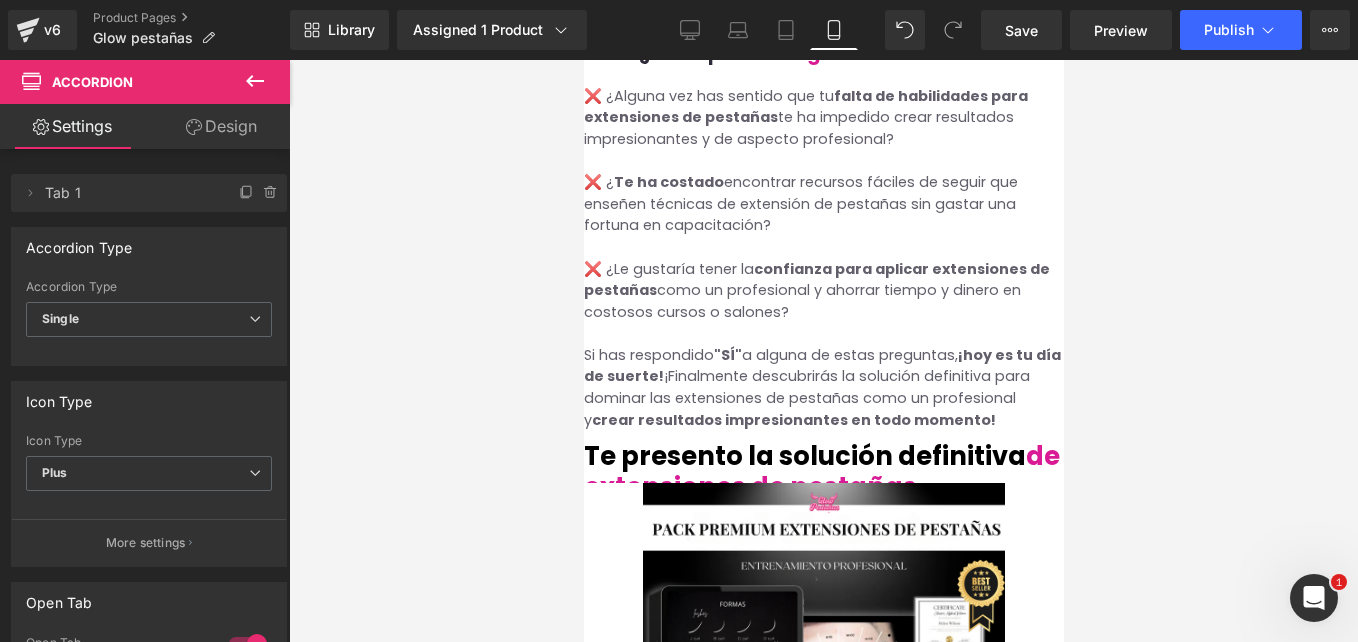 scroll, scrollTop: 5039, scrollLeft: 0, axis: vertical 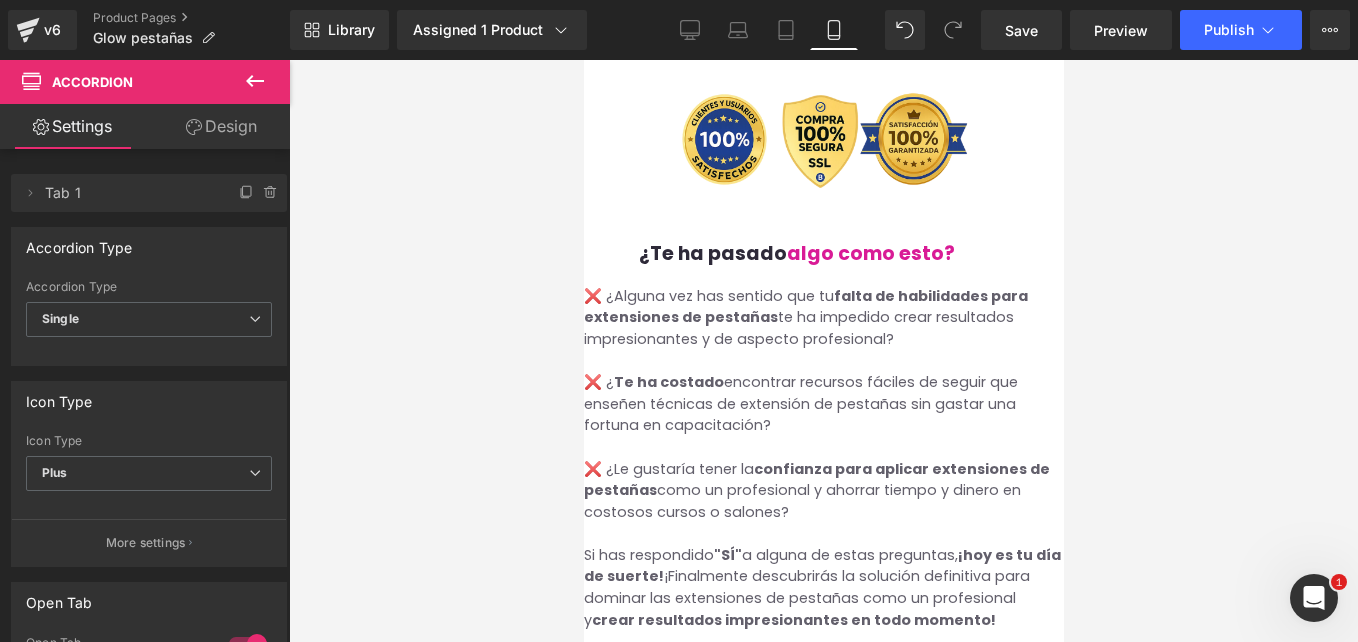 click 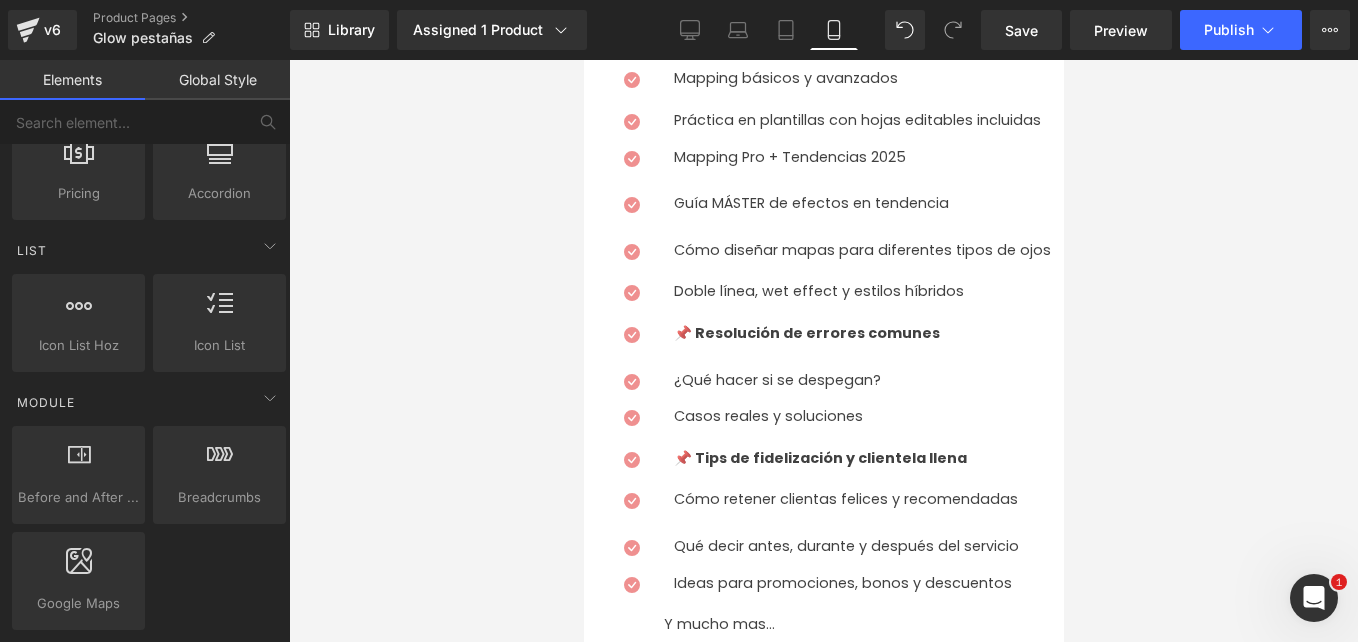 scroll, scrollTop: 1639, scrollLeft: 0, axis: vertical 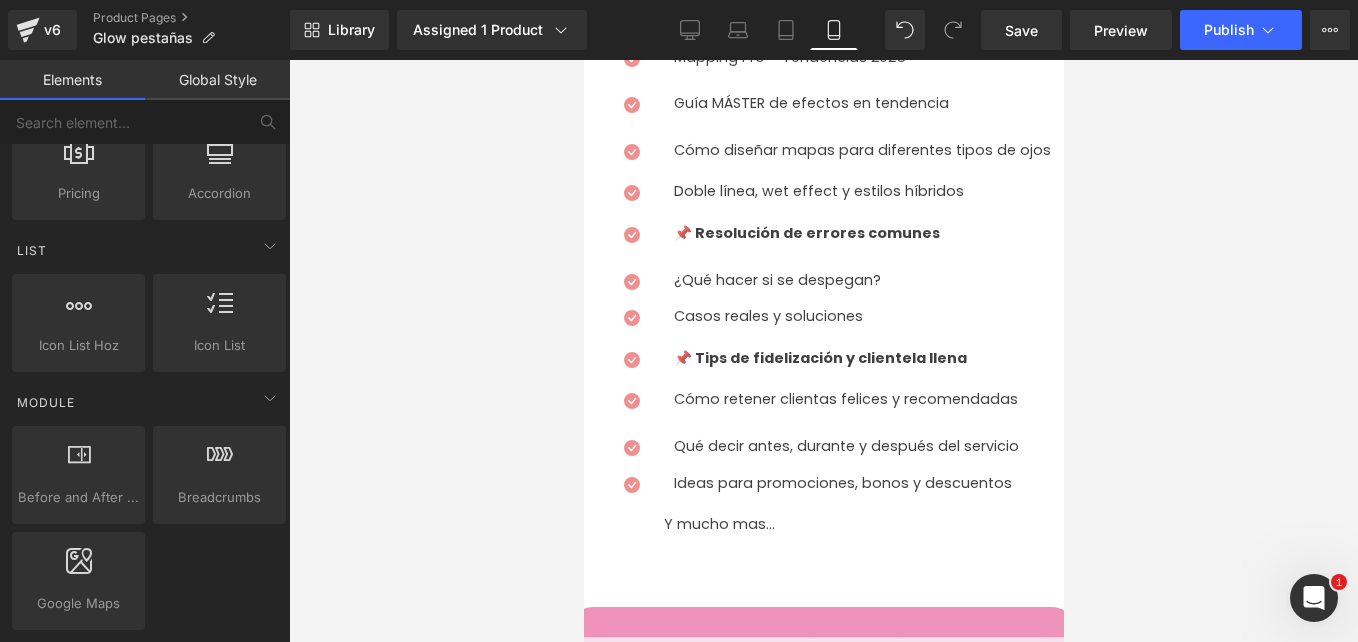 click on "Icon
📌  Bases fundamentales del Lash Art
Text Block
Icon
Tipos de extensiones, curvaturas, grosores y longitudes Text Block
Icon
Adhesivos, pinzas y productos recomendados Text Block
Icon
Higiene, preparación del espacio y seguridad con la clienta Text Block
Icon
📌  Dominá la técnica desde cero Text Block
Icon" at bounding box center [823, 122] 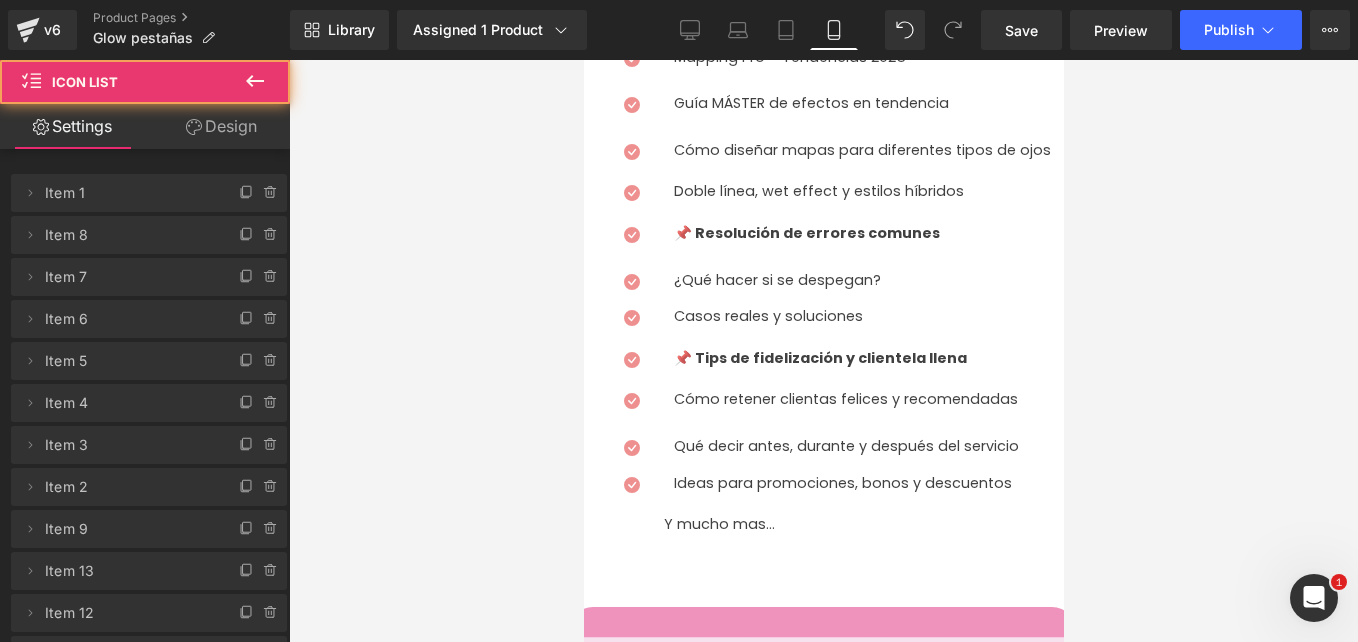 click on "Y mucho mas..." at bounding box center (863, 525) 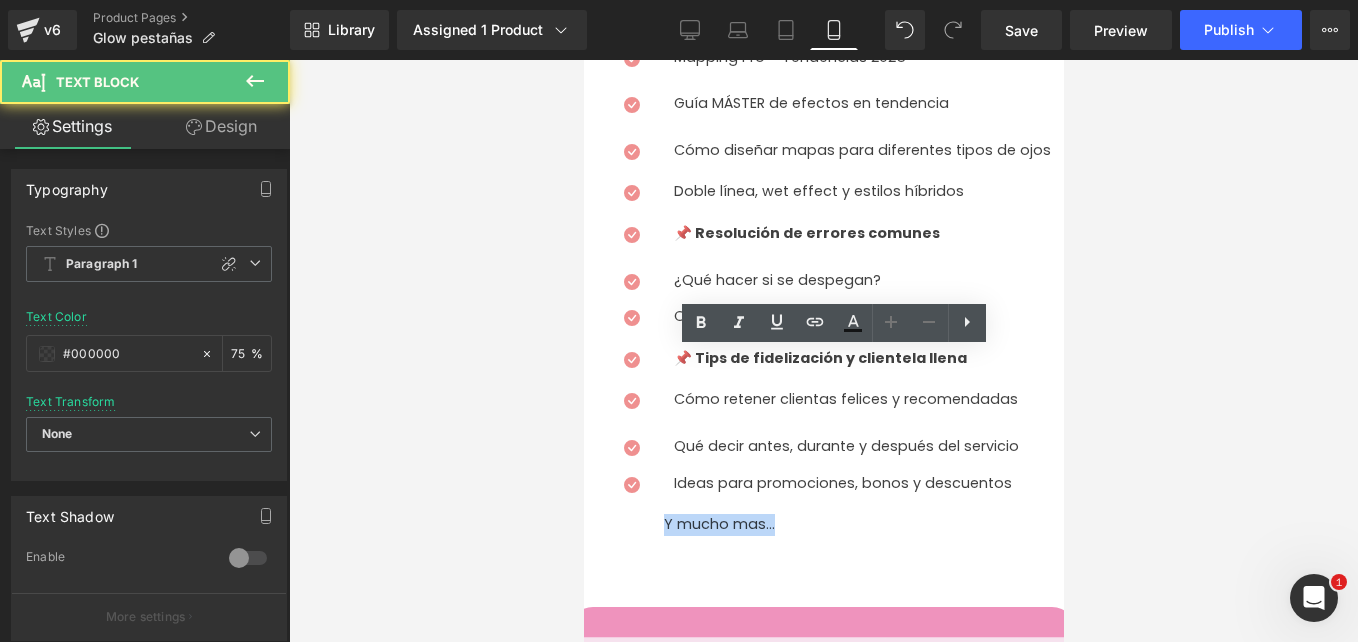 drag, startPoint x: 757, startPoint y: 357, endPoint x: 554, endPoint y: 344, distance: 203.41583 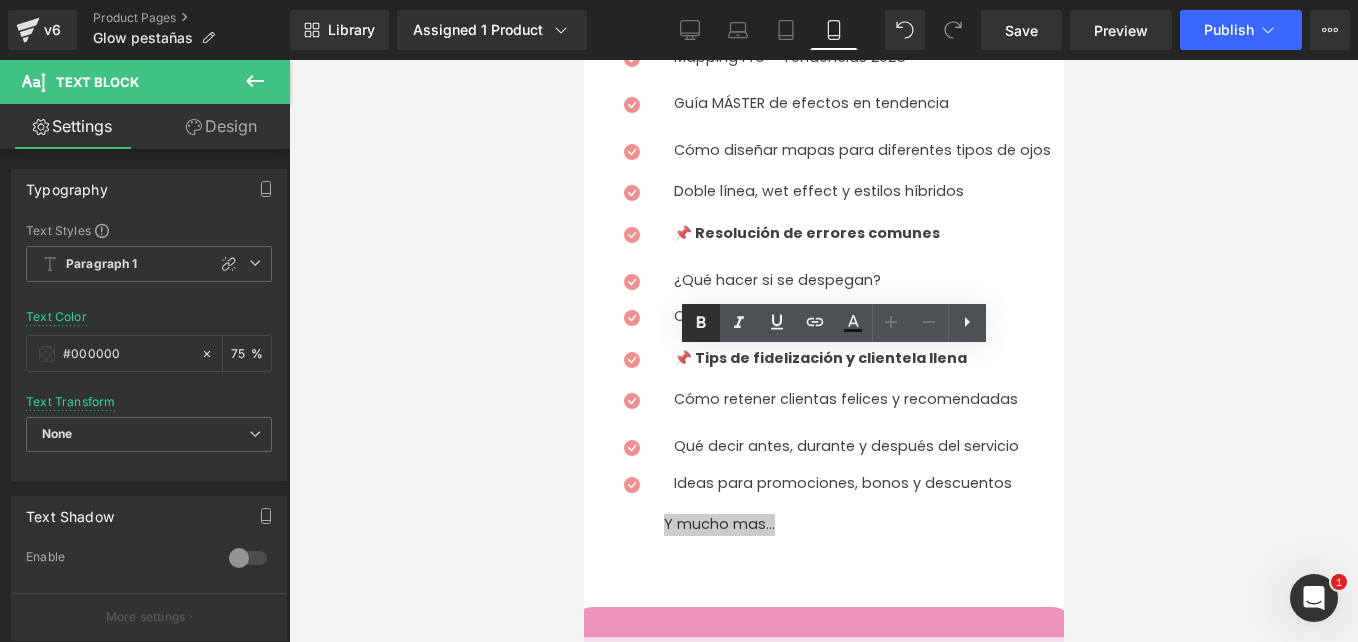 click 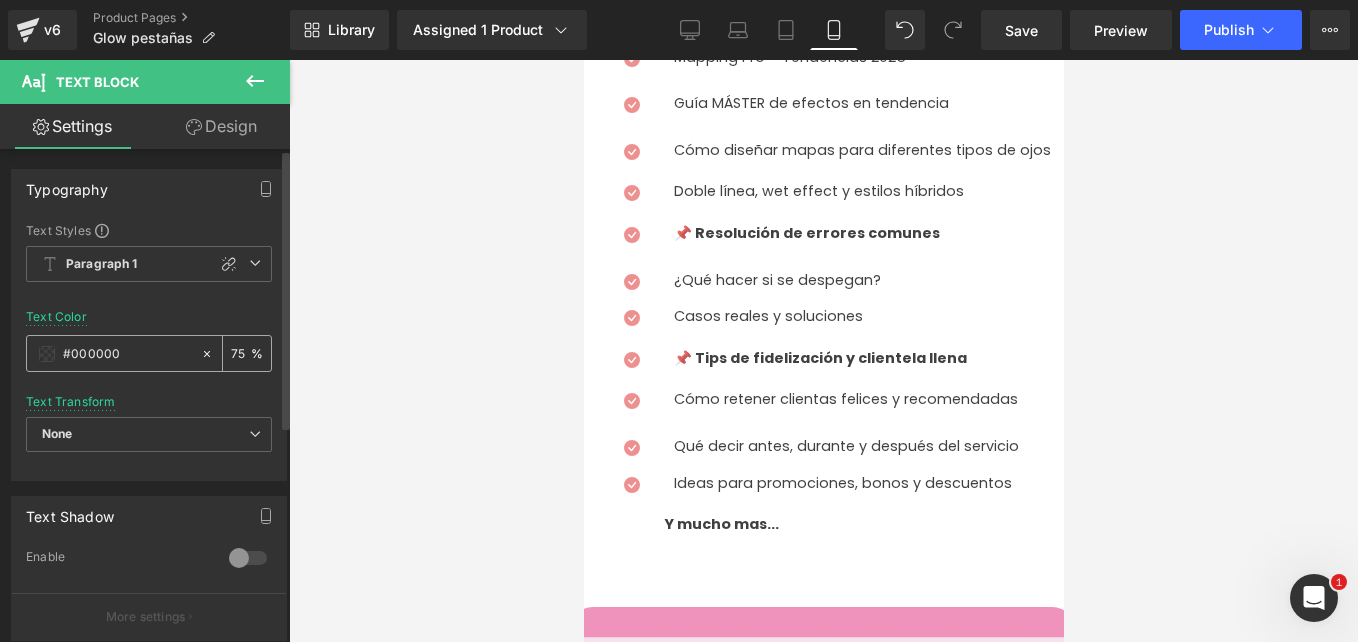 click on "#000000" at bounding box center (113, 353) 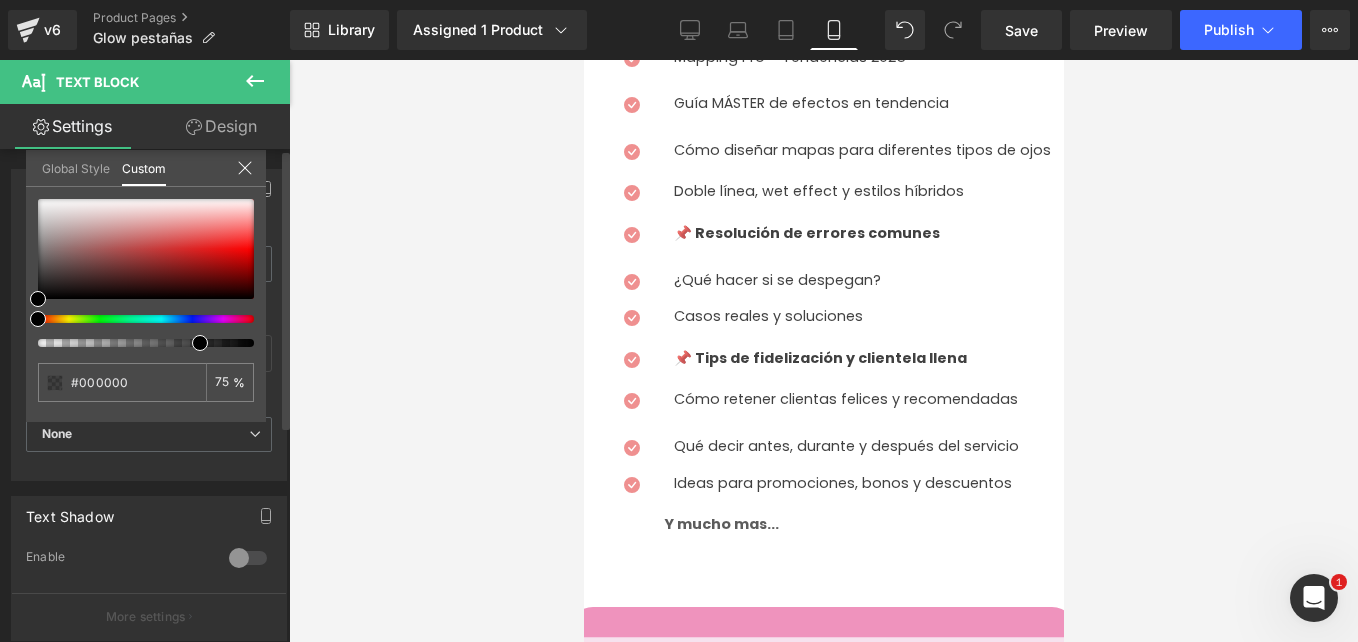 click at bounding box center [138, 343] 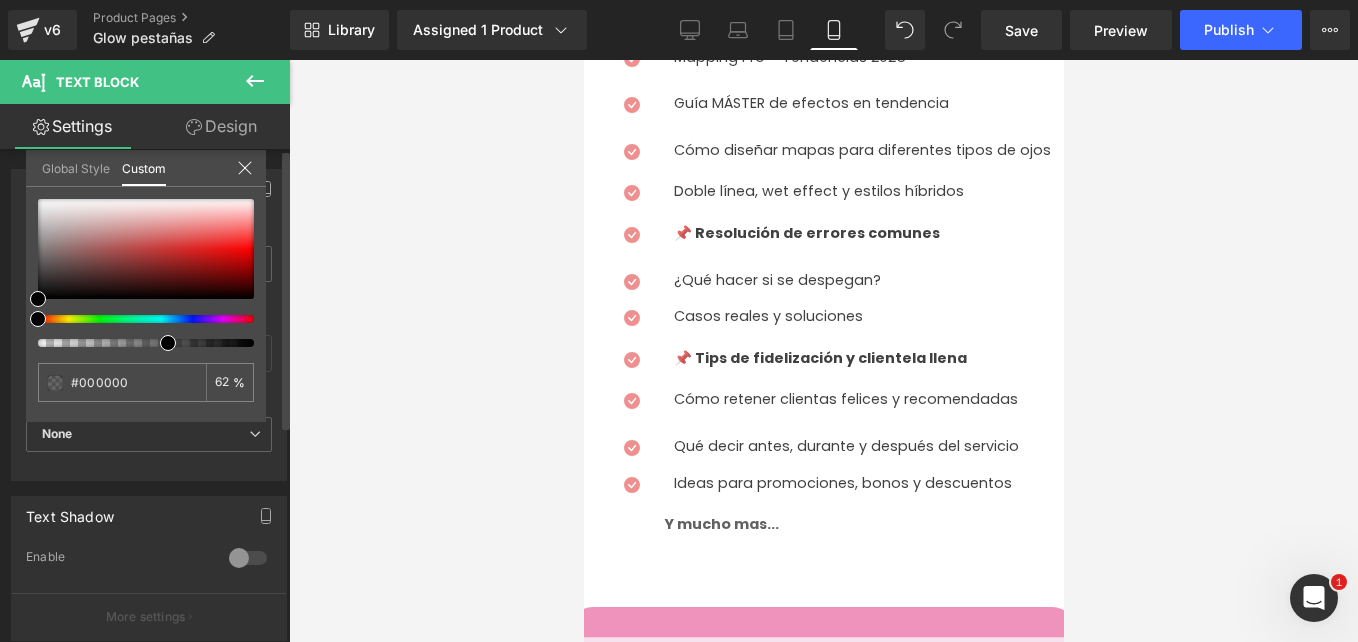 drag, startPoint x: 164, startPoint y: 340, endPoint x: 137, endPoint y: 337, distance: 27.166155 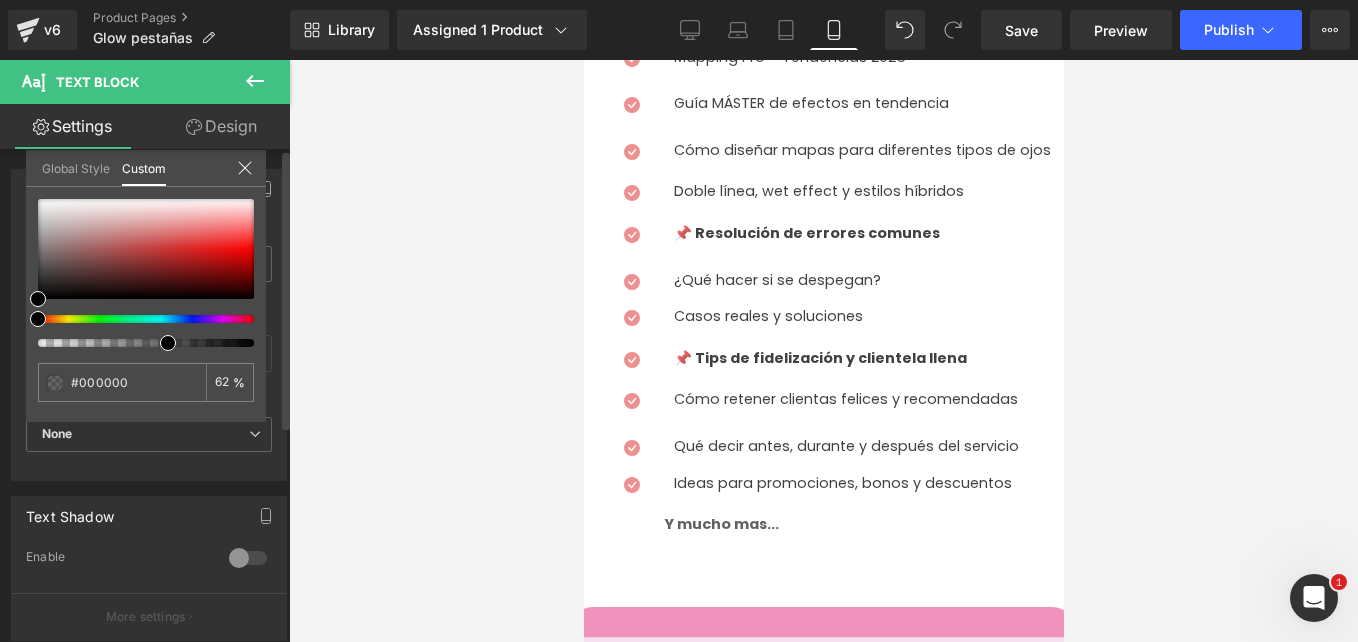 click at bounding box center (146, 273) 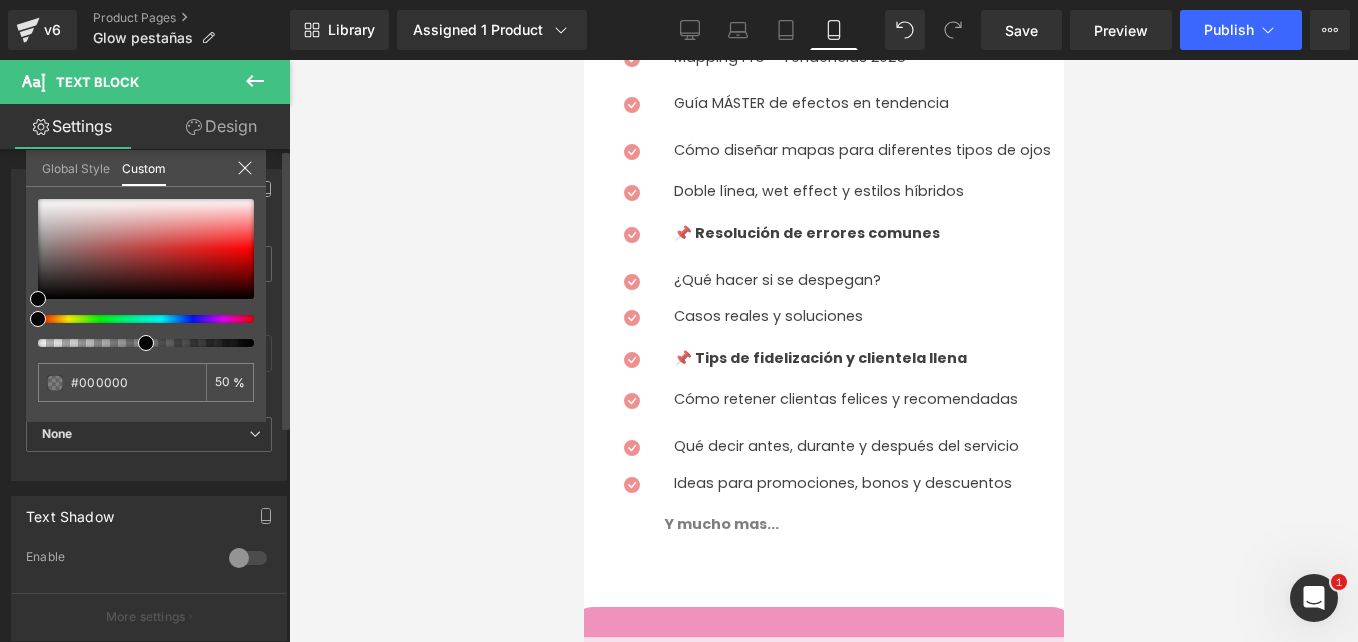 click at bounding box center [146, 273] 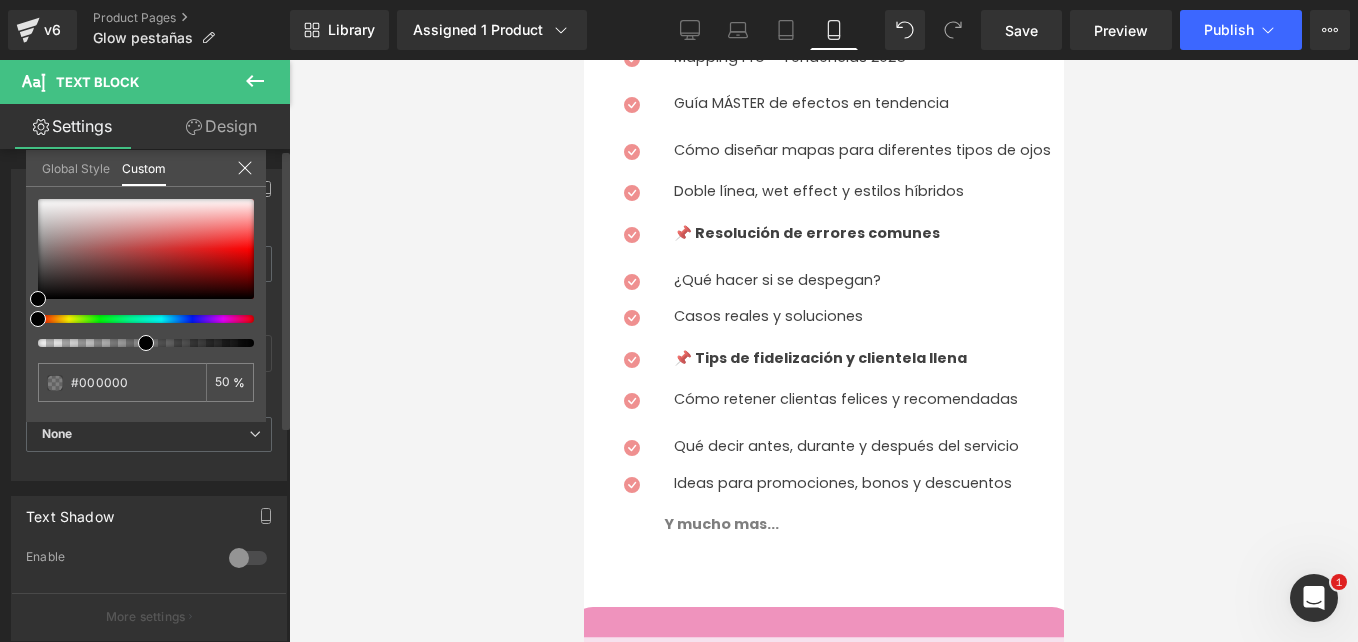 drag, startPoint x: 137, startPoint y: 337, endPoint x: 151, endPoint y: 338, distance: 14.035668 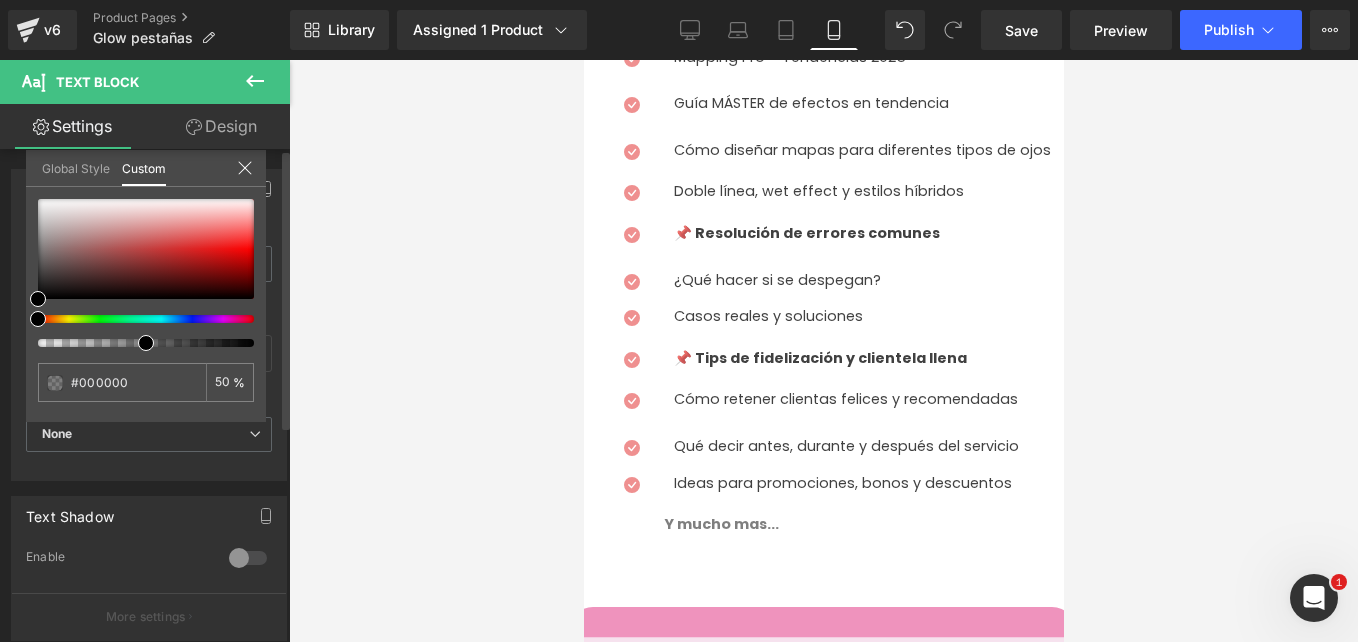 click at bounding box center [146, 273] 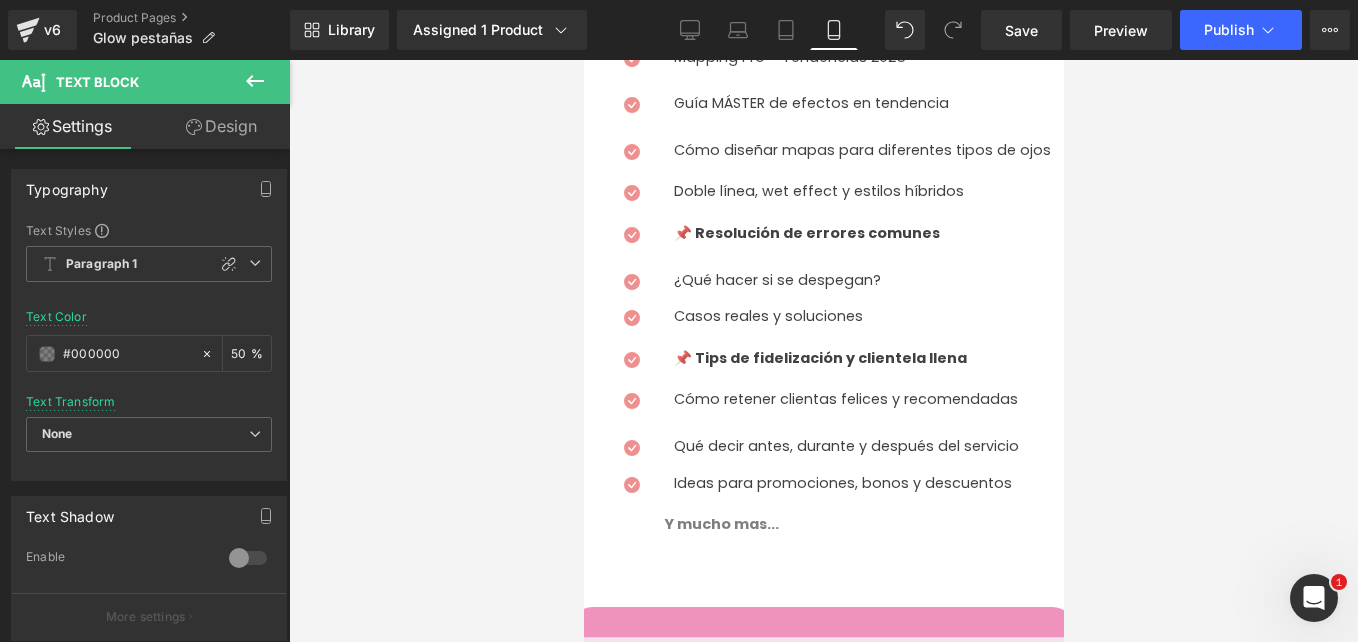 click on "Curso Digital  de Extensiones de Pestañas + MANUAL: Técnicas 2025 para  Principiantes y Lashistas avanzadas Heading         Row
Image
Image
Image
Image
Image
‹ ›
Carousel         Row         5.0 (Libro Electrónico de alta calidad) Text Block         ☆ BONO GRATIS SI COMPRAS ANTES:" at bounding box center (823, 2652) 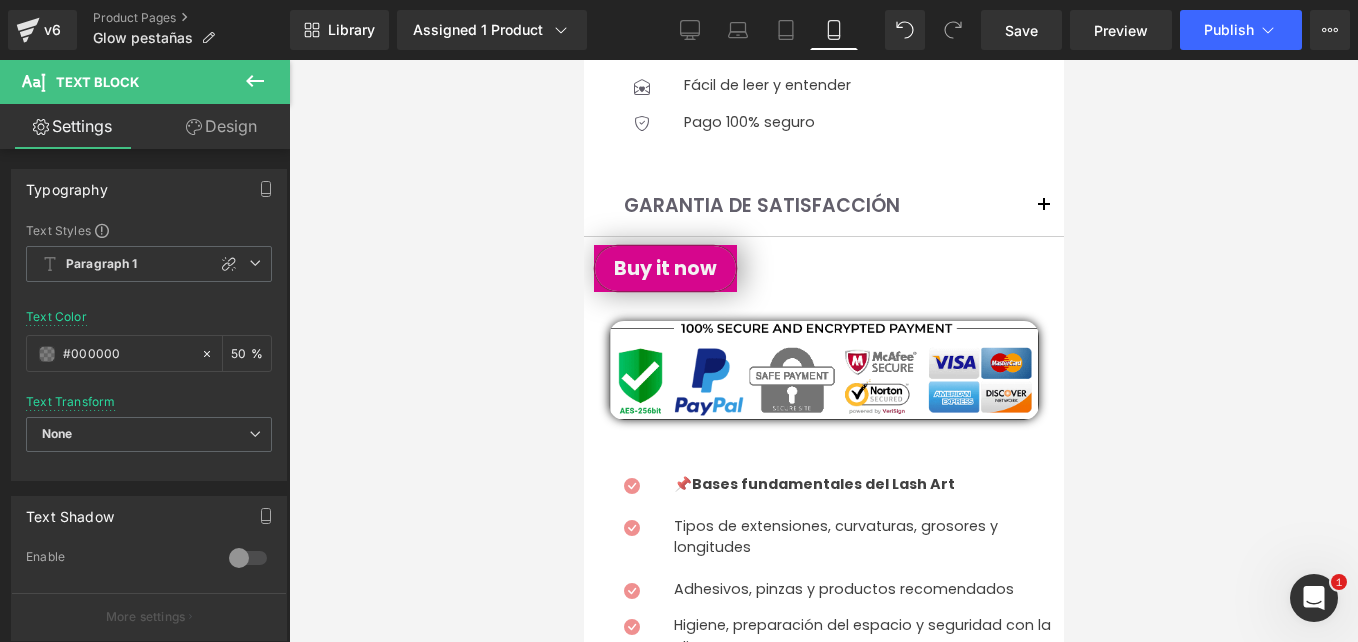 scroll, scrollTop: 939, scrollLeft: 0, axis: vertical 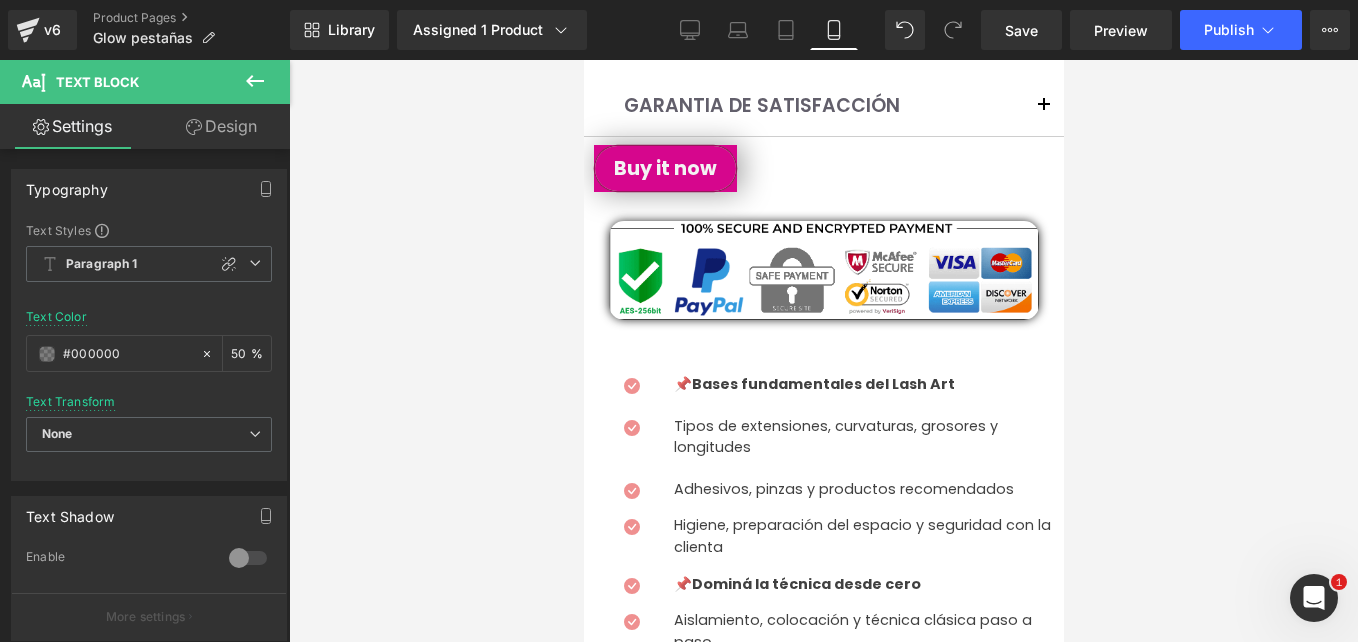 click at bounding box center (255, 82) 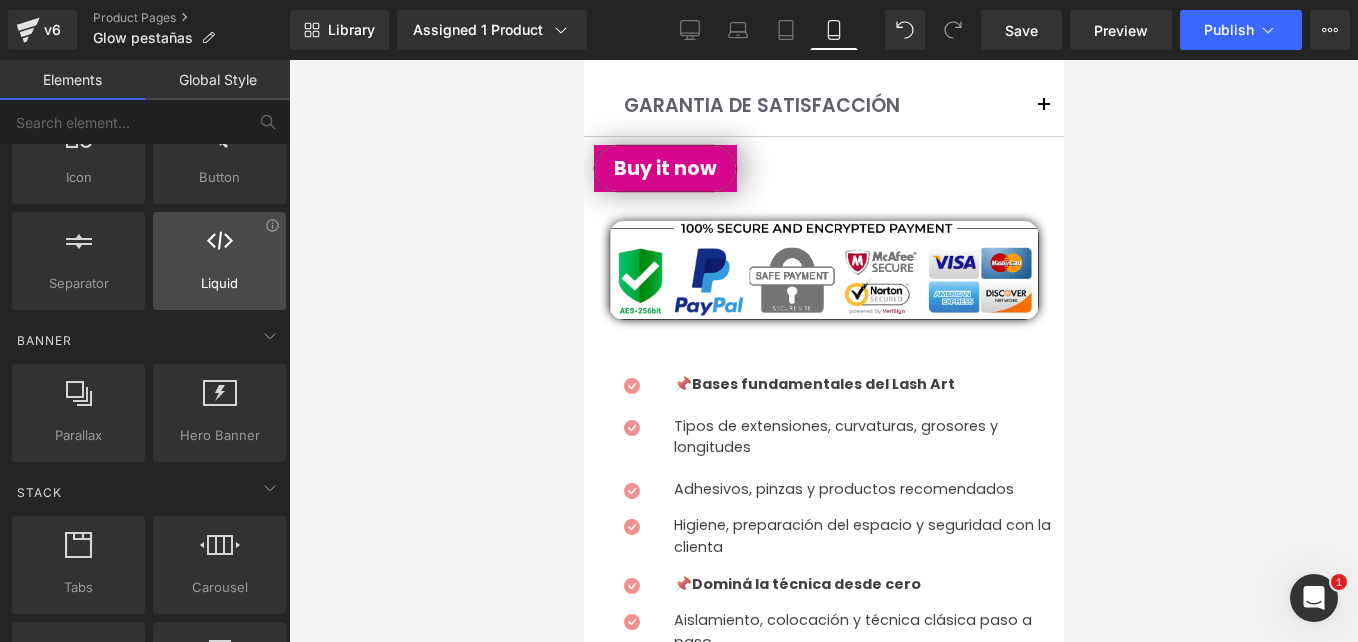 scroll, scrollTop: 0, scrollLeft: 0, axis: both 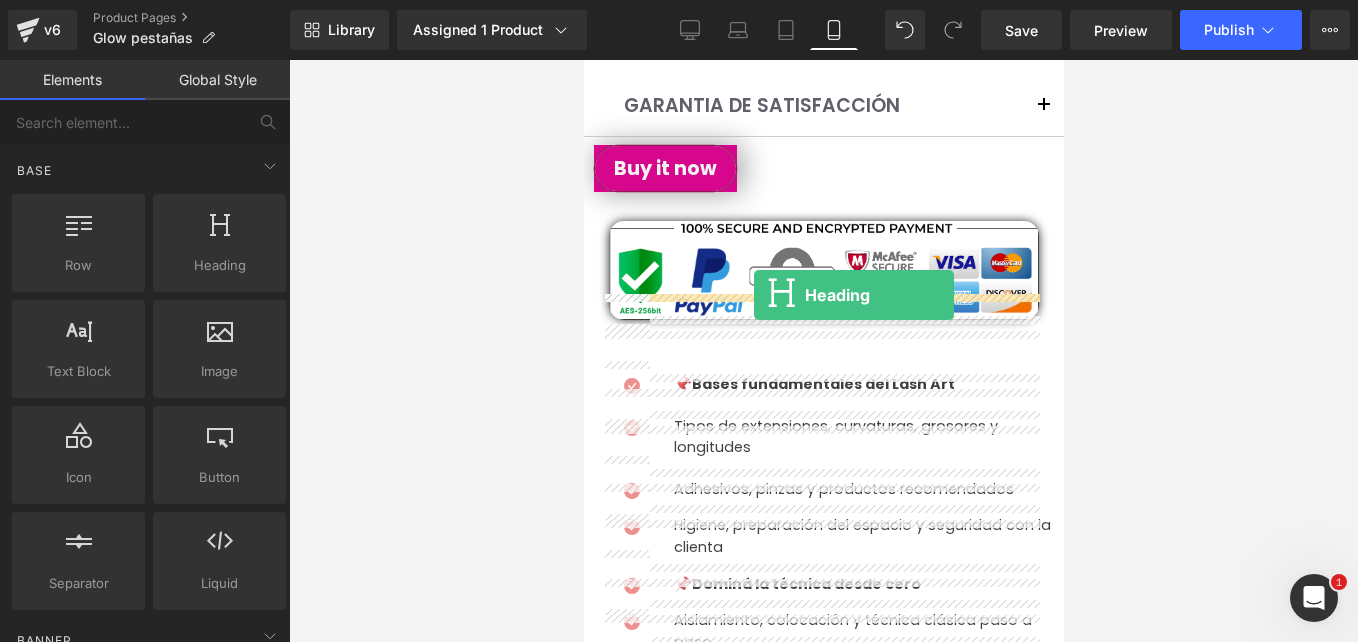 drag, startPoint x: 783, startPoint y: 308, endPoint x: 753, endPoint y: 295, distance: 32.695564 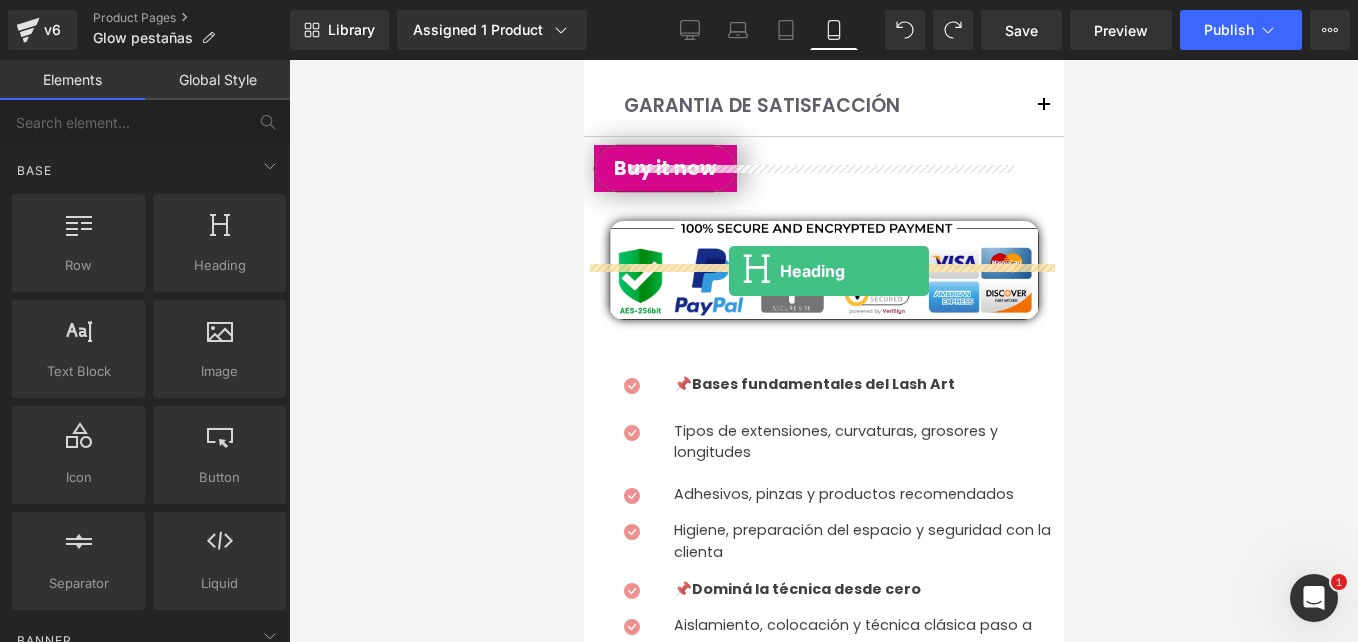 drag, startPoint x: 812, startPoint y: 318, endPoint x: 728, endPoint y: 271, distance: 96.25487 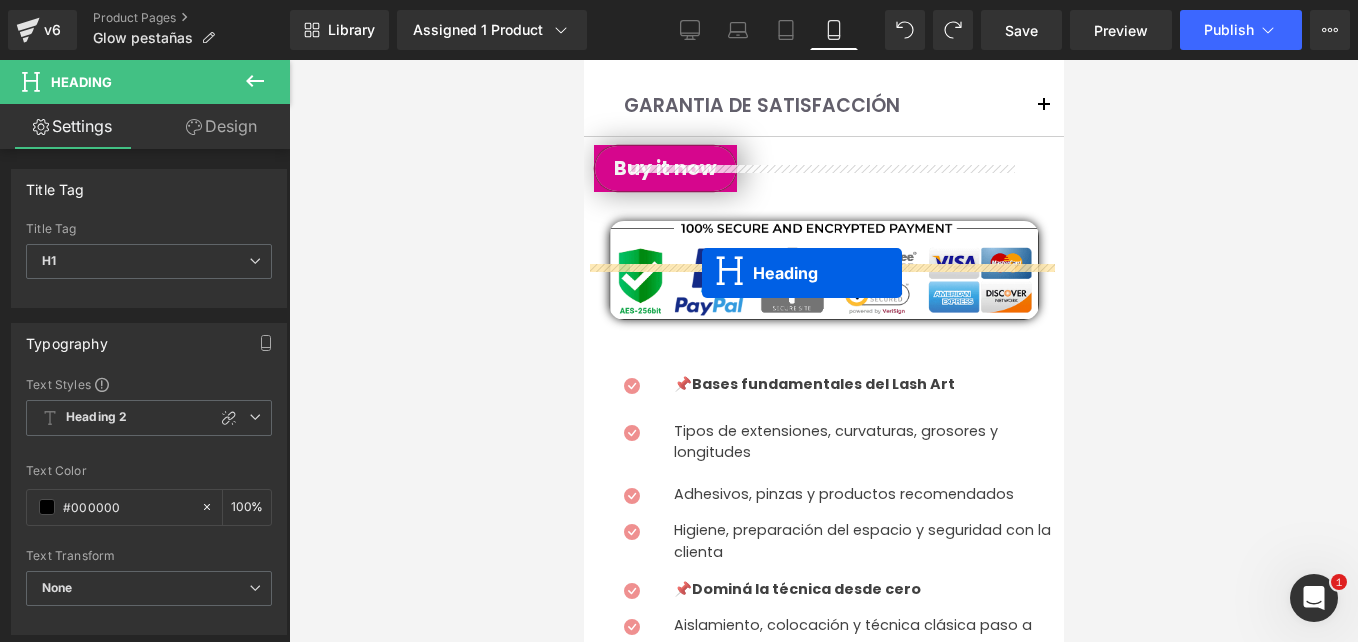 drag, startPoint x: 773, startPoint y: 278, endPoint x: 701, endPoint y: 276, distance: 72.02777 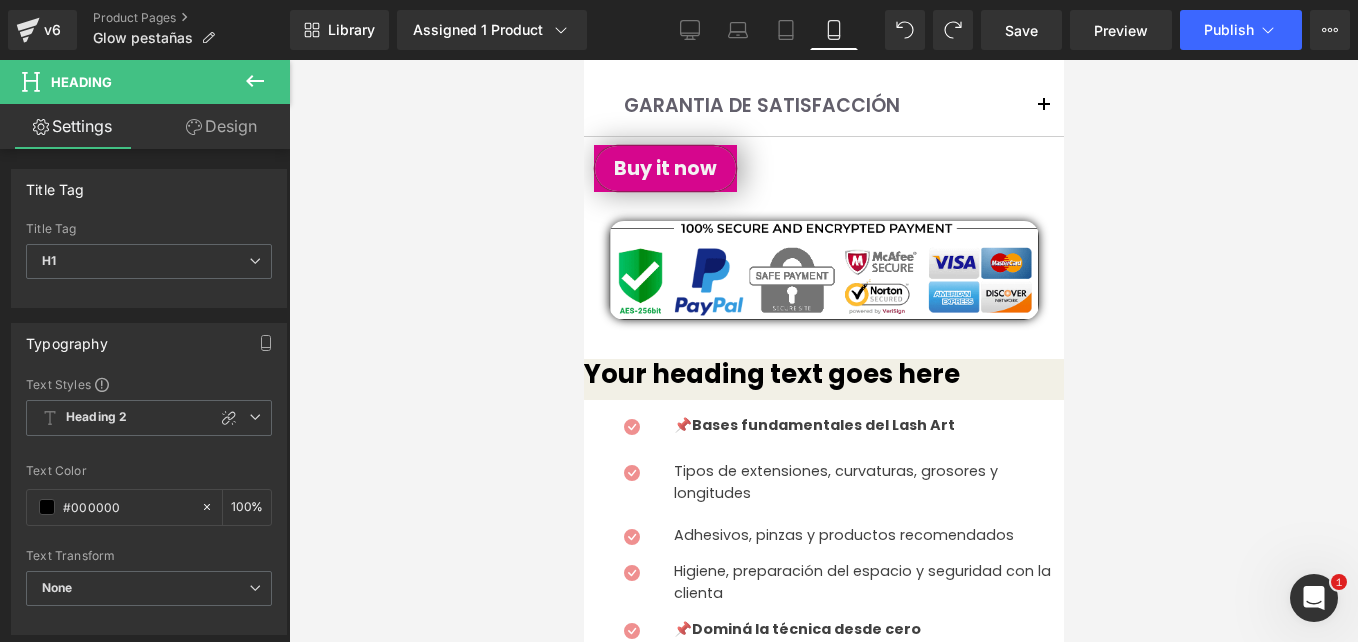 drag, startPoint x: 222, startPoint y: 119, endPoint x: 122, endPoint y: 309, distance: 214.7091 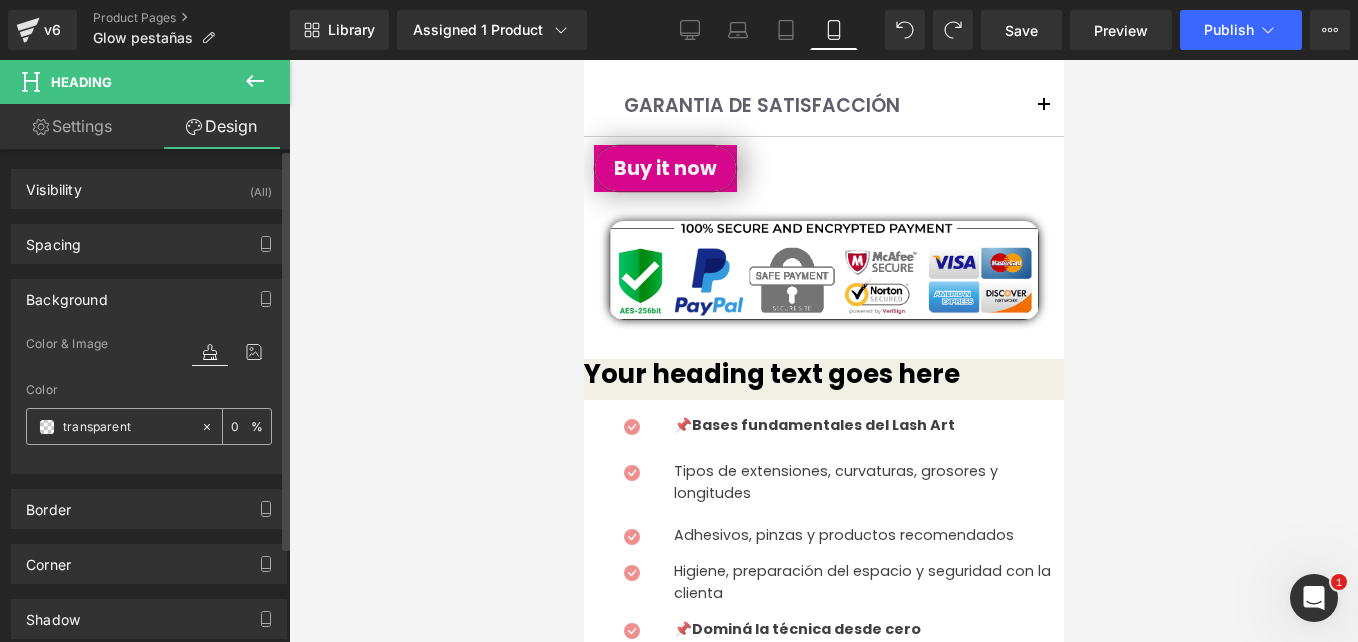 click at bounding box center (47, 427) 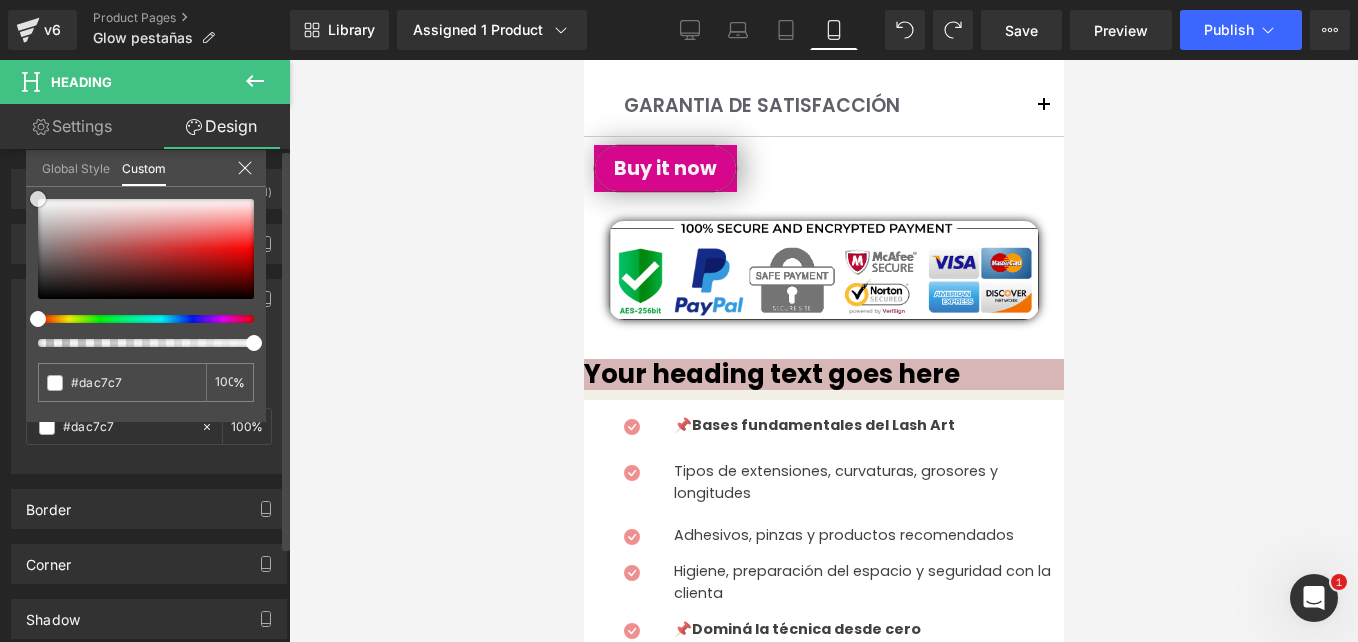drag, startPoint x: 59, startPoint y: 204, endPoint x: 7, endPoint y: 188, distance: 54.405884 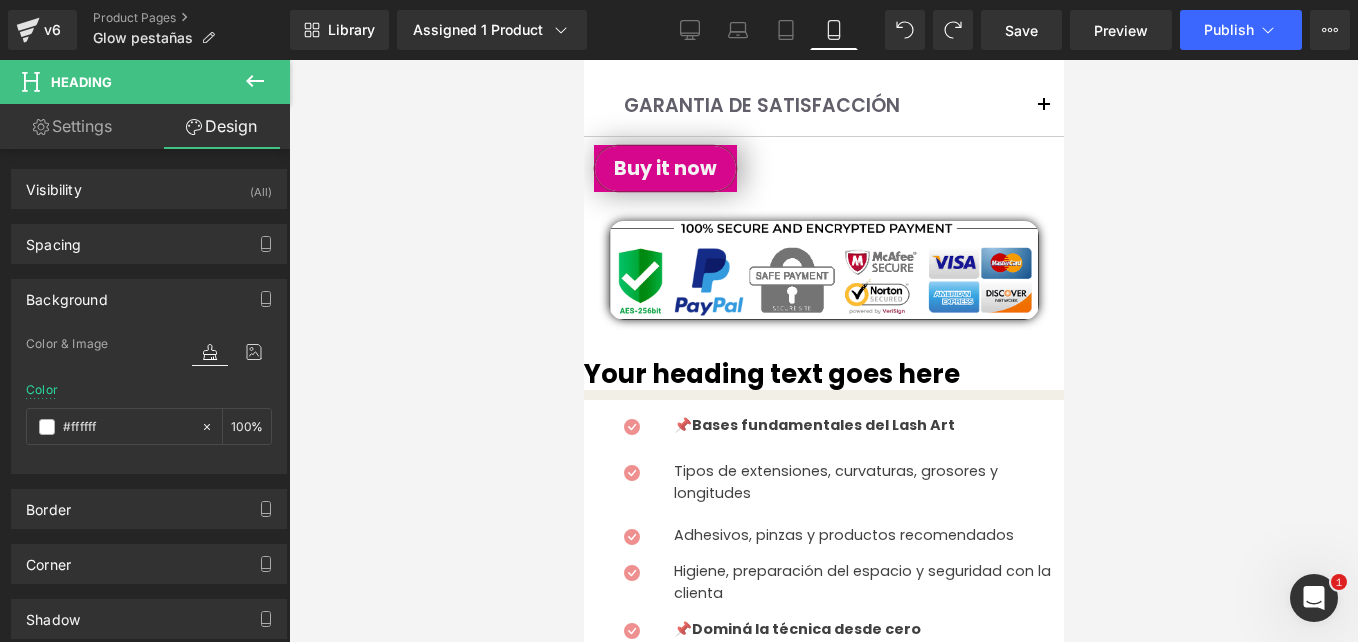 click on "Curso Digital  de Extensiones de Pestañas + MANUAL: Técnicas 2025 para  Principiantes y Lashistas avanzadas Heading         Row
Image
Image
Image
Image
Image
‹ ›
Carousel         Row         5.0 (Libro Electrónico de alta calidad) Text Block         ☆ BONO GRATIS SI COMPRAS ANTES:" at bounding box center [823, 3392] 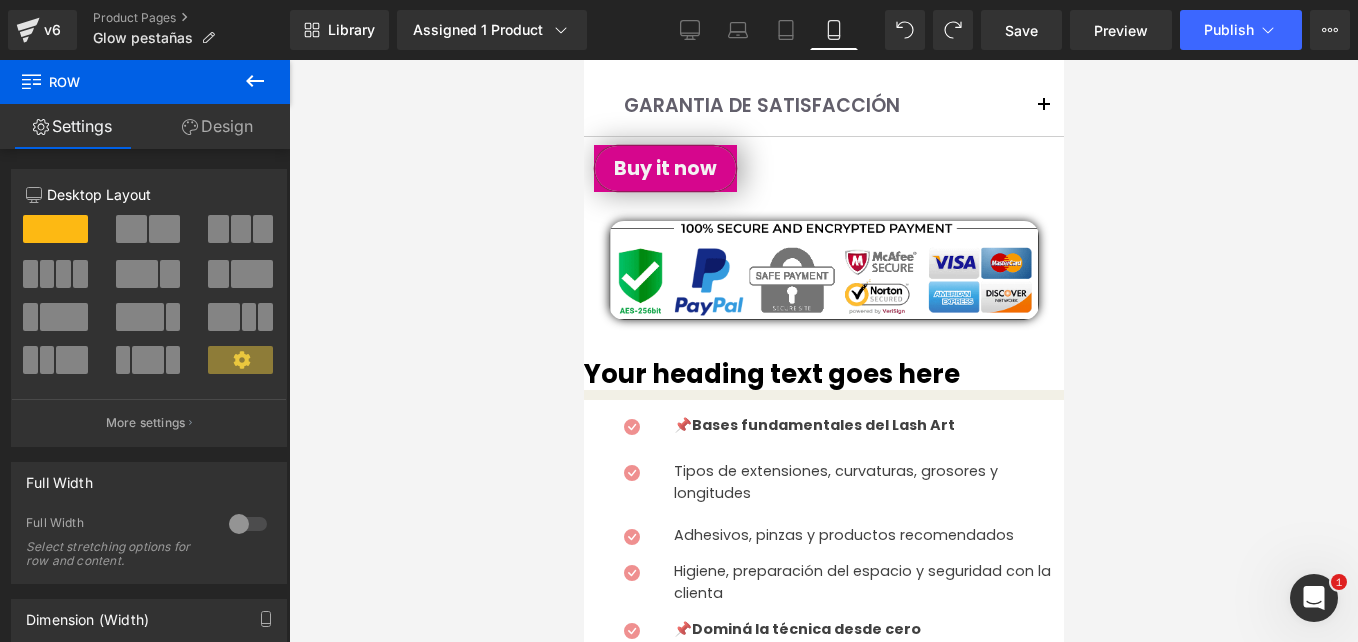 drag, startPoint x: 715, startPoint y: 306, endPoint x: 710, endPoint y: 276, distance: 30.413813 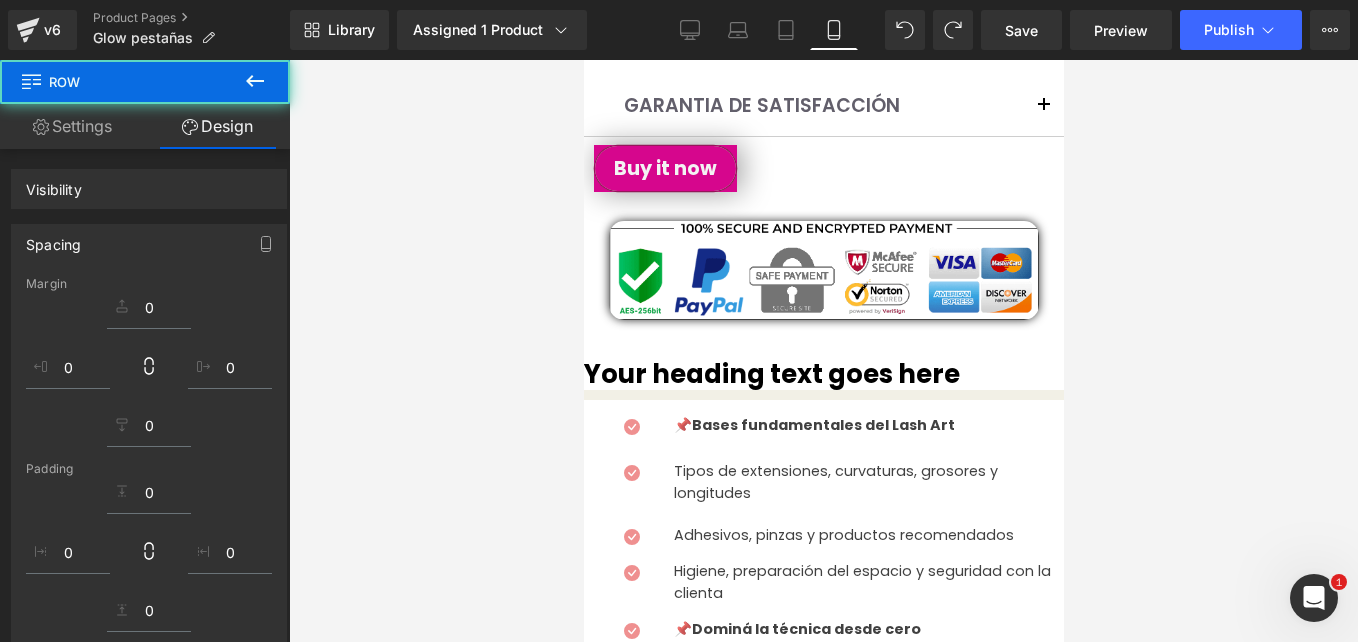 click on "Your heading text goes here" at bounding box center [823, 374] 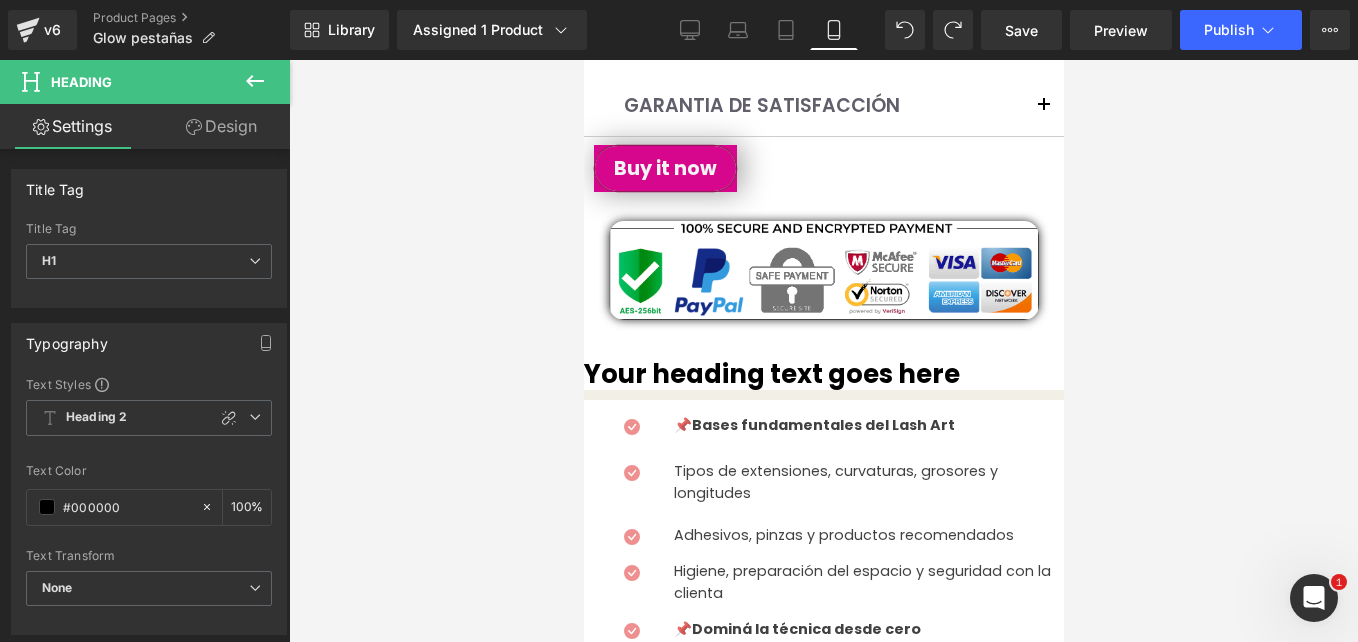 click on "Design" at bounding box center (221, 126) 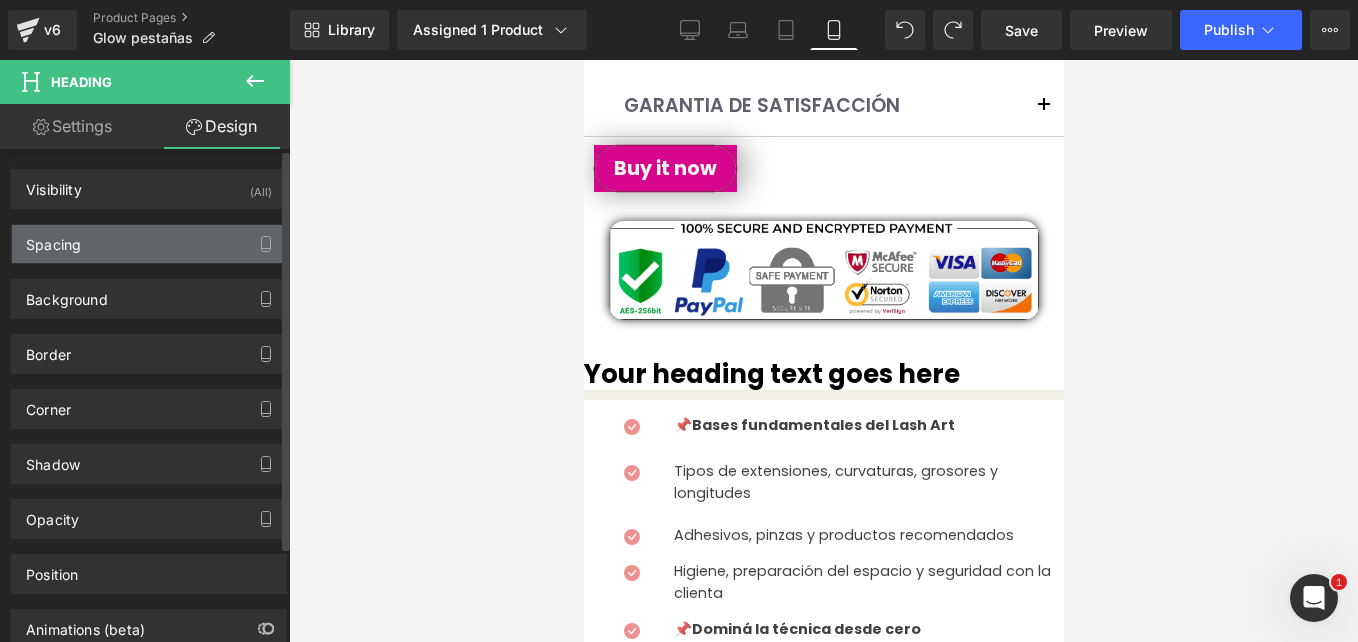 click on "Spacing" at bounding box center (149, 244) 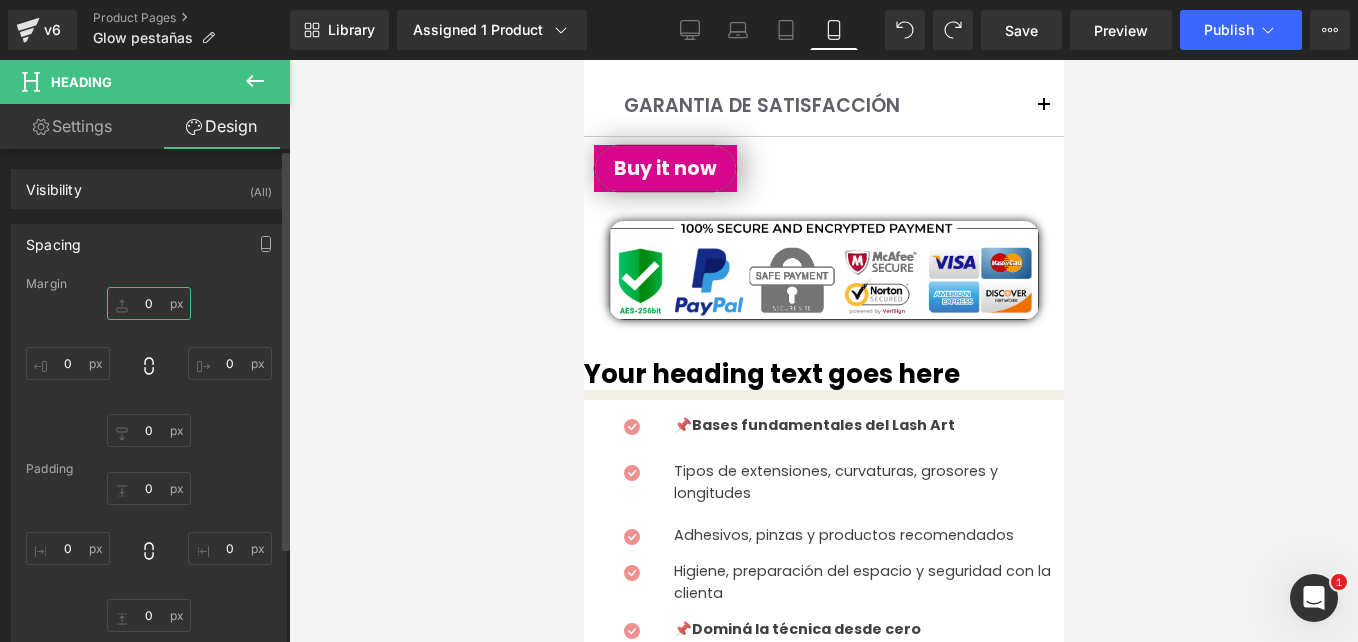 click at bounding box center [149, 303] 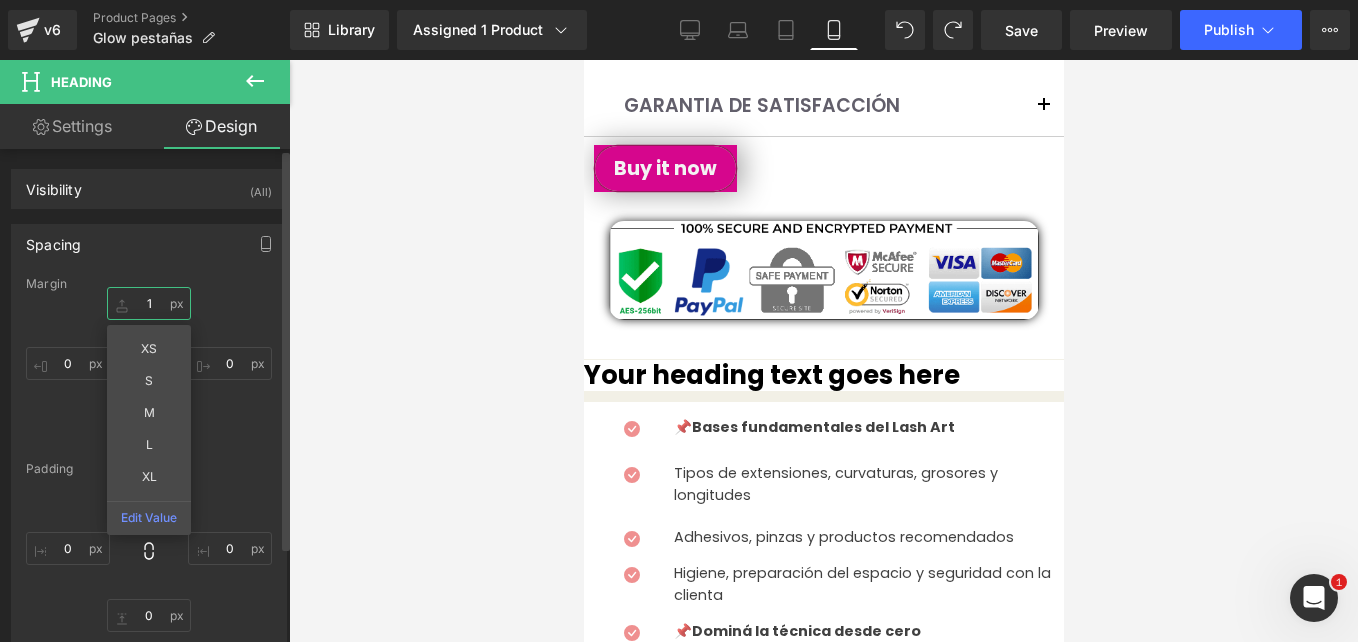 type on "10" 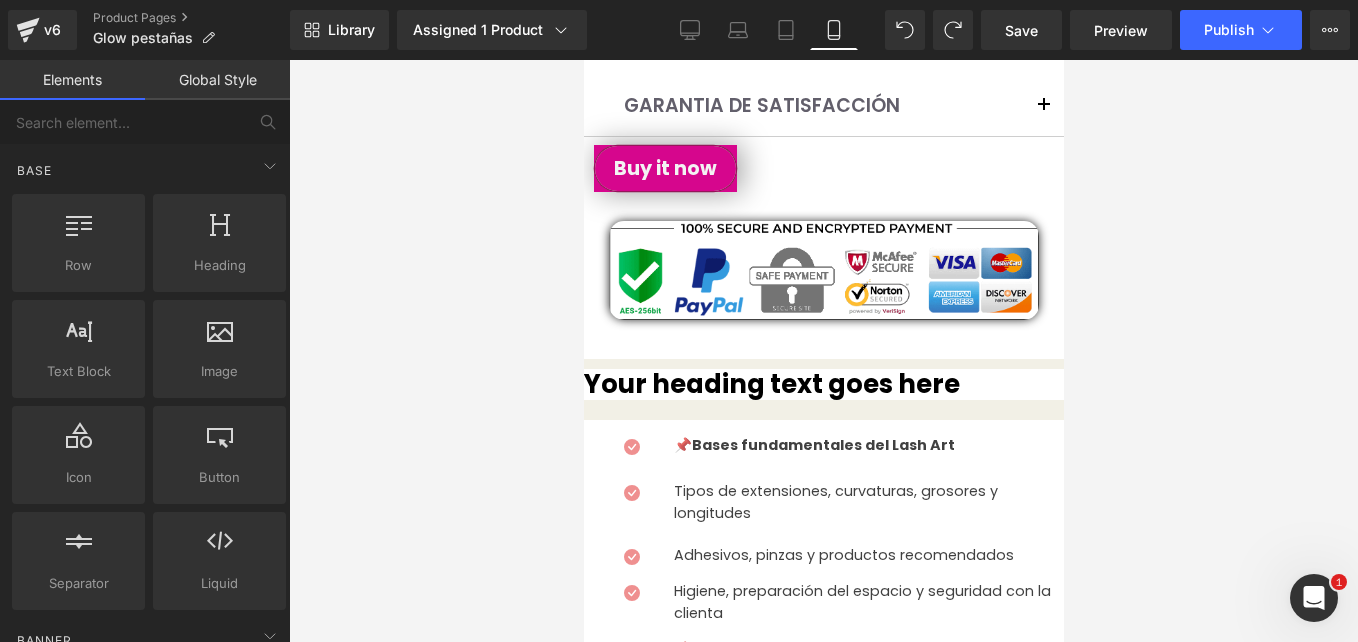 click on "Curso Digital  de Extensiones de Pestañas + MANUAL: Técnicas 2025 para  Principiantes y Lashistas avanzadas Heading         Row
Image
Image
Image
Image
Image
‹ ›
Carousel         Row         5.0 (Libro Electrónico de alta calidad) Text Block         ☆ BONO GRATIS SI COMPRAS ANTES: Heading" at bounding box center (823, 3379) 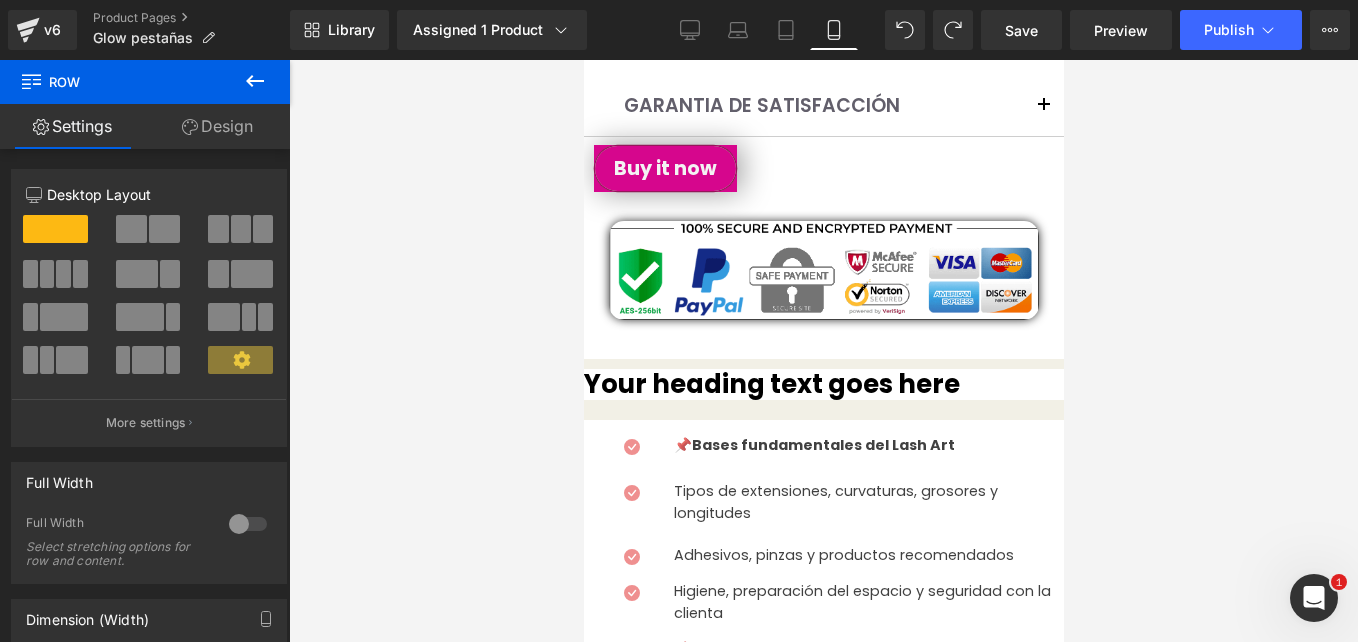 drag, startPoint x: 615, startPoint y: 262, endPoint x: 618, endPoint y: 281, distance: 19.235384 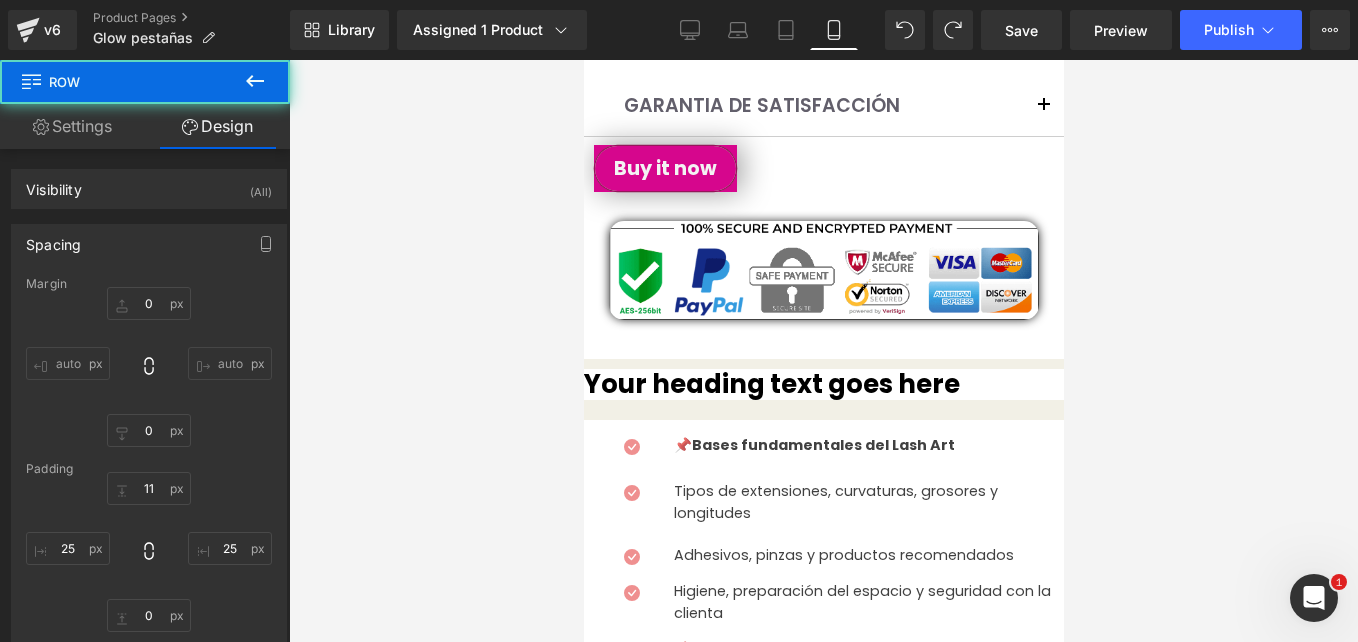 click on "Curso Digital  de Extensiones de Pestañas + MANUAL: Técnicas 2025 para  Principiantes y Lashistas avanzadas Heading         Row
Image
Image
Image
Image
Image
‹ ›
Carousel         Row         5.0 (Libro Electrónico de alta calidad) Text Block         ☆ BONO GRATIS SI COMPRAS ANTES: Heading" at bounding box center [823, 3379] 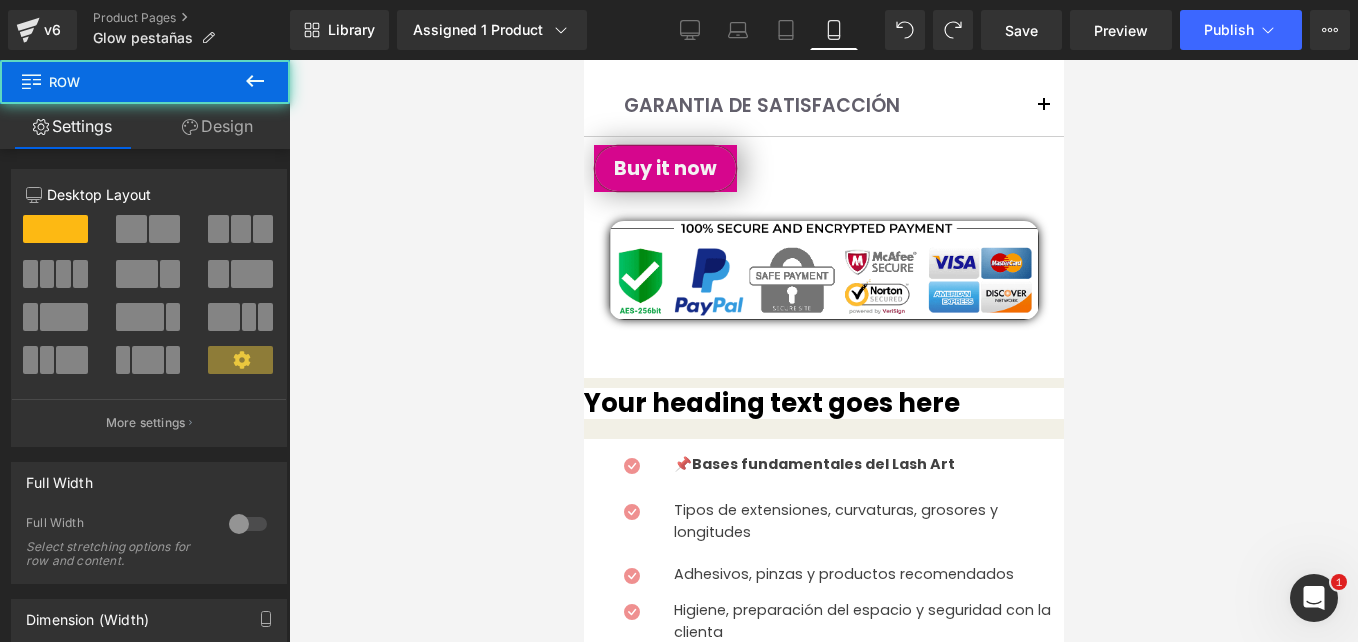 drag, startPoint x: 619, startPoint y: 263, endPoint x: 619, endPoint y: 275, distance: 12 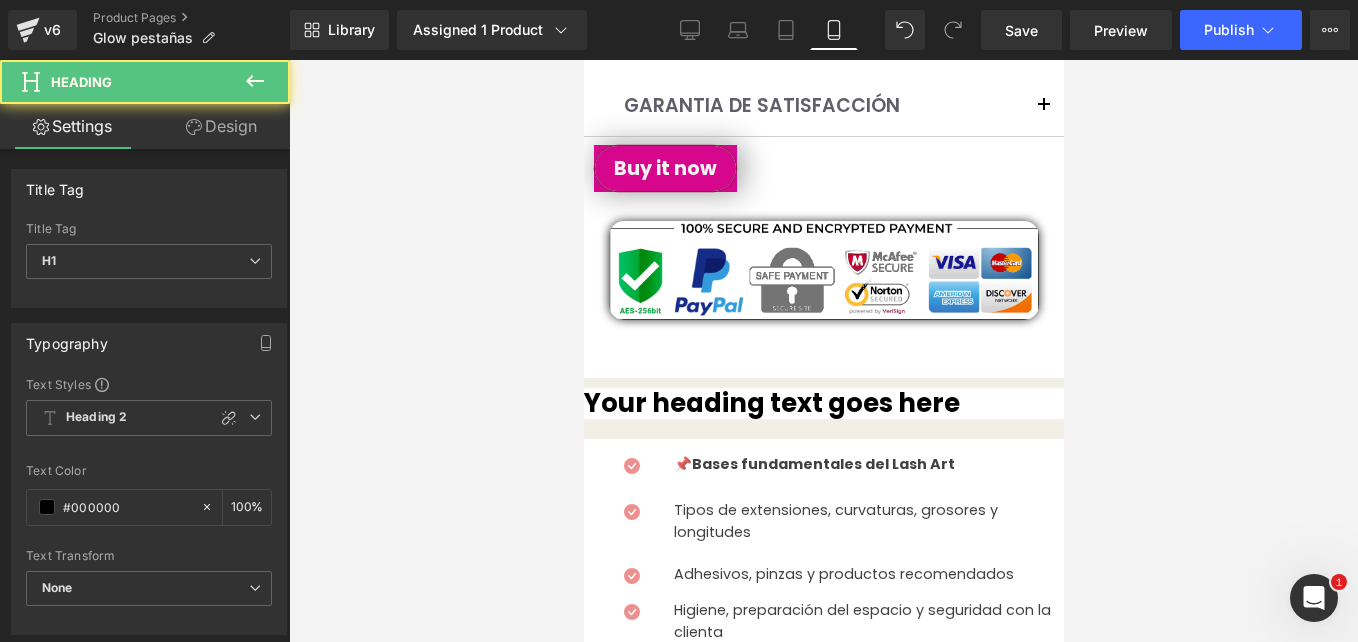 drag, startPoint x: 607, startPoint y: 291, endPoint x: 614, endPoint y: 273, distance: 19.313208 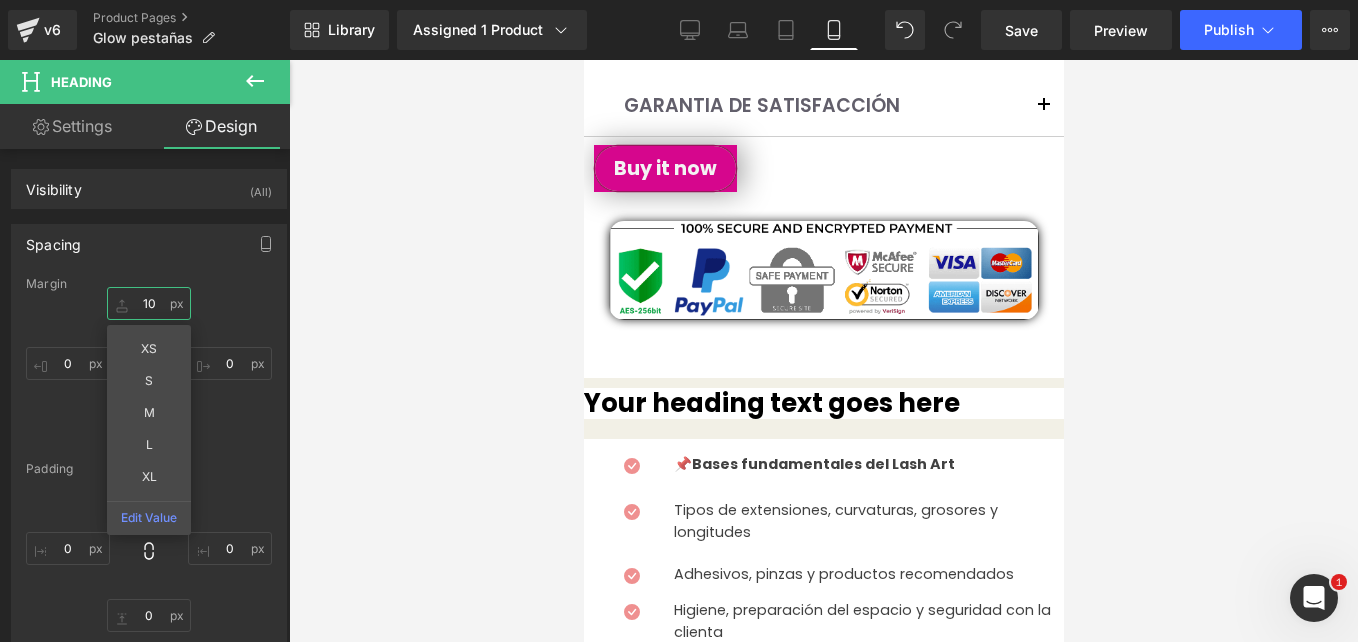 click on "10" at bounding box center [149, 303] 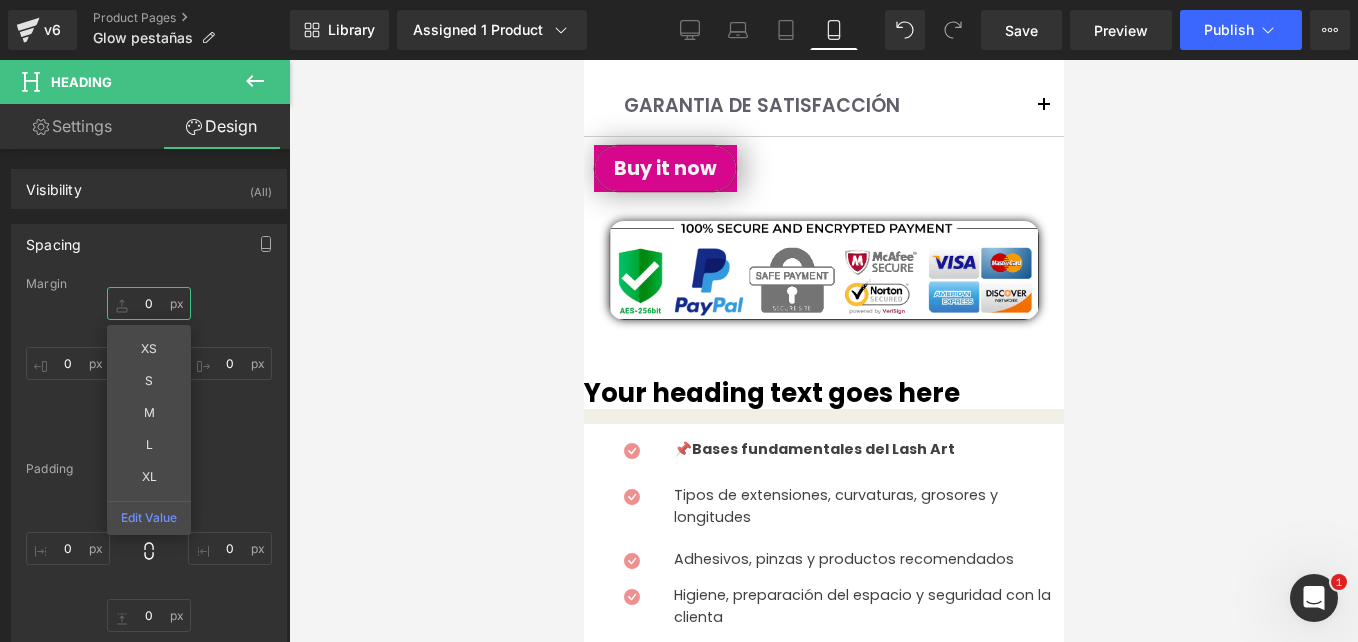type on "0" 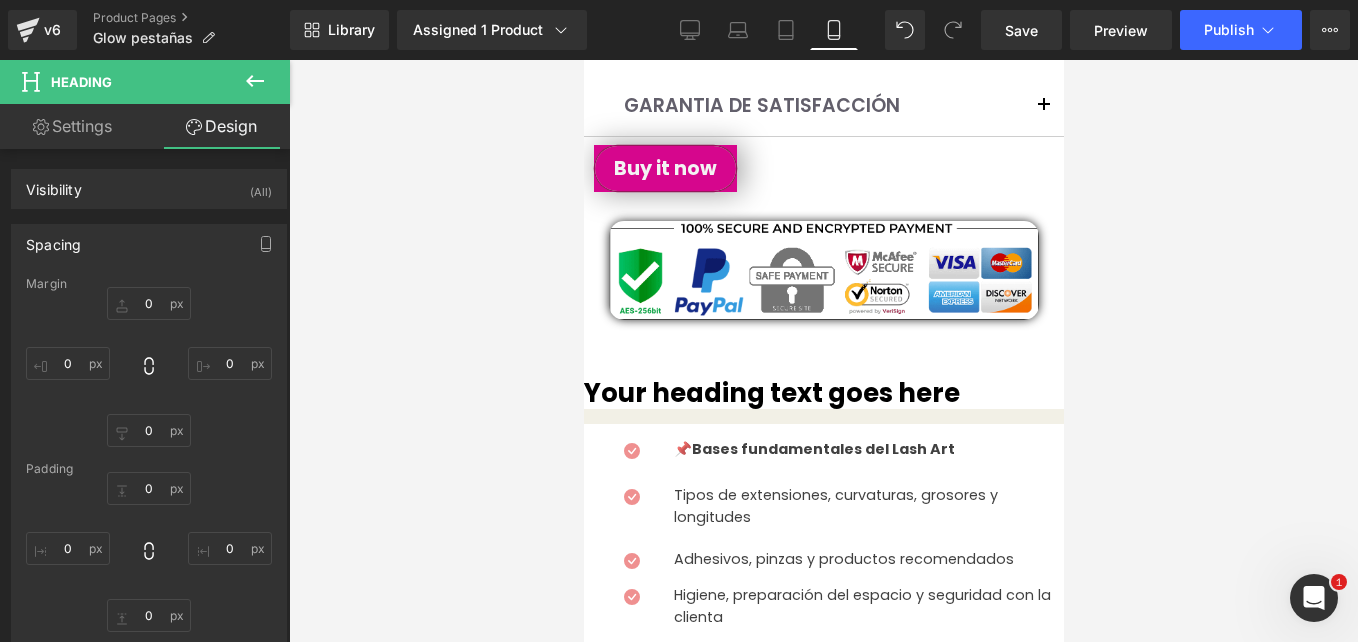 click on "0
0
0
0" at bounding box center [149, 367] 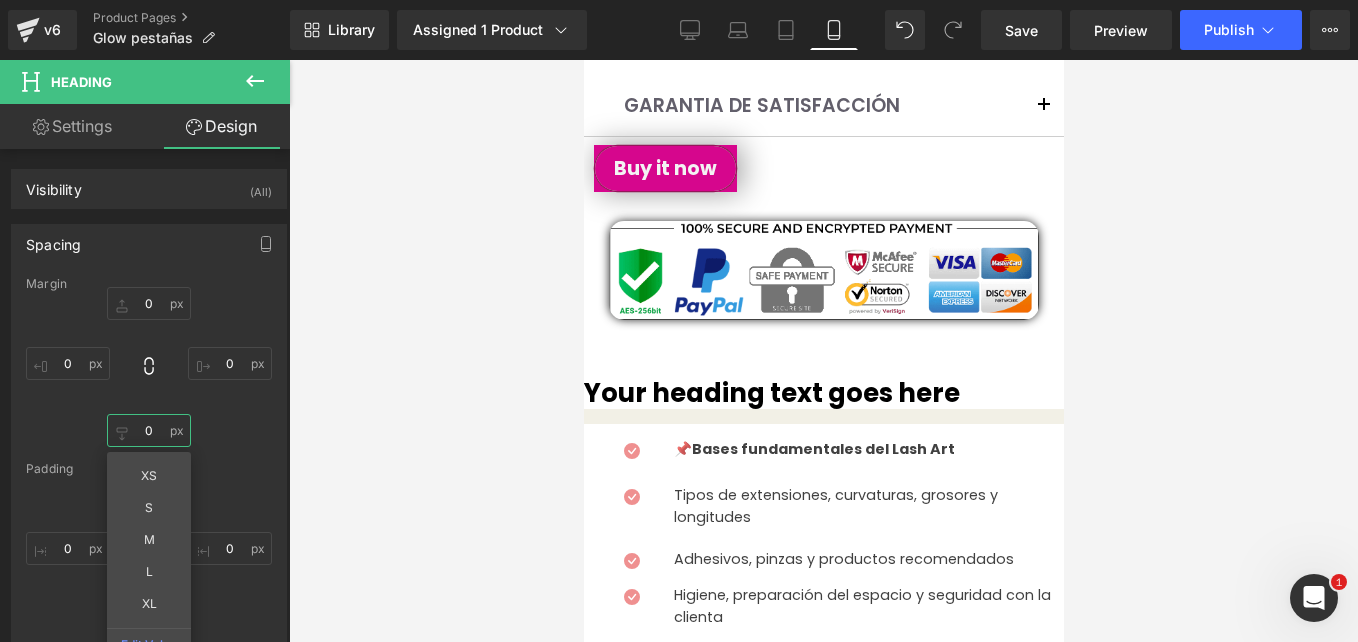 click on "0" at bounding box center [149, 430] 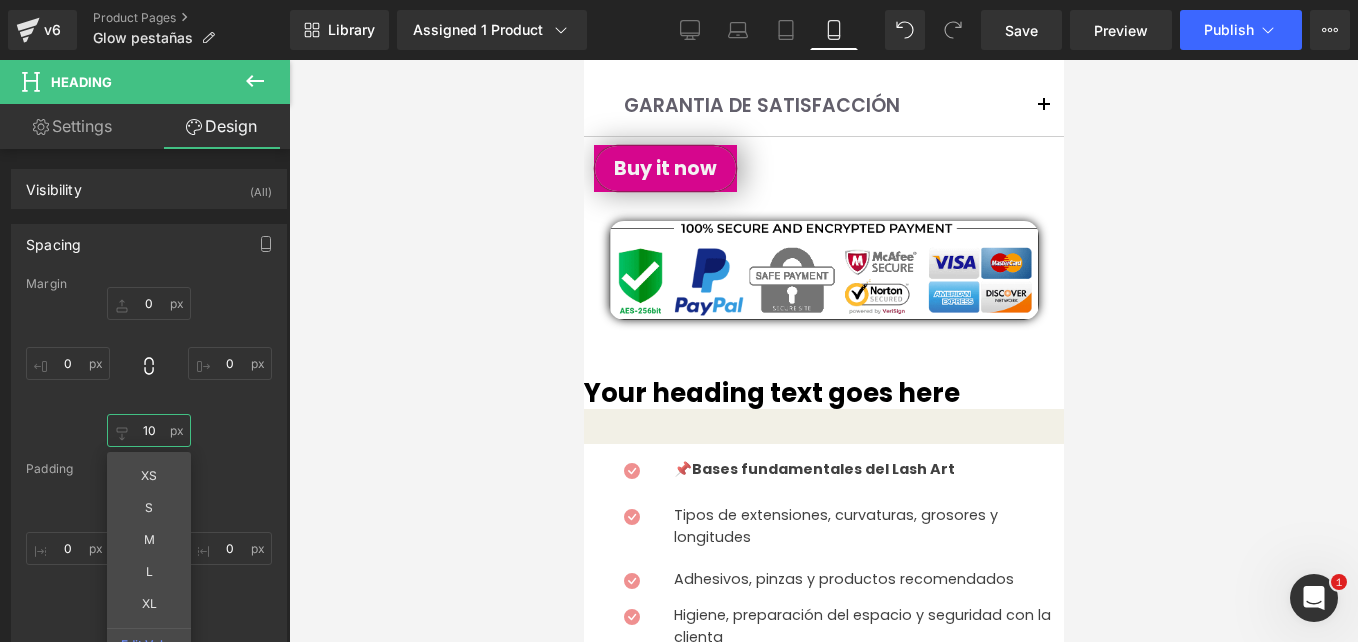 type on "1" 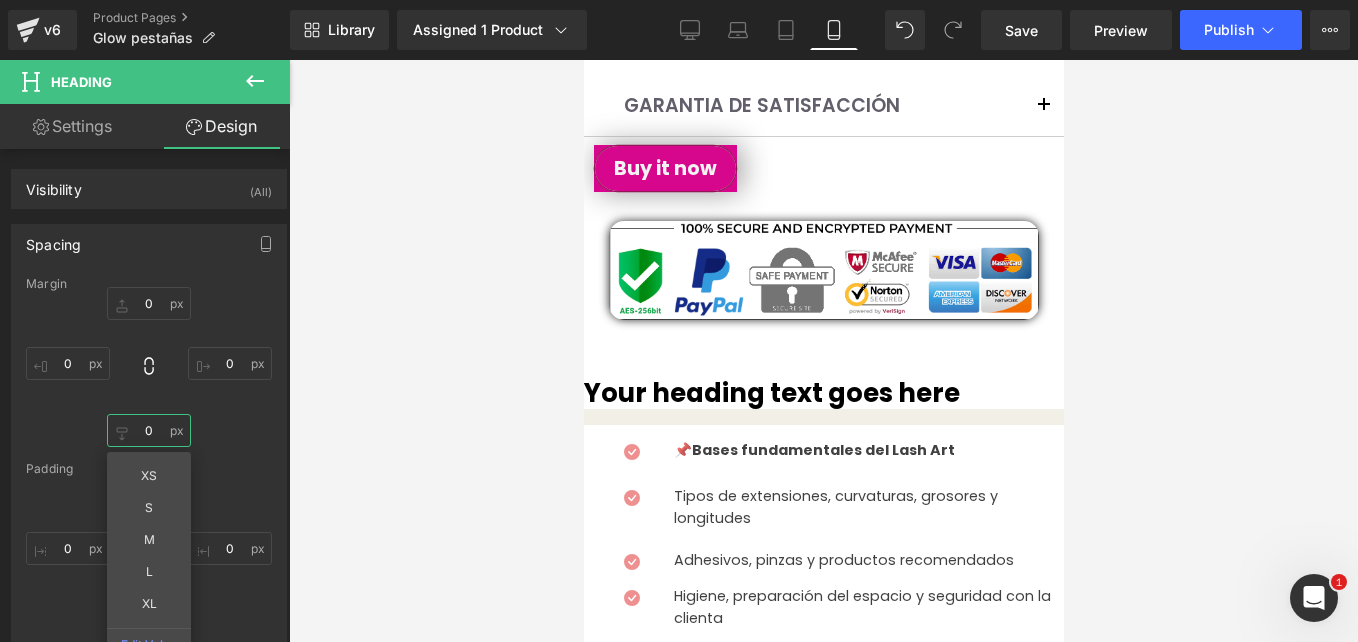 type 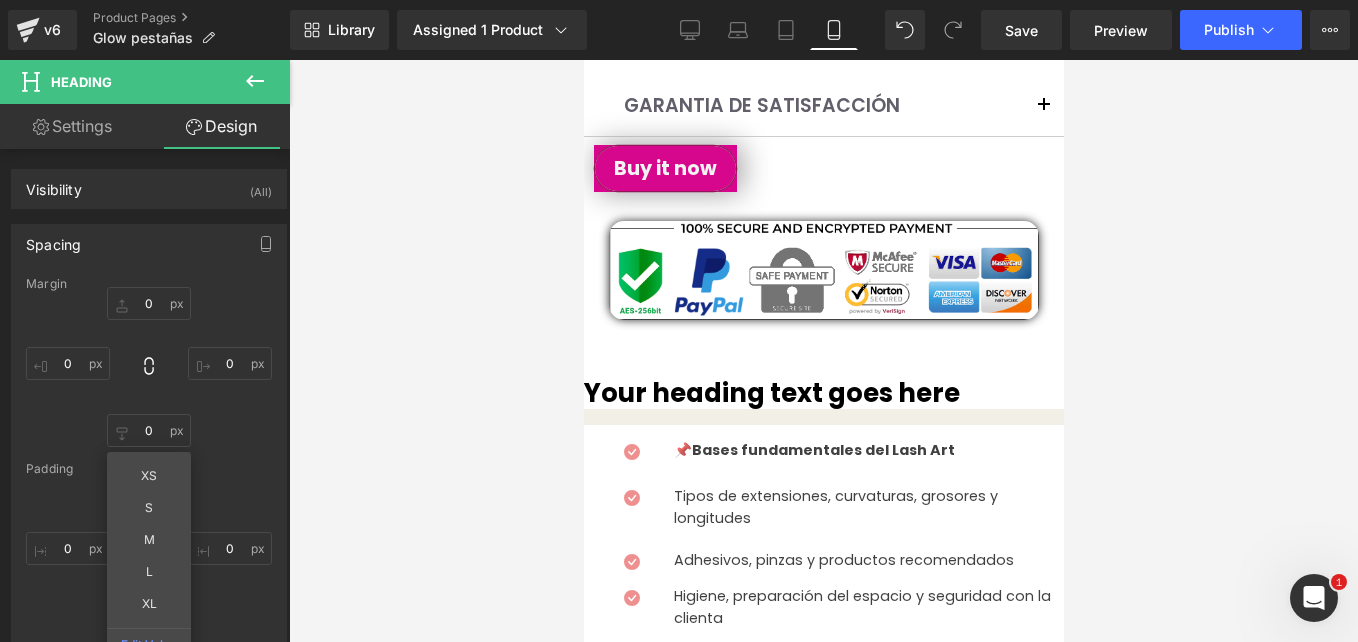click on "0
0
0
0" at bounding box center (149, 552) 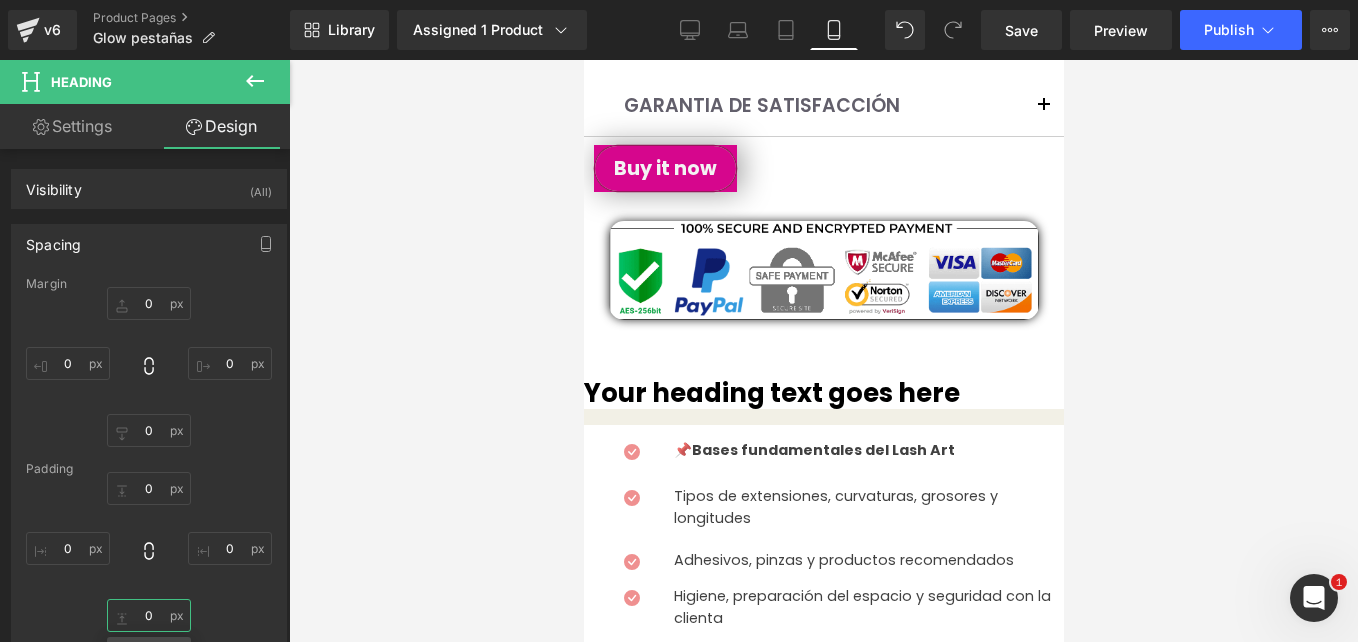 click on "0" at bounding box center (149, 615) 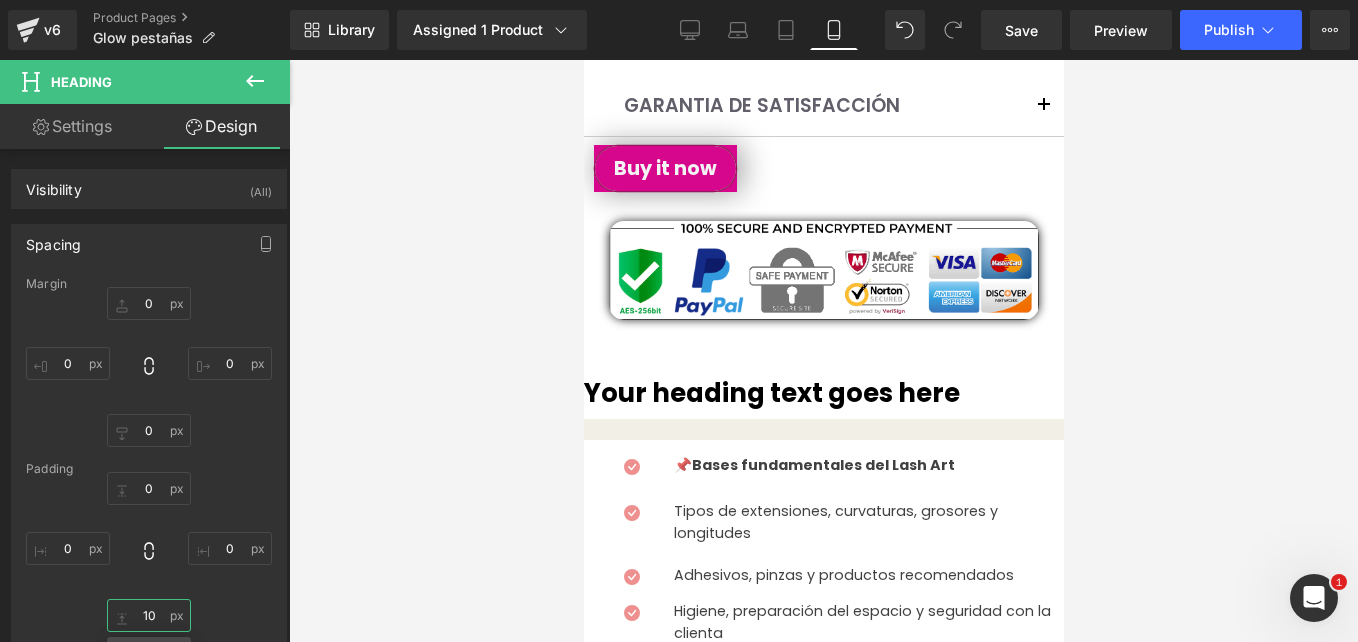 type on "10" 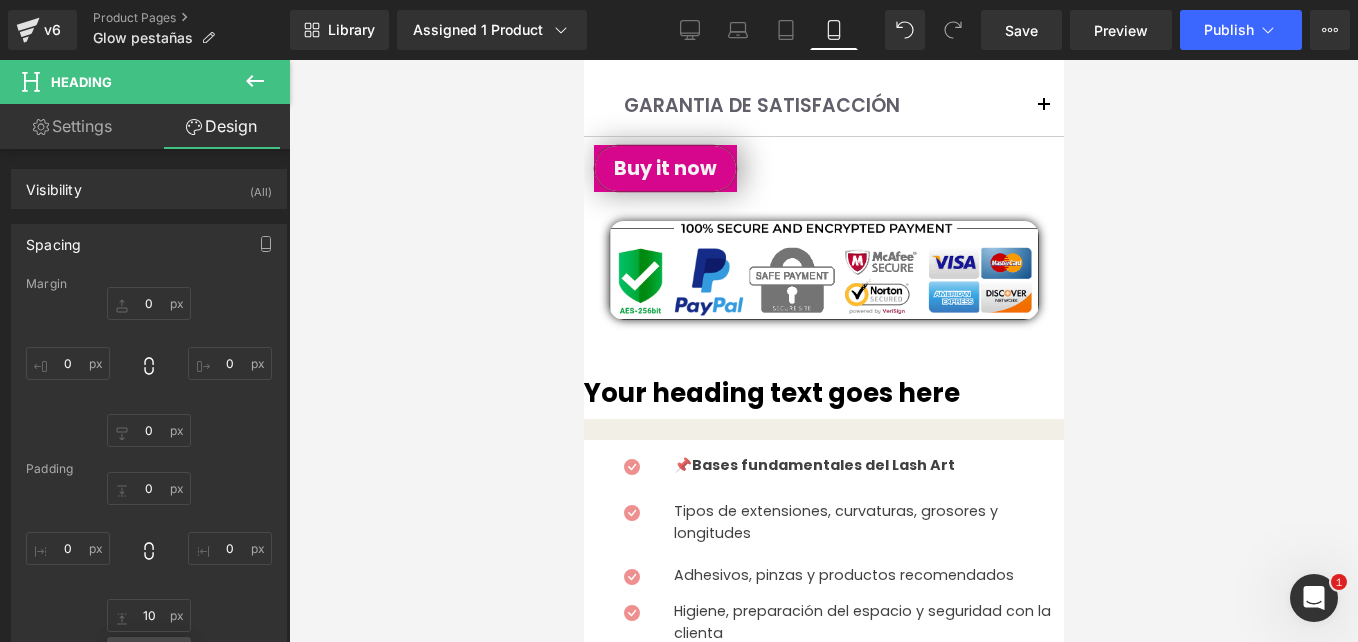 click on "Heading" at bounding box center (583, 60) 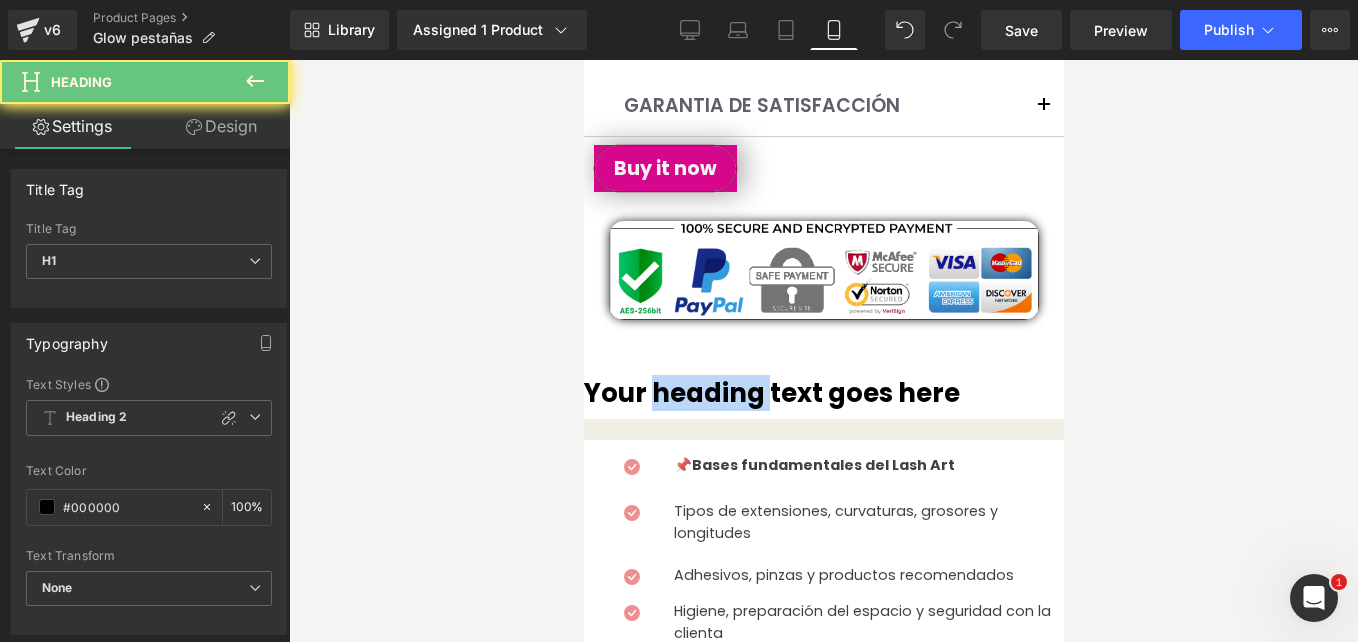 click on "Your heading text goes here" at bounding box center [823, 393] 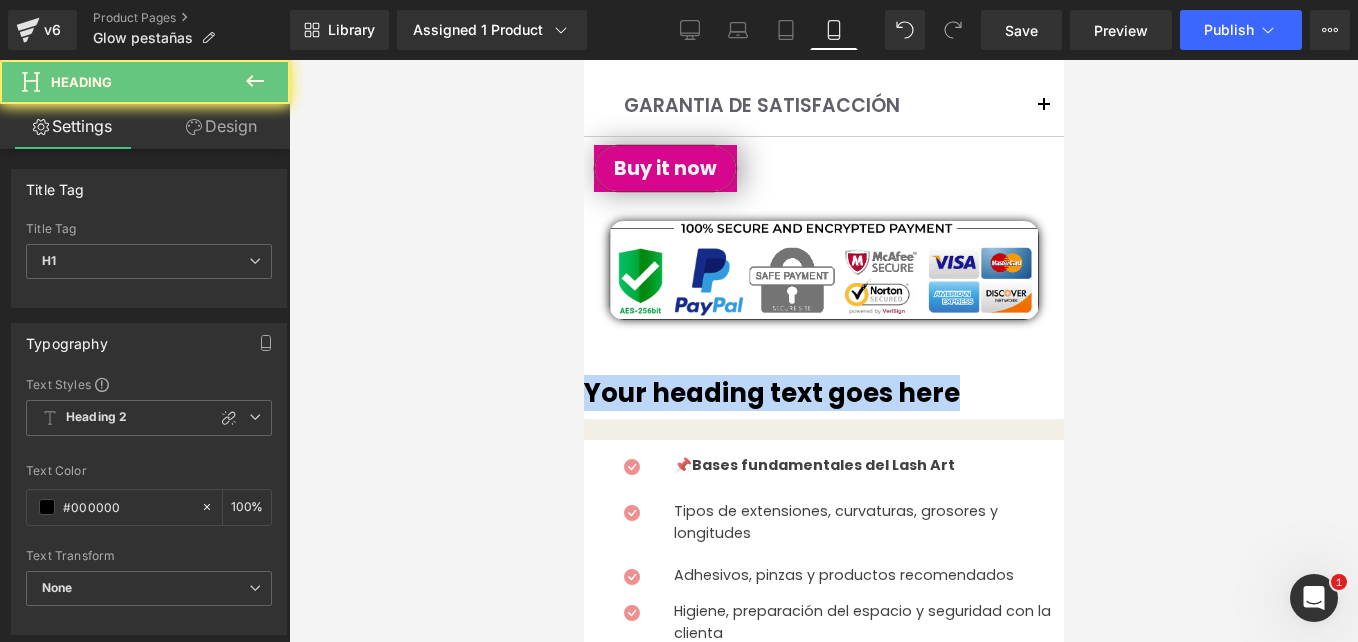 click on "Your heading text goes here" at bounding box center [823, 393] 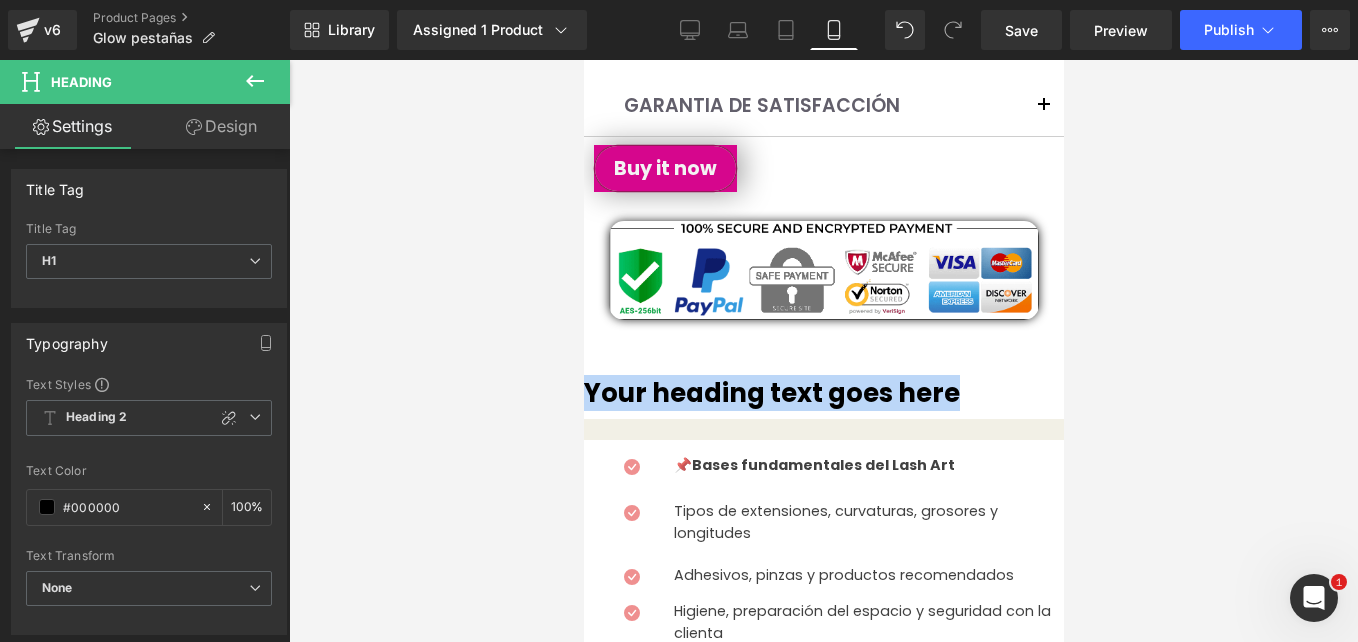 type 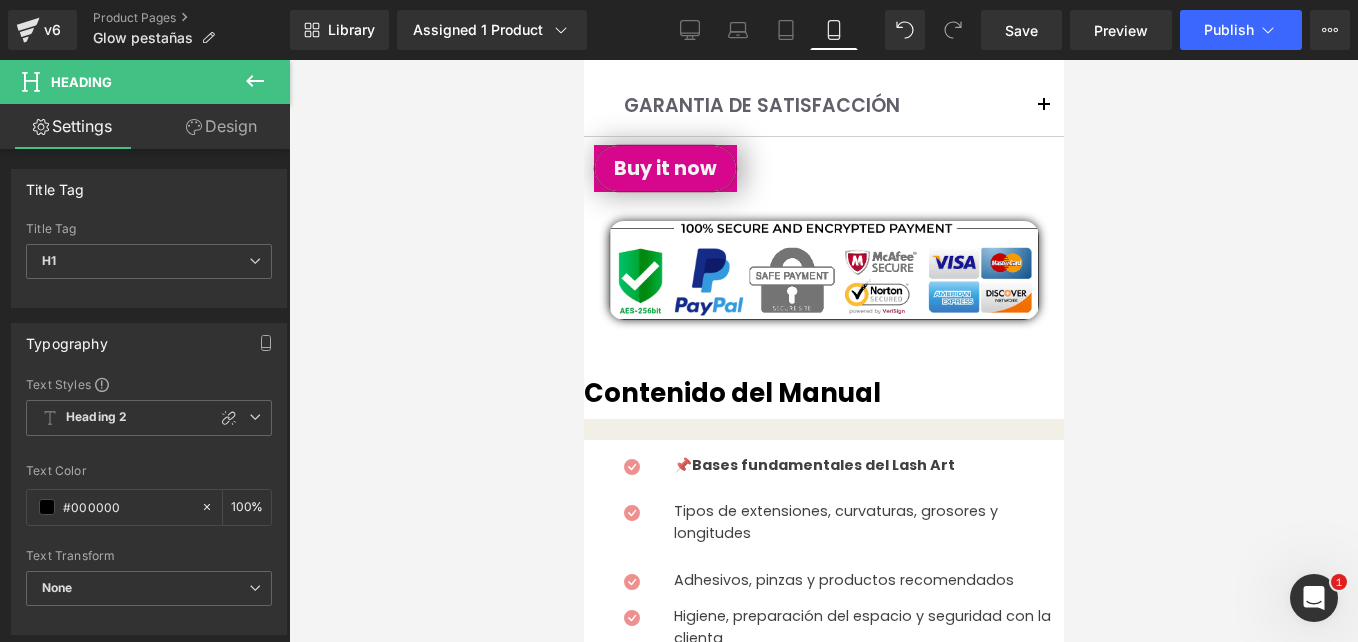 click at bounding box center (823, 351) 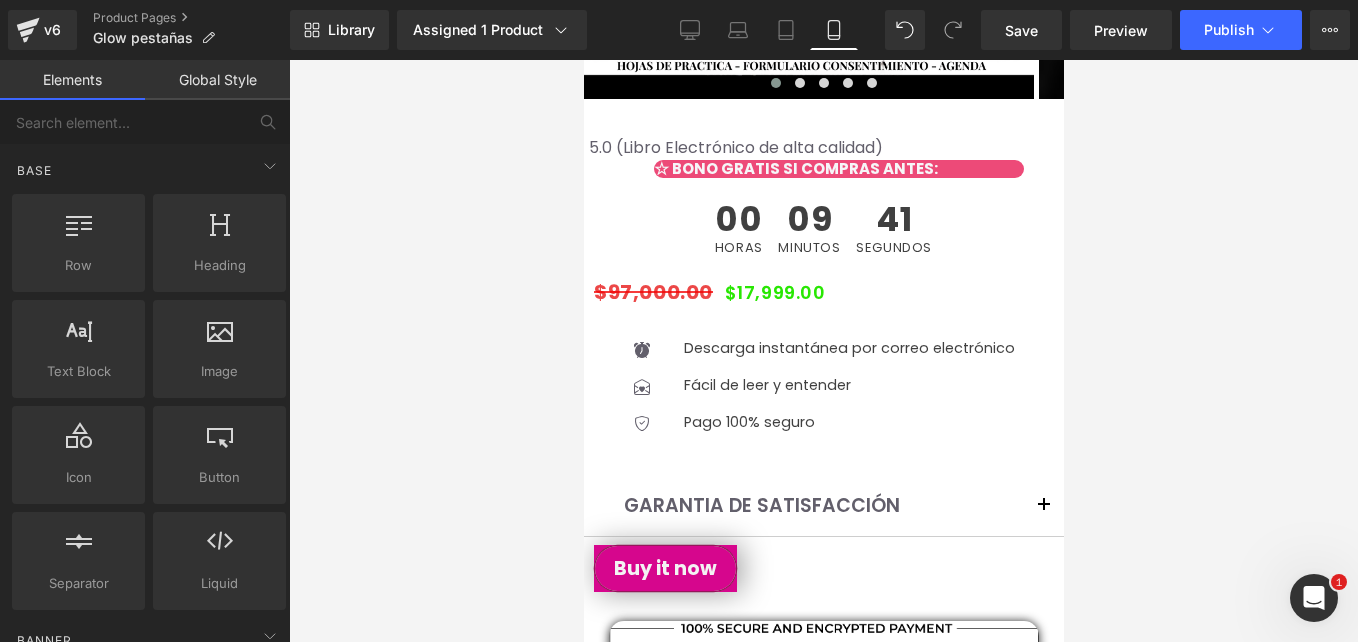 scroll, scrollTop: 739, scrollLeft: 0, axis: vertical 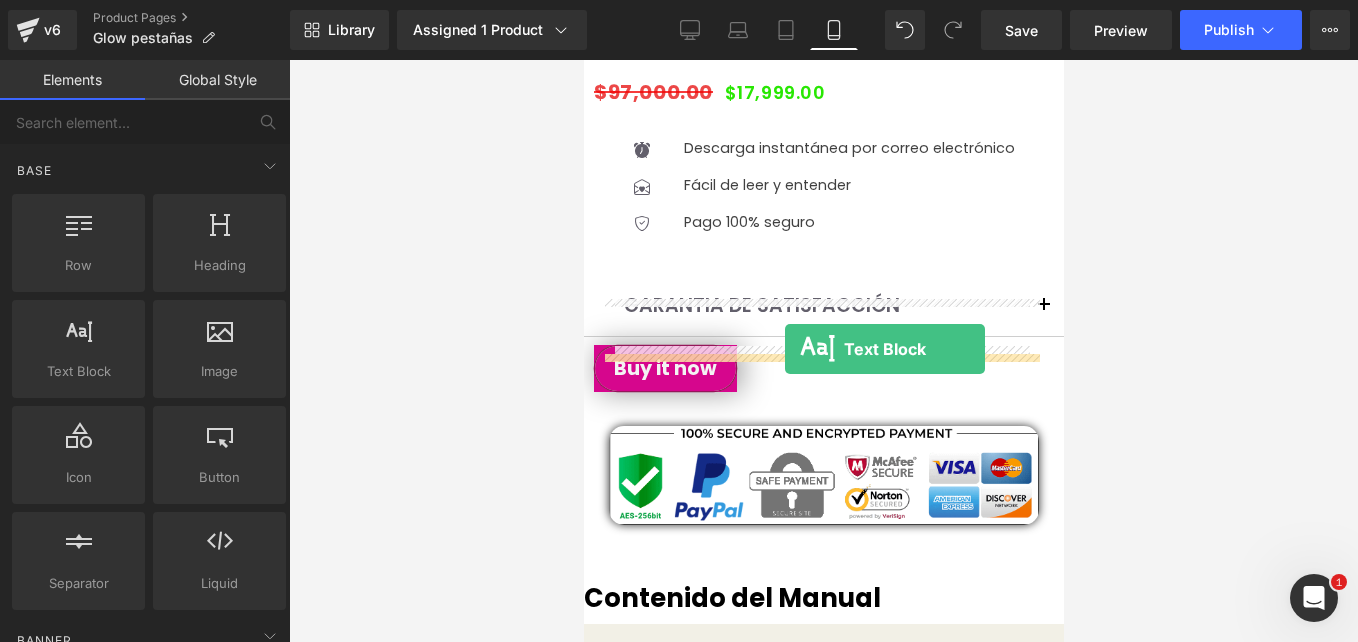drag, startPoint x: 670, startPoint y: 431, endPoint x: 784, endPoint y: 349, distance: 140.42792 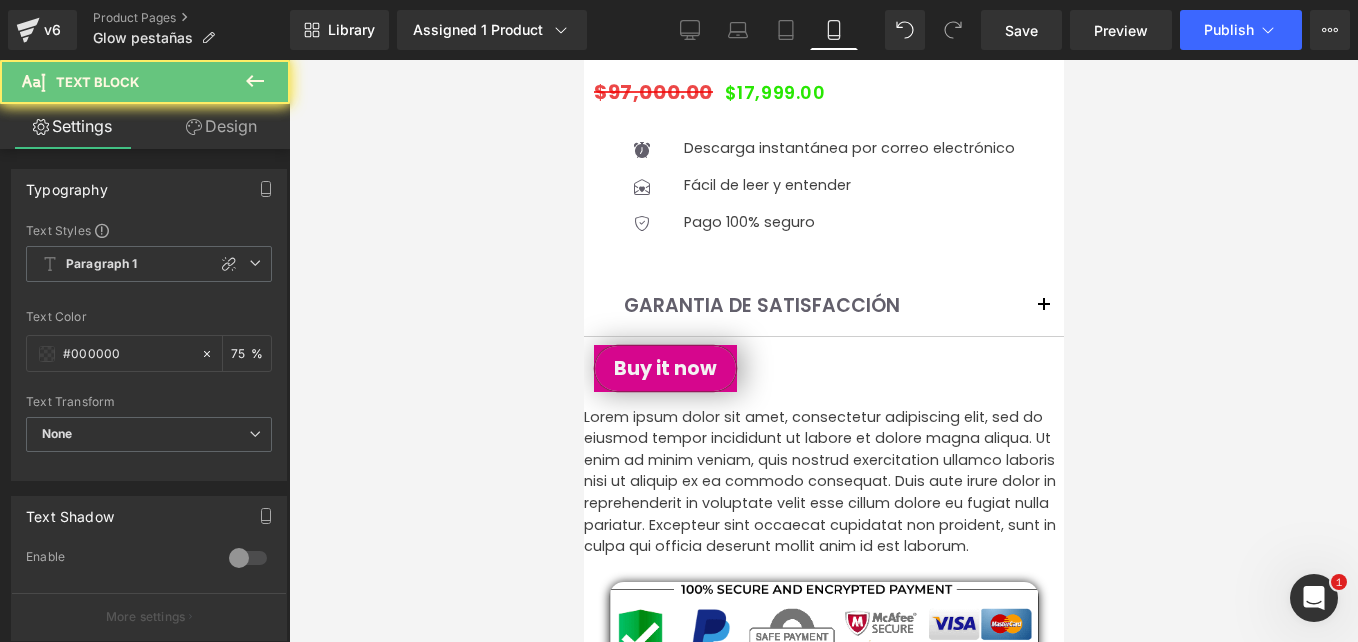 click on "Lorem ipsum dolor sit amet, consectetur adipiscing elit, sed do eiusmod tempor incididunt ut labore et dolore magna aliqua. Ut enim ad minim veniam, quis nostrud exercitation ullamco laboris nisi ut aliquip ex ea commodo consequat. Duis aute irure dolor in reprehenderit in voluptate velit esse cillum dolore eu fugiat nulla pariatur. Excepteur sint occaecat cupidatat non proident, sunt in culpa qui officia deserunt mollit anim id est laborum." at bounding box center (823, 482) 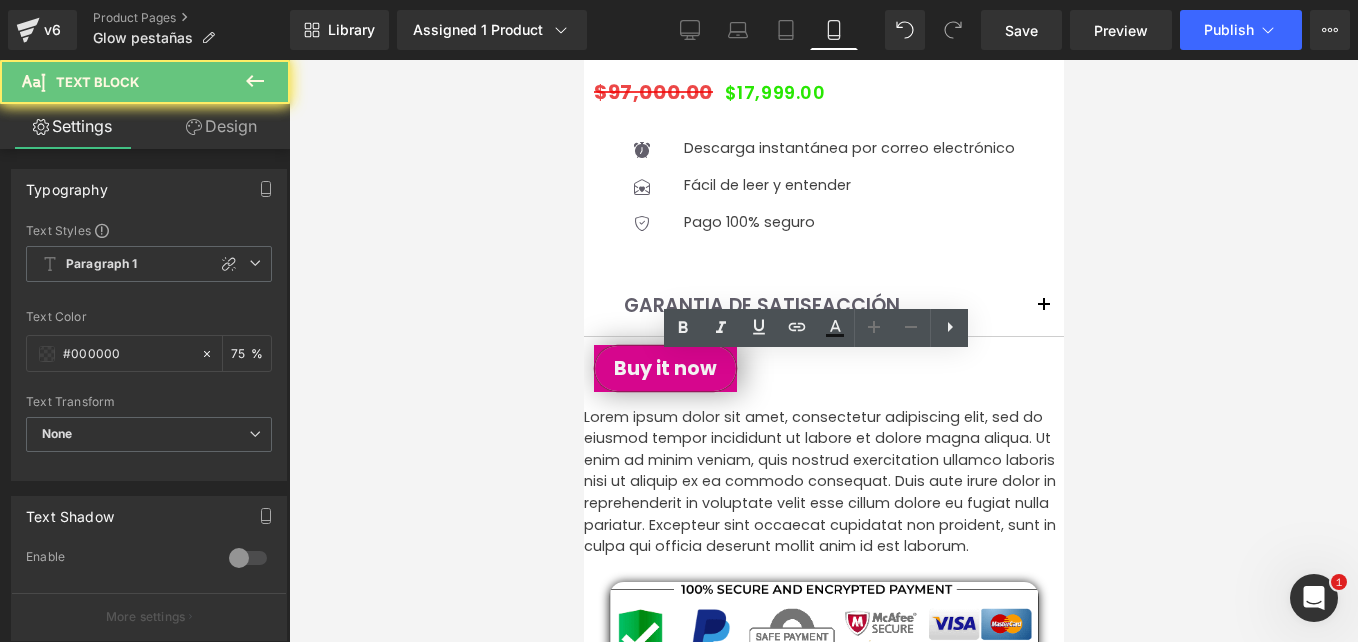 click on "Lorem ipsum dolor sit amet, consectetur adipiscing elit, sed do eiusmod tempor incididunt ut labore et dolore magna aliqua. Ut enim ad minim veniam, quis nostrud exercitation ullamco laboris nisi ut aliquip ex ea commodo consequat. Duis aute irure dolor in reprehenderit in voluptate velit esse cillum dolore eu fugiat nulla pariatur. Excepteur sint occaecat cupidatat non proident, sunt in culpa qui officia deserunt mollit anim id est laborum." at bounding box center (823, 482) 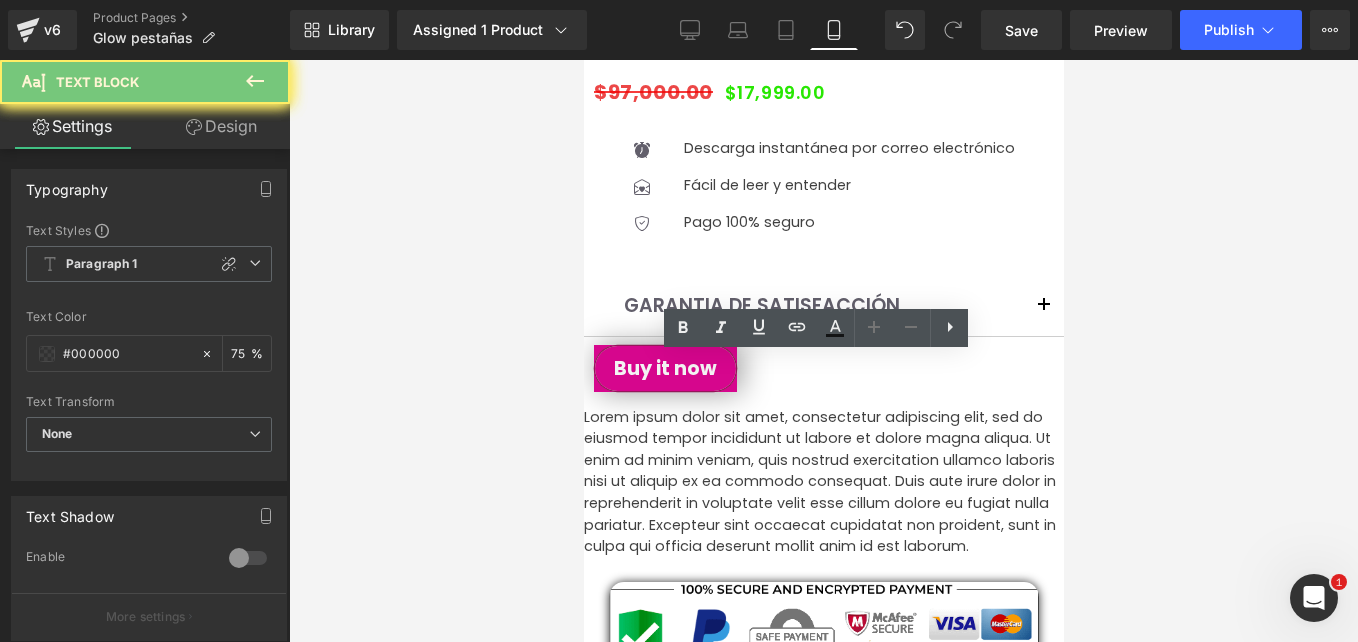 click on "Lorem ipsum dolor sit amet, consectetur adipiscing elit, sed do eiusmod tempor incididunt ut labore et dolore magna aliqua. Ut enim ad minim veniam, quis nostrud exercitation ullamco laboris nisi ut aliquip ex ea commodo consequat. Duis aute irure dolor in reprehenderit in voluptate velit esse cillum dolore eu fugiat nulla pariatur. Excepteur sint occaecat cupidatat non proident, sunt in culpa qui officia deserunt mollit anim id est laborum." at bounding box center (823, 482) 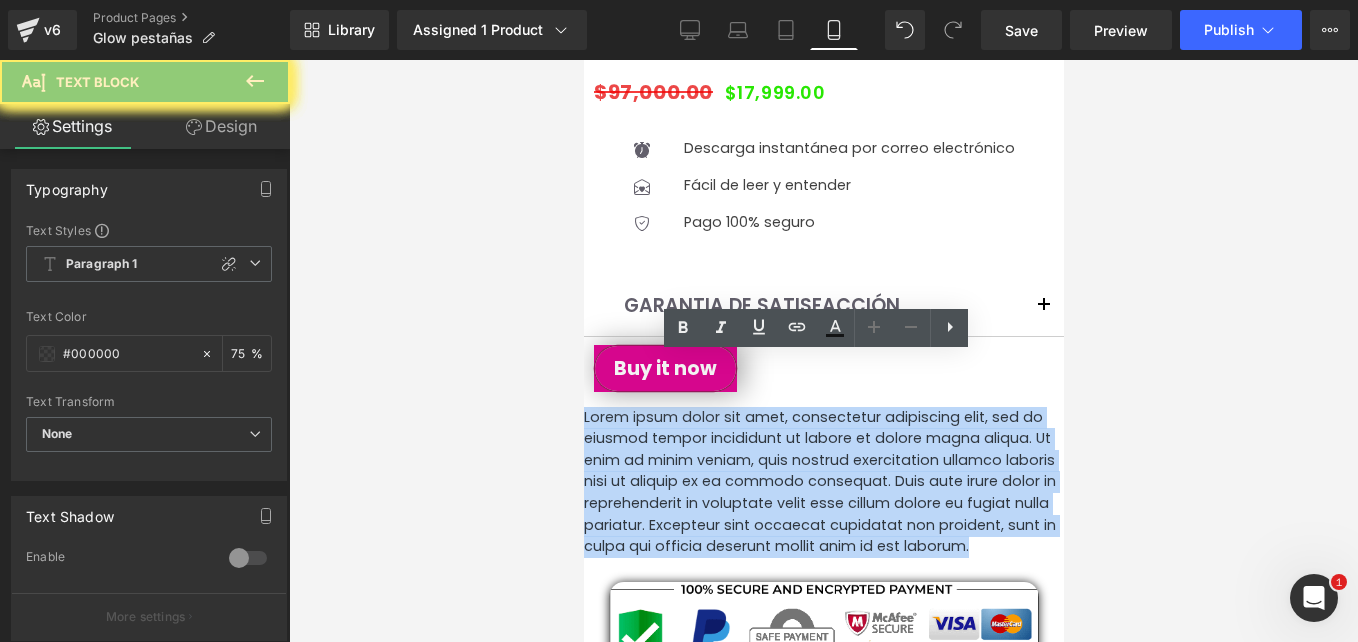 click on "Lorem ipsum dolor sit amet, consectetur adipiscing elit, sed do eiusmod tempor incididunt ut labore et dolore magna aliqua. Ut enim ad minim veniam, quis nostrud exercitation ullamco laboris nisi ut aliquip ex ea commodo consequat. Duis aute irure dolor in reprehenderit in voluptate velit esse cillum dolore eu fugiat nulla pariatur. Excepteur sint occaecat cupidatat non proident, sunt in culpa qui officia deserunt mollit anim id est laborum." at bounding box center [823, 482] 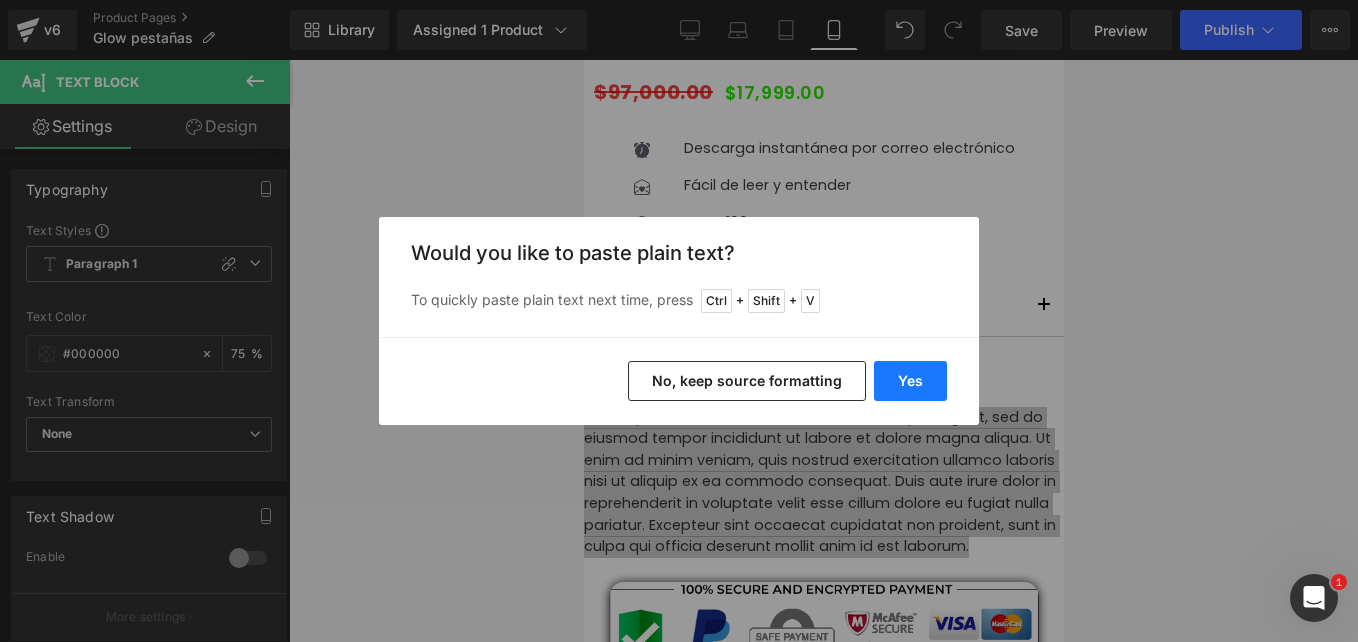 drag, startPoint x: 892, startPoint y: 385, endPoint x: 308, endPoint y: 325, distance: 587.0741 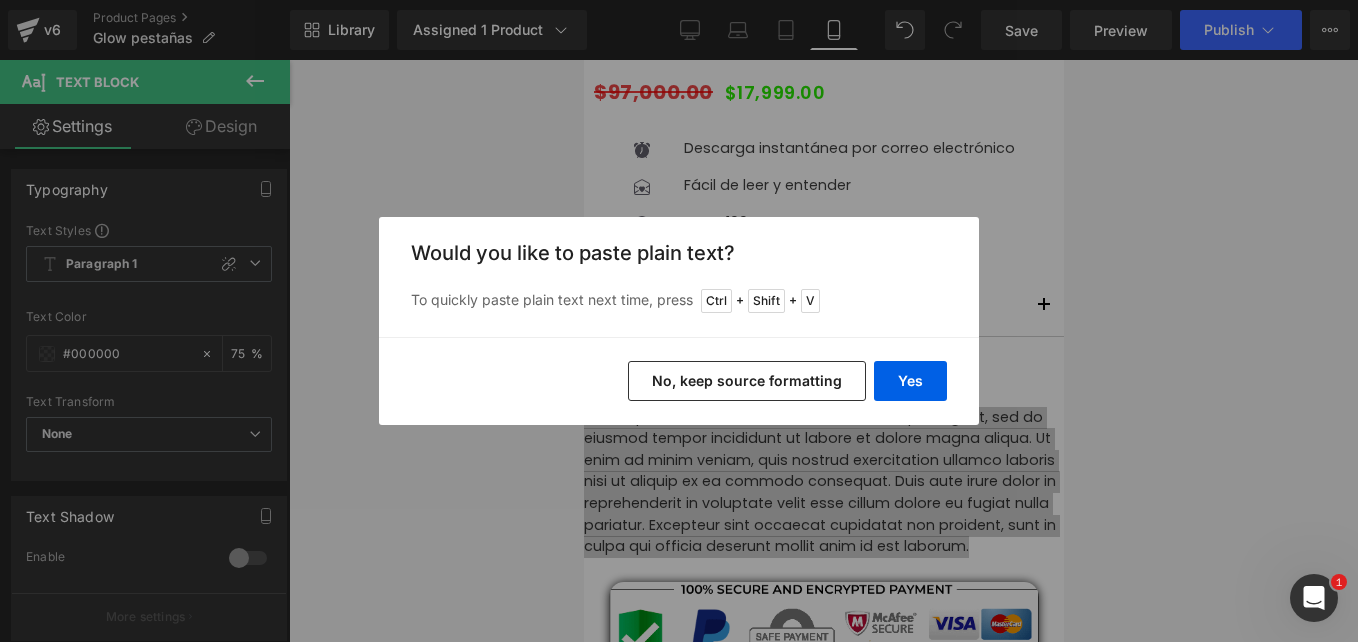 type 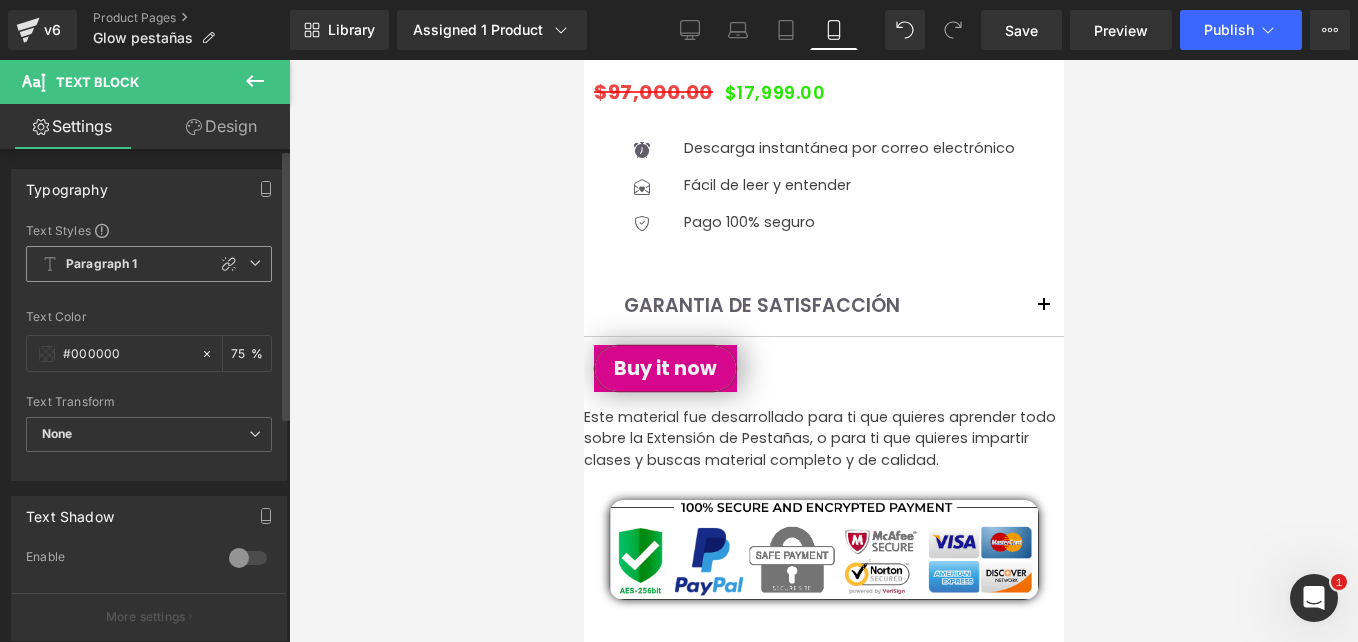 click on "Paragraph 1" at bounding box center (149, 264) 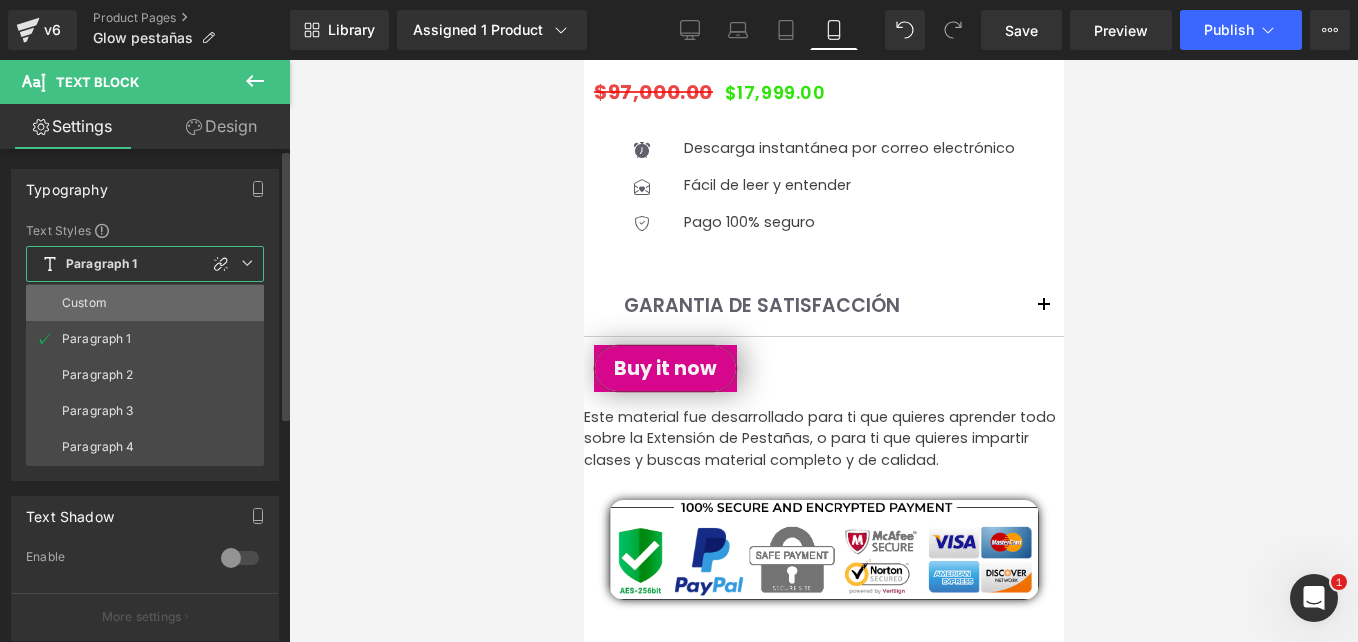 click on "Custom" at bounding box center [145, 303] 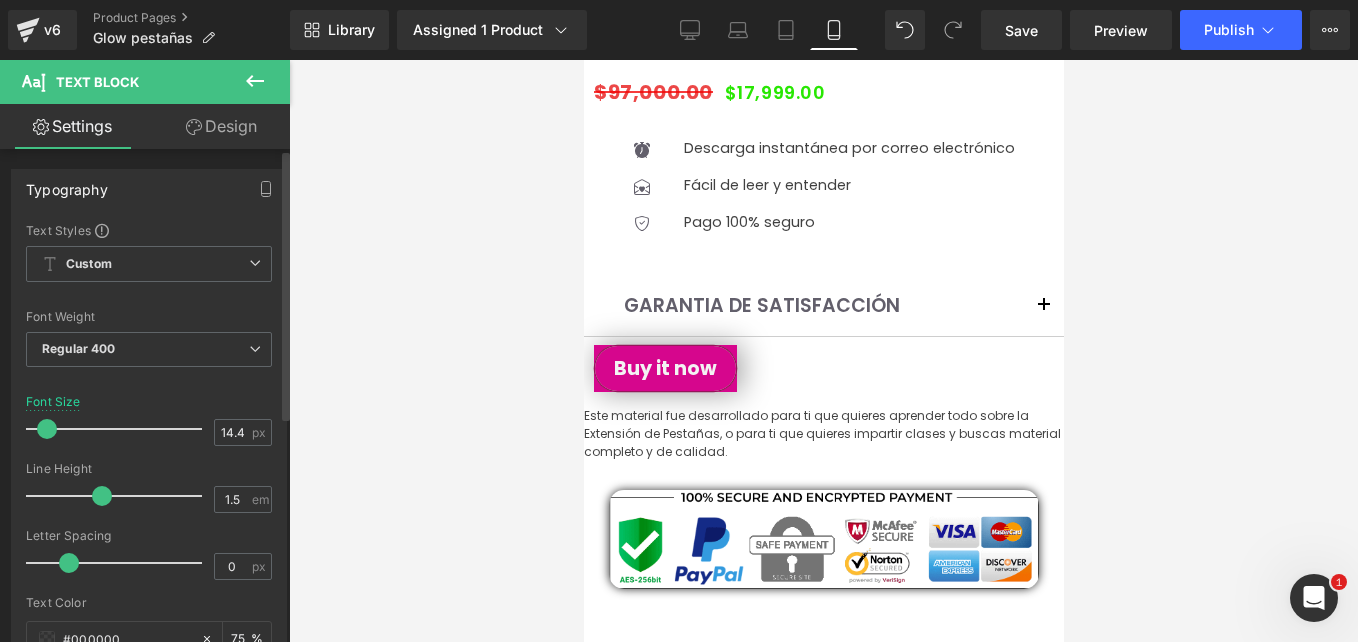 click at bounding box center [47, 429] 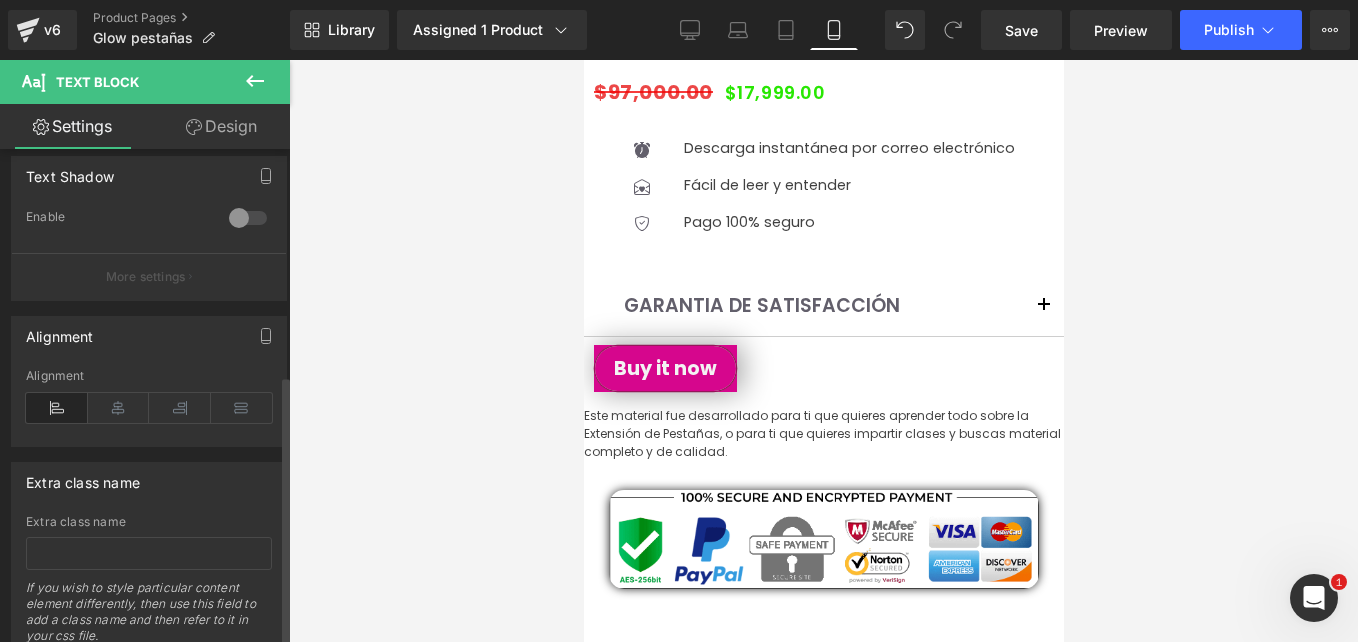 scroll, scrollTop: 772, scrollLeft: 0, axis: vertical 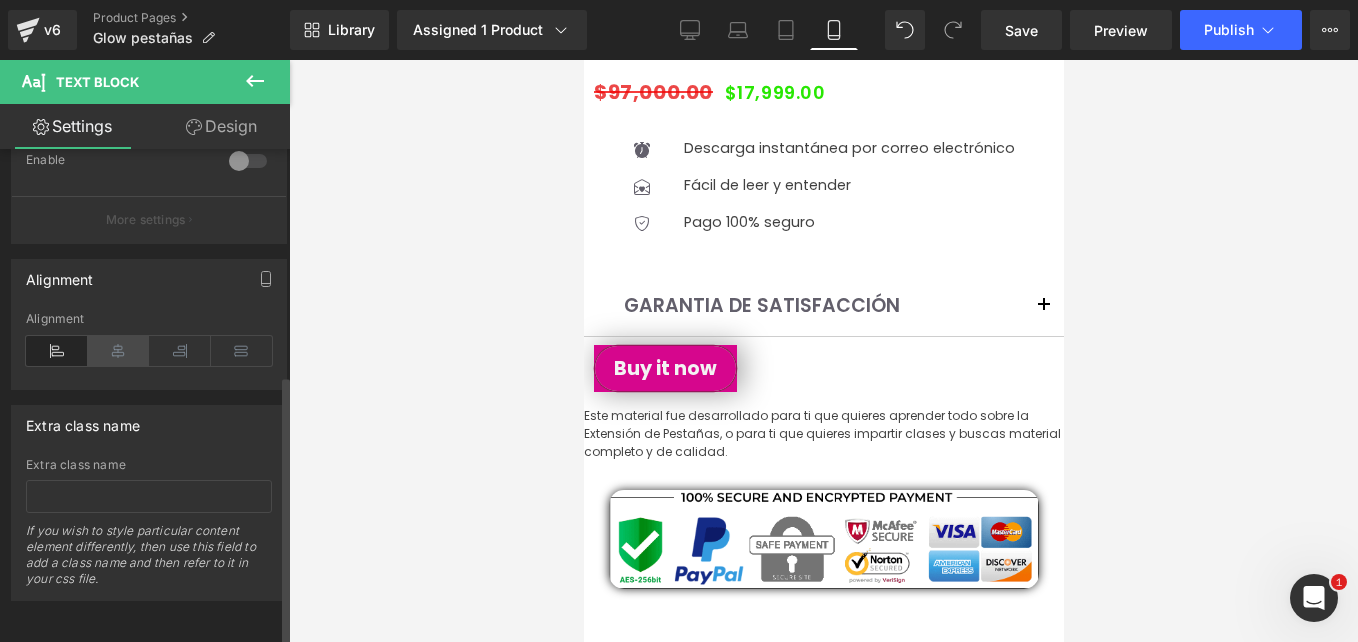 click at bounding box center [119, 351] 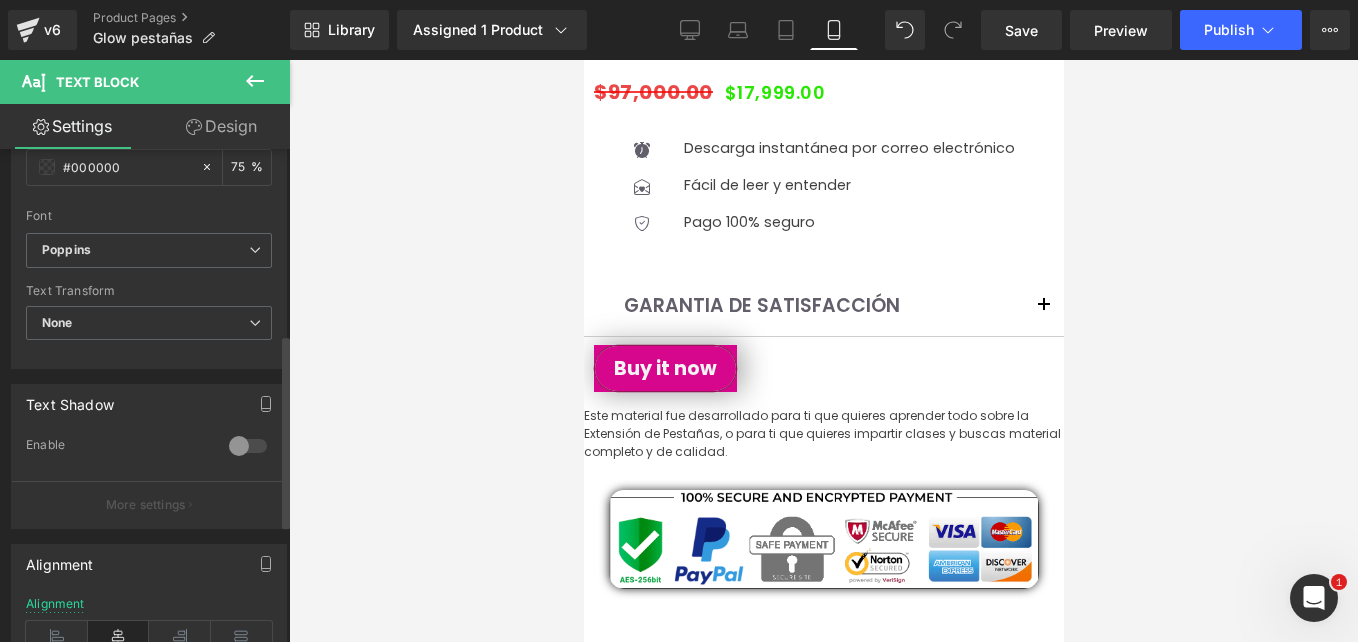 scroll, scrollTop: 172, scrollLeft: 0, axis: vertical 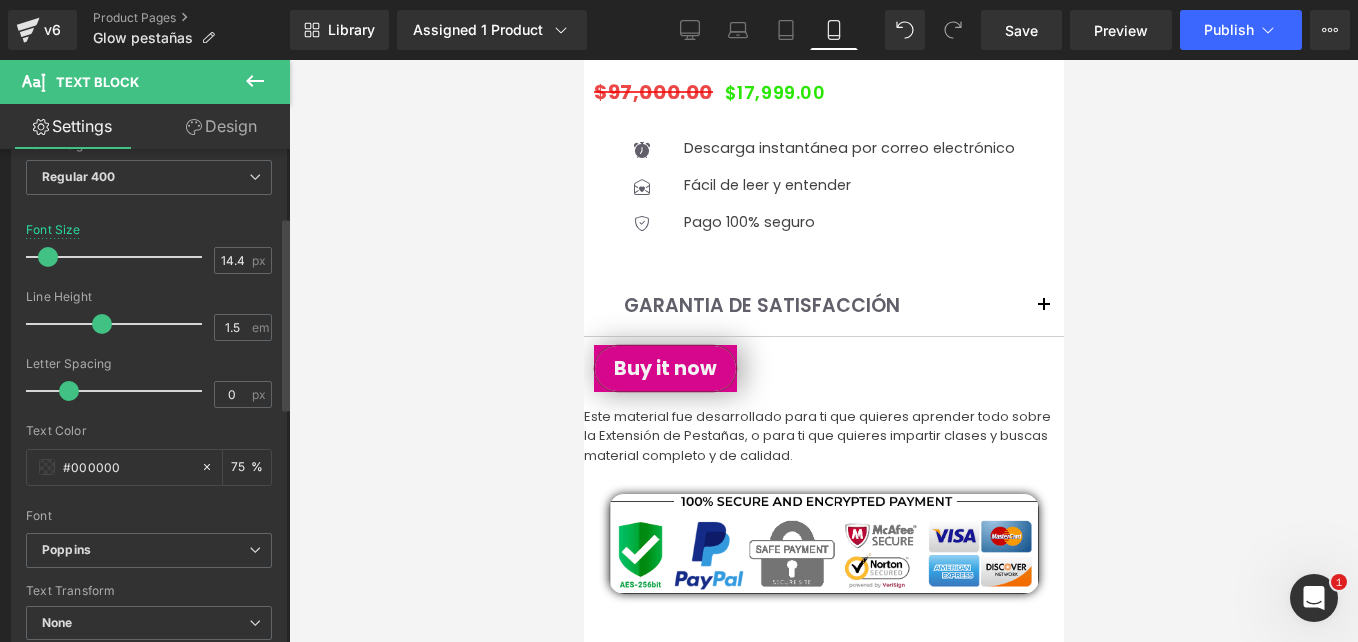 click at bounding box center (48, 257) 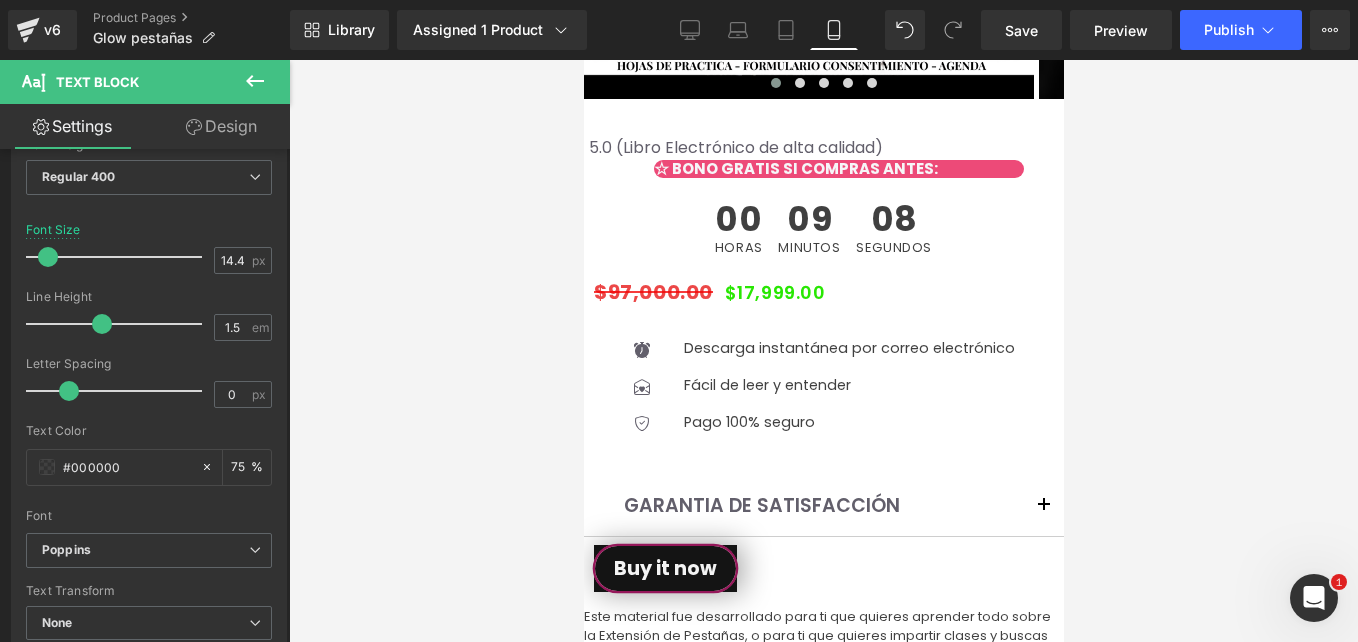 scroll, scrollTop: 639, scrollLeft: 0, axis: vertical 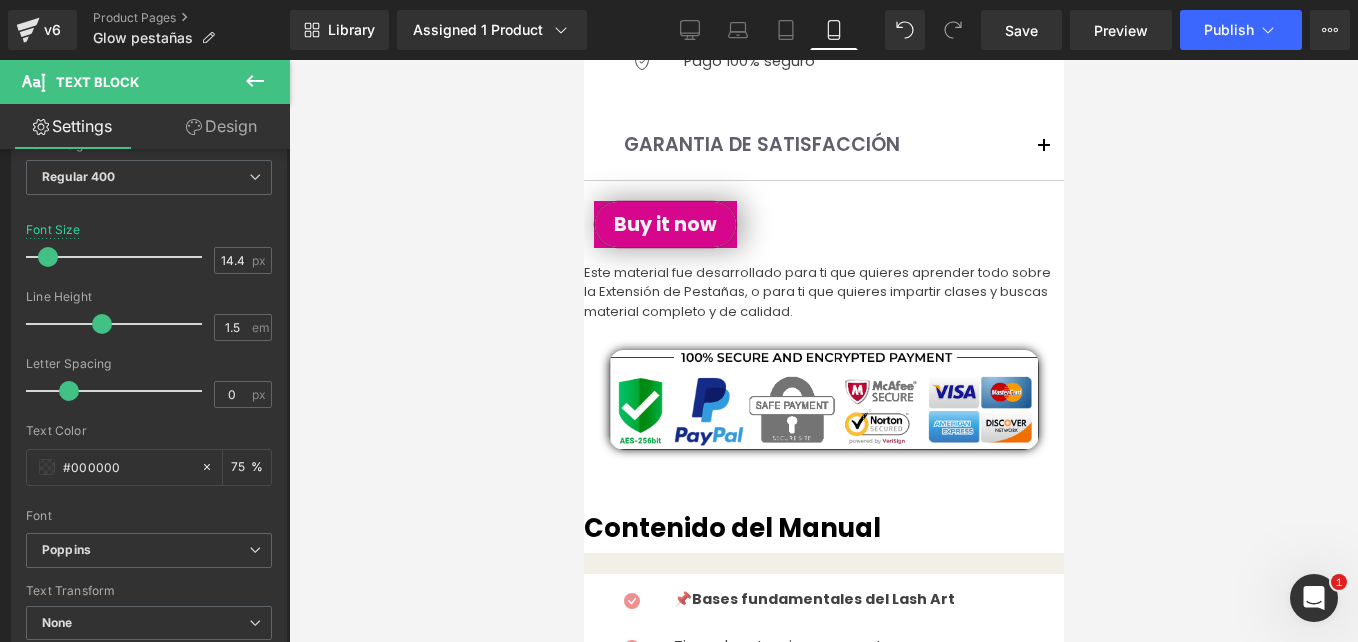click at bounding box center (823, 399) 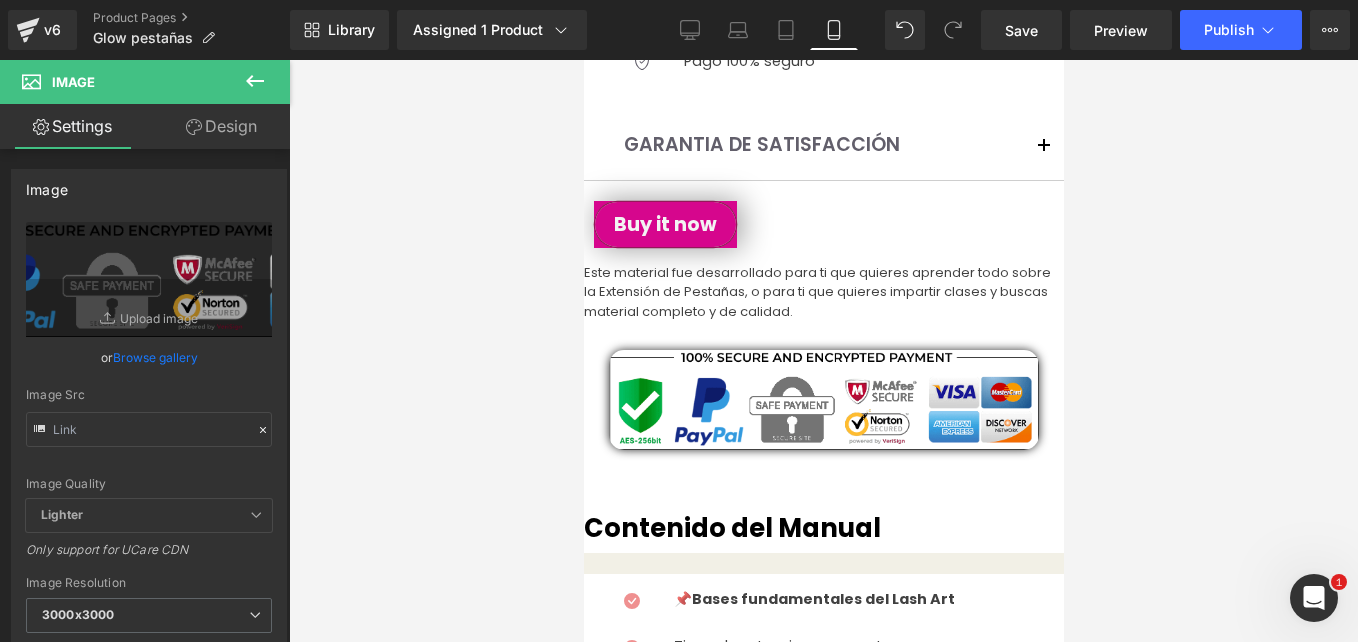 click on "Design" at bounding box center [221, 126] 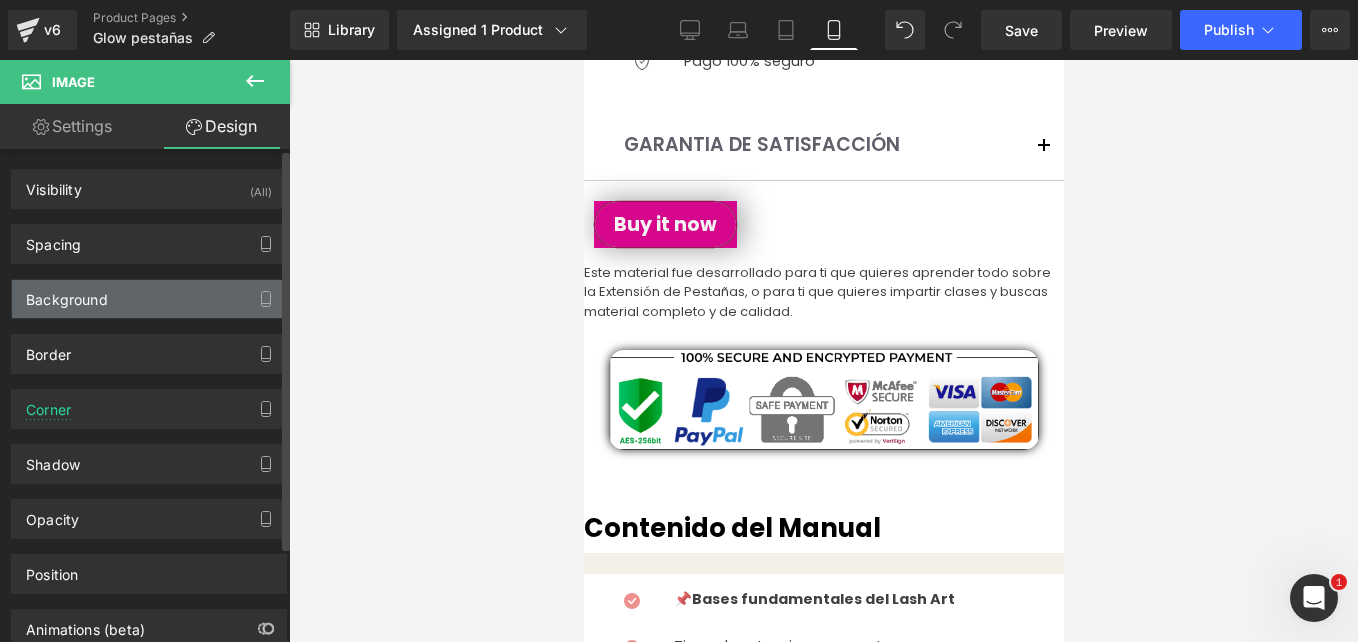 click on "Background" at bounding box center [149, 299] 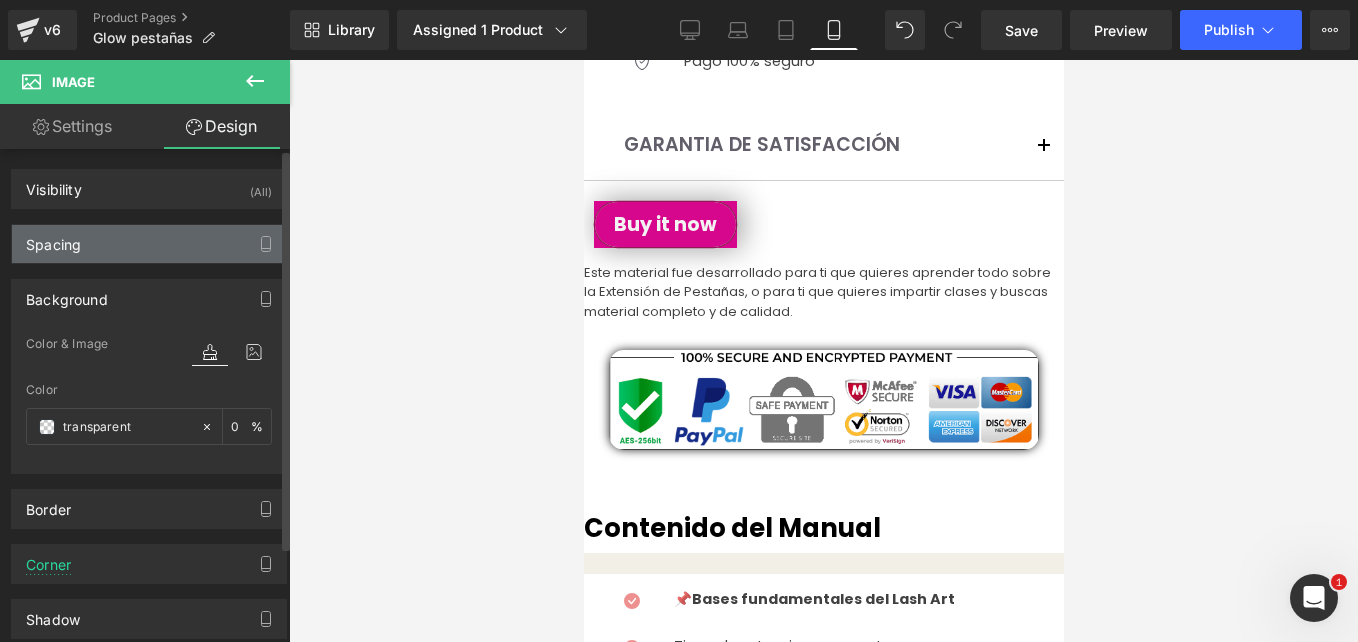 click on "Spacing" at bounding box center (149, 244) 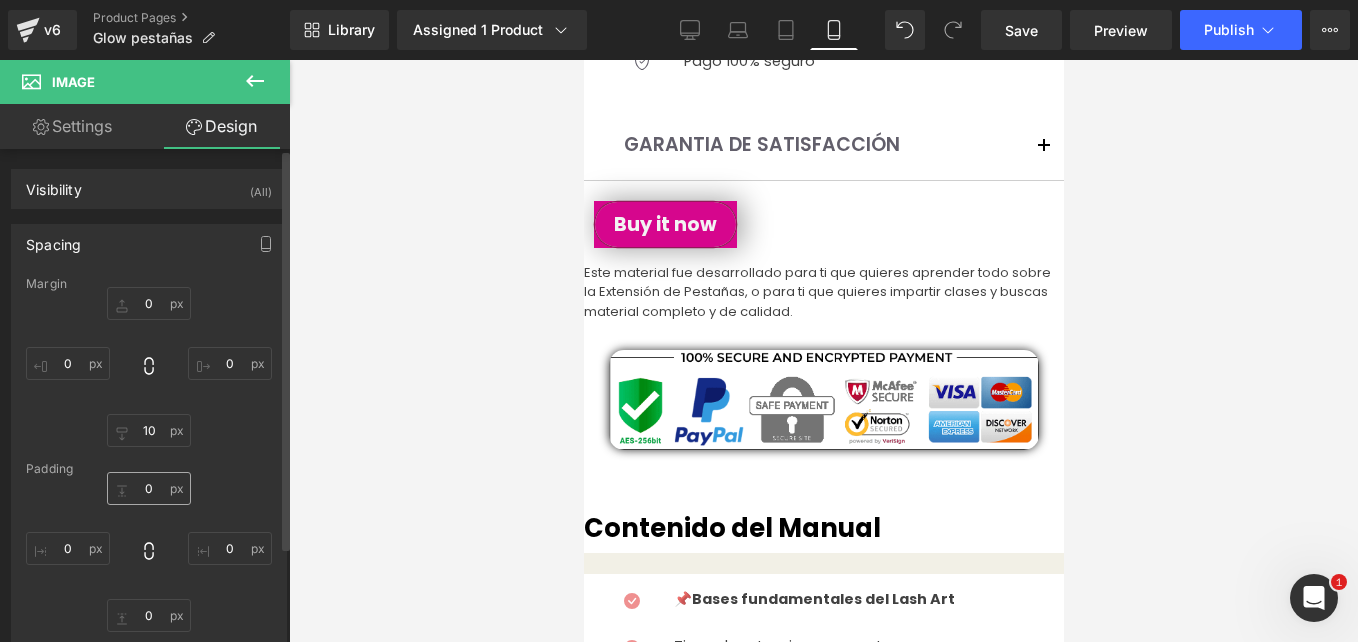 scroll, scrollTop: 100, scrollLeft: 0, axis: vertical 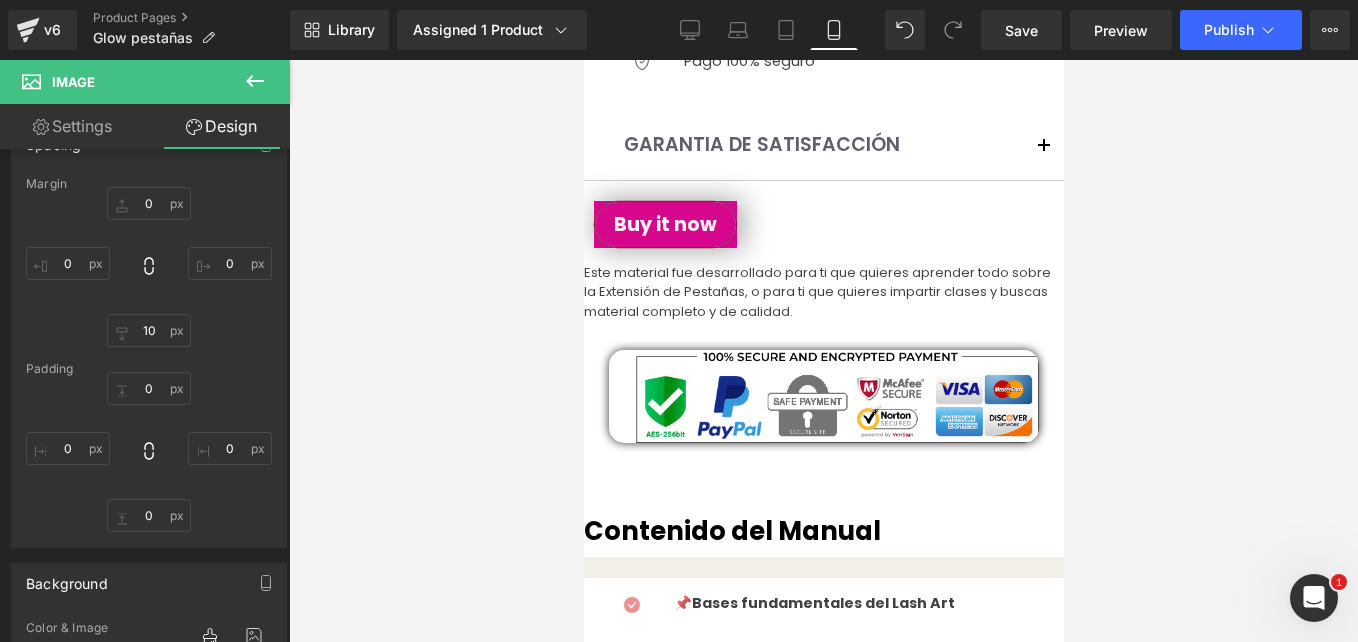 drag, startPoint x: 624, startPoint y: 349, endPoint x: 651, endPoint y: 343, distance: 27.658634 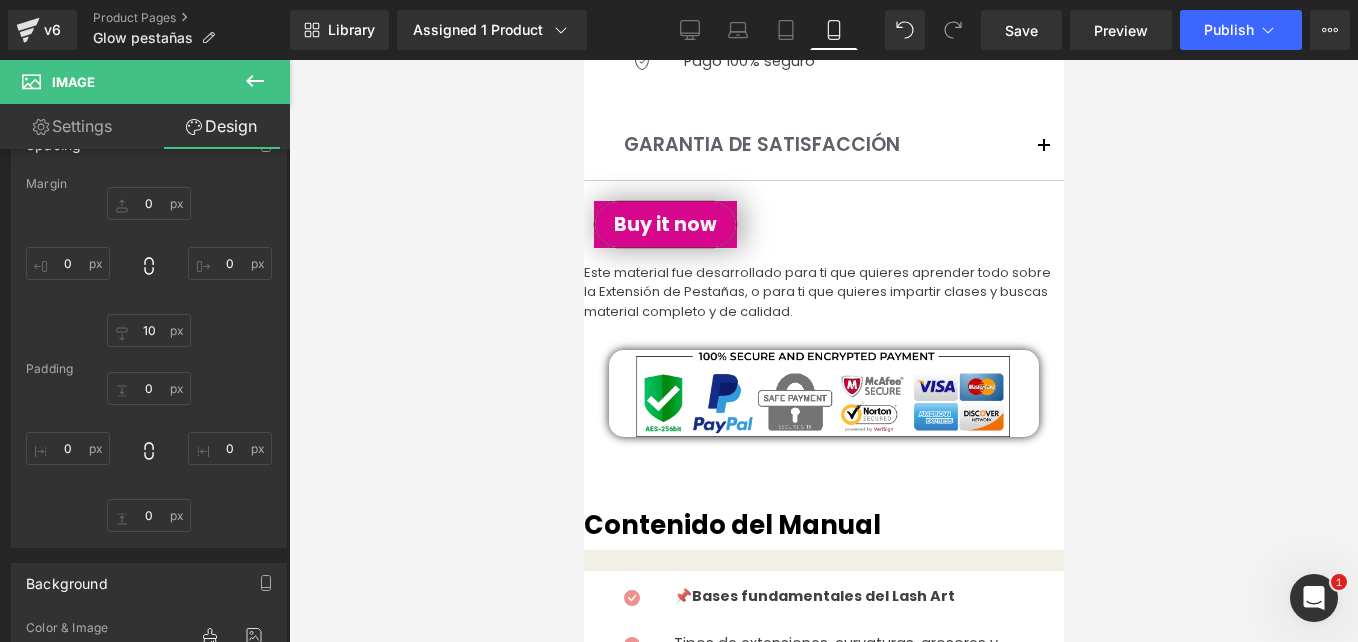 drag, startPoint x: 1004, startPoint y: 332, endPoint x: 975, endPoint y: 333, distance: 29.017237 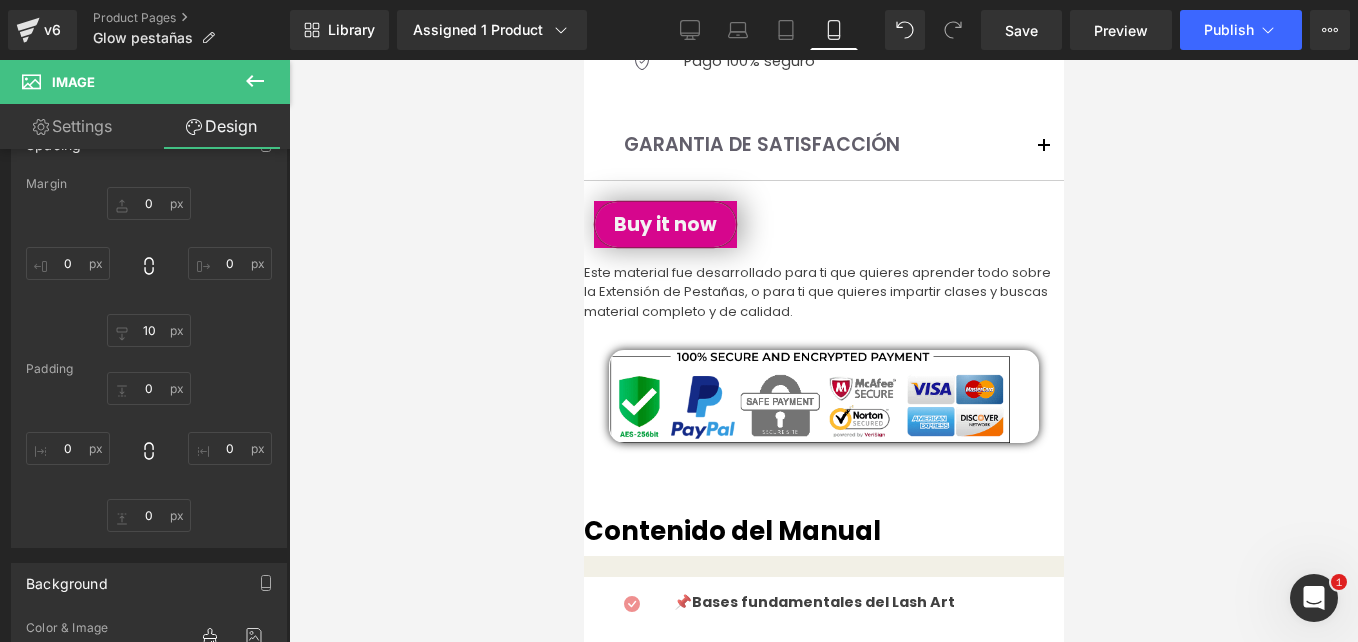 drag, startPoint x: 648, startPoint y: 332, endPoint x: 622, endPoint y: 328, distance: 26.305893 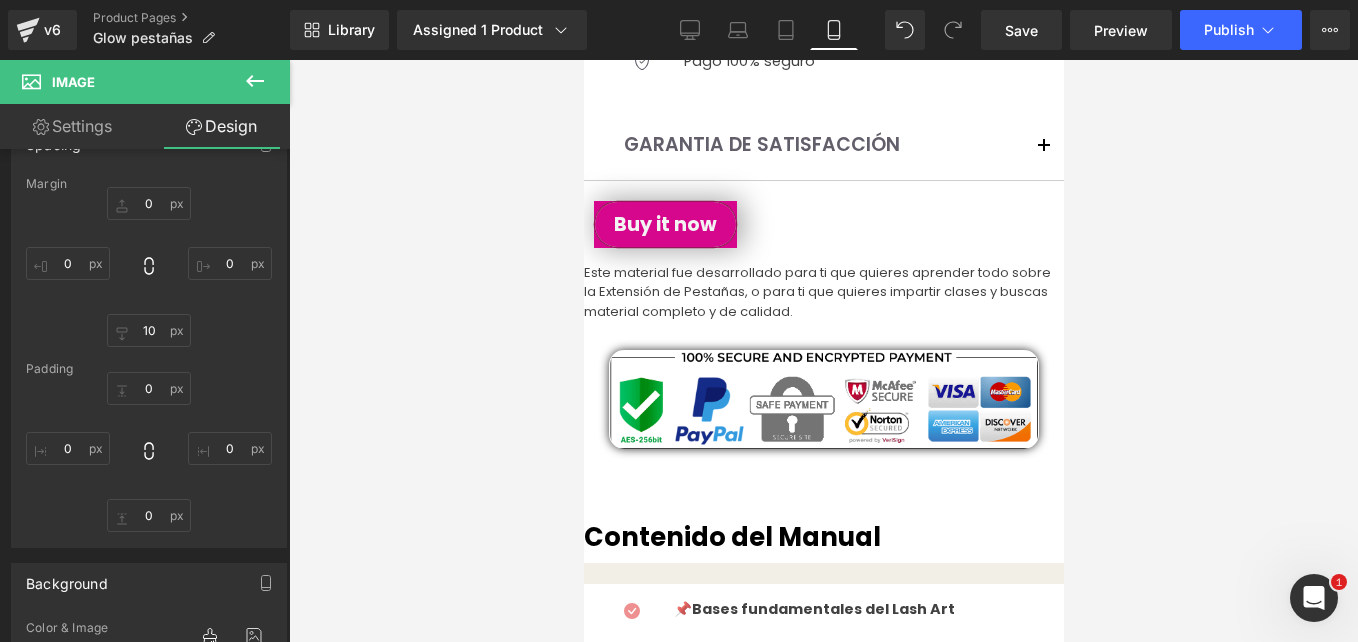drag, startPoint x: 985, startPoint y: 318, endPoint x: 1013, endPoint y: 319, distance: 28.01785 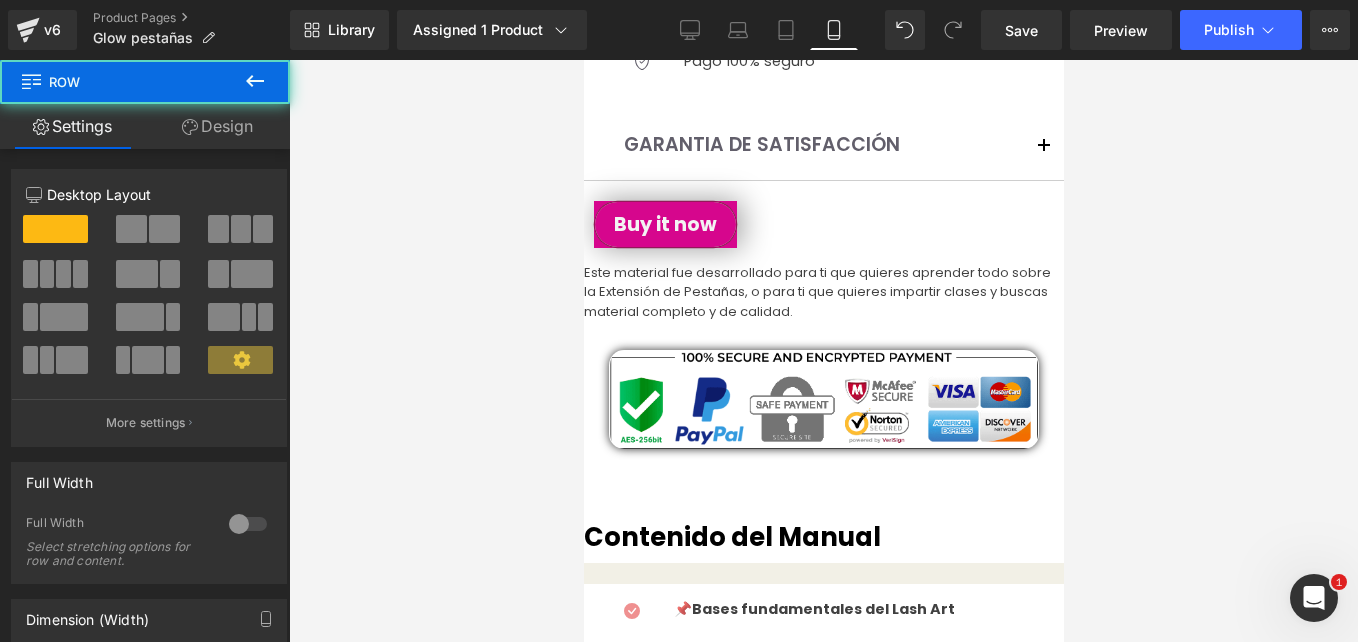 click on "Design" at bounding box center [217, 126] 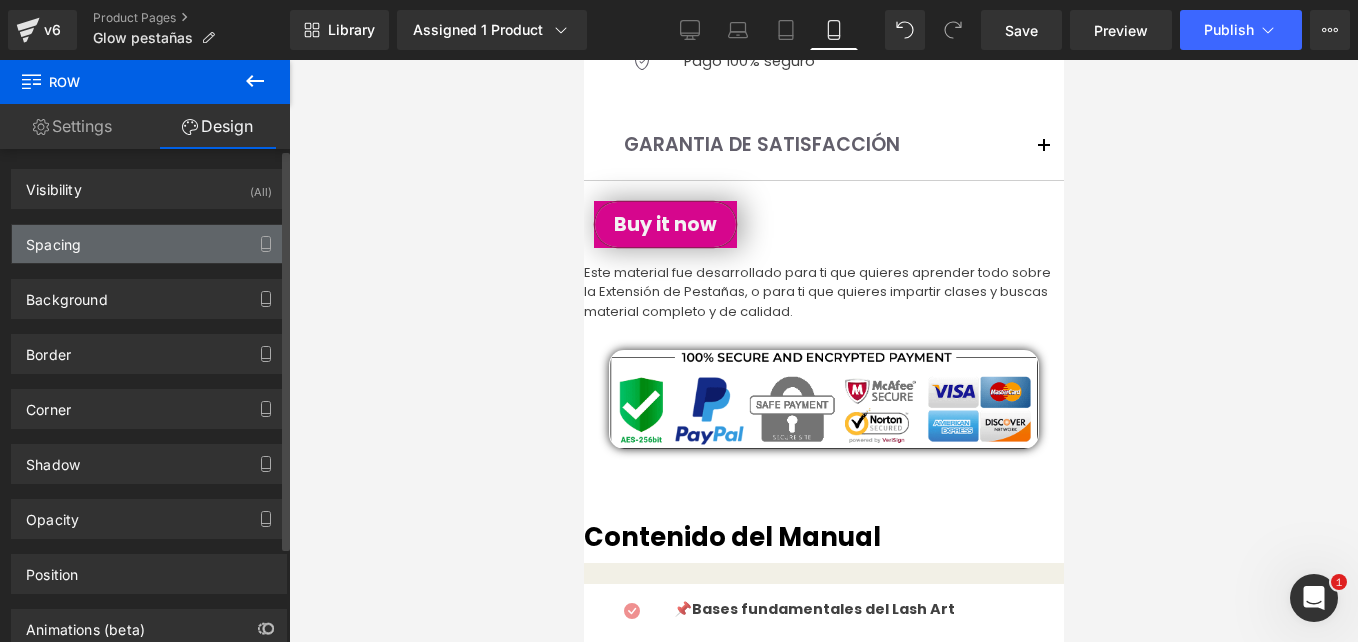 click on "Spacing" at bounding box center [149, 244] 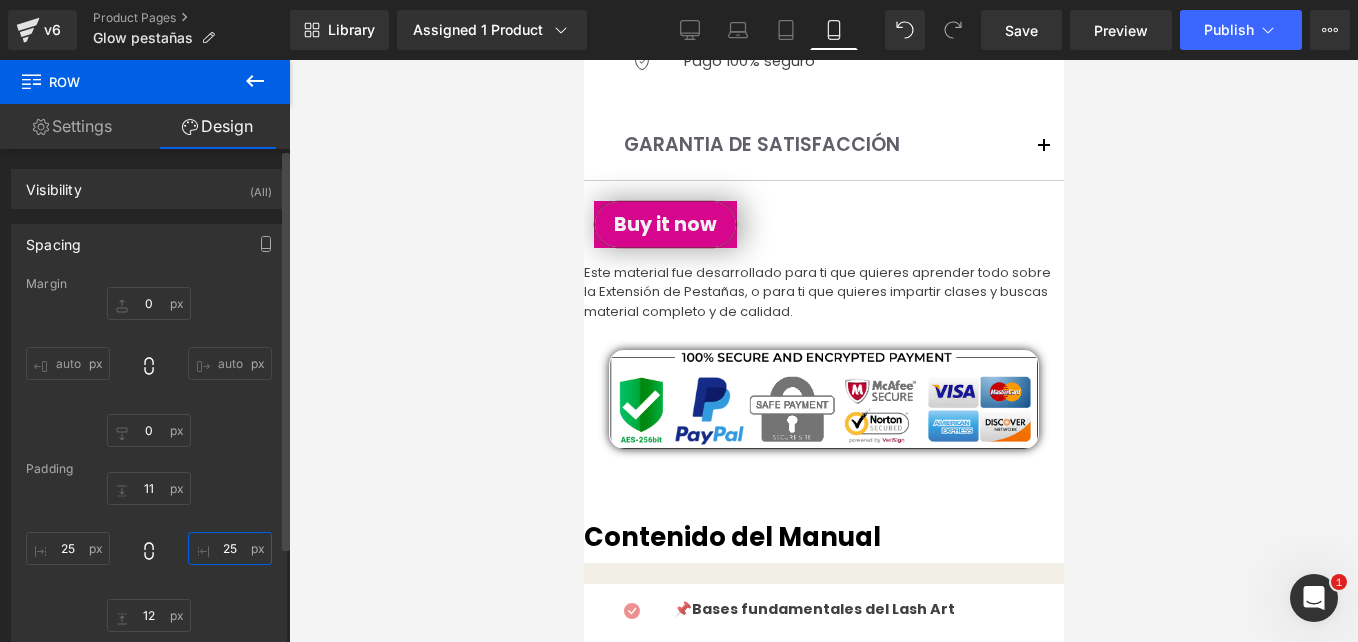 click at bounding box center (230, 548) 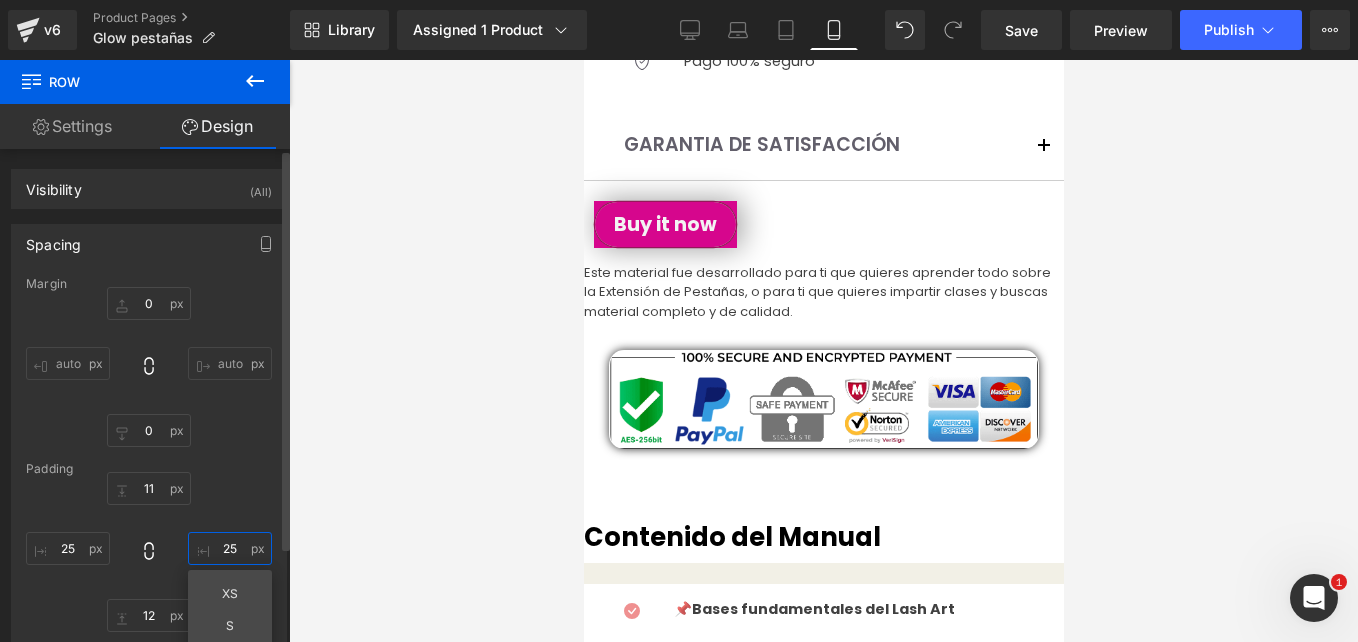 click at bounding box center [230, 548] 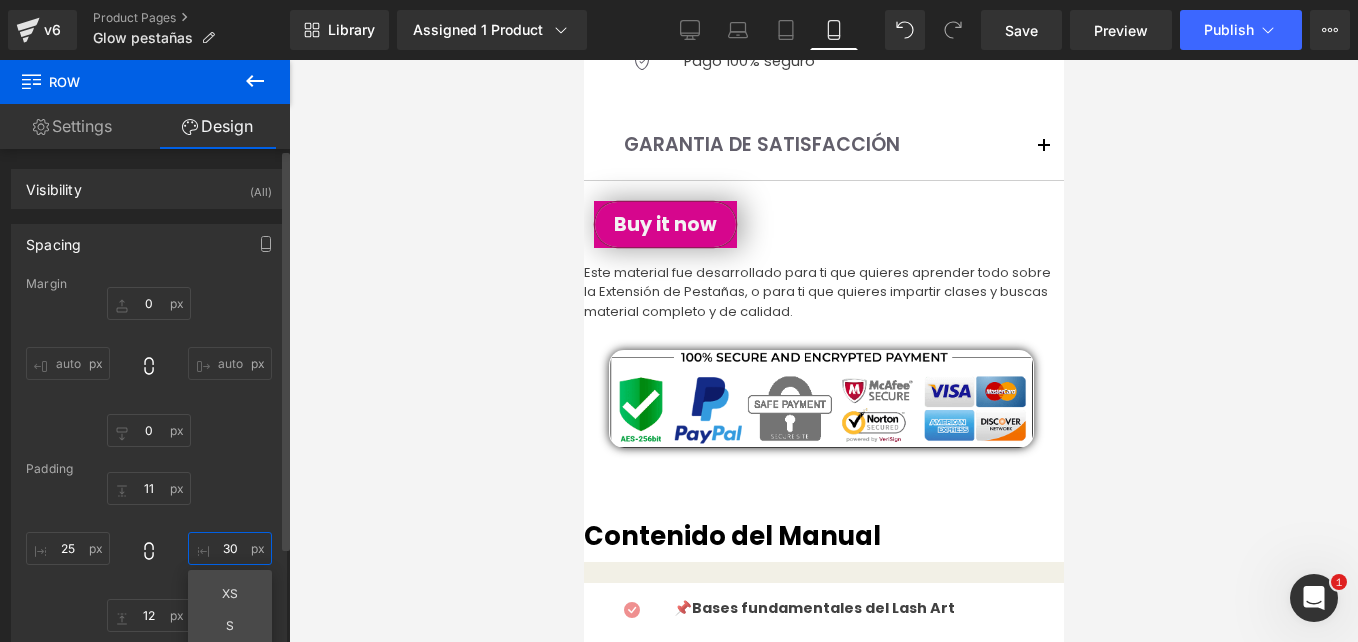 type on "3" 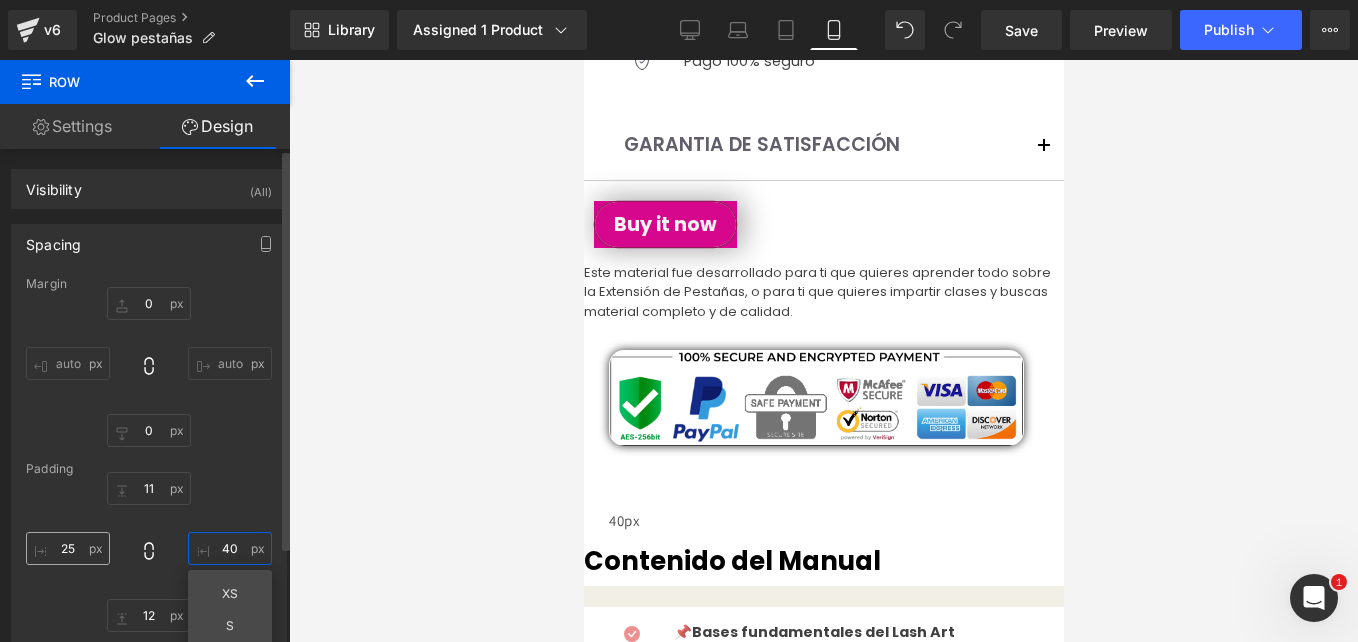 type on "40" 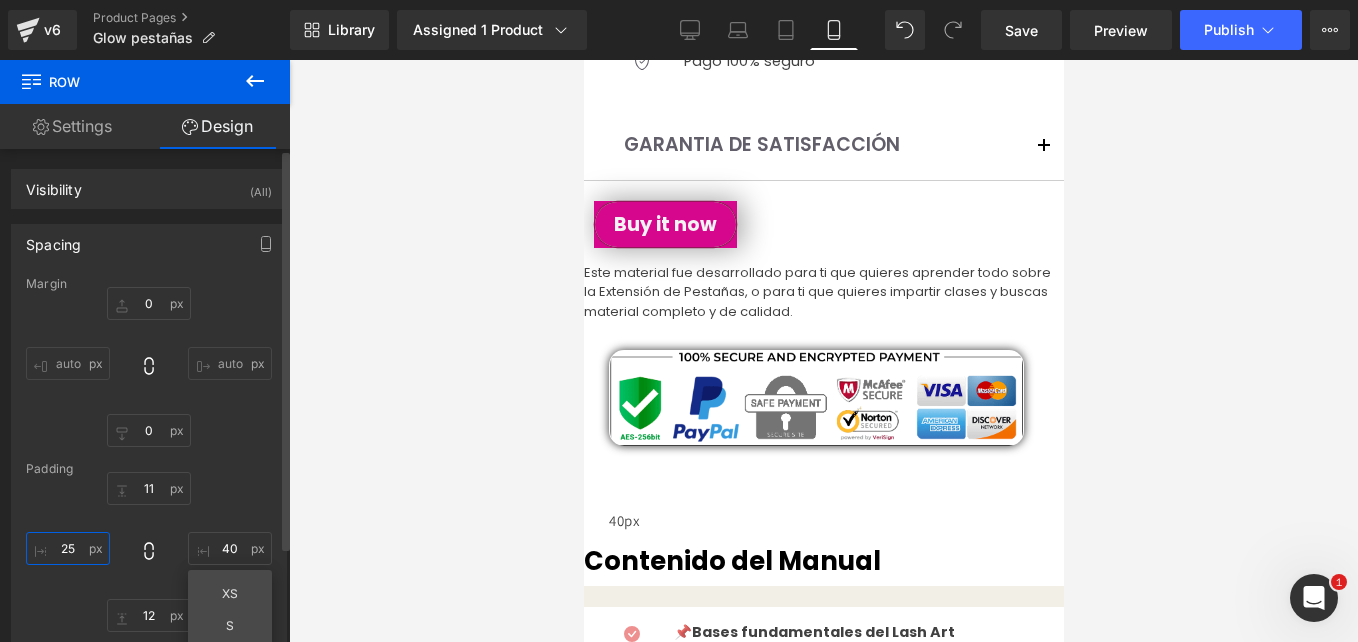 click at bounding box center (68, 548) 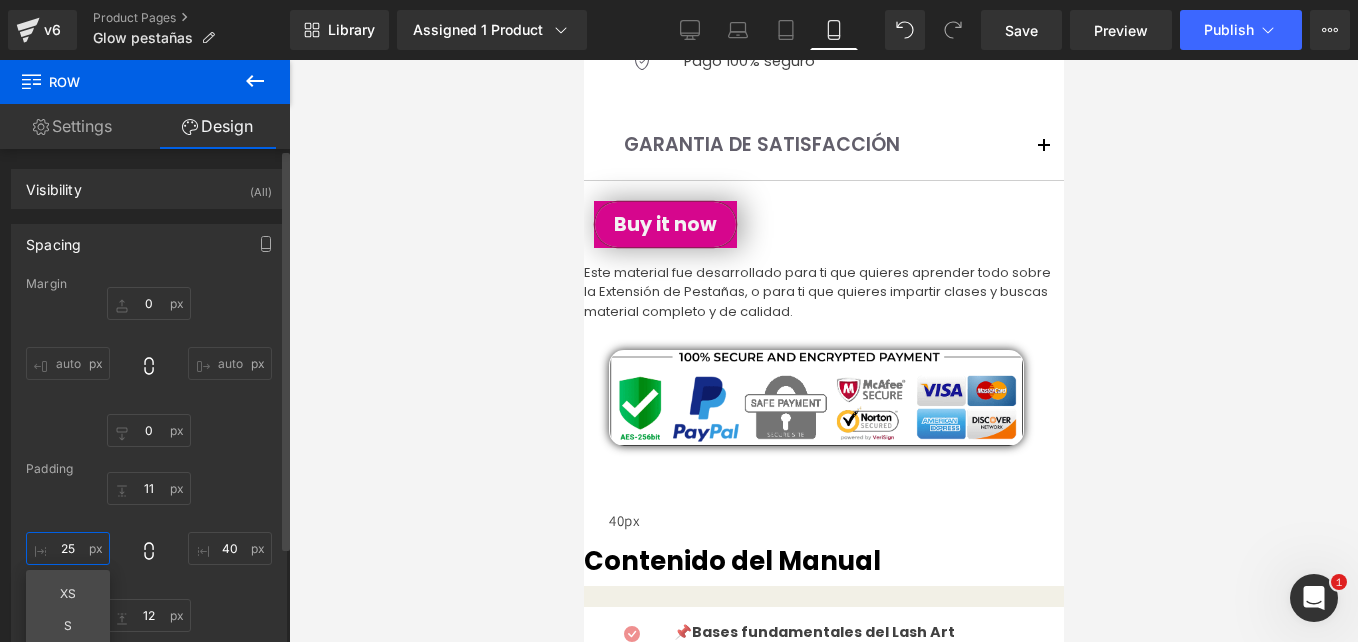 click at bounding box center [68, 548] 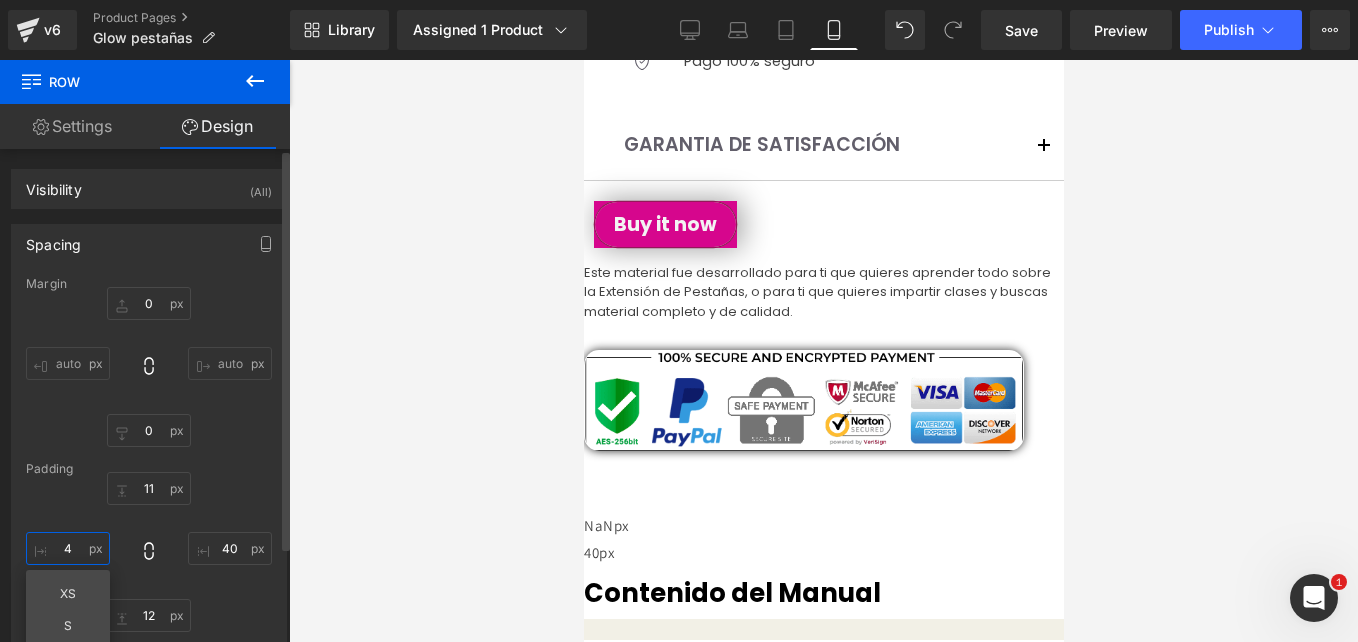 type on "40" 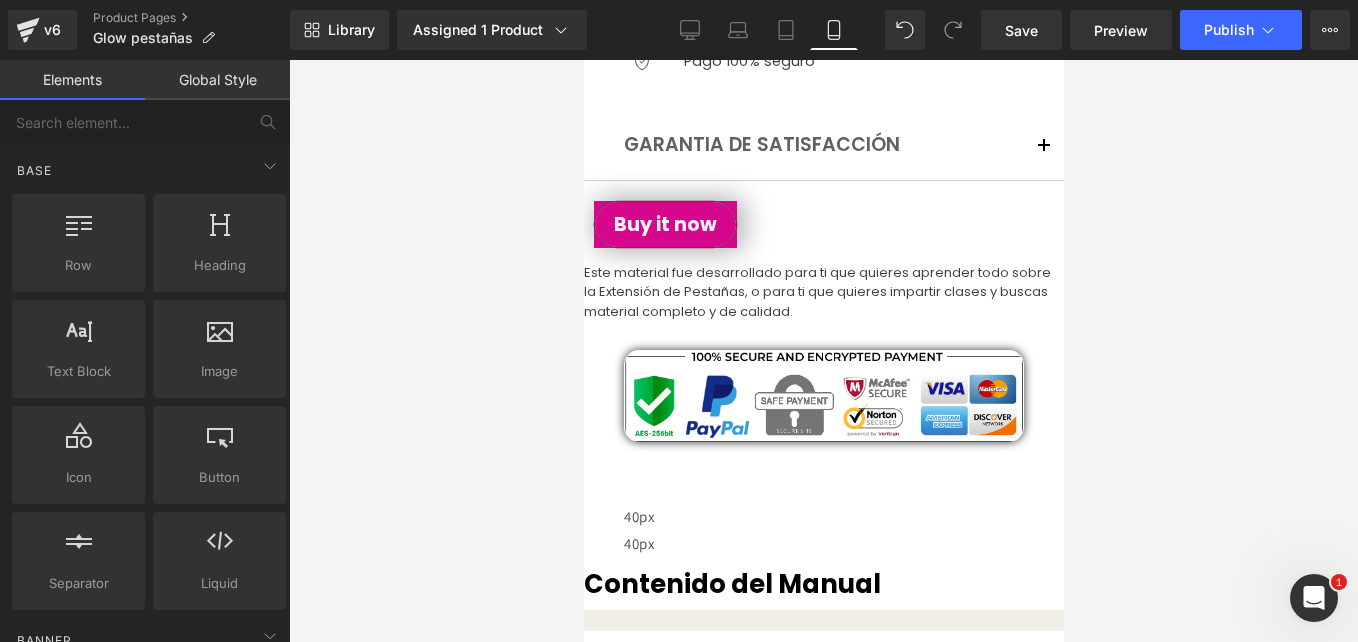 click at bounding box center [823, 351] 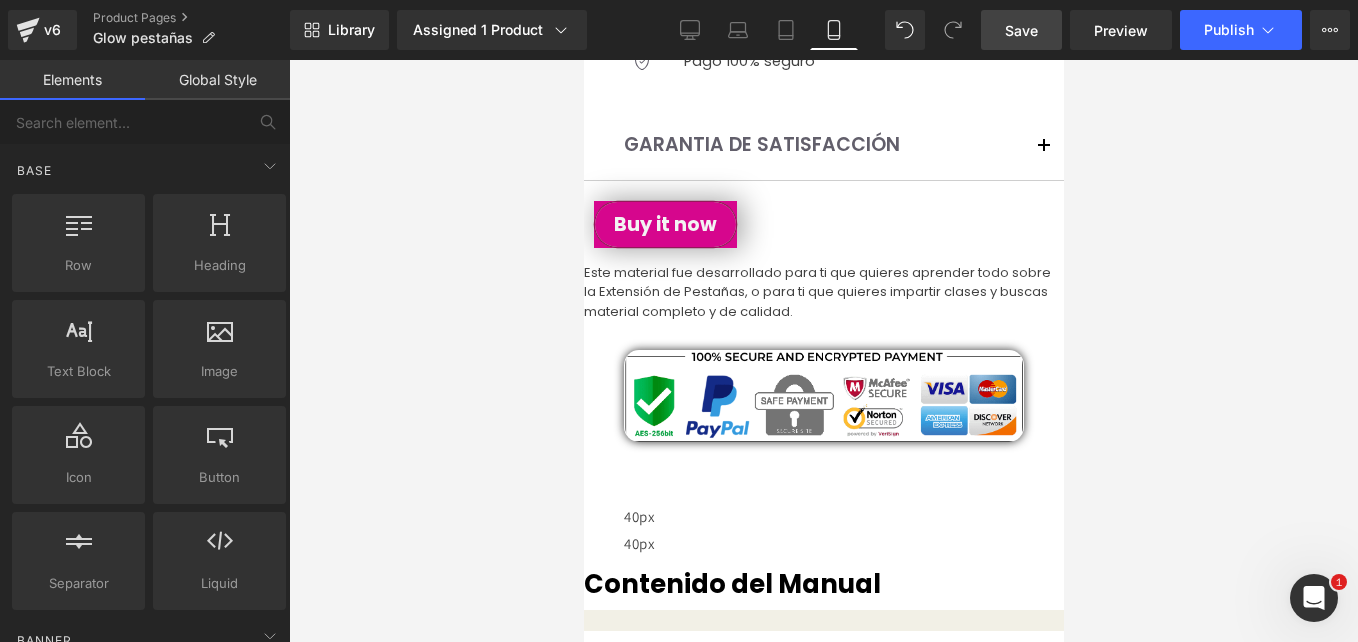 click on "Save" at bounding box center (1021, 30) 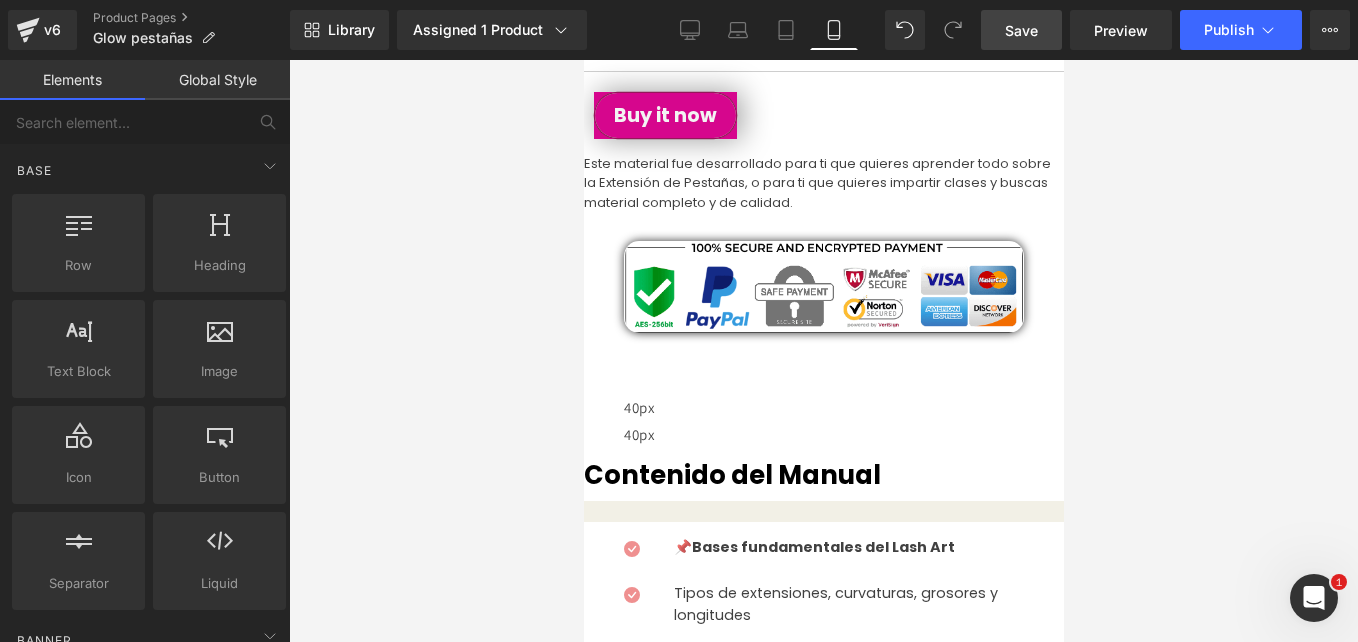 scroll, scrollTop: 709, scrollLeft: 0, axis: vertical 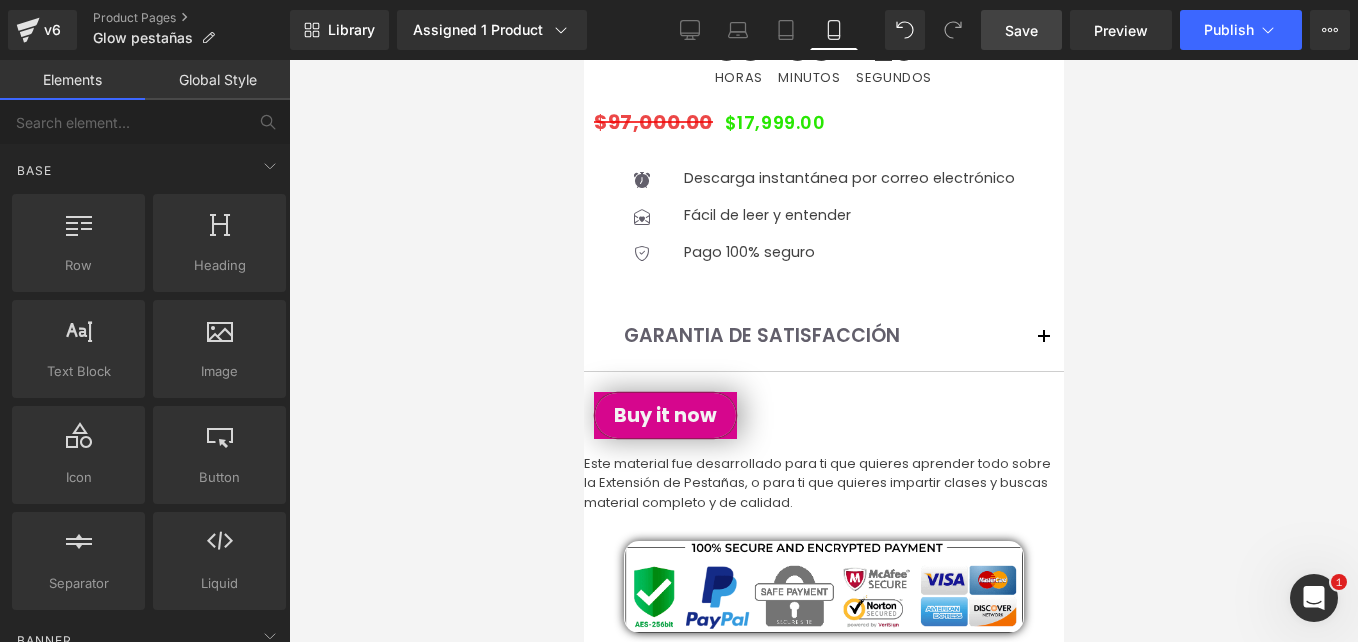 click on "Save" at bounding box center [1021, 30] 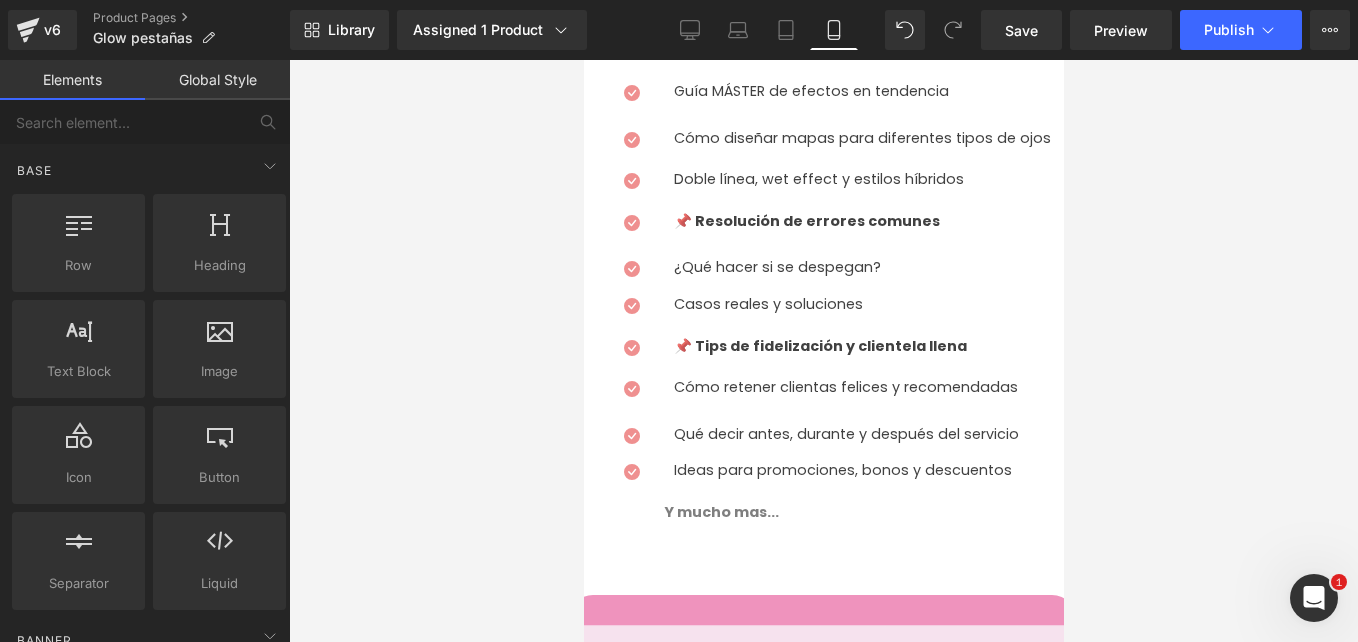 scroll, scrollTop: 1509, scrollLeft: 0, axis: vertical 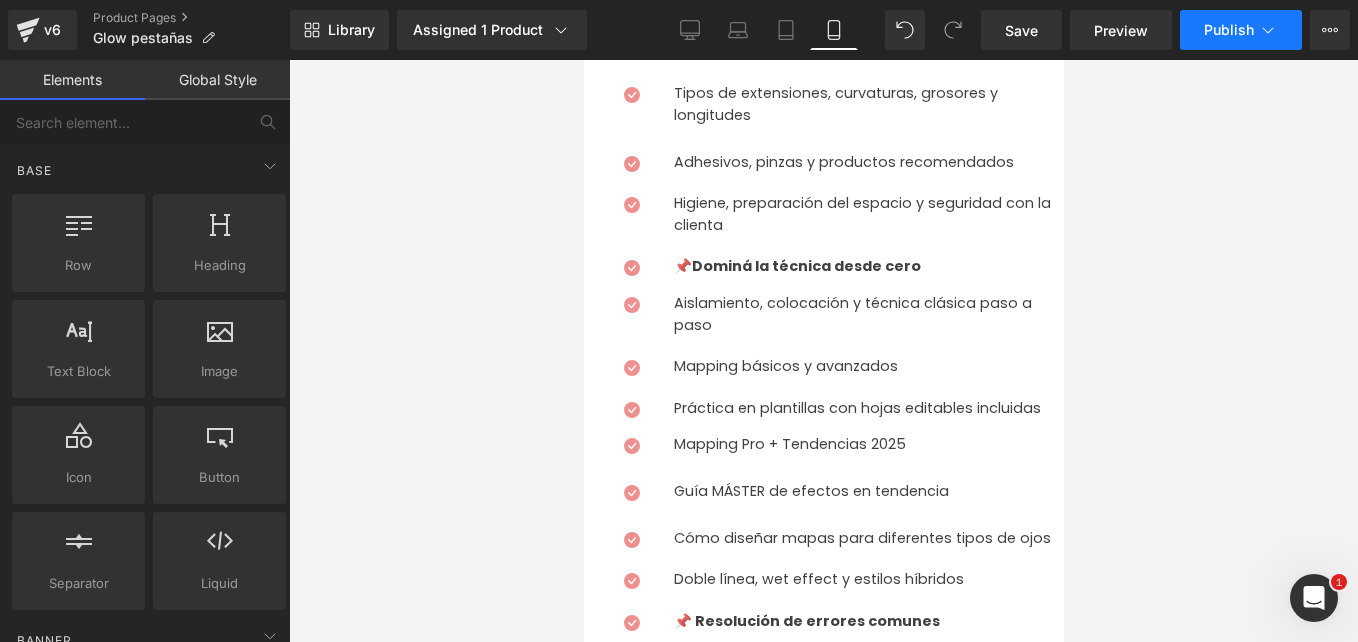 click on "Publish" at bounding box center [1229, 30] 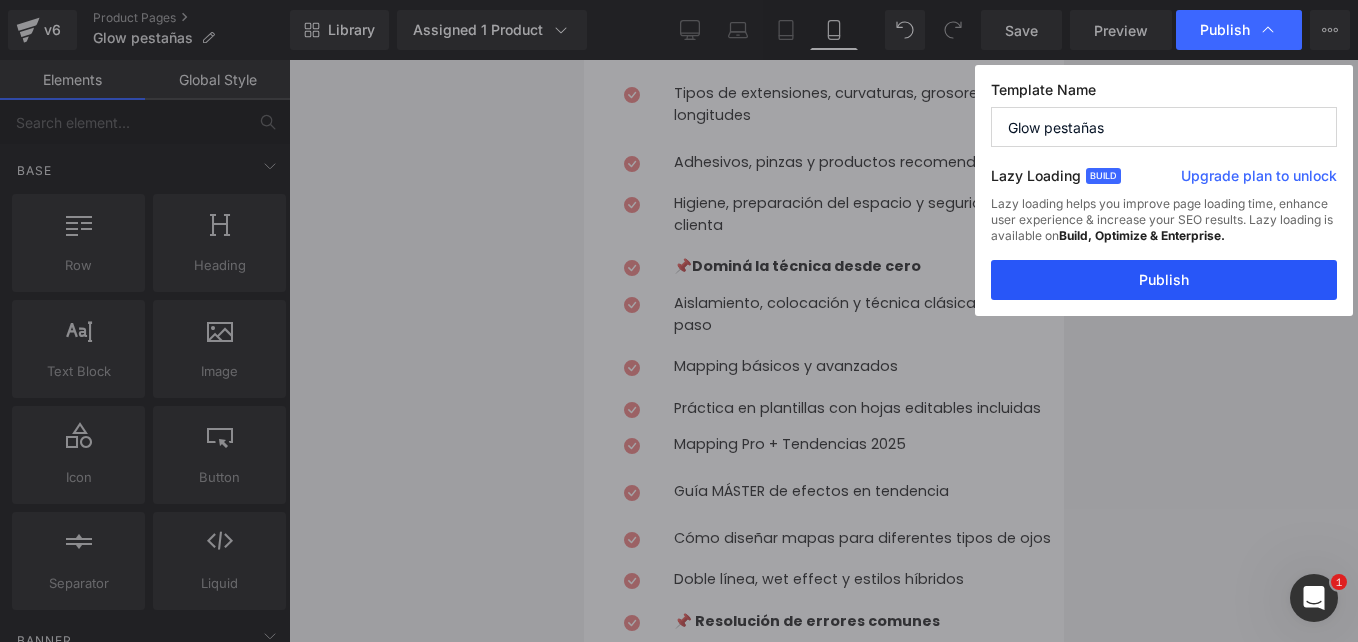 click on "Publish" at bounding box center (1164, 280) 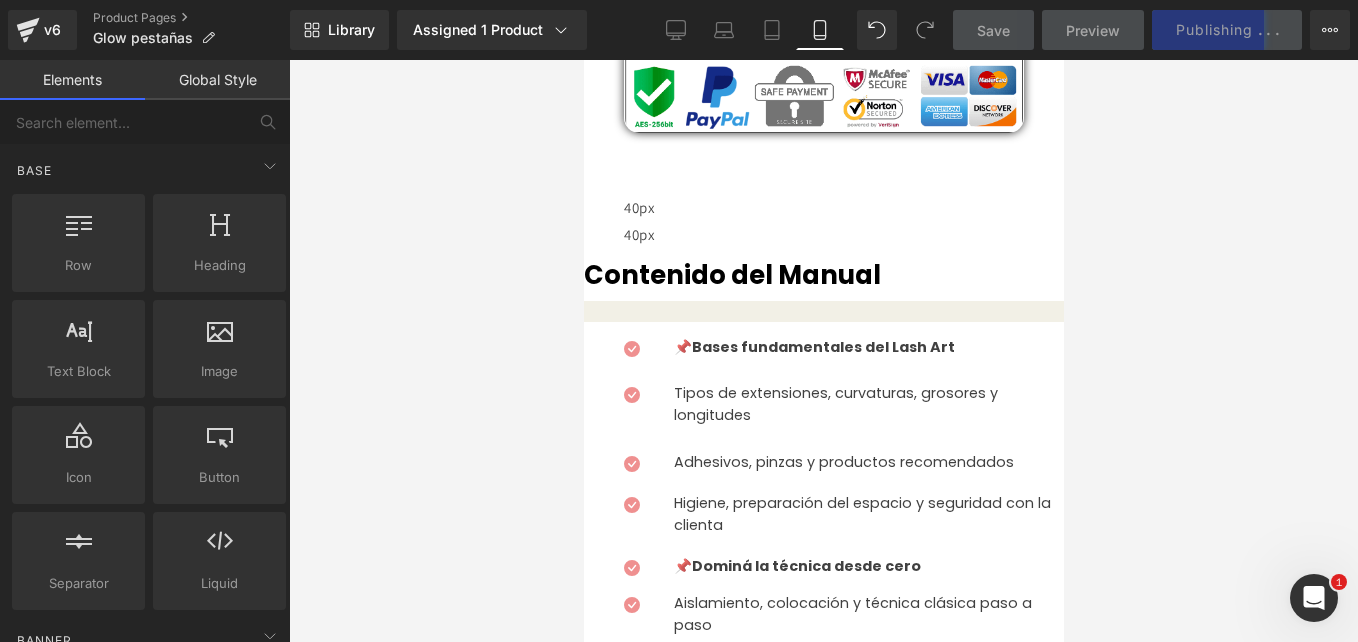 scroll, scrollTop: 1309, scrollLeft: 0, axis: vertical 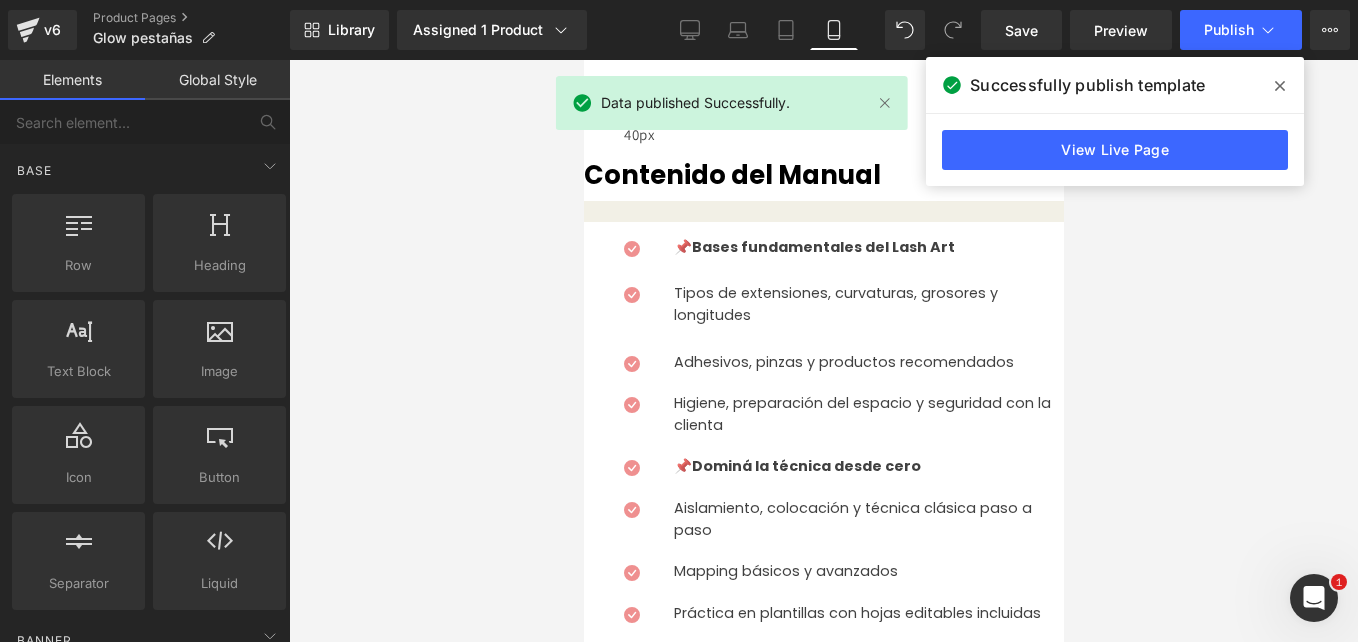 click at bounding box center [1280, 86] 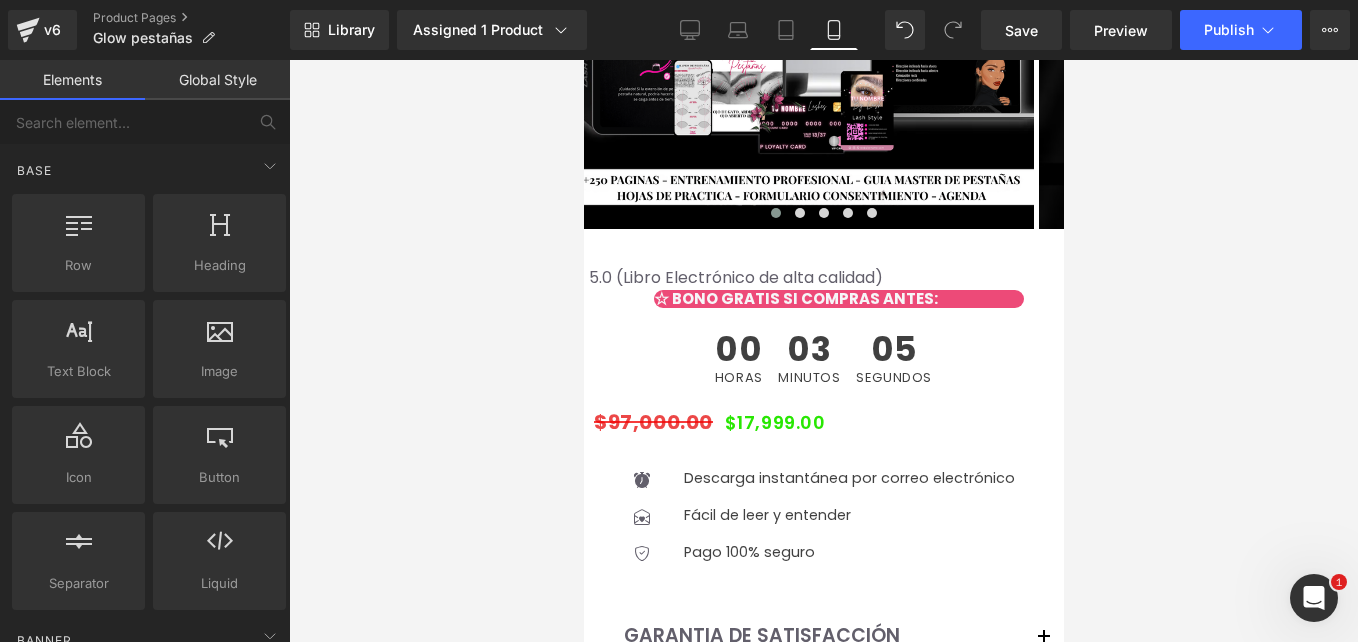scroll, scrollTop: 809, scrollLeft: 0, axis: vertical 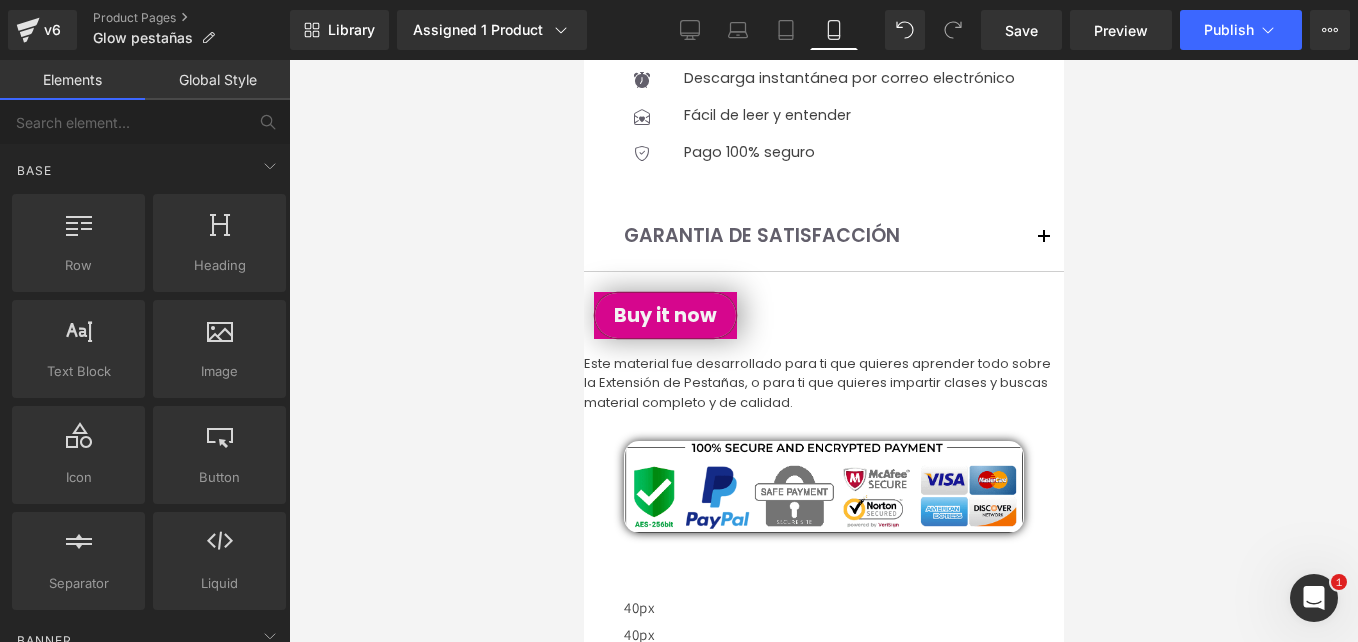 click on "Image" at bounding box center [823, 501] 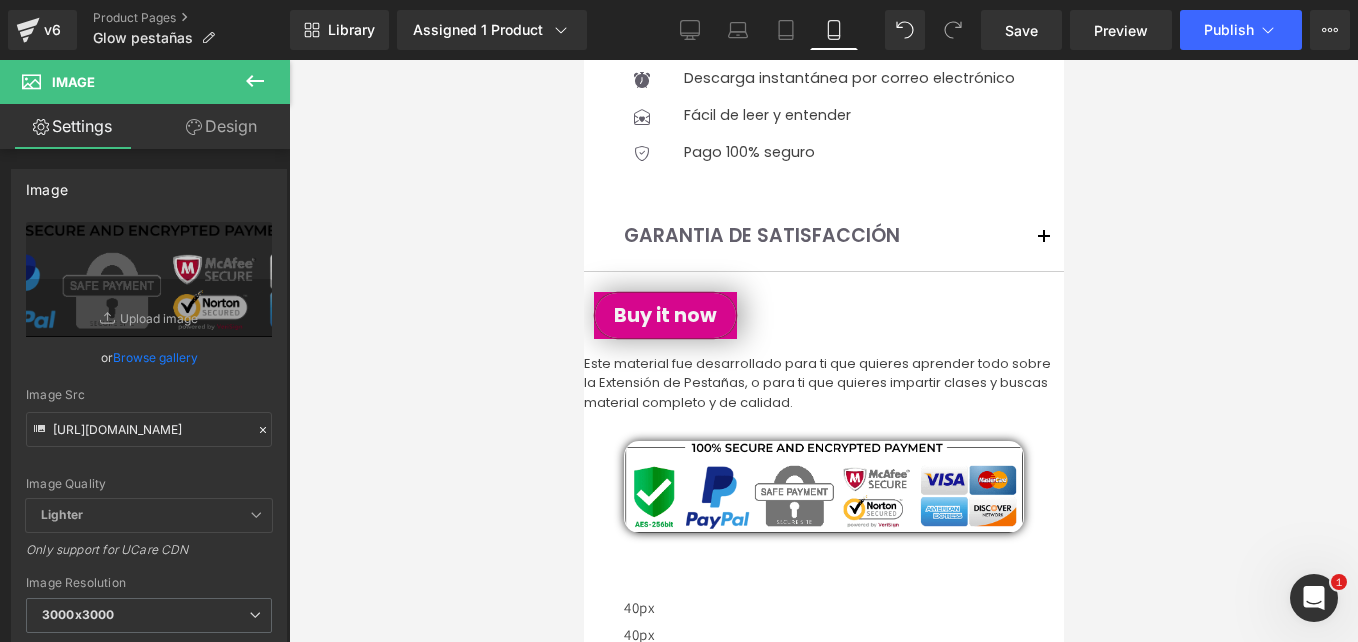 click at bounding box center (823, 487) 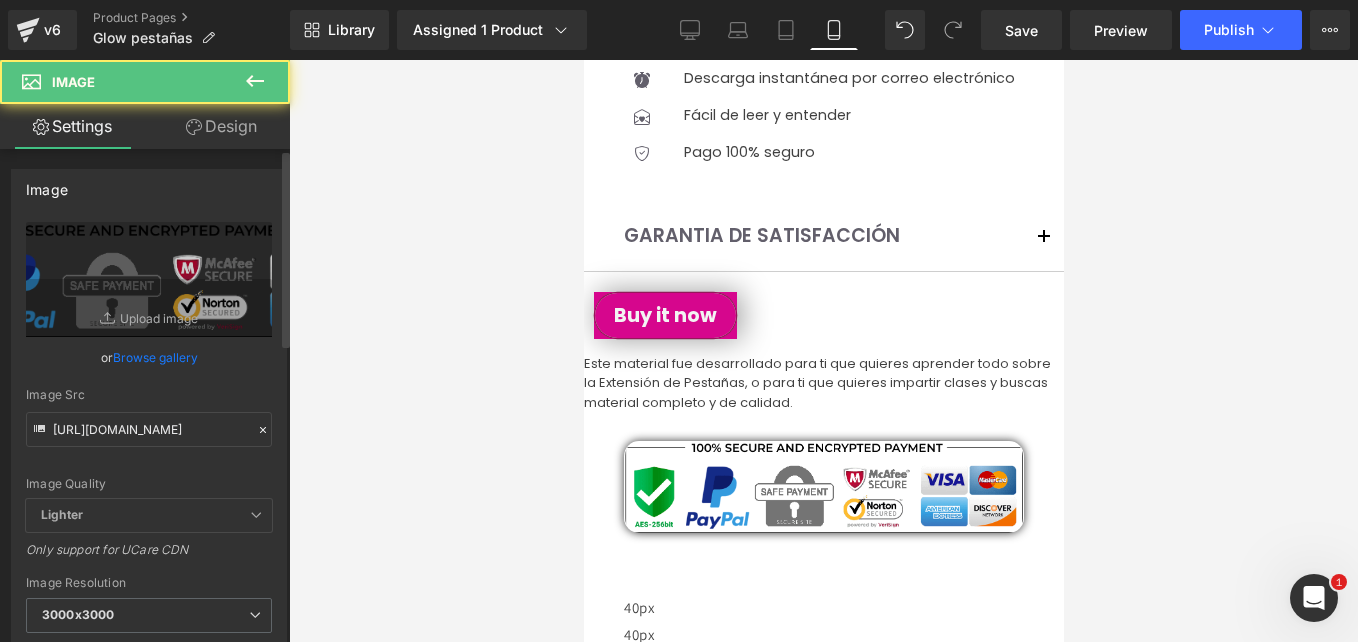 click on "Image Quality Lighter Lightest
Lighter
Lighter Lightest Only support for UCare CDN" at bounding box center [149, 360] 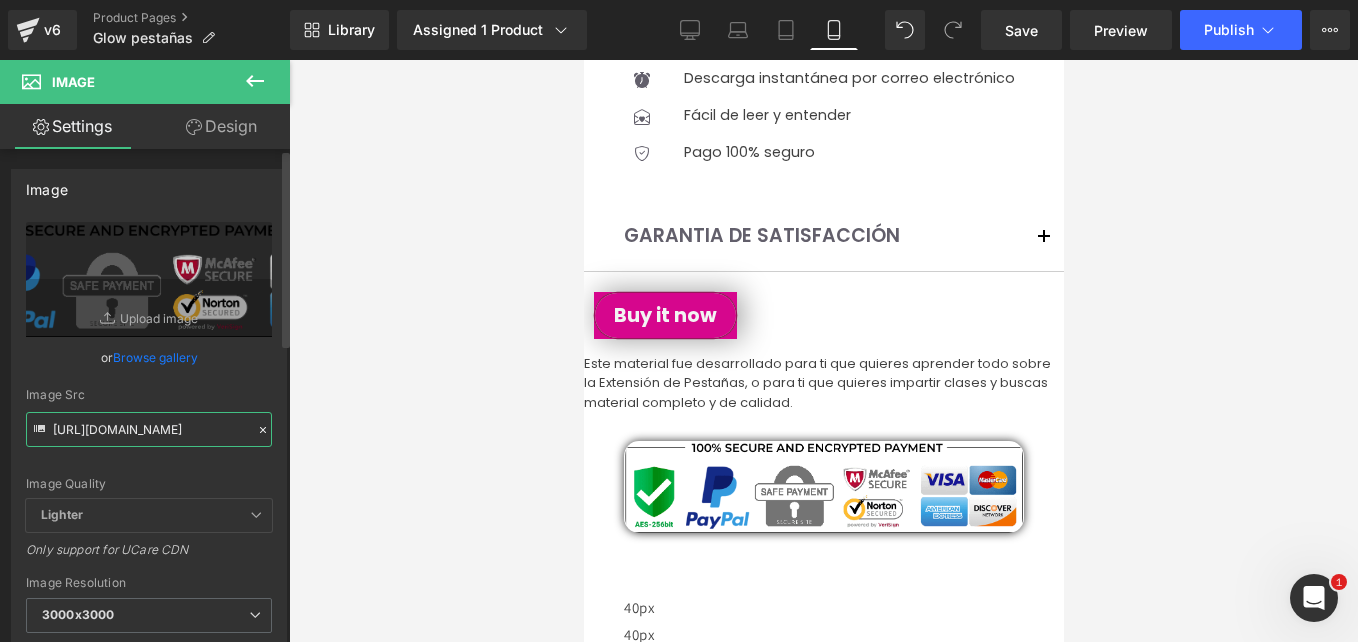click on "[URL][DOMAIN_NAME]" at bounding box center (149, 429) 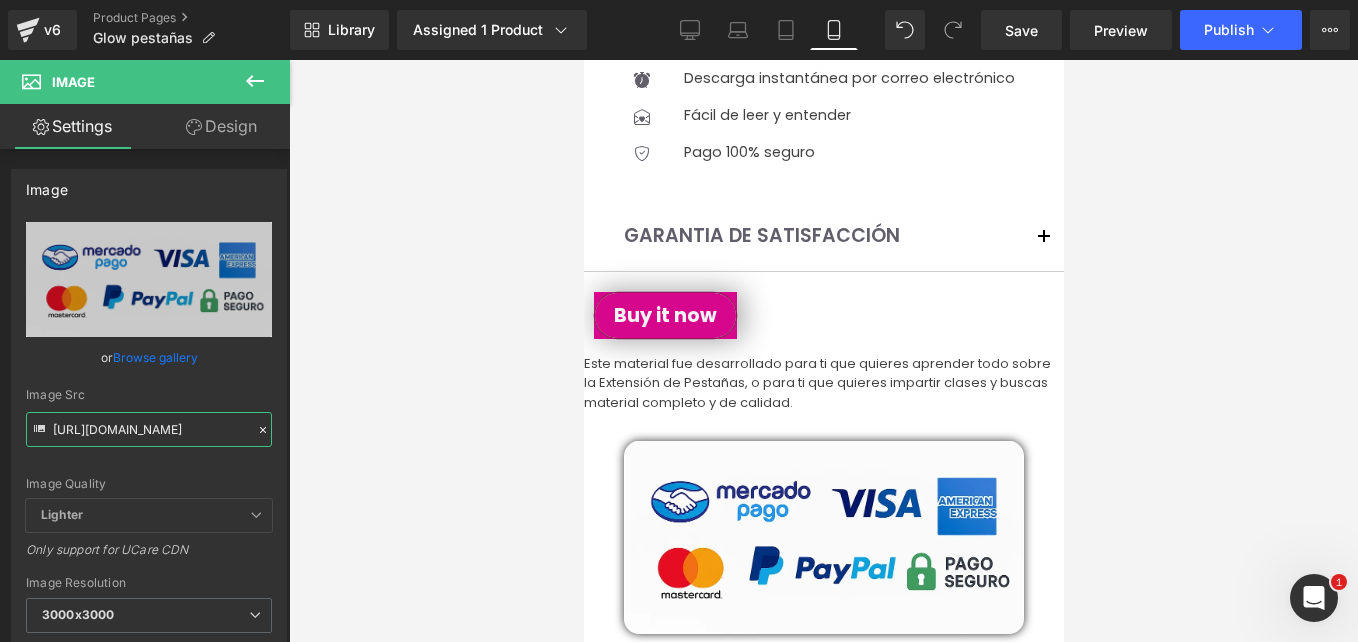 type on "https://i.postimg.cc/wMrRfb0K/rdhtyaj6.png" 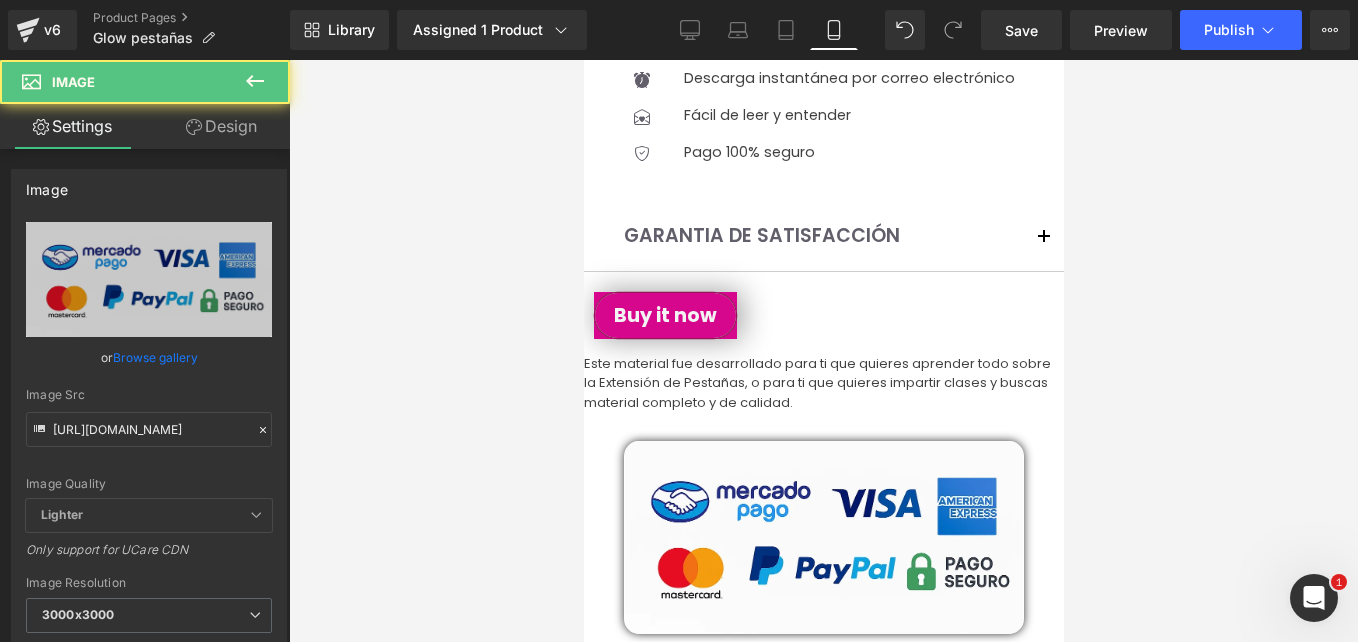 scroll, scrollTop: 0, scrollLeft: 0, axis: both 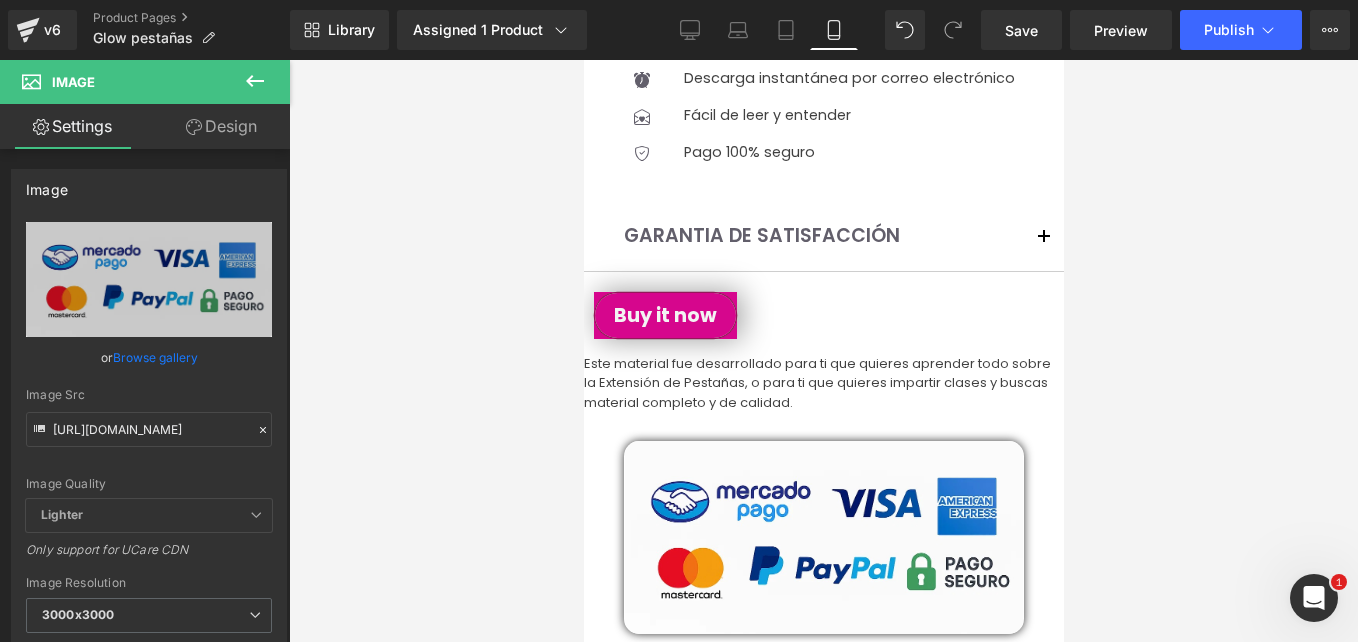 drag, startPoint x: 238, startPoint y: 126, endPoint x: 148, endPoint y: 248, distance: 151.60475 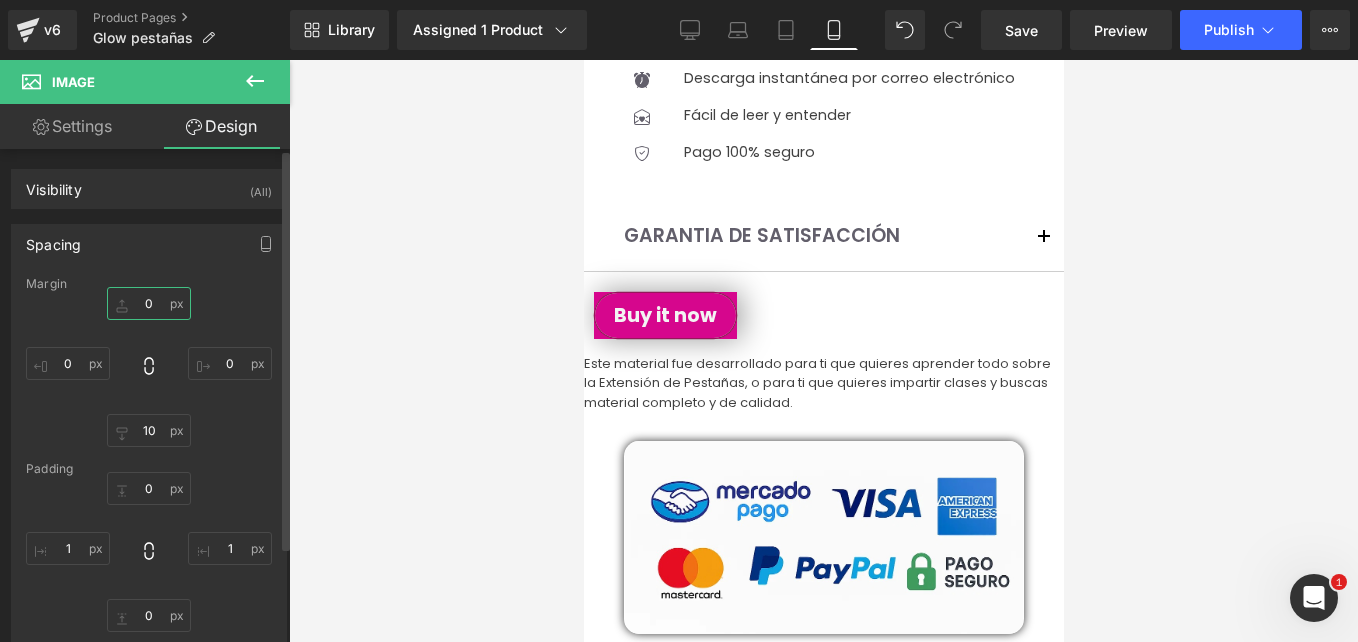 click on "0" at bounding box center (149, 303) 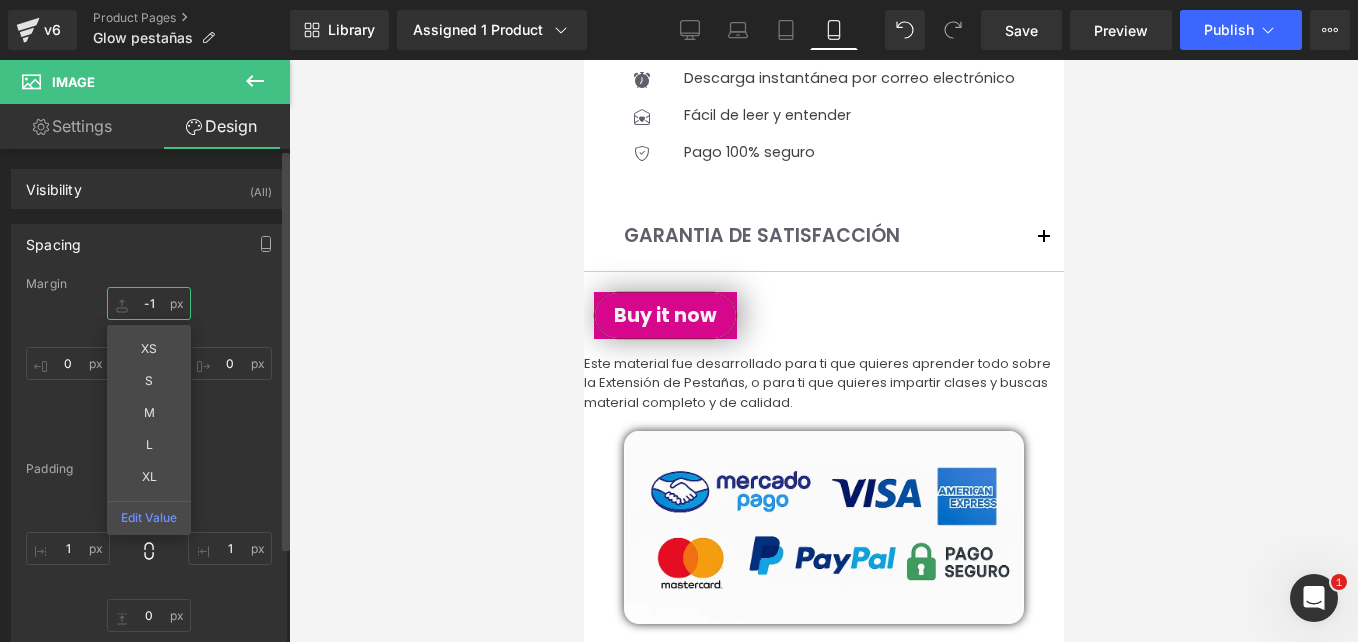 type on "-" 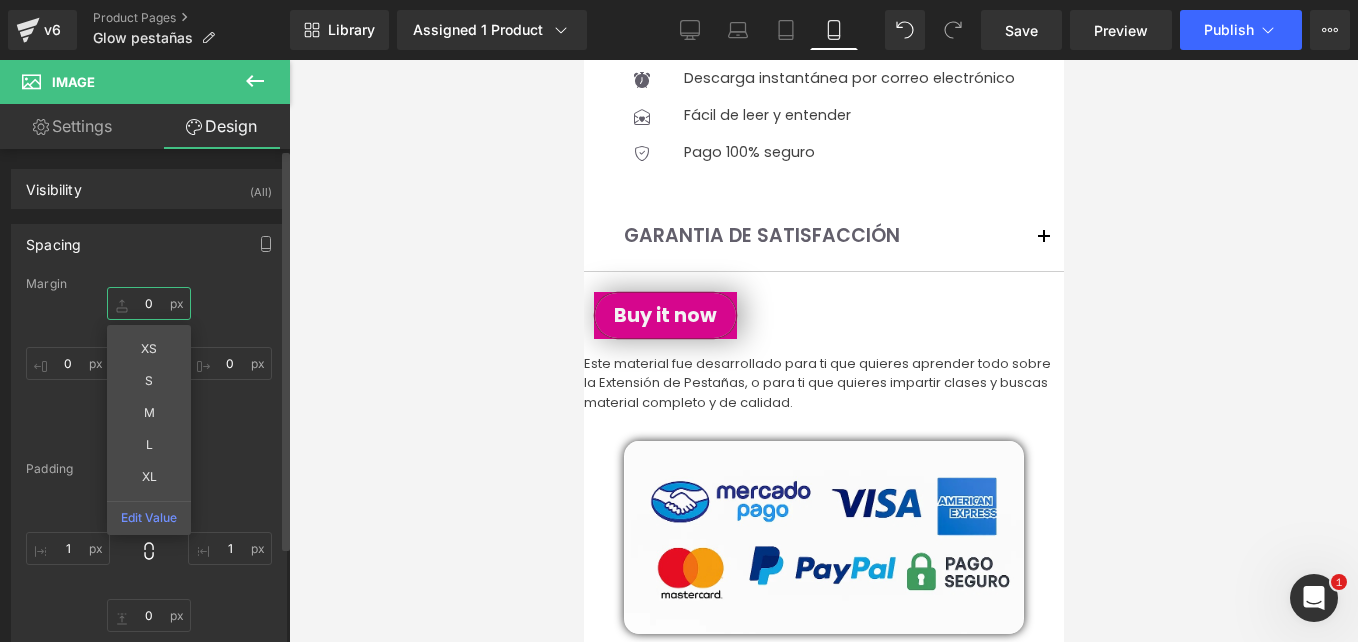 type 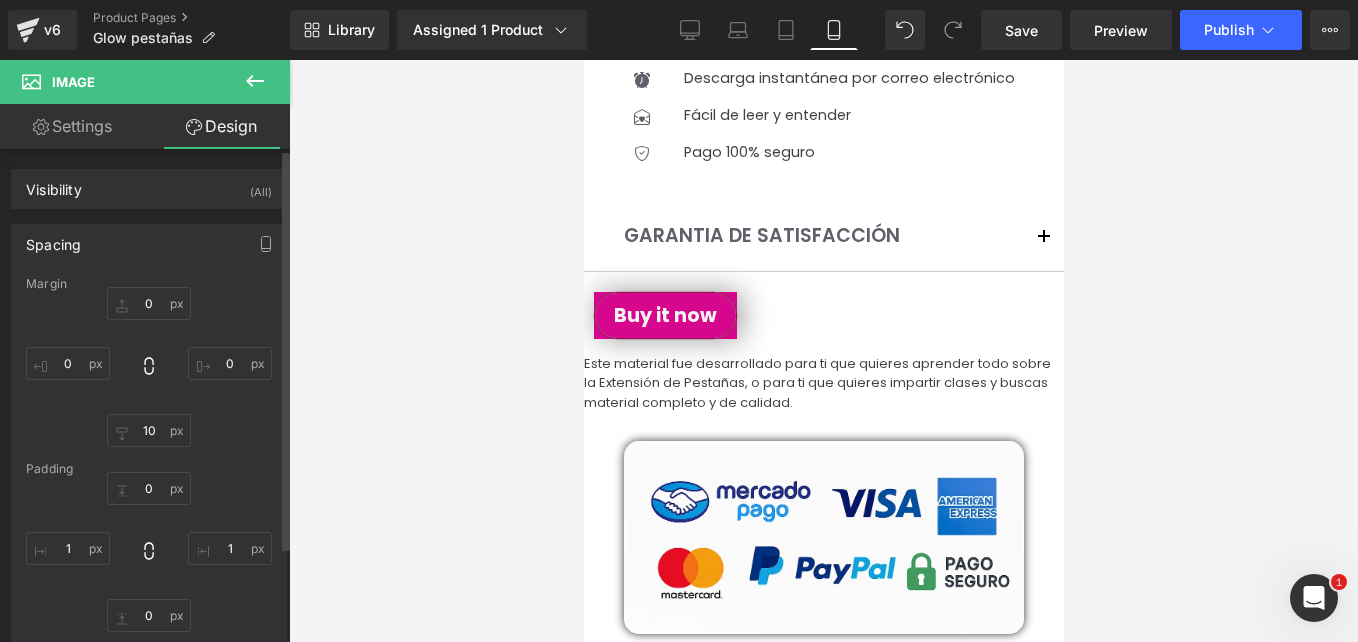 click on "0
10
0" at bounding box center (149, 367) 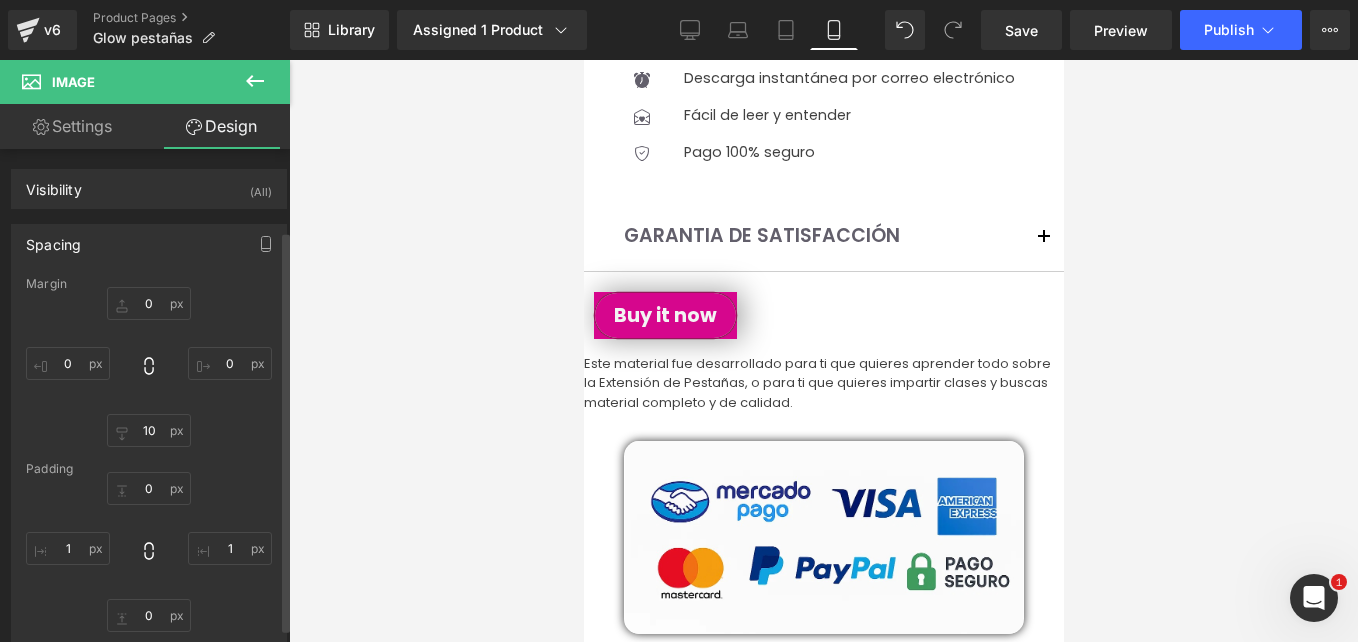 scroll, scrollTop: 100, scrollLeft: 0, axis: vertical 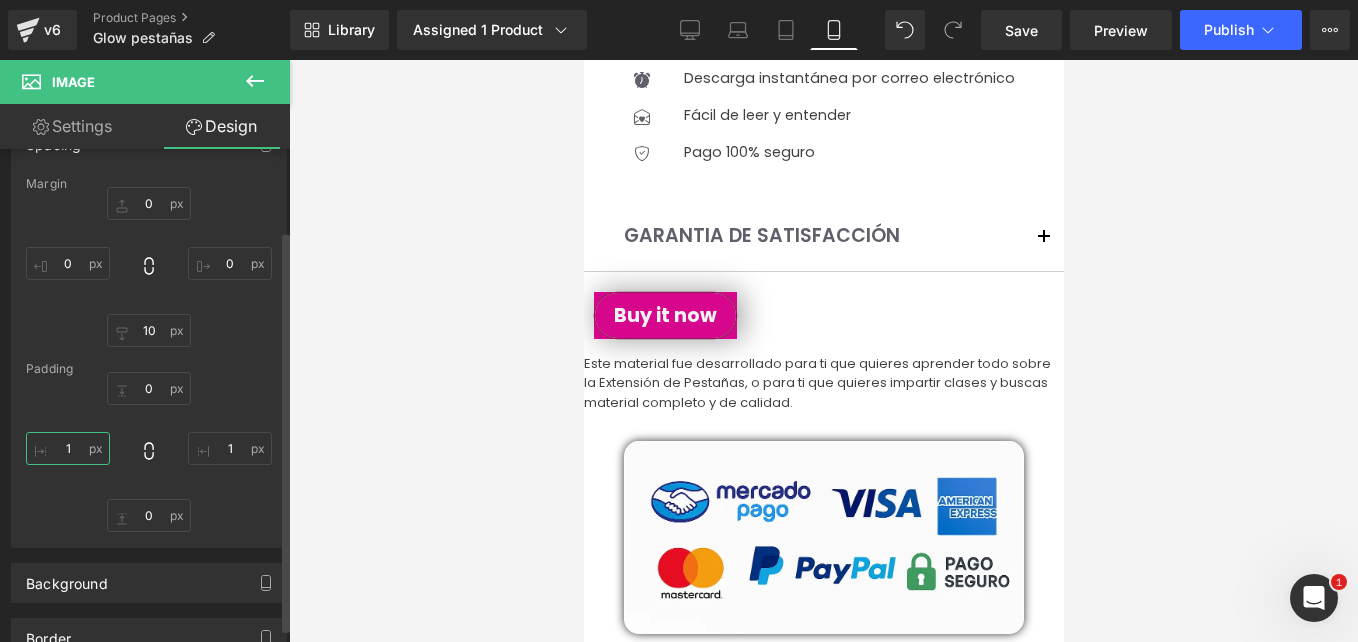 click on "1" at bounding box center [68, 448] 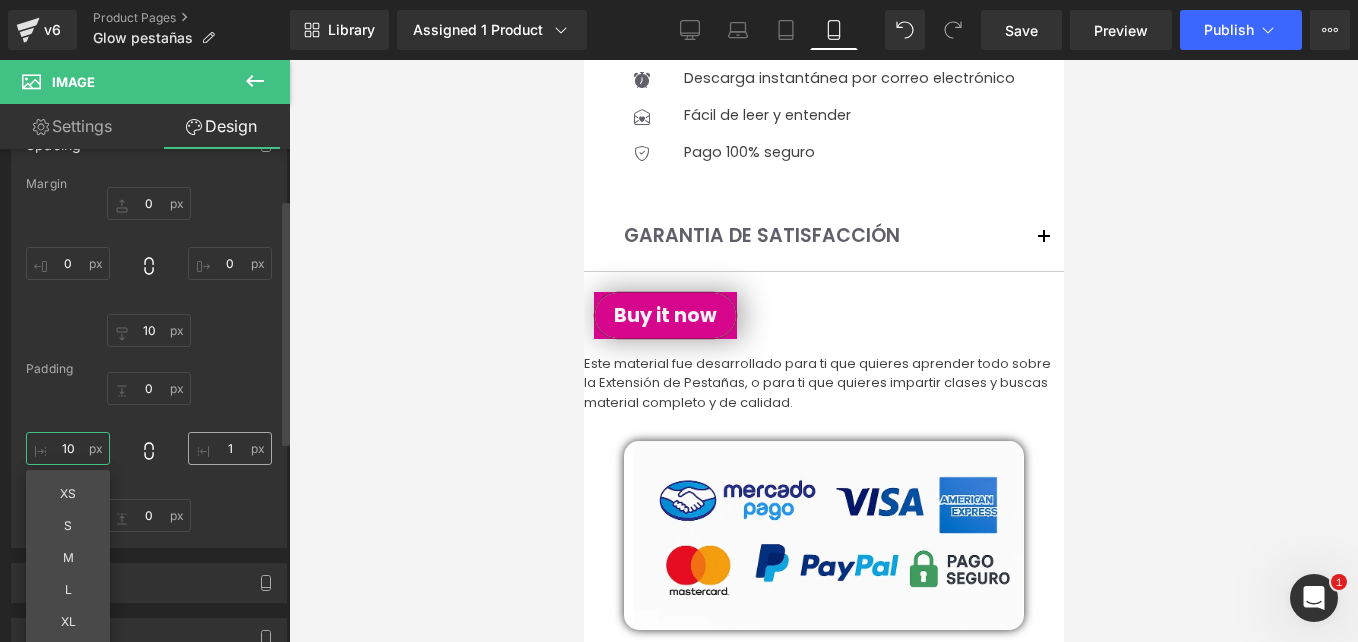 type on "10" 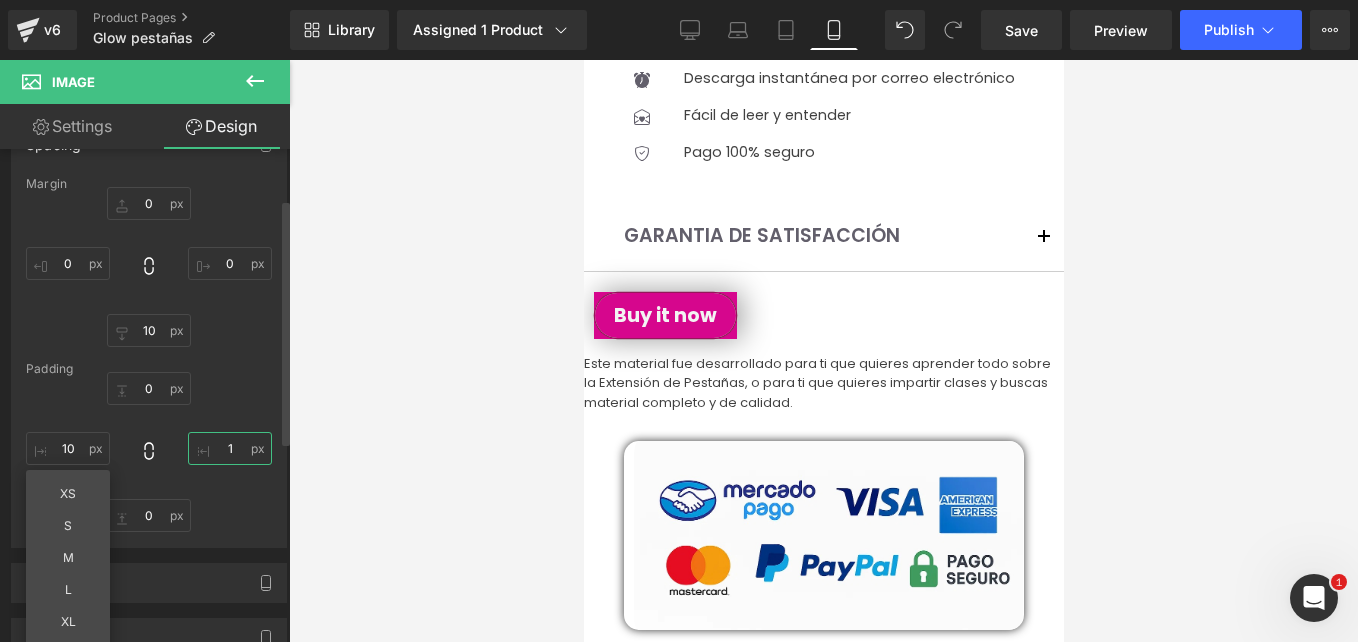 click on "1" at bounding box center (230, 448) 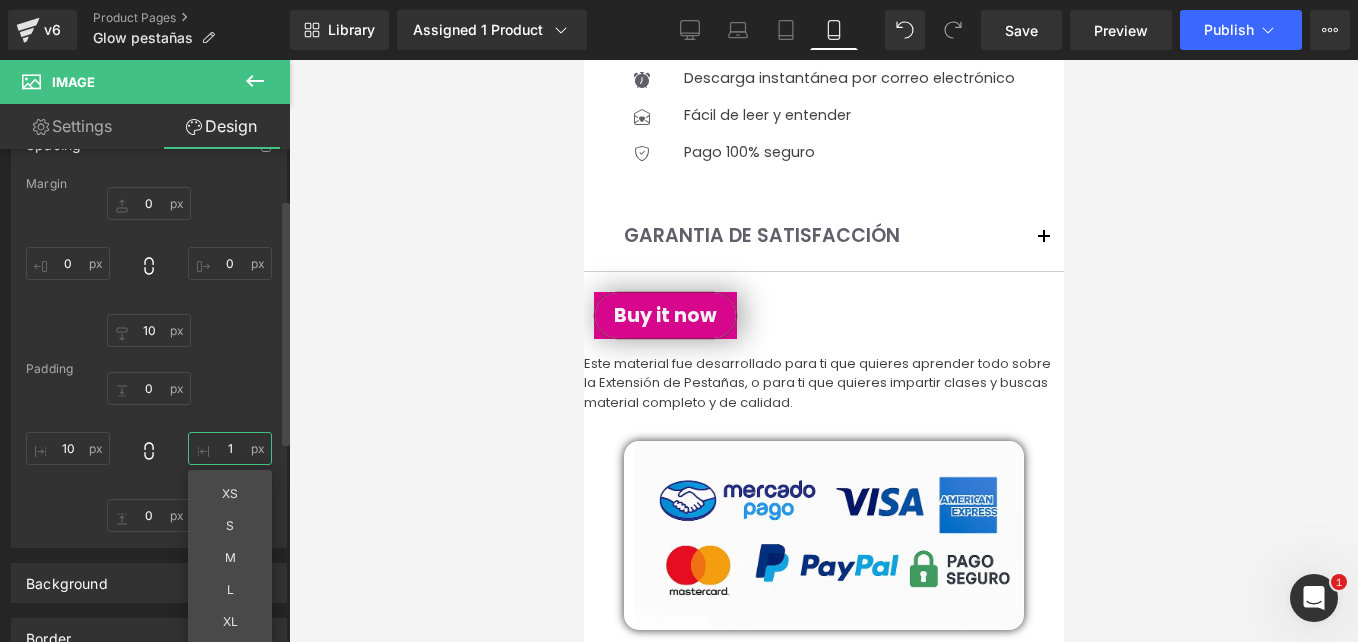 click on "1" at bounding box center (230, 448) 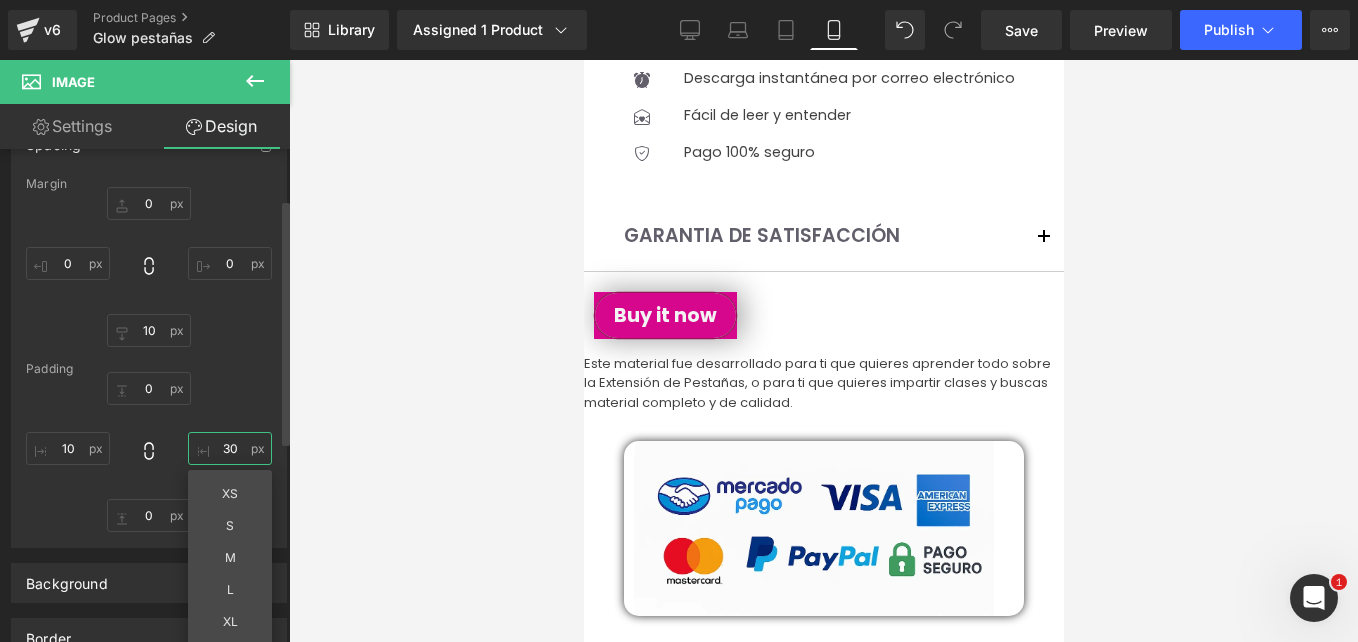 click on "30" at bounding box center [230, 448] 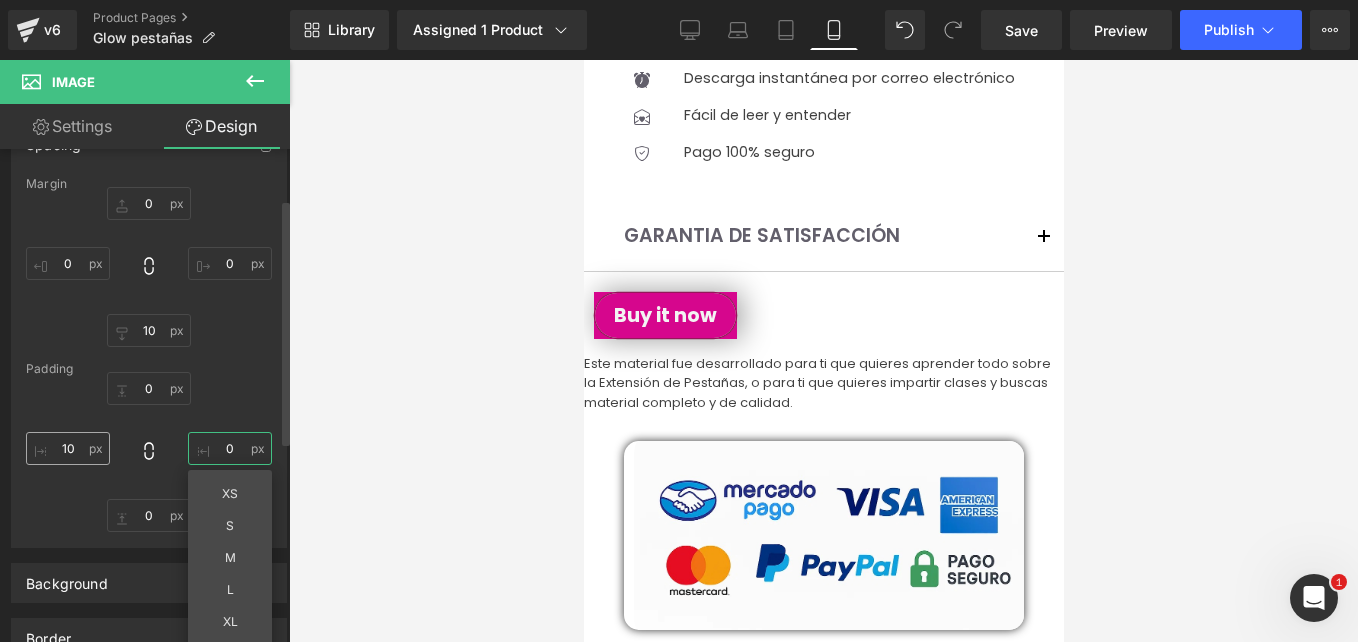 type on "0" 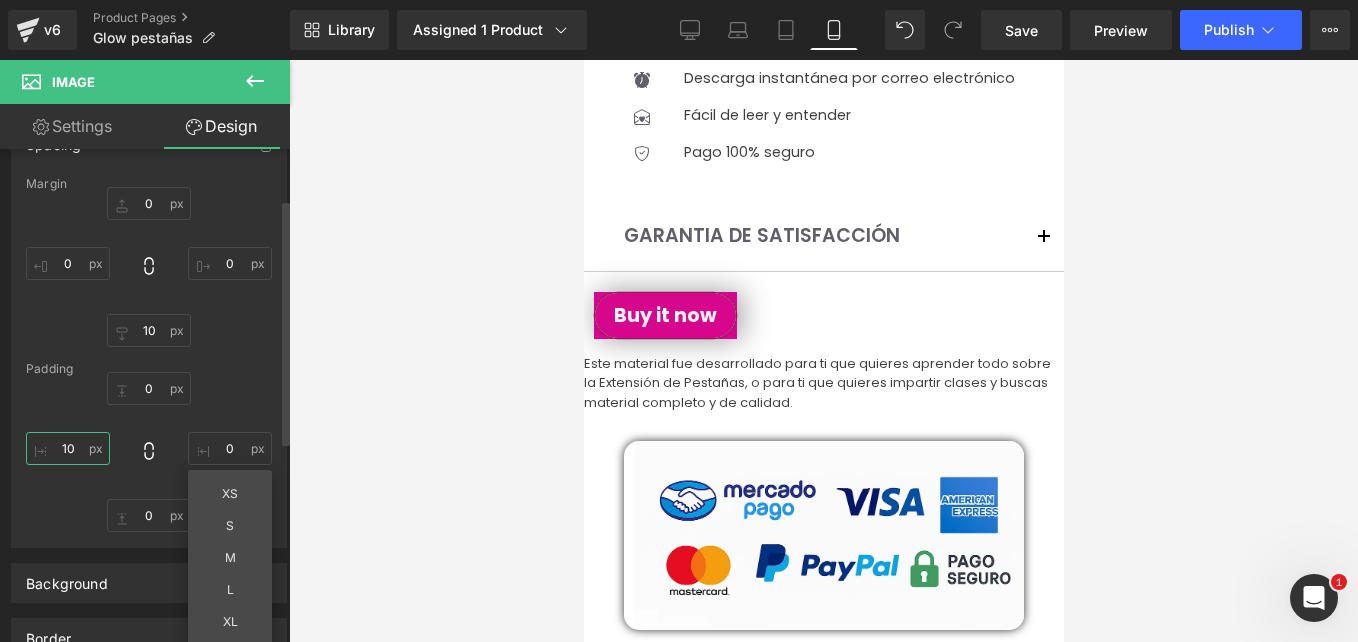 click on "10" at bounding box center [68, 448] 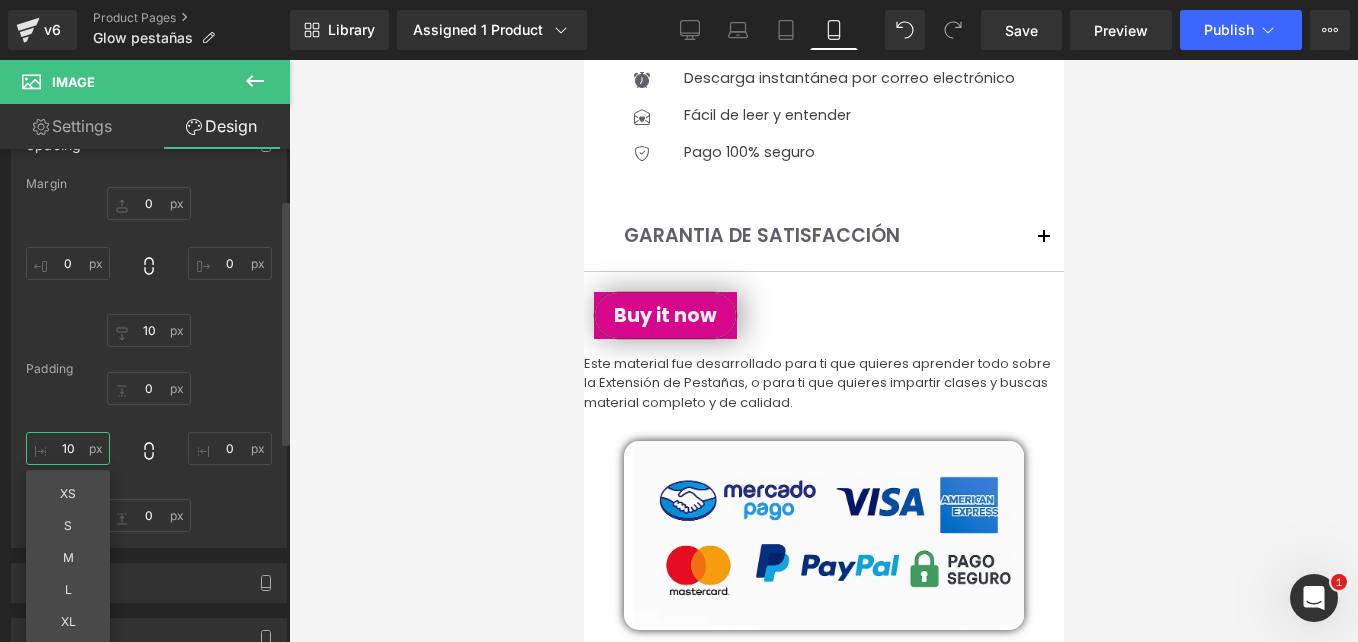 click on "10" at bounding box center (68, 448) 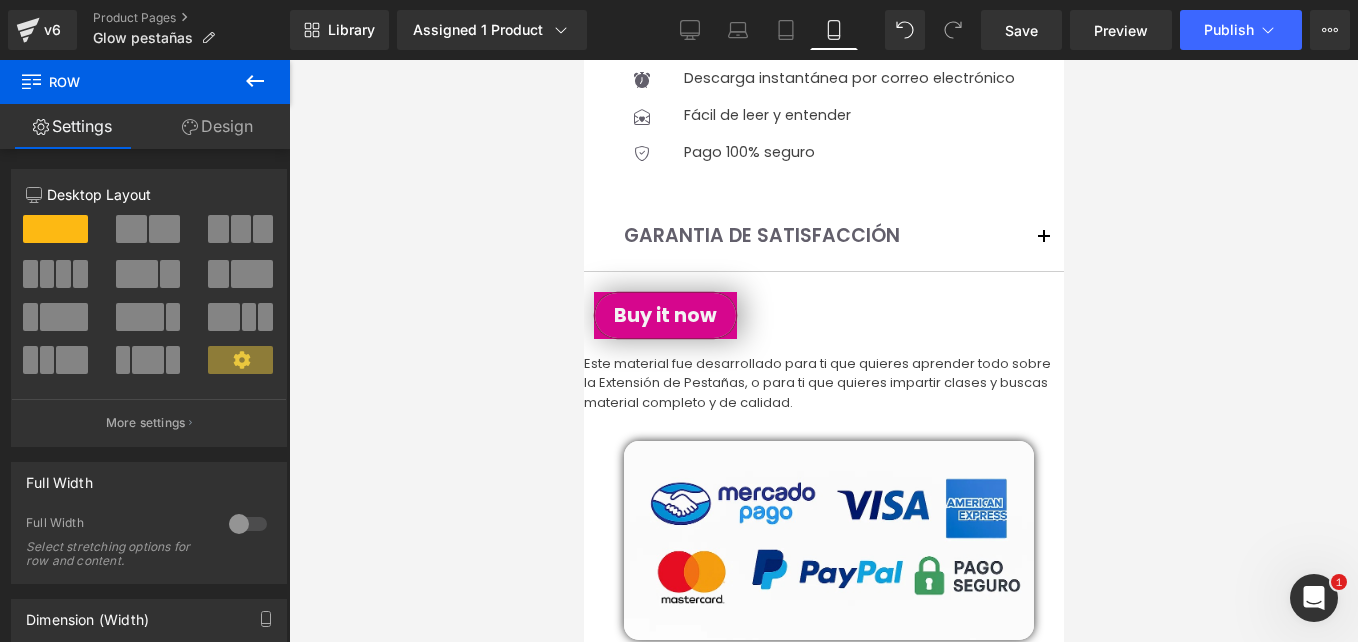 drag, startPoint x: 1035, startPoint y: 393, endPoint x: 1059, endPoint y: 431, distance: 44.94441 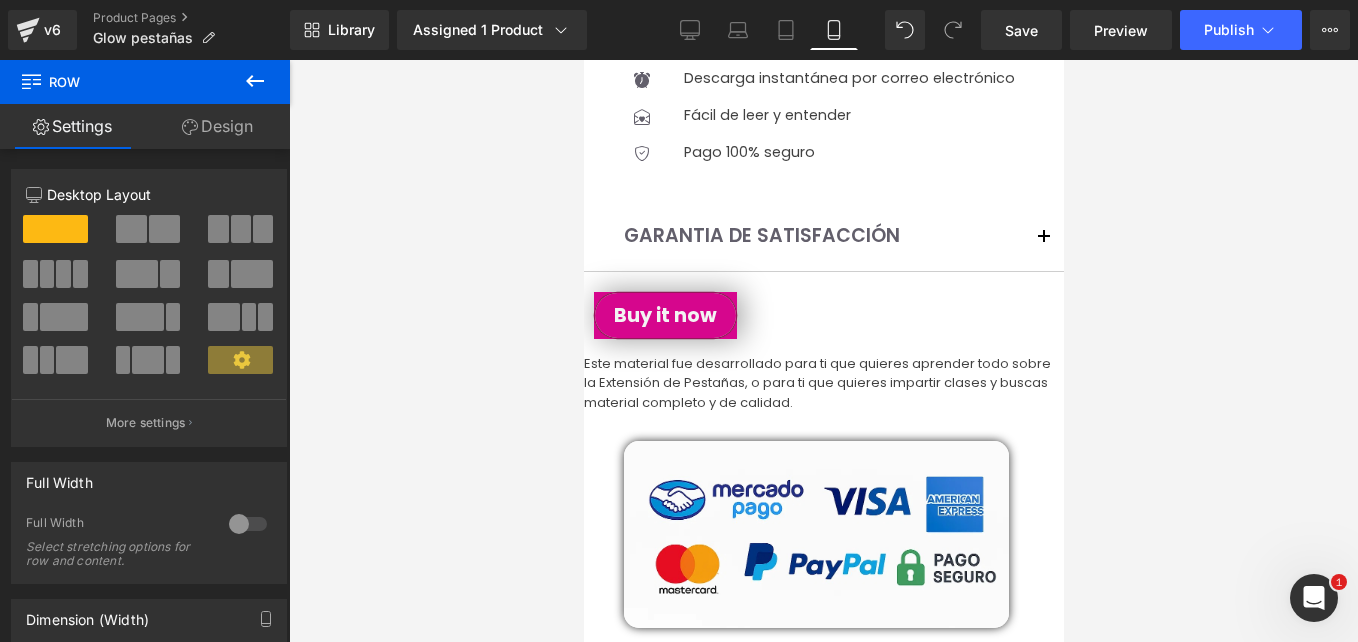 click on "55px" at bounding box center (650, 729) 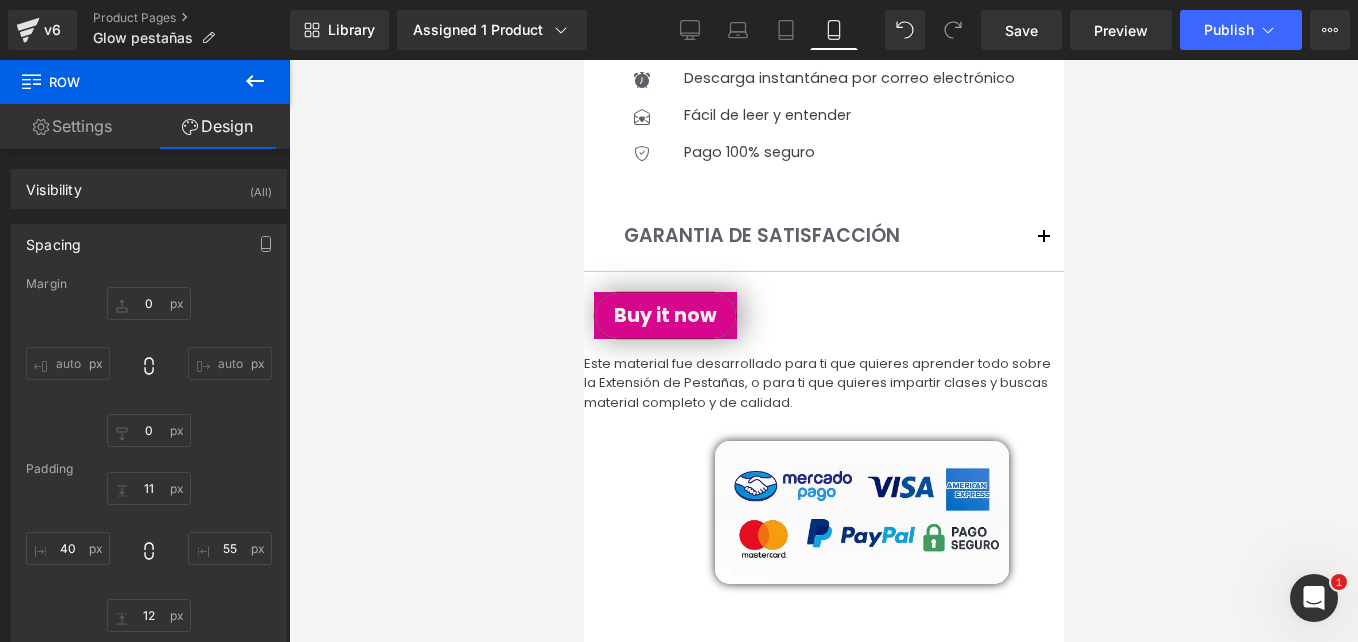 drag, startPoint x: 635, startPoint y: 447, endPoint x: 709, endPoint y: 432, distance: 75.50497 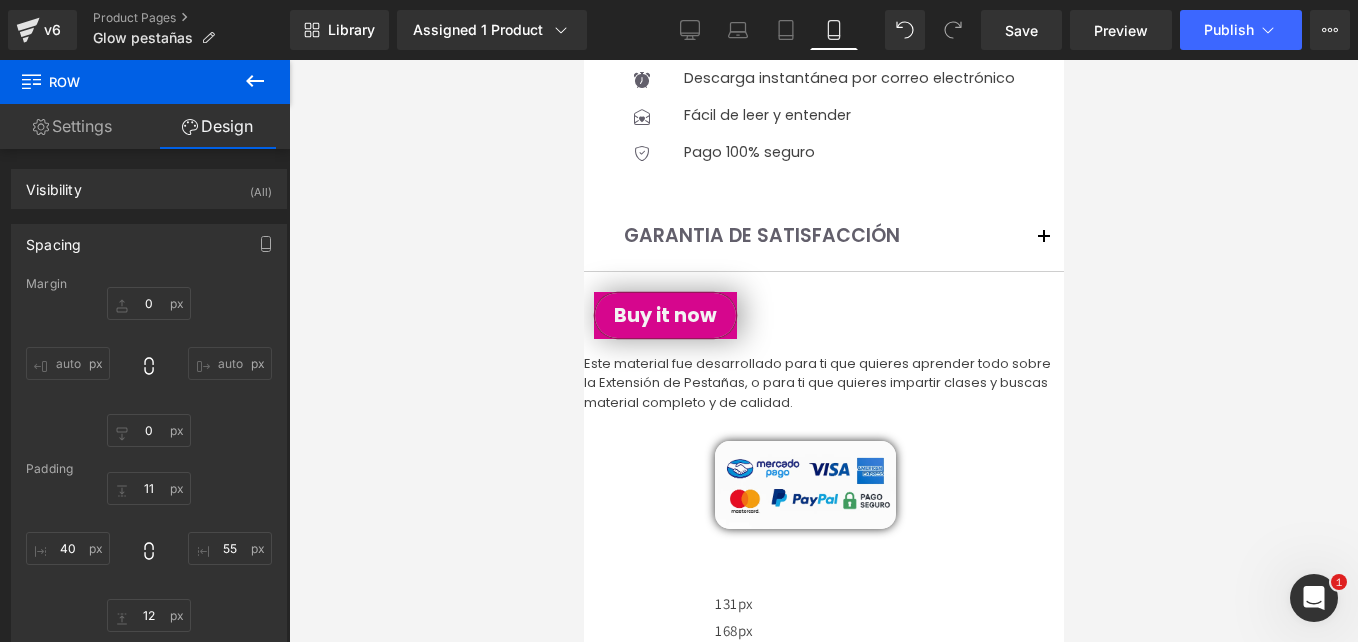 drag, startPoint x: 1023, startPoint y: 420, endPoint x: 910, endPoint y: 442, distance: 115.12167 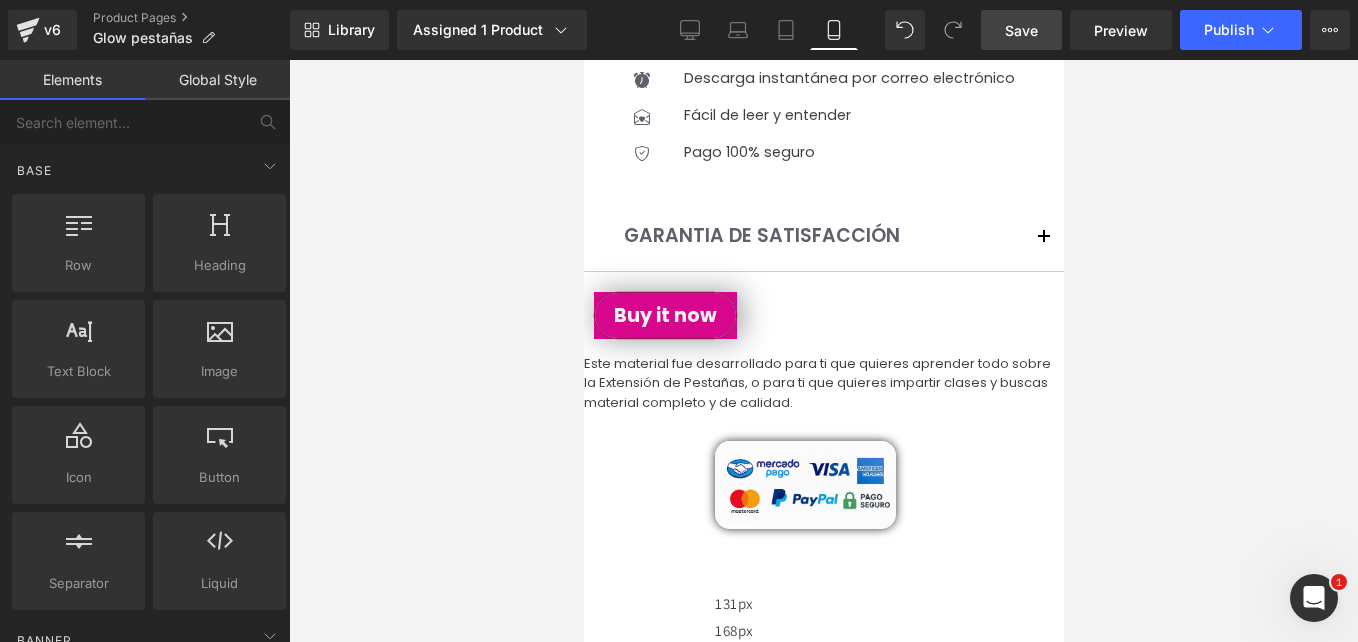 click on "Save" at bounding box center [1021, 30] 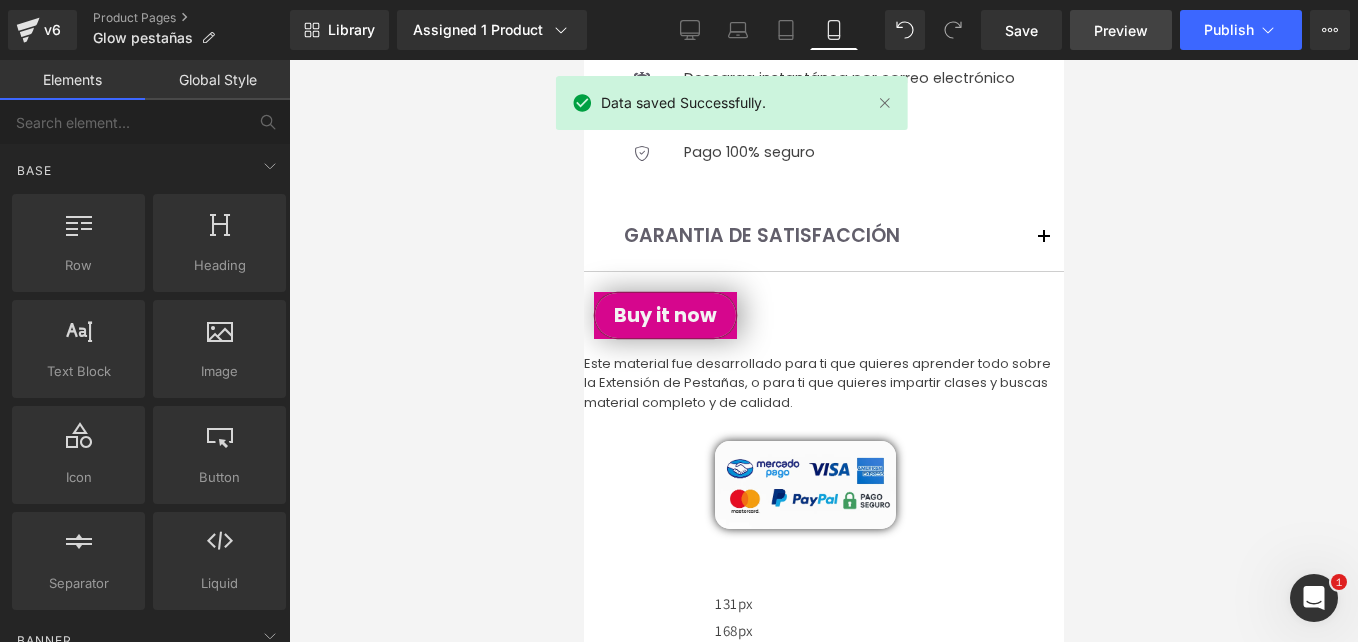 click on "Preview" at bounding box center [1121, 30] 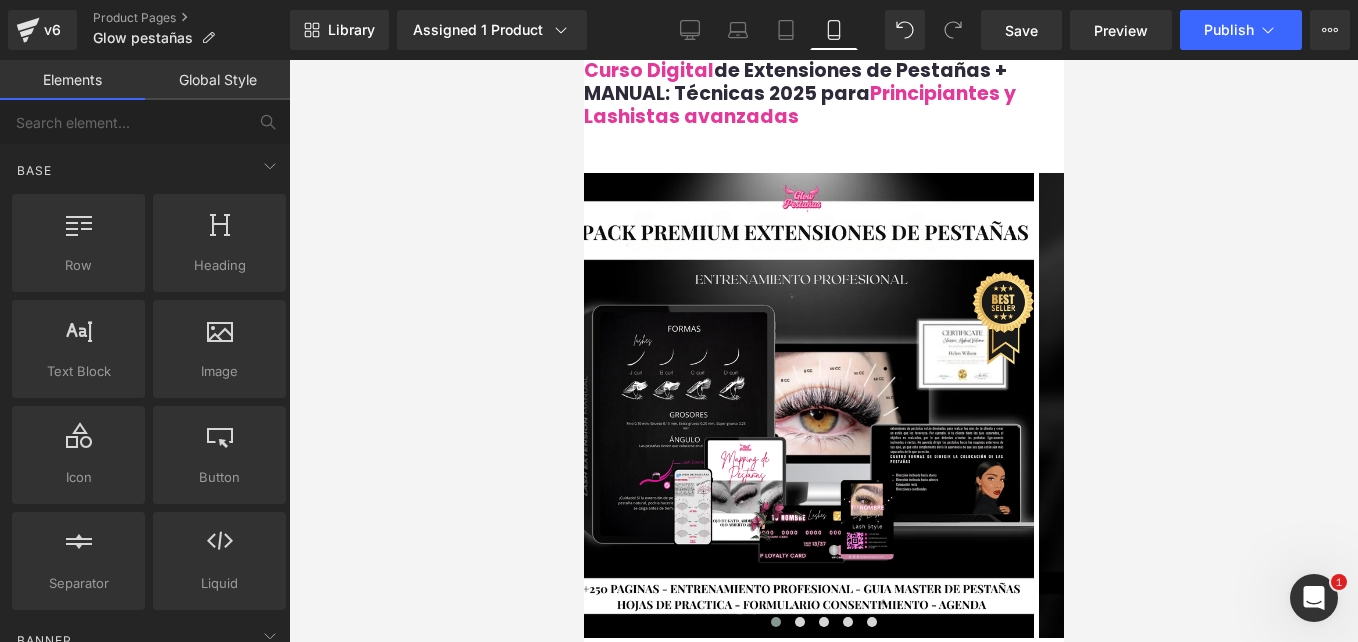 scroll, scrollTop: 0, scrollLeft: 0, axis: both 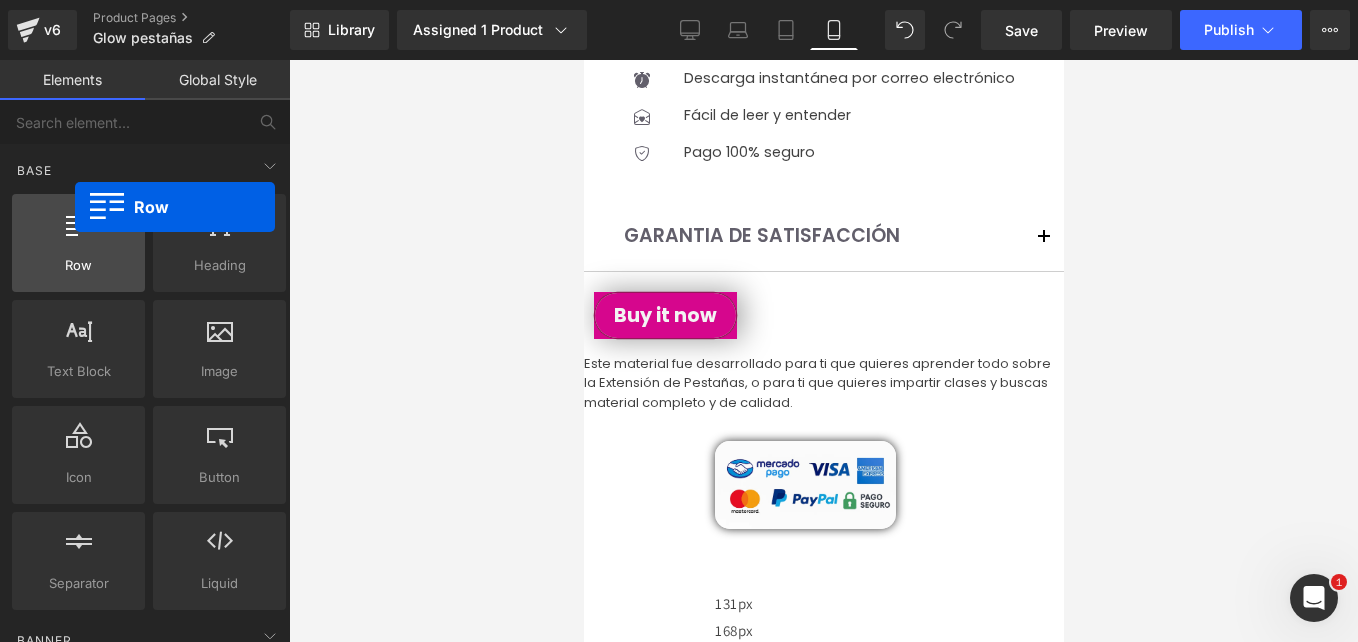 drag, startPoint x: 101, startPoint y: 254, endPoint x: 70, endPoint y: 217, distance: 48.270073 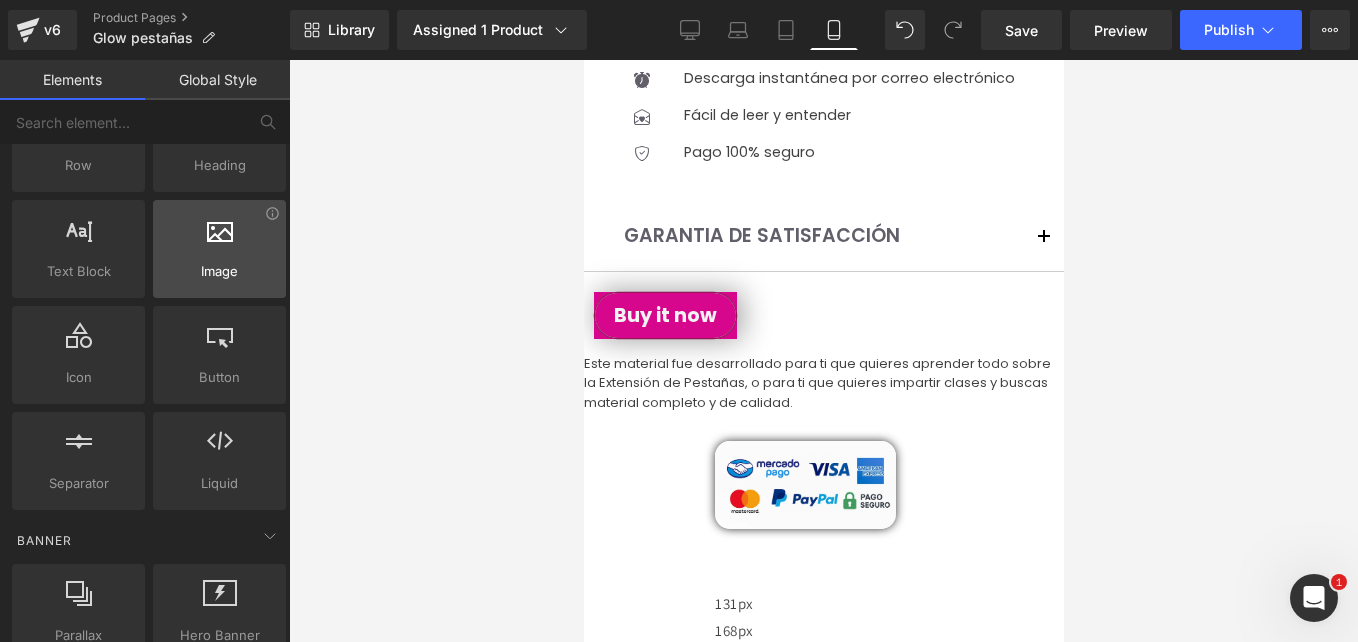 scroll, scrollTop: 0, scrollLeft: 0, axis: both 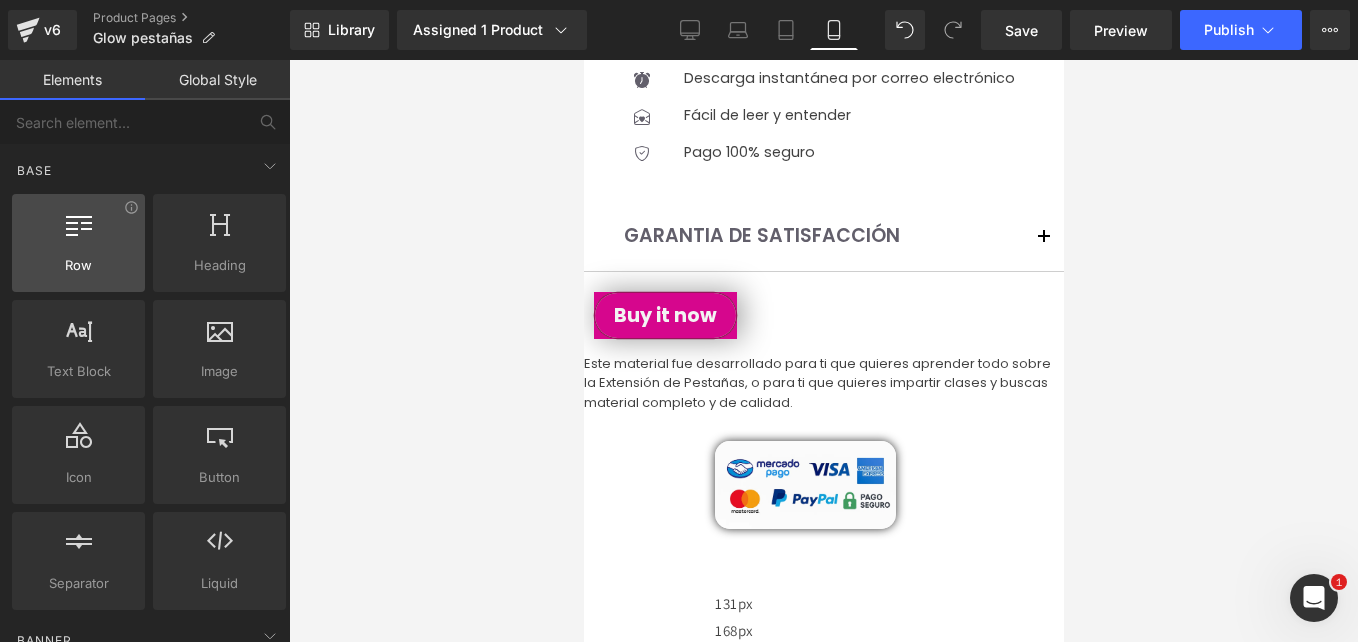click on "Row  rows, columns, layouts, div" at bounding box center (78, 243) 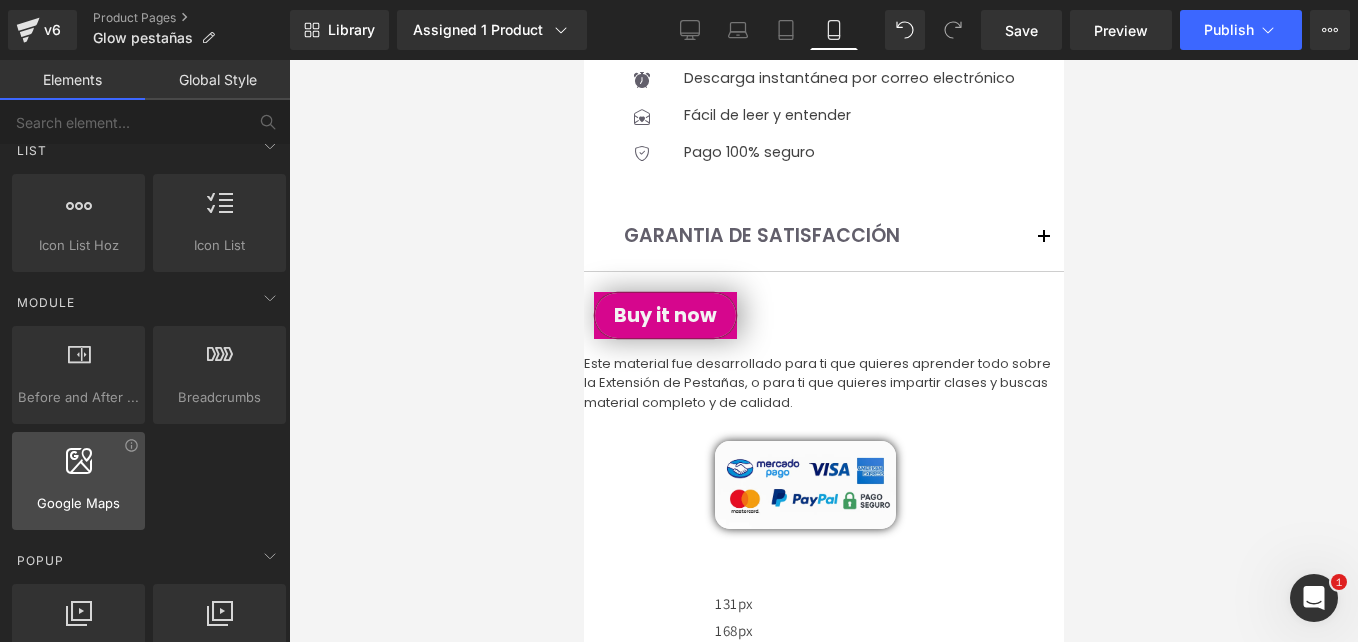 scroll, scrollTop: 1000, scrollLeft: 0, axis: vertical 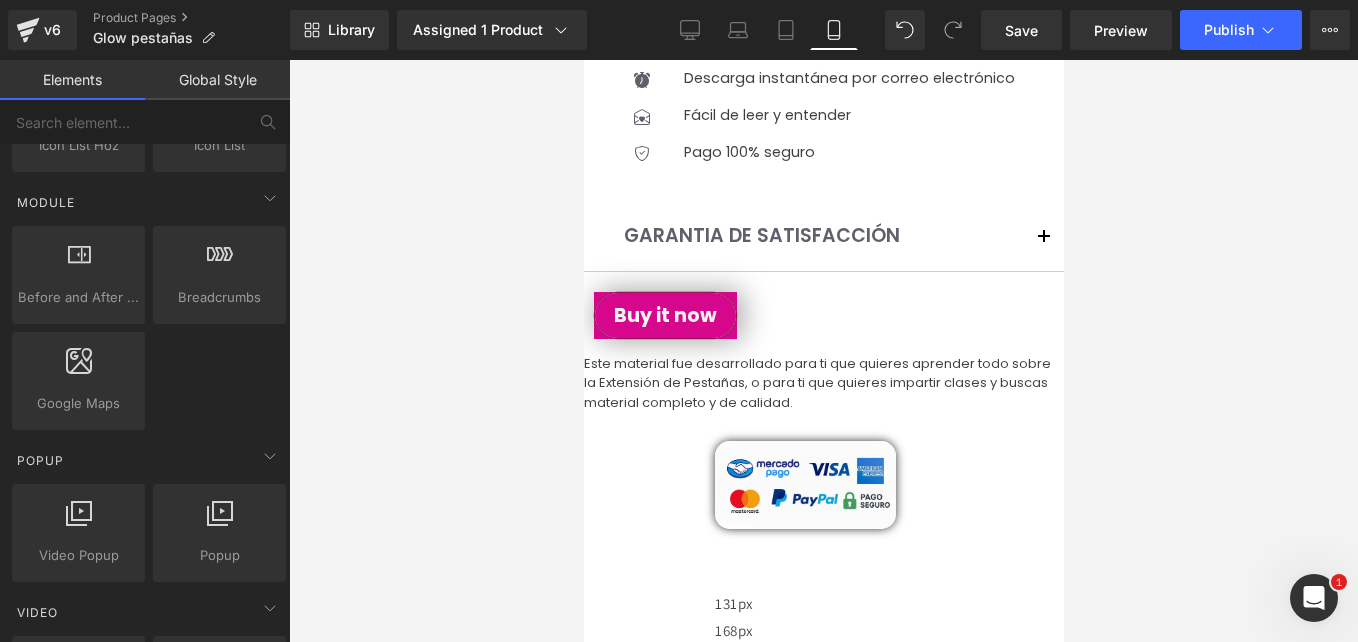 click on "Row" at bounding box center [583, 60] 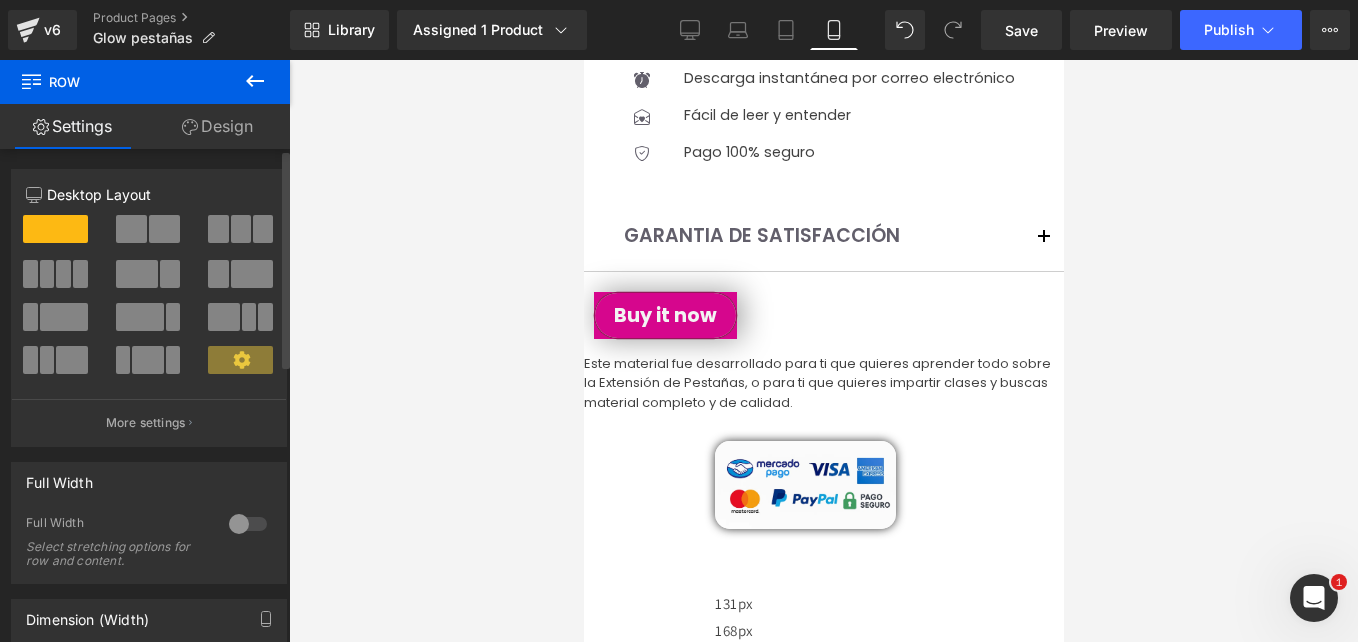 click at bounding box center (131, 229) 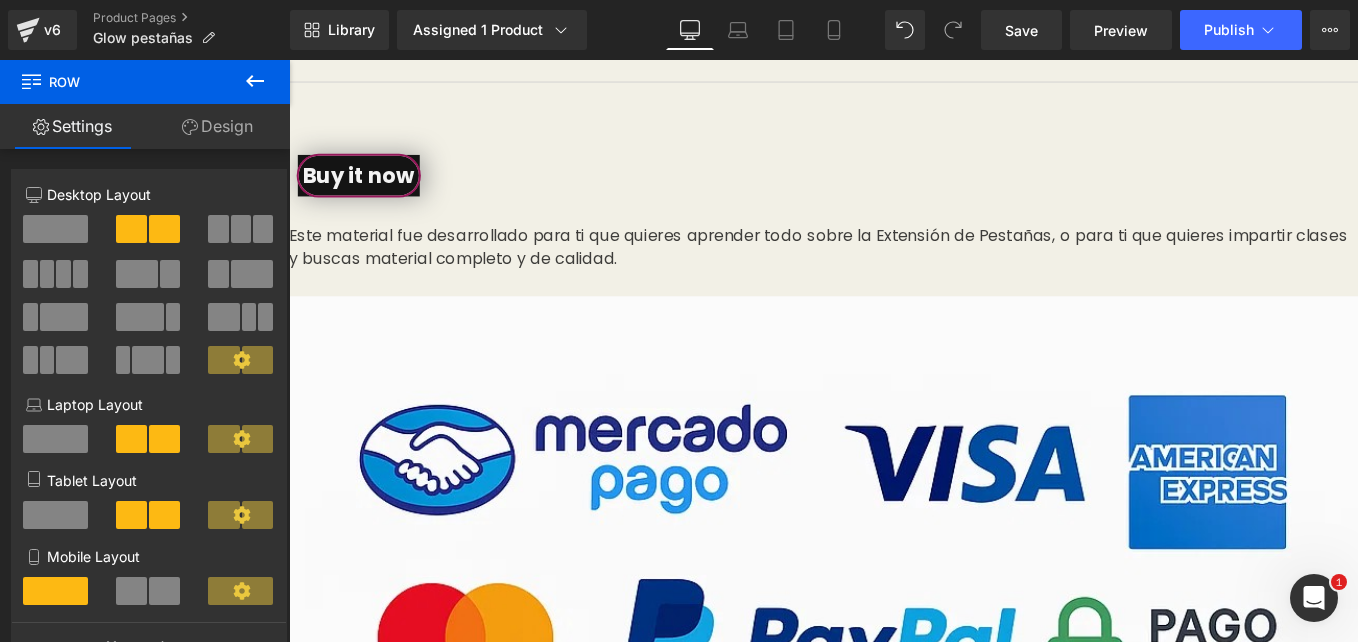 scroll, scrollTop: 1899, scrollLeft: 0, axis: vertical 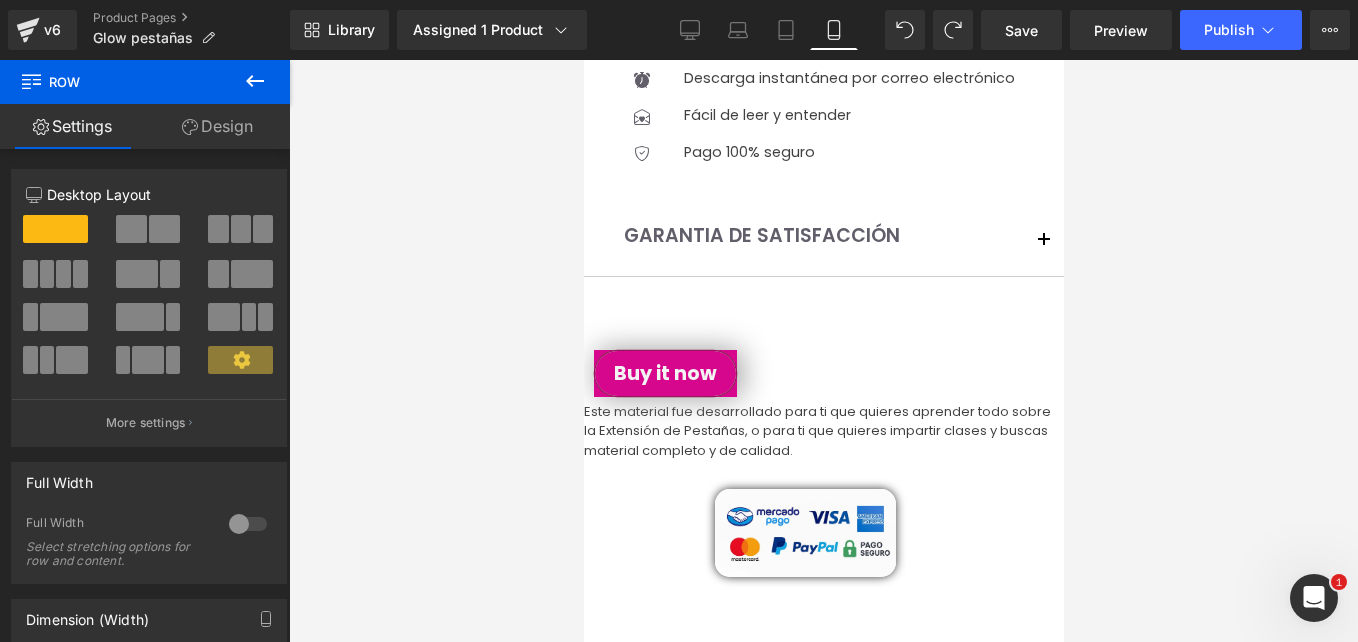 click 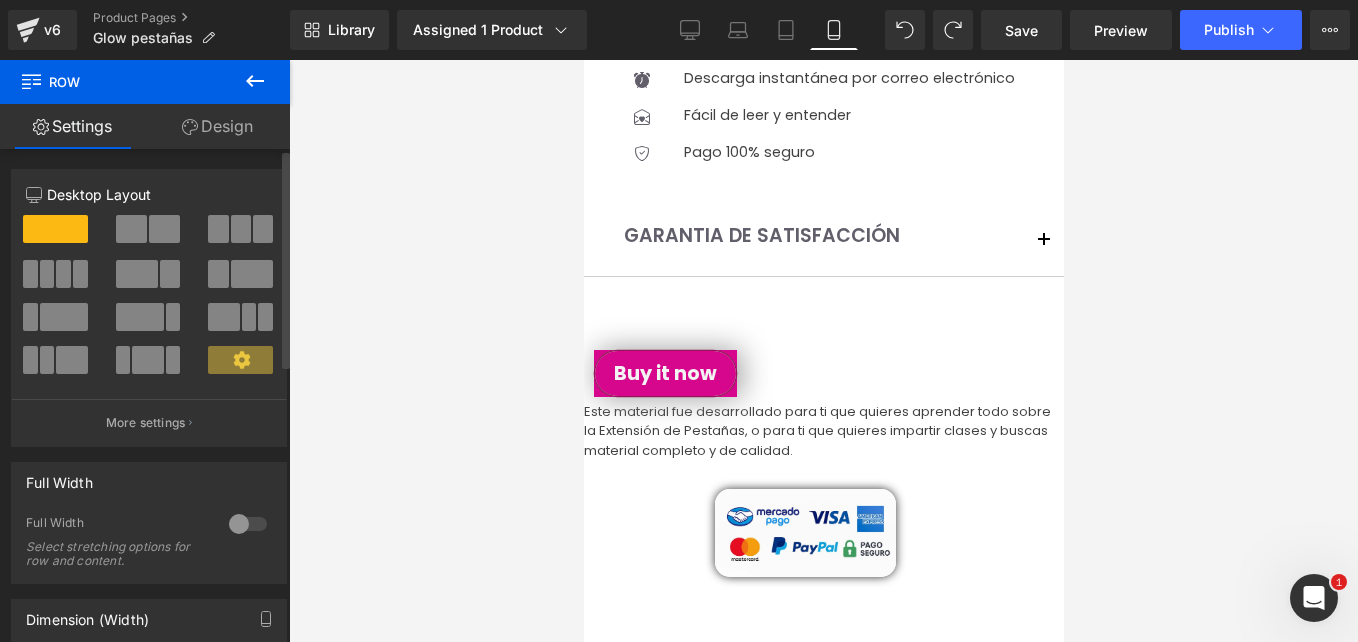click at bounding box center [241, 229] 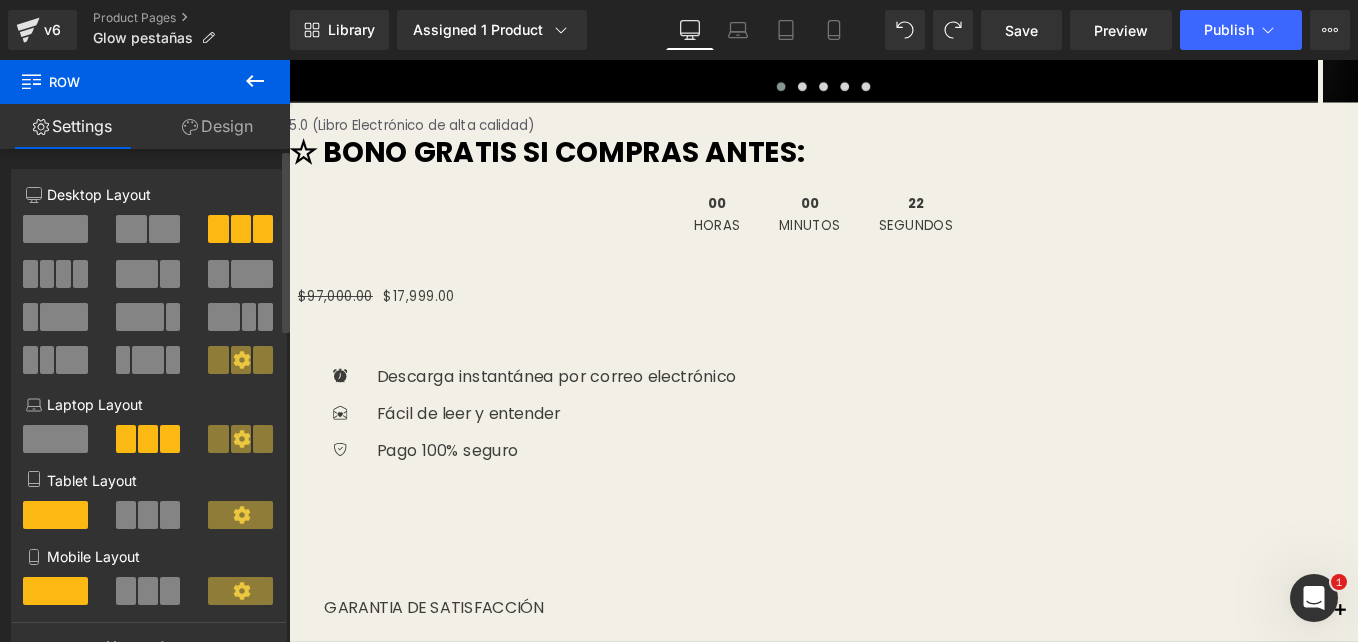 scroll, scrollTop: 1970, scrollLeft: 0, axis: vertical 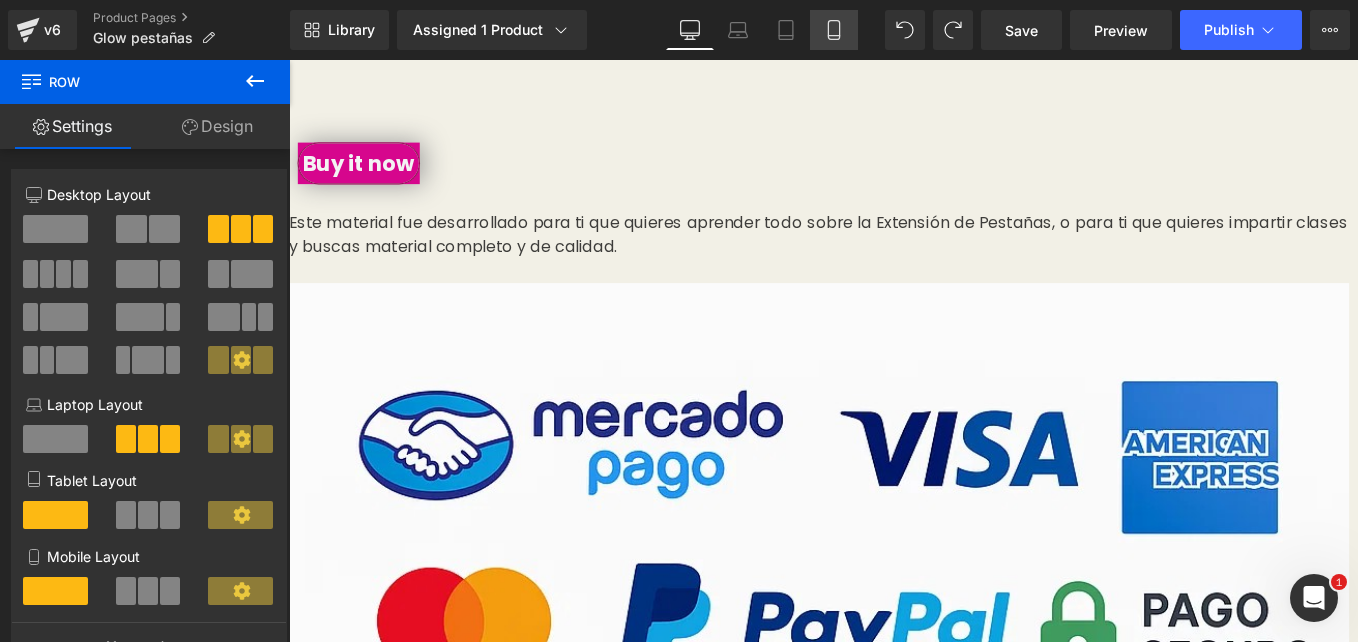 click 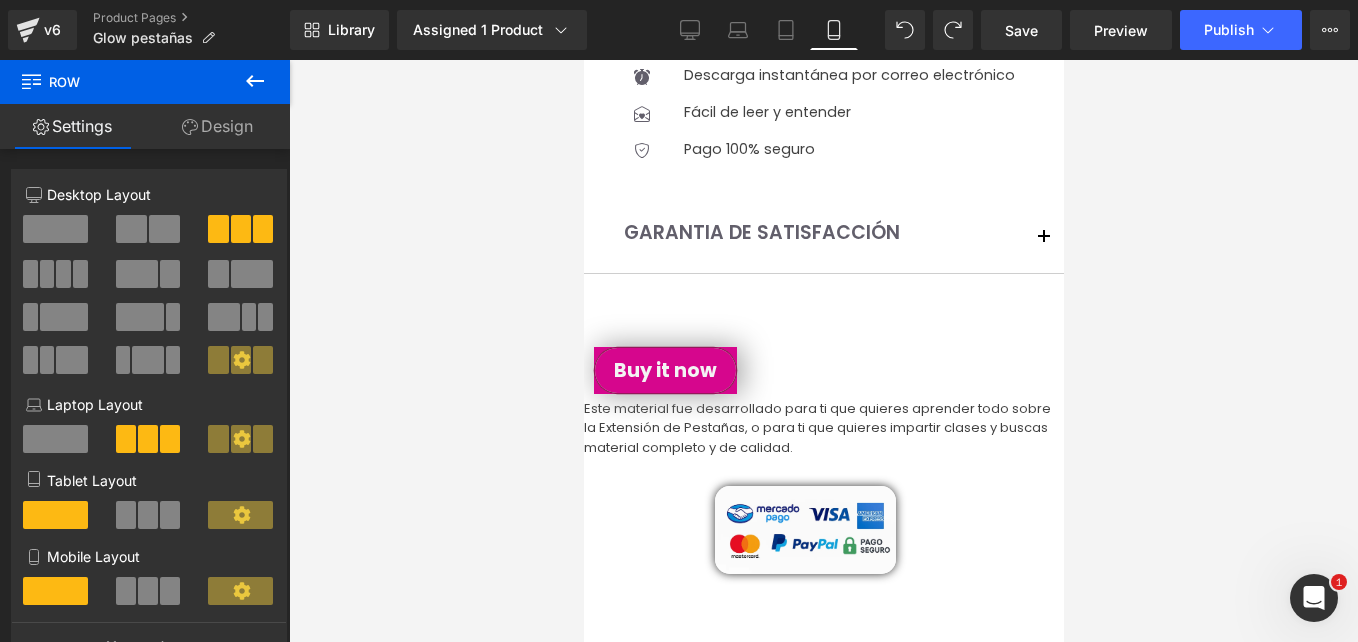 scroll, scrollTop: 804, scrollLeft: 0, axis: vertical 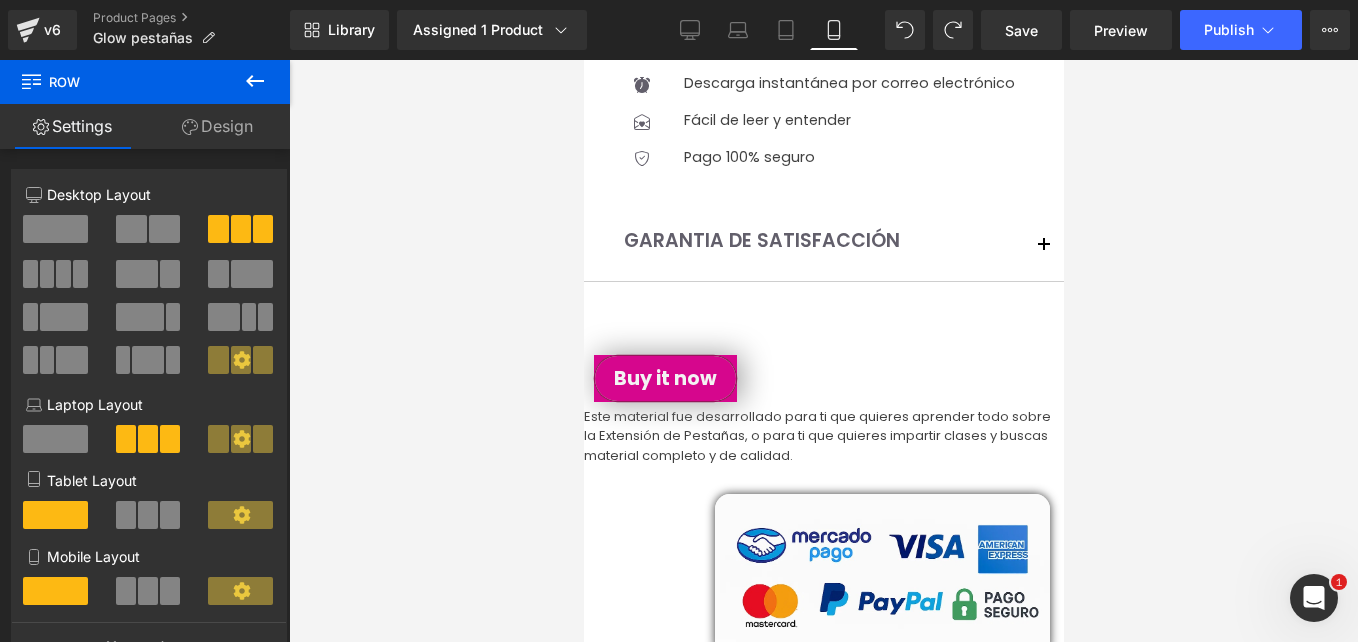 drag, startPoint x: 891, startPoint y: 418, endPoint x: 1056, endPoint y: 425, distance: 165.14842 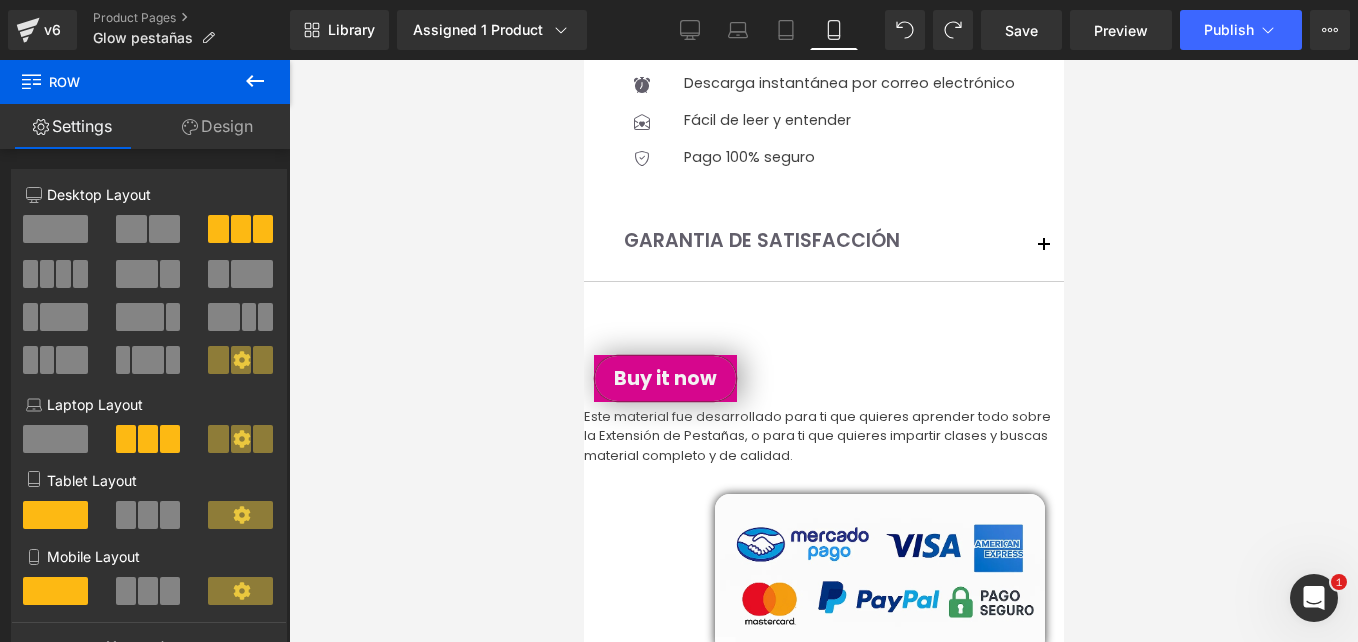 click at bounding box center [723, 744] 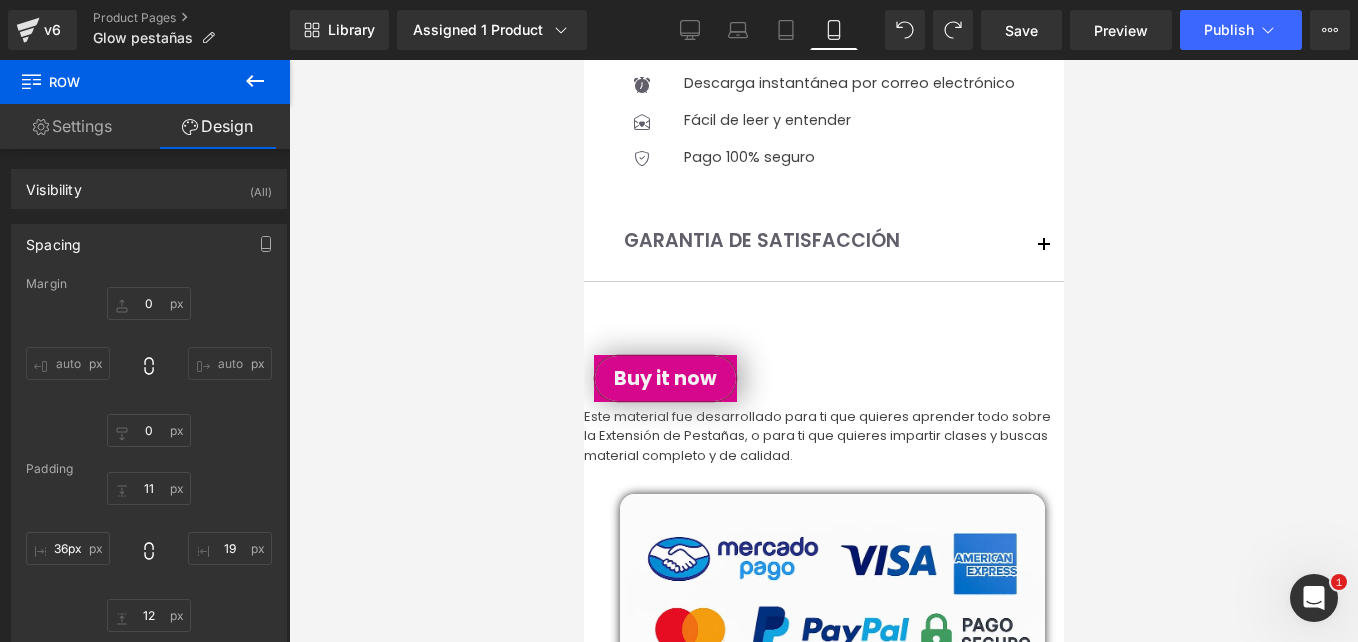 drag, startPoint x: 696, startPoint y: 432, endPoint x: 474, endPoint y: 443, distance: 222.27235 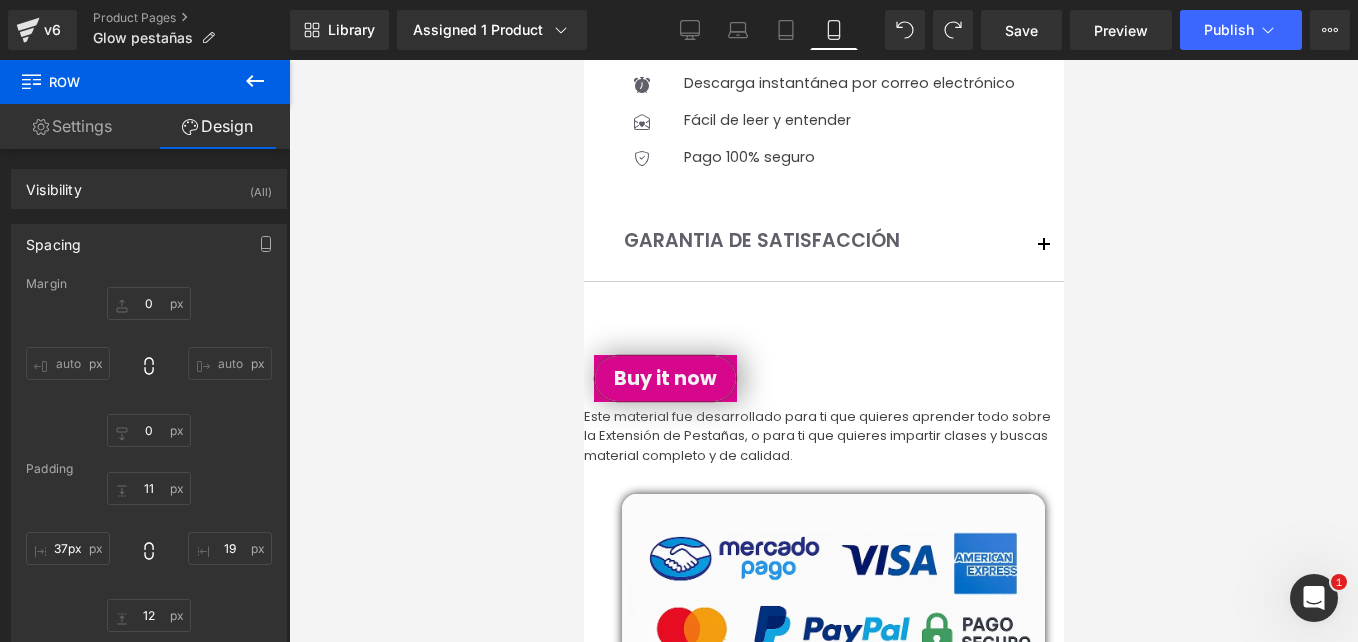 type on "38px" 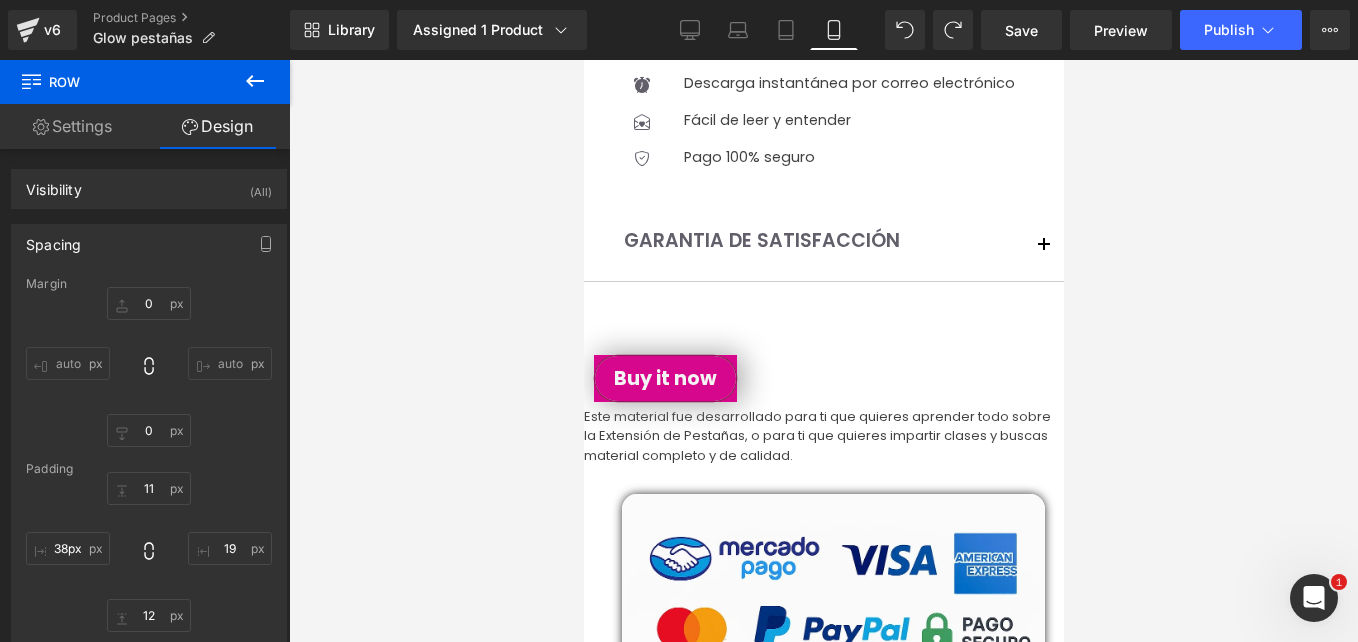 click on "38px" at bounding box center (640, 775) 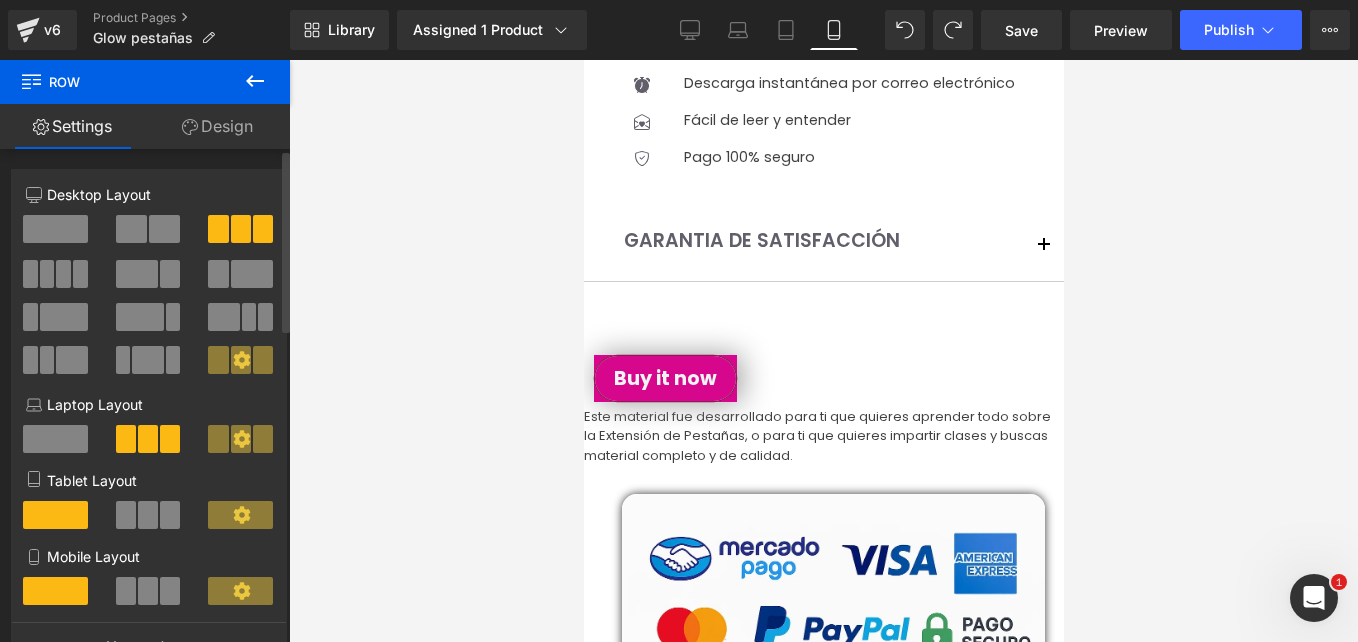 scroll, scrollTop: 100, scrollLeft: 0, axis: vertical 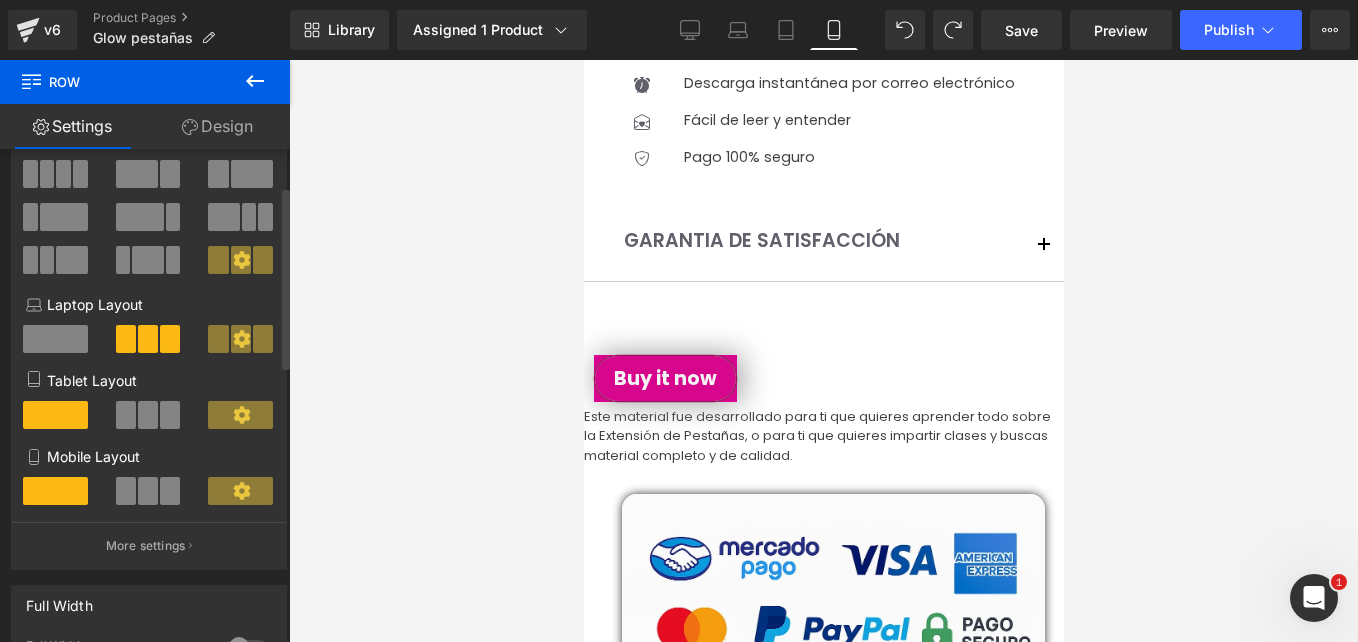 click at bounding box center [148, 491] 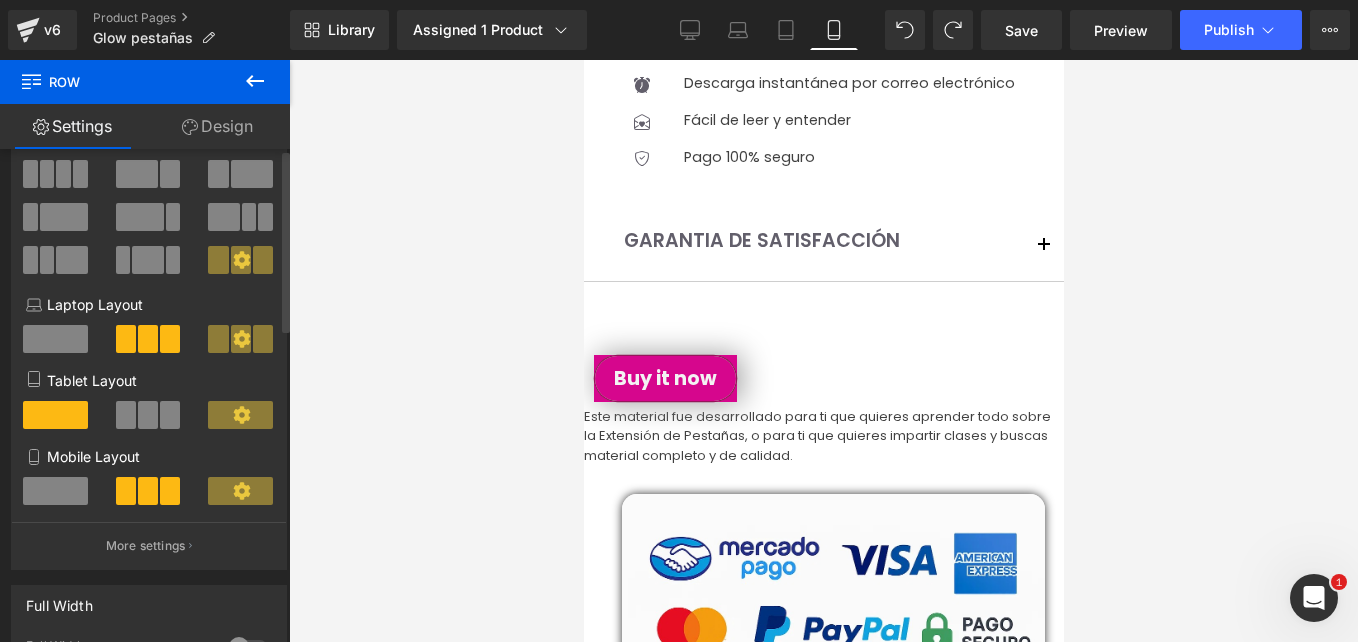 scroll, scrollTop: 0, scrollLeft: 0, axis: both 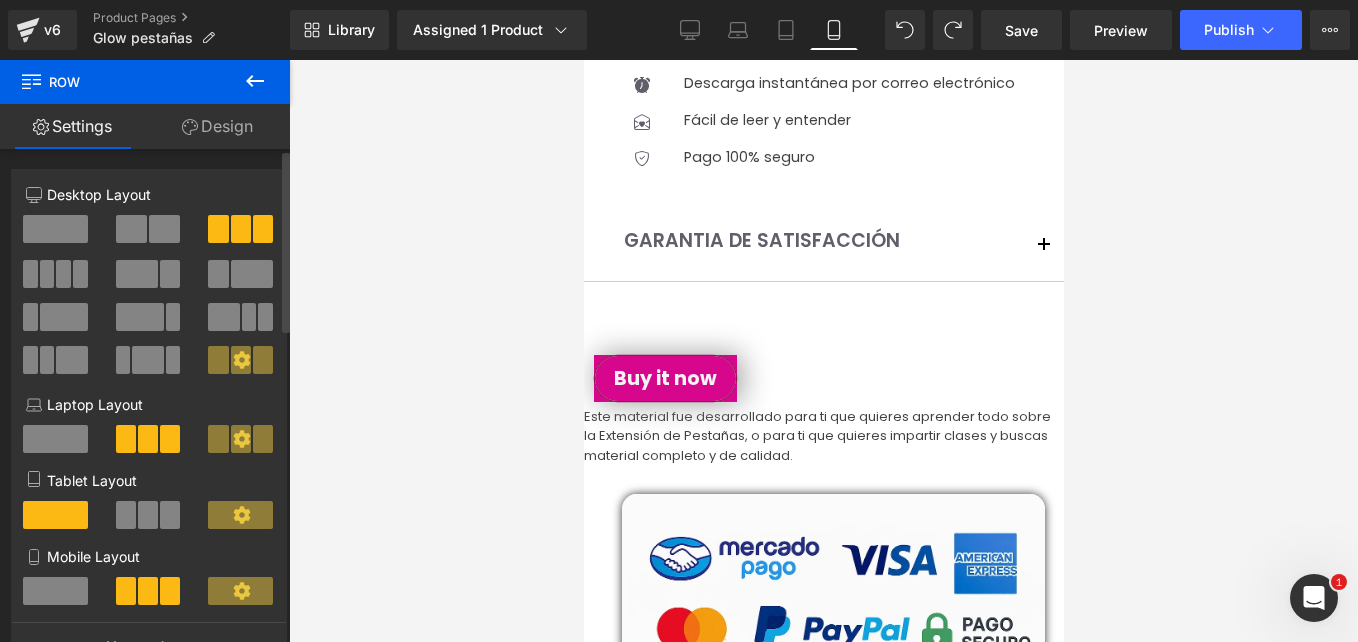 click at bounding box center (55, 229) 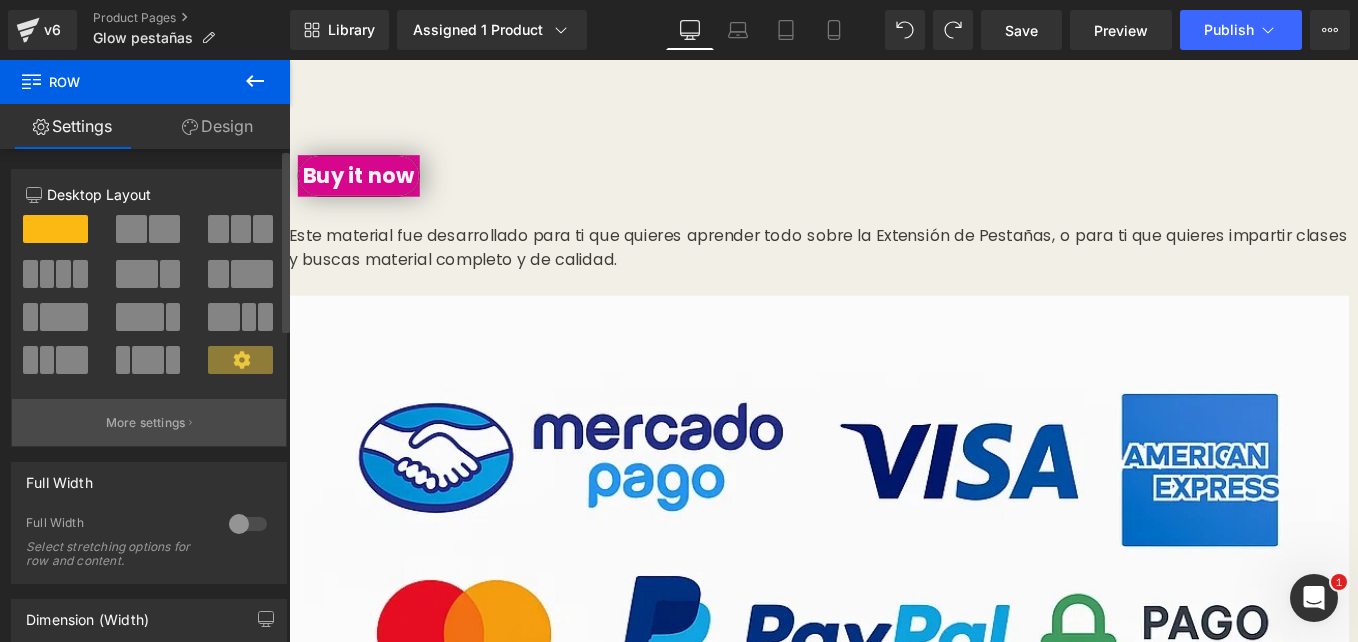 scroll, scrollTop: 1274, scrollLeft: 0, axis: vertical 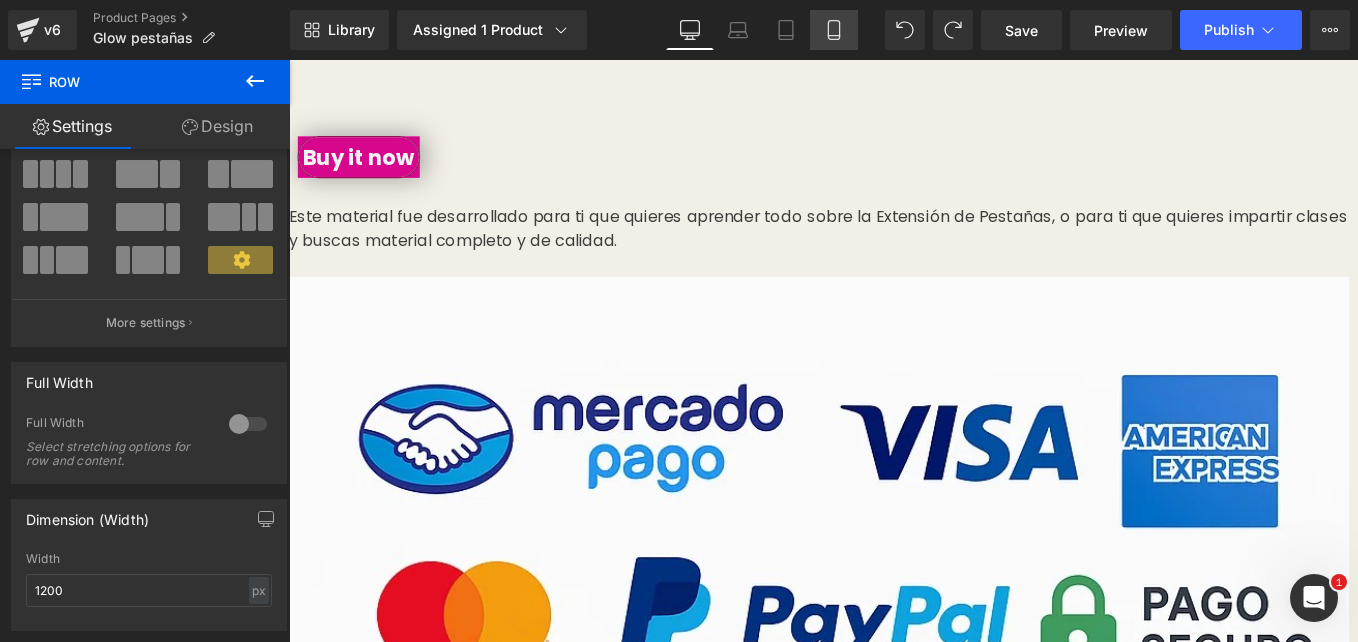 click 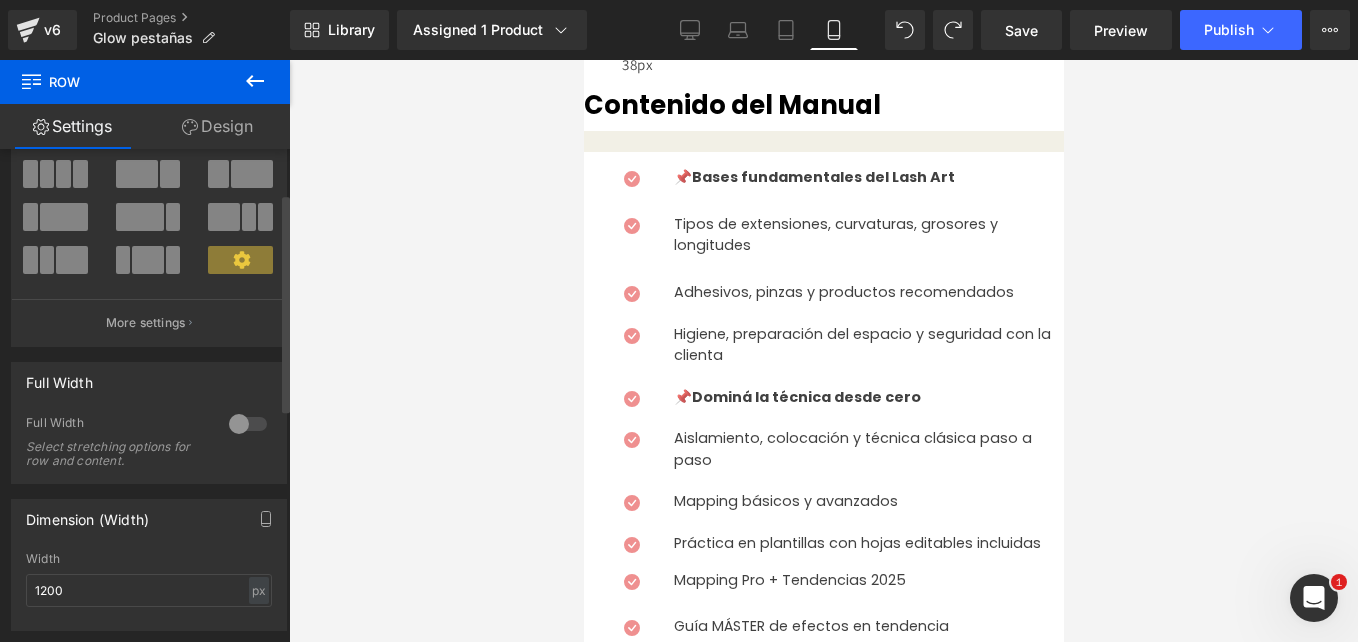 scroll, scrollTop: 804, scrollLeft: 0, axis: vertical 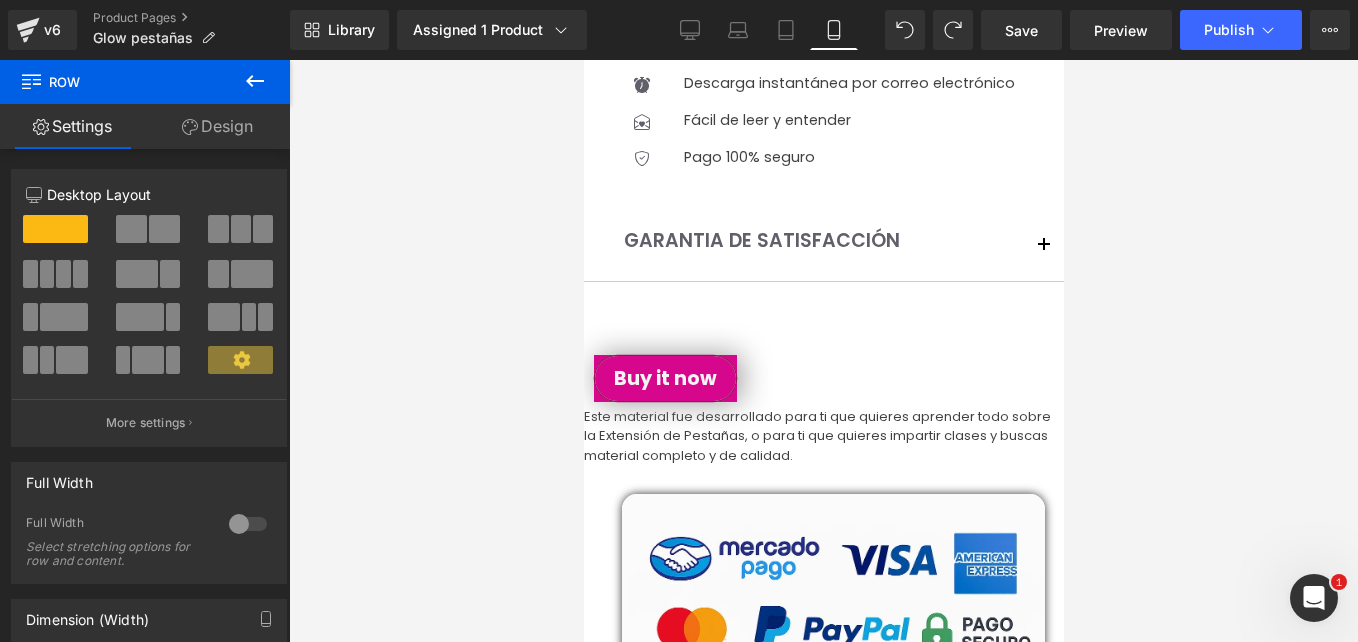 click at bounding box center (832, 596) 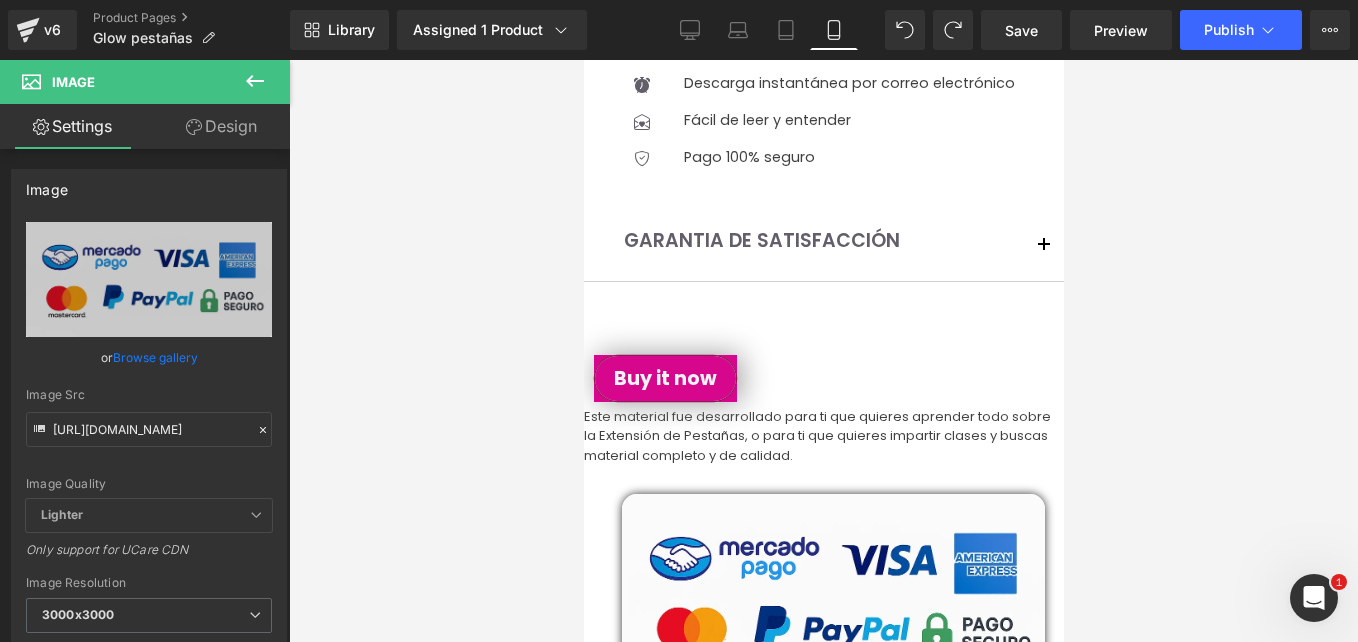 click 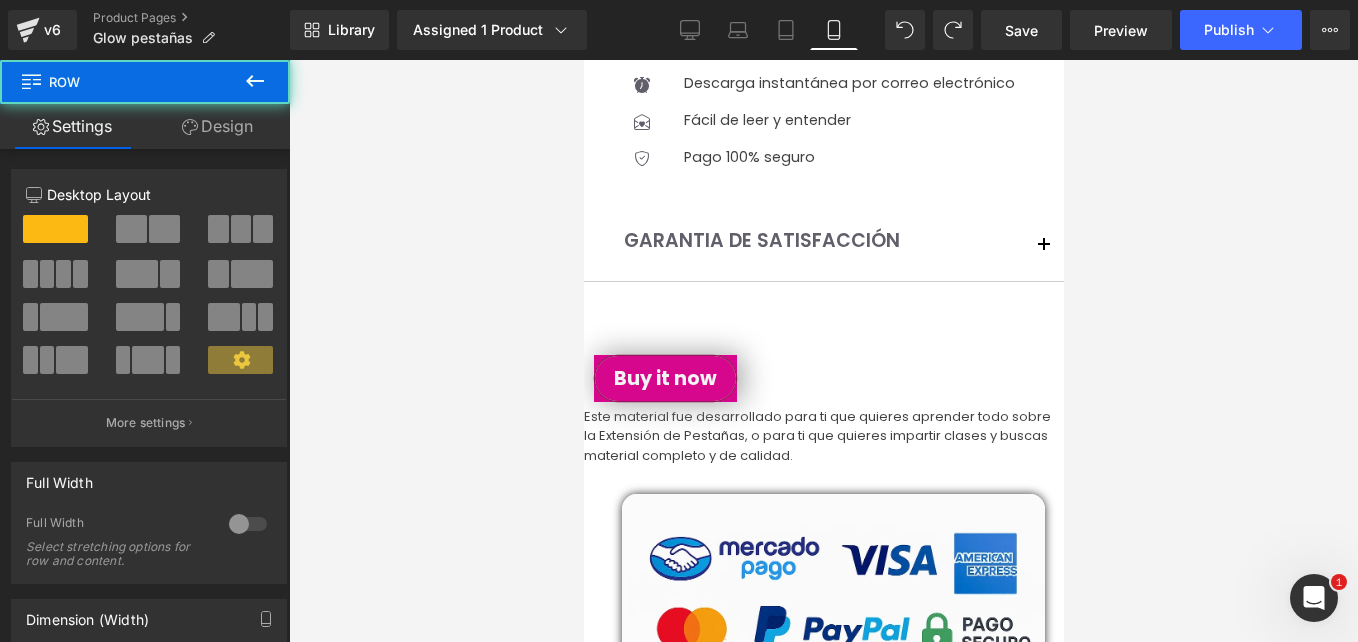 drag, startPoint x: 625, startPoint y: 358, endPoint x: 599, endPoint y: 347, distance: 28.231188 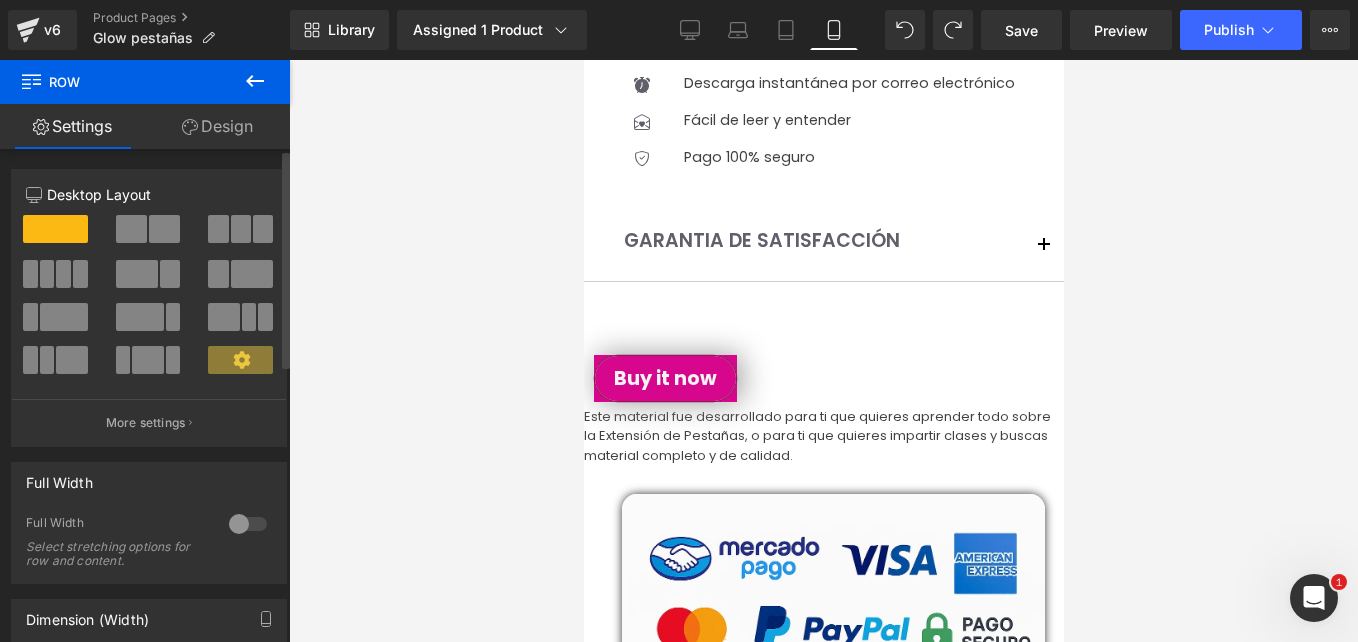 click at bounding box center [164, 229] 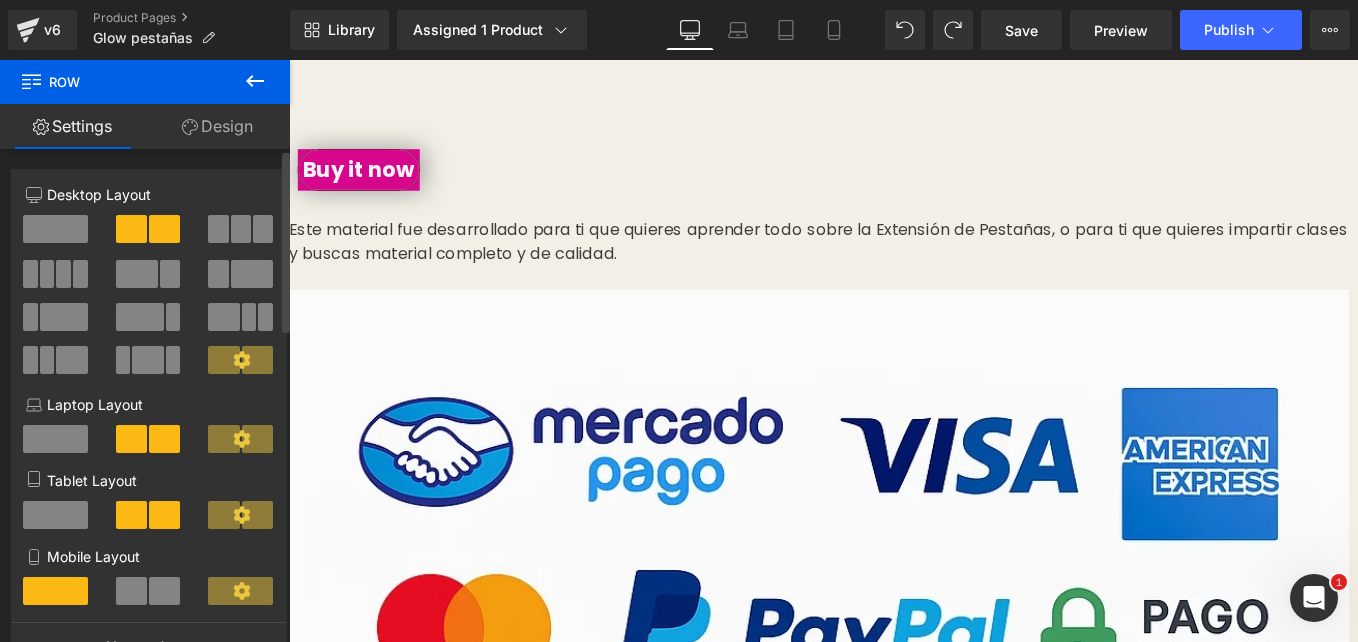 scroll, scrollTop: 1965, scrollLeft: 0, axis: vertical 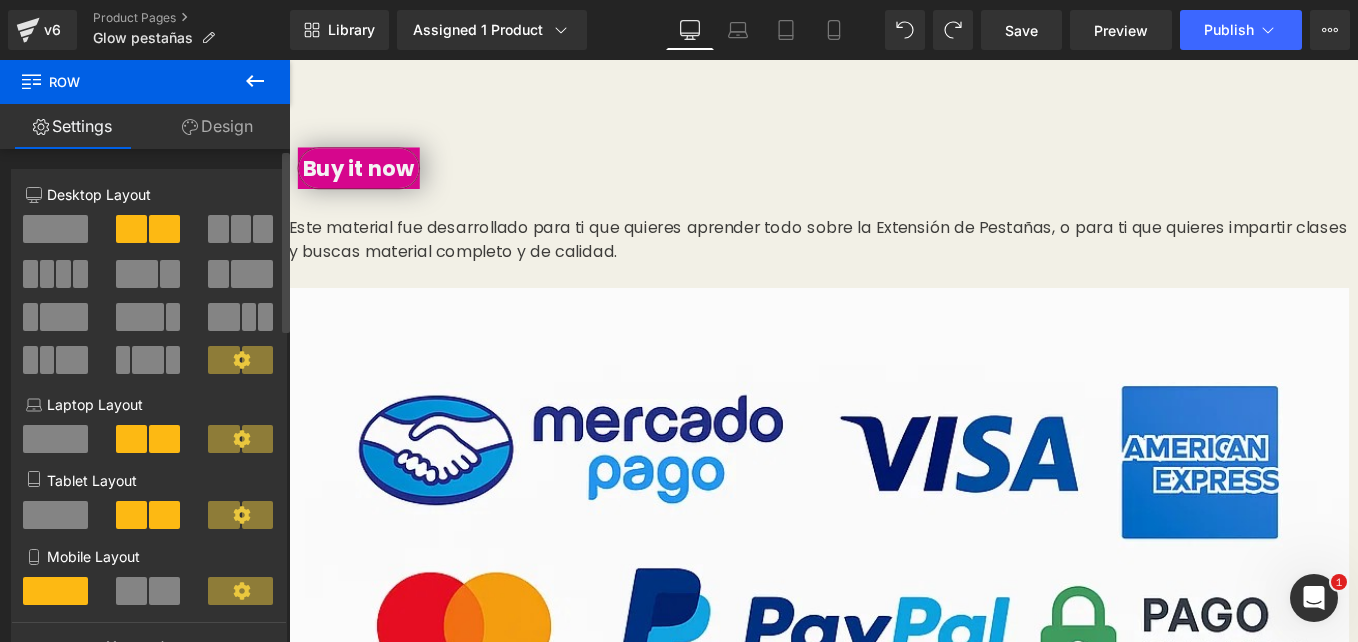 click at bounding box center [241, 229] 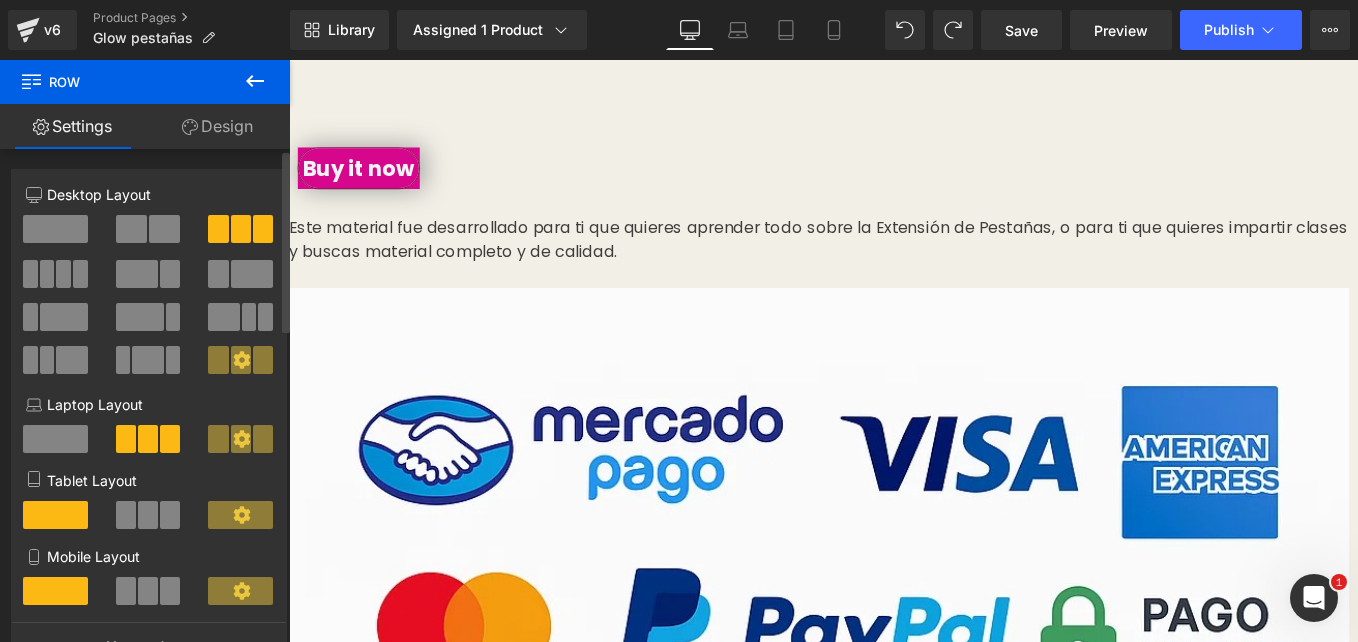 scroll, scrollTop: 1964, scrollLeft: 0, axis: vertical 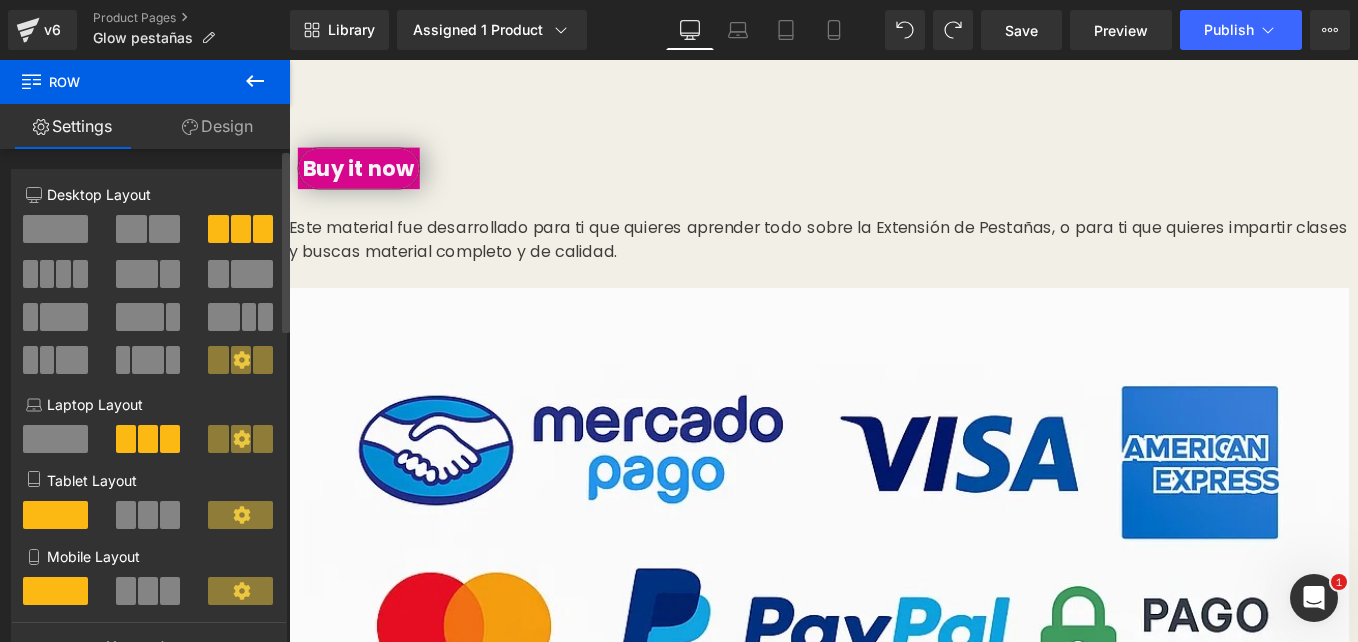 click at bounding box center [148, 591] 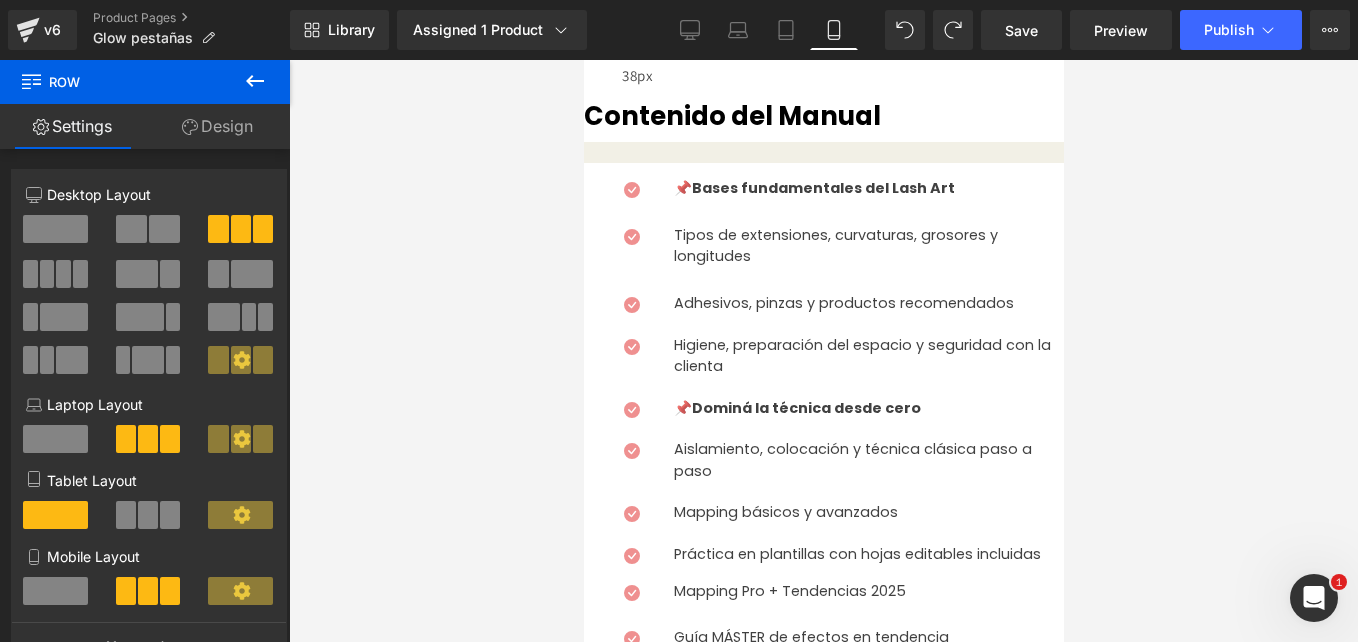 scroll, scrollTop: 799, scrollLeft: 0, axis: vertical 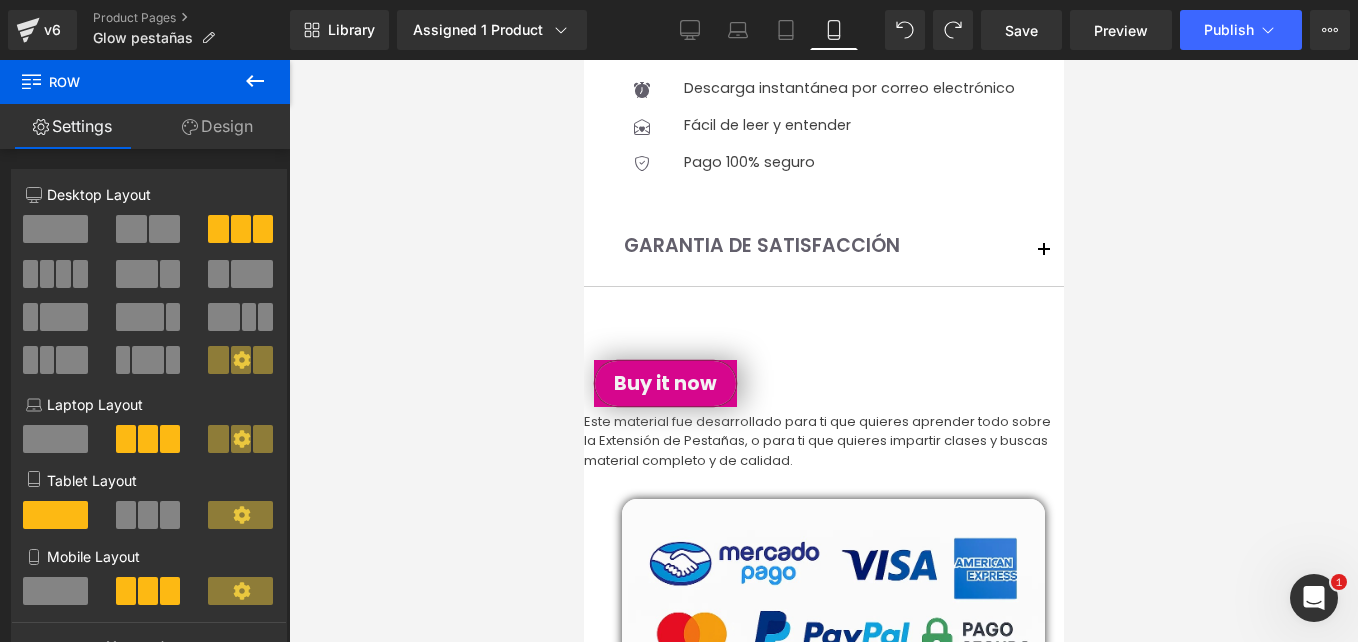 click on "38px" at bounding box center (640, 780) 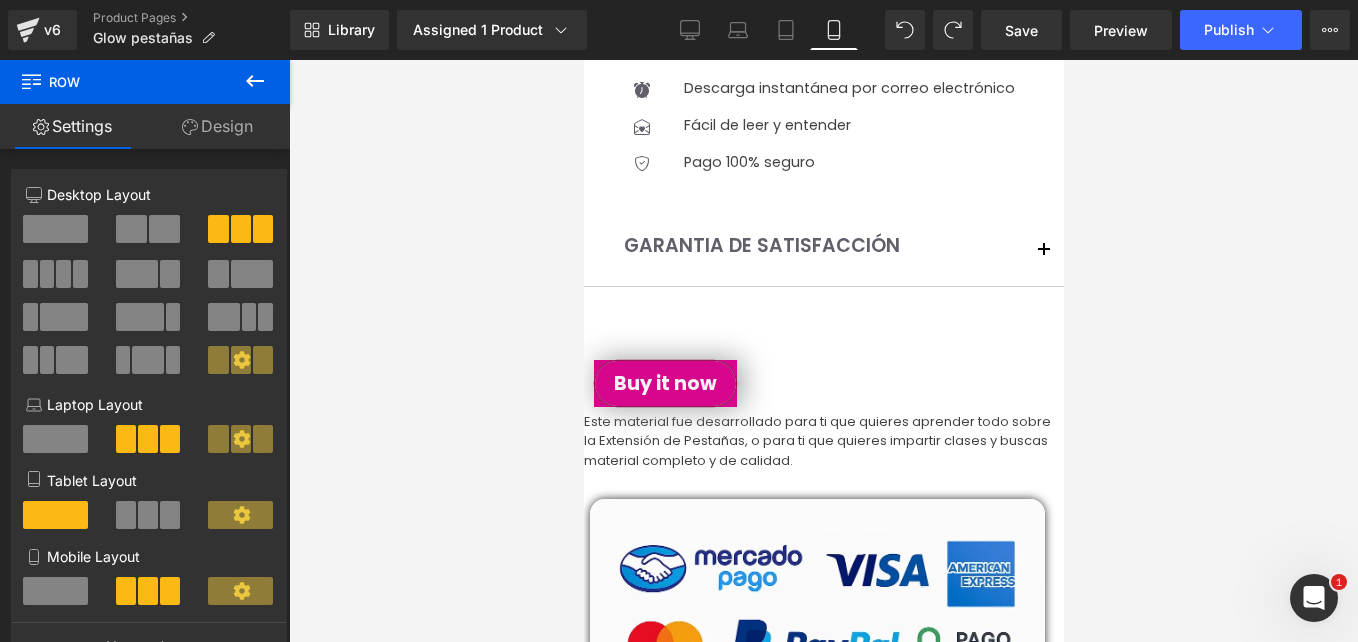drag, startPoint x: 614, startPoint y: 408, endPoint x: 1152, endPoint y: 463, distance: 540.804 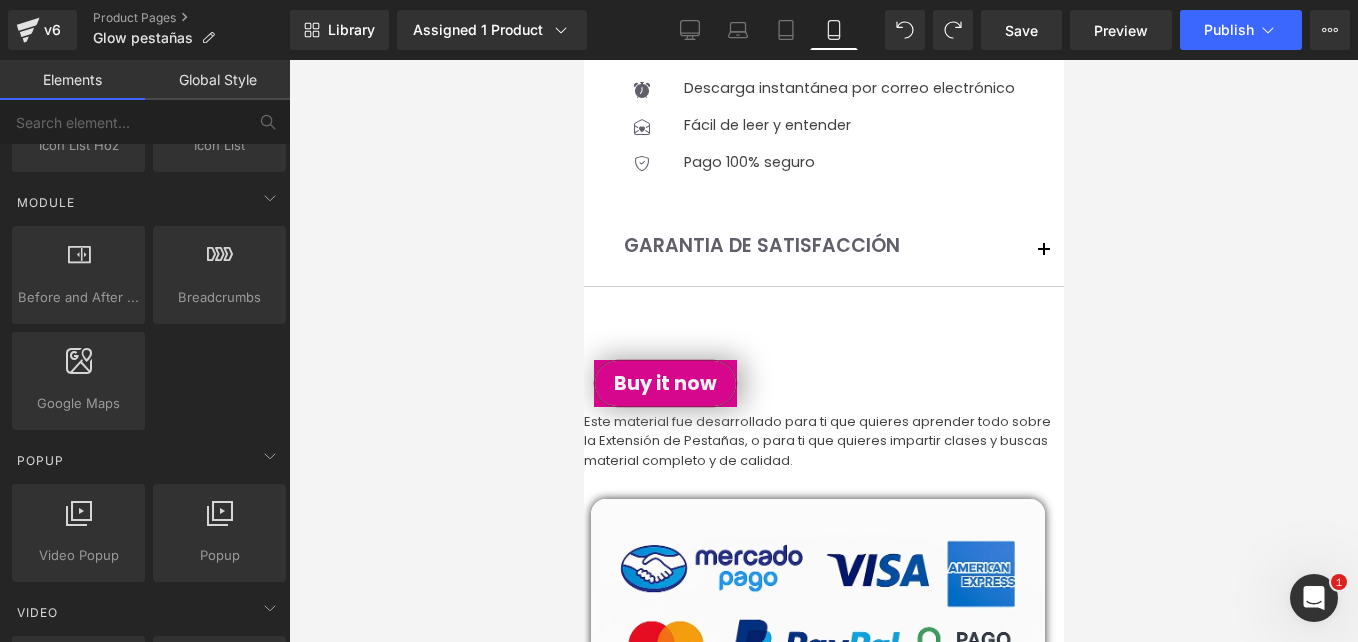 click at bounding box center (823, 351) 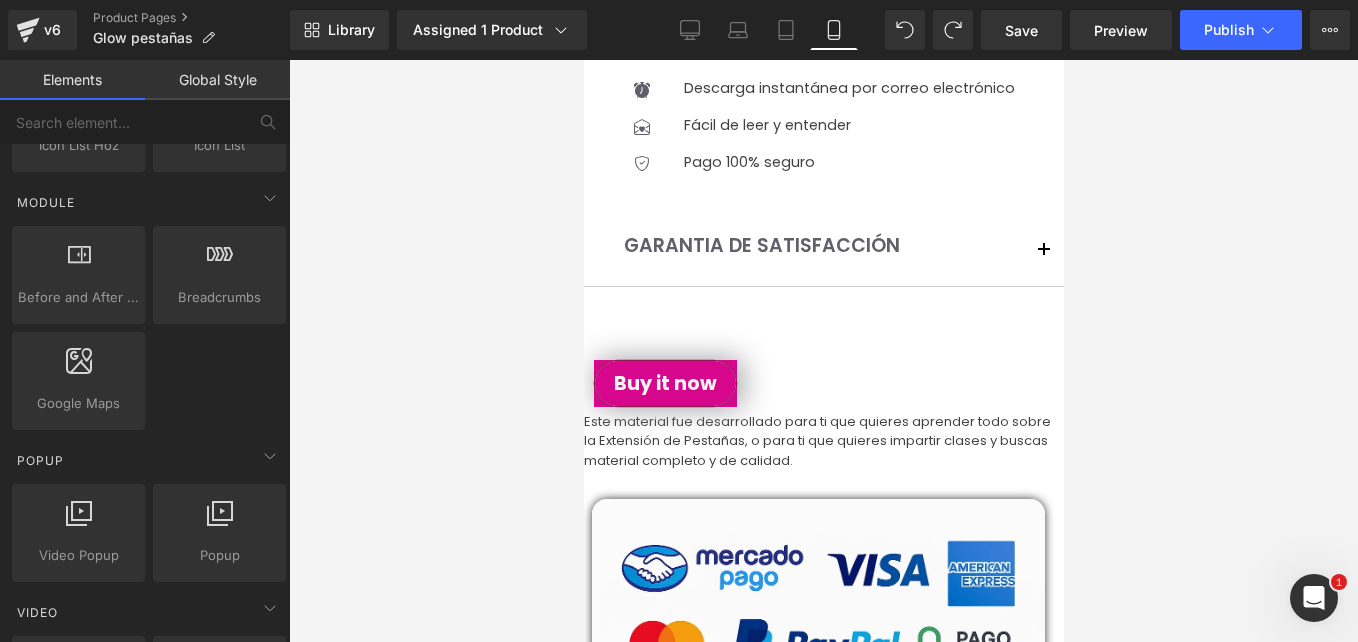 click at bounding box center (595, 782) 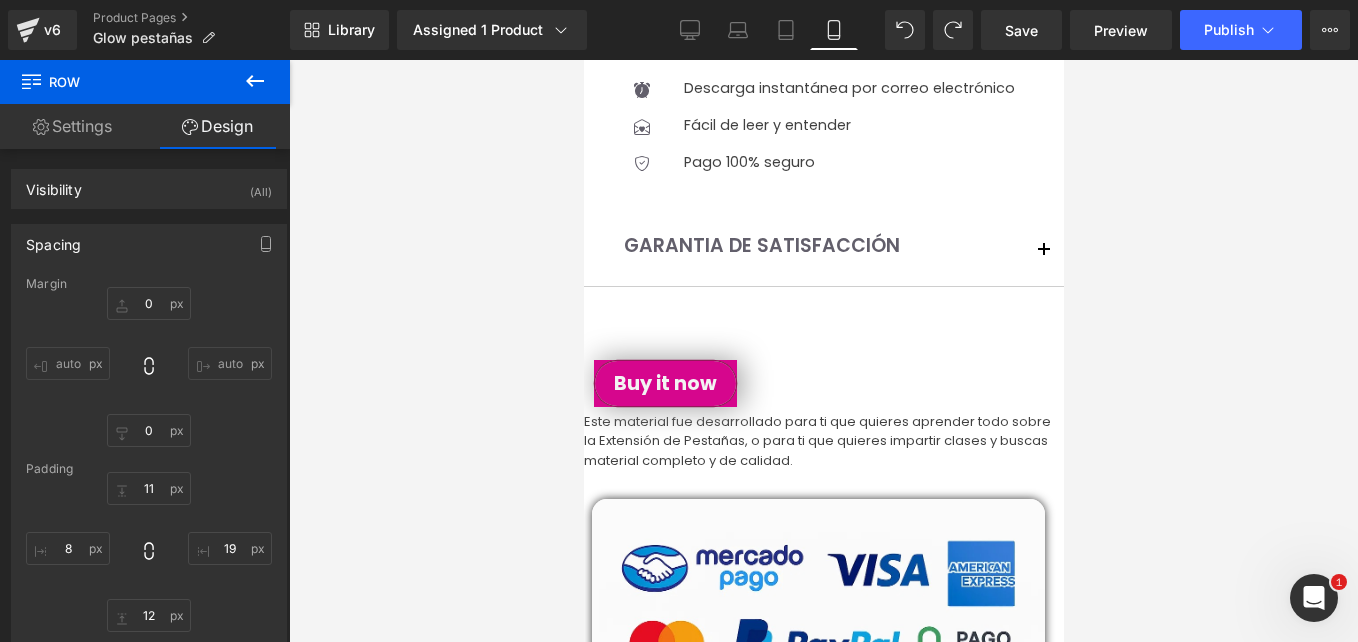 click at bounding box center (255, 82) 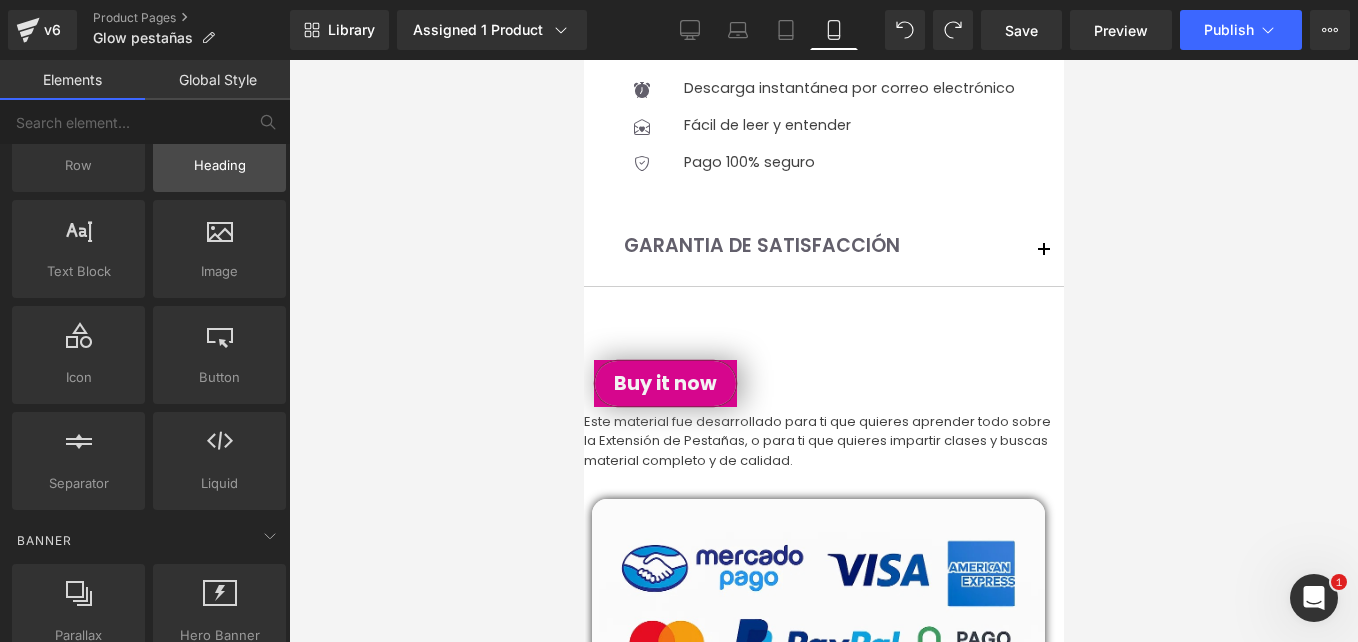 scroll, scrollTop: 0, scrollLeft: 0, axis: both 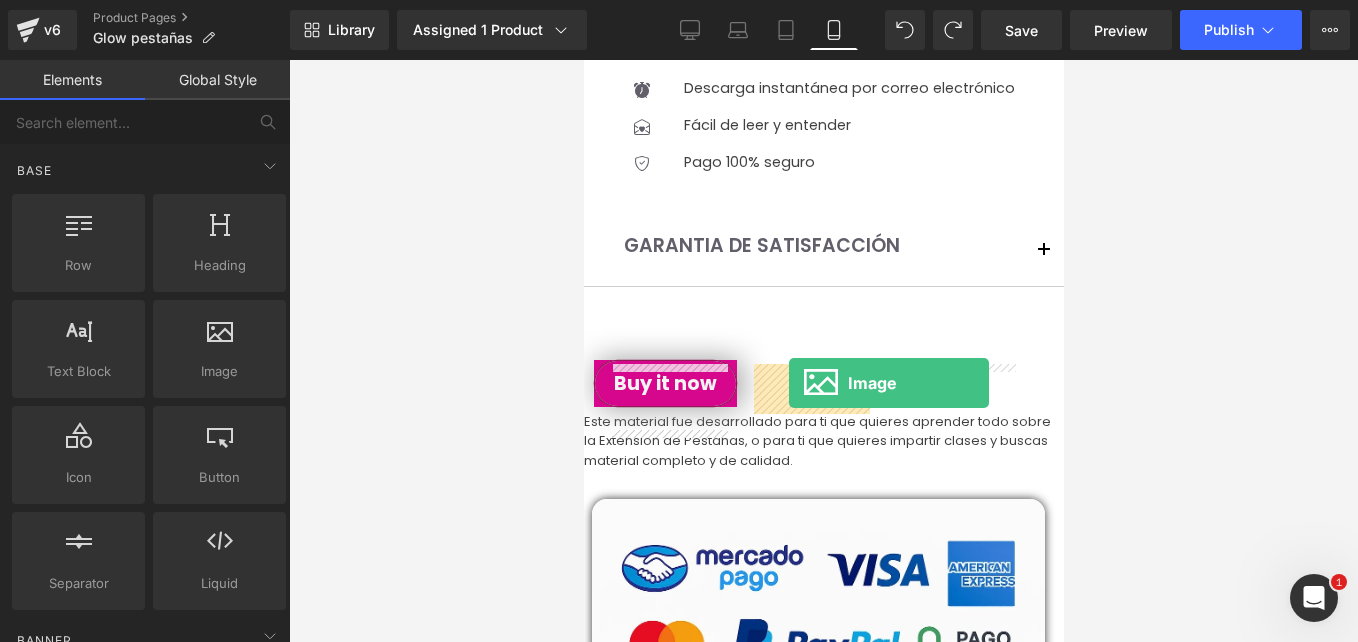 drag, startPoint x: 826, startPoint y: 422, endPoint x: 788, endPoint y: 383, distance: 54.451813 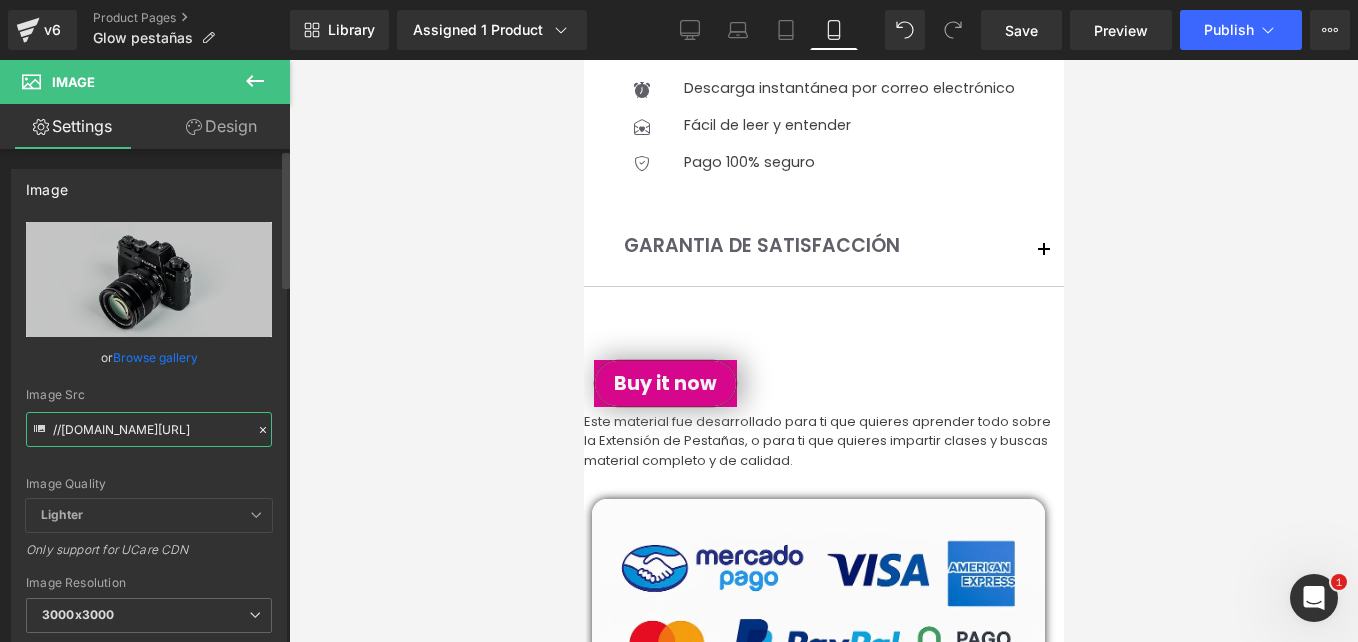 click on "//d1um8515vdn9kb.cloudfront.net/images/parallax.jpg" at bounding box center (149, 429) 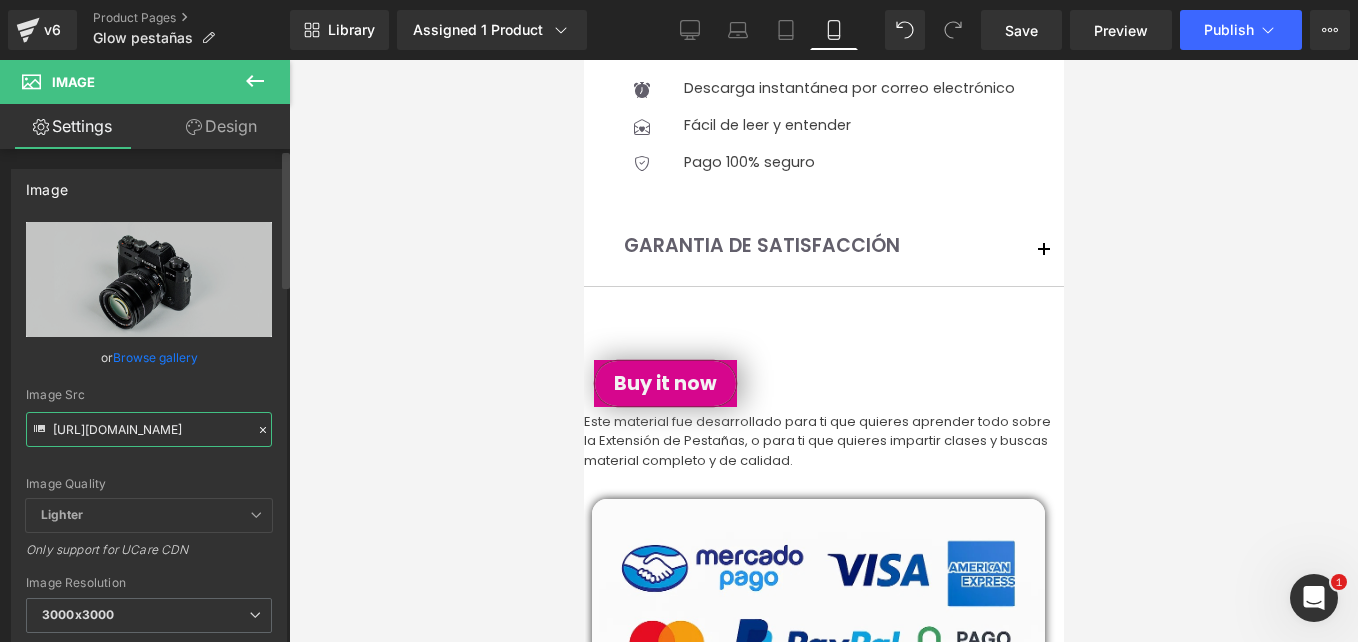 scroll, scrollTop: 0, scrollLeft: 66, axis: horizontal 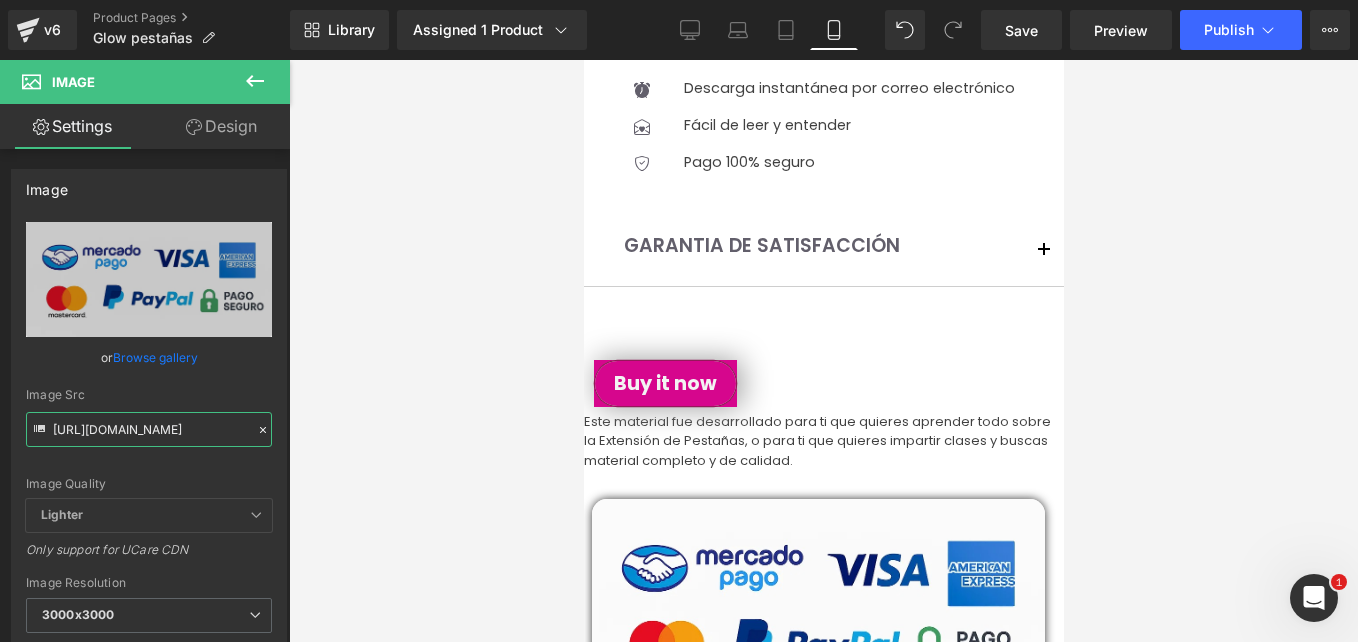 type on "https://i.postimg.cc/wMrRfb0K/rdhtyaj6.png" 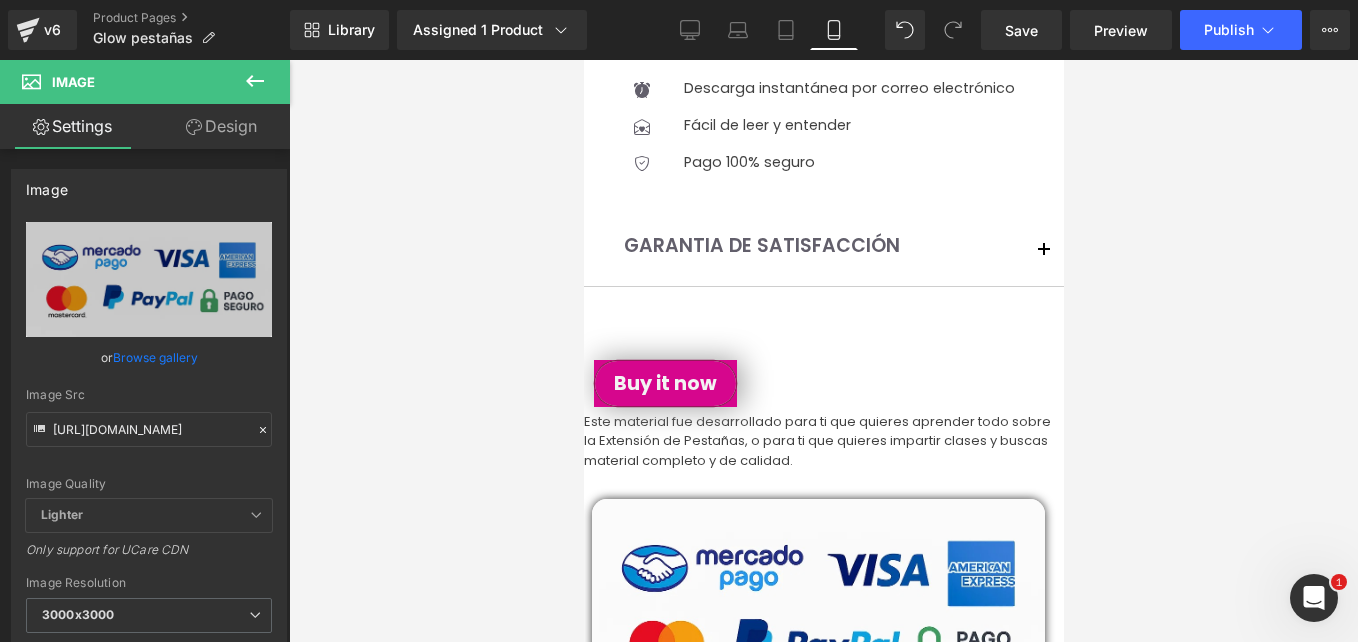 click on "Design" at bounding box center (221, 126) 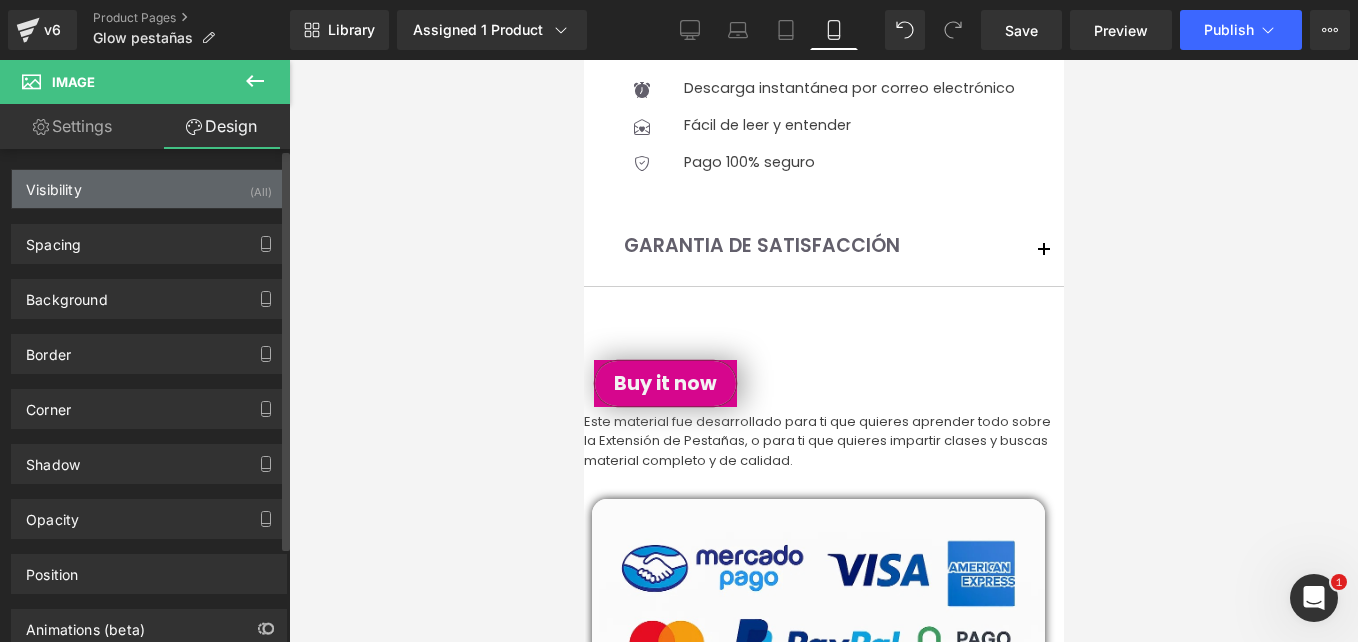 scroll, scrollTop: 0, scrollLeft: 0, axis: both 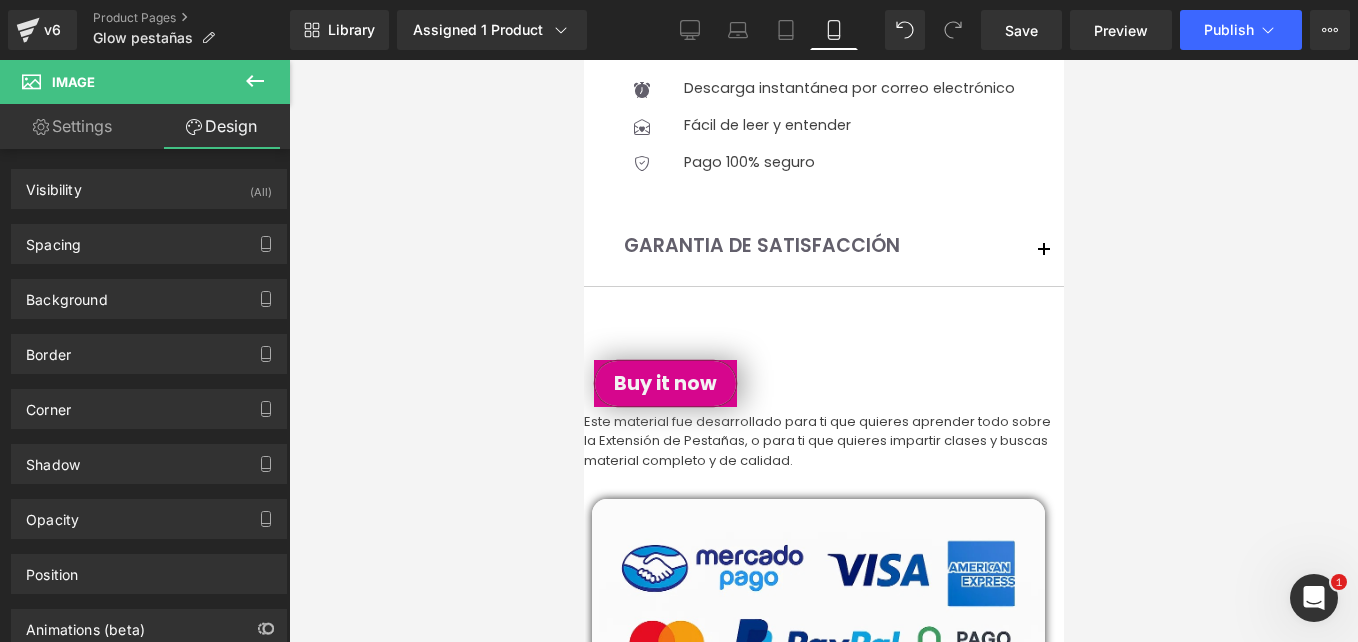 click 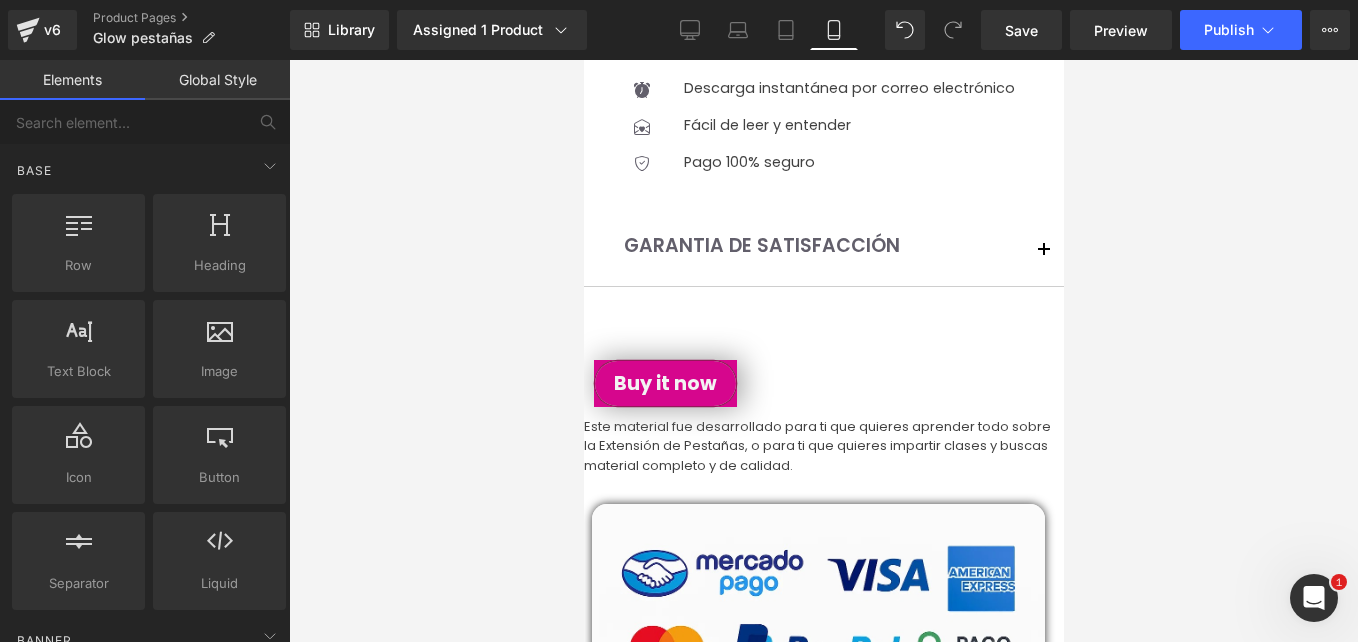 click on "Image" at bounding box center (583, 60) 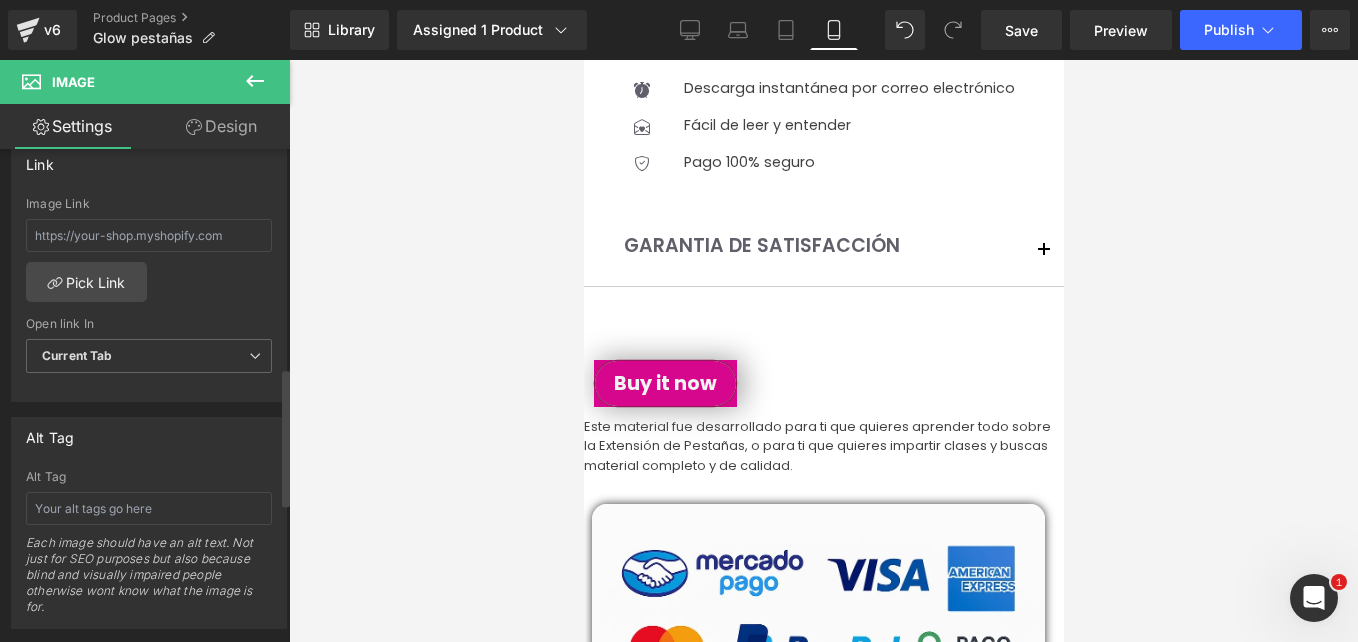 scroll, scrollTop: 781, scrollLeft: 0, axis: vertical 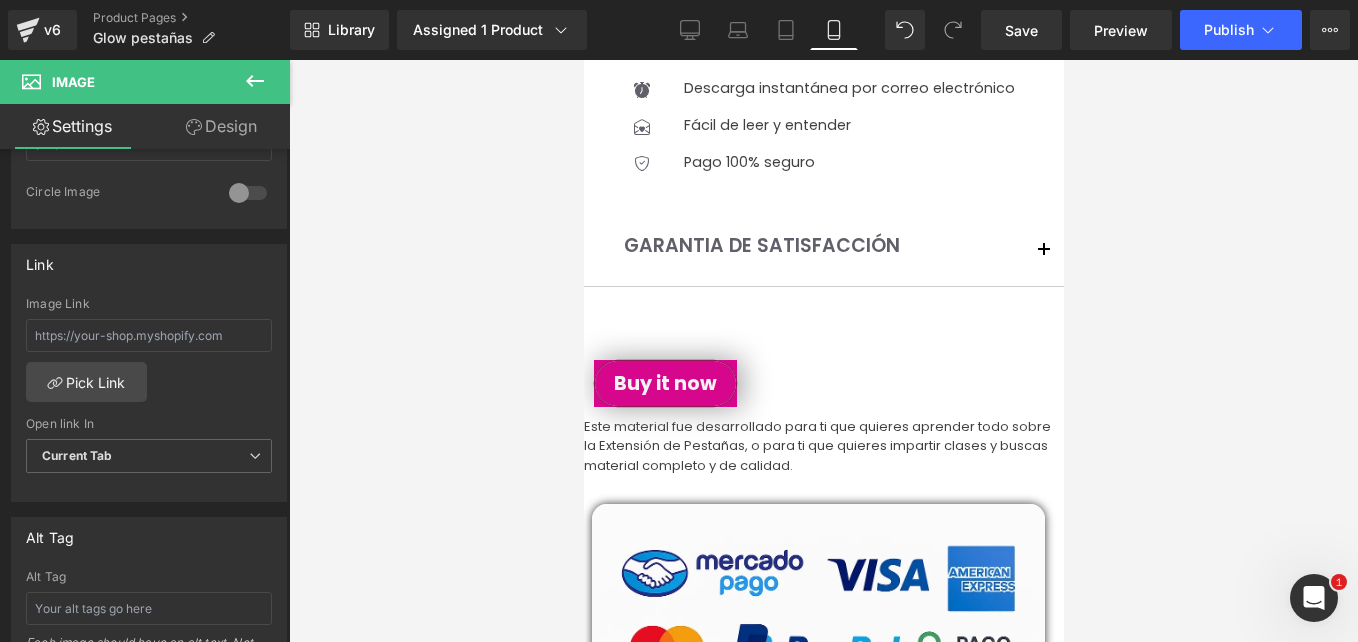 click 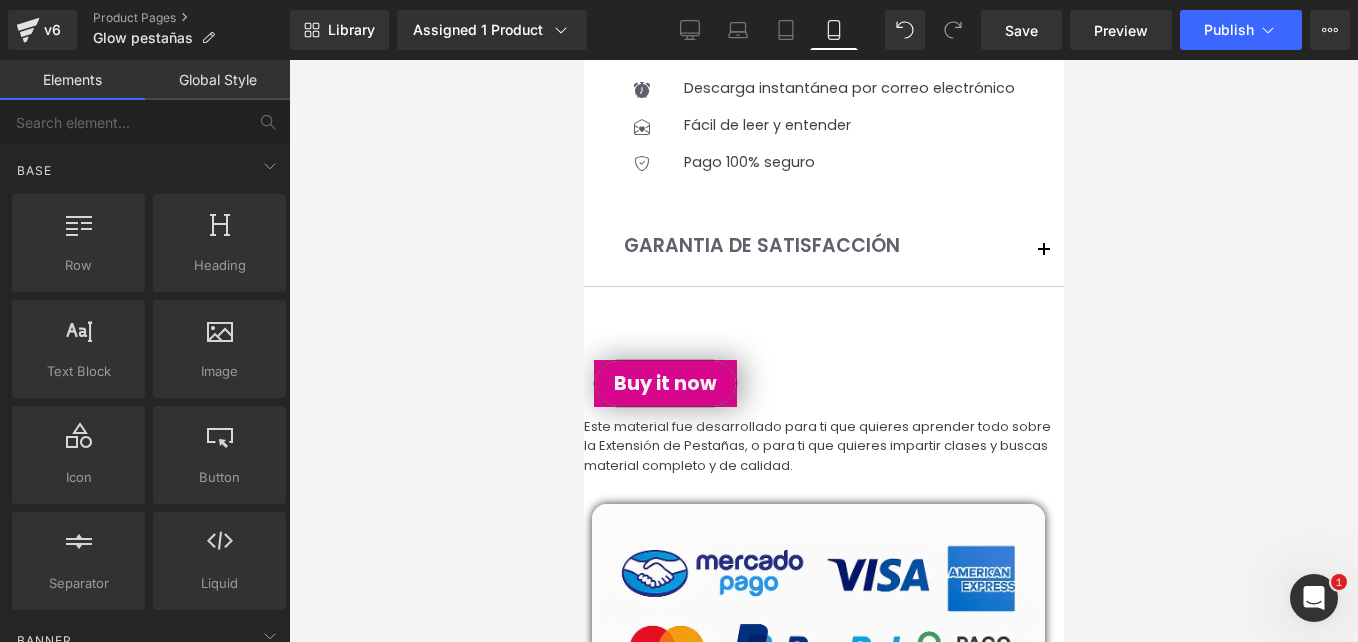 click at bounding box center [583, 60] 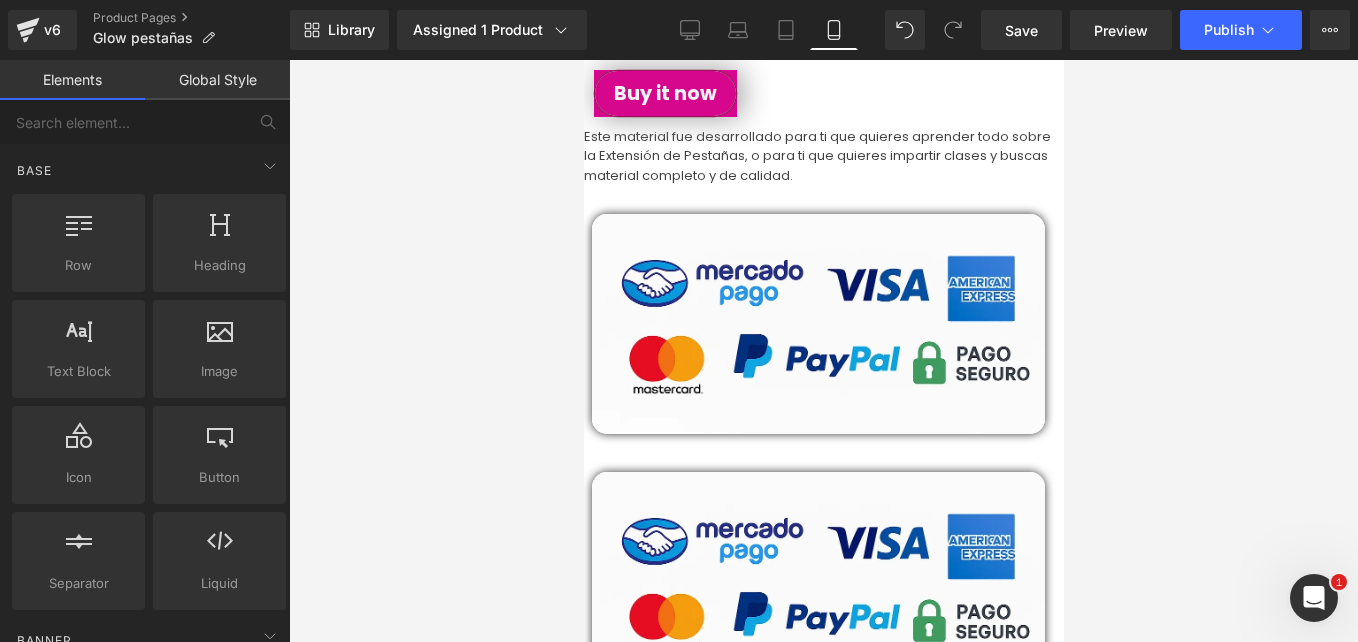 scroll, scrollTop: 889, scrollLeft: 0, axis: vertical 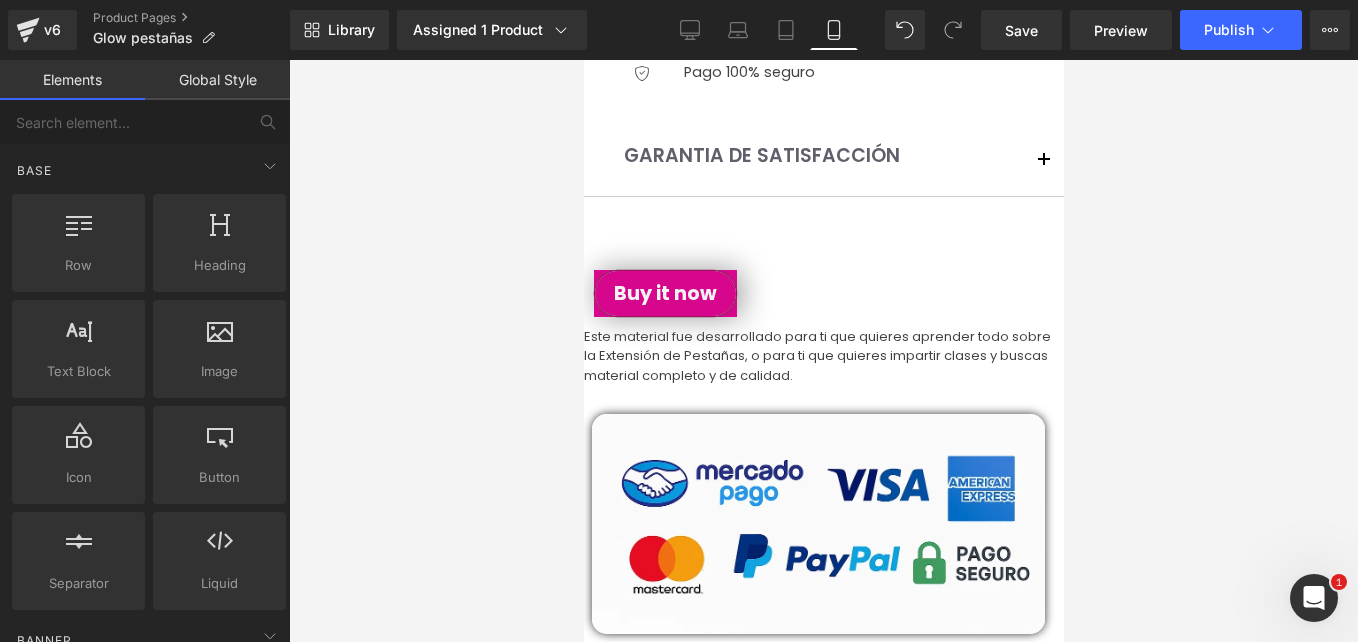 click 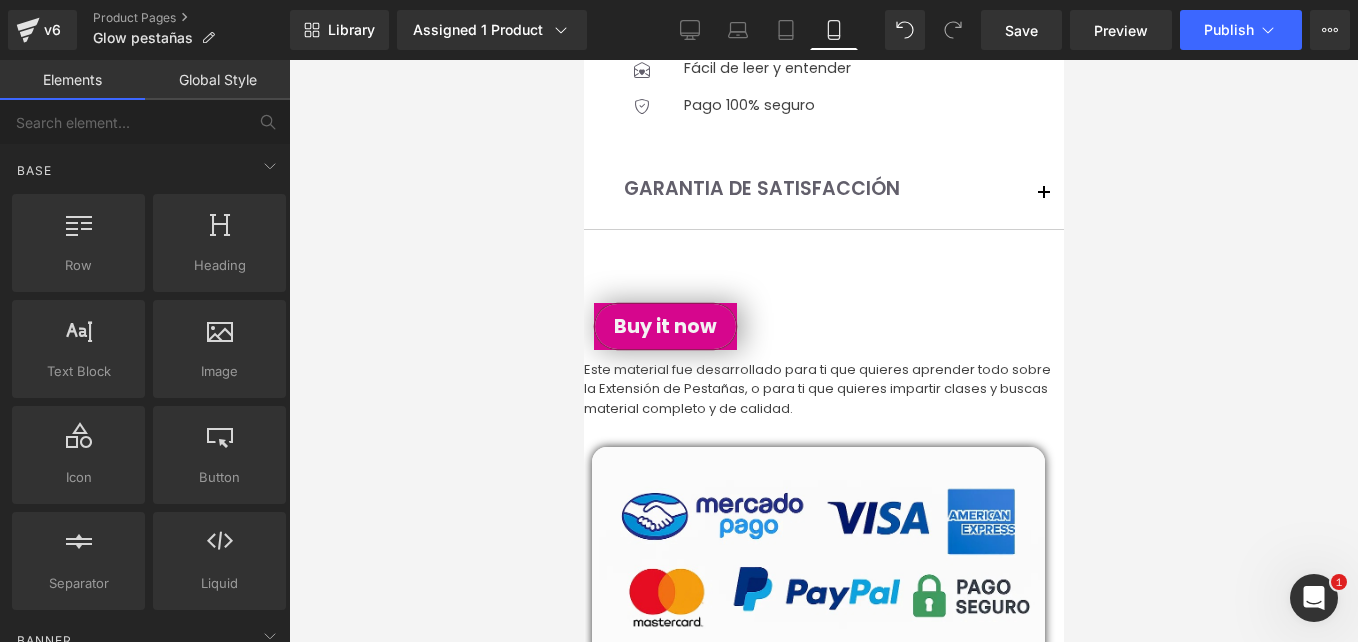 scroll, scrollTop: 756, scrollLeft: 0, axis: vertical 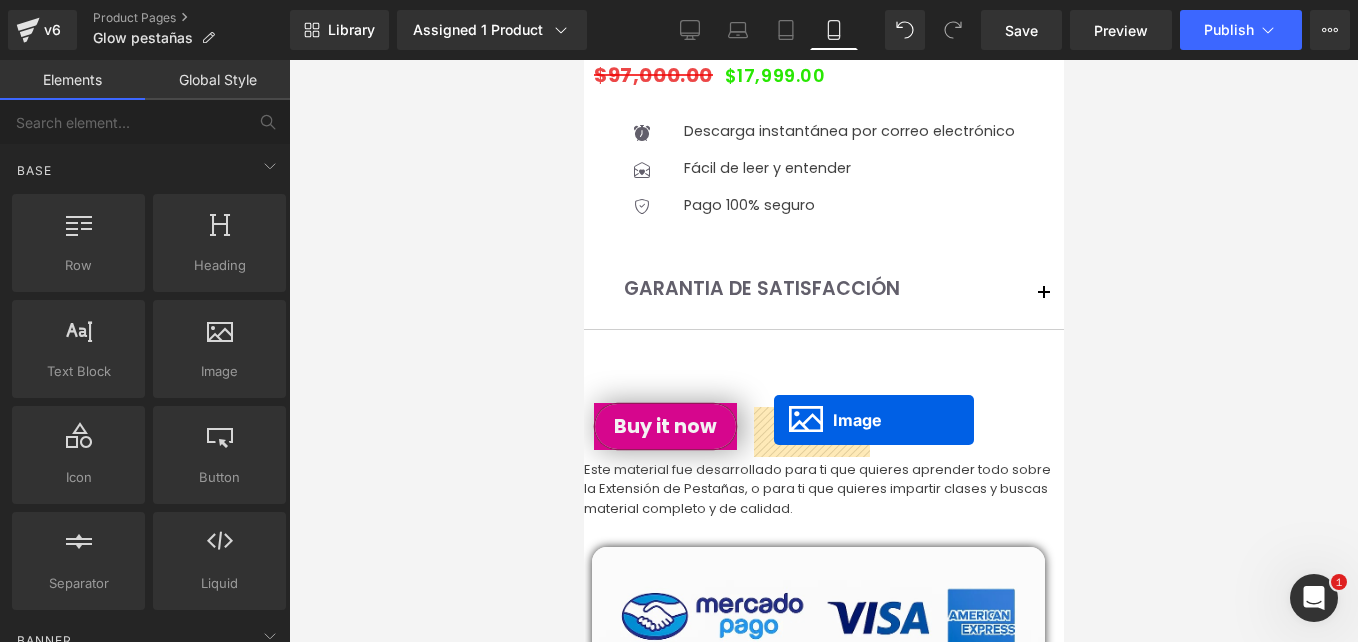 drag, startPoint x: 602, startPoint y: 501, endPoint x: 778, endPoint y: 424, distance: 192.10674 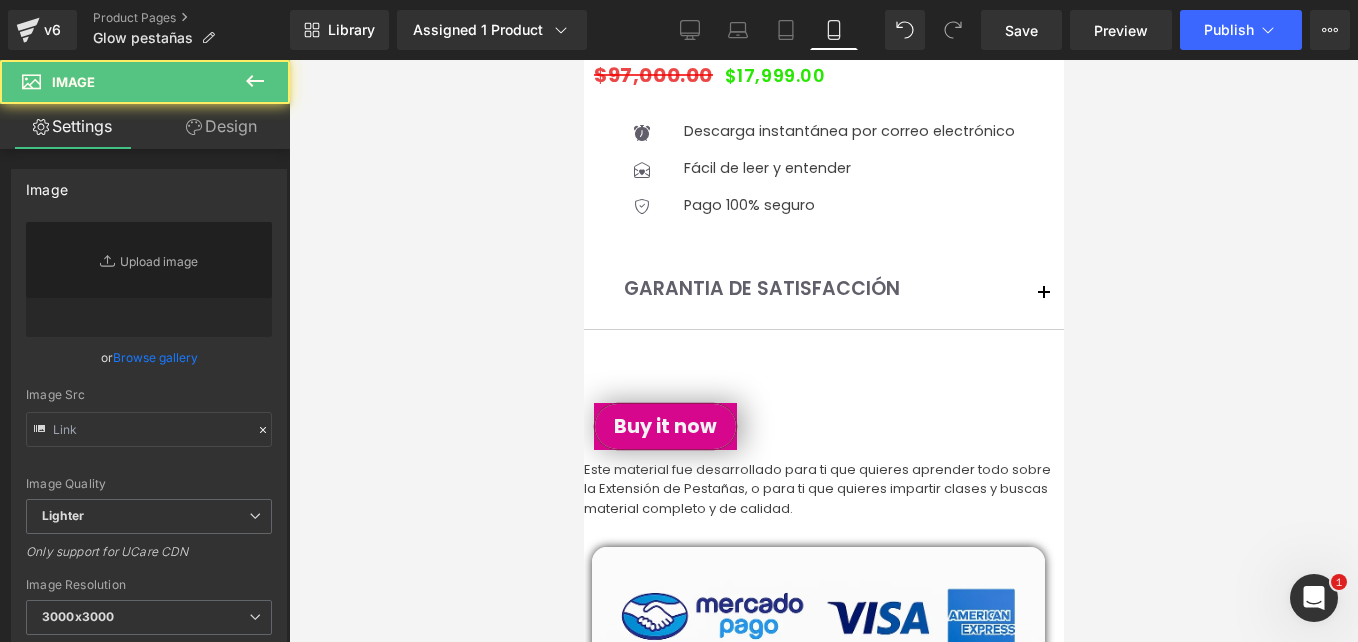 type on "https://i.postimg.cc/wMrRfb0K/rdhtyaj6.png" 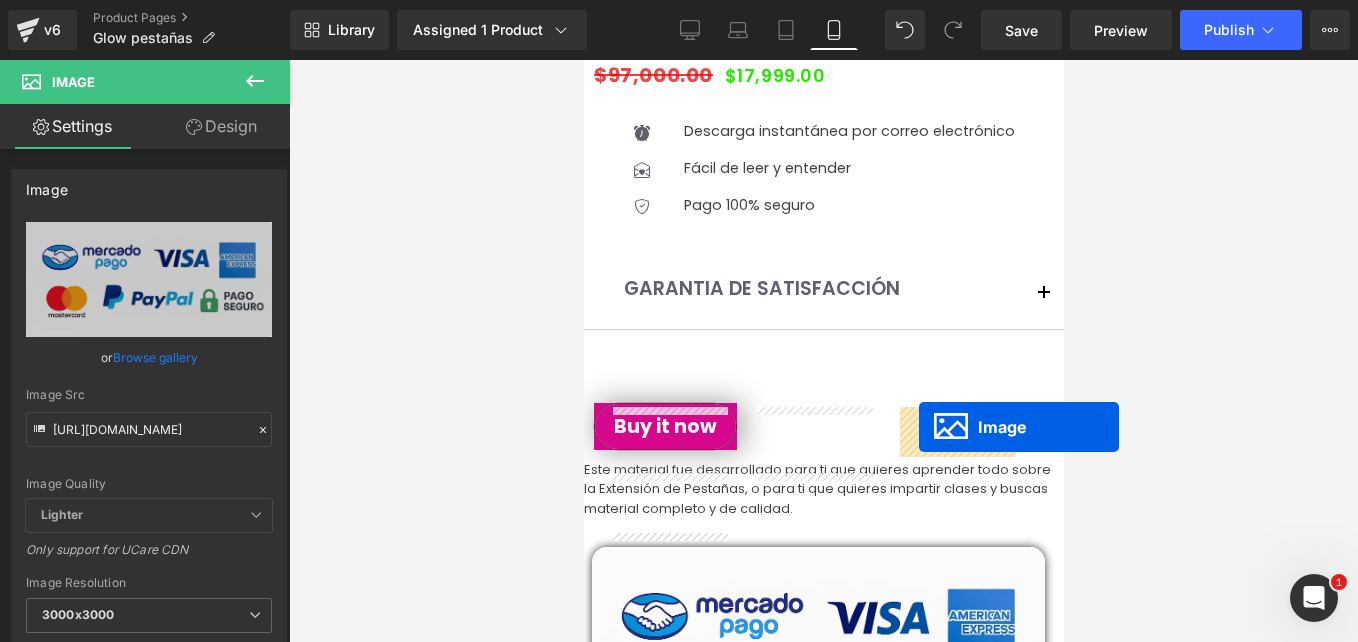 drag, startPoint x: 630, startPoint y: 506, endPoint x: 918, endPoint y: 427, distance: 298.63858 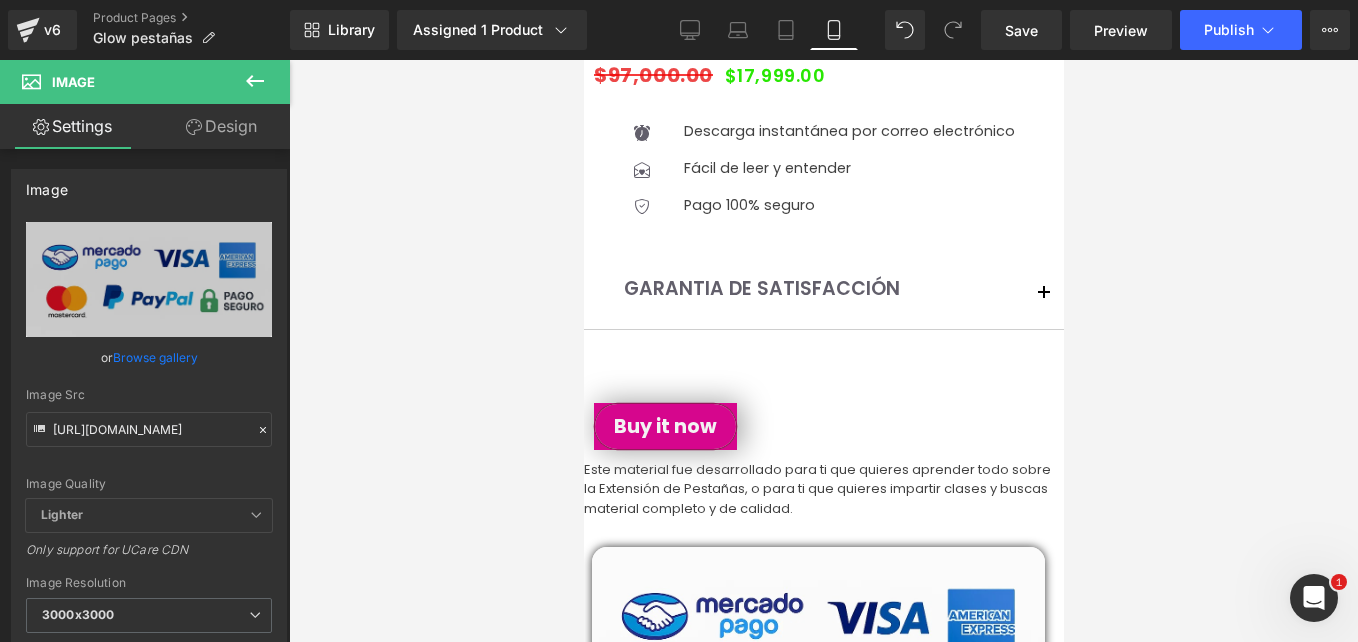 click on "Image" at bounding box center [817, 921] 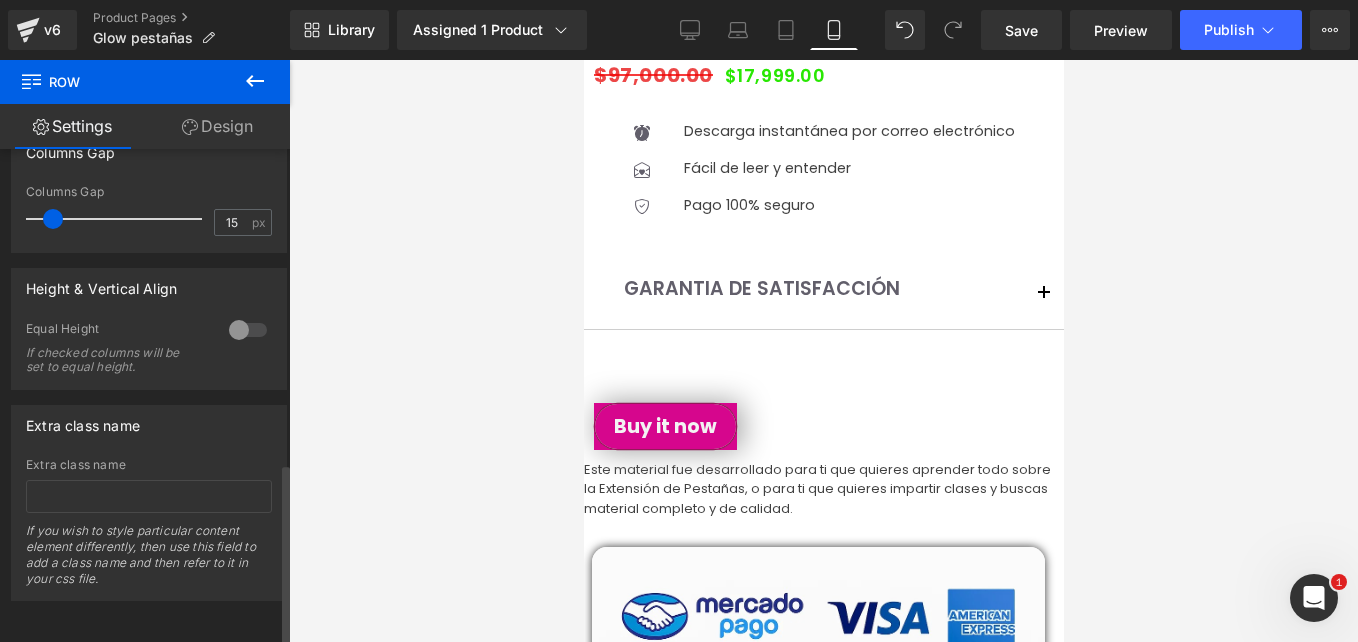 scroll, scrollTop: 252, scrollLeft: 0, axis: vertical 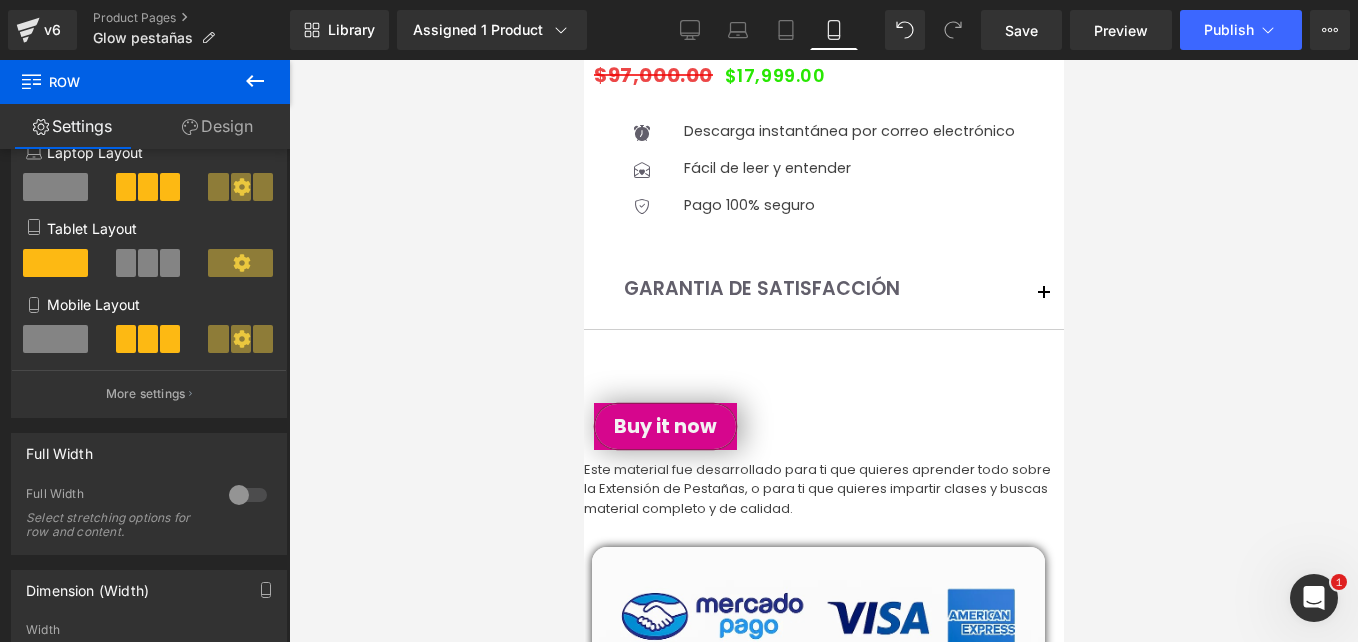 drag, startPoint x: 250, startPoint y: 121, endPoint x: 168, endPoint y: 253, distance: 155.39627 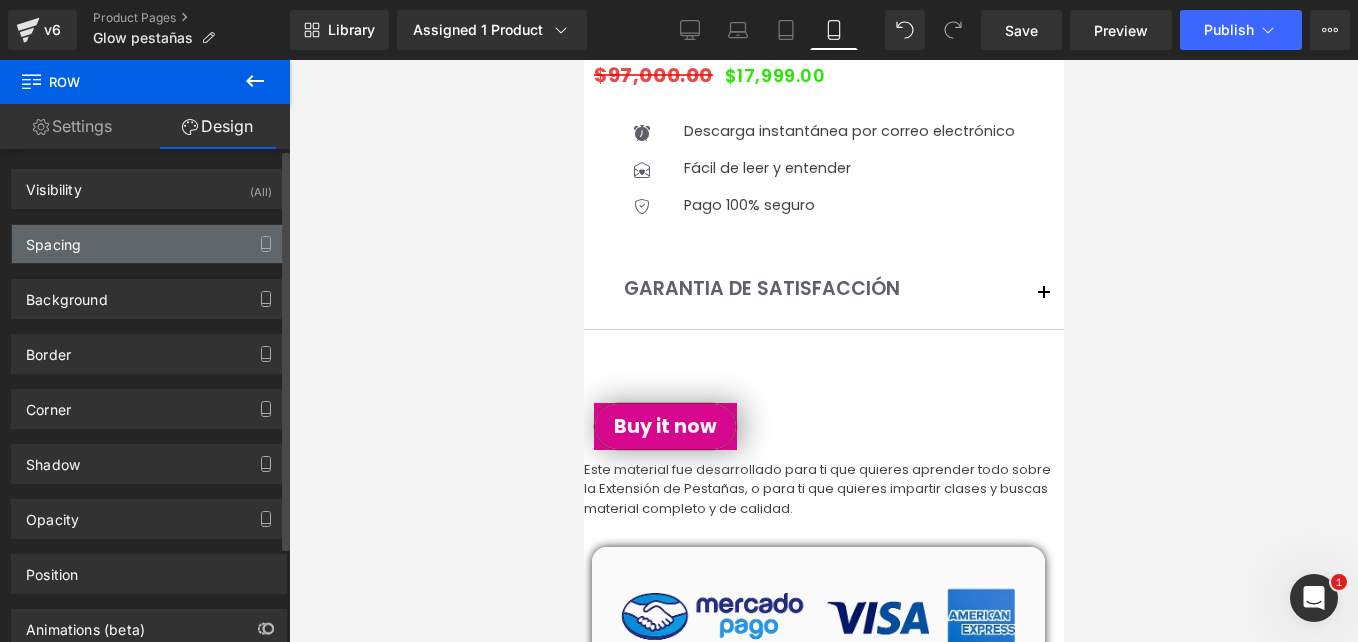 type on "0" 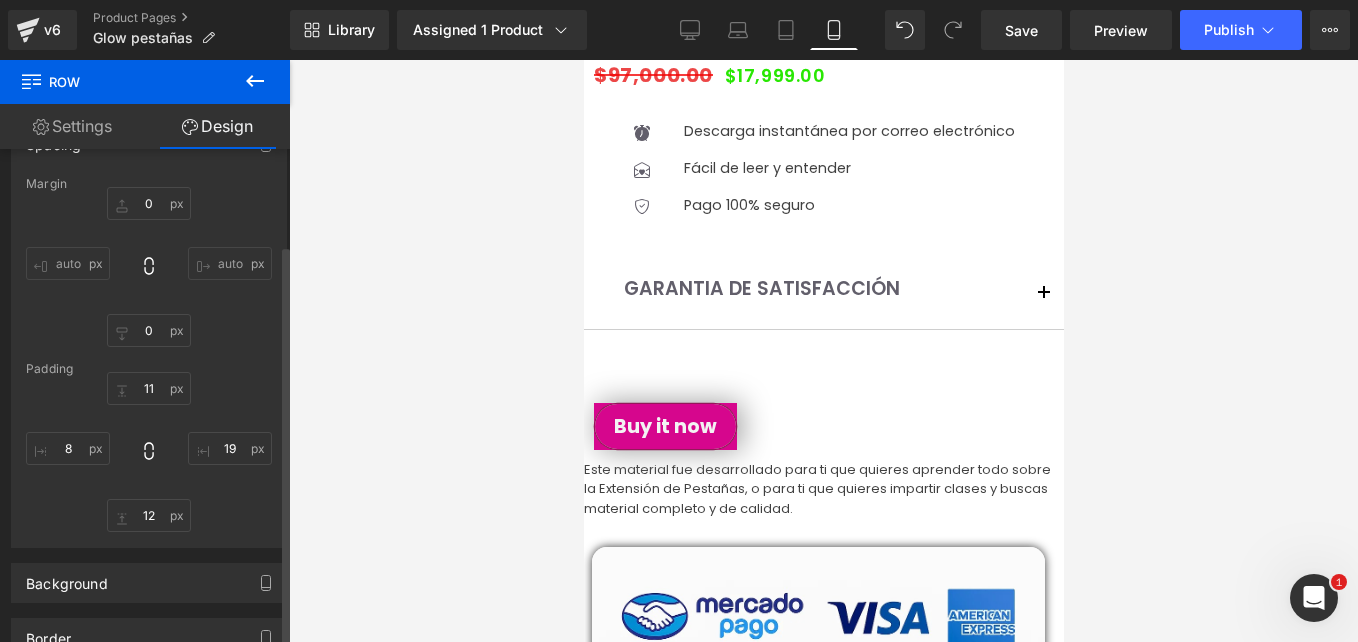 scroll, scrollTop: 0, scrollLeft: 0, axis: both 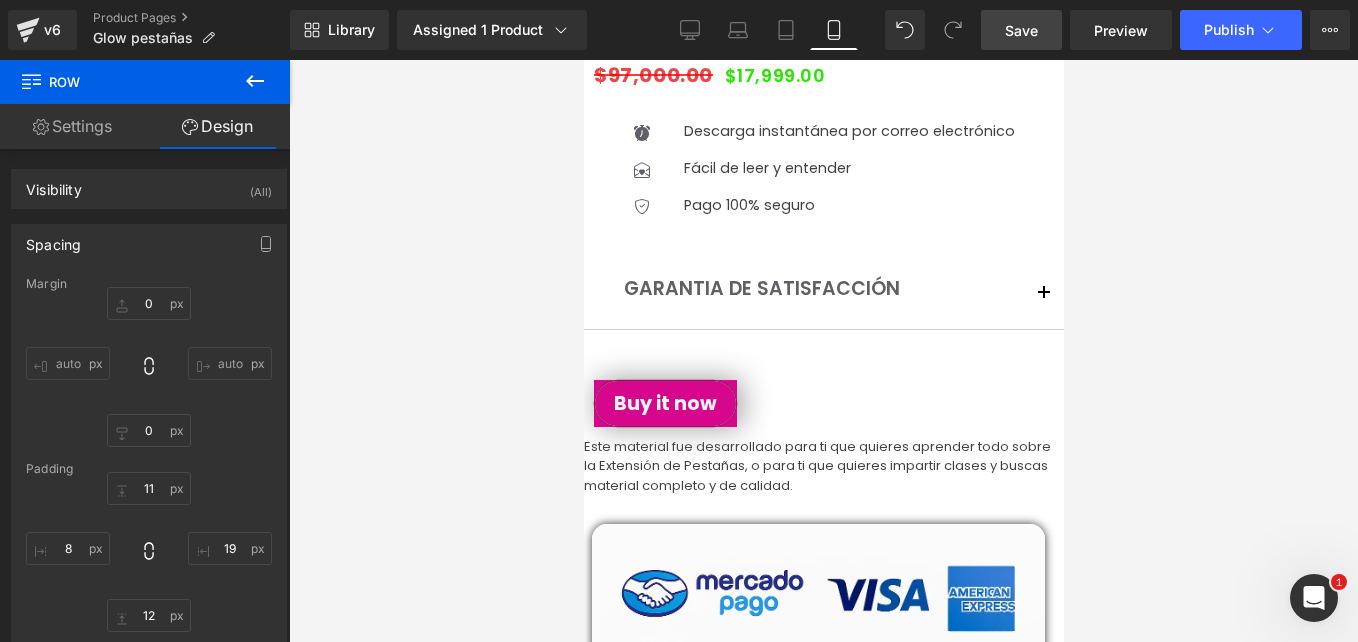 click on "Save" at bounding box center [1021, 30] 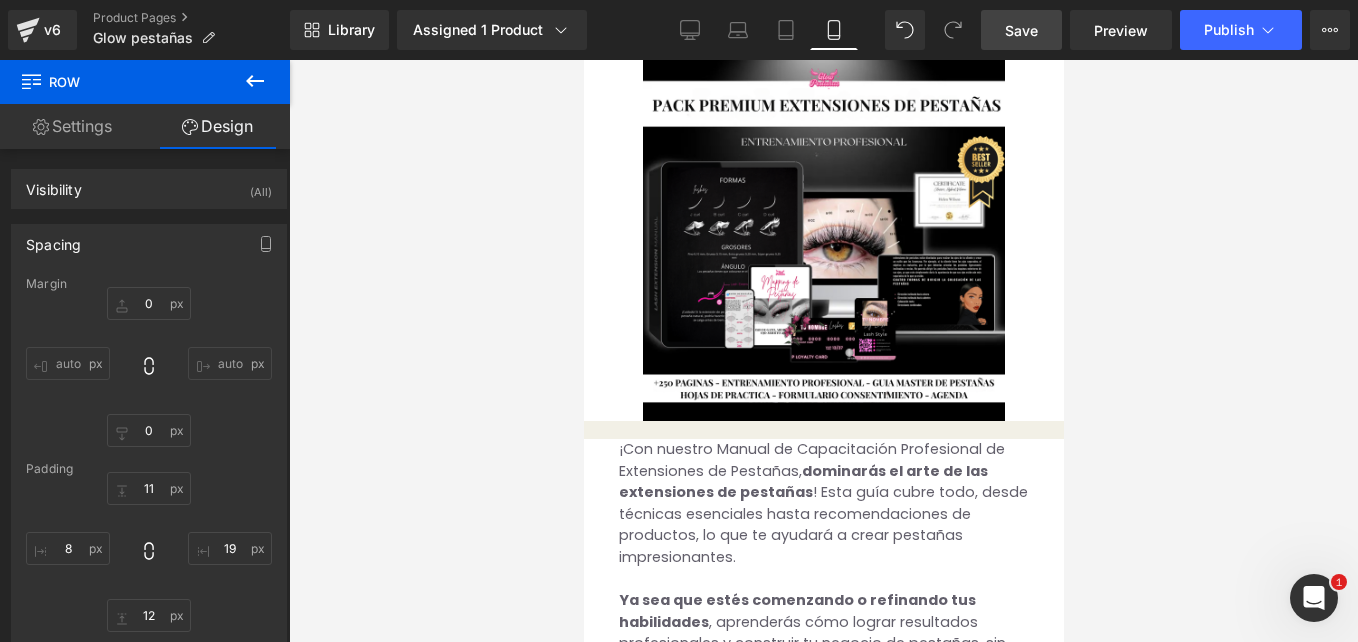 scroll, scrollTop: 6356, scrollLeft: 0, axis: vertical 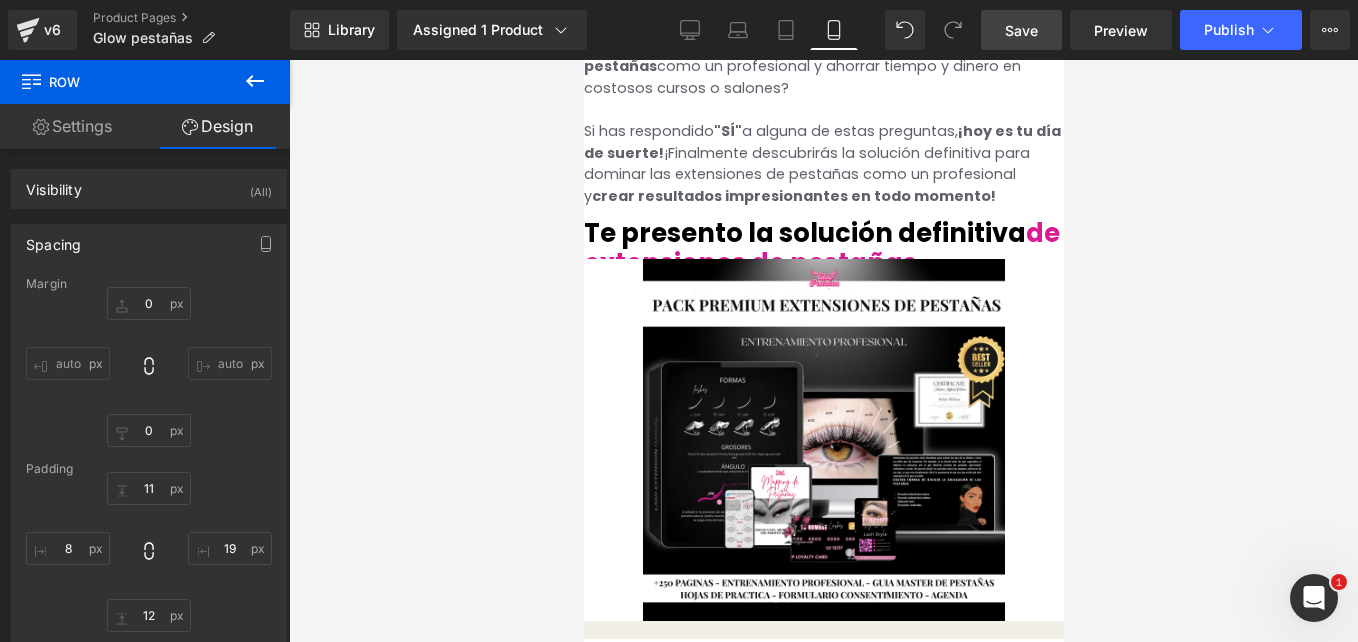 click 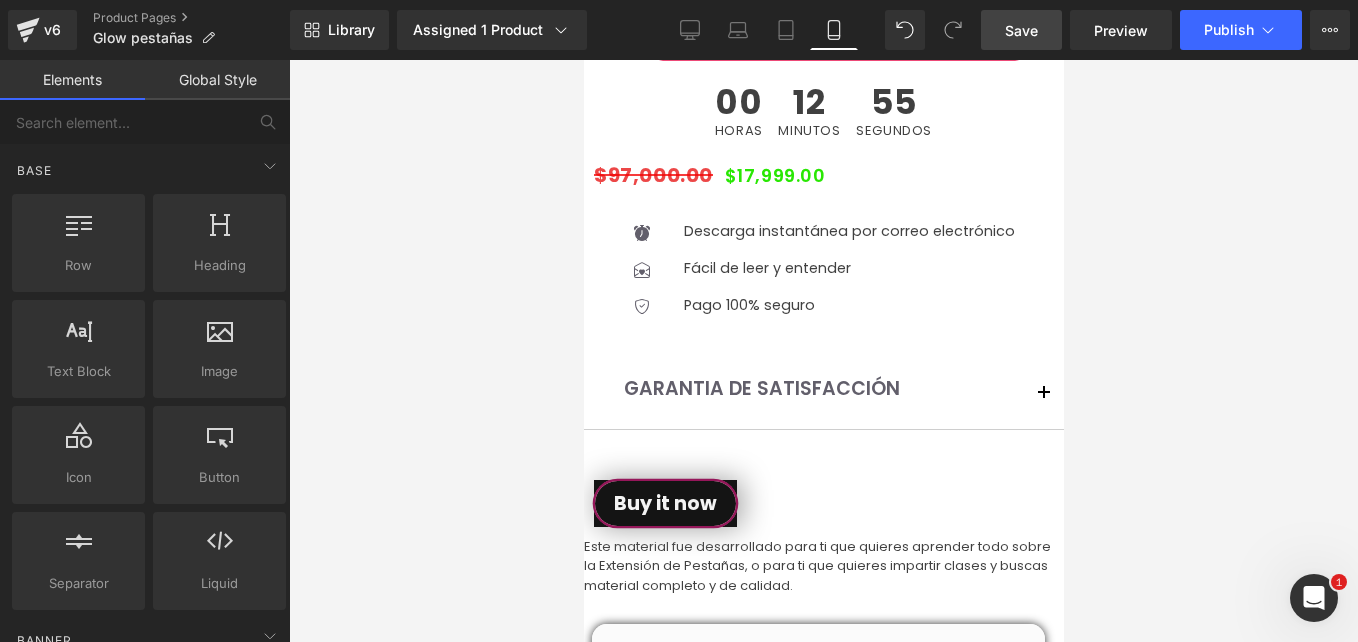 scroll, scrollTop: 756, scrollLeft: 0, axis: vertical 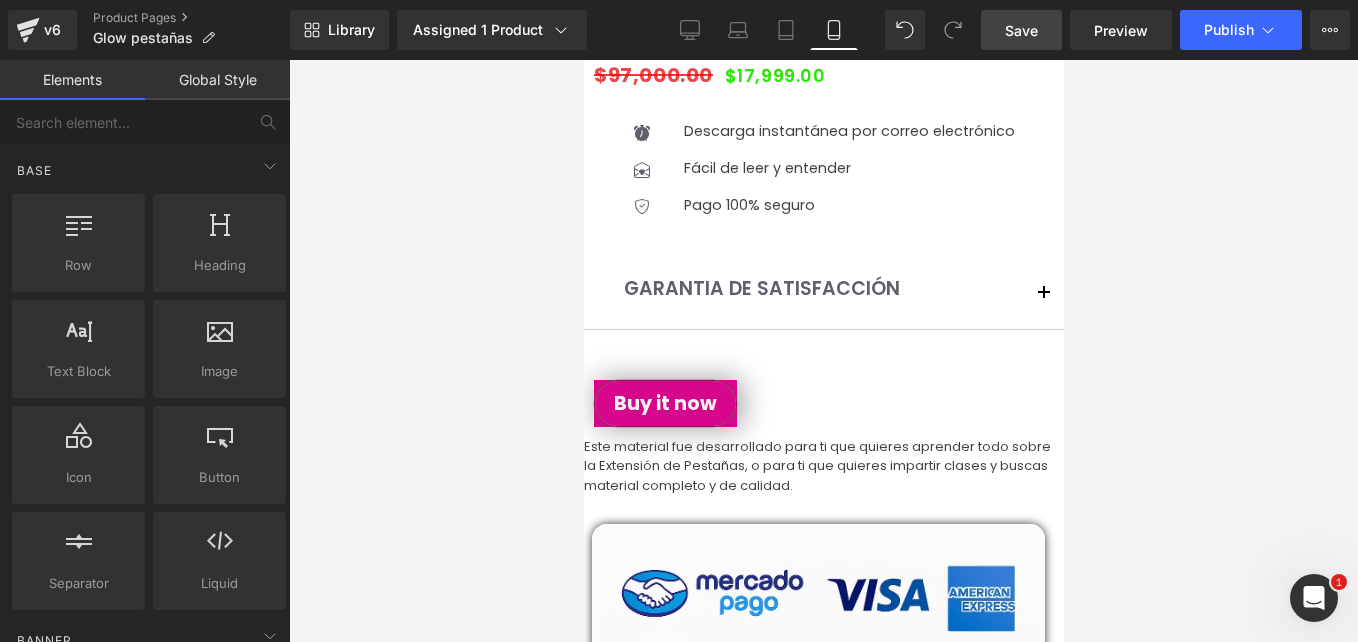click 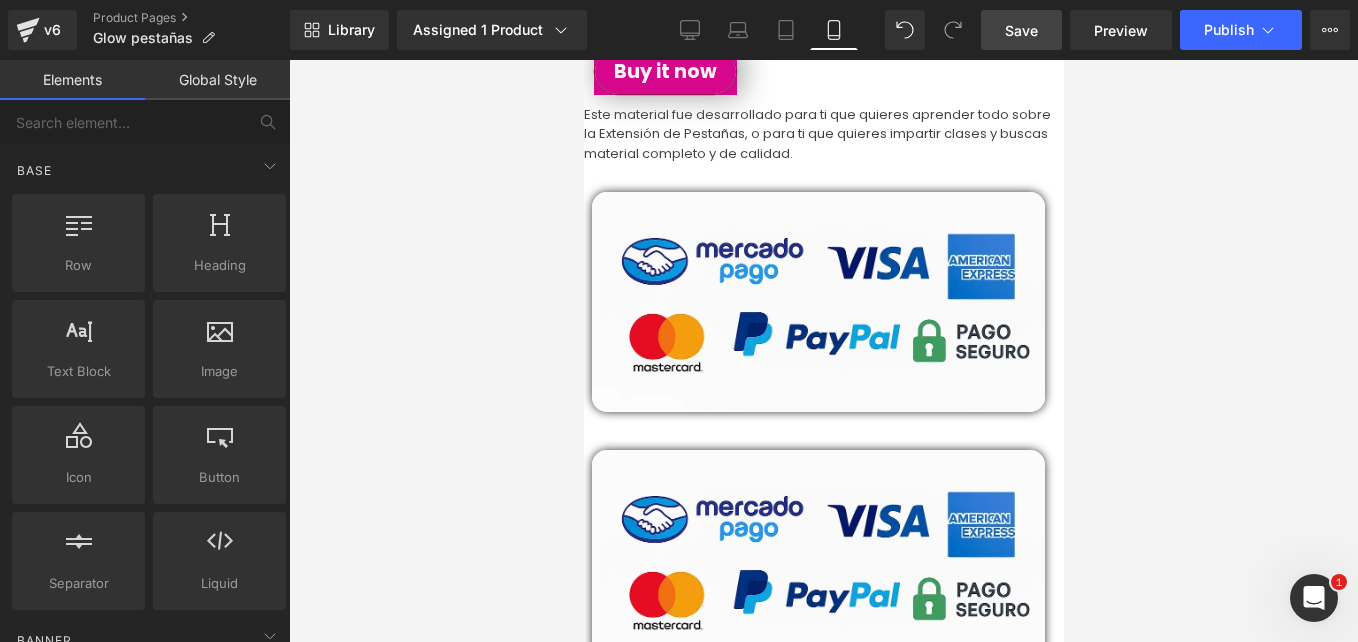 scroll, scrollTop: 1101, scrollLeft: 0, axis: vertical 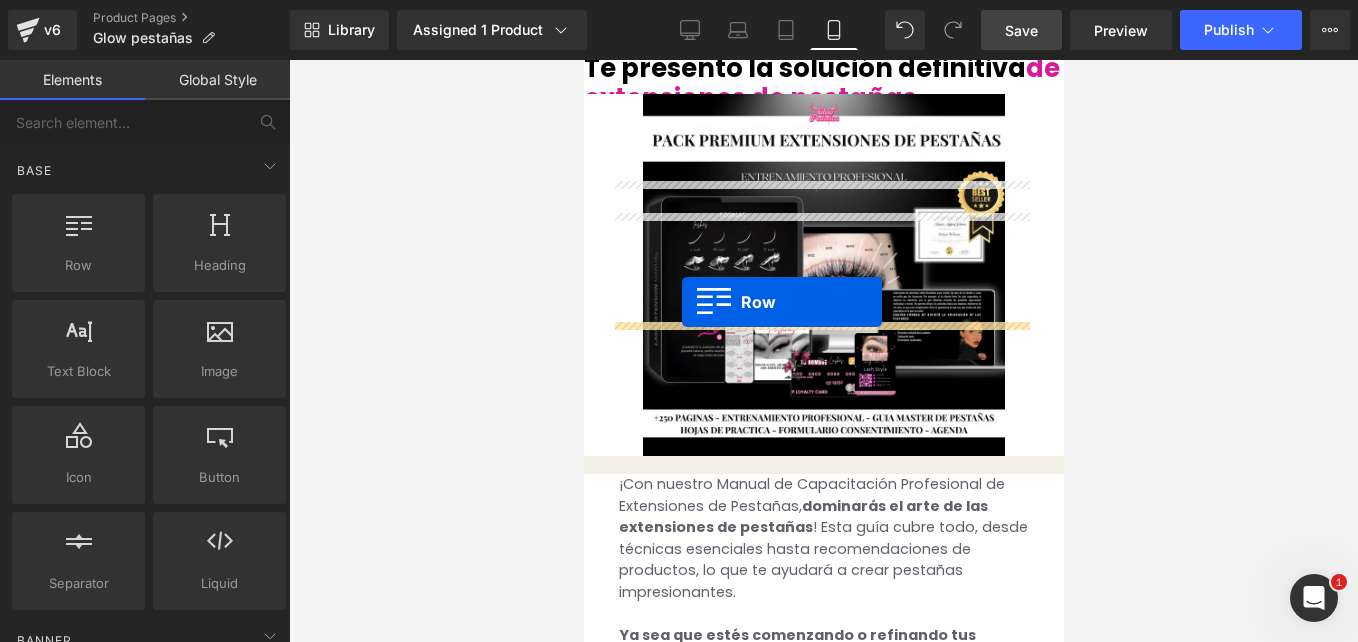 drag, startPoint x: 595, startPoint y: 156, endPoint x: 681, endPoint y: 302, distance: 169.44615 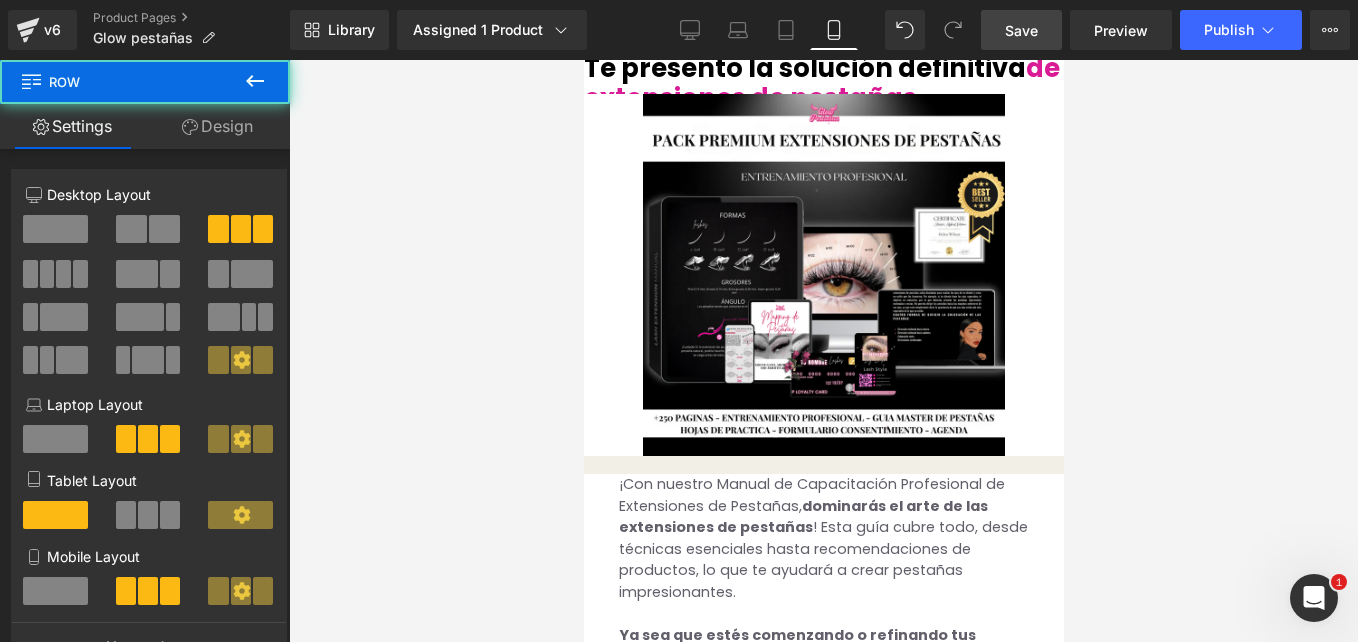 scroll, scrollTop: 6471, scrollLeft: 0, axis: vertical 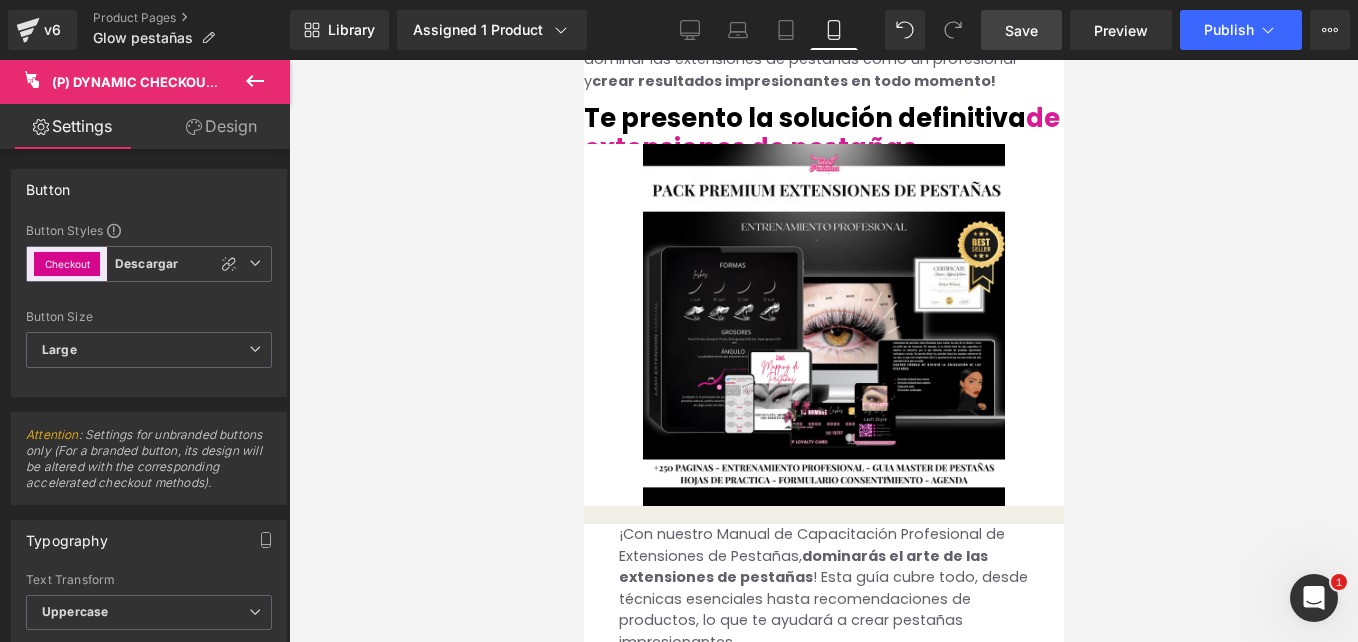 drag, startPoint x: 774, startPoint y: 312, endPoint x: 775, endPoint y: 284, distance: 28.01785 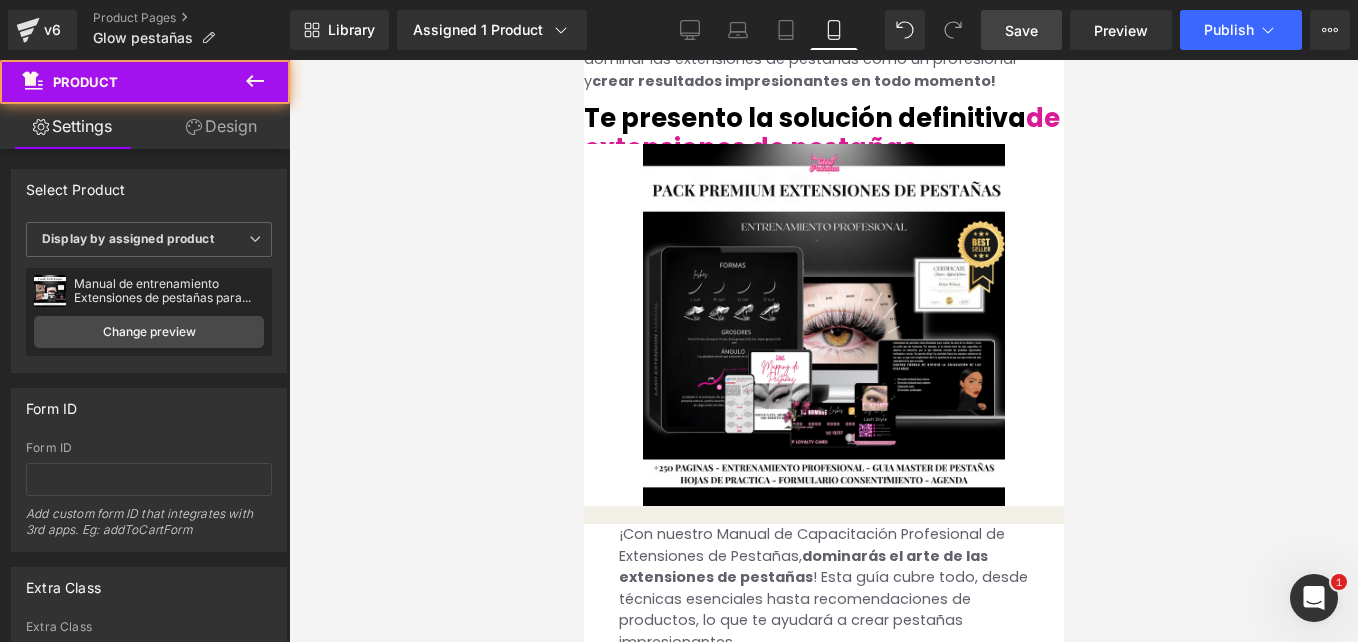 drag, startPoint x: 741, startPoint y: 384, endPoint x: 750, endPoint y: 358, distance: 27.513634 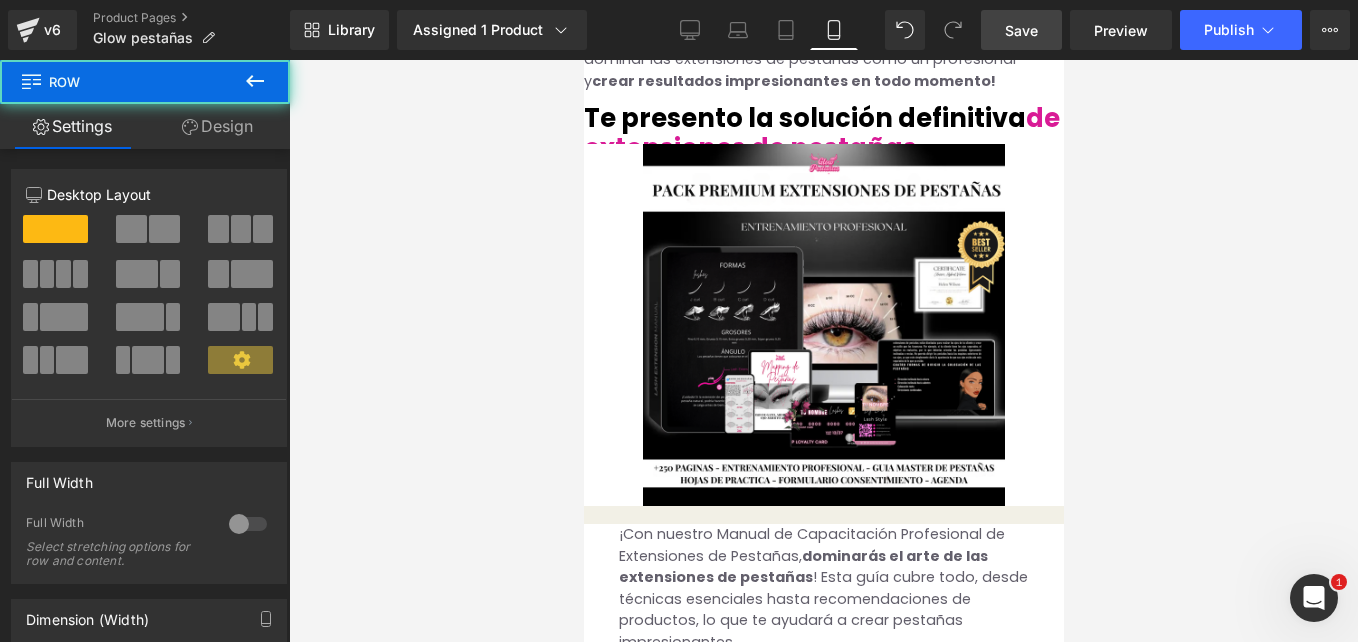 drag, startPoint x: 766, startPoint y: 369, endPoint x: 1005, endPoint y: 393, distance: 240.202 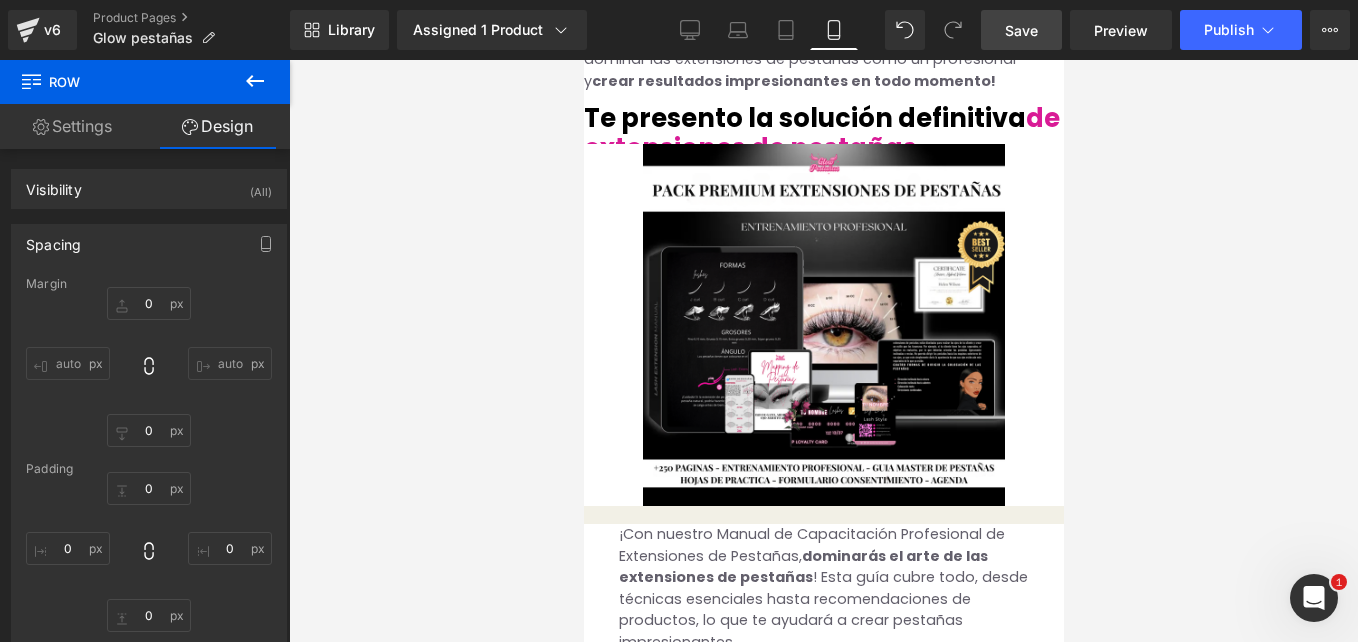 type on "0" 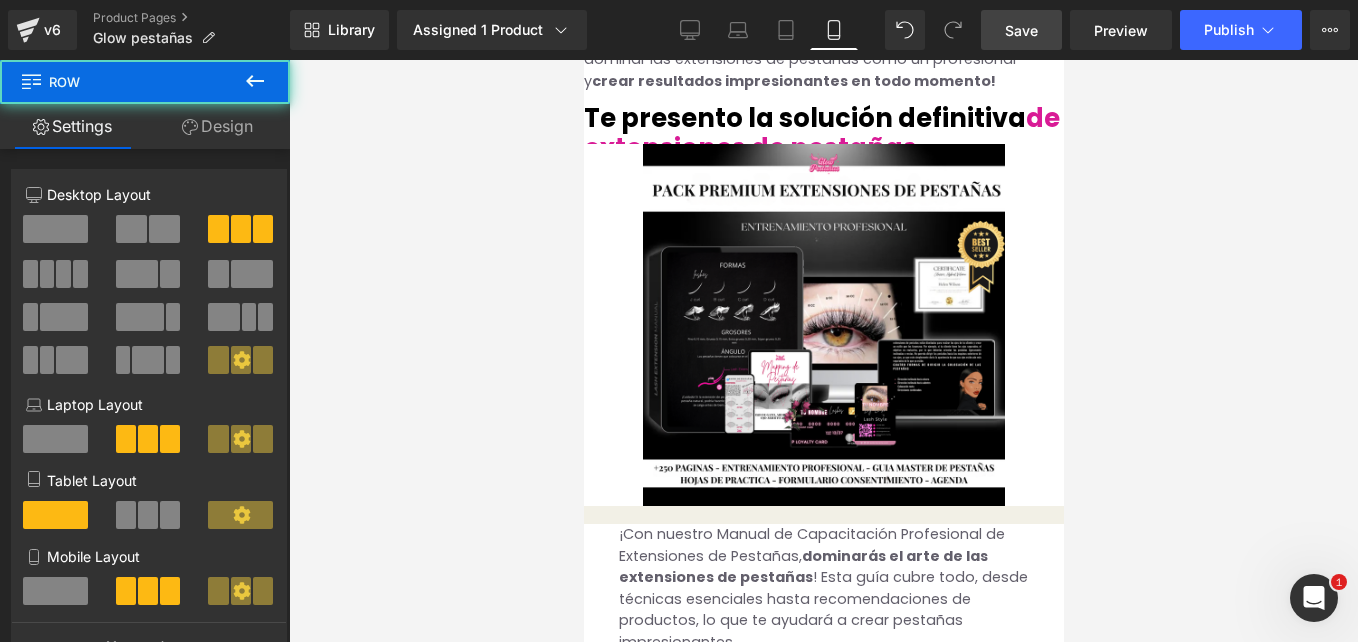 click at bounding box center [817, 2790] 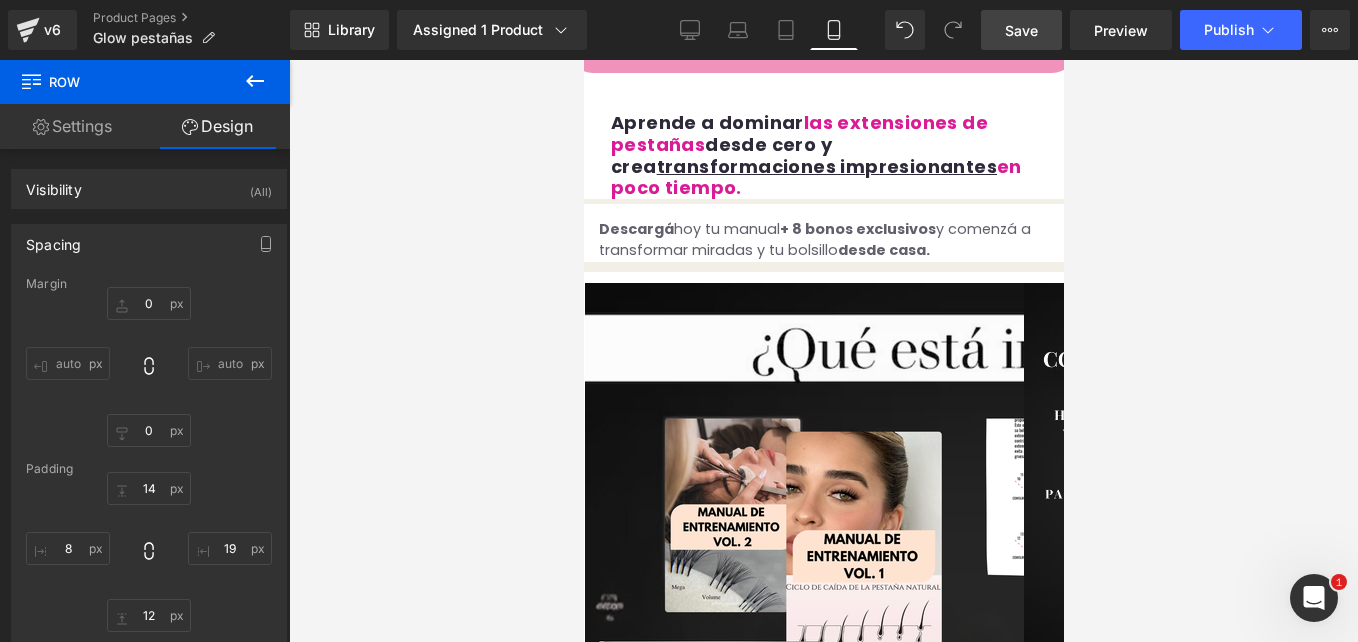 scroll, scrollTop: 3771, scrollLeft: 0, axis: vertical 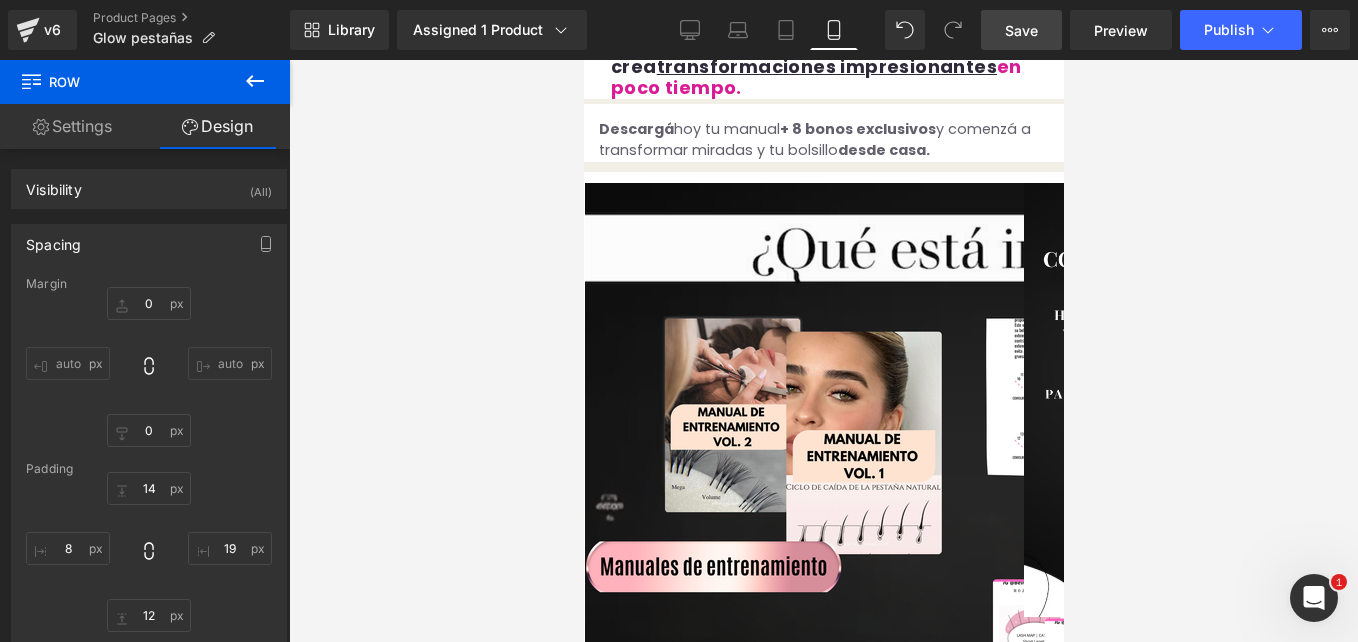 click at bounding box center [827, 2300] 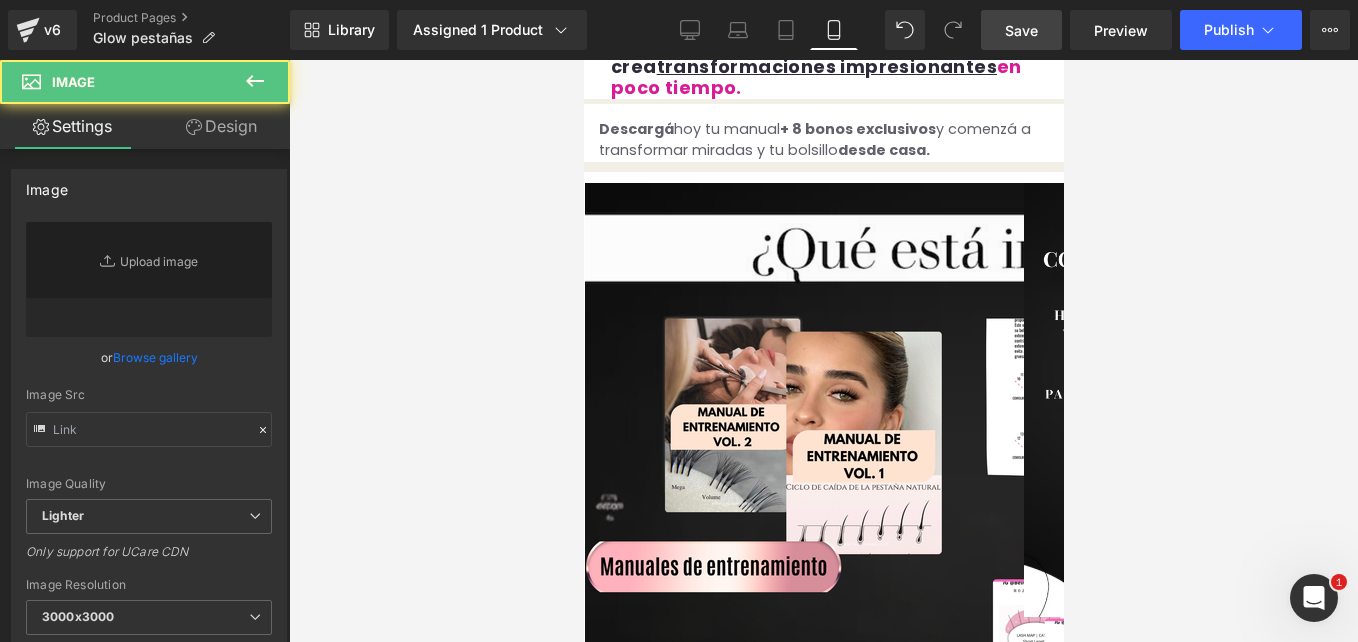 type on "https://i.postimg.cc/ZKYZLFf9/Untitled-design-3.png" 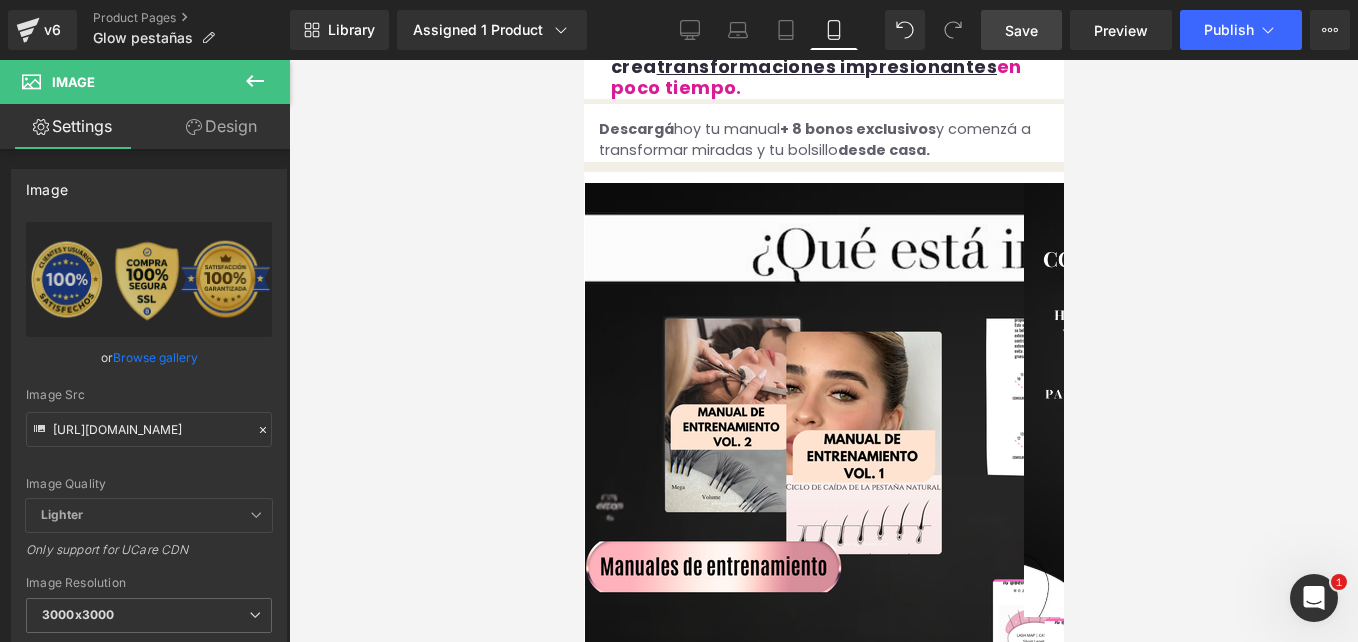 click 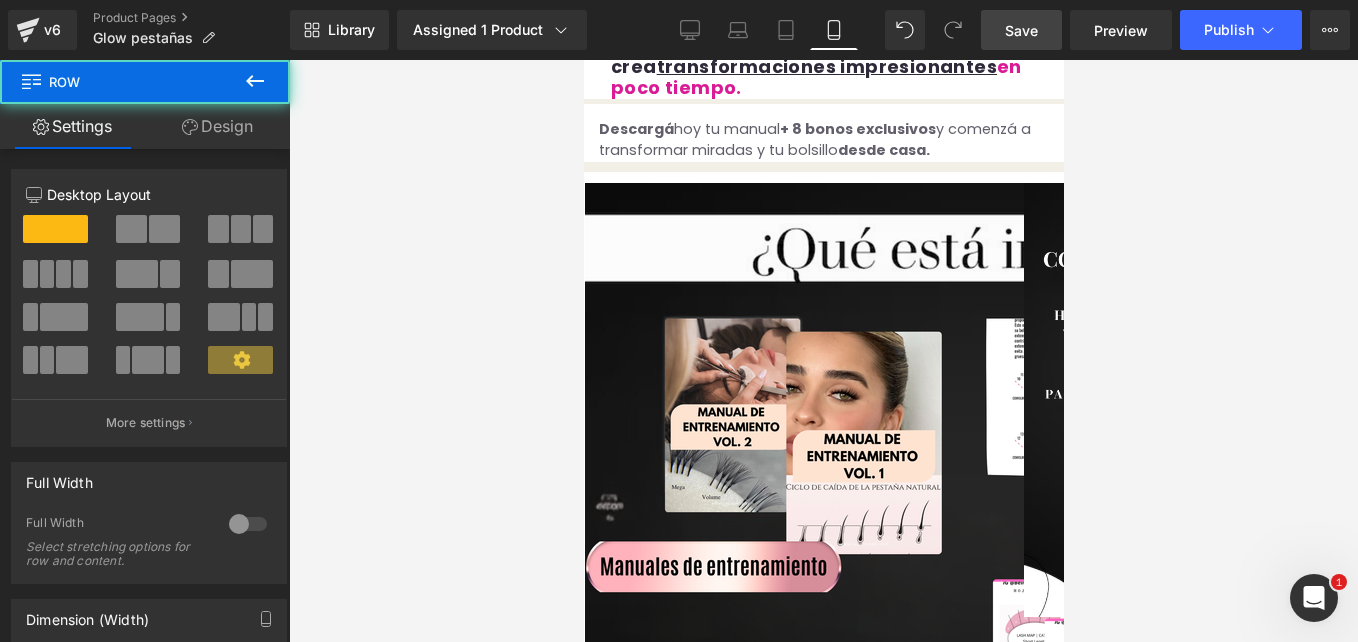 drag, startPoint x: 747, startPoint y: 350, endPoint x: 749, endPoint y: 365, distance: 15.132746 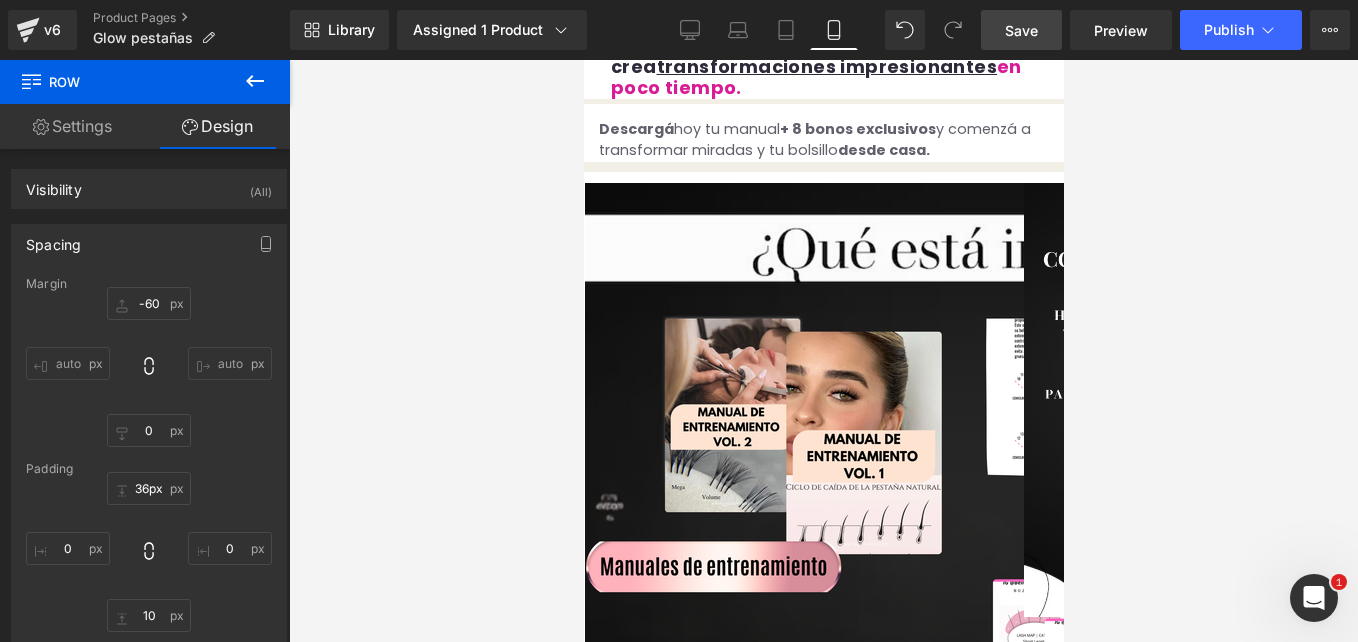 drag, startPoint x: 734, startPoint y: 355, endPoint x: 736, endPoint y: 376, distance: 21.095022 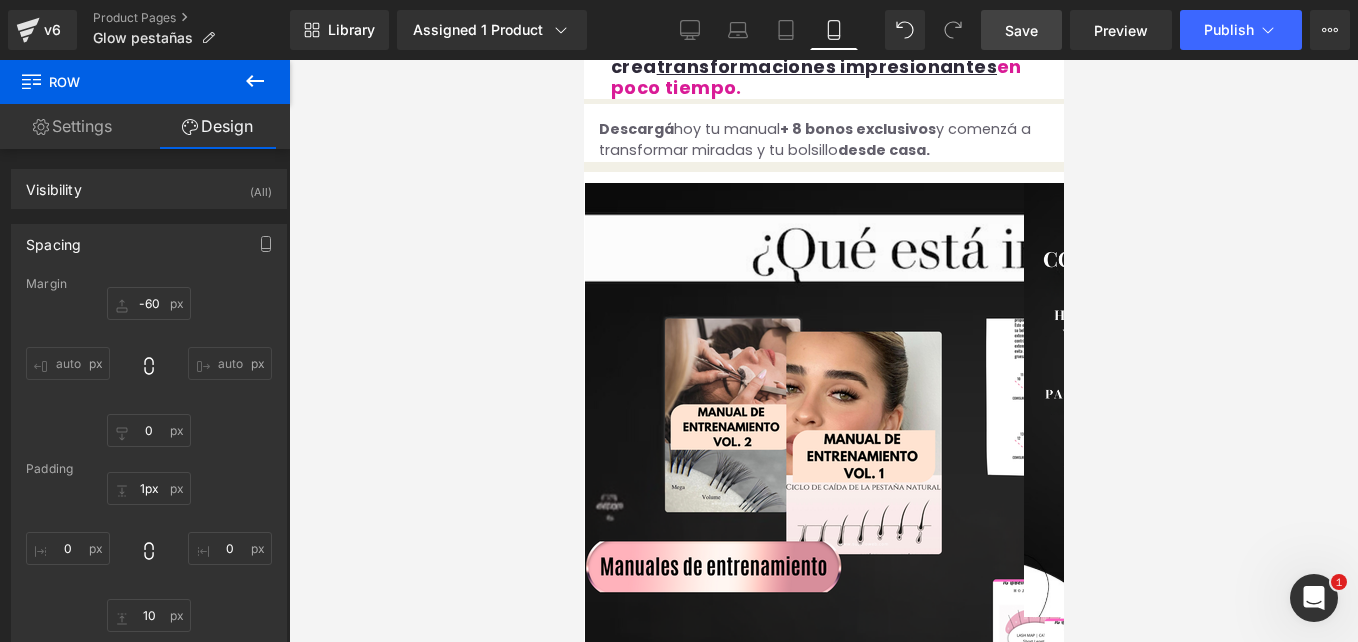 type on "0px" 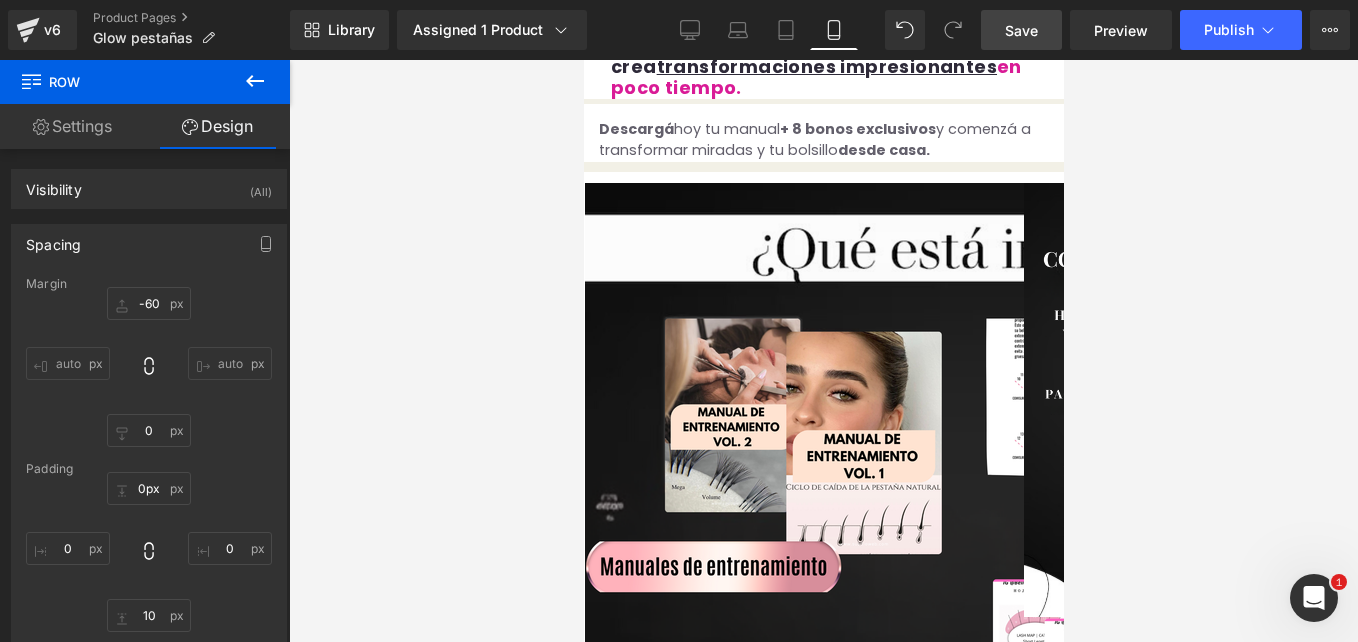 drag, startPoint x: 736, startPoint y: 371, endPoint x: 733, endPoint y: 334, distance: 37.12142 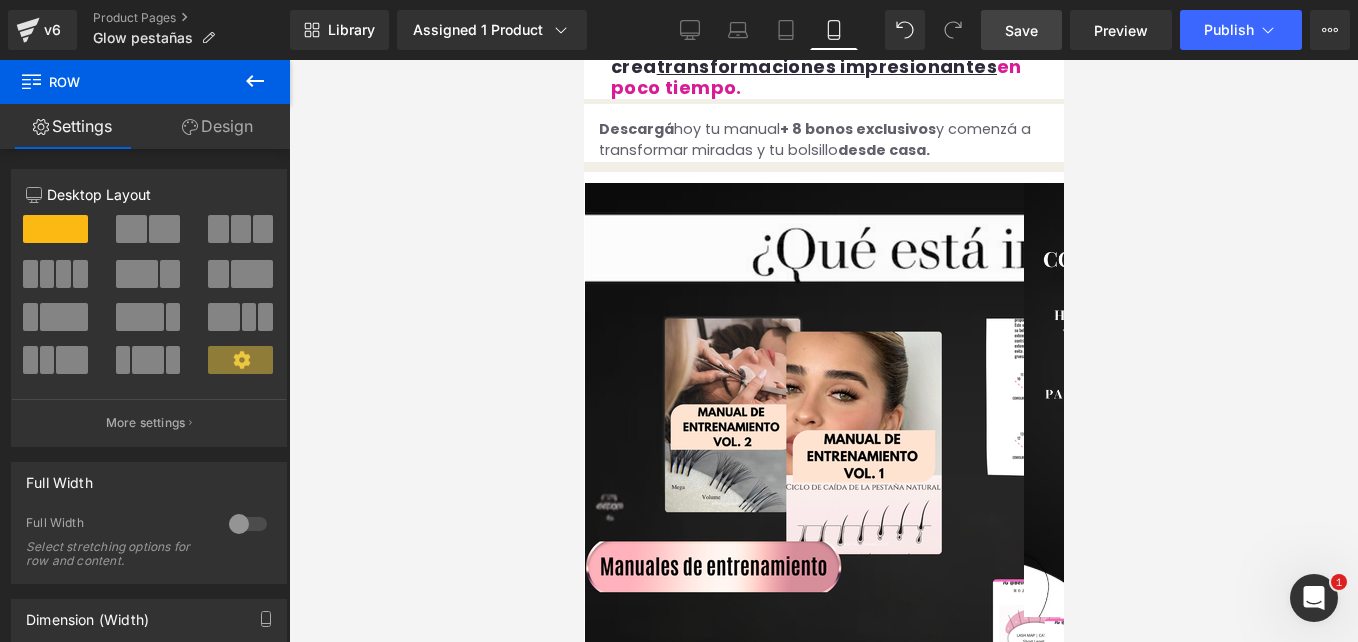 click on "¿Te ha pasado  algo como esto? Heading         ❌ ¿Alguna vez has sentido que tu  falta de habilidades para extensiones de pestañas  te ha impedido crear resultados impresionantes y de aspecto profesional? ❌ ¿ Te ha costado  encontrar recursos fáciles de seguir que enseñen técnicas de extensión de pestañas sin gastar una fortuna en capacitación? ❌ ¿Le gustaría tener la  confianza para aplicar extensiones de pestañas  como un profesional y ahorrar tiempo y dinero en costosos cursos o salones? Si has respondido  "SÍ"  a alguna de estas preguntas,  ¡hoy es tu día de suerte!  ¡Finalmente descubrirás la solución definitiva para dominar las extensiones de pestañas como un profesional y  crear resultados impresionantes en todo momento! Text Block         Row" at bounding box center (823, 2328) 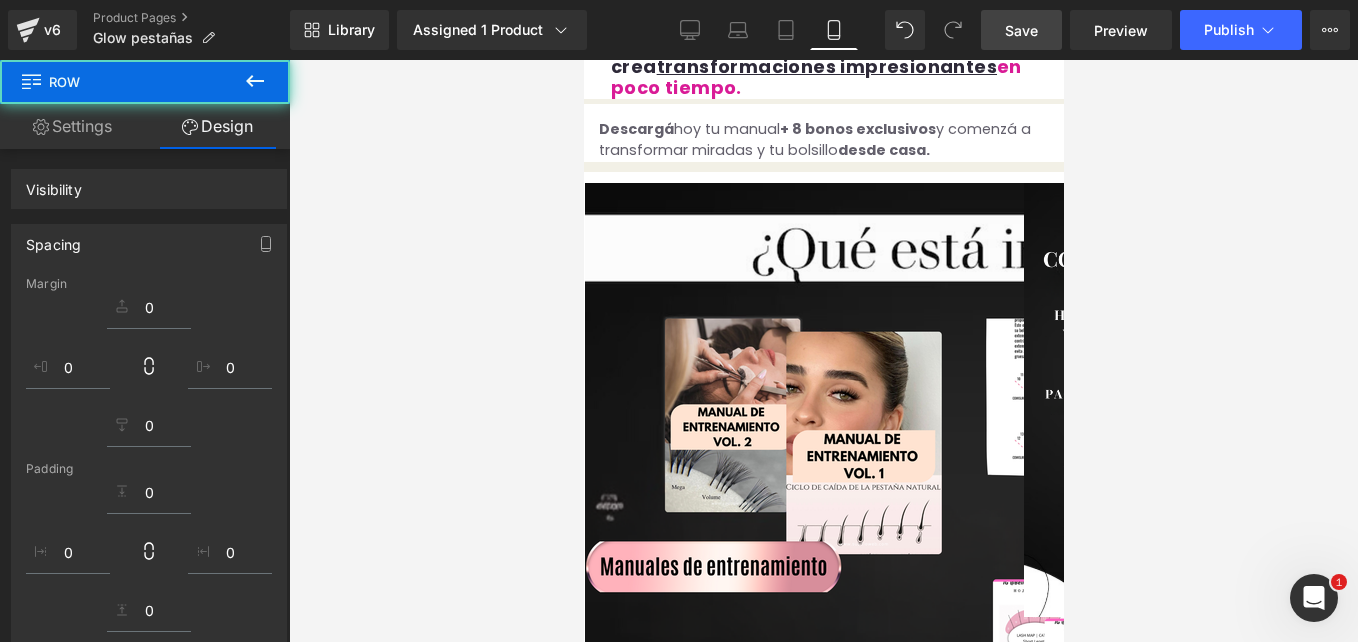 drag, startPoint x: 680, startPoint y: 359, endPoint x: 693, endPoint y: 354, distance: 13.928389 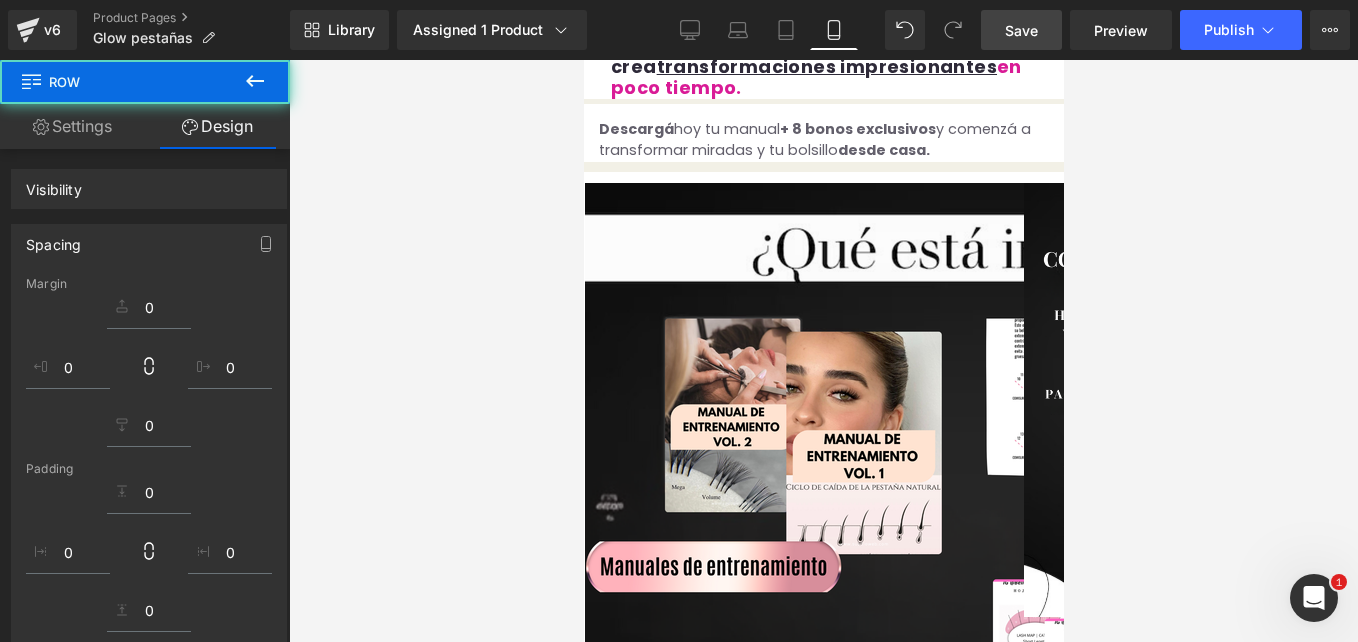 click on "¿Te ha pasado  algo como esto? Heading         ❌ ¿Alguna vez has sentido que tu  falta de habilidades para extensiones de pestañas  te ha impedido crear resultados impresionantes y de aspecto profesional? ❌ ¿ Te ha costado  encontrar recursos fáciles de seguir que enseñen técnicas de extensión de pestañas sin gastar una fortuna en capacitación? ❌ ¿Le gustaría tener la  confianza para aplicar extensiones de pestañas  como un profesional y ahorrar tiempo y dinero en costosos cursos o salones? Si has respondido  "SÍ"  a alguna de estas preguntas,  ¡hoy es tu día de suerte!  ¡Finalmente descubrirás la solución definitiva para dominar las extensiones de pestañas como un profesional y  crear resultados impresionantes en todo momento! Text Block         Row" at bounding box center [823, 2319] 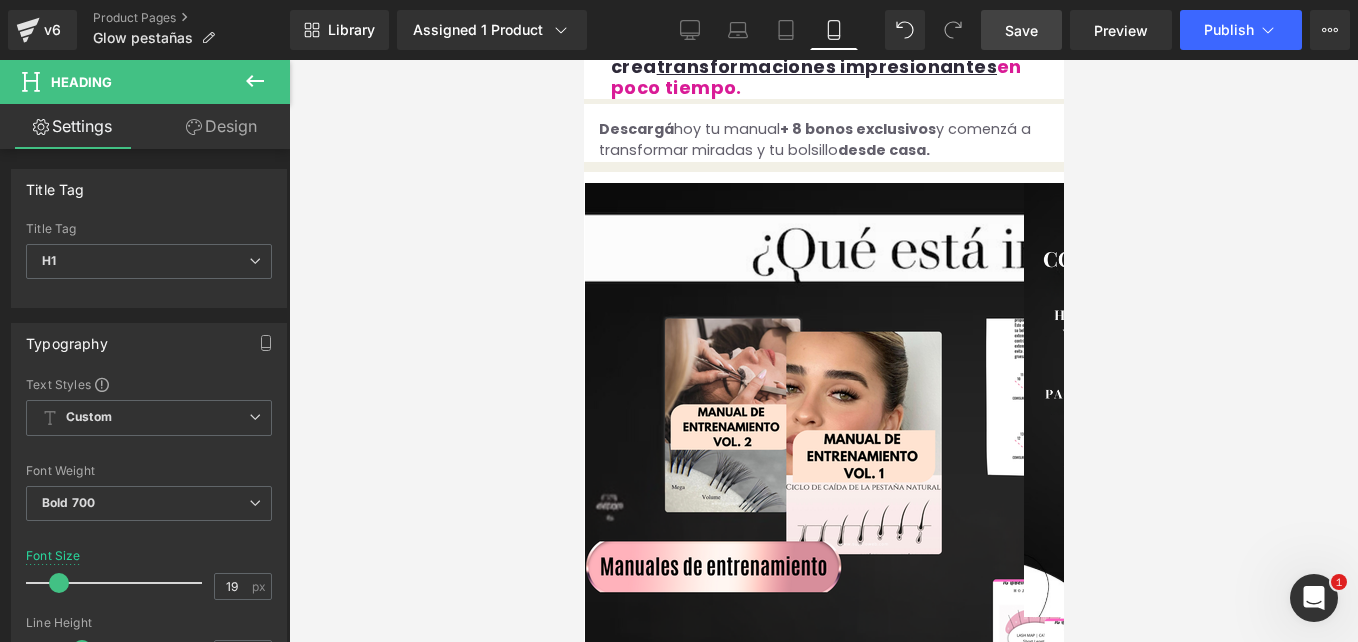 drag, startPoint x: 693, startPoint y: 354, endPoint x: 636, endPoint y: 356, distance: 57.035076 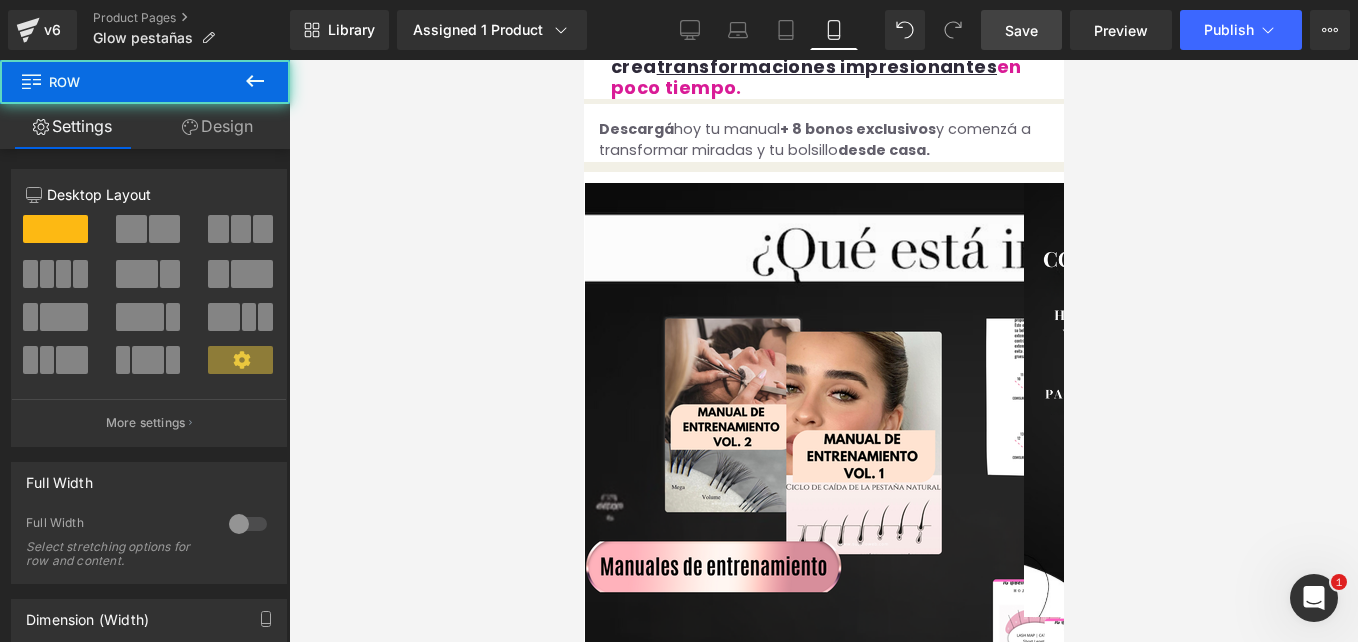 drag, startPoint x: 742, startPoint y: 353, endPoint x: 743, endPoint y: 343, distance: 10.049875 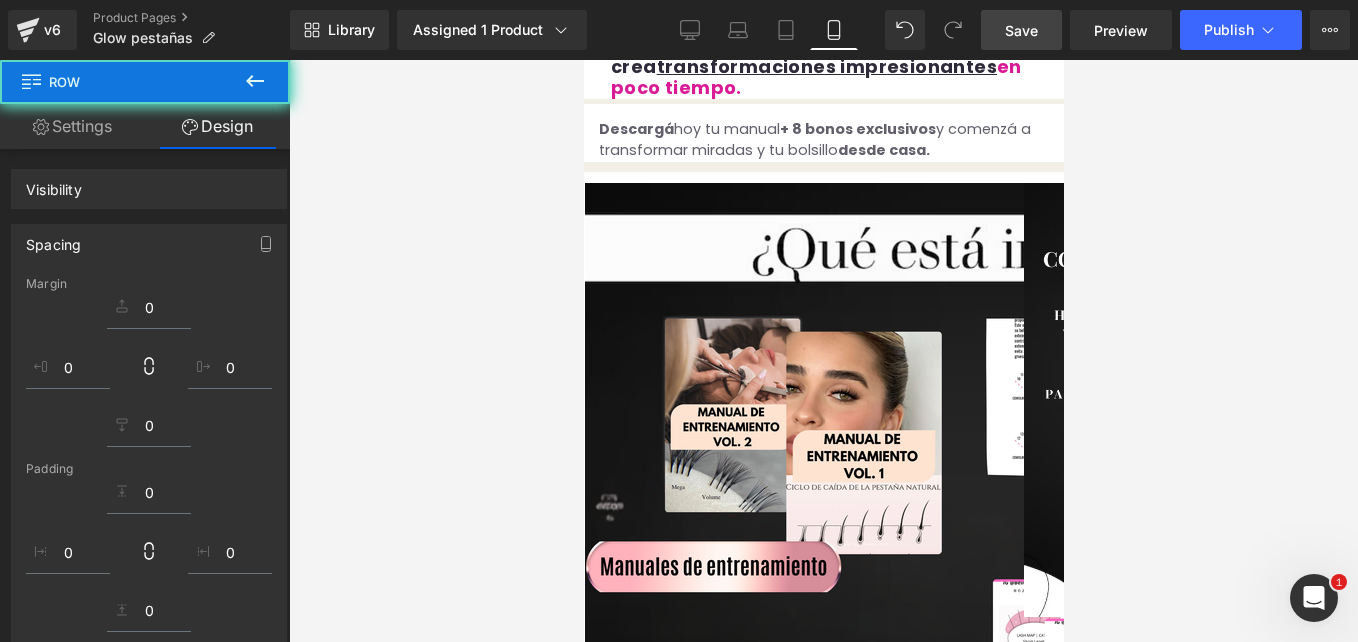click on "$97,000.00
$17,999.00
81%
OFF
(P) Price
Buy it now
(P) Dynamic Checkout Button" at bounding box center [823, 2137] 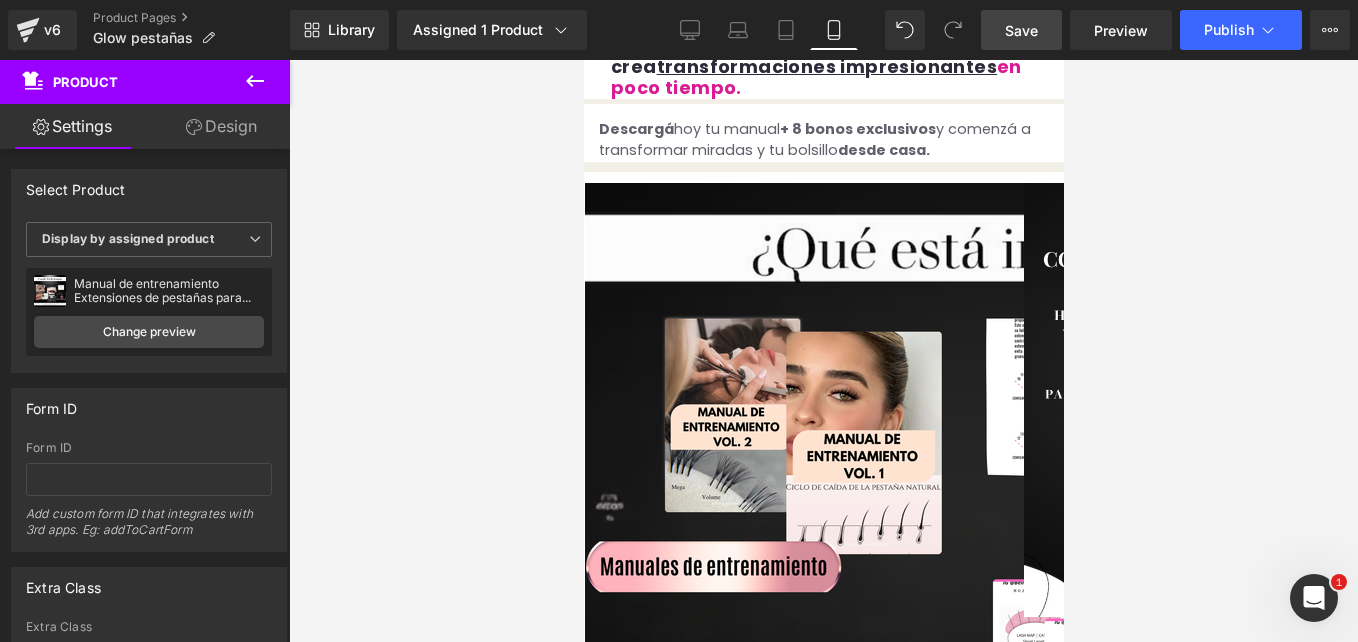 click on "$97,000.00
$17,999.00
81%
OFF
(P) Price
Buy it now
(P) Dynamic Checkout Button
Product" at bounding box center [823, 2137] 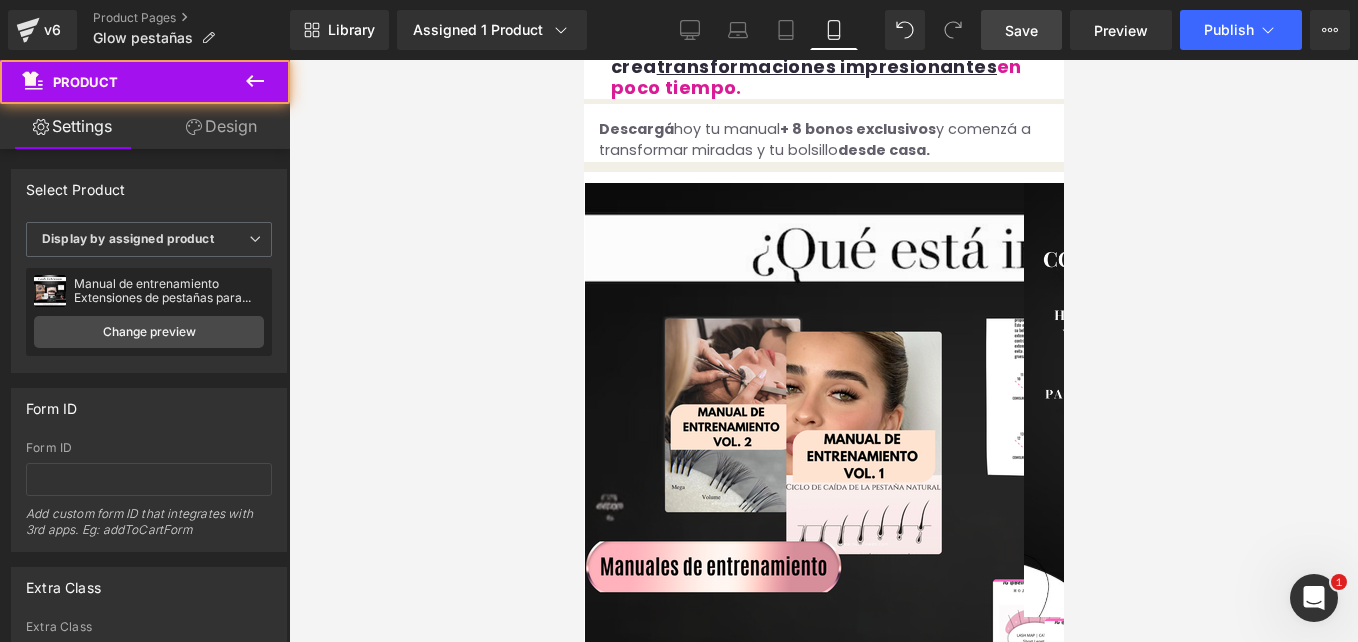 click on "Row" at bounding box center (583, 60) 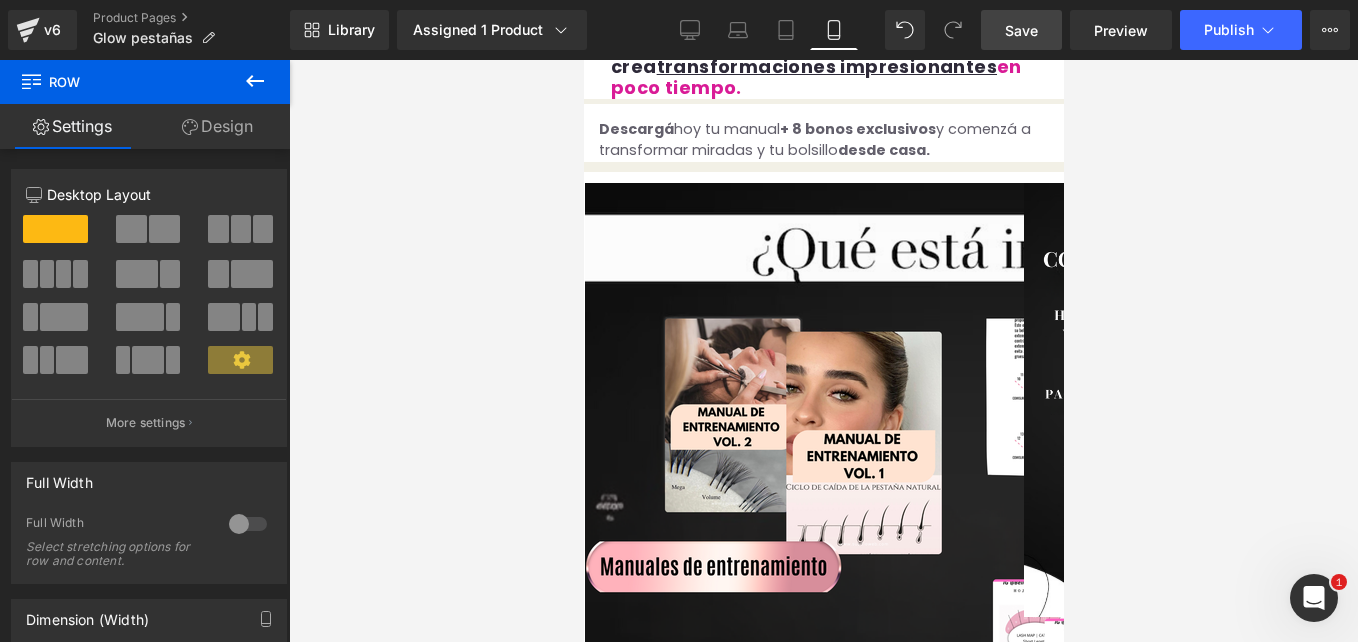 click on "Design" at bounding box center (217, 126) 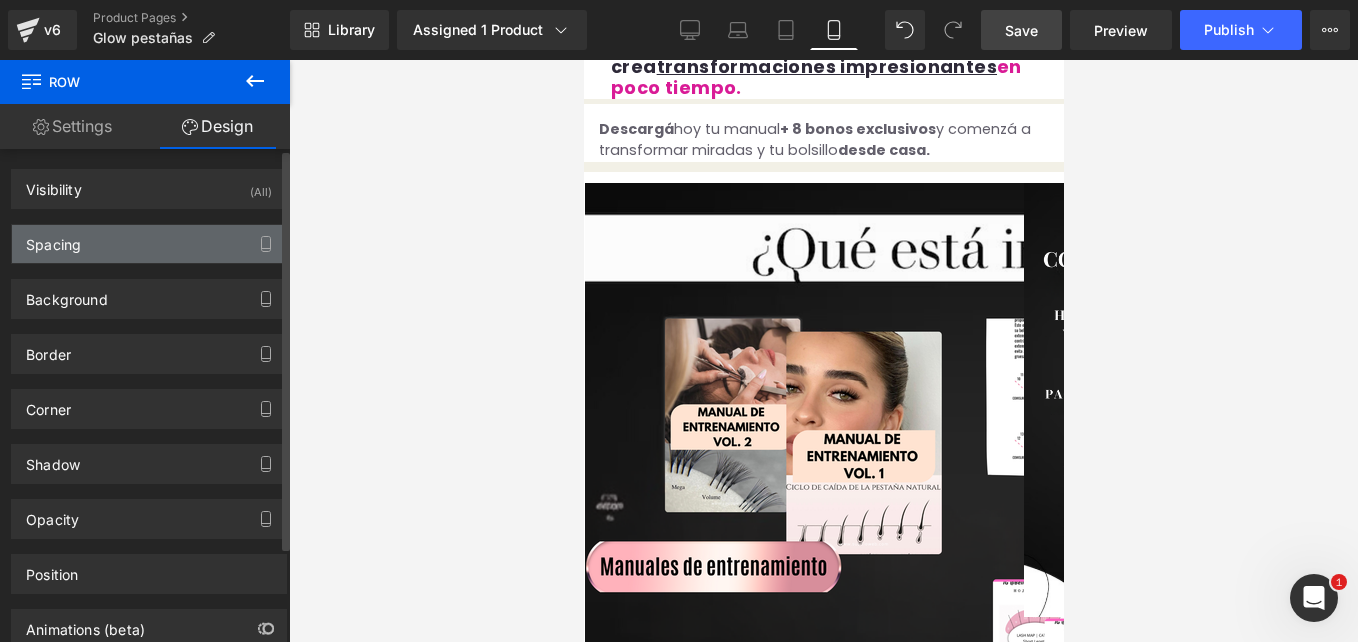 type on "0" 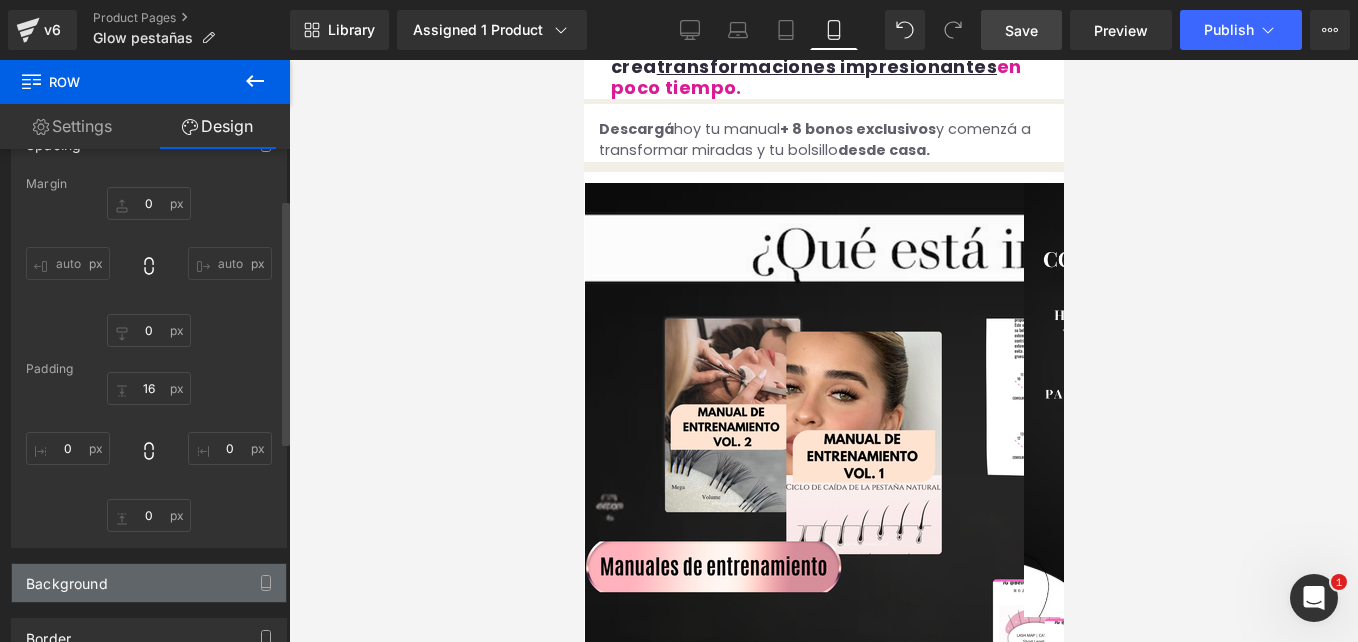 scroll, scrollTop: 200, scrollLeft: 0, axis: vertical 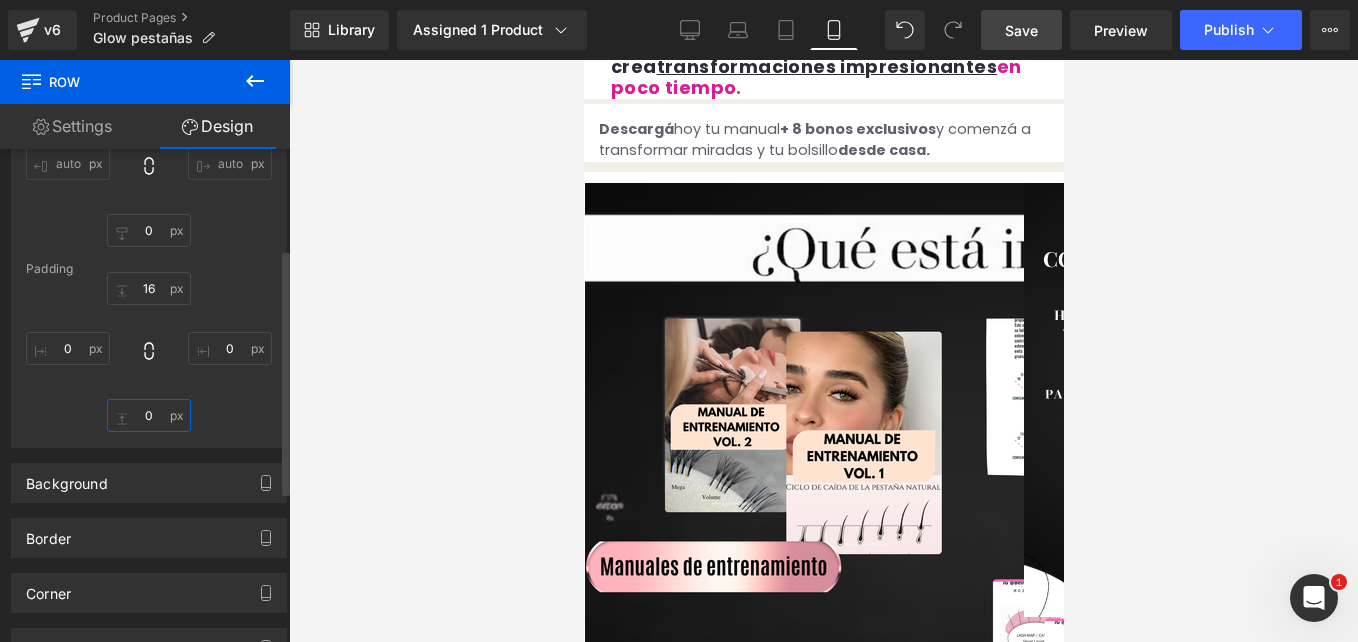 click on "0" at bounding box center (149, 415) 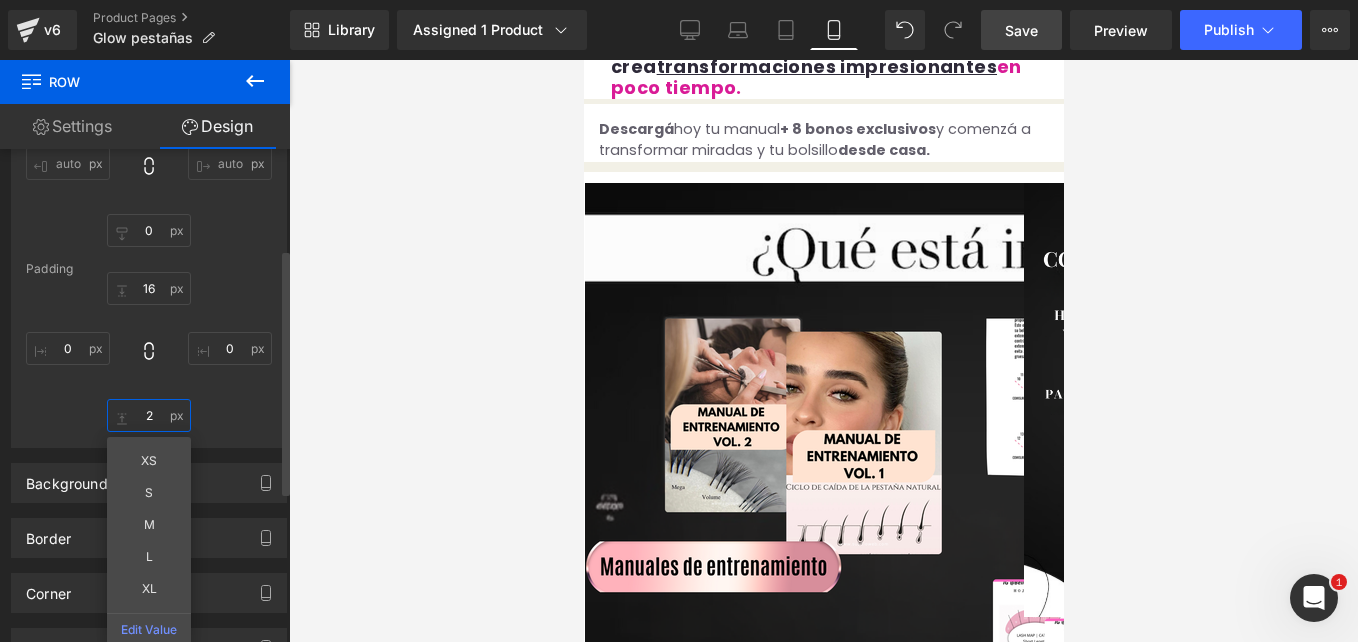 type on "20" 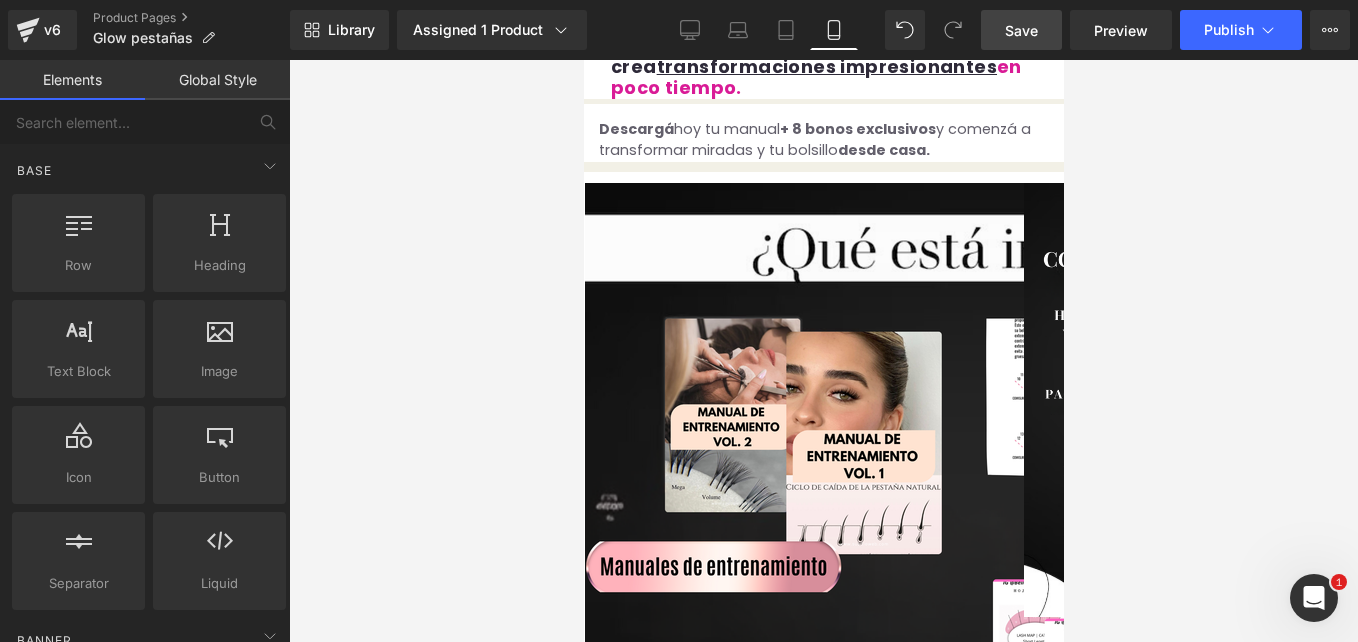 click at bounding box center (823, 351) 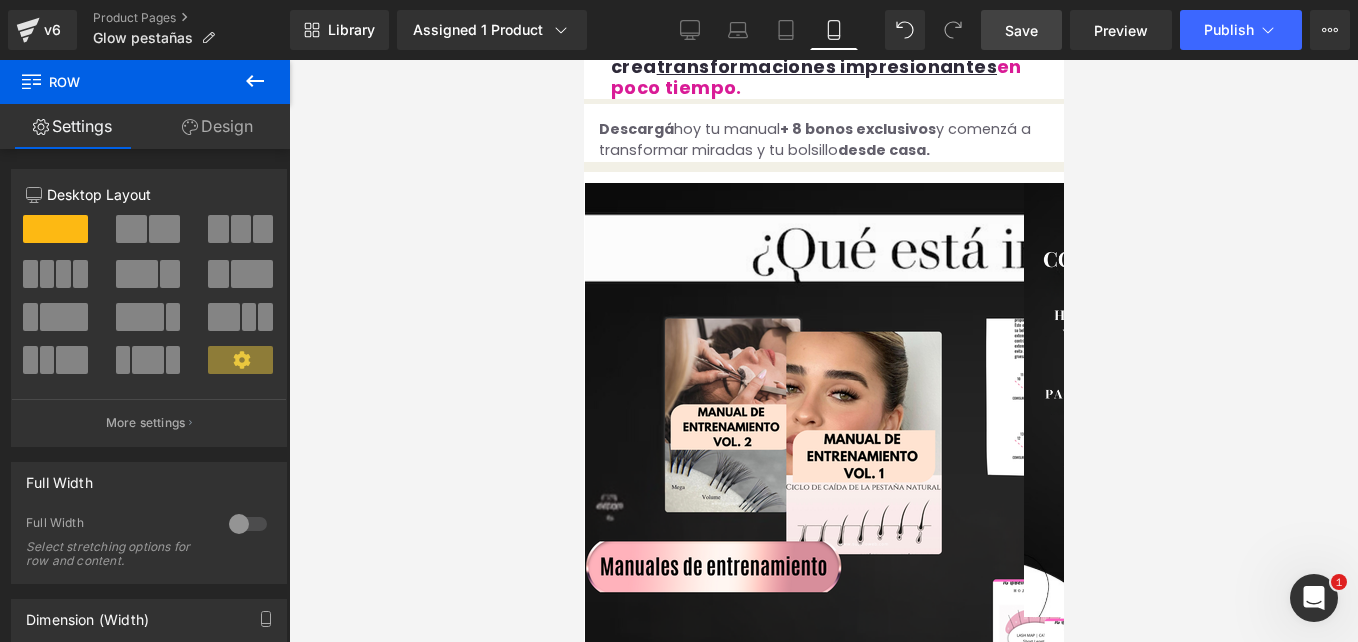 drag, startPoint x: 702, startPoint y: 360, endPoint x: 1066, endPoint y: 448, distance: 374.48633 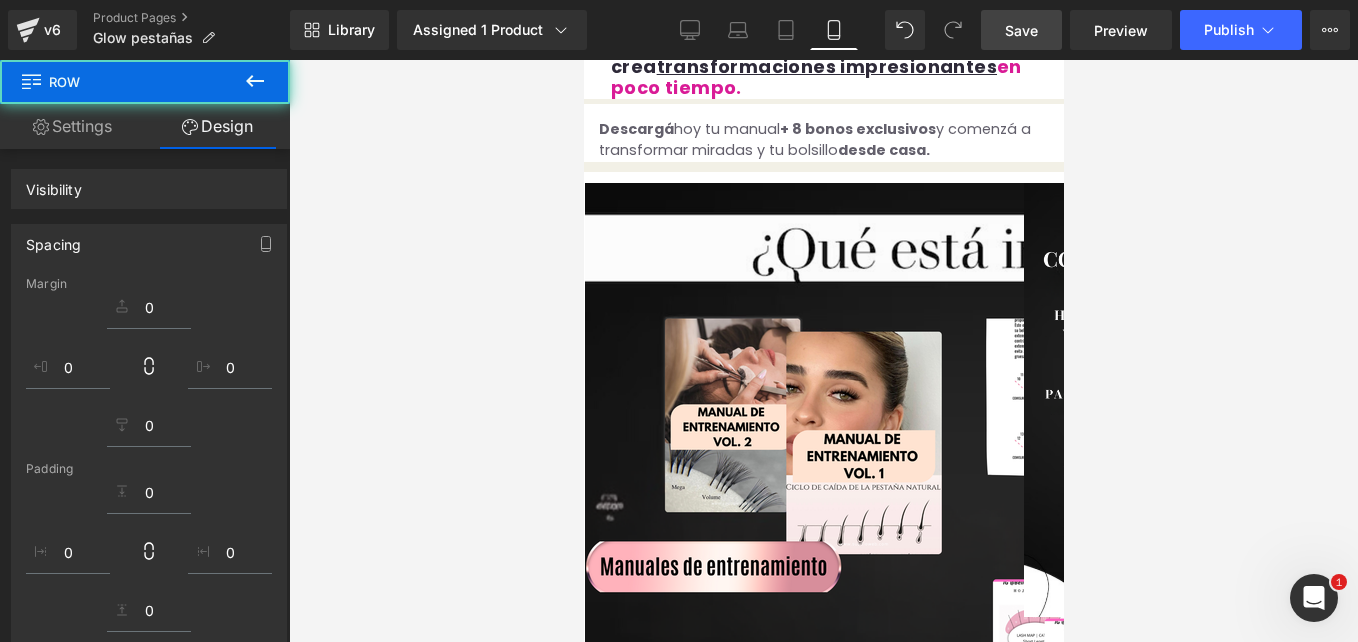 click at bounding box center (823, 351) 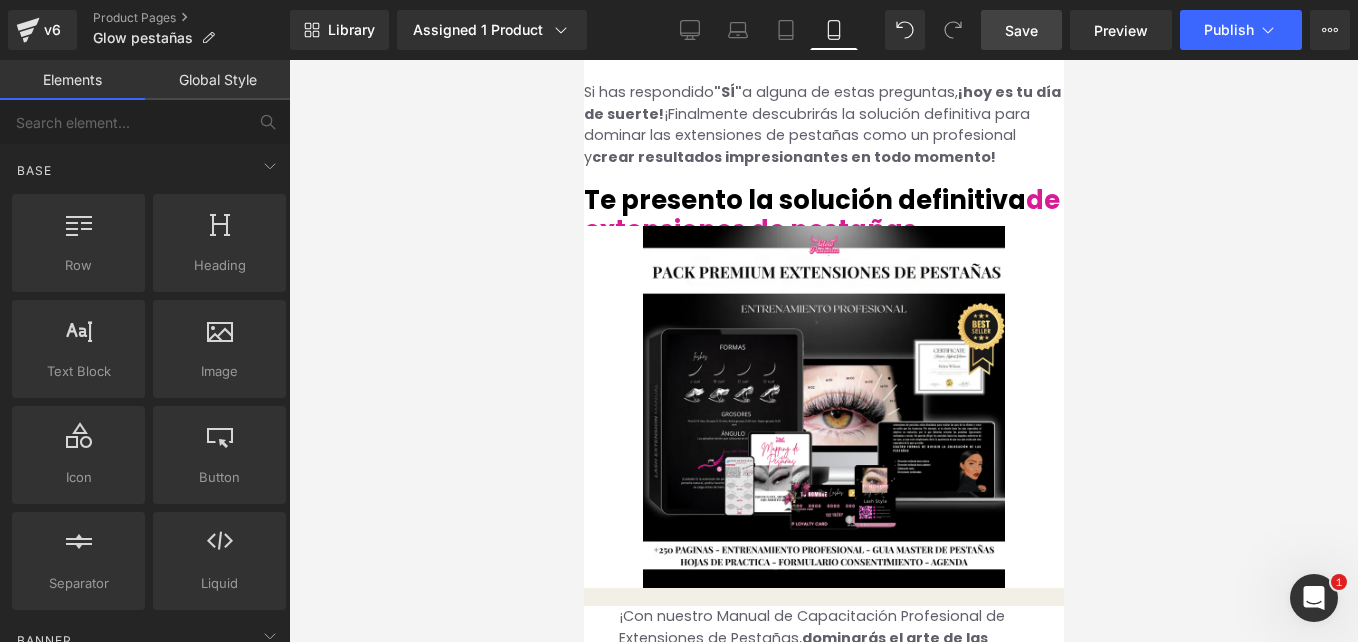 scroll, scrollTop: 6271, scrollLeft: 0, axis: vertical 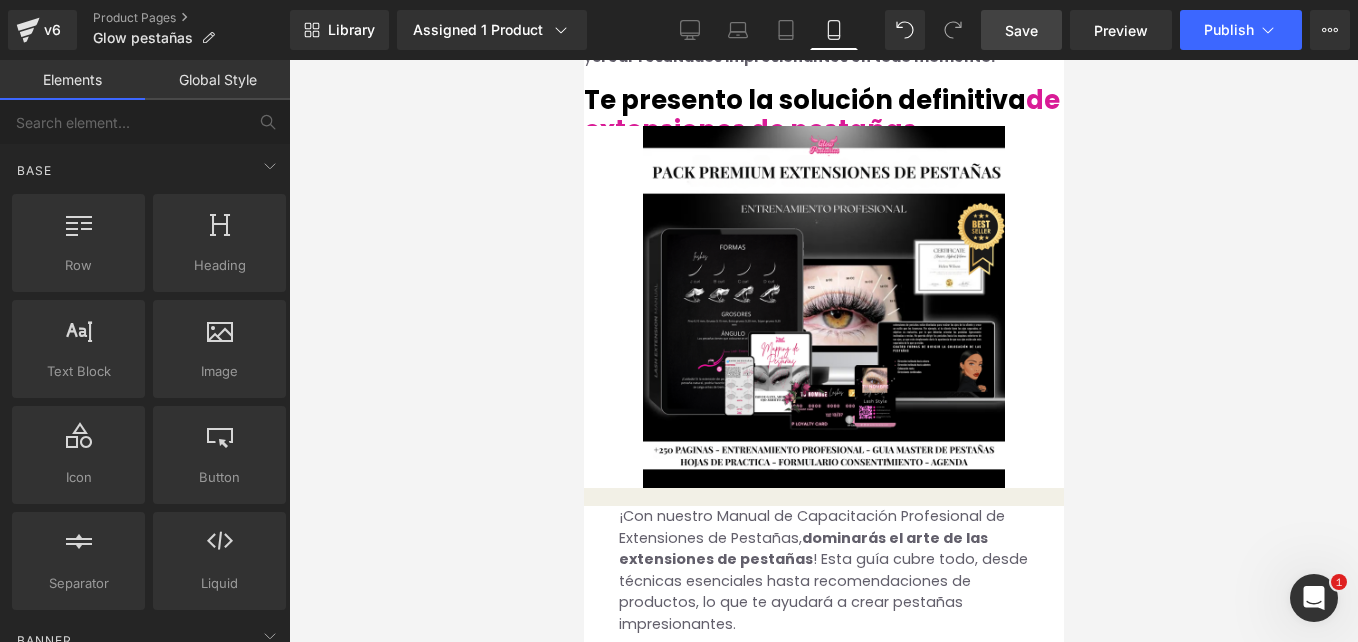click at bounding box center (583, 60) 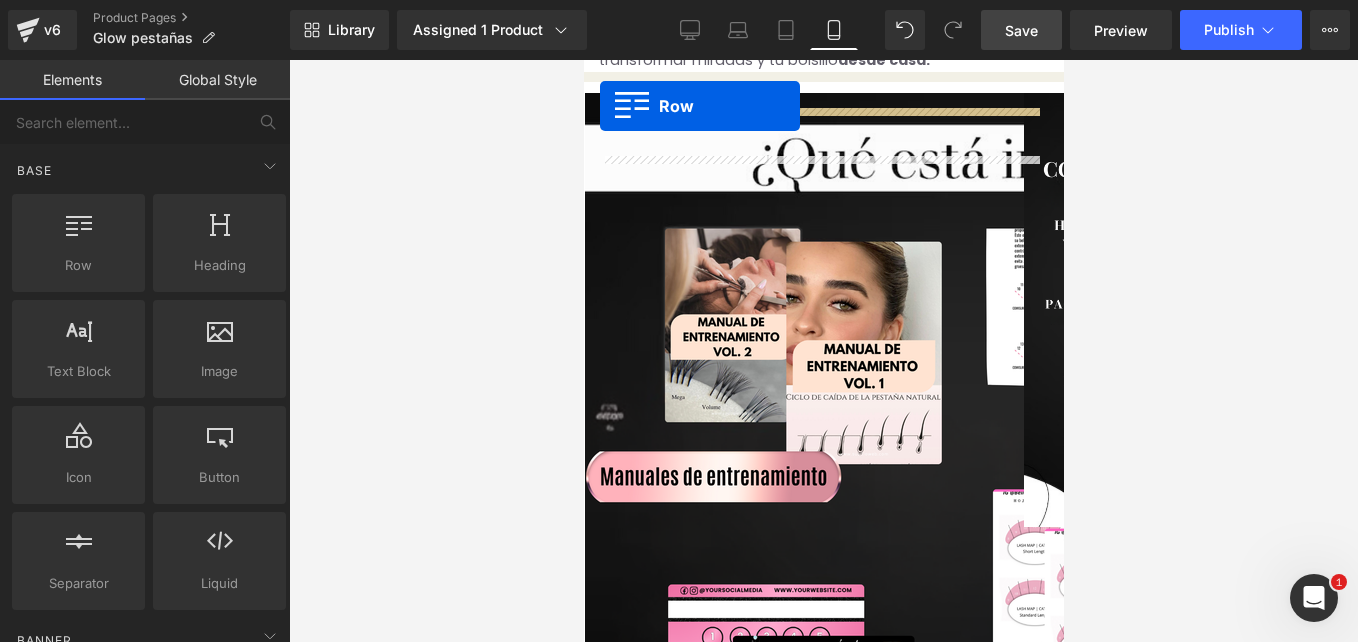 scroll, scrollTop: 3821, scrollLeft: 0, axis: vertical 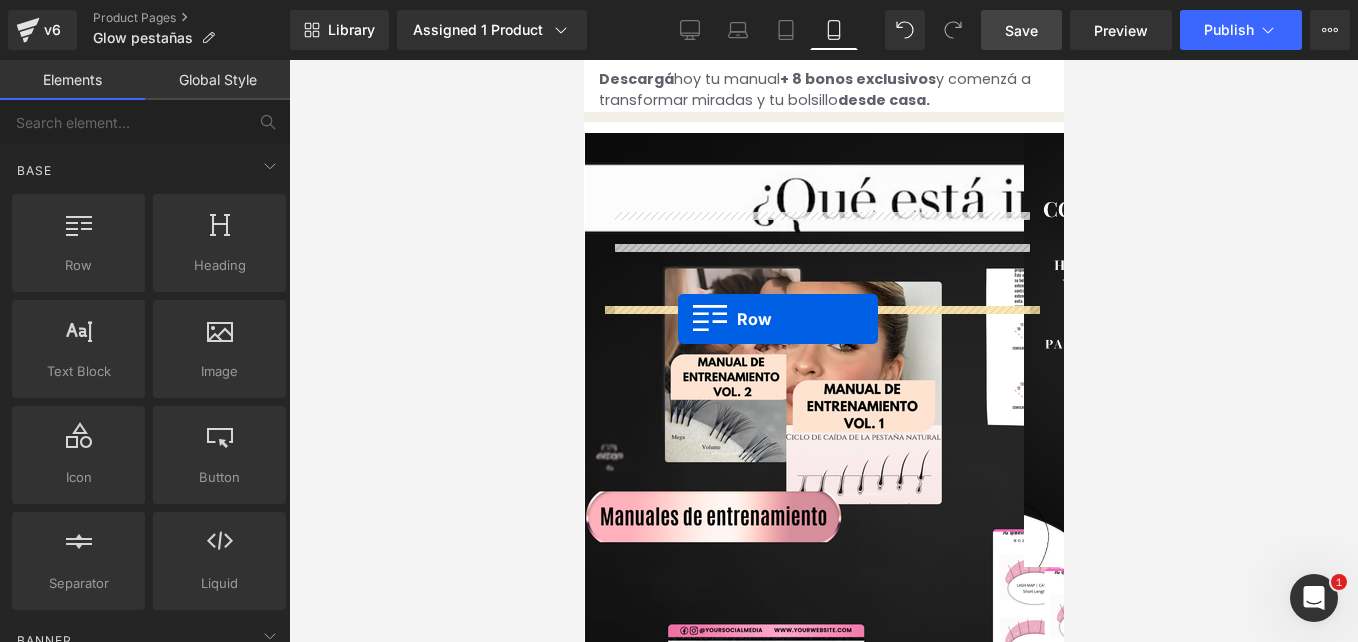 drag, startPoint x: 616, startPoint y: 455, endPoint x: 677, endPoint y: 319, distance: 149.05368 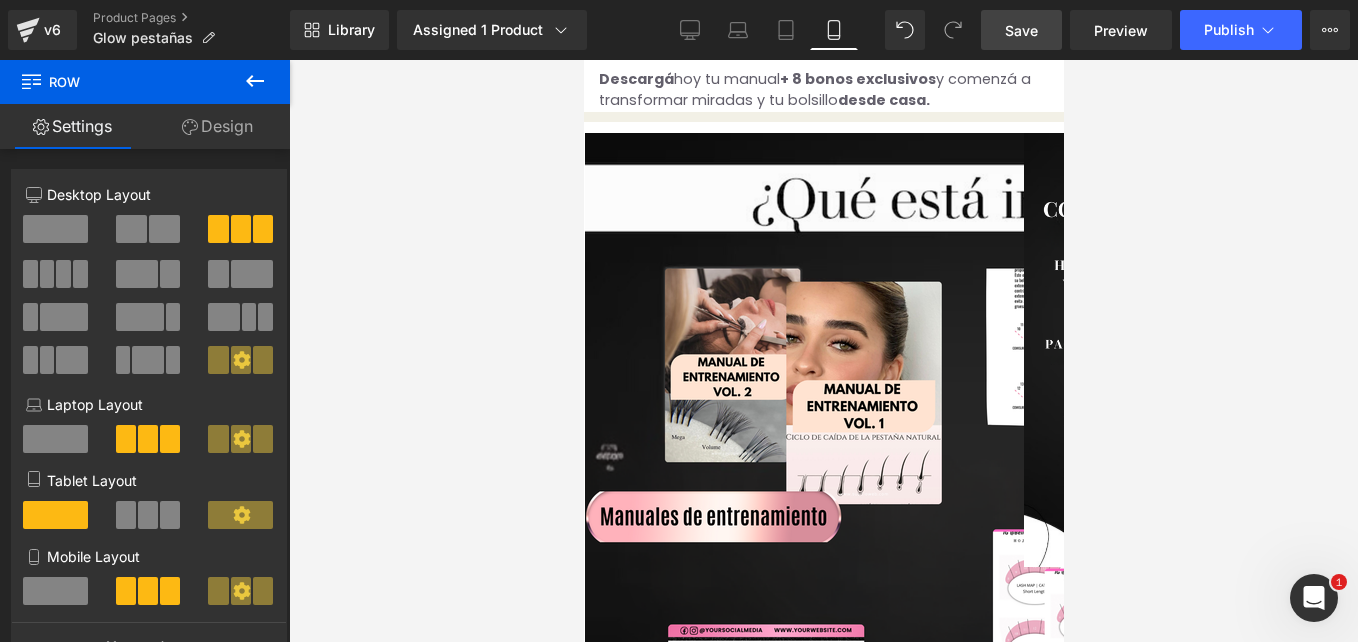 drag, startPoint x: 717, startPoint y: 308, endPoint x: 718, endPoint y: 295, distance: 13.038404 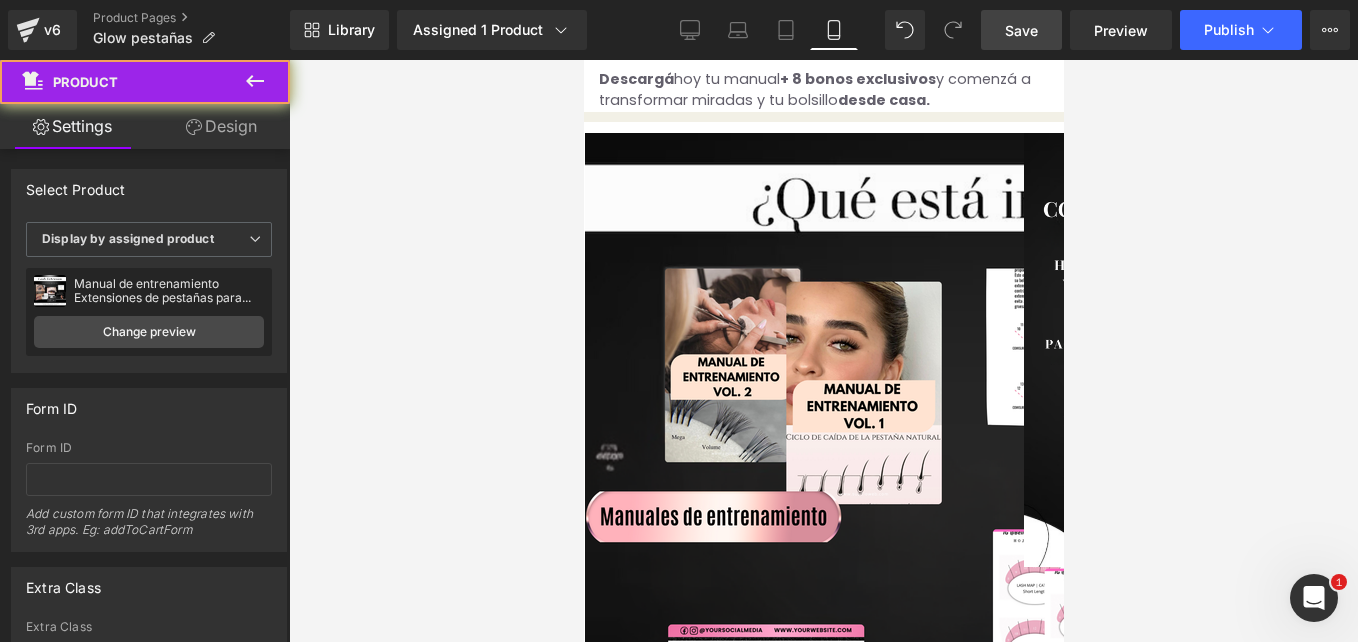 click on "$97,000.00
$17,999.00
81%
OFF
(P) Price
Buy it now
(P) Dynamic Checkout Button" at bounding box center [823, 2087] 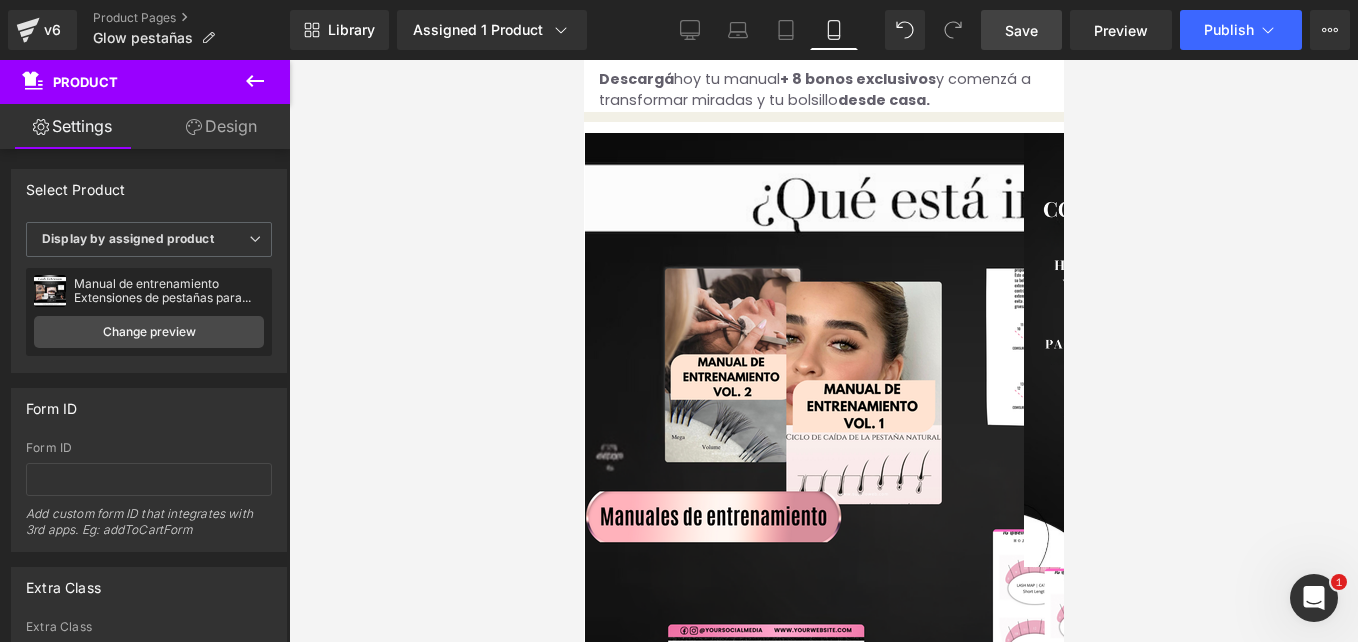 drag, startPoint x: 610, startPoint y: 304, endPoint x: 608, endPoint y: 324, distance: 20.09975 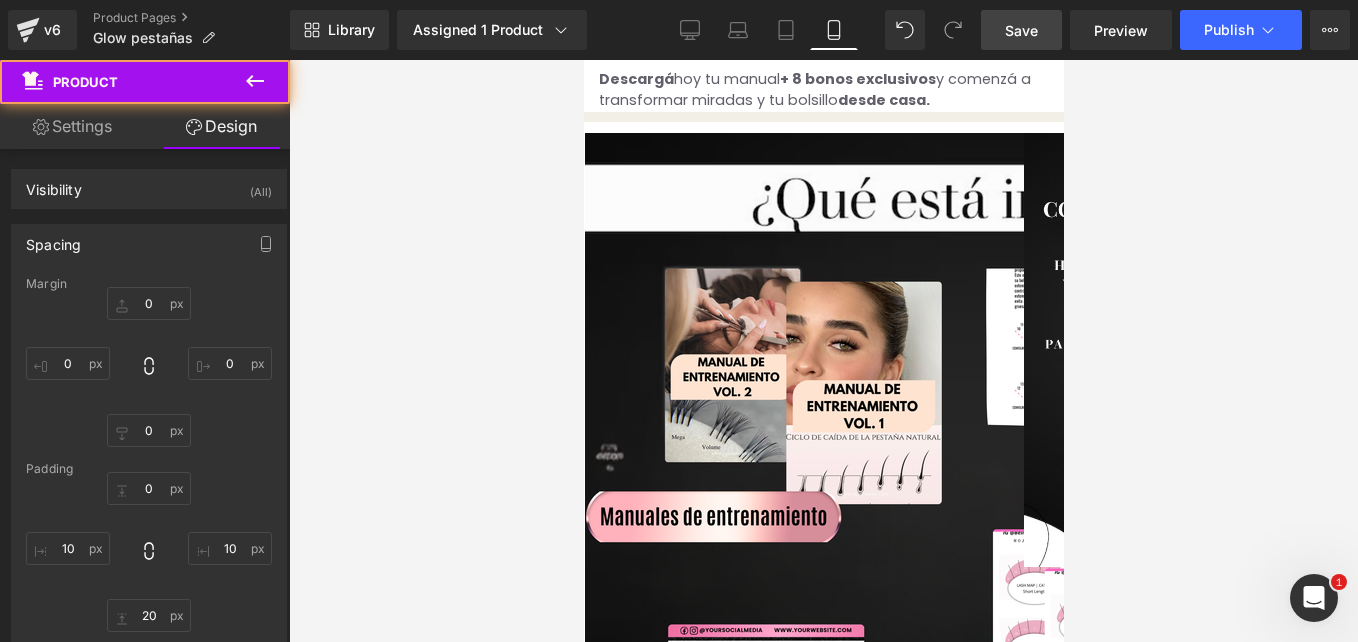 click at bounding box center [823, 351] 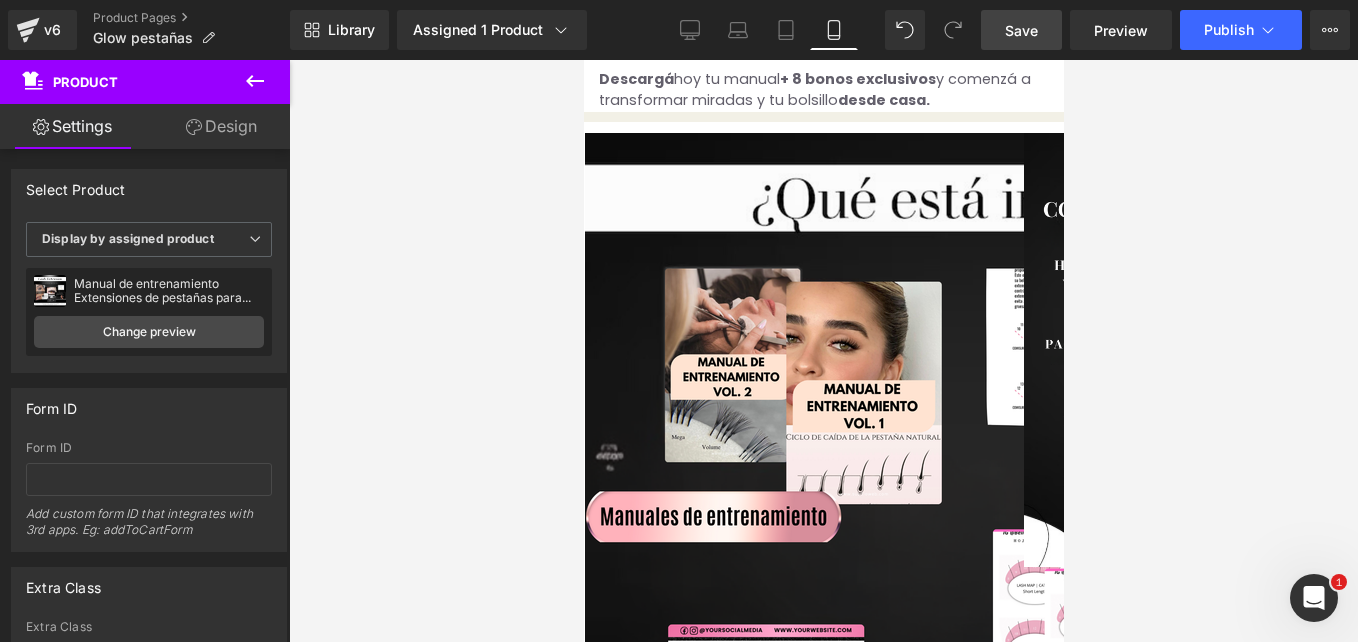 drag, startPoint x: 639, startPoint y: 319, endPoint x: 1116, endPoint y: 463, distance: 498.262 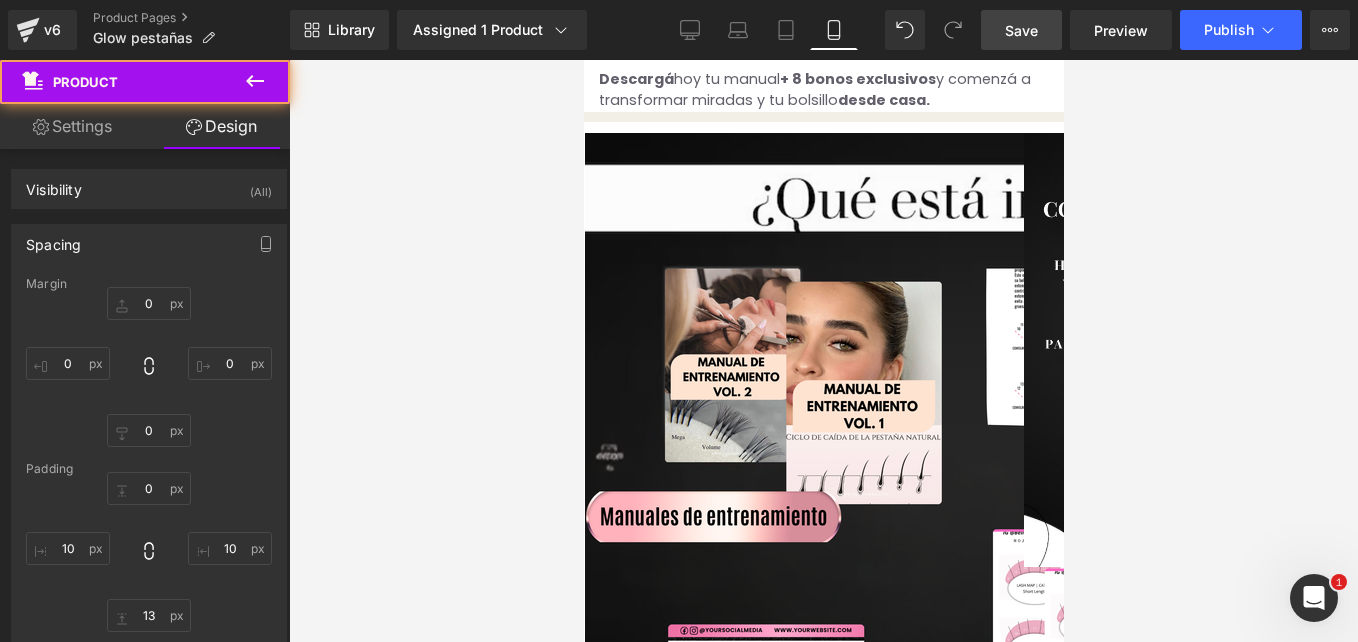 type on "0" 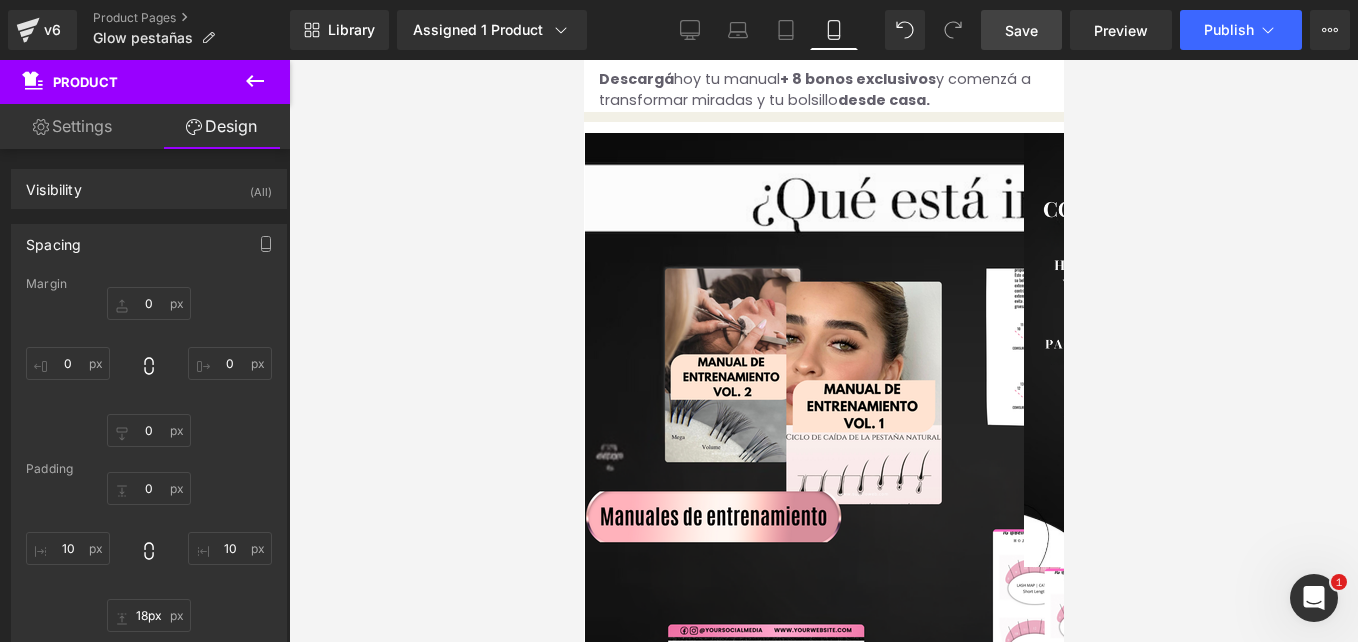 type on "19px" 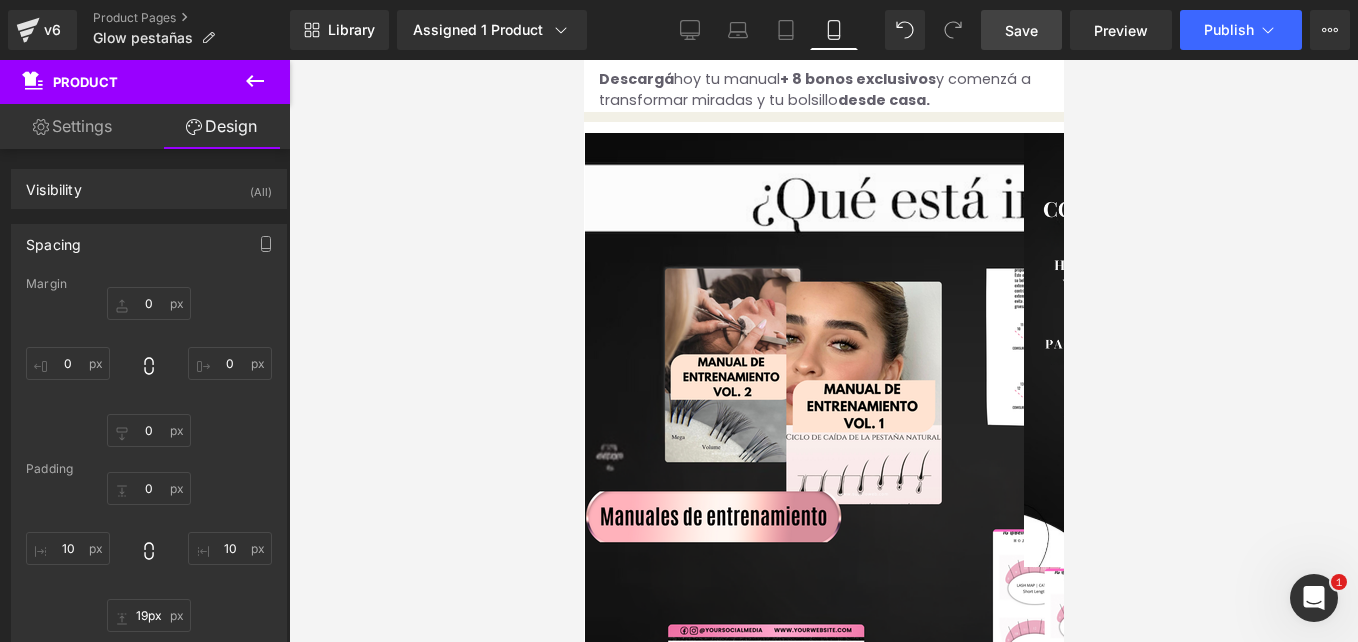 click at bounding box center (823, 2143) 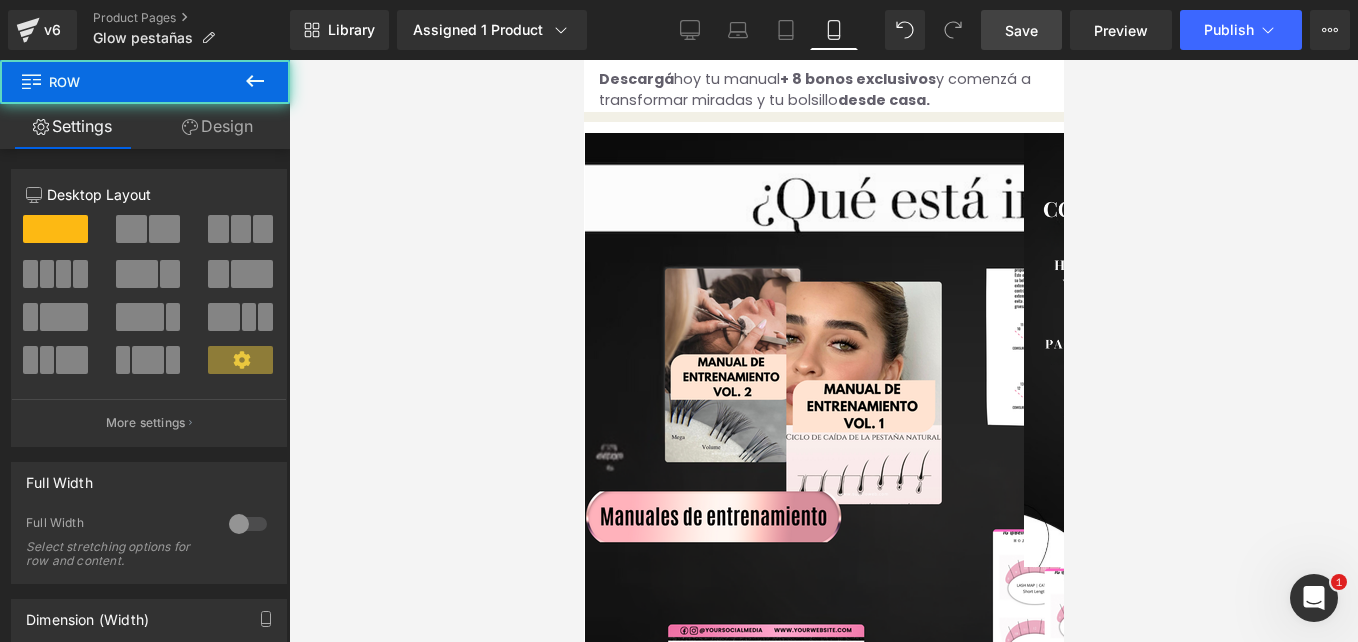 drag, startPoint x: 714, startPoint y: 419, endPoint x: 713, endPoint y: 378, distance: 41.01219 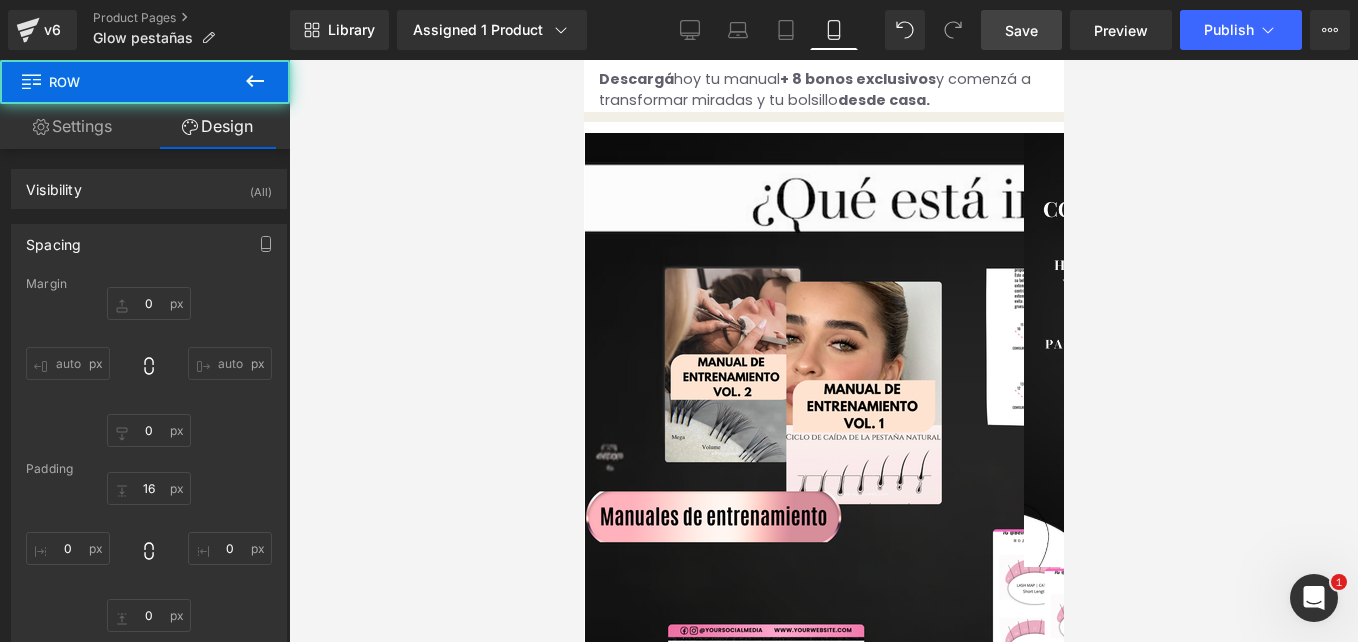 type on "0" 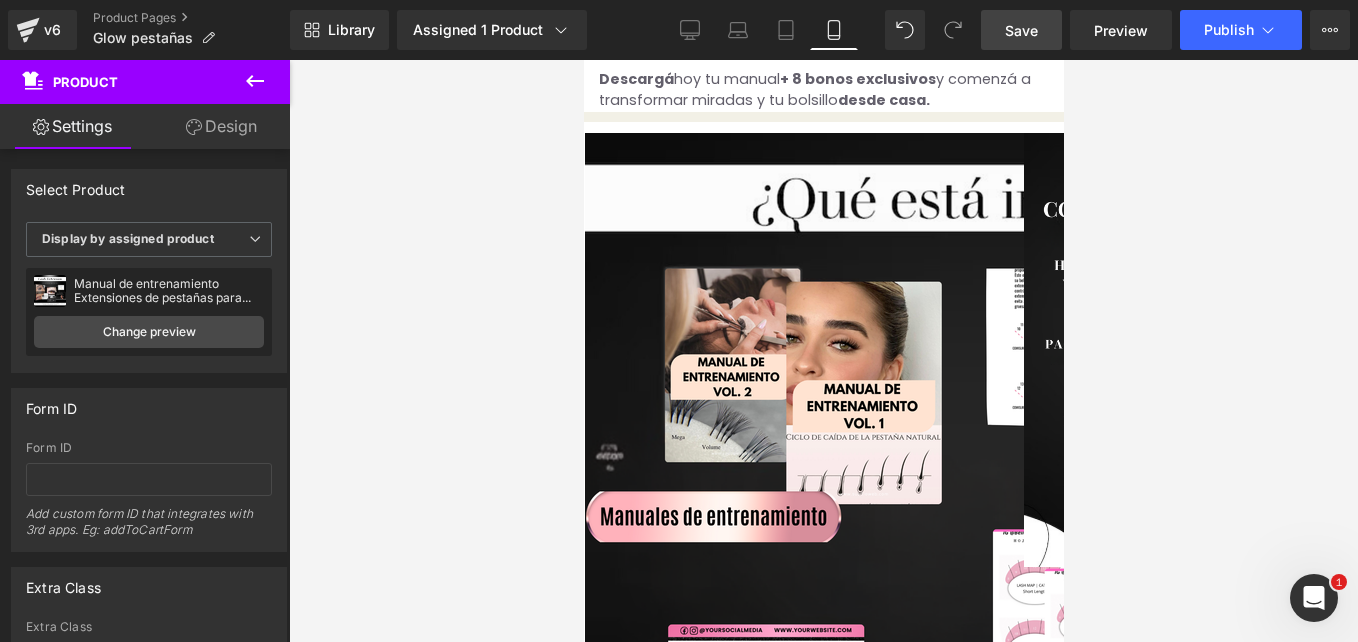 drag, startPoint x: 665, startPoint y: 320, endPoint x: 1164, endPoint y: 391, distance: 504.0258 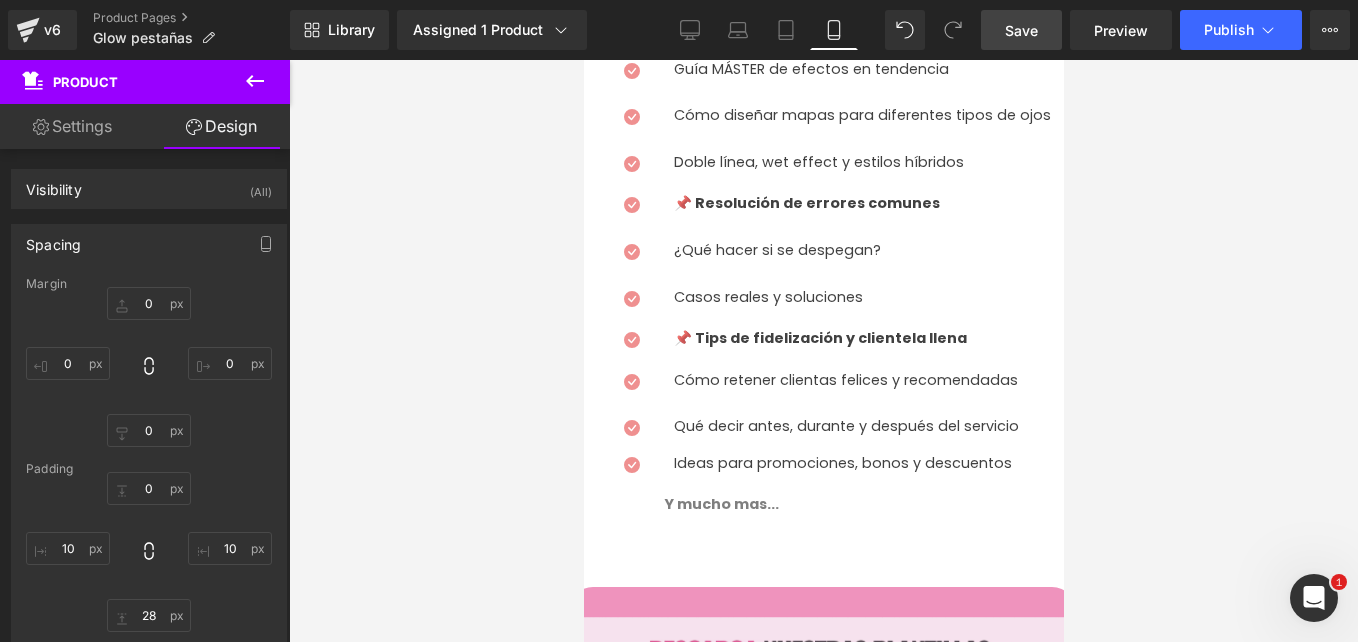 scroll, scrollTop: 2321, scrollLeft: 0, axis: vertical 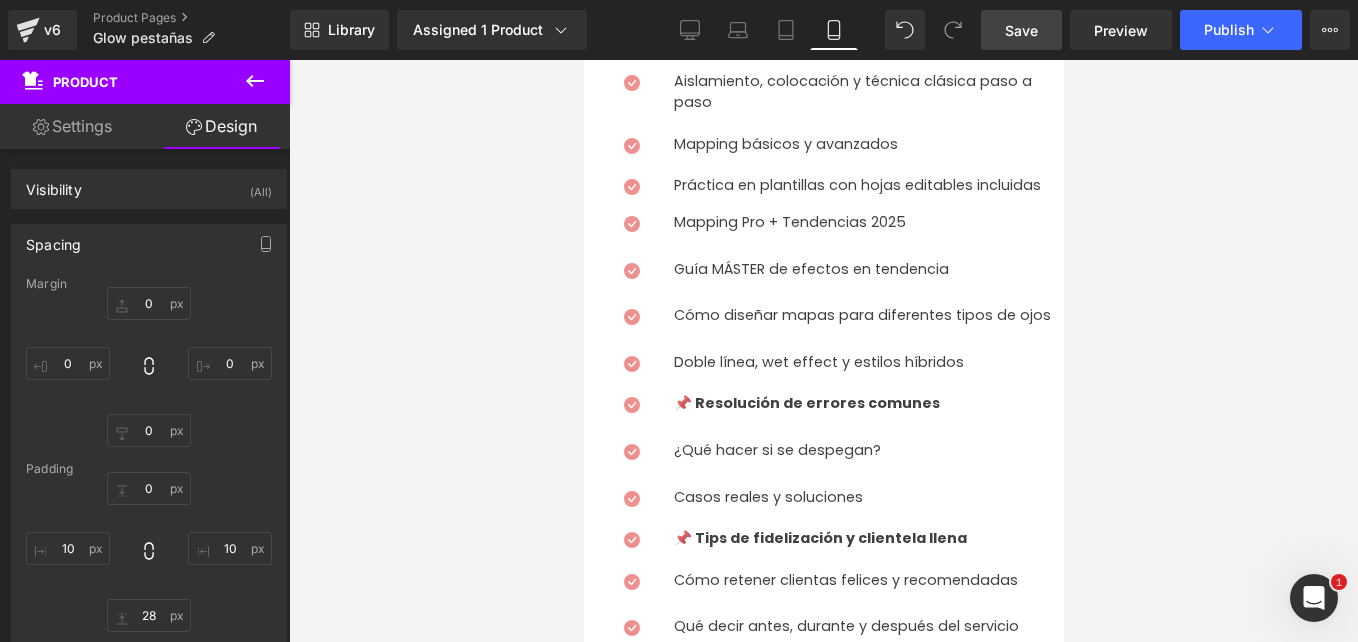 click on "Save Preview Publish Scheduled Upgrade Plan View Live Page View with current Template Save Template to Library Schedule Publish  Optimize  Publish Settings Shortcuts  Your page can’t be published   You've reached the maximum number of published pages on your plan  (1/1).  You need to upgrade your plan or unpublish all your pages to get 1 publish slot.   Unpublish pages   Upgrade plan" at bounding box center (1165, 30) 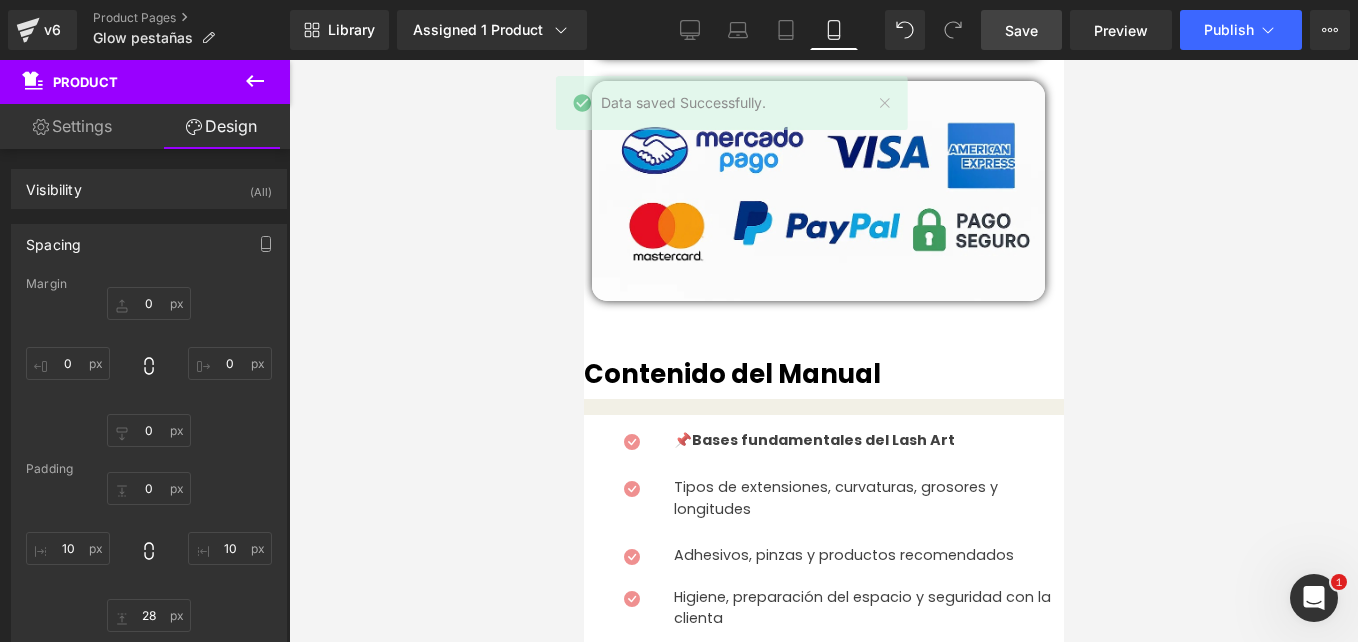 scroll, scrollTop: 1800, scrollLeft: 0, axis: vertical 